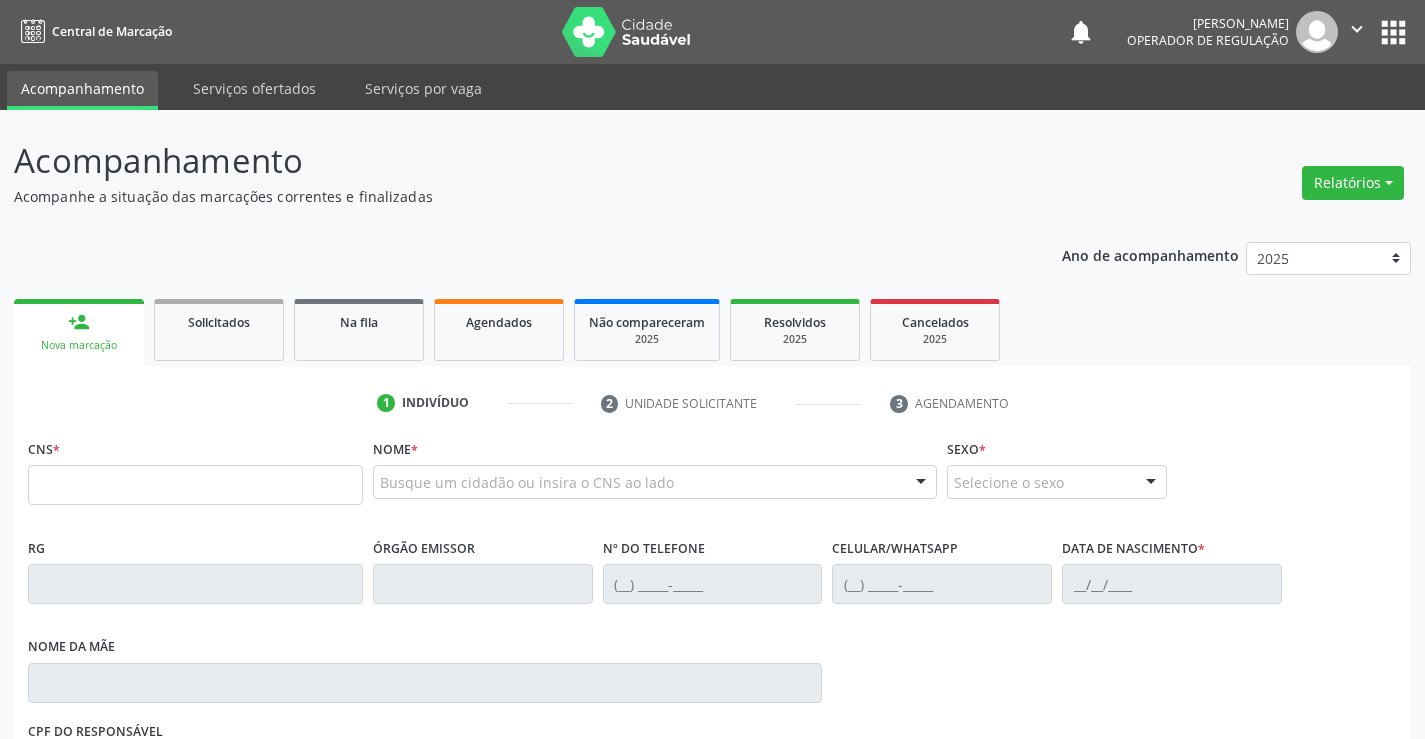 scroll, scrollTop: 0, scrollLeft: 0, axis: both 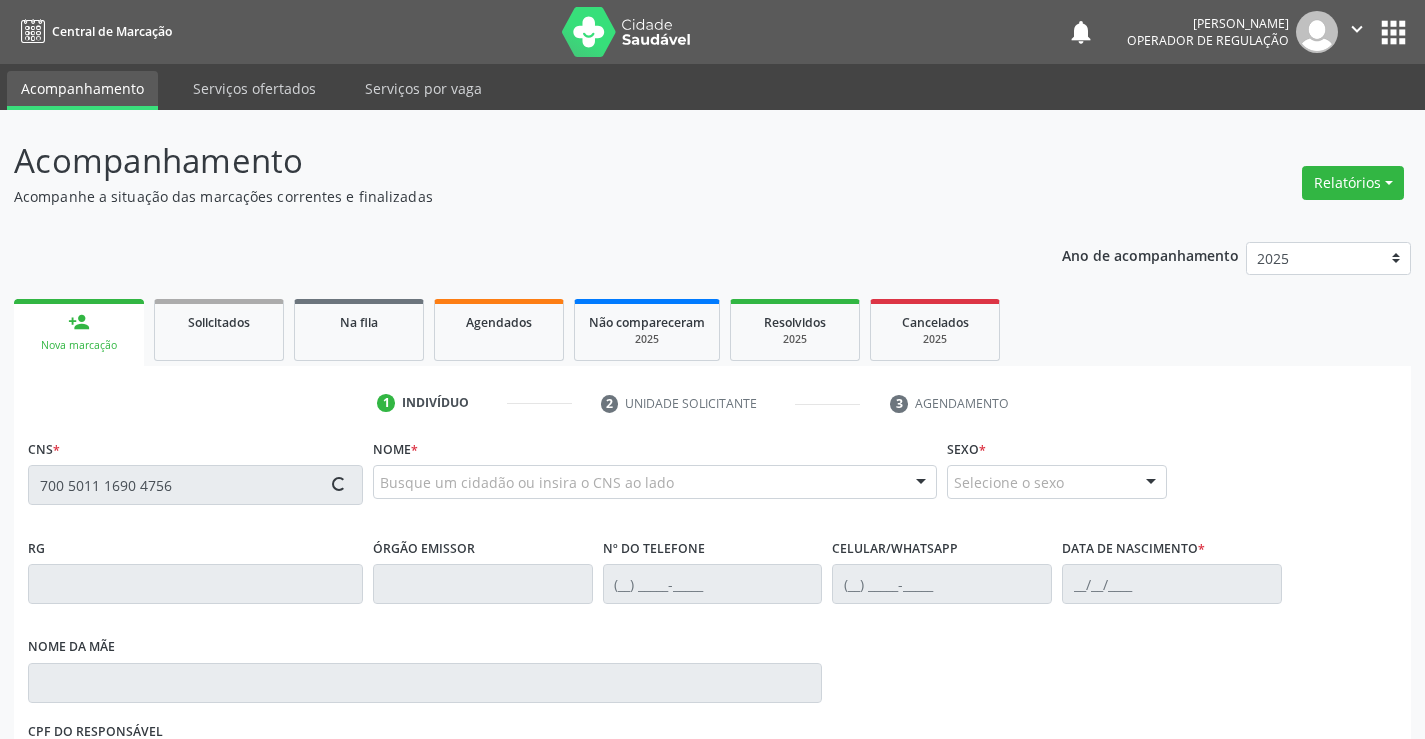 type on "700 5011 1690 4756" 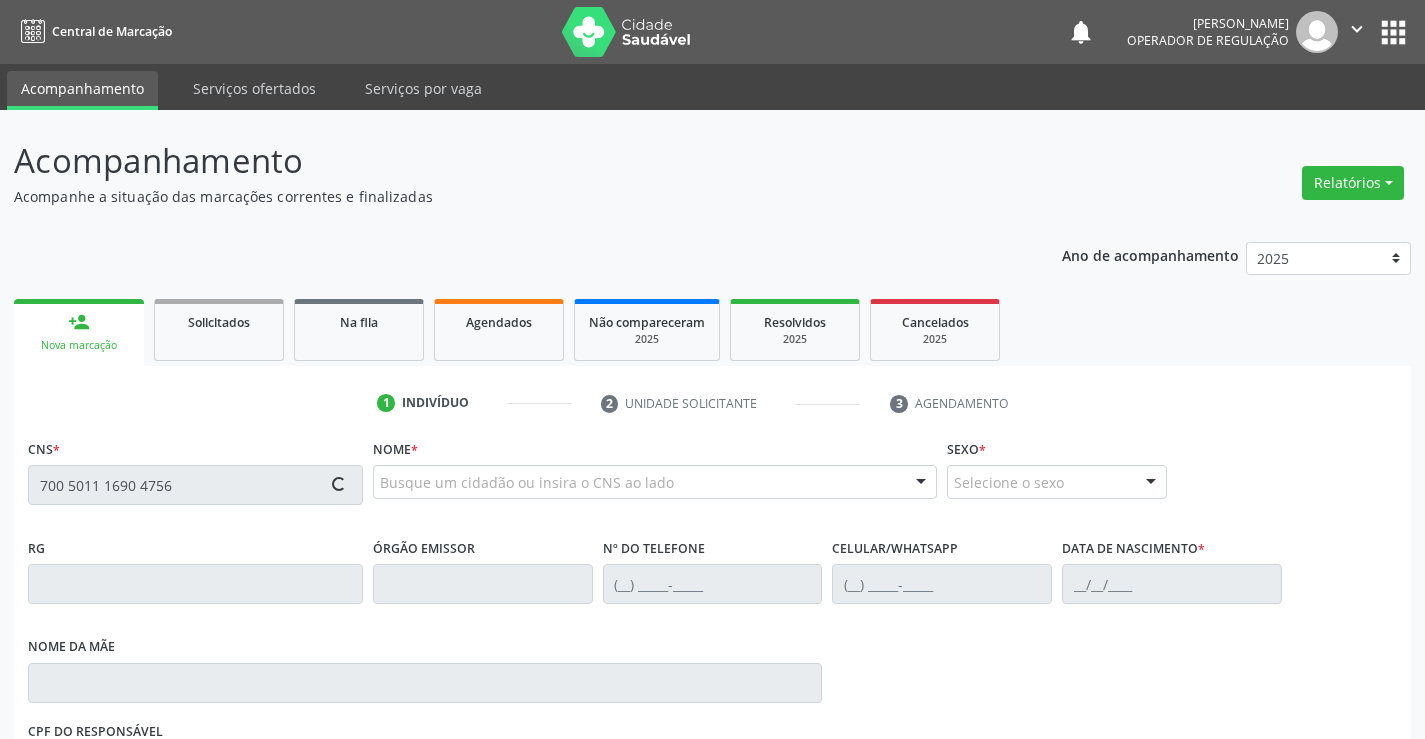 type 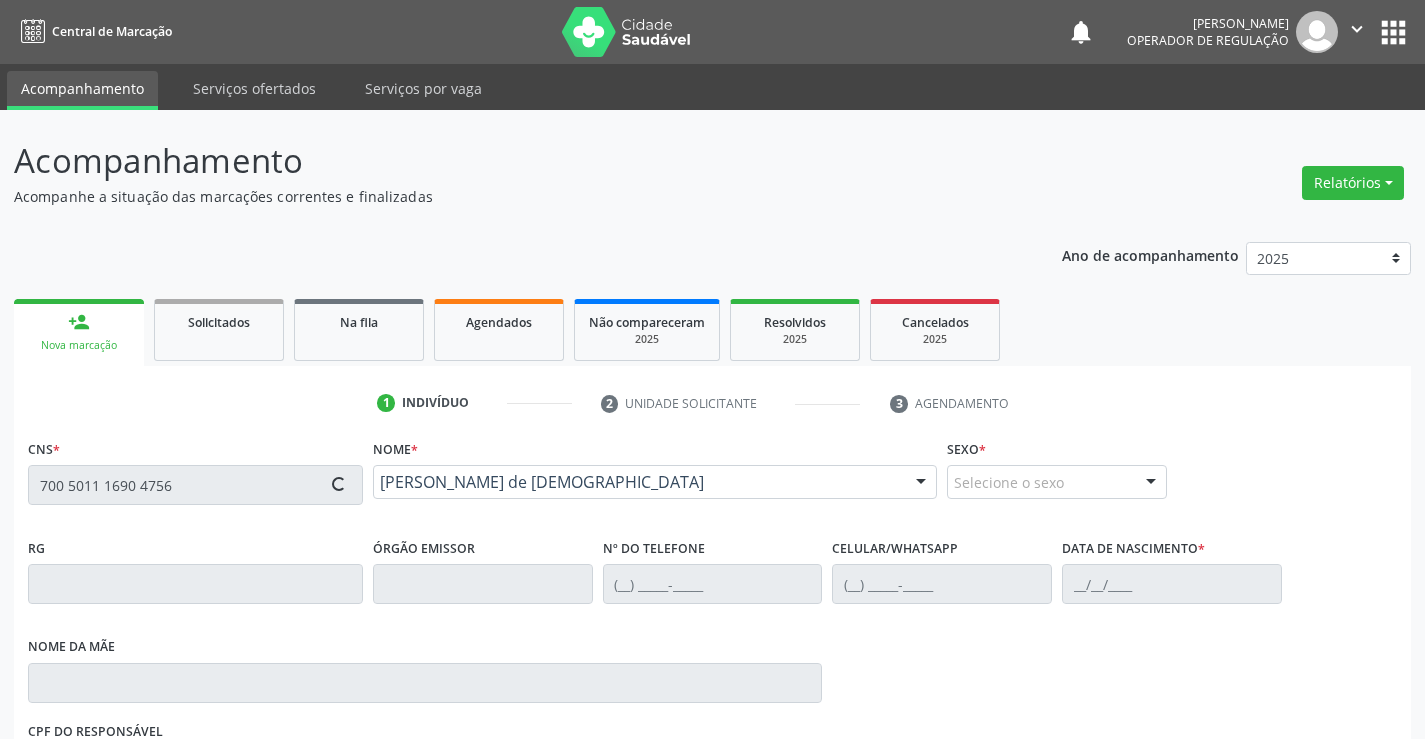 type on "03/11/1983" 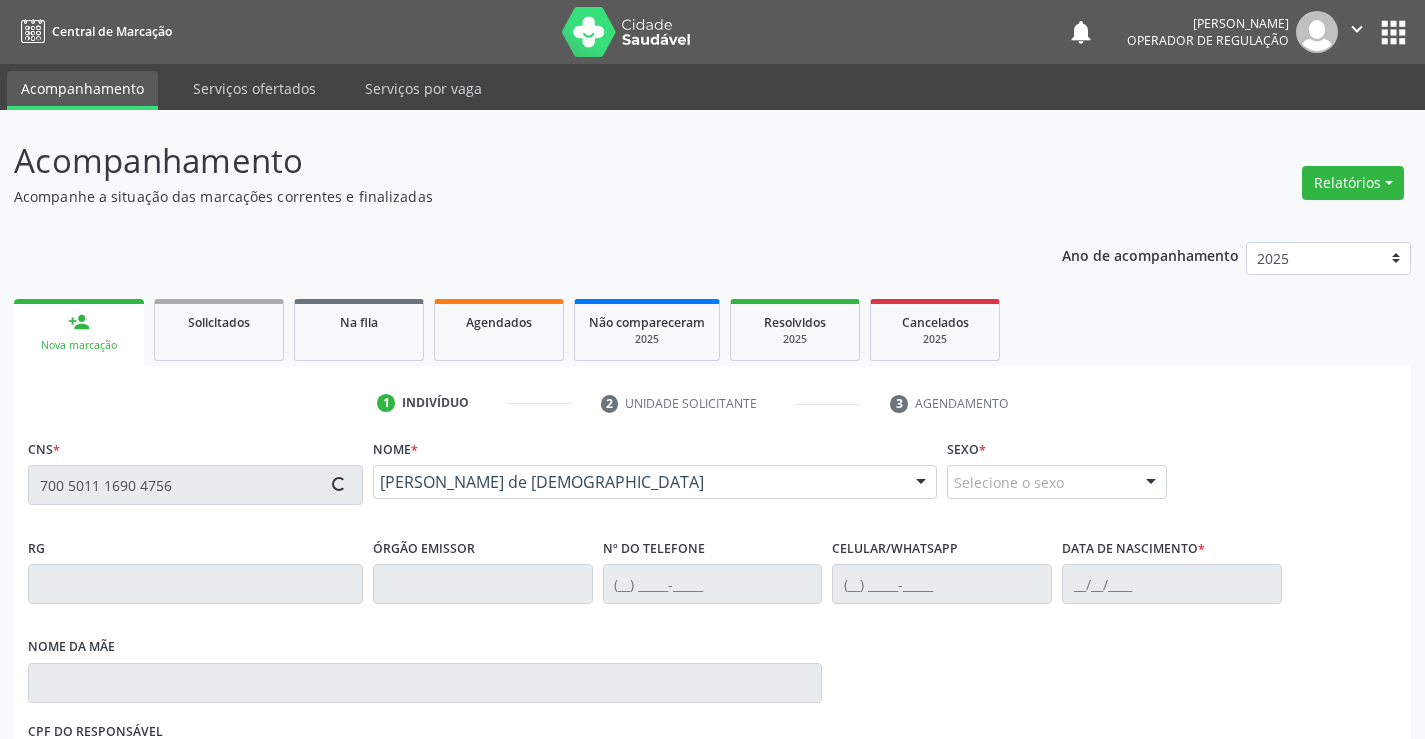 type on "S/N" 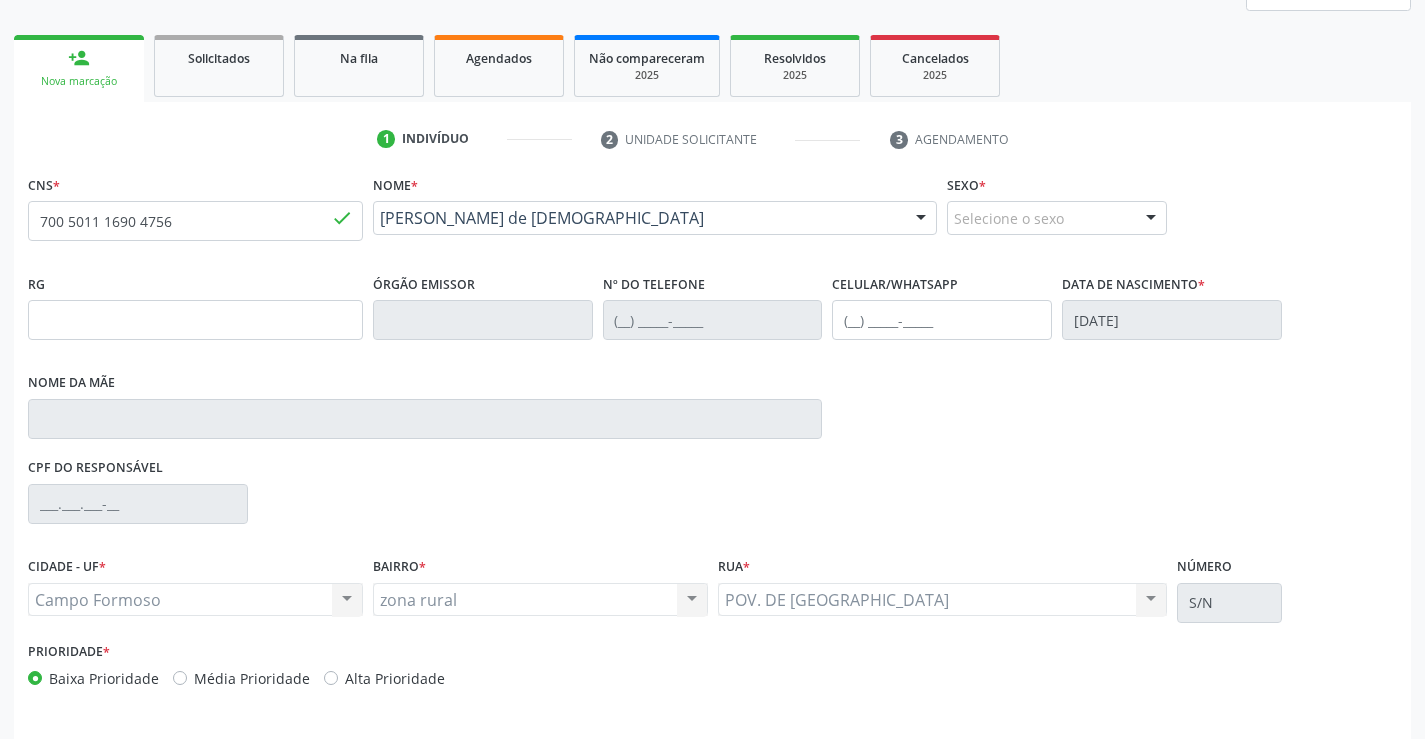 scroll, scrollTop: 331, scrollLeft: 0, axis: vertical 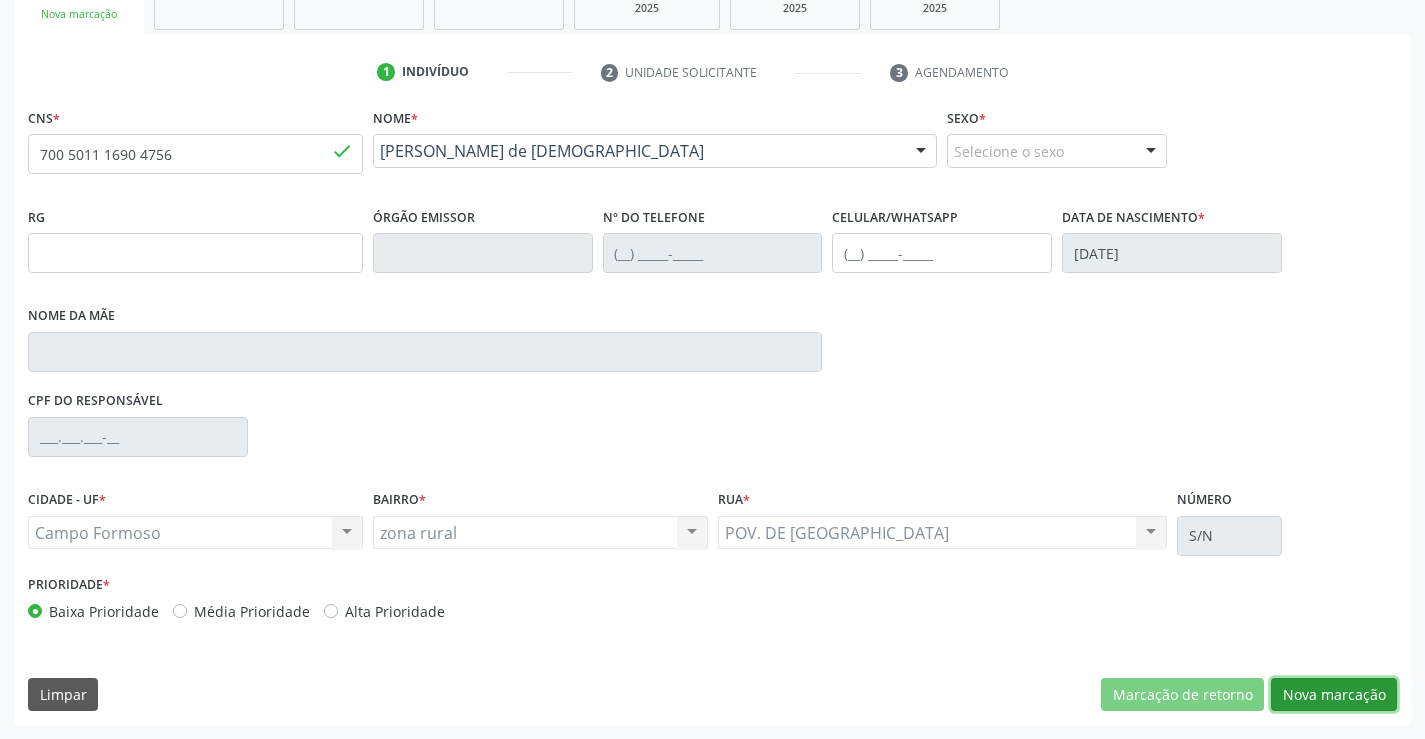 drag, startPoint x: 1356, startPoint y: 686, endPoint x: 960, endPoint y: 590, distance: 407.47025 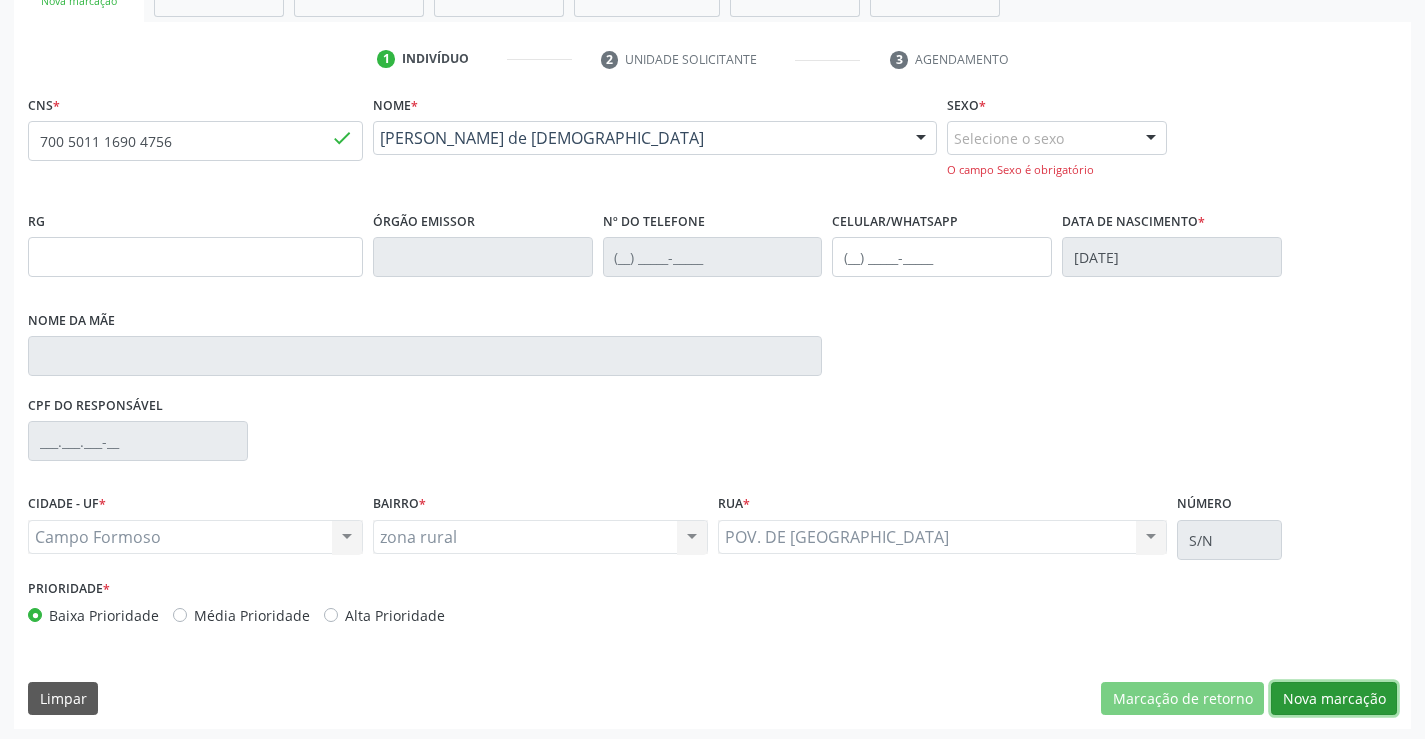 scroll, scrollTop: 348, scrollLeft: 0, axis: vertical 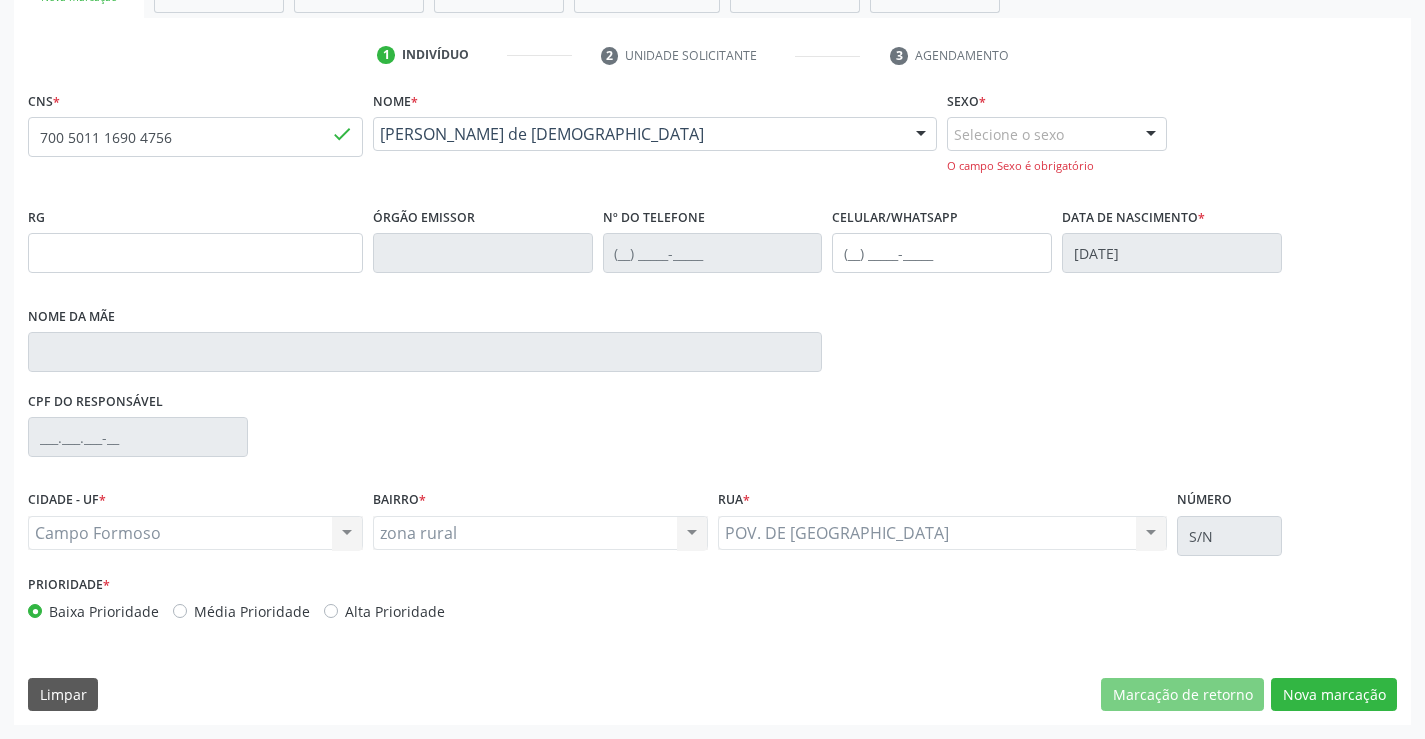 click on "Selecione o sexo
Masculino   Feminino
Nenhum resultado encontrado para: "   "
Não há nenhuma opção para ser exibida.
O campo Sexo é obrigatório" at bounding box center [1057, 145] 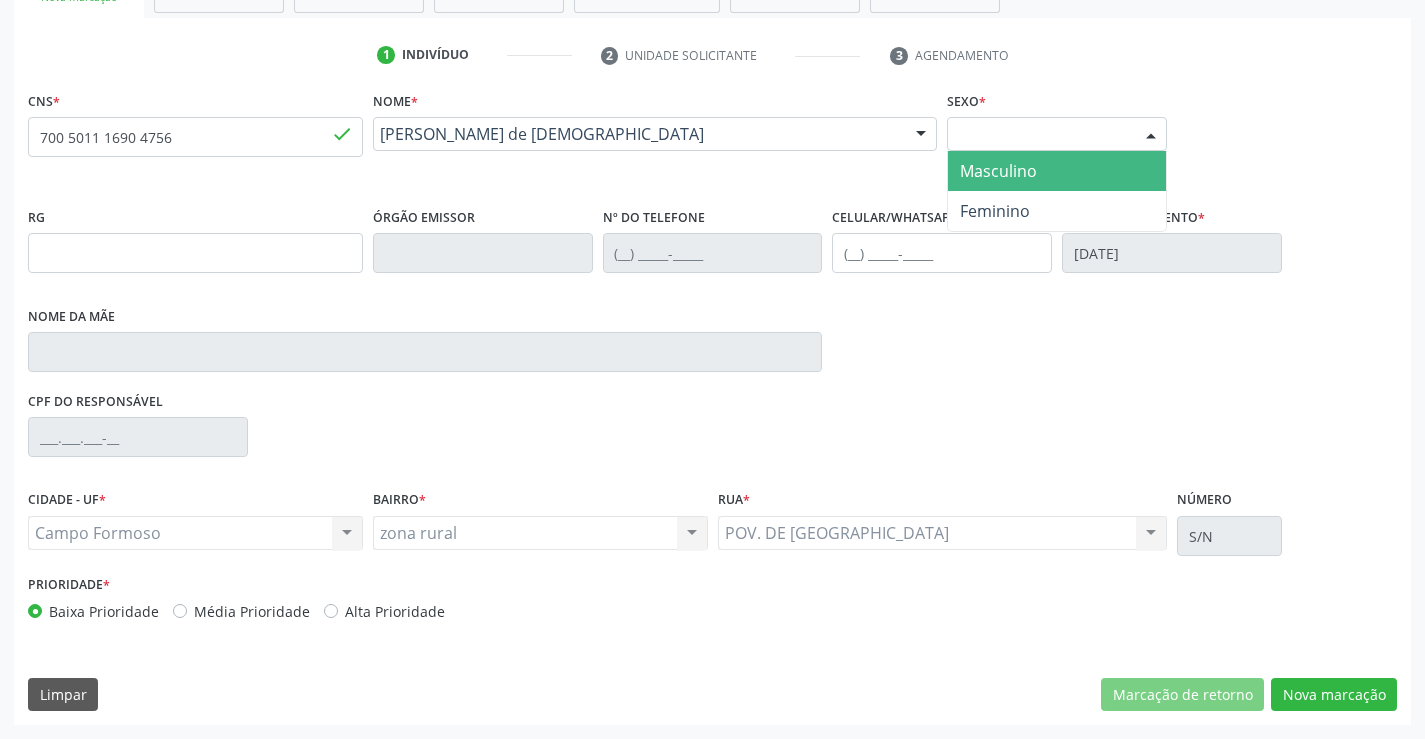 click on "Masculino" at bounding box center (1057, 171) 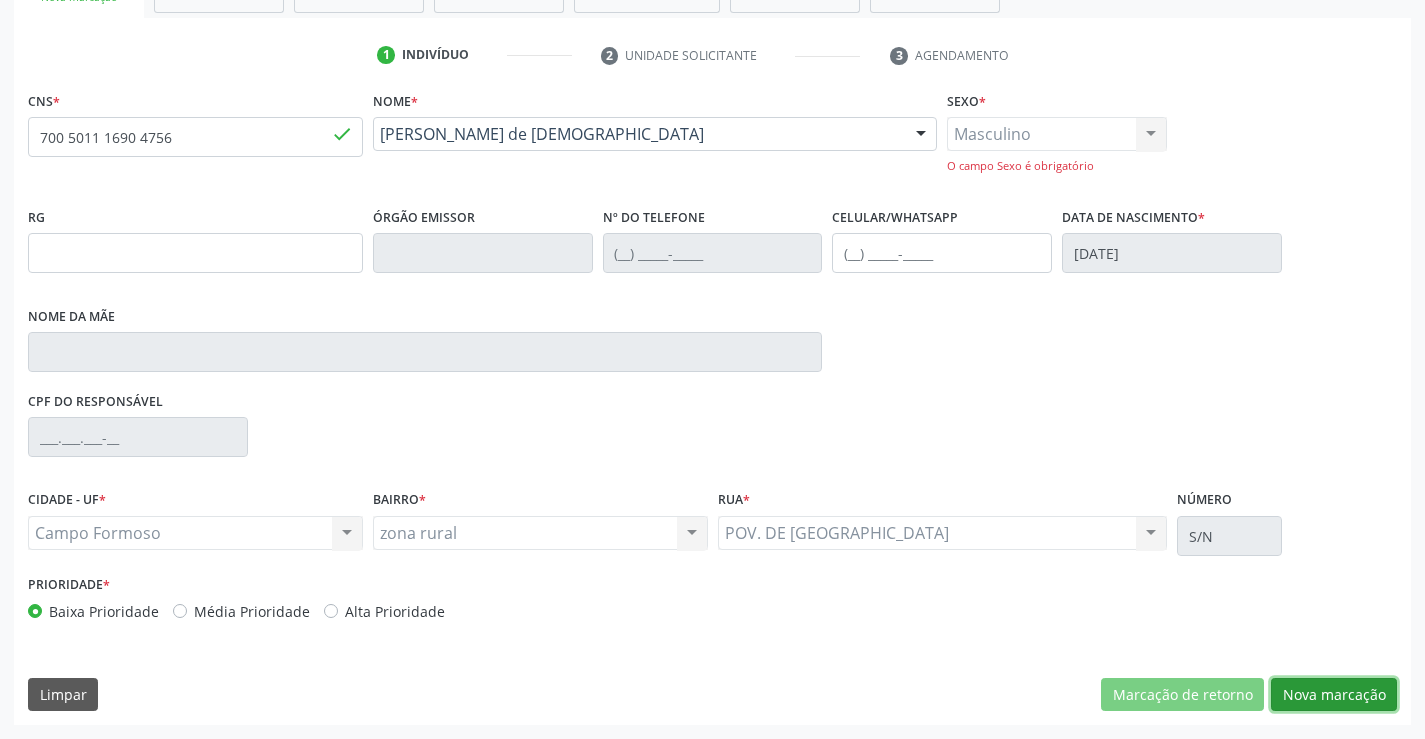 click on "Nova marcação" at bounding box center [1334, 695] 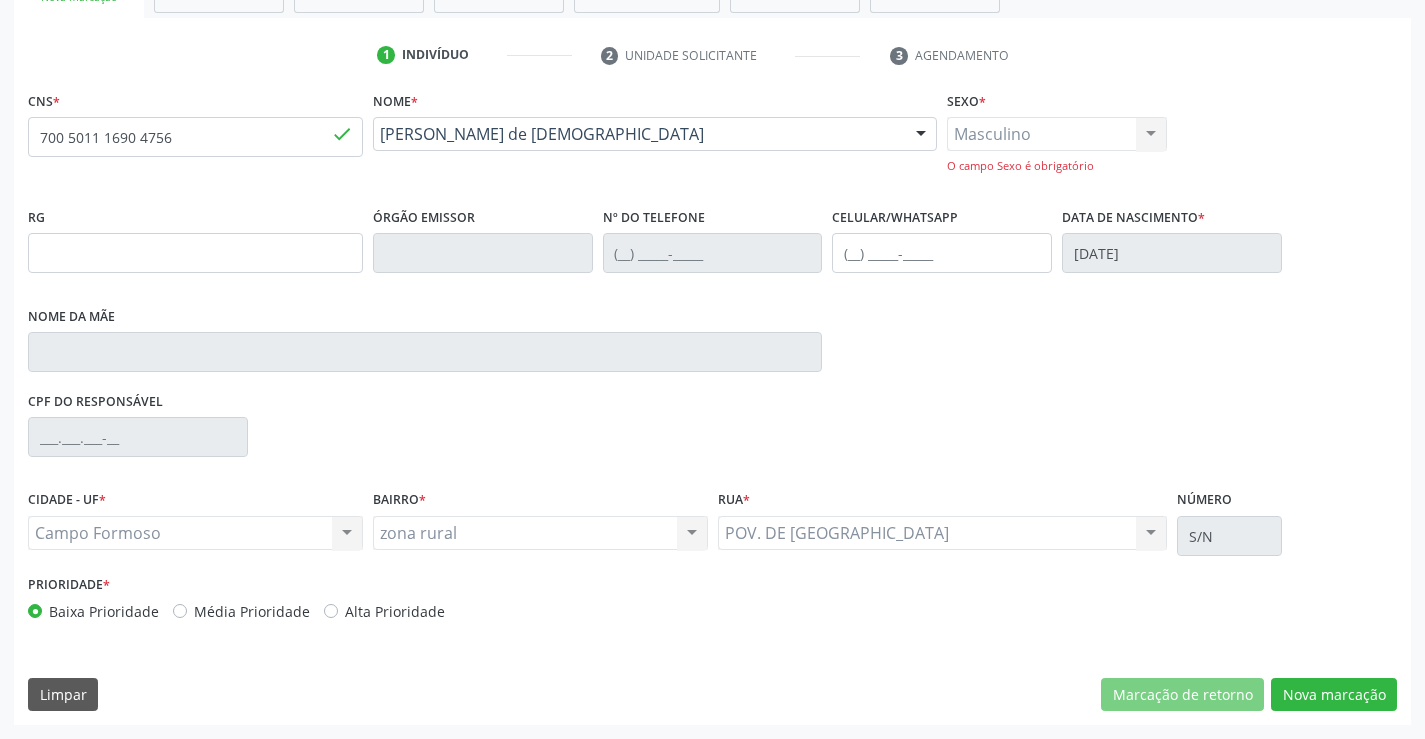 scroll, scrollTop: 167, scrollLeft: 0, axis: vertical 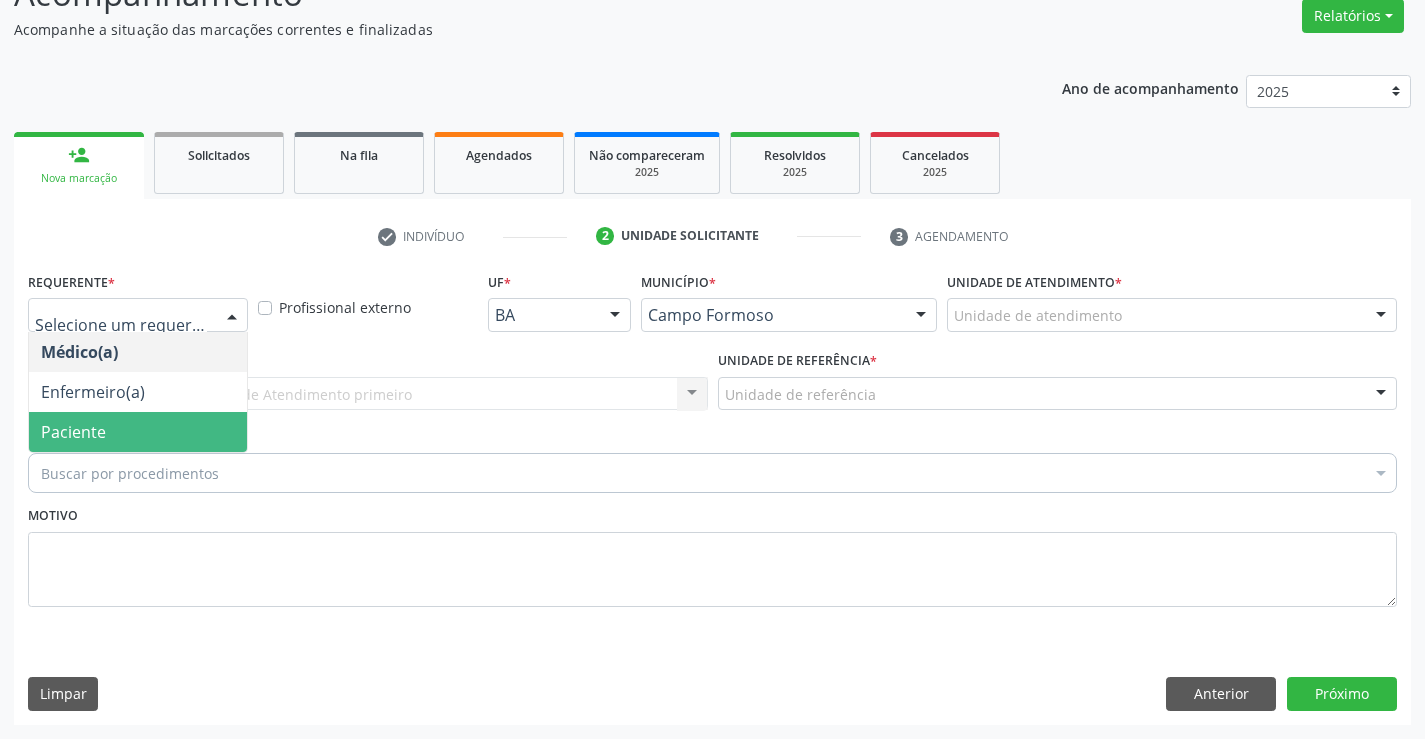 click on "Paciente" at bounding box center (138, 432) 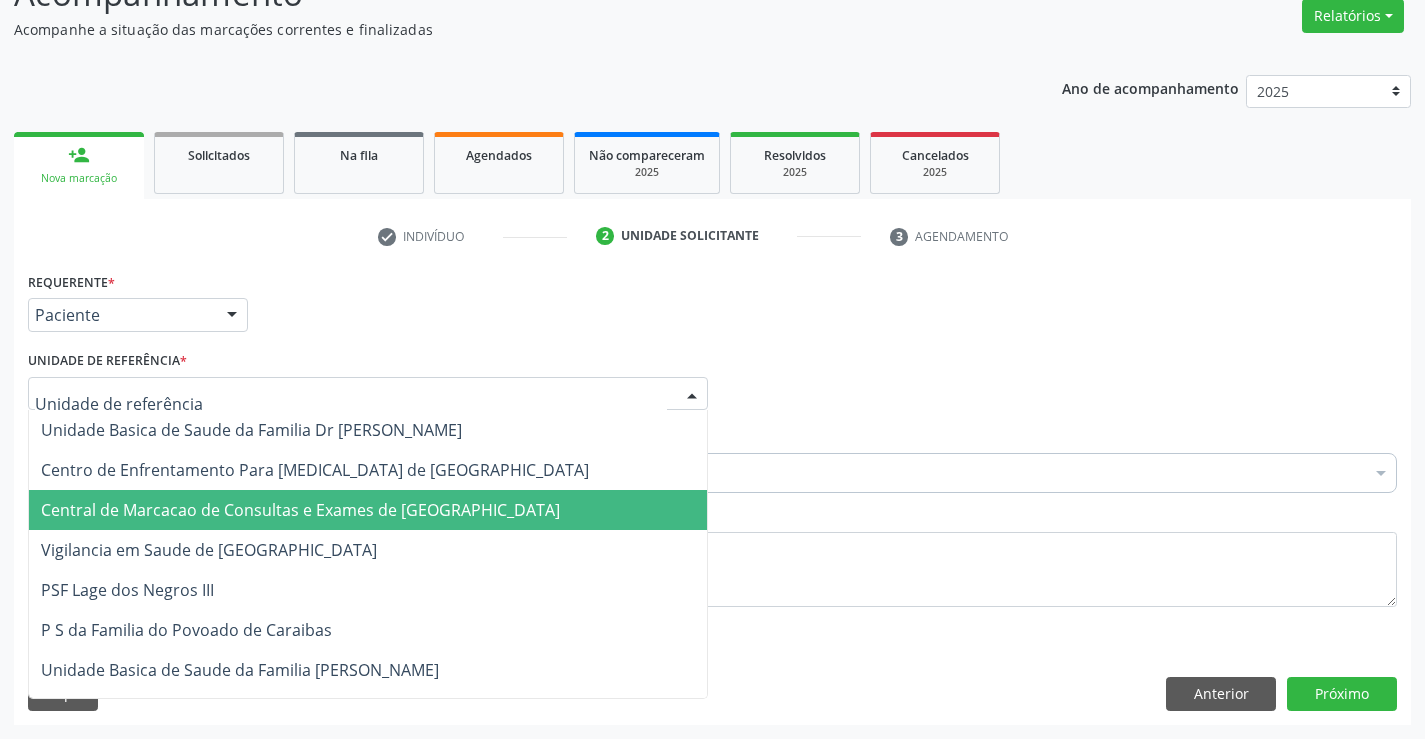 drag, startPoint x: 148, startPoint y: 511, endPoint x: 144, endPoint y: 472, distance: 39.20459 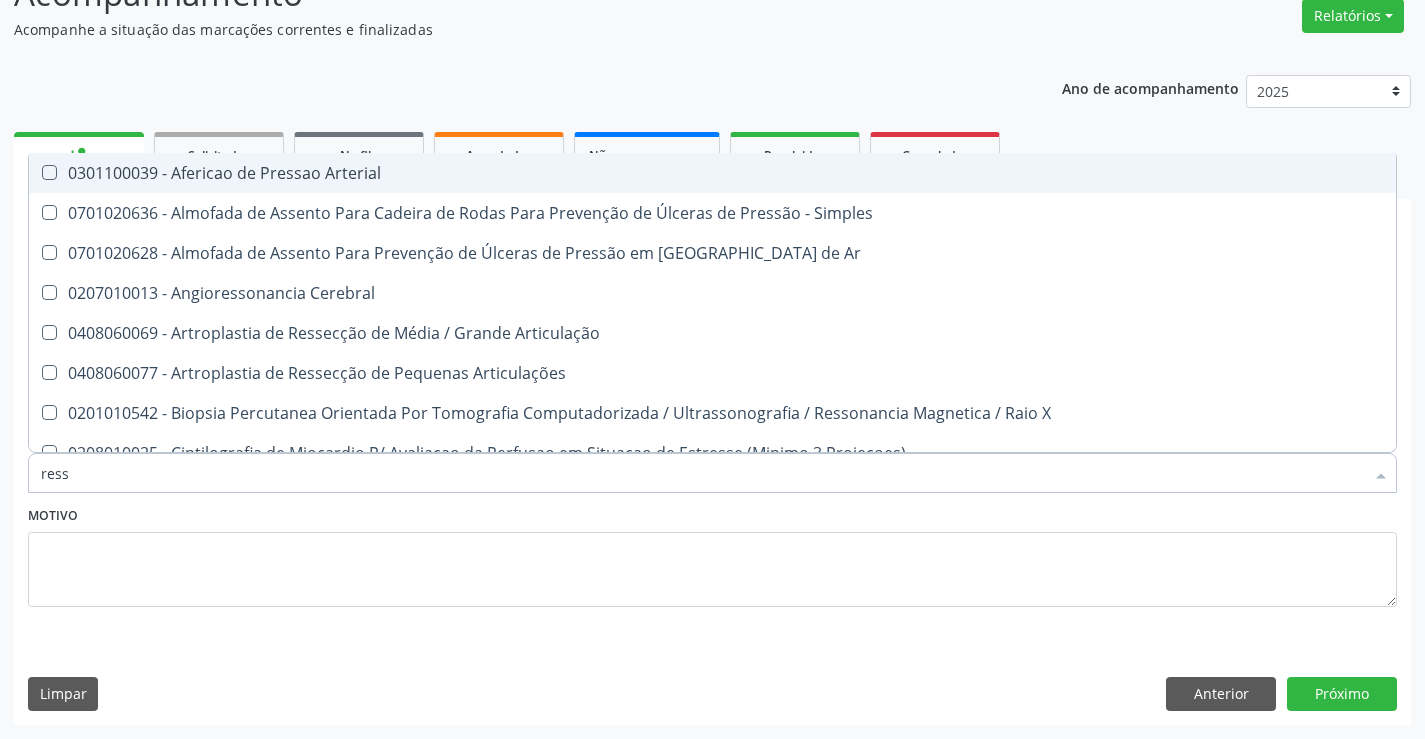 type on "resso" 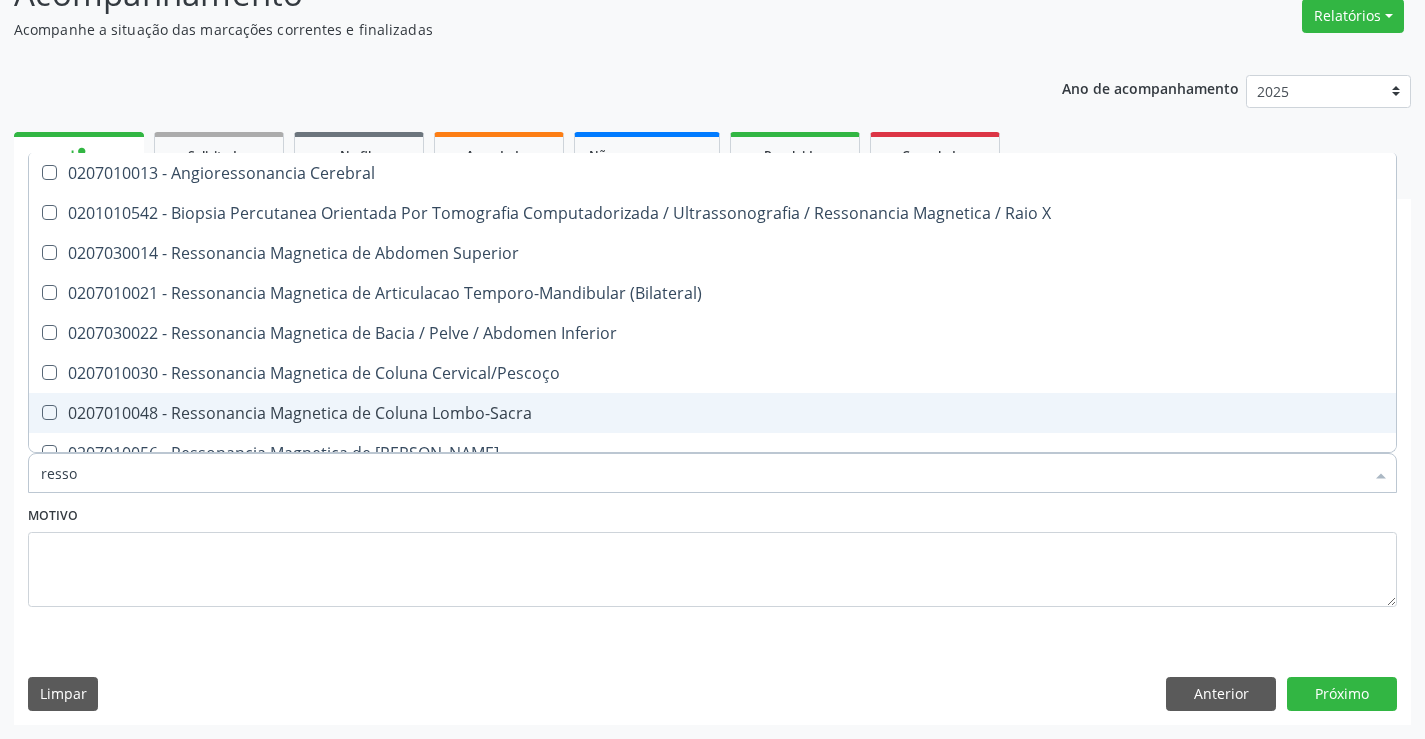 click on "0207010048 - Ressonancia Magnetica de Coluna Lombo-Sacra" at bounding box center [712, 413] 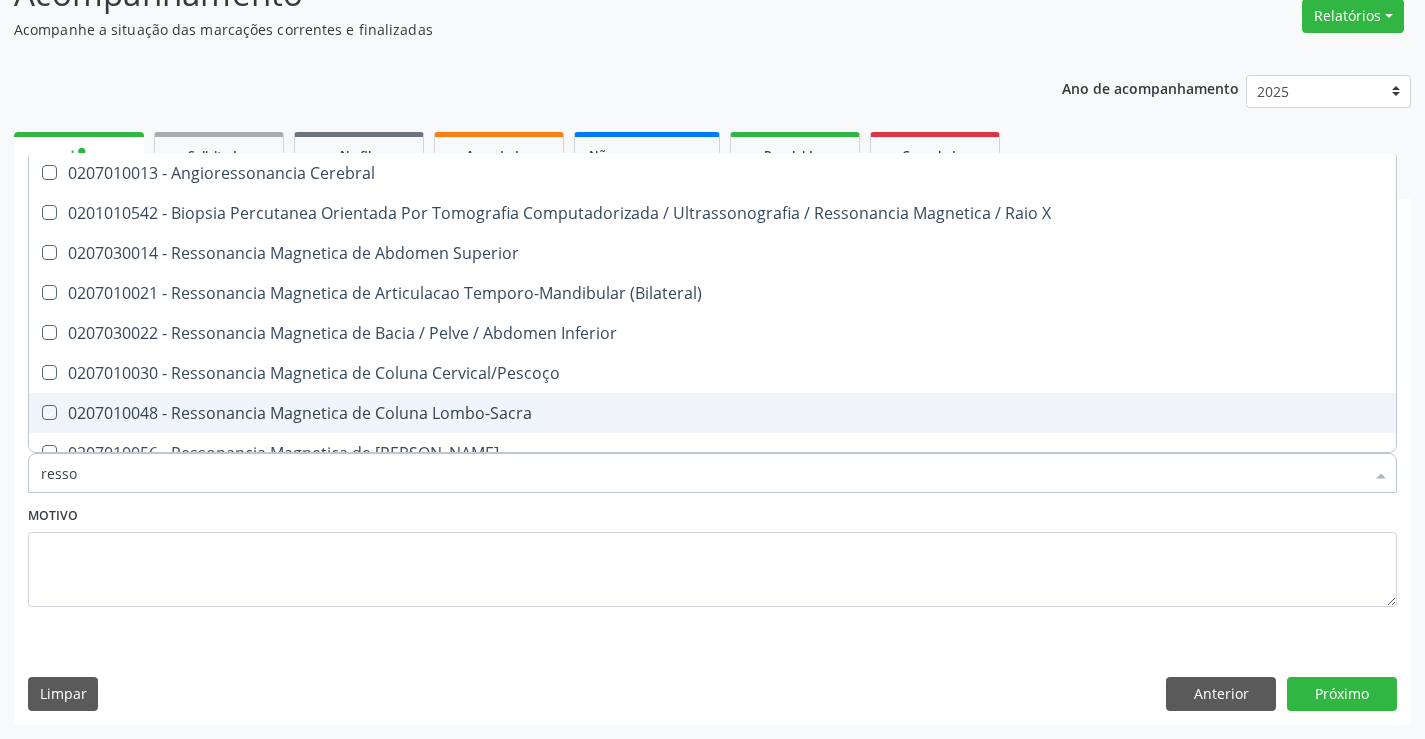 checkbox on "true" 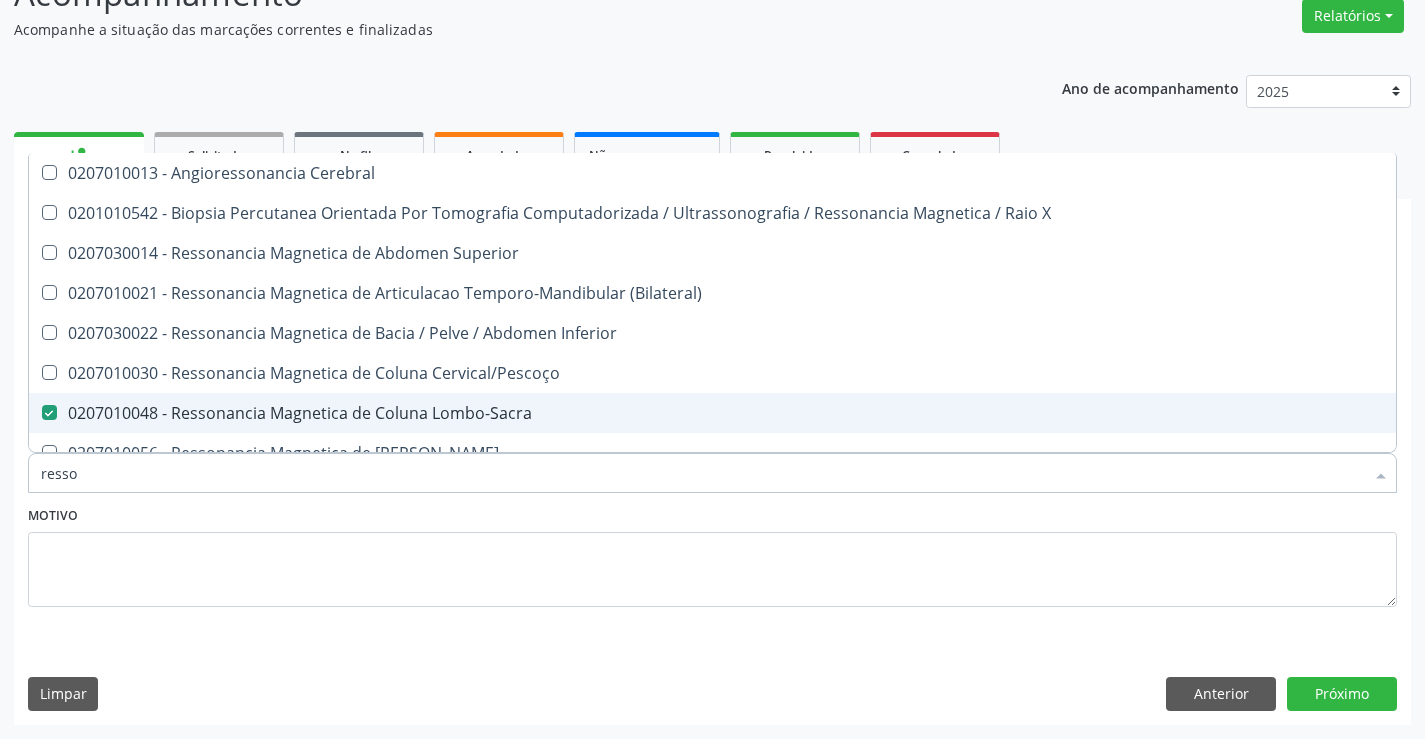 type on "ress" 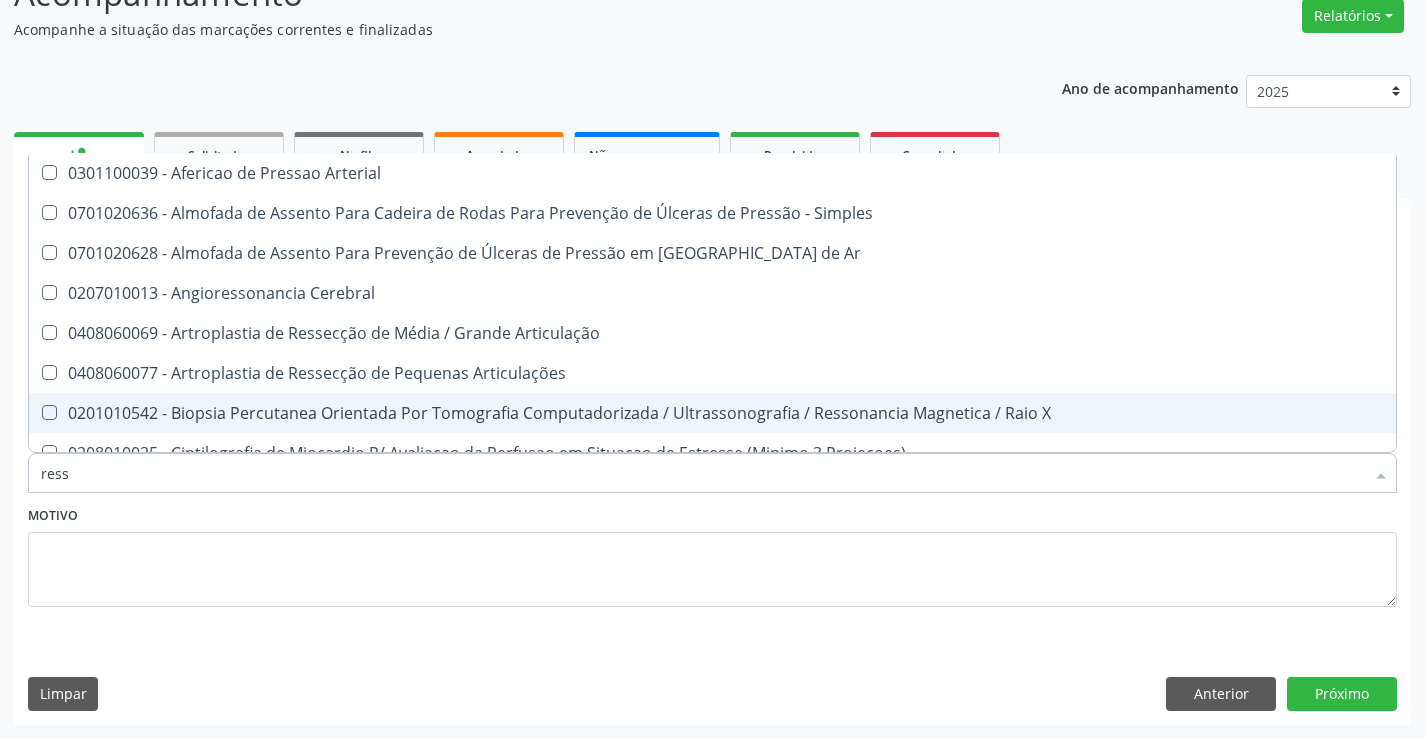 type on "res" 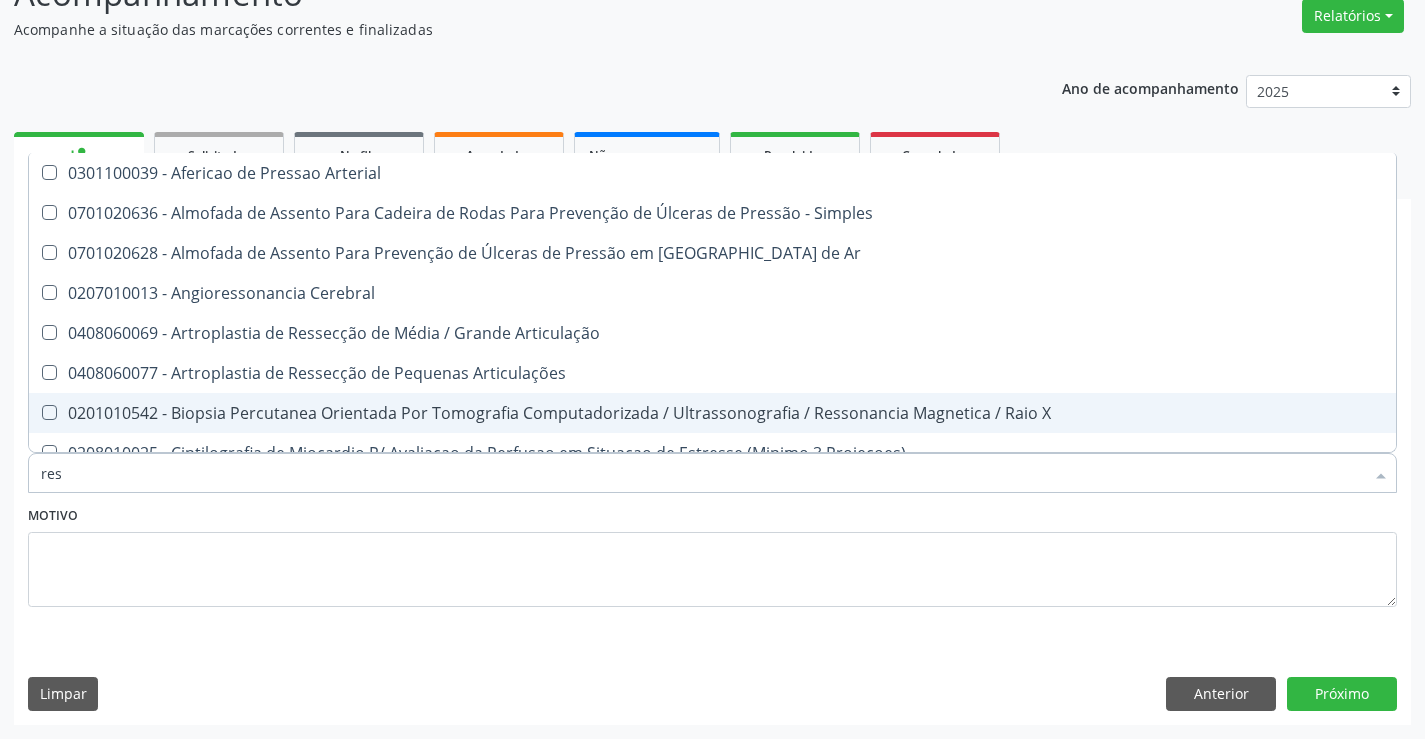 checkbox on "false" 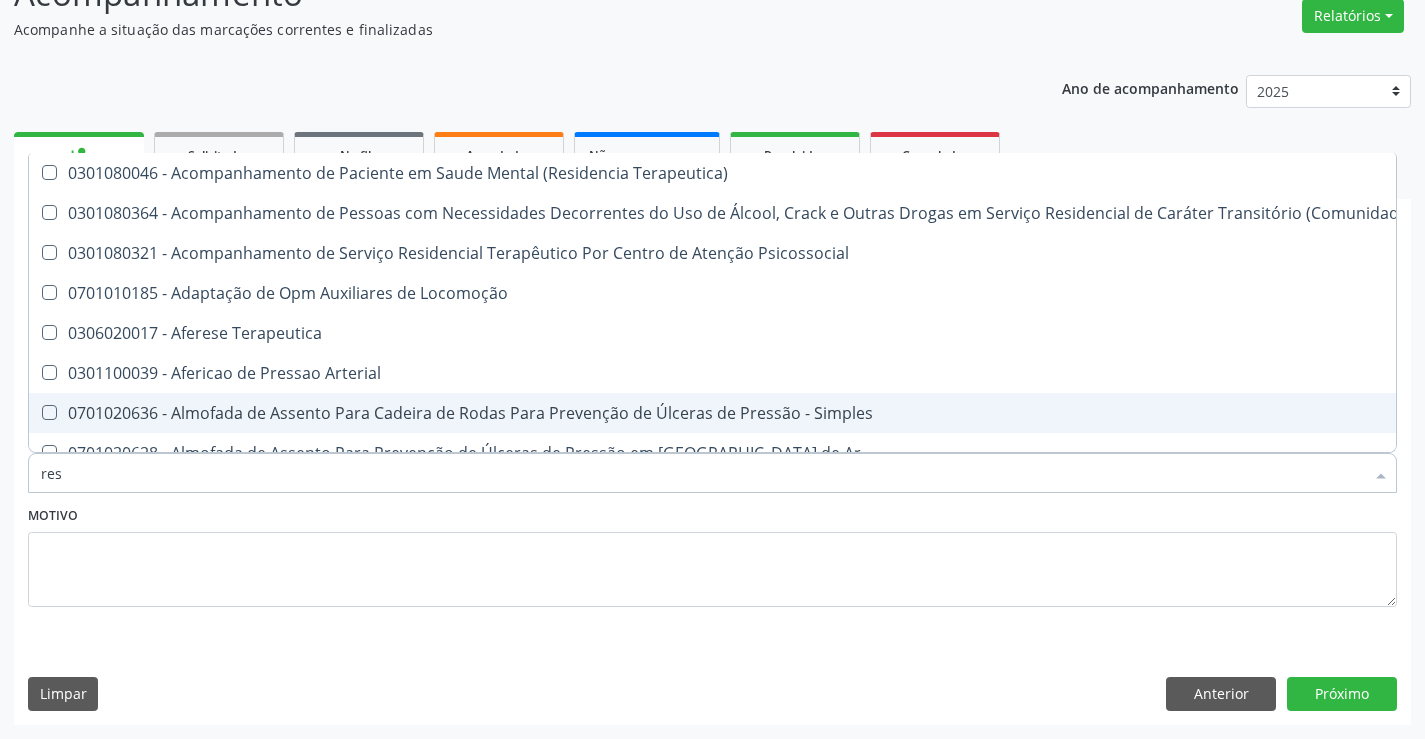 type on "re" 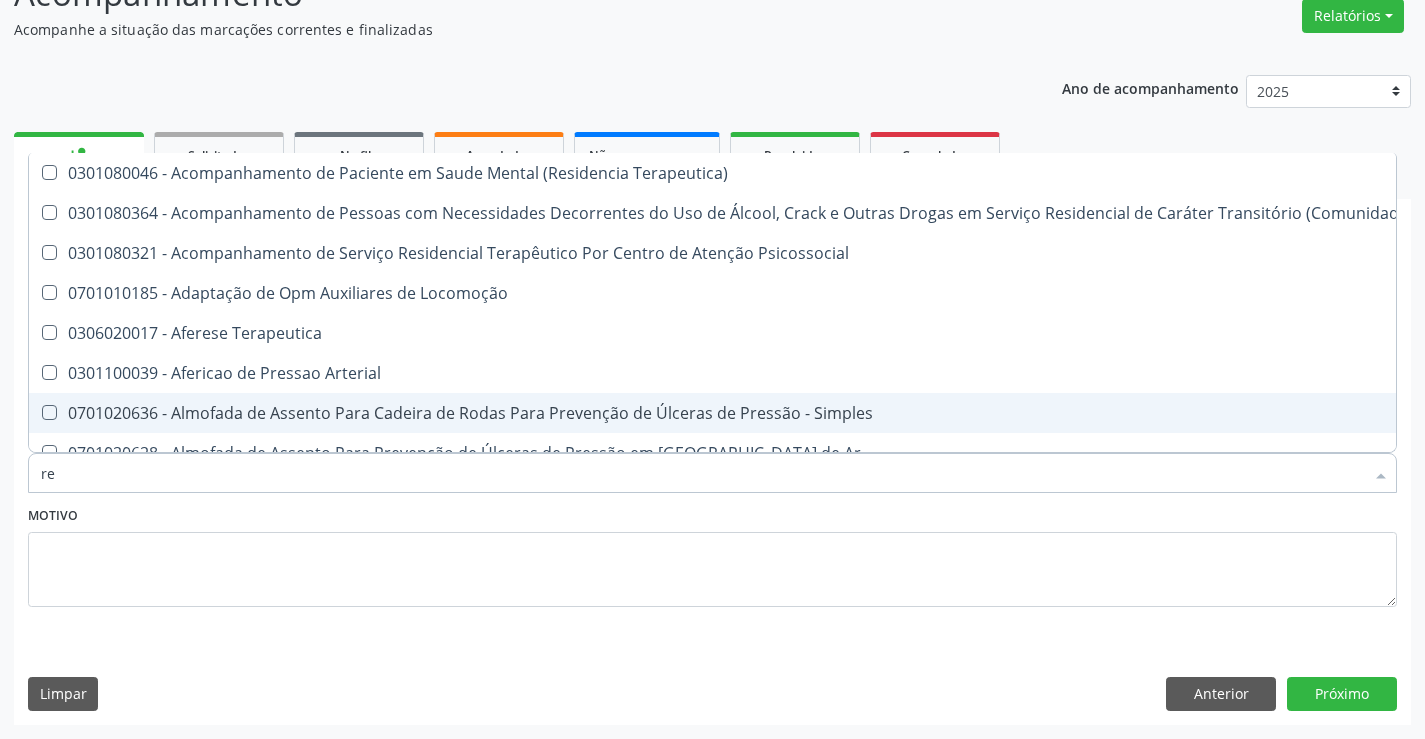 checkbox on "false" 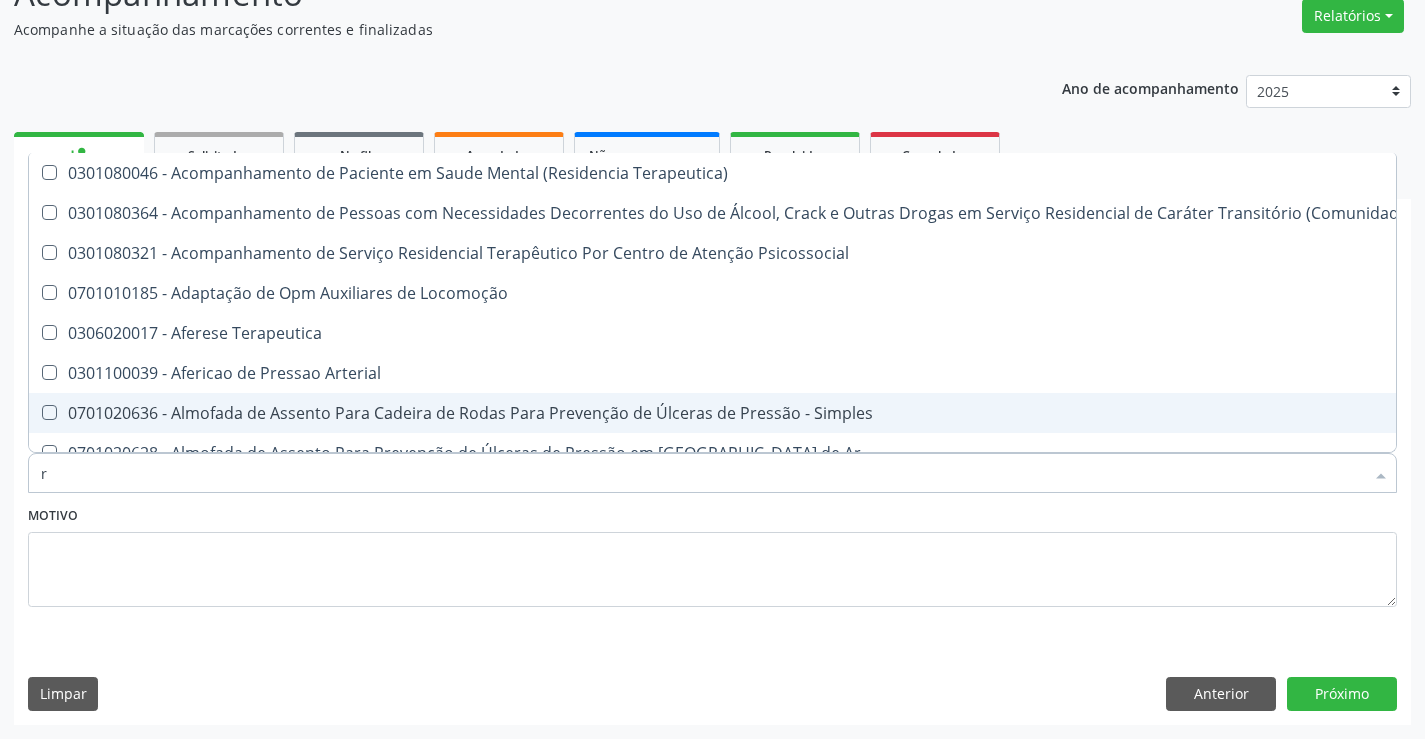 type 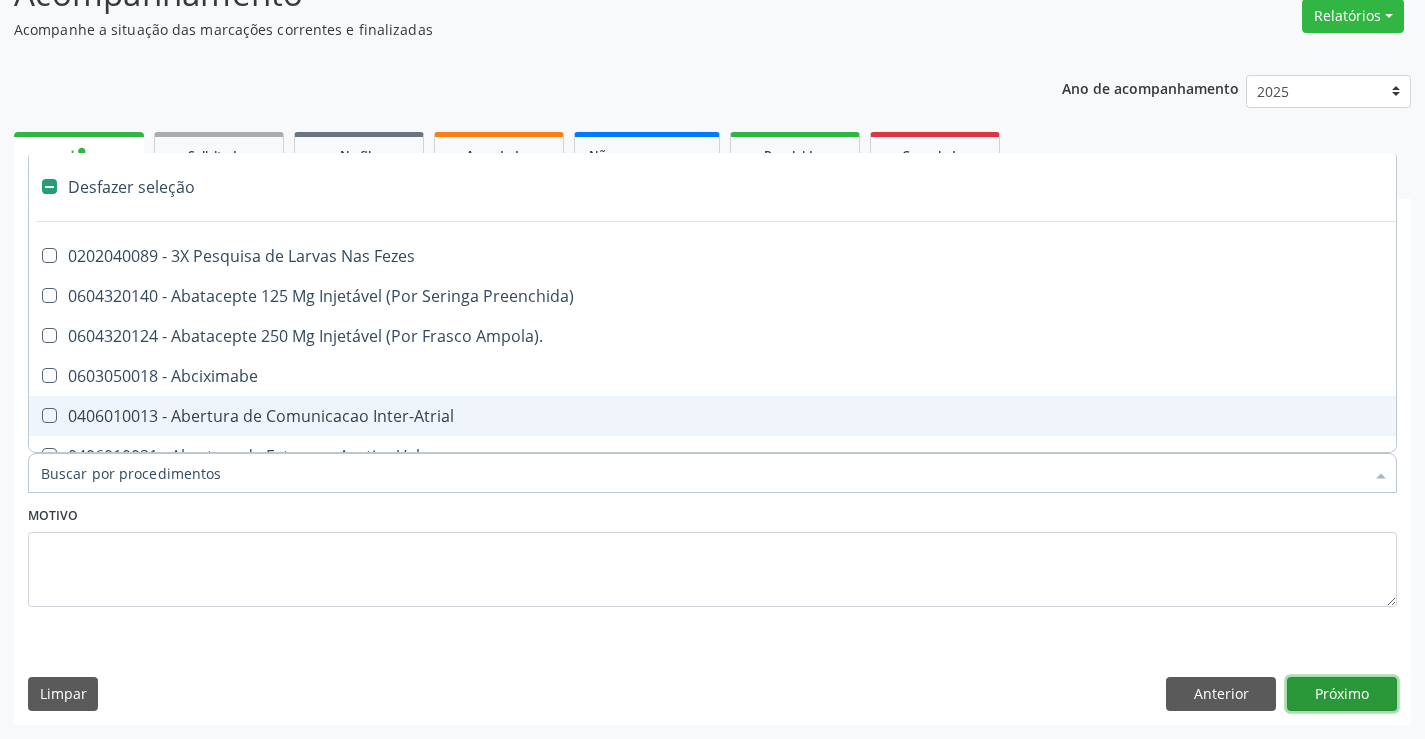 click on "Próximo" at bounding box center [1342, 694] 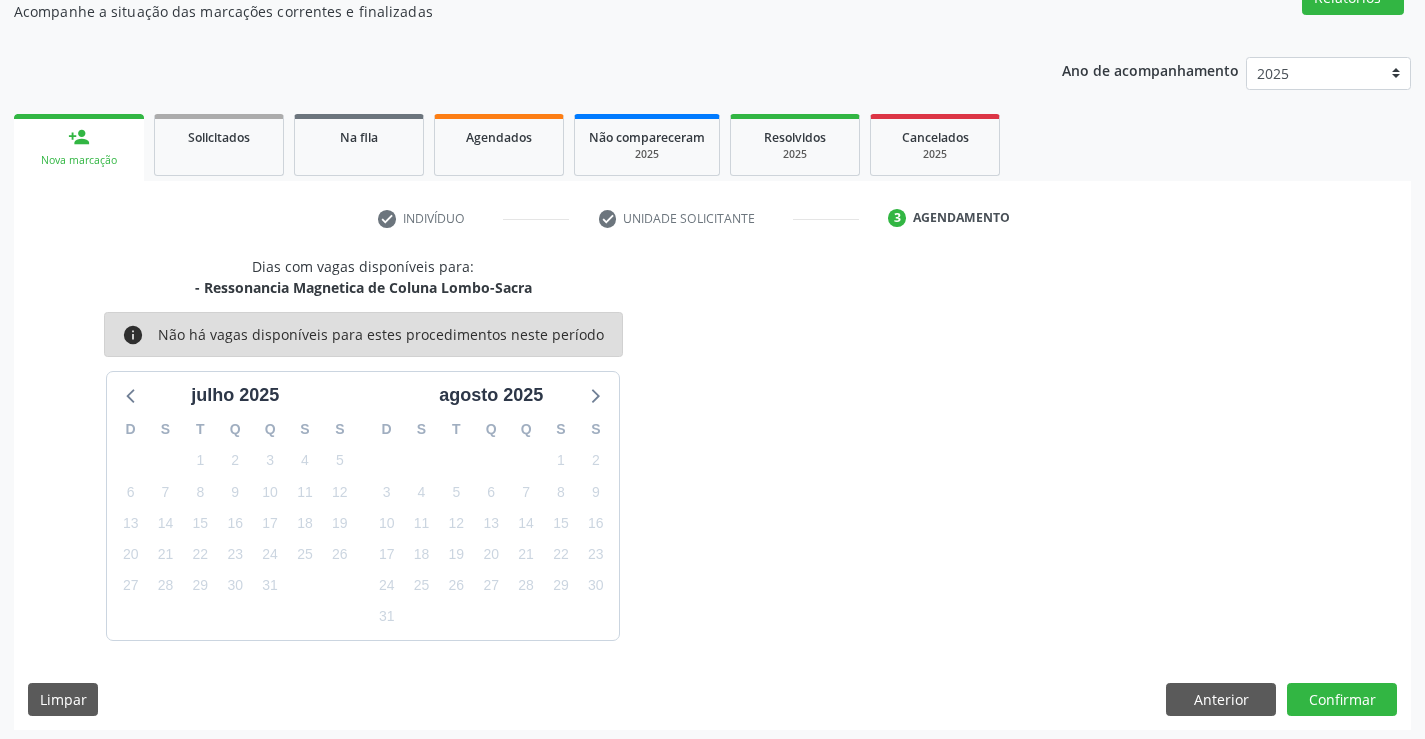 scroll, scrollTop: 190, scrollLeft: 0, axis: vertical 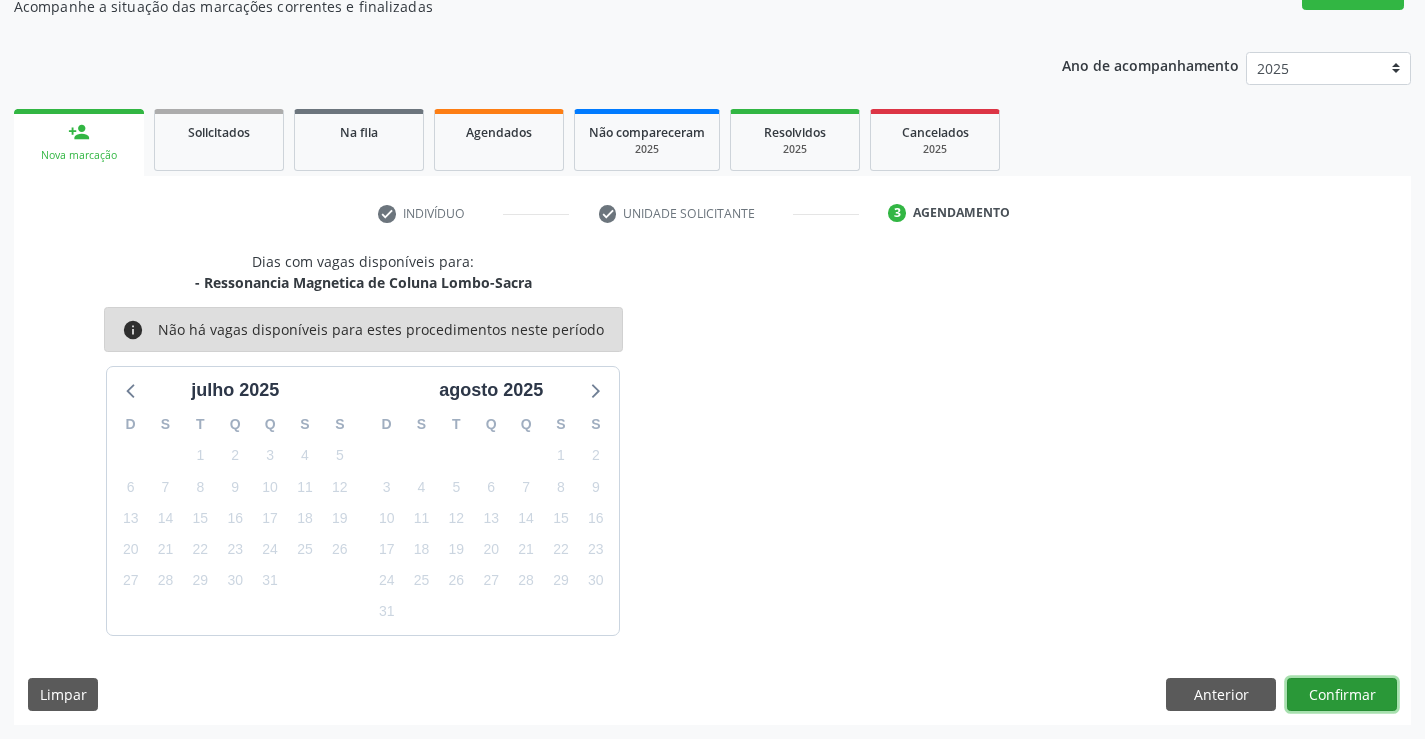 click on "Confirmar" at bounding box center [1342, 695] 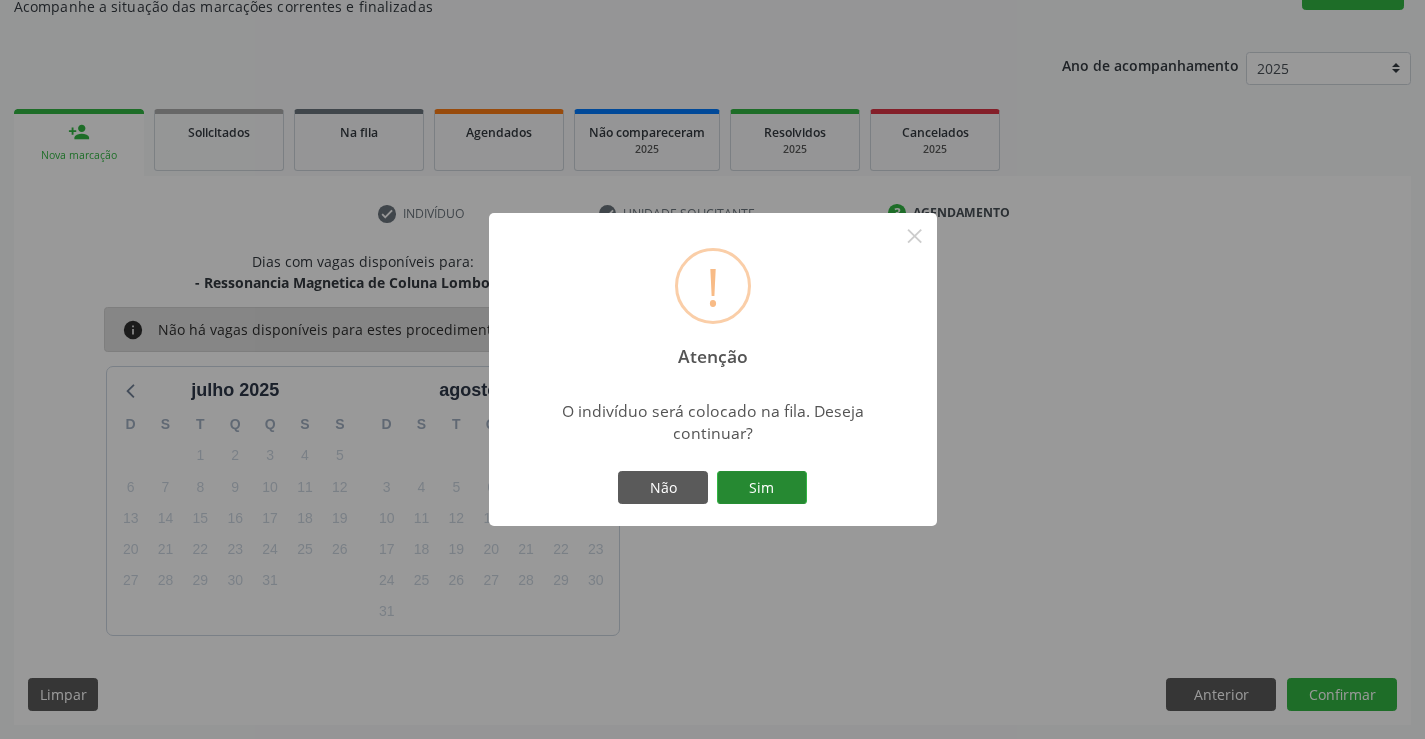 click on "Sim" at bounding box center [762, 488] 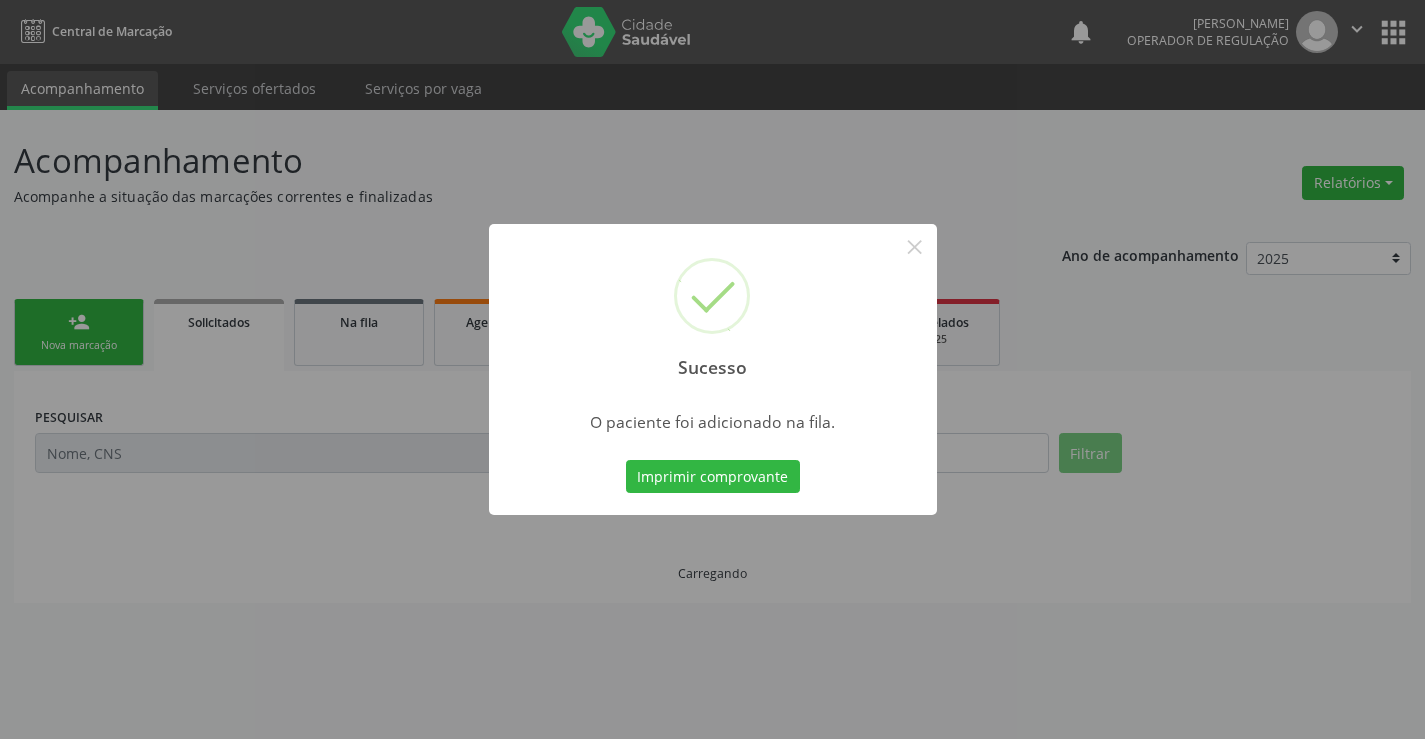 scroll, scrollTop: 0, scrollLeft: 0, axis: both 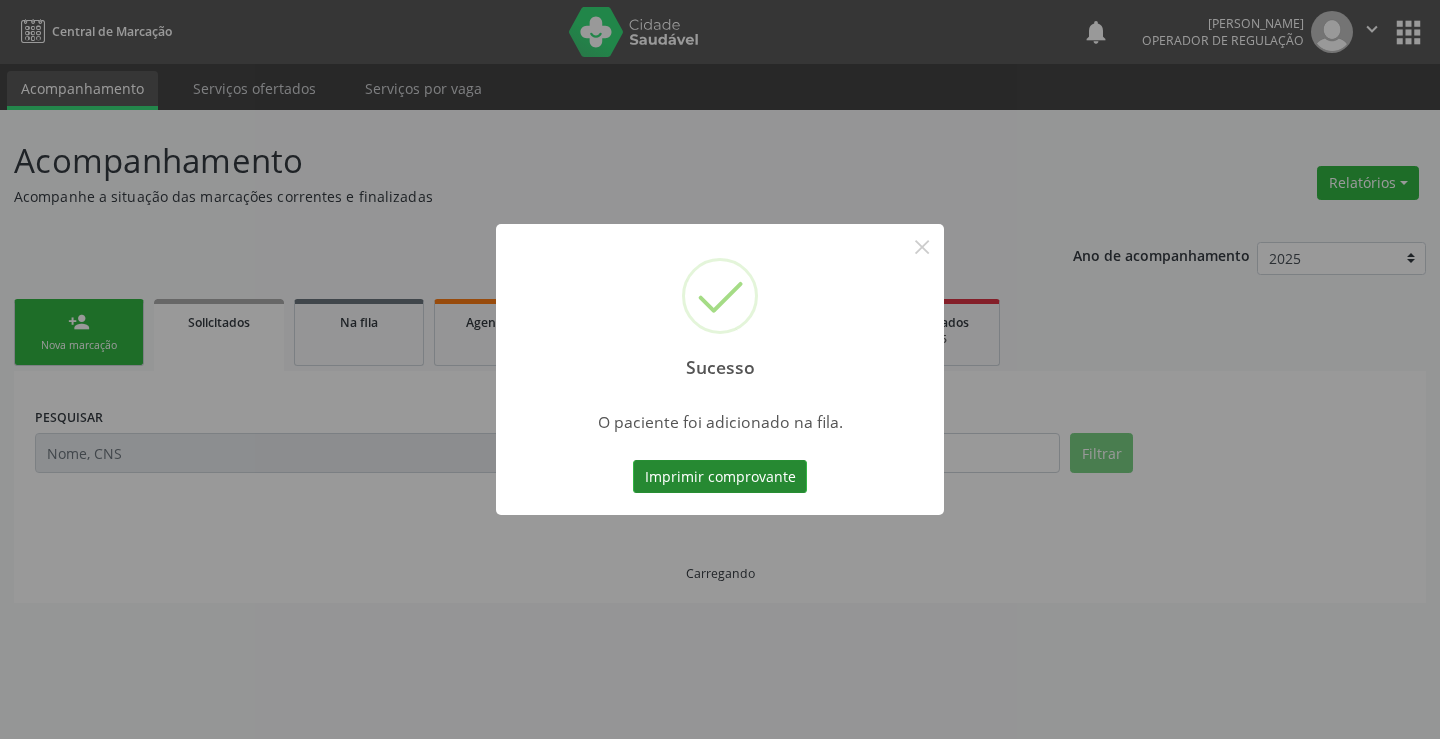 click on "Imprimir comprovante" at bounding box center (720, 477) 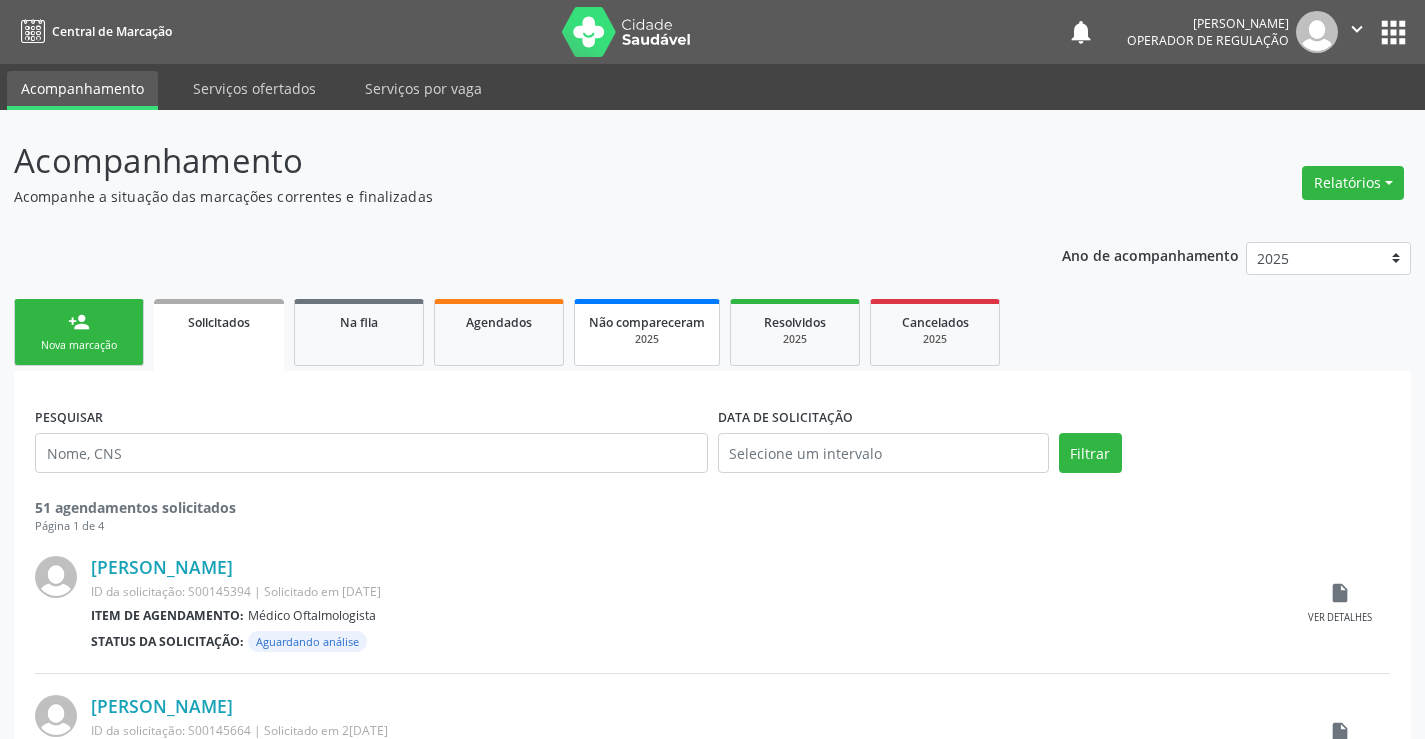 scroll, scrollTop: 200, scrollLeft: 0, axis: vertical 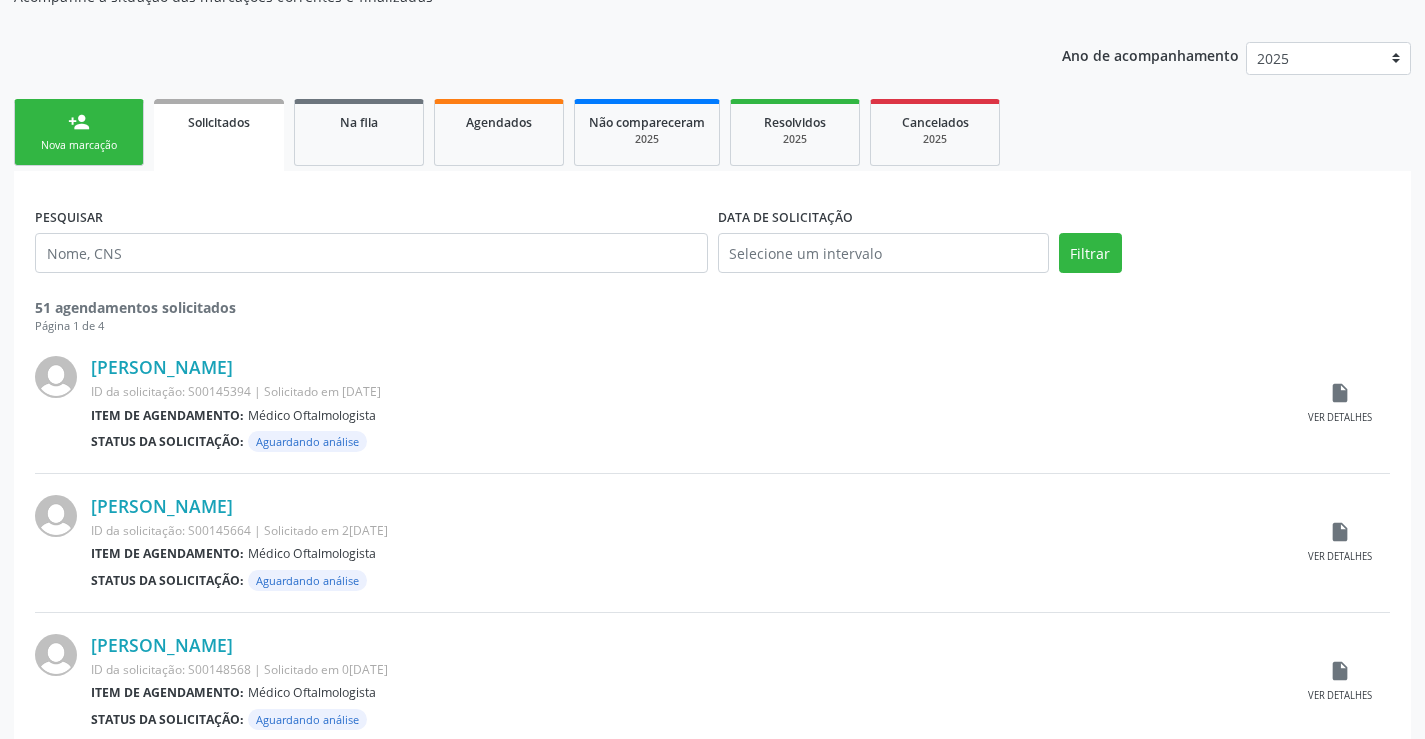 click on "Nova marcação" at bounding box center [79, 145] 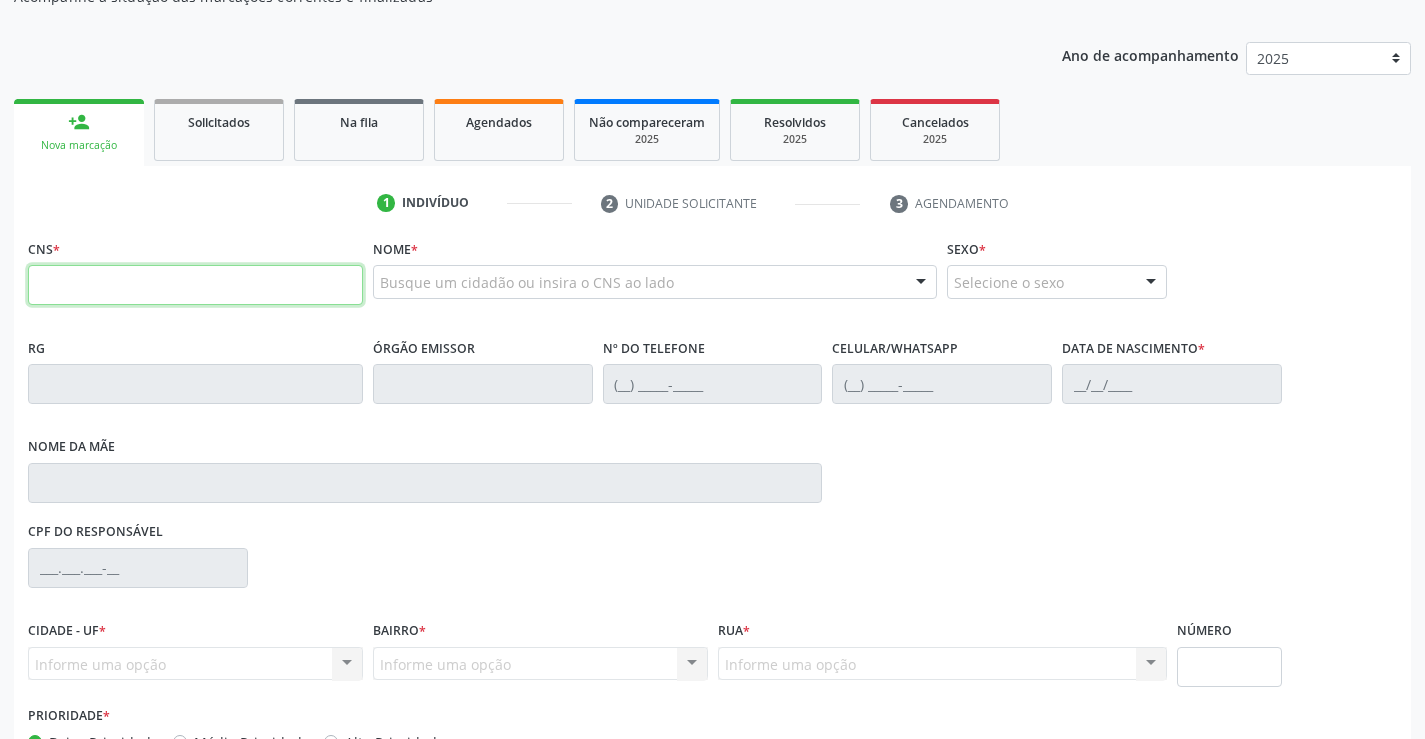 click at bounding box center (195, 285) 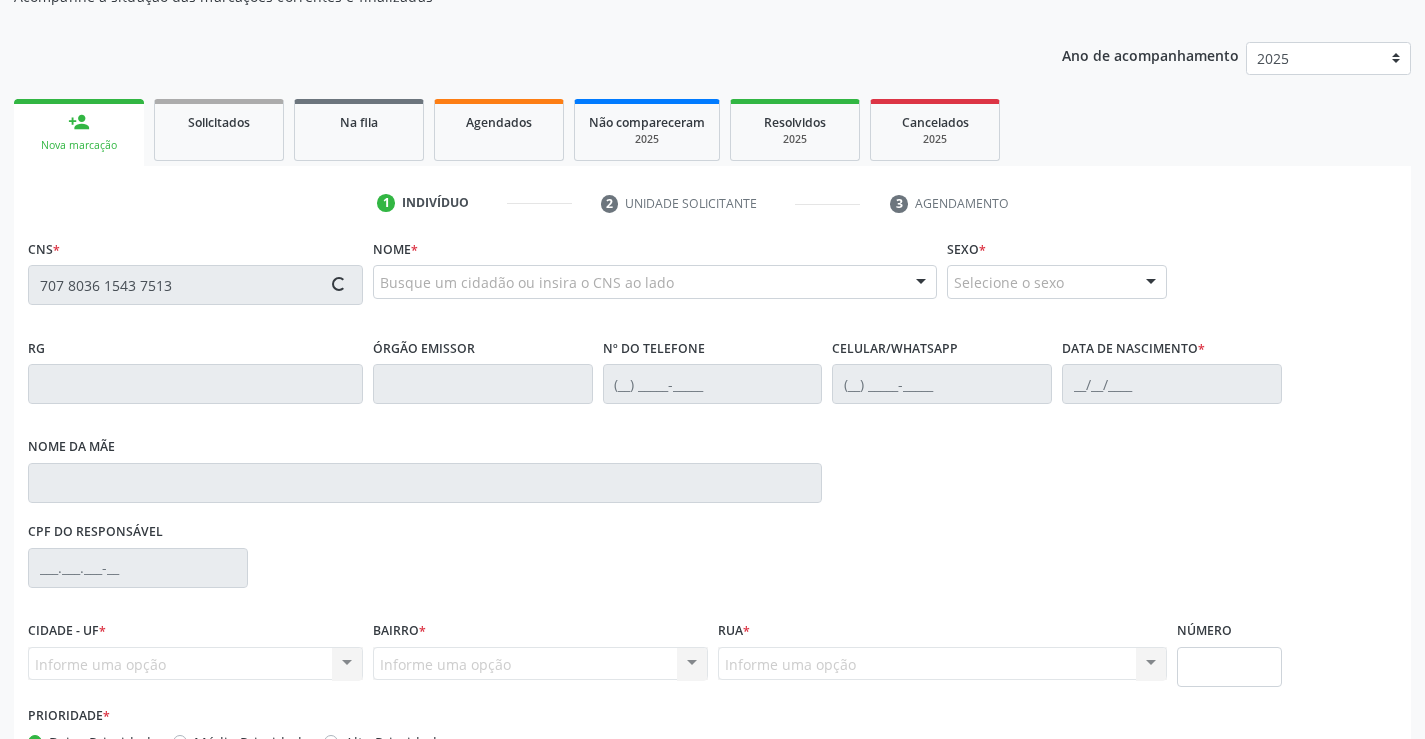 type on "707 8036 1543 7513" 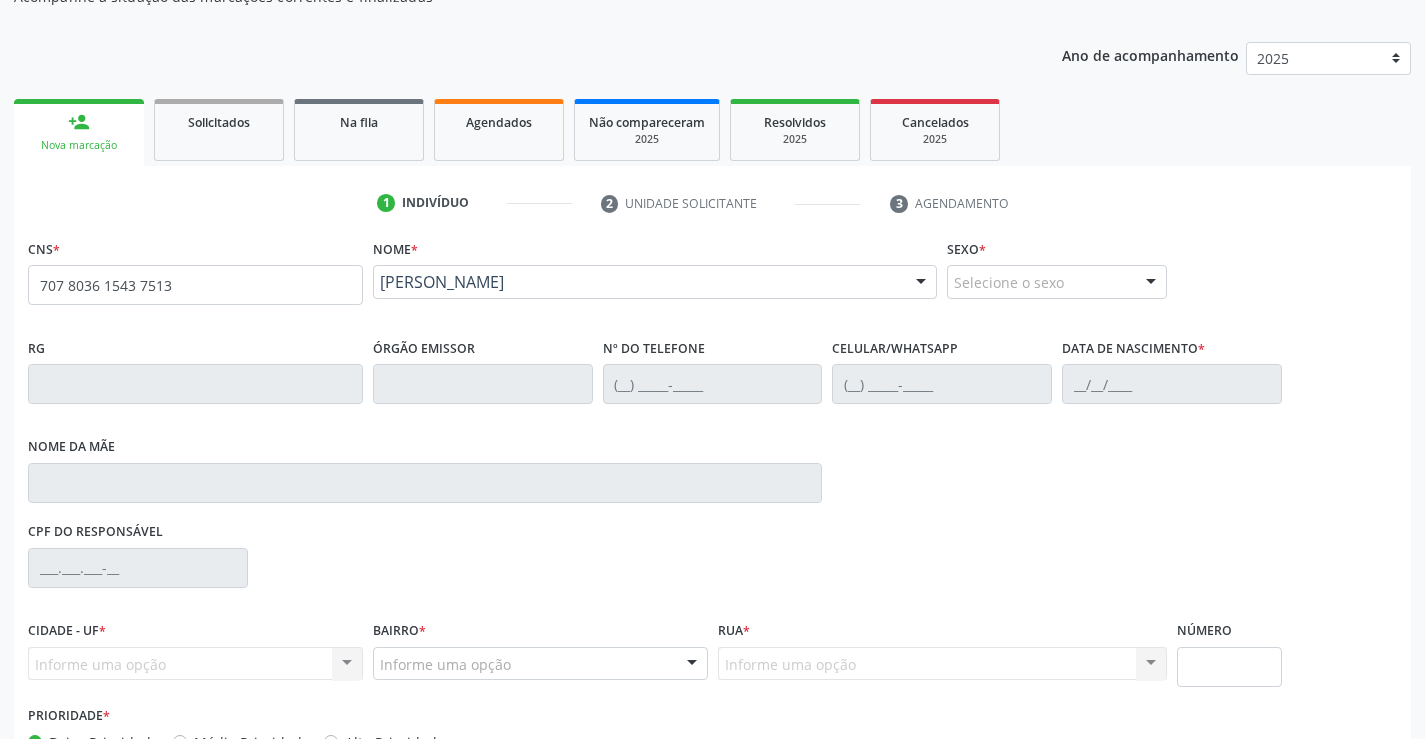 scroll, scrollTop: 331, scrollLeft: 0, axis: vertical 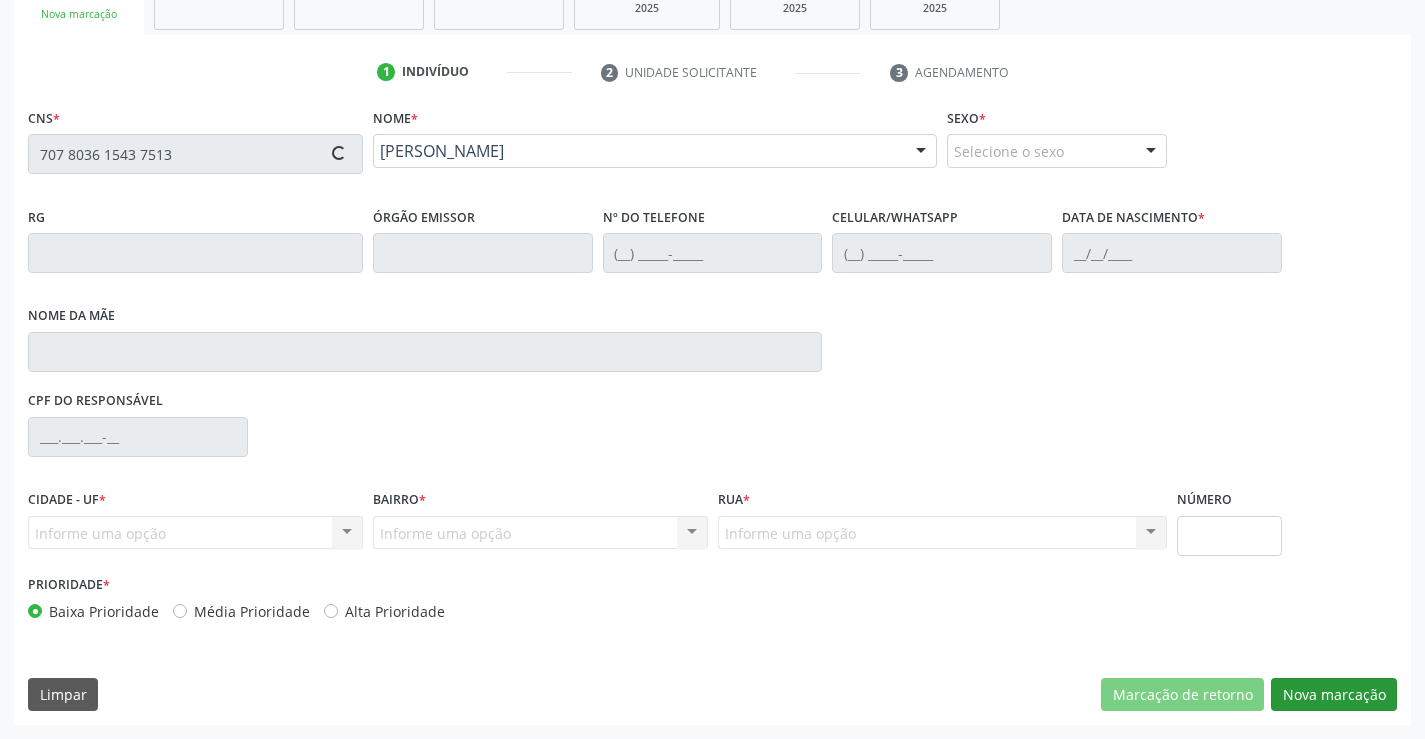 type on "0767766628" 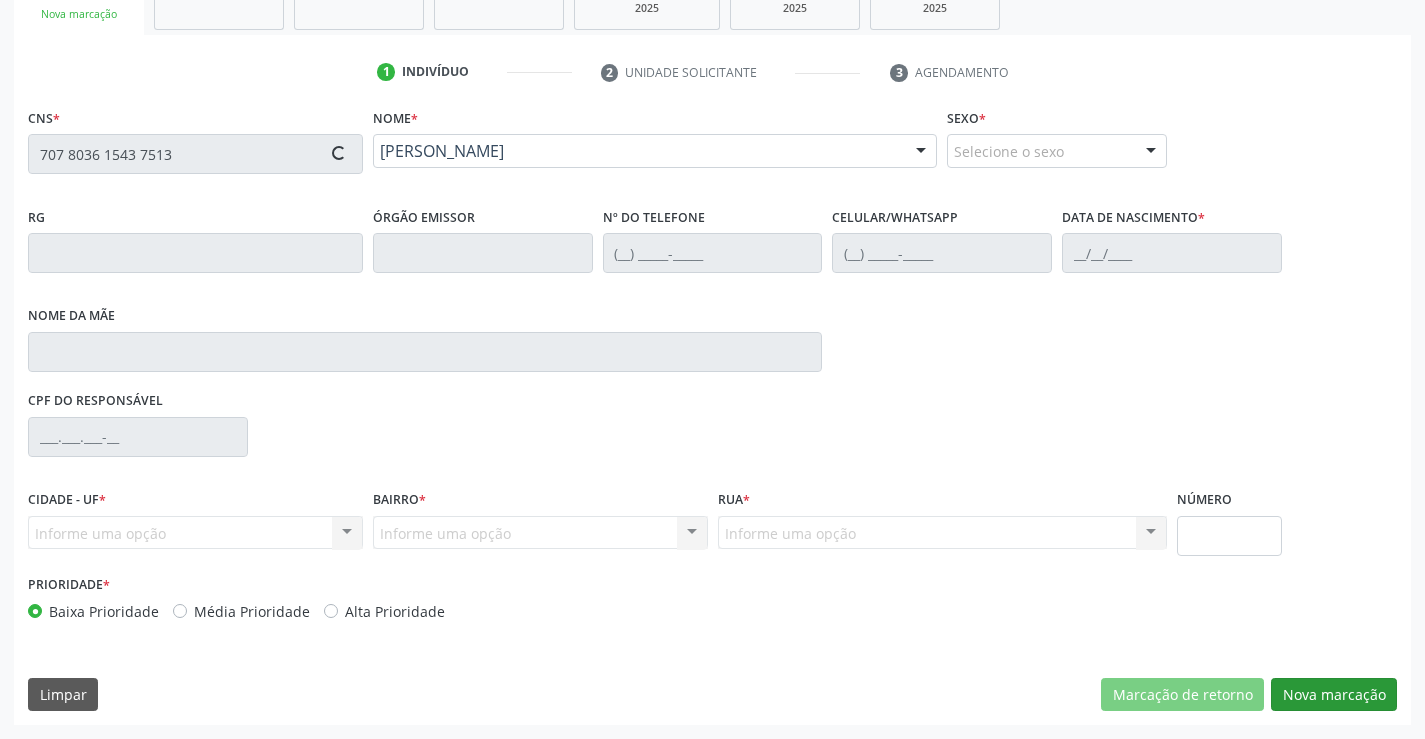 type on "(74) 98813-3800" 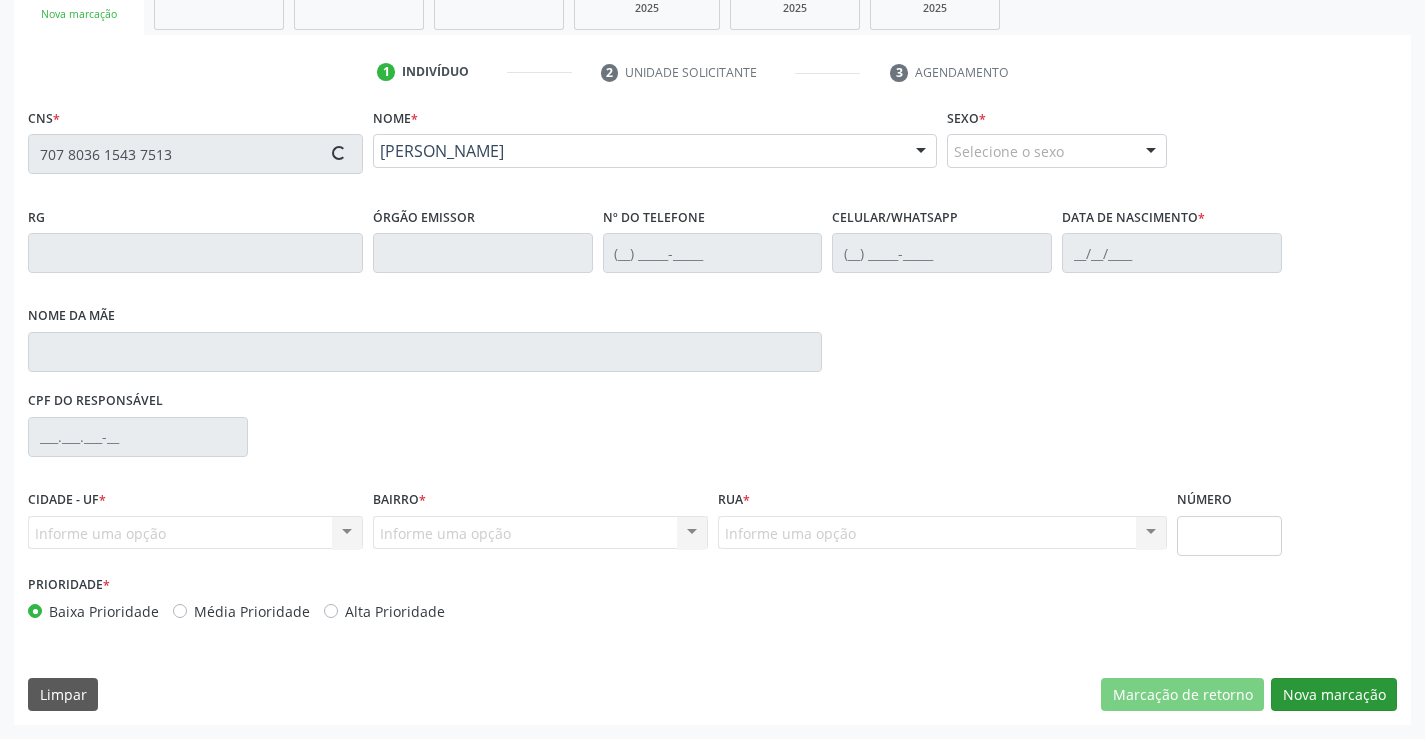 type on "03/12/1958" 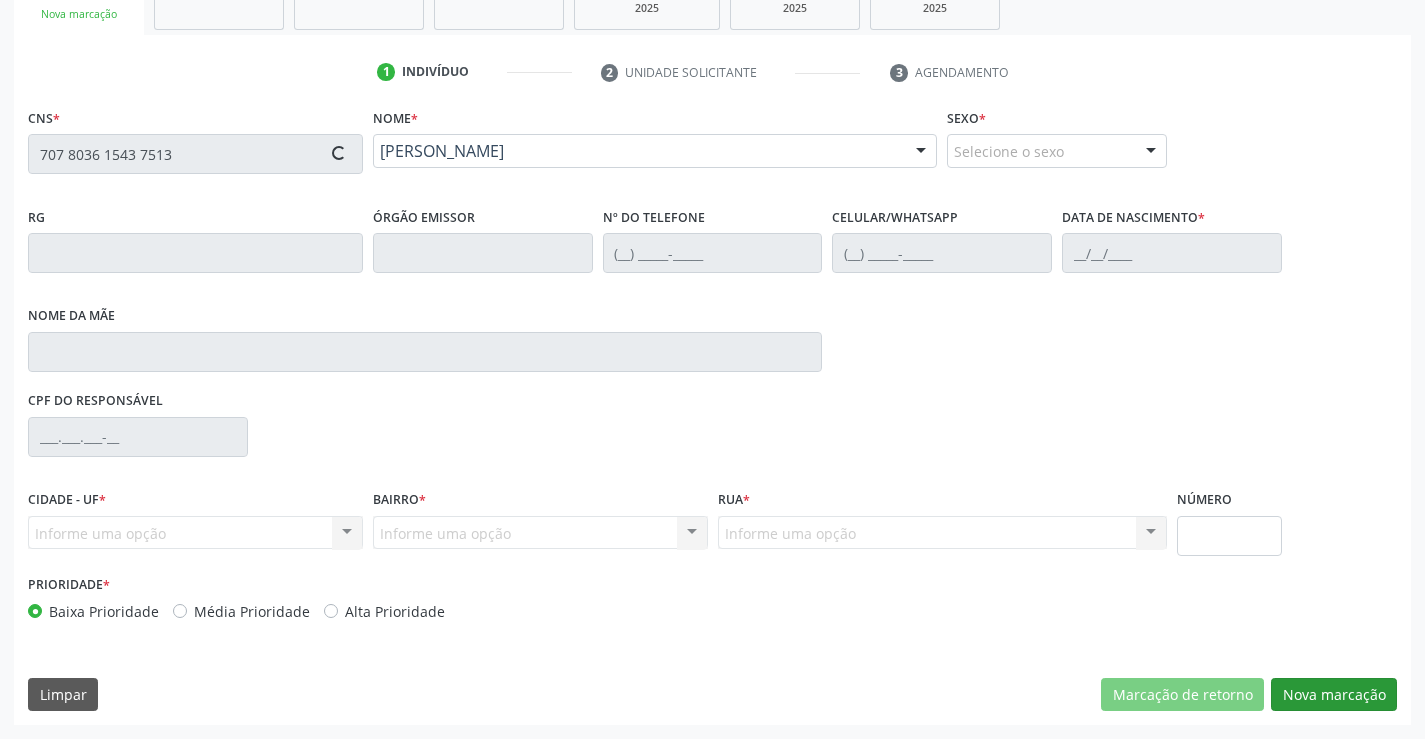 type on "907.645.955-04" 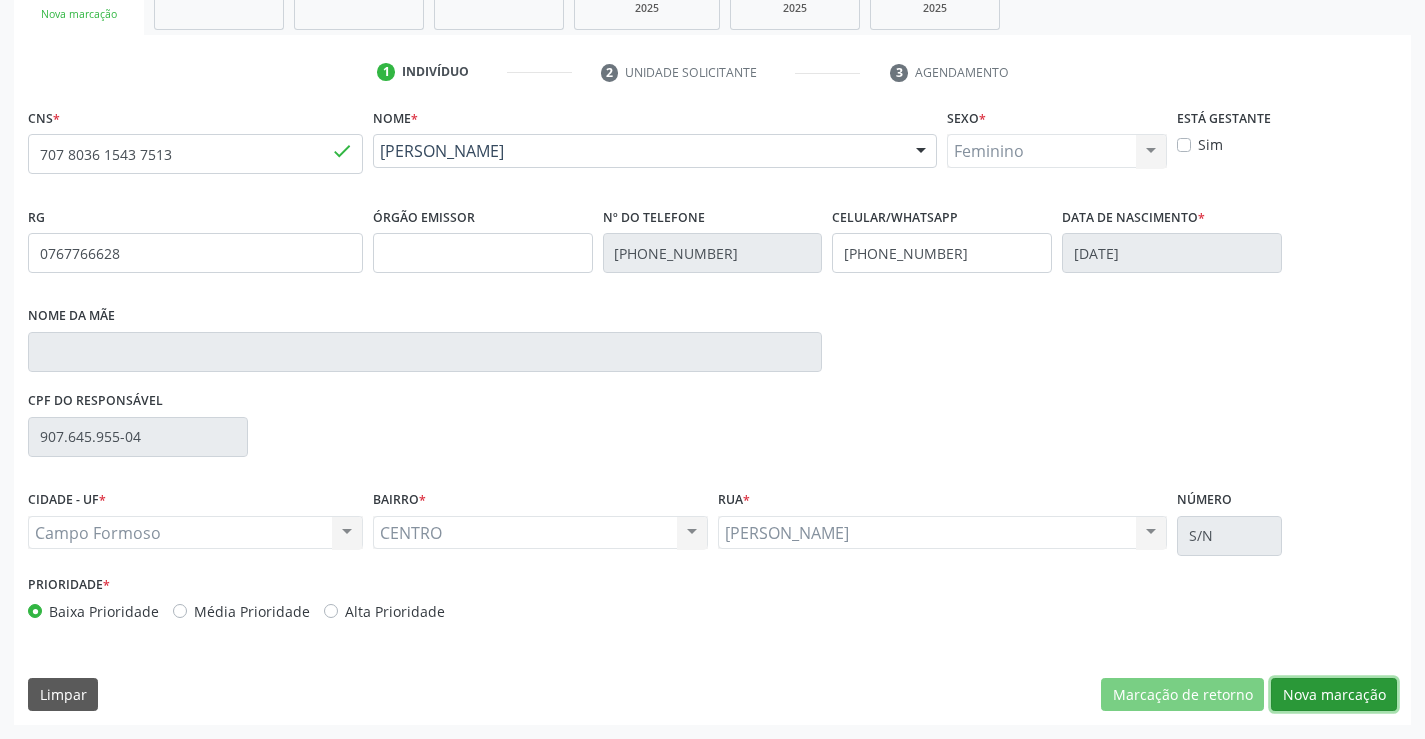 click on "Nova marcação" at bounding box center (1334, 695) 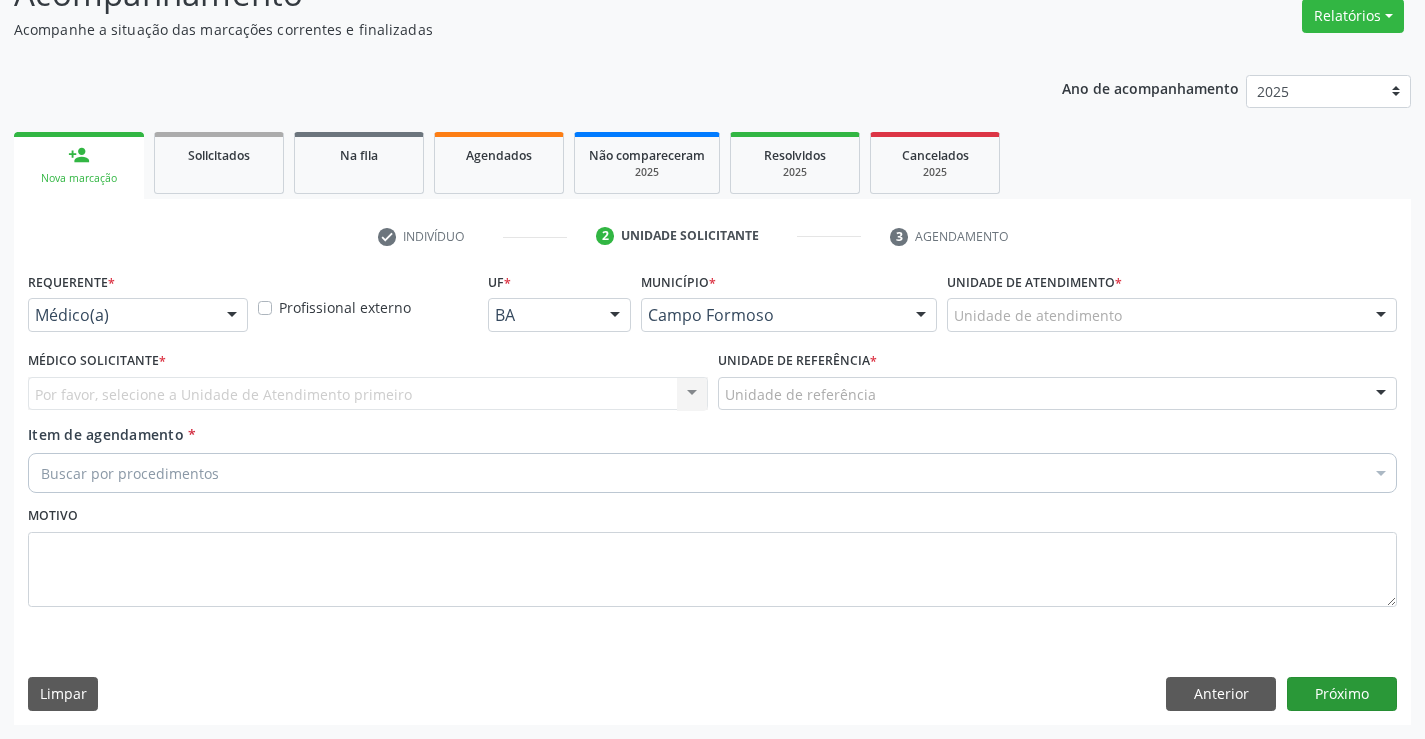 scroll, scrollTop: 167, scrollLeft: 0, axis: vertical 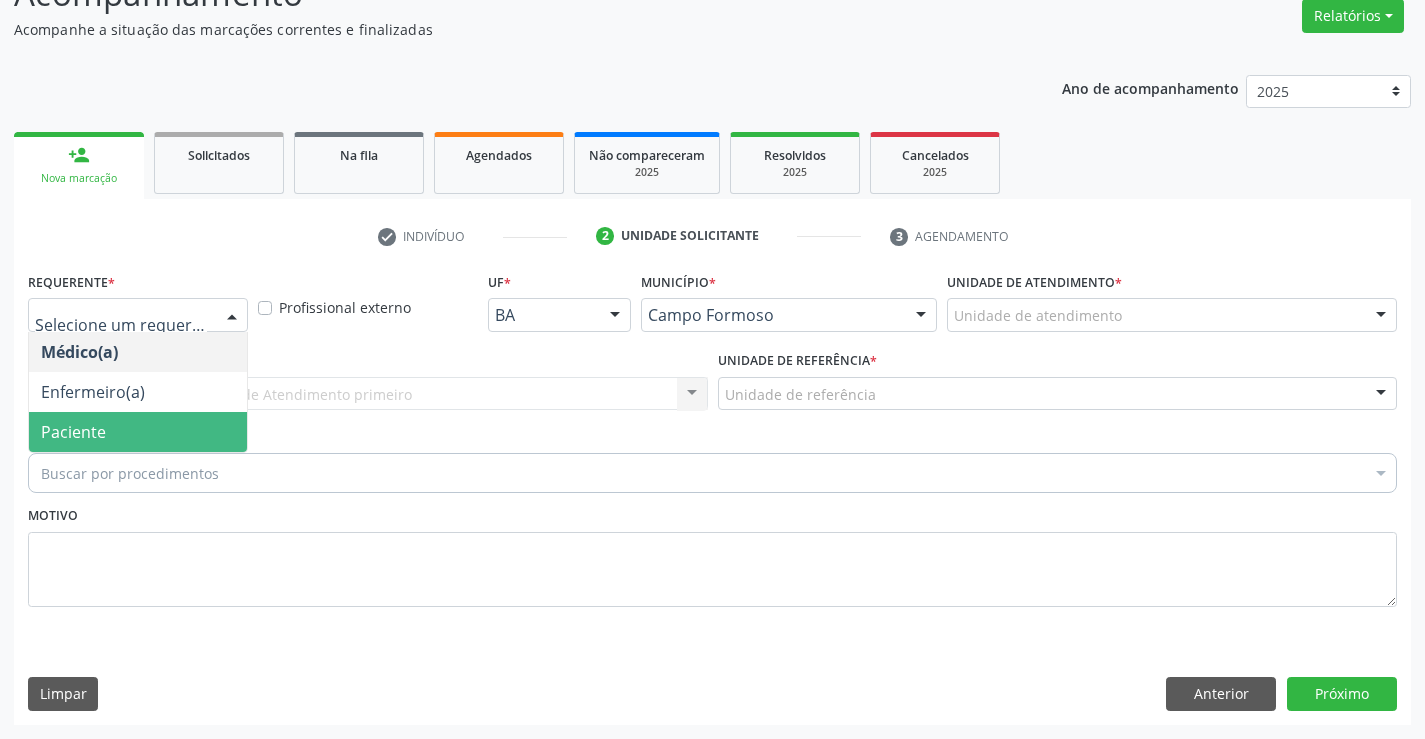 click on "Paciente" at bounding box center [138, 432] 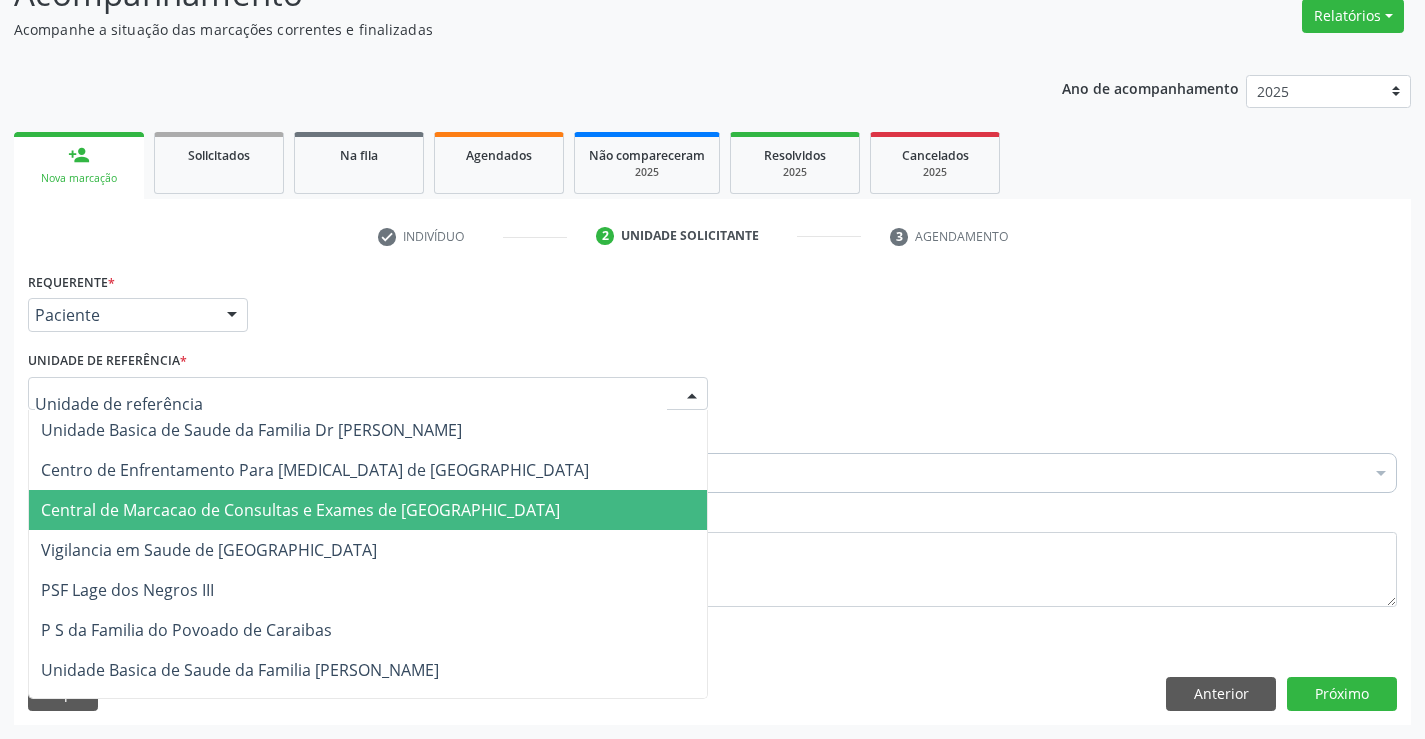 click on "Central de Marcacao de Consultas e Exames de [GEOGRAPHIC_DATA]" at bounding box center (300, 510) 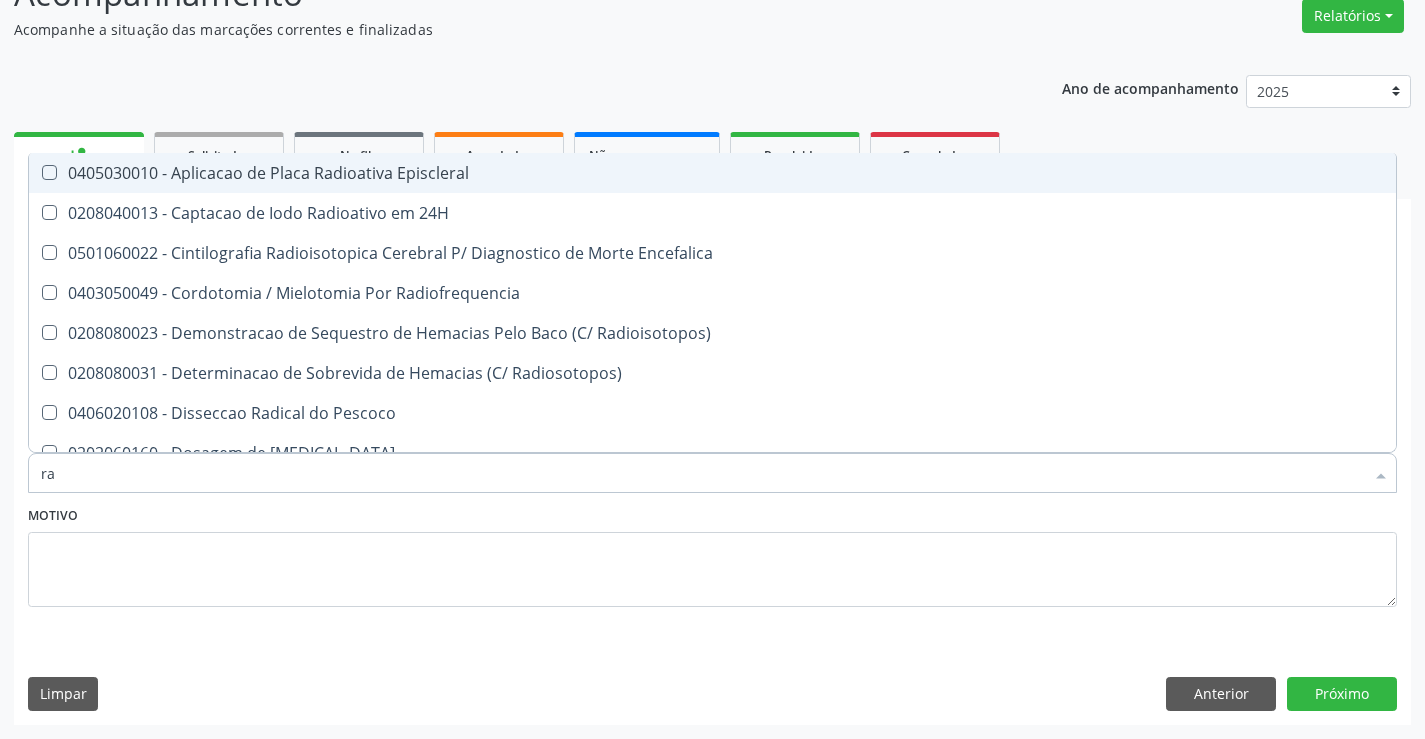 type on "r" 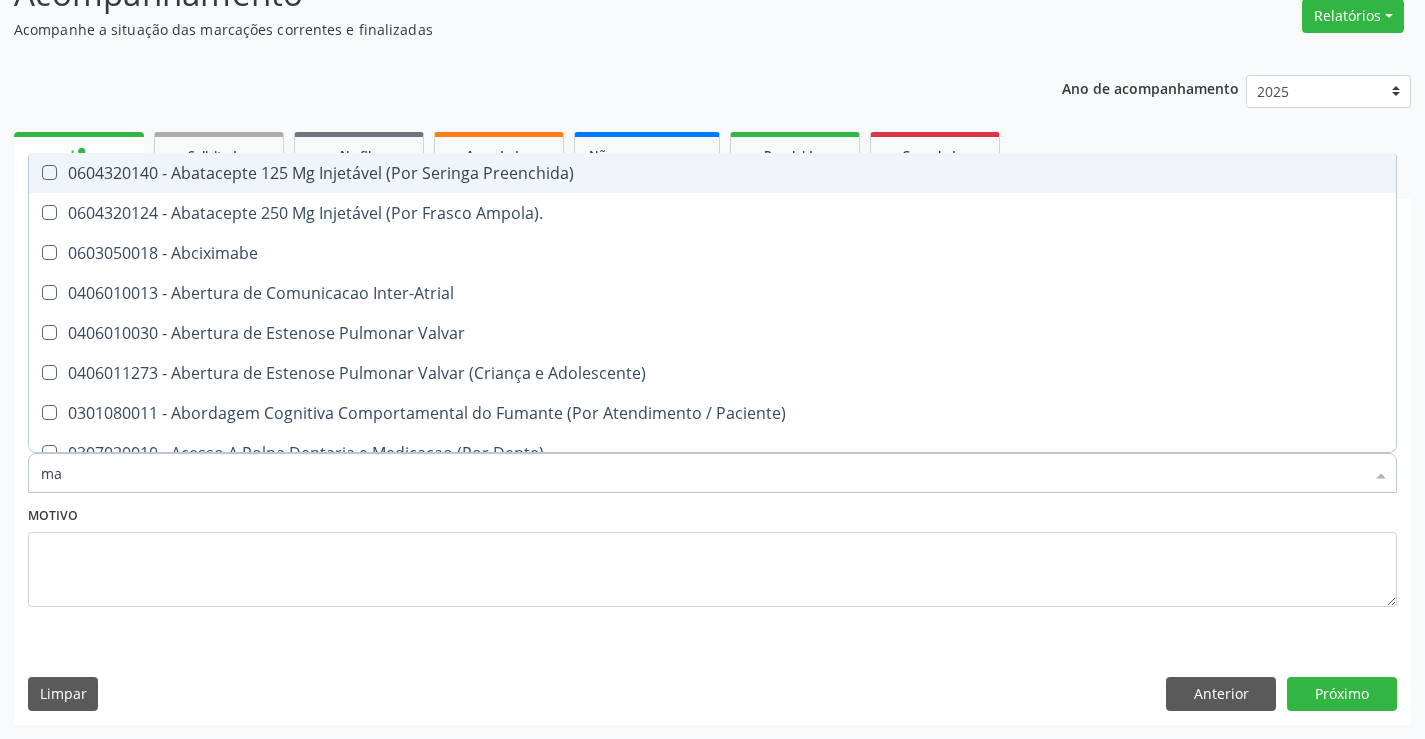 type on "mao" 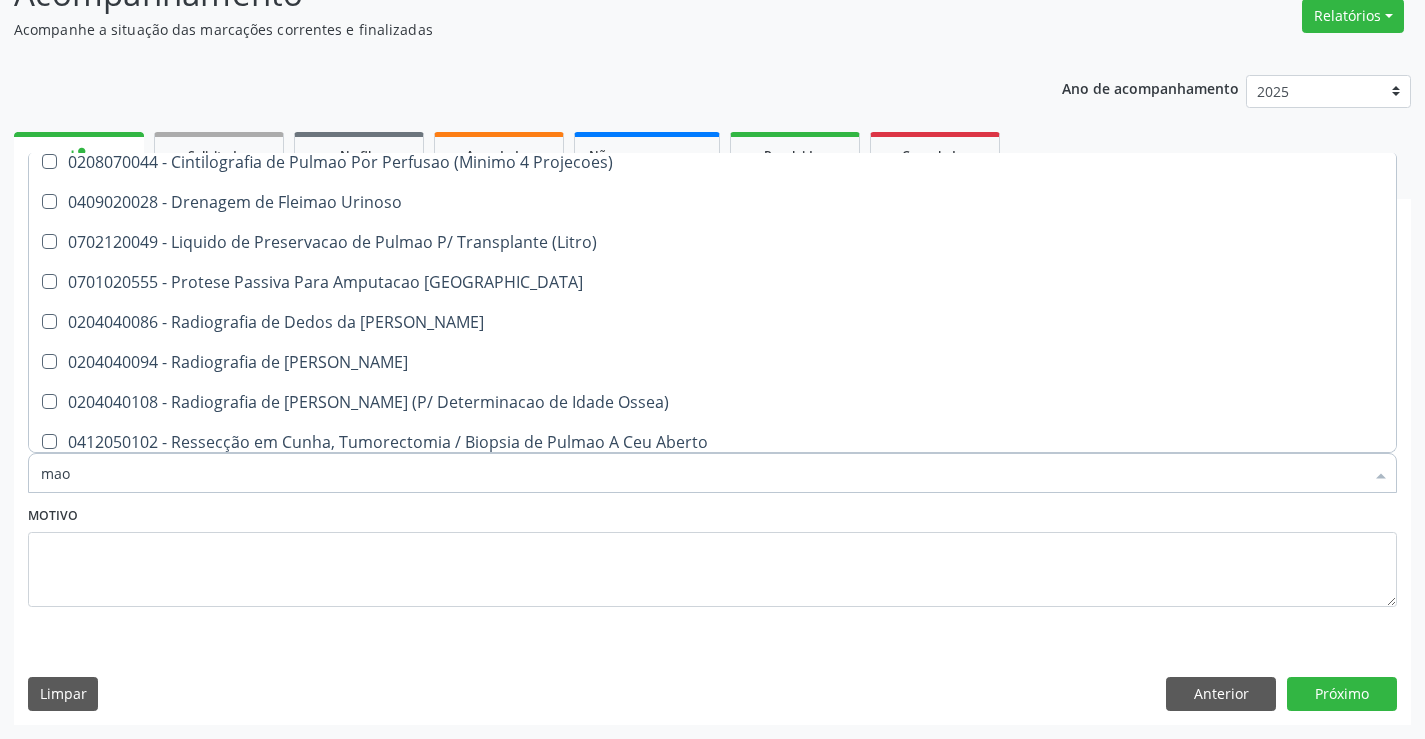 scroll, scrollTop: 300, scrollLeft: 0, axis: vertical 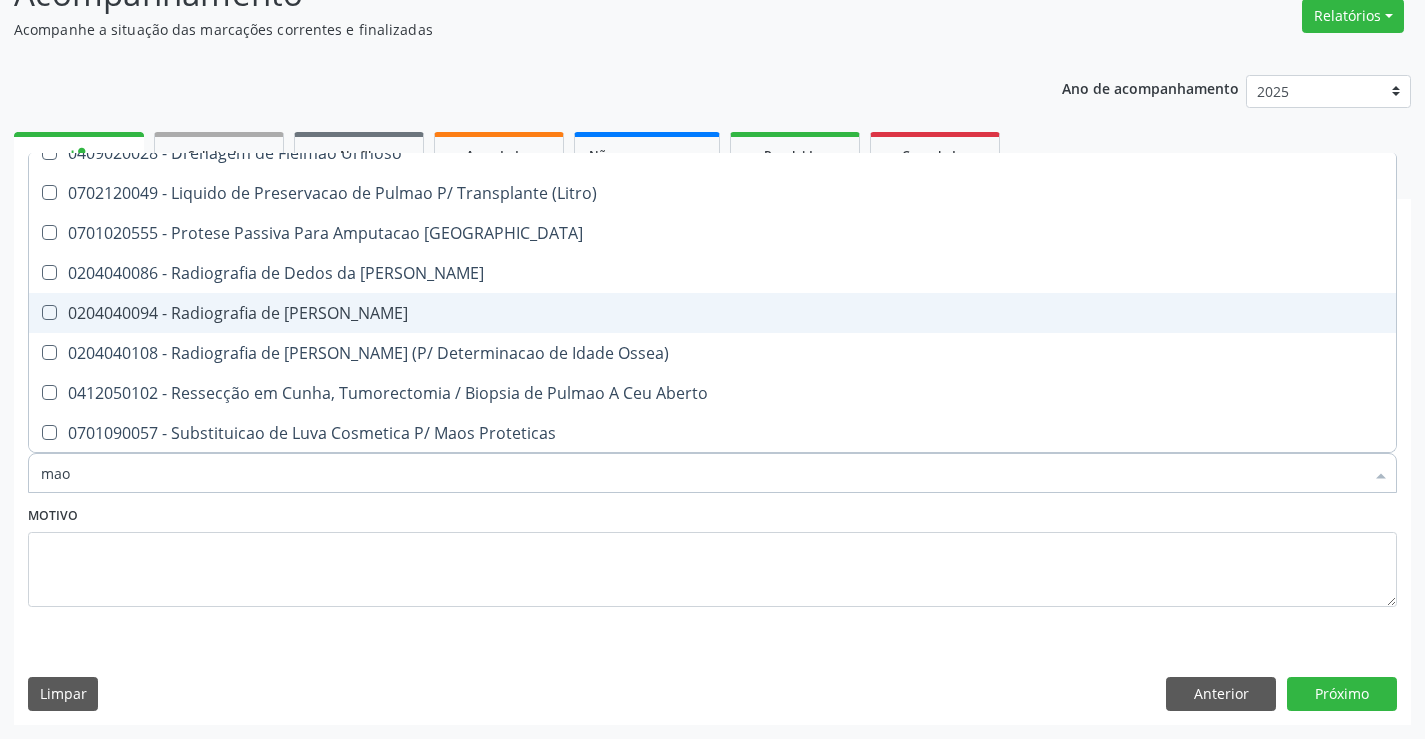 click on "0204040094 - Radiografia de Mao" at bounding box center [712, 313] 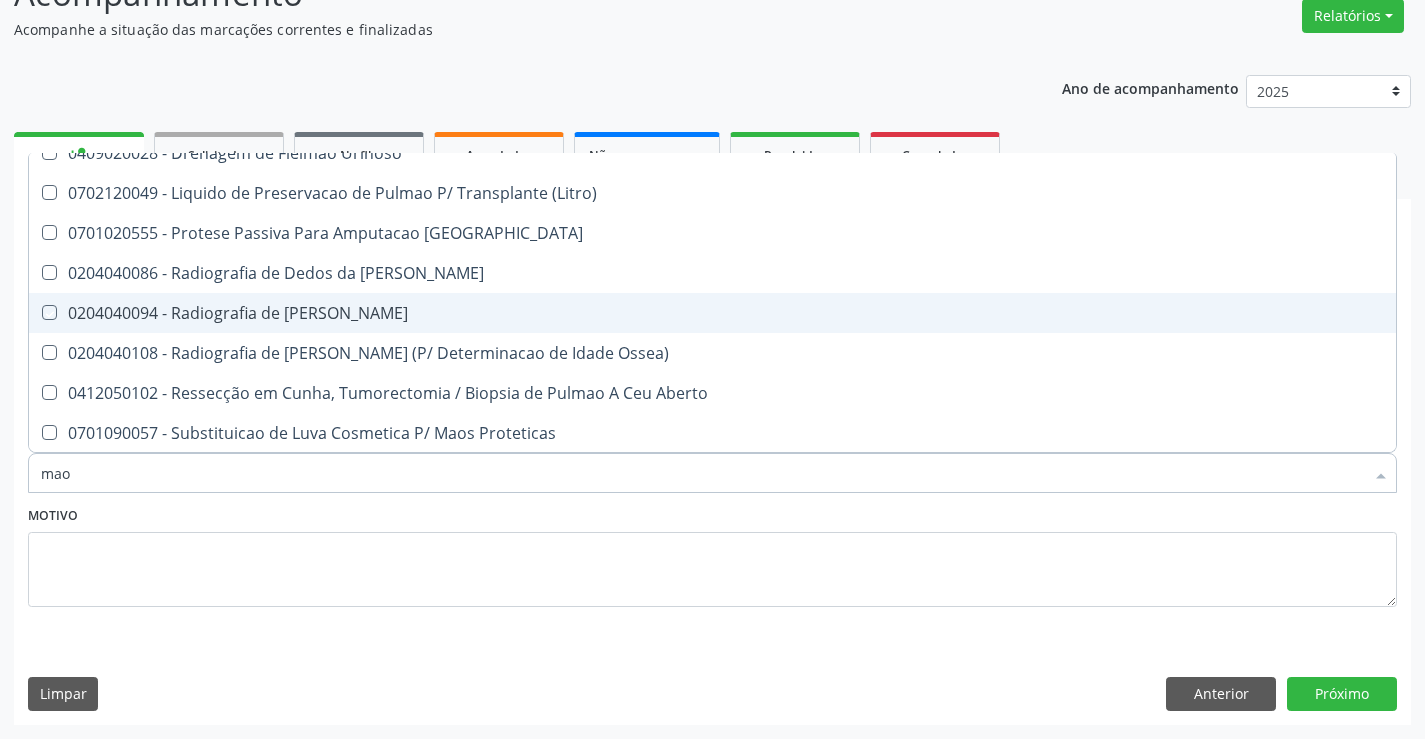 checkbox on "true" 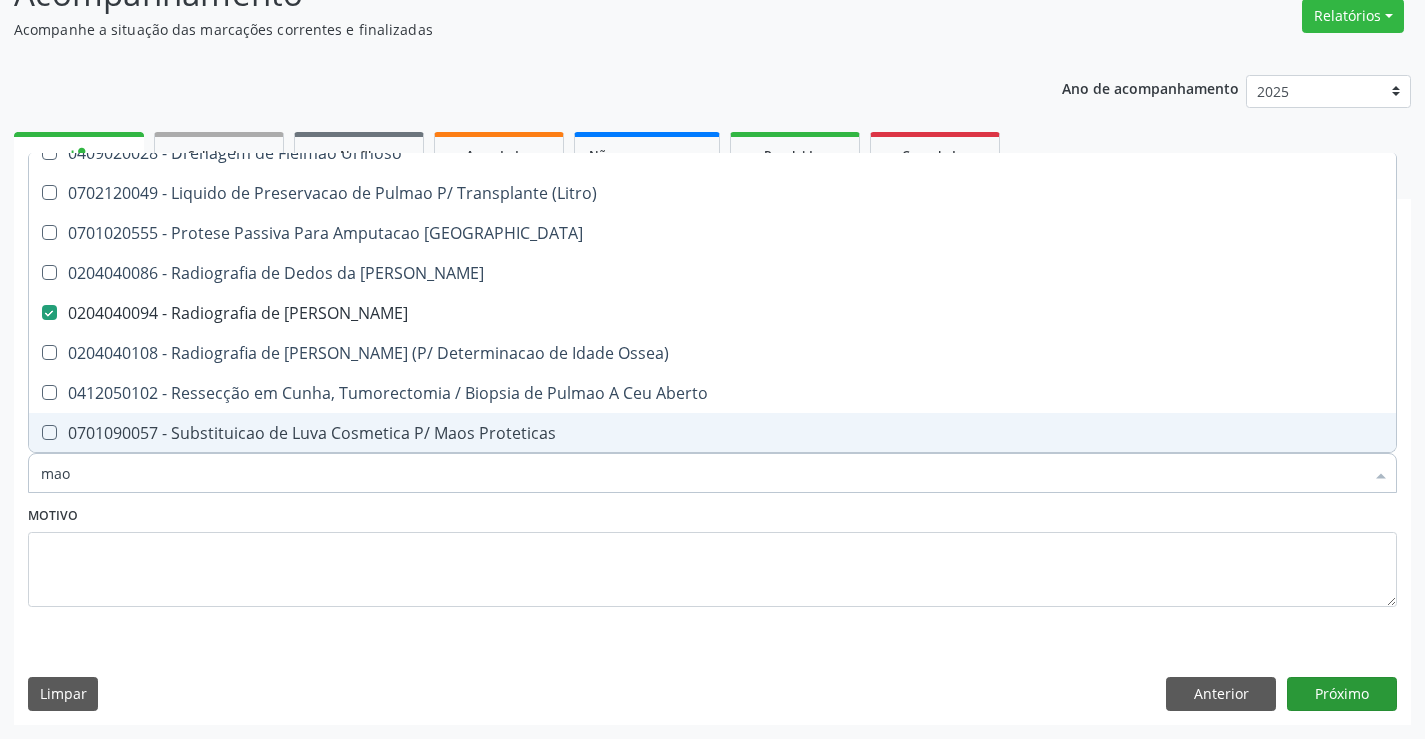 type on "mao" 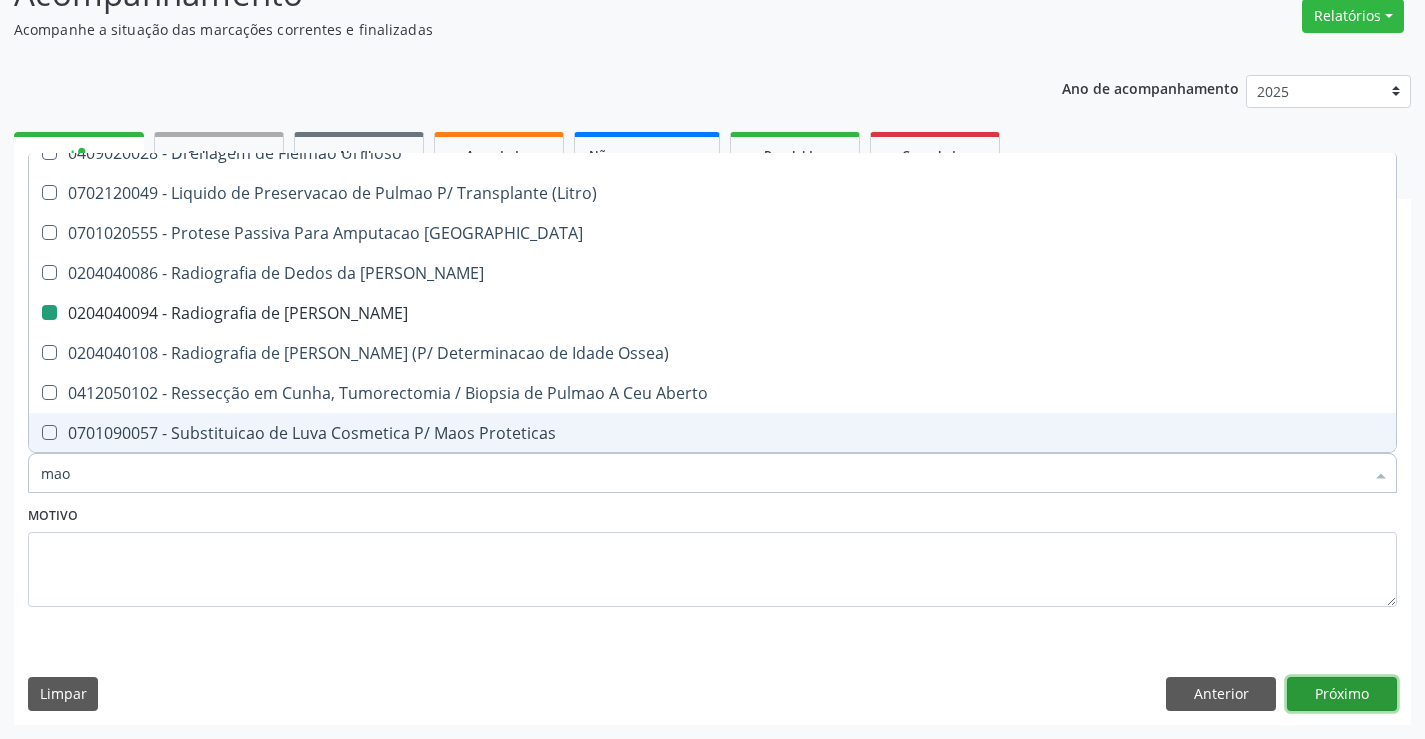 click on "Próximo" at bounding box center [1342, 694] 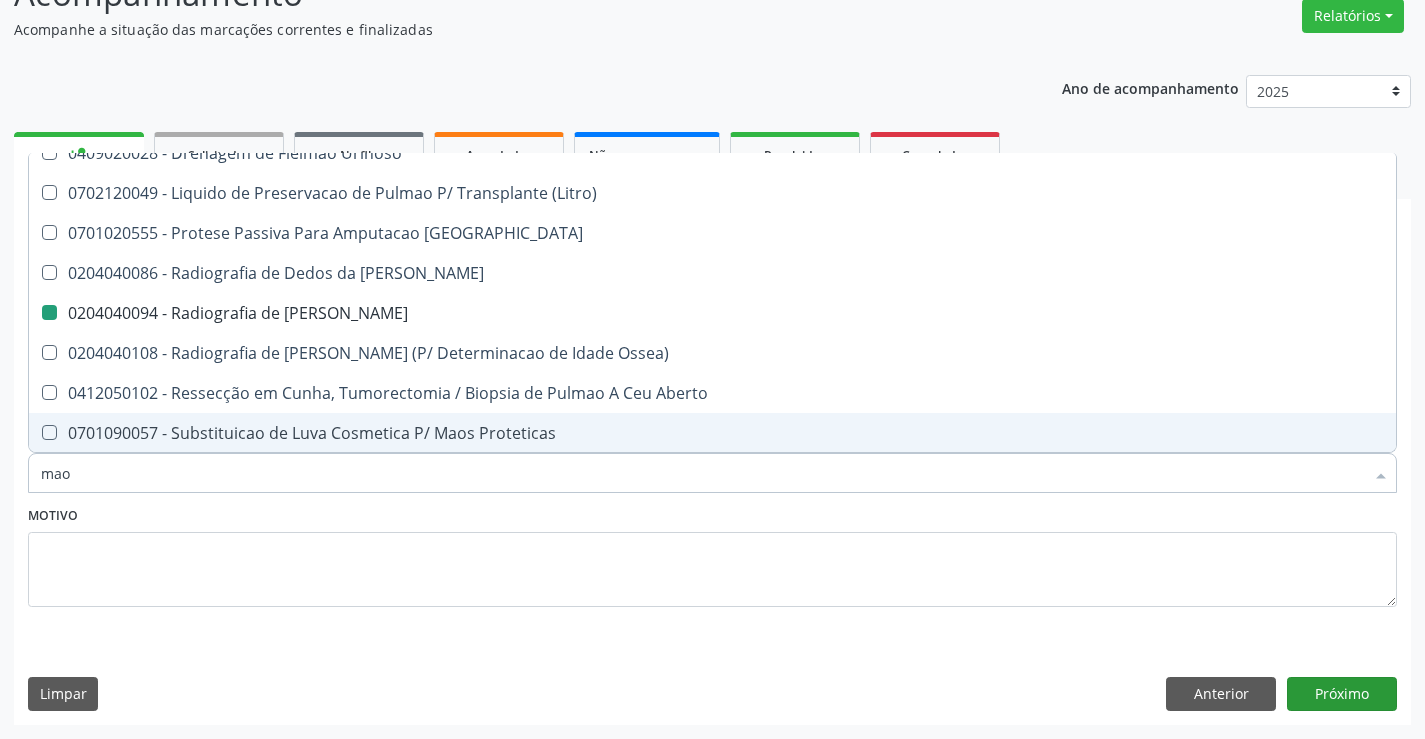type 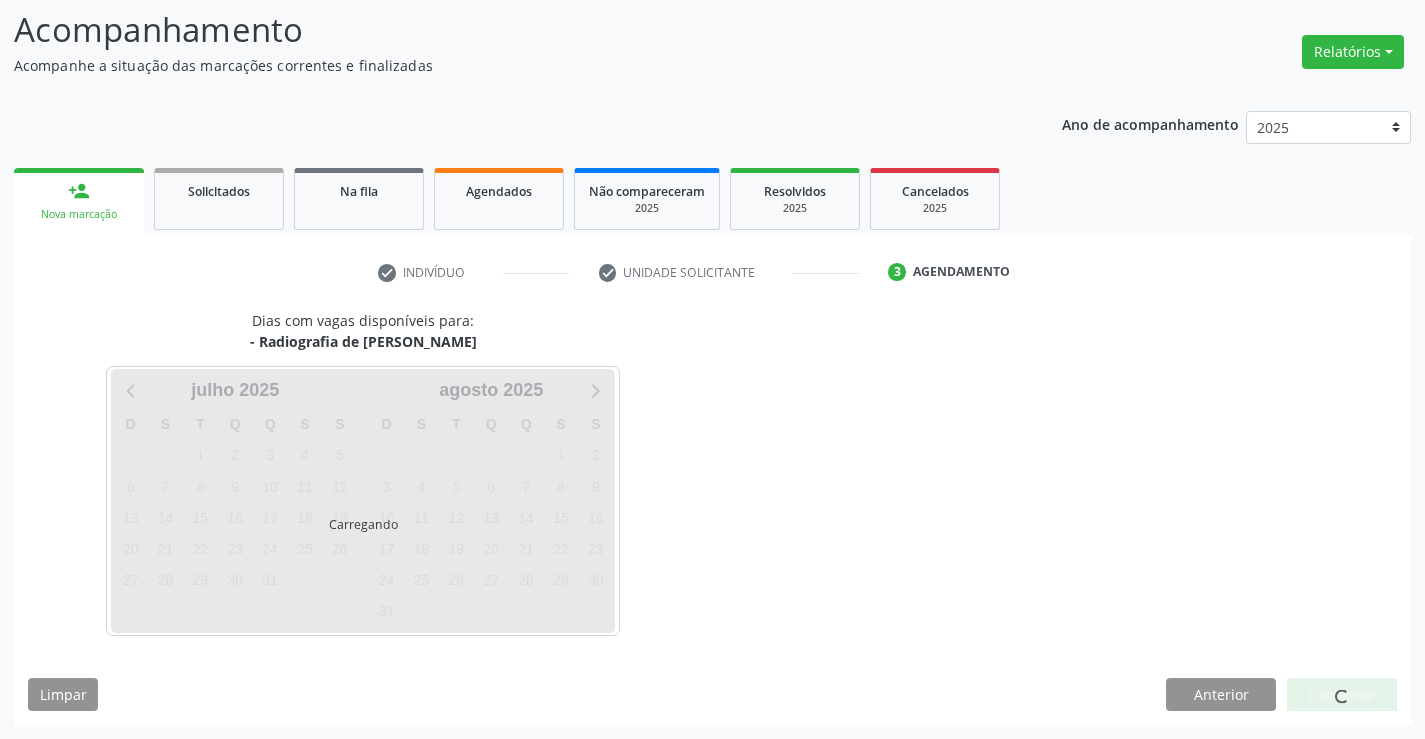 scroll, scrollTop: 131, scrollLeft: 0, axis: vertical 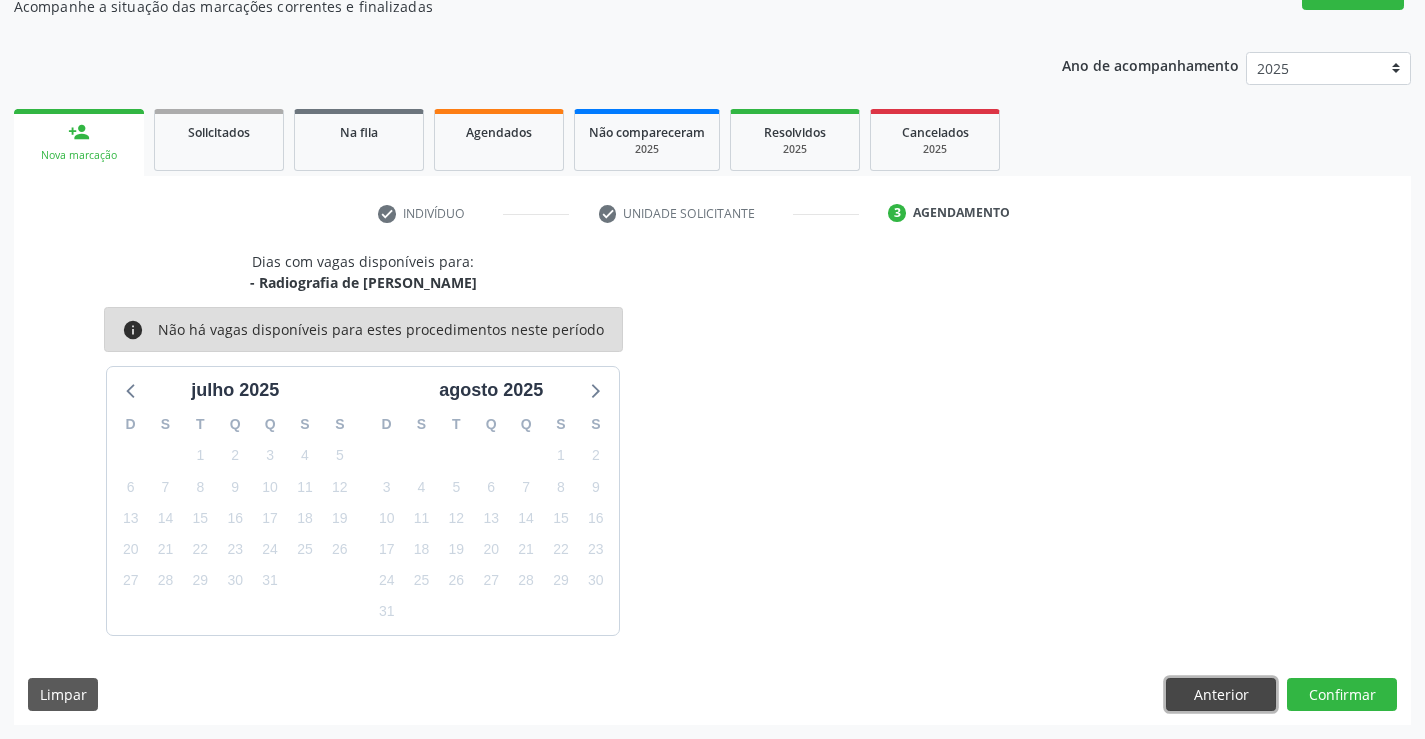 click on "Anterior" at bounding box center [1221, 695] 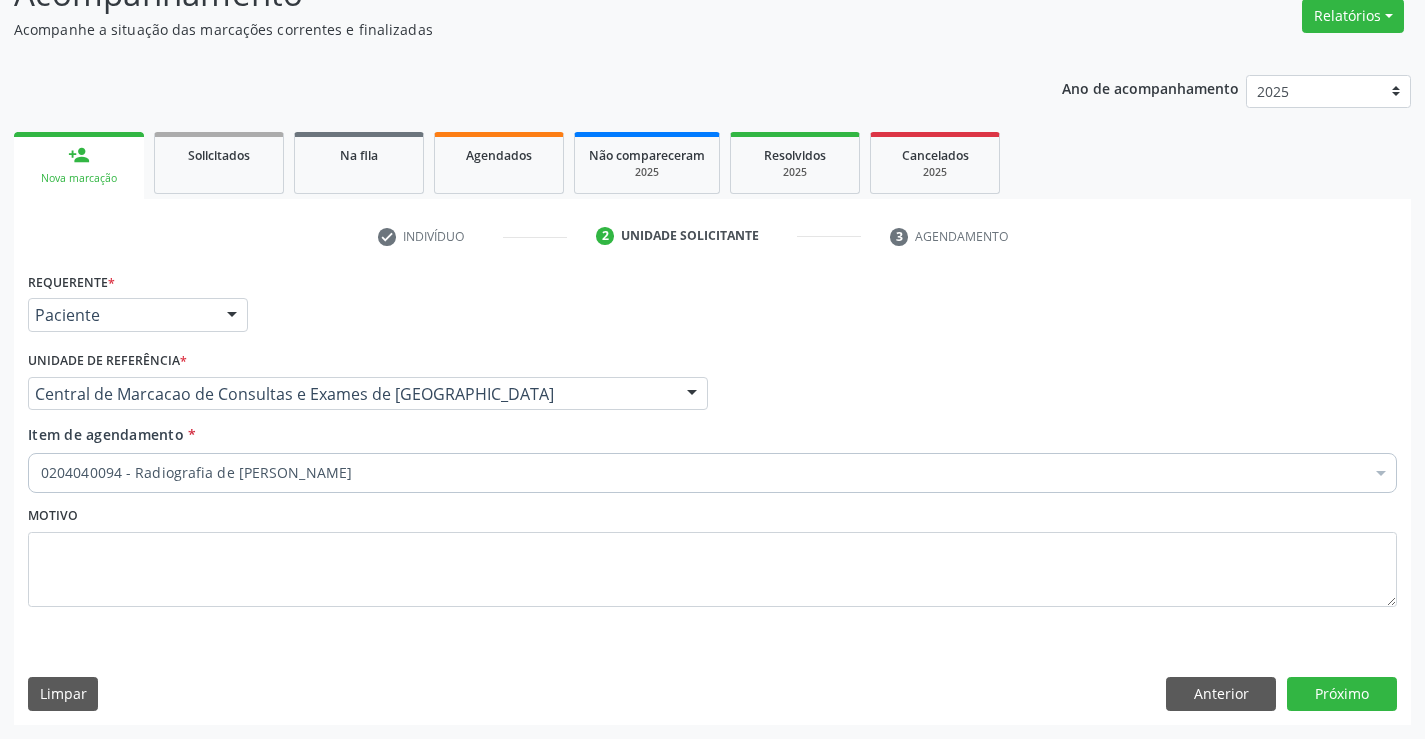 scroll, scrollTop: 167, scrollLeft: 0, axis: vertical 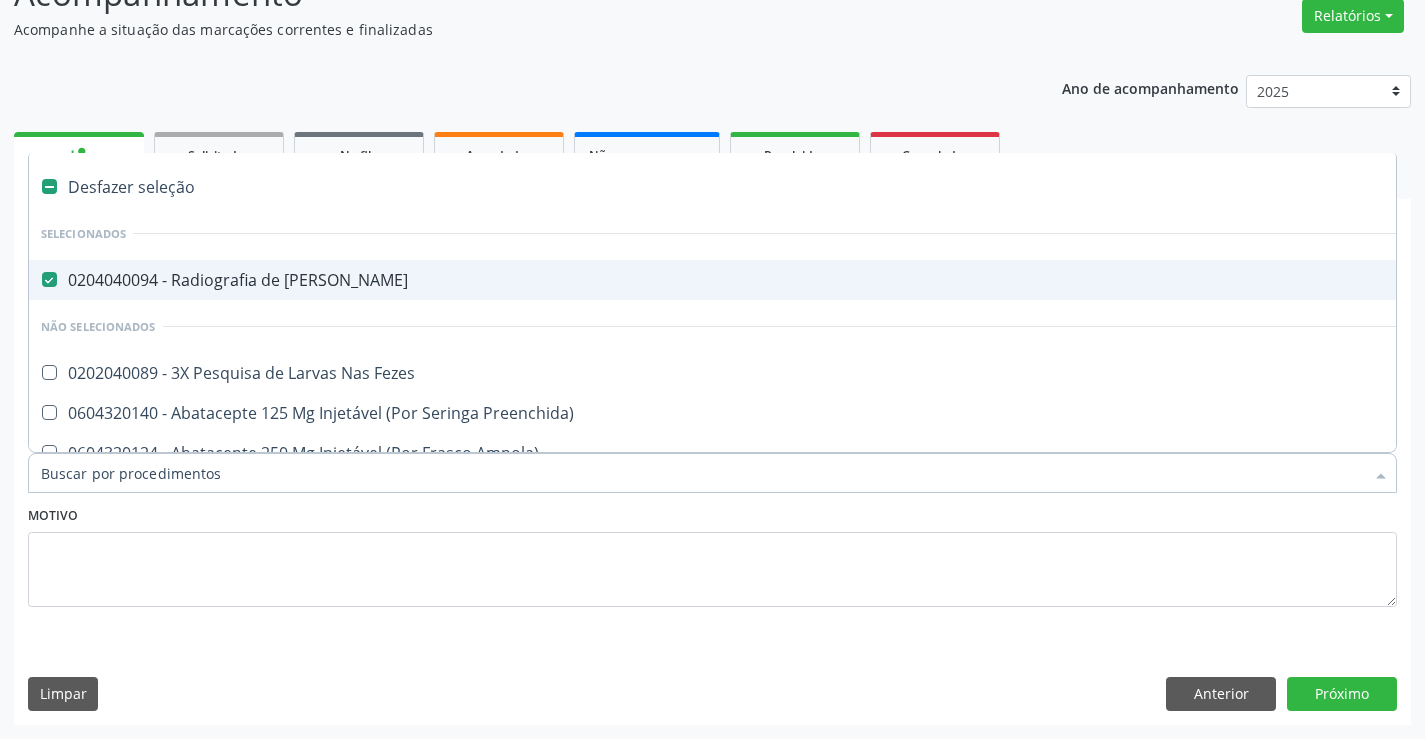 click on "0204040094 - Radiografia de Mao" at bounding box center (819, 280) 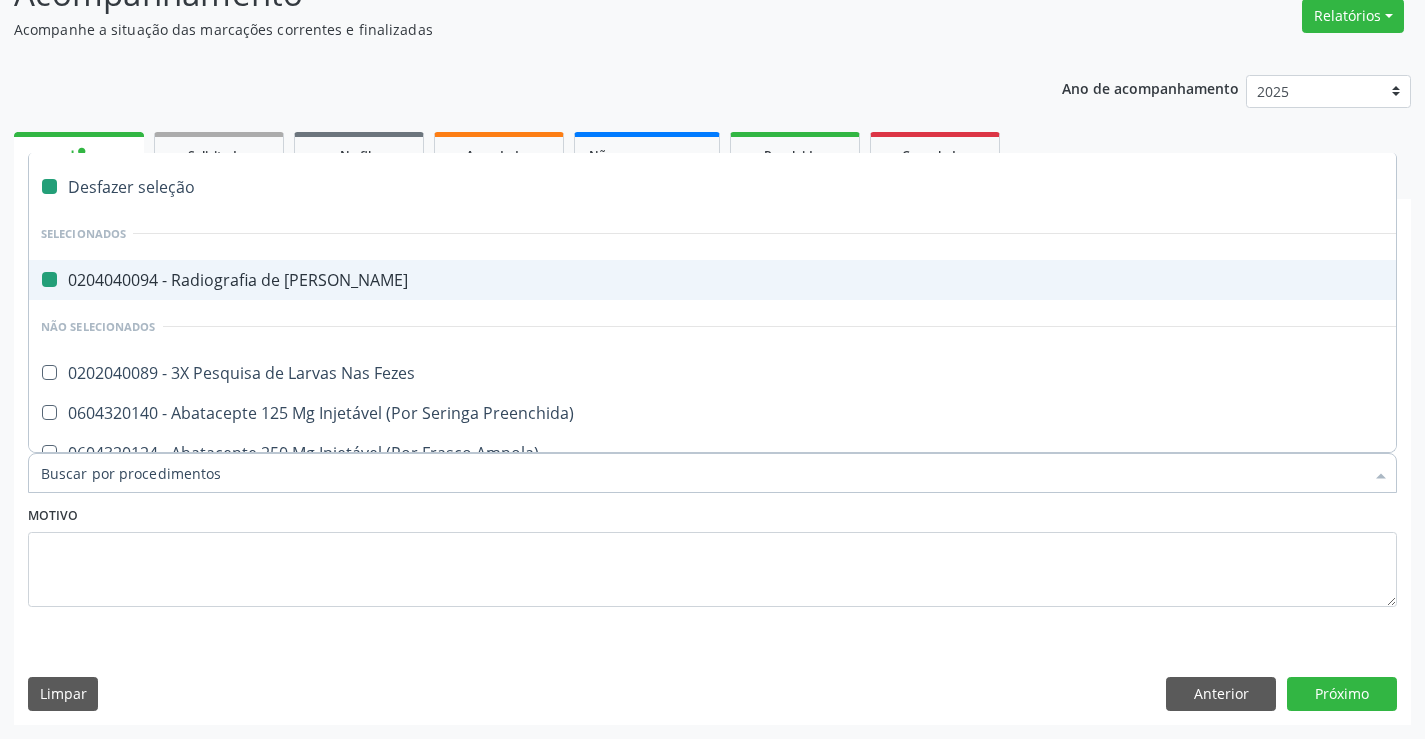 checkbox on "false" 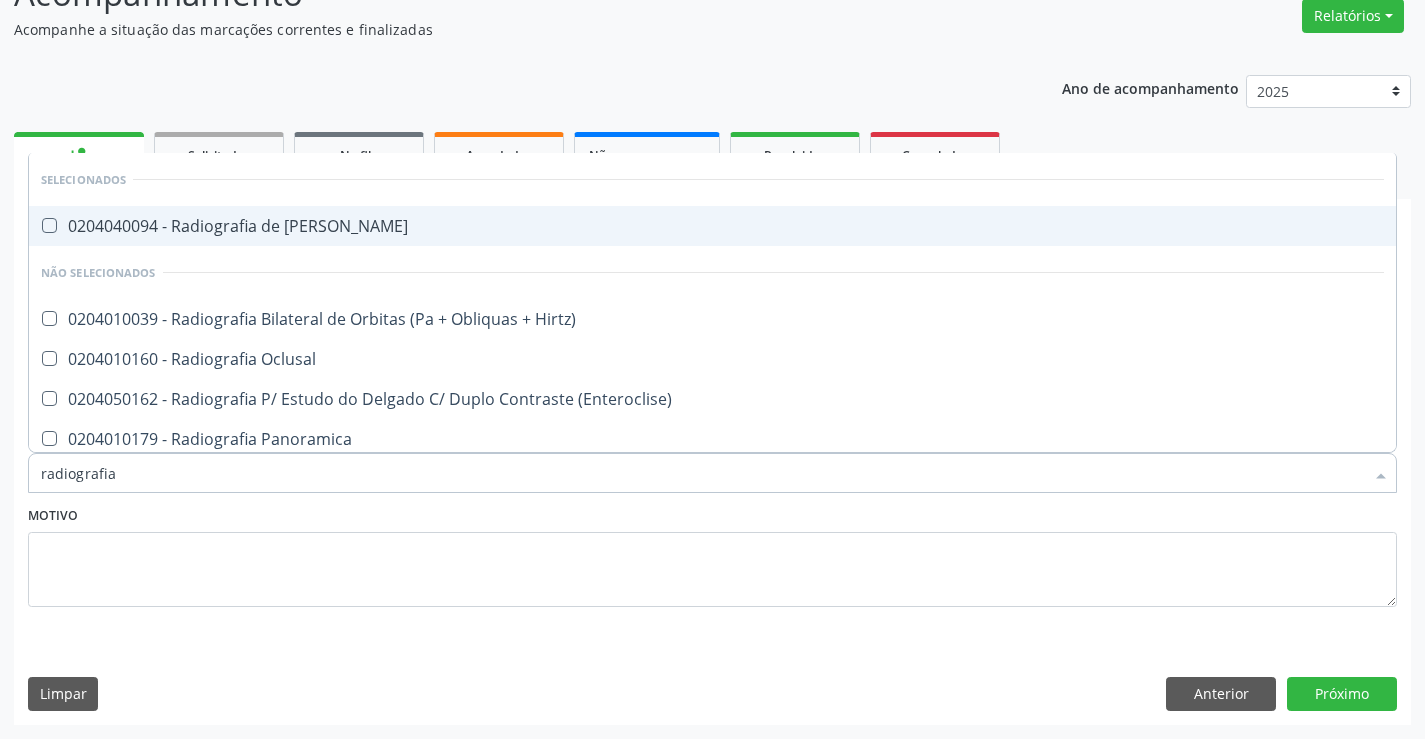 type on "radiografia" 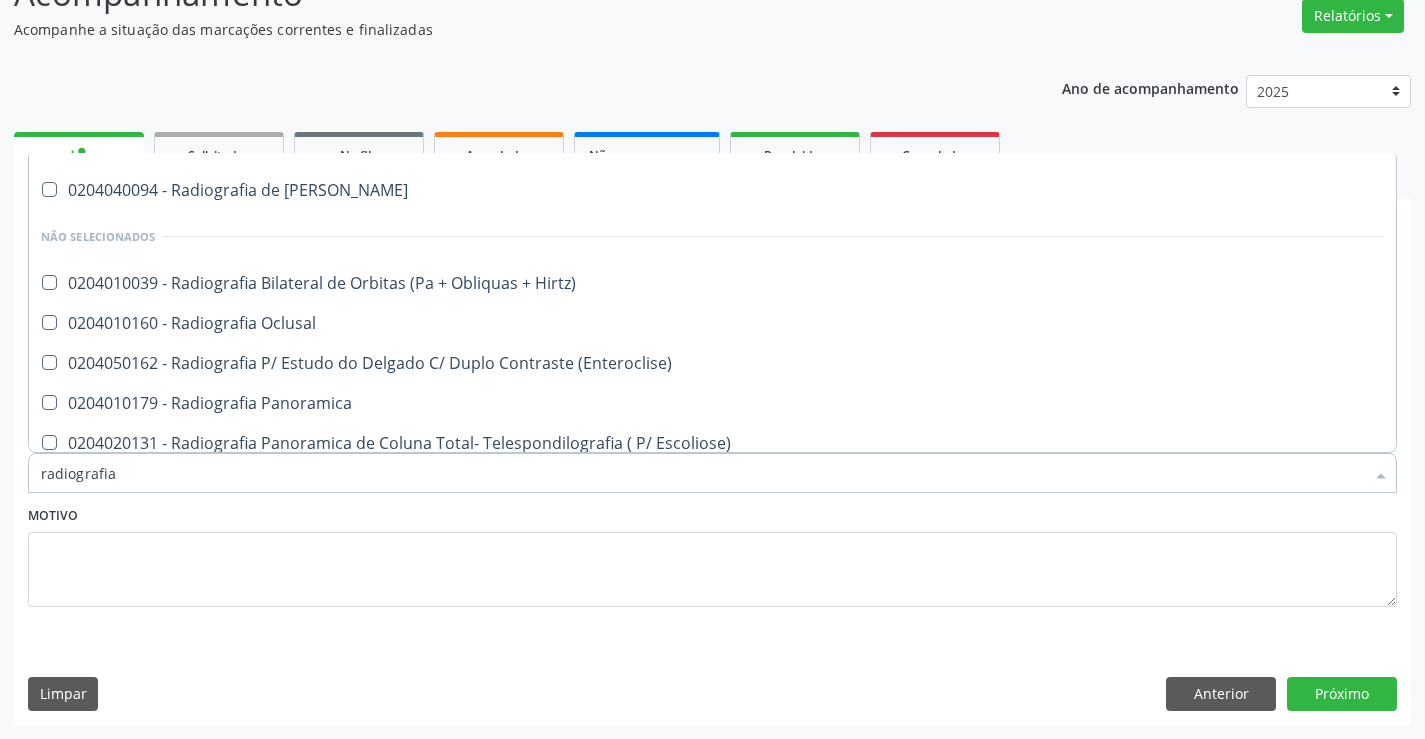 scroll, scrollTop: 0, scrollLeft: 0, axis: both 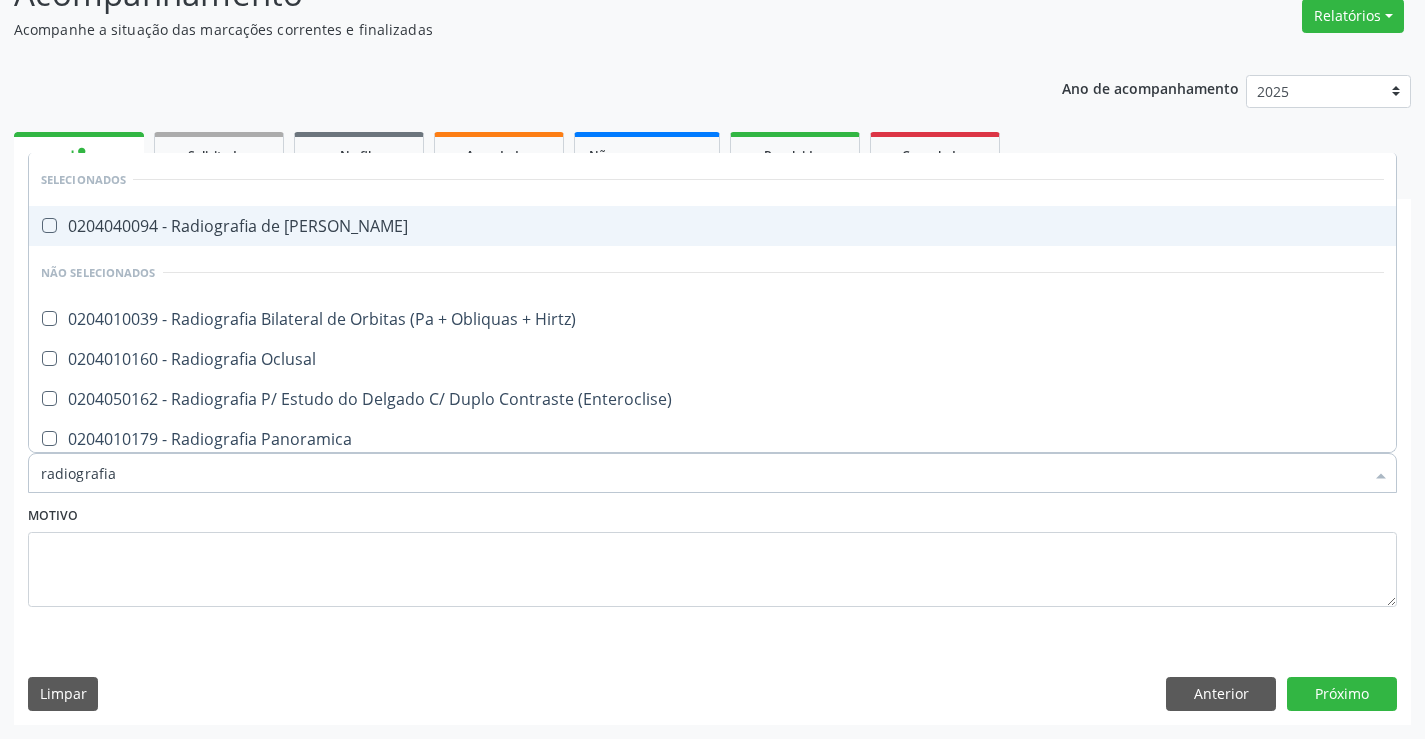 click on "0204040094 - Radiografia de Mao" at bounding box center (712, 226) 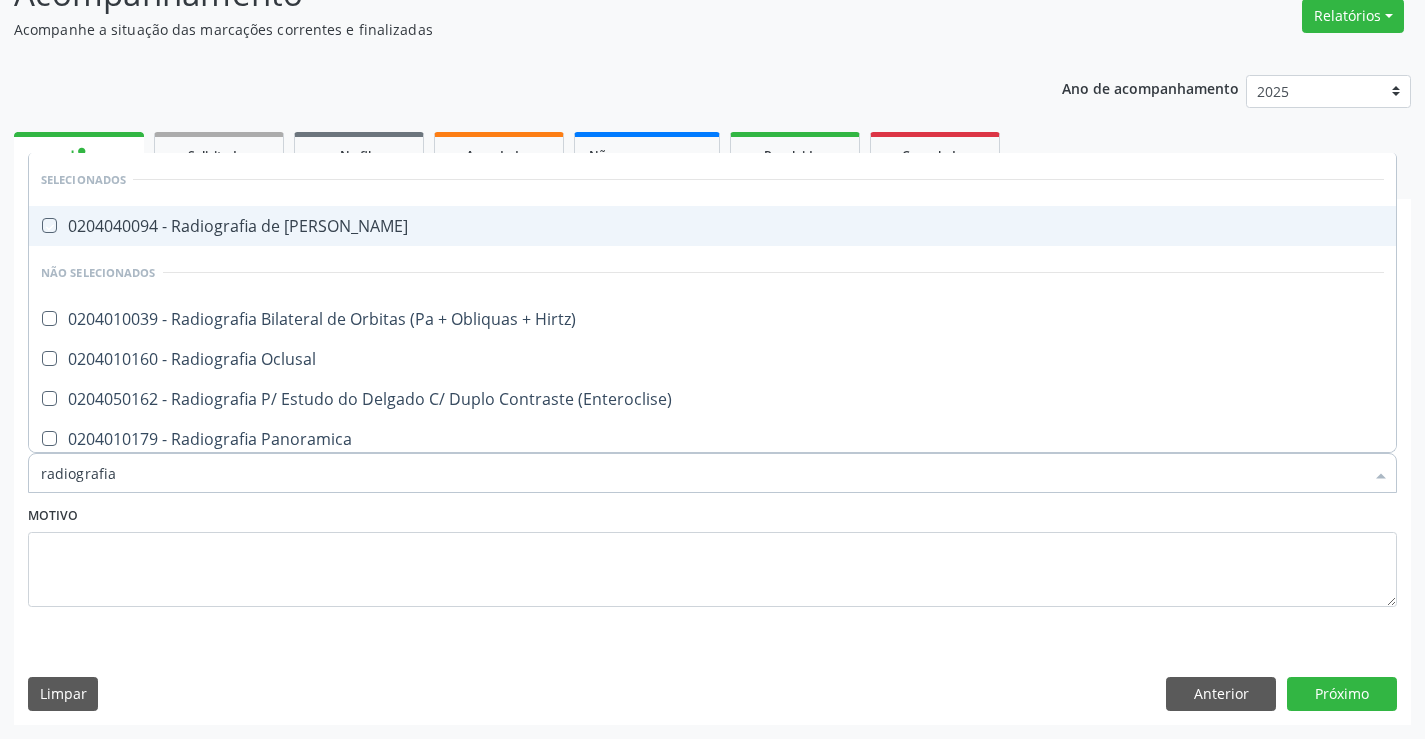 checkbox on "true" 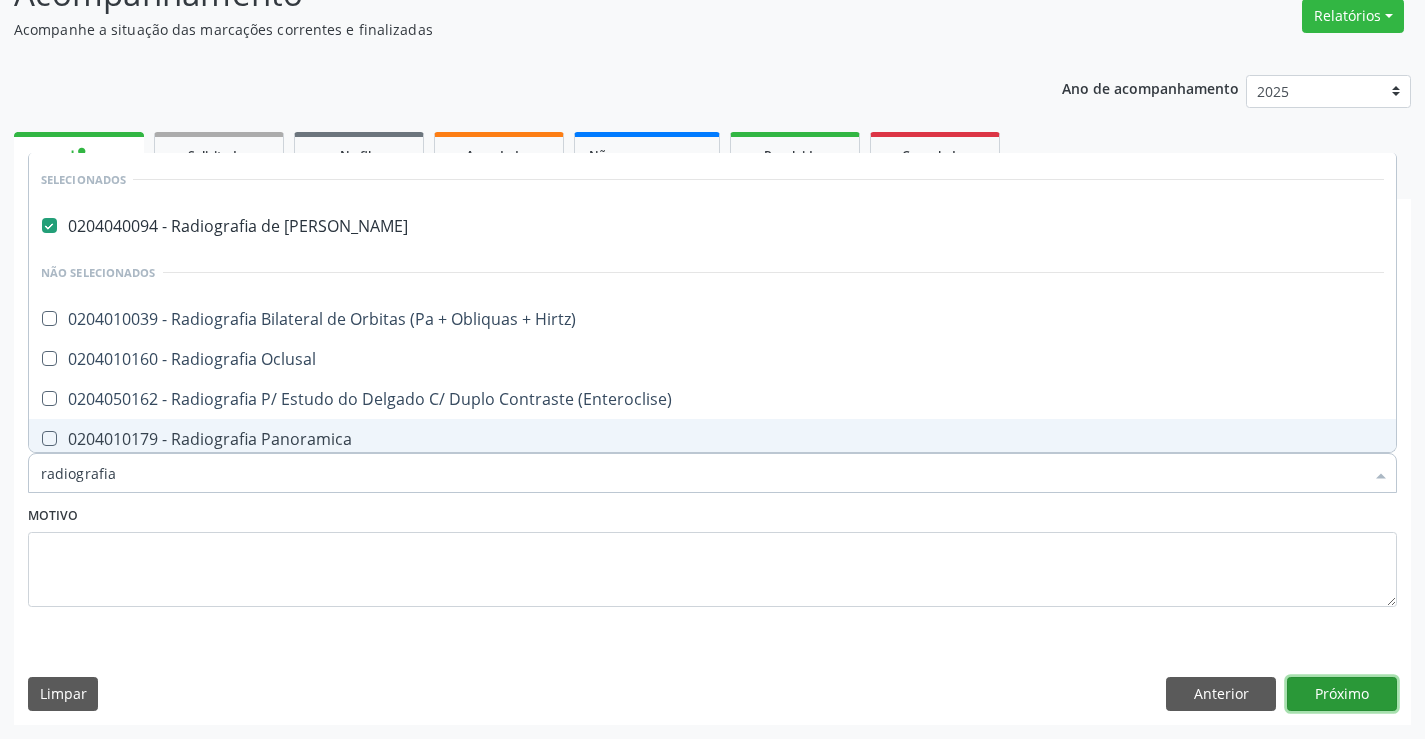 click on "Próximo" at bounding box center (1342, 694) 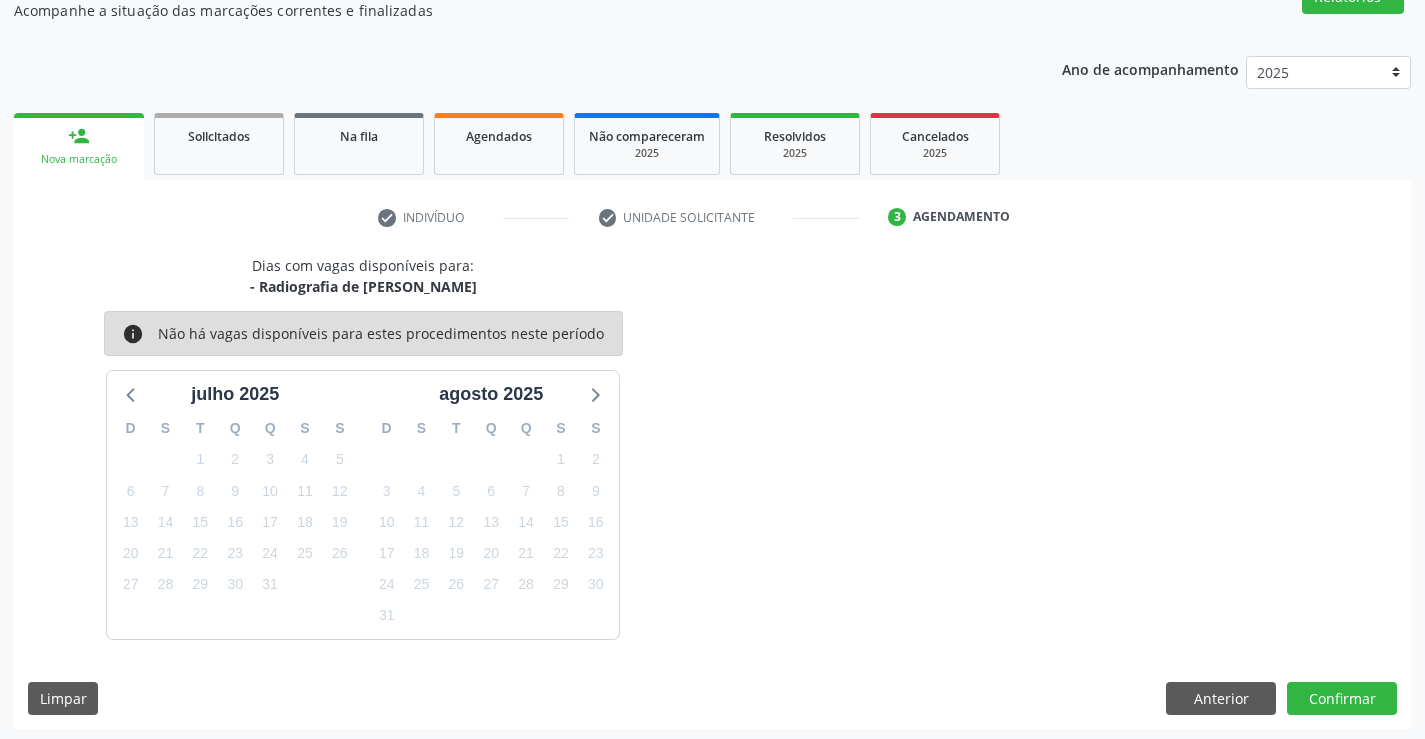 scroll, scrollTop: 190, scrollLeft: 0, axis: vertical 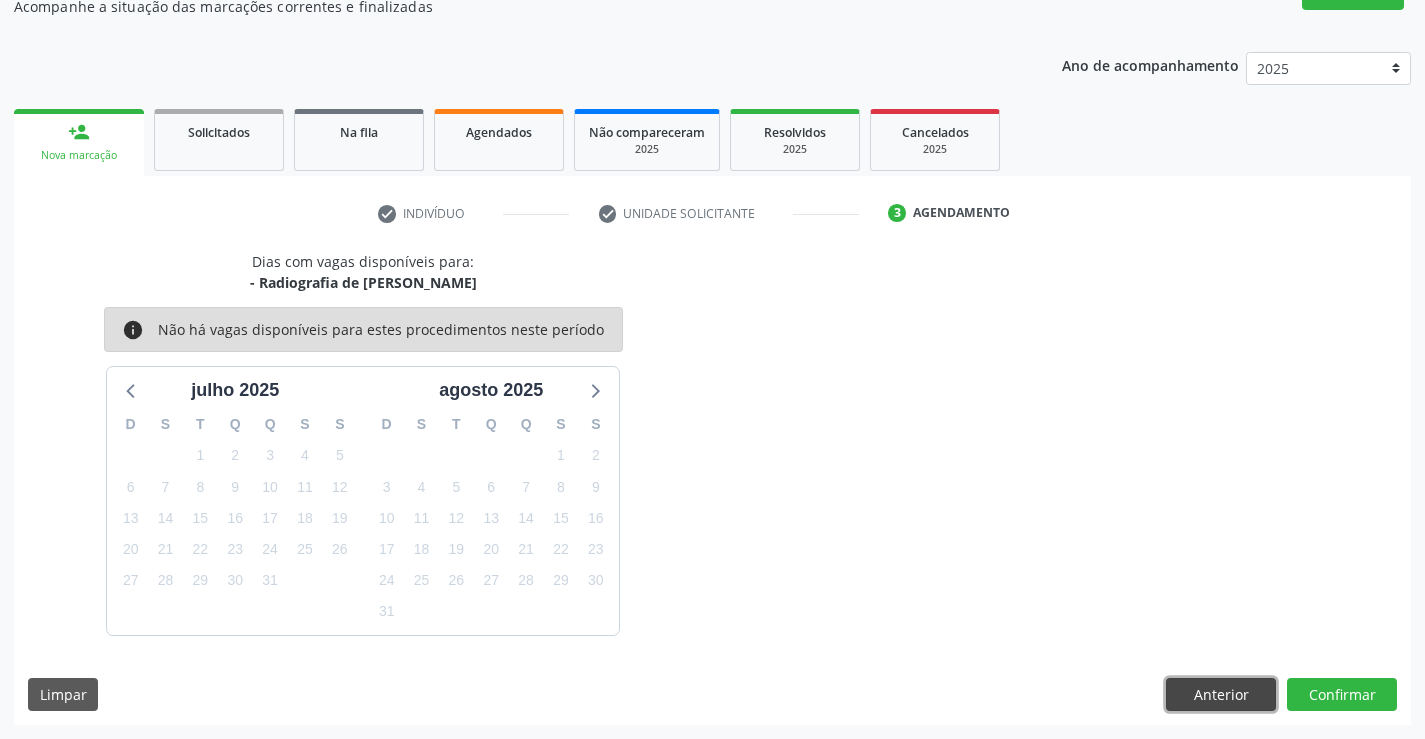 drag, startPoint x: 1225, startPoint y: 697, endPoint x: 1213, endPoint y: 711, distance: 18.439089 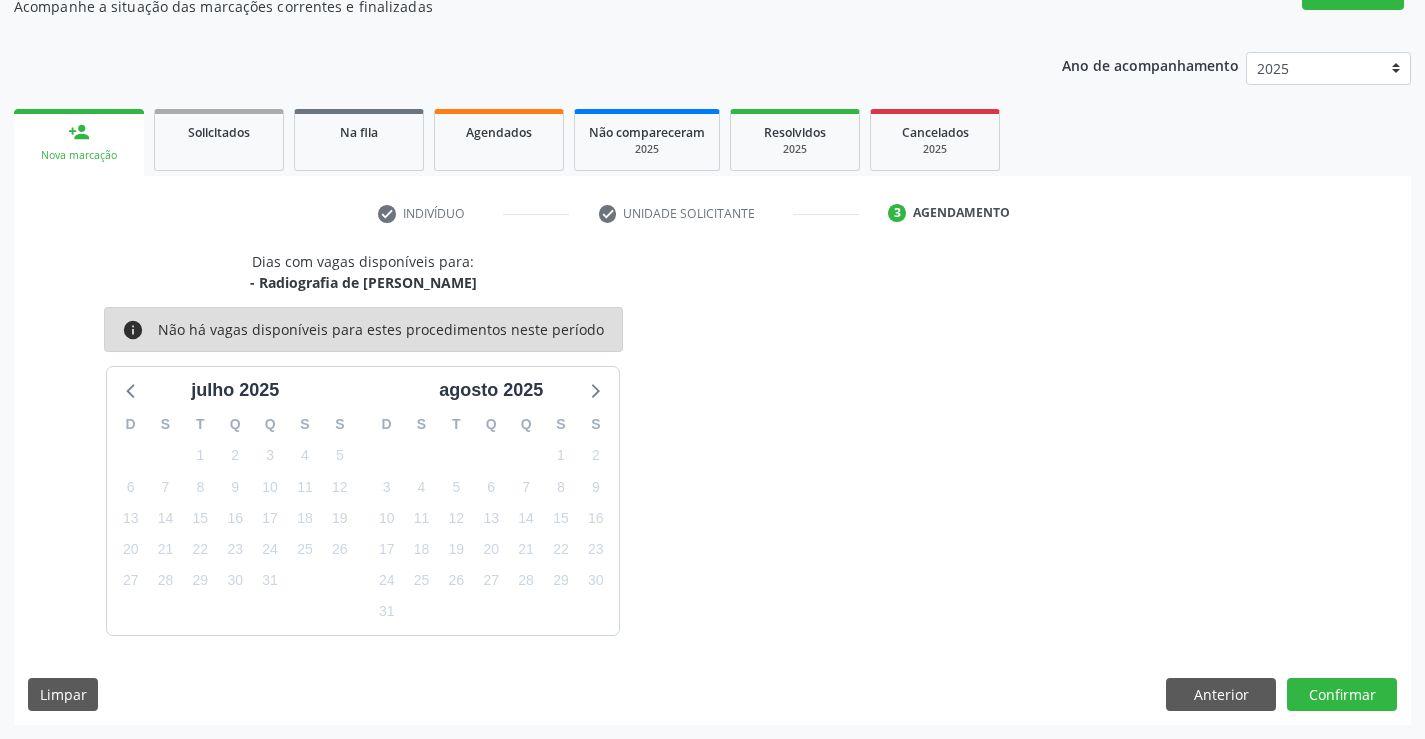 scroll, scrollTop: 167, scrollLeft: 0, axis: vertical 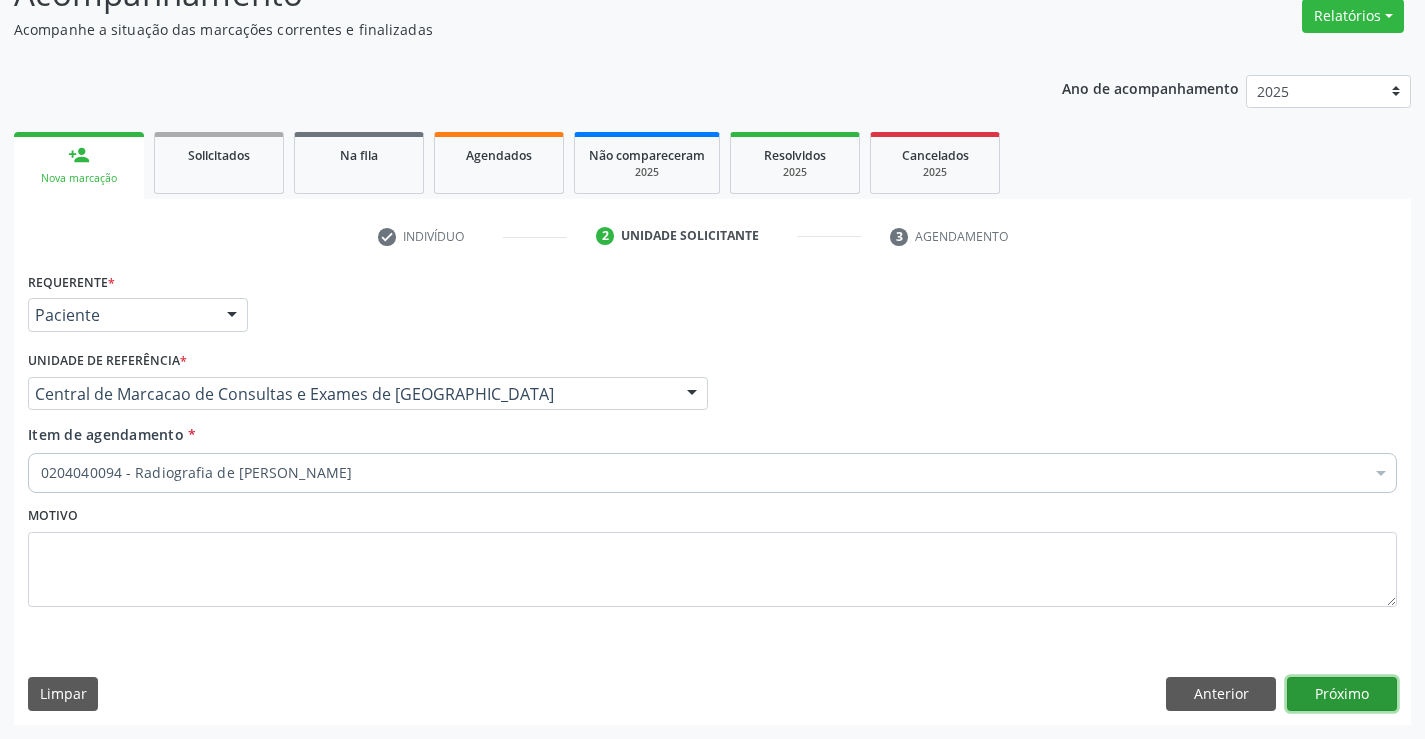 click on "Próximo" at bounding box center [1342, 694] 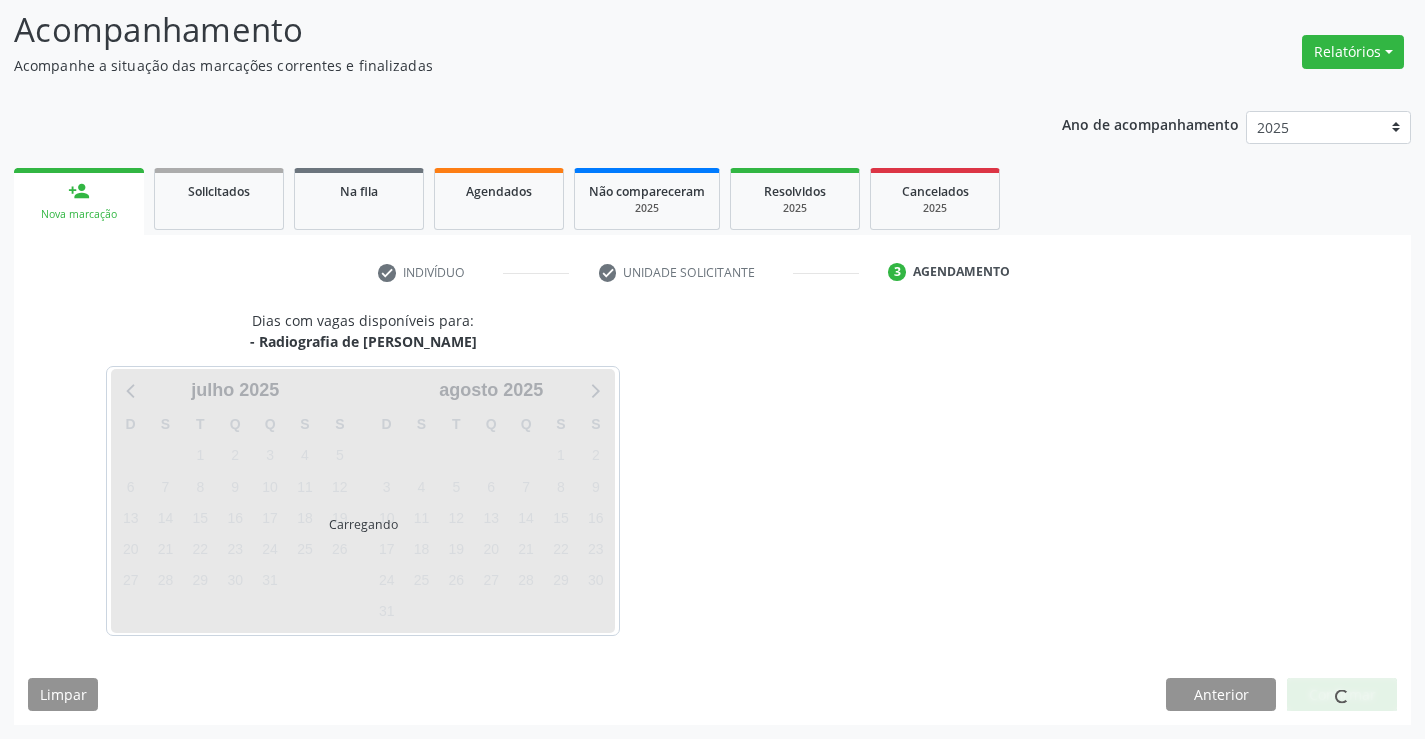 scroll, scrollTop: 131, scrollLeft: 0, axis: vertical 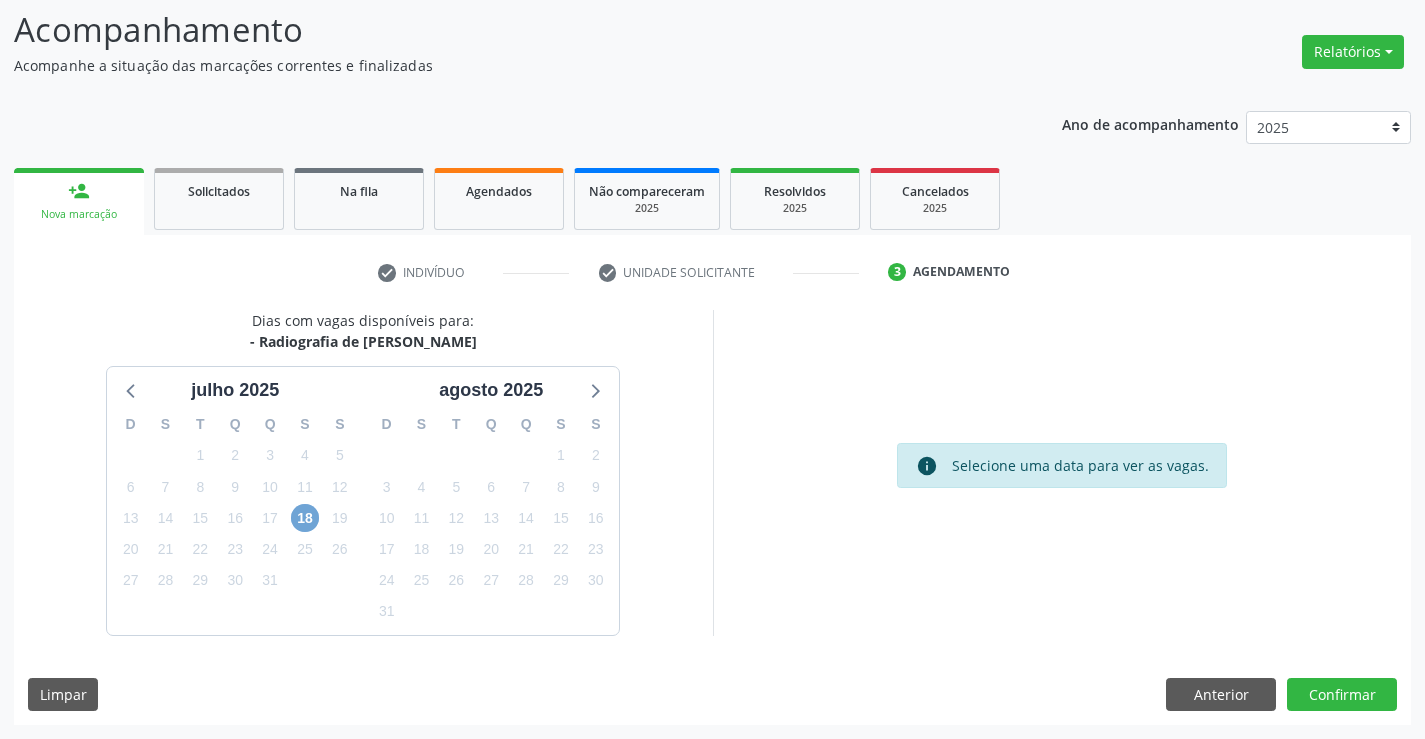 click on "18" at bounding box center [305, 518] 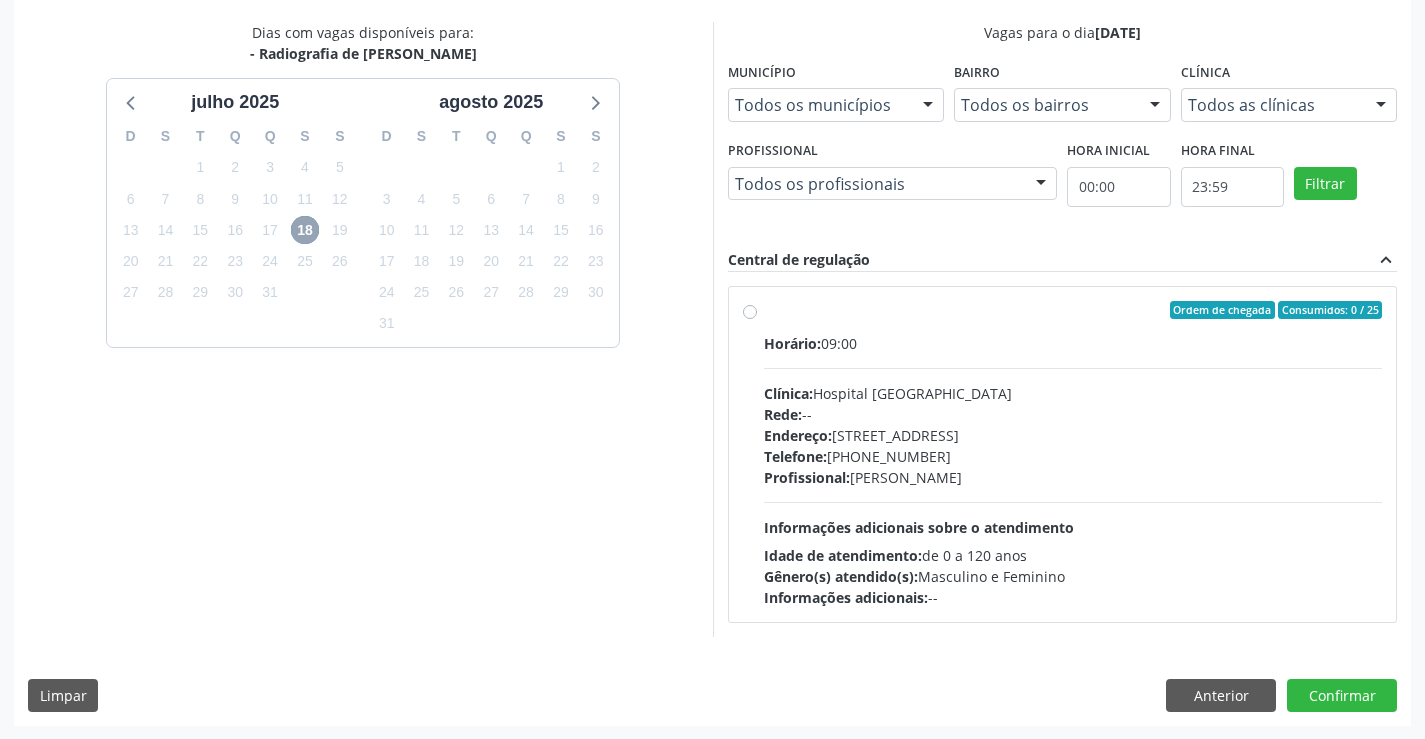 scroll, scrollTop: 420, scrollLeft: 0, axis: vertical 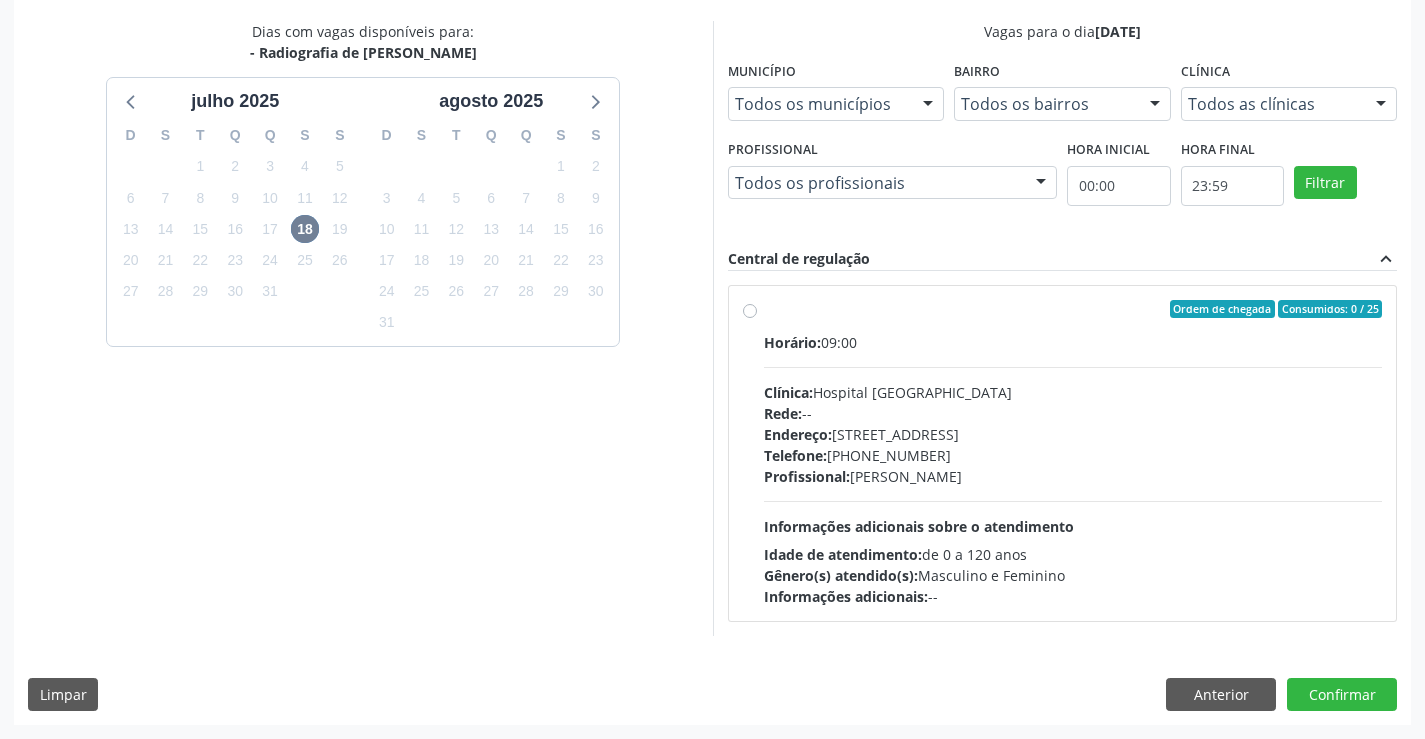 click on "Ordem de chegada
Consumidos: 0 / 25
Horário:   09:00
Clínica:  Hospital Sao Francisco
Rede:
--
Endereço:   Blocos, nº 258, Centro, Campo Formoso - BA
Telefone:   (74) 36451217
Profissional:
Joel da Rocha Almeida
Informações adicionais sobre o atendimento
Idade de atendimento:
de 0 a 120 anos
Gênero(s) atendido(s):
Masculino e Feminino
Informações adicionais:
--" at bounding box center [1073, 453] 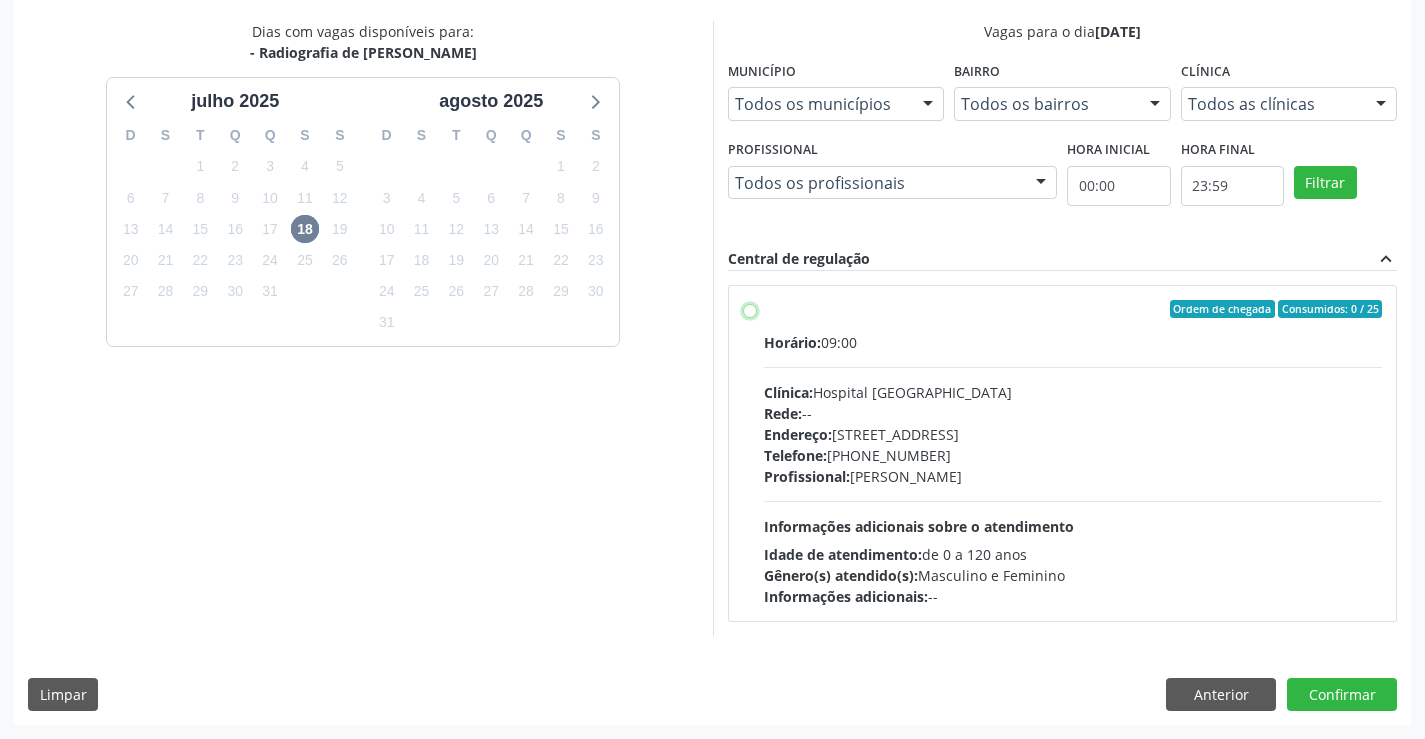 click on "Ordem de chegada
Consumidos: 0 / 25
Horário:   09:00
Clínica:  Hospital Sao Francisco
Rede:
--
Endereço:   Blocos, nº 258, Centro, Campo Formoso - BA
Telefone:   (74) 36451217
Profissional:
Joel da Rocha Almeida
Informações adicionais sobre o atendimento
Idade de atendimento:
de 0 a 120 anos
Gênero(s) atendido(s):
Masculino e Feminino
Informações adicionais:
--" at bounding box center [750, 309] 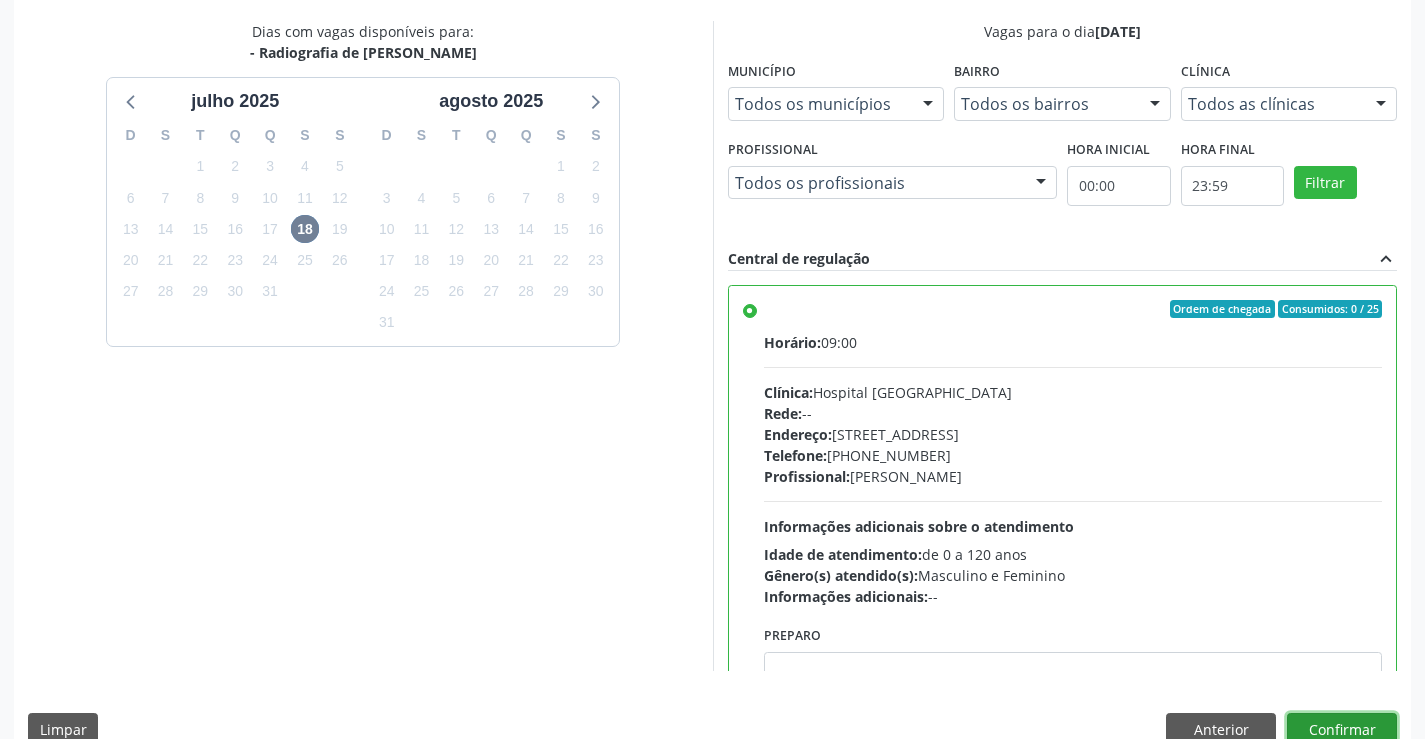click on "Confirmar" at bounding box center (1342, 730) 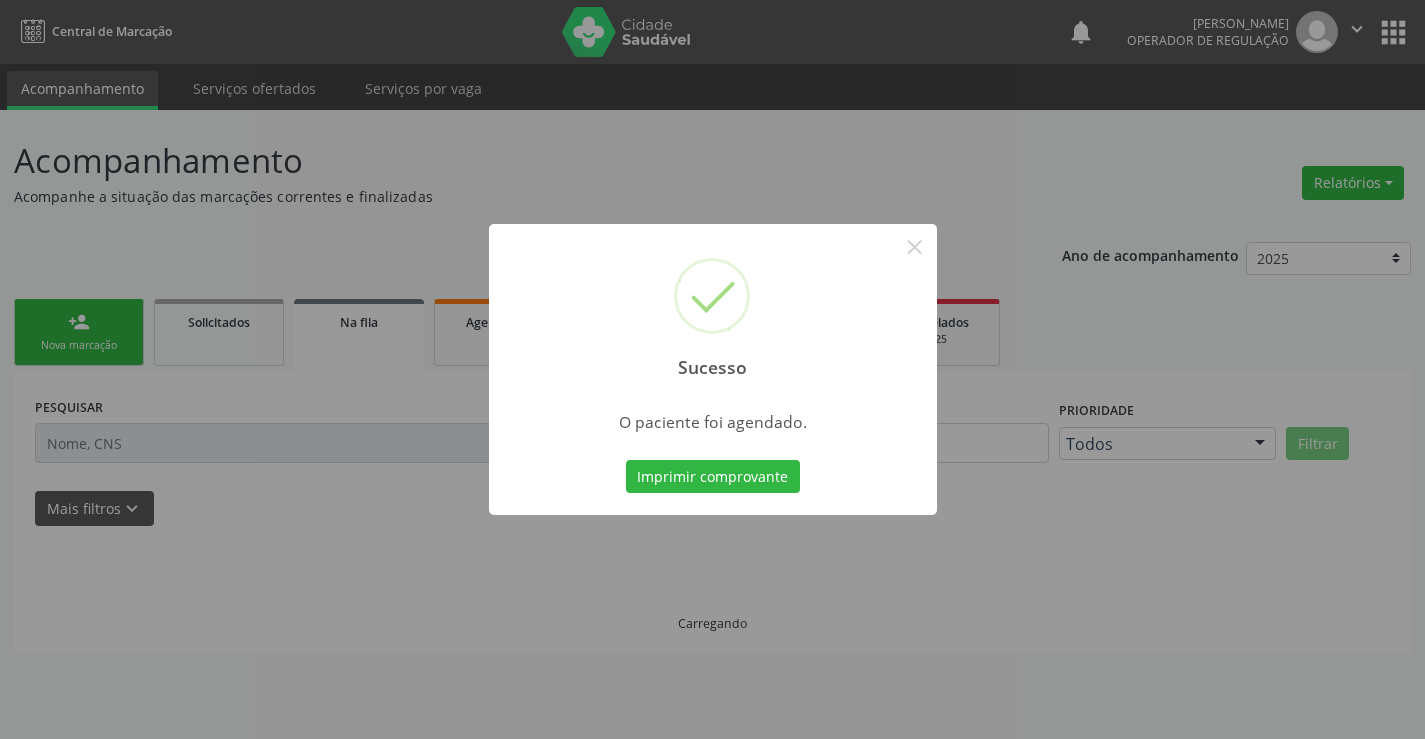 scroll, scrollTop: 0, scrollLeft: 0, axis: both 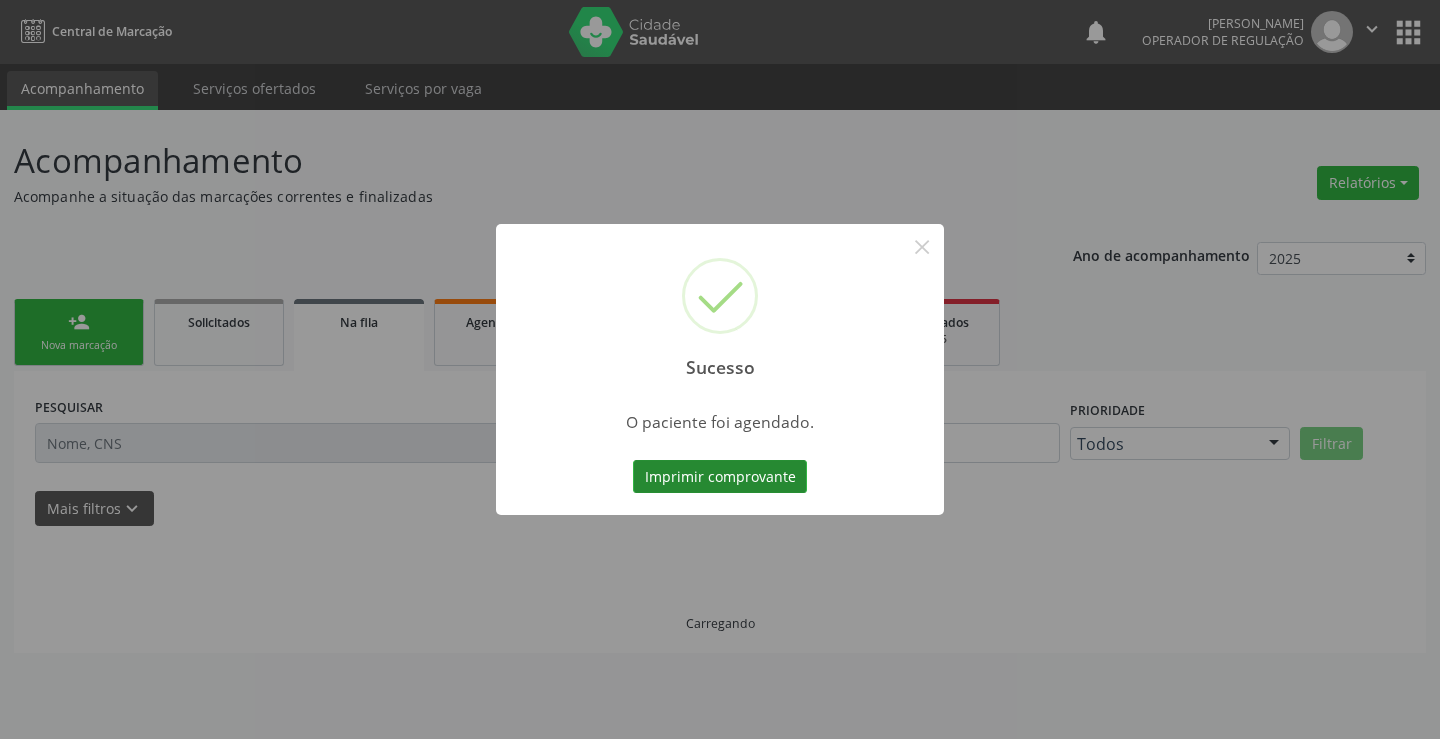click on "Imprimir comprovante" at bounding box center [720, 477] 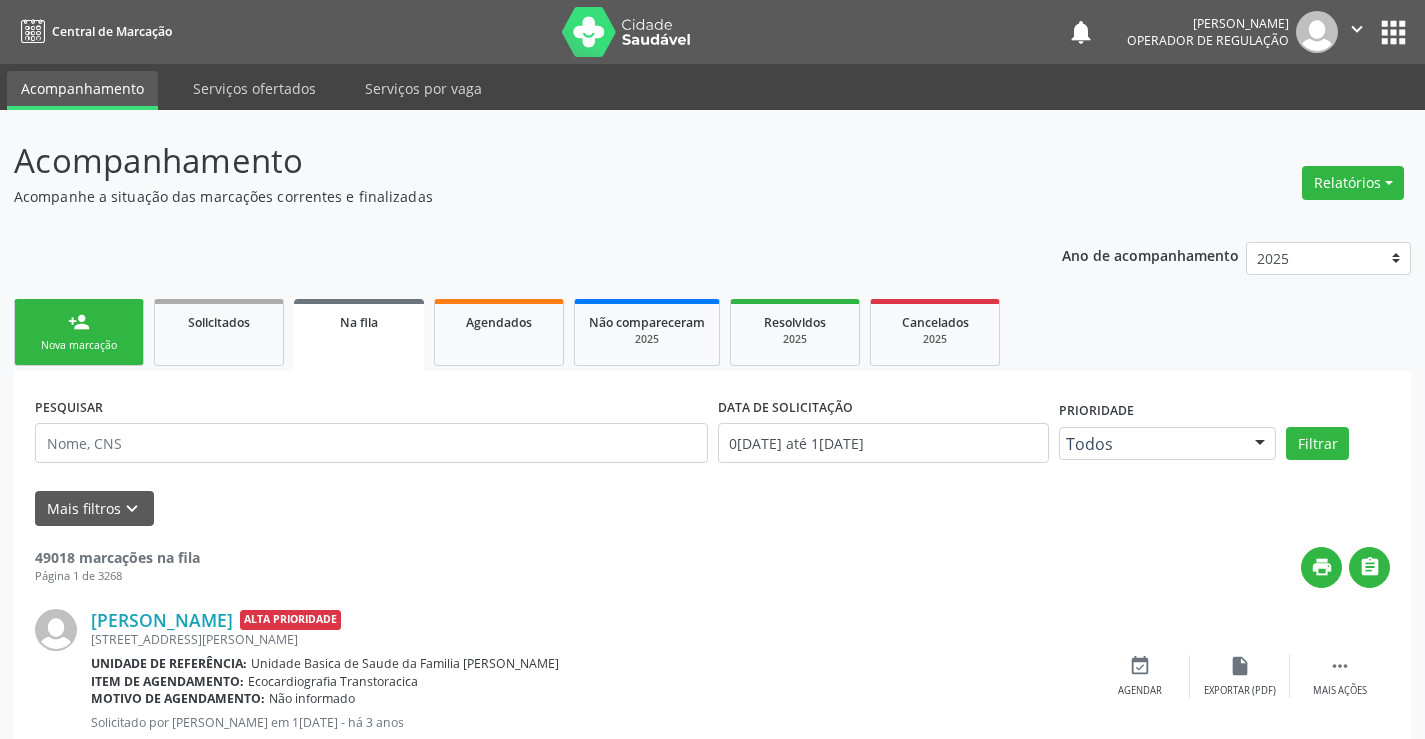 click on "person_add
Nova marcação" at bounding box center (79, 332) 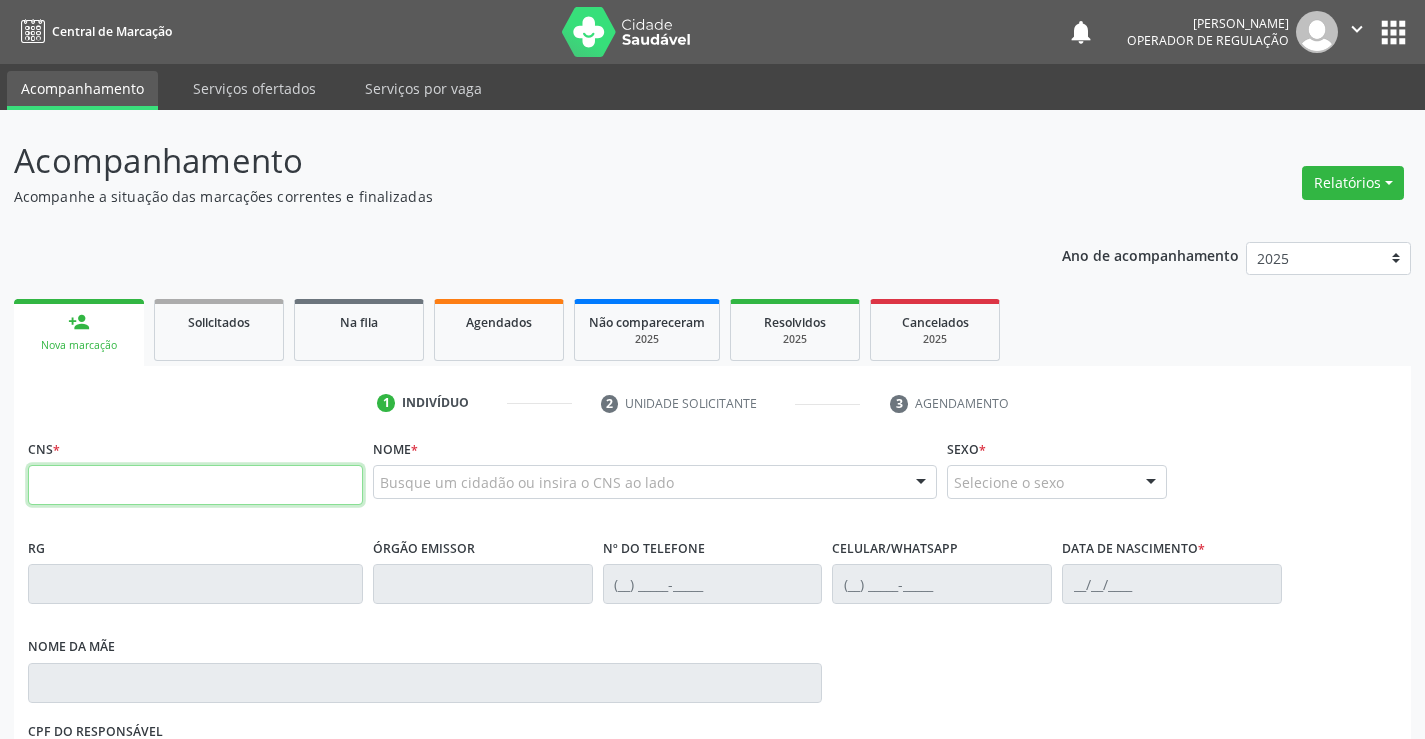 click at bounding box center [195, 485] 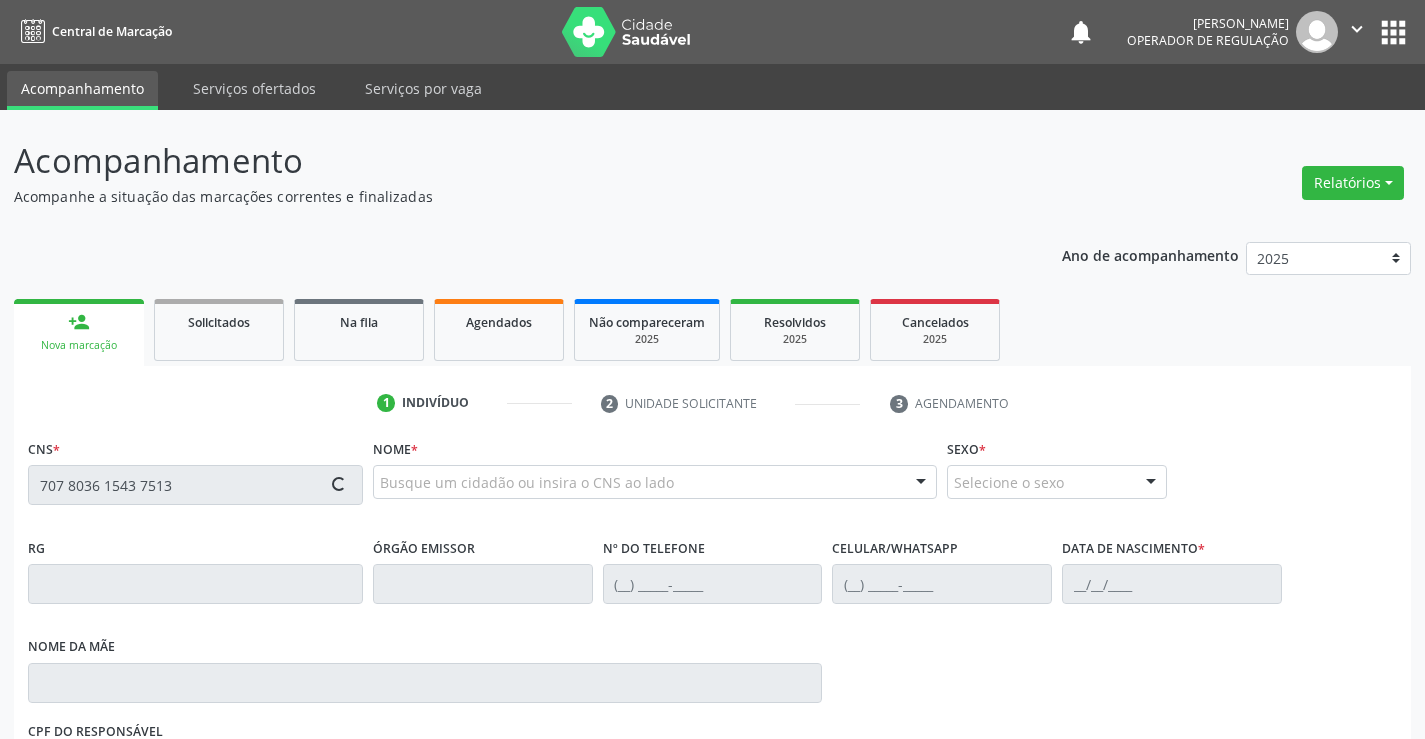 type on "707 8036 1543 7513" 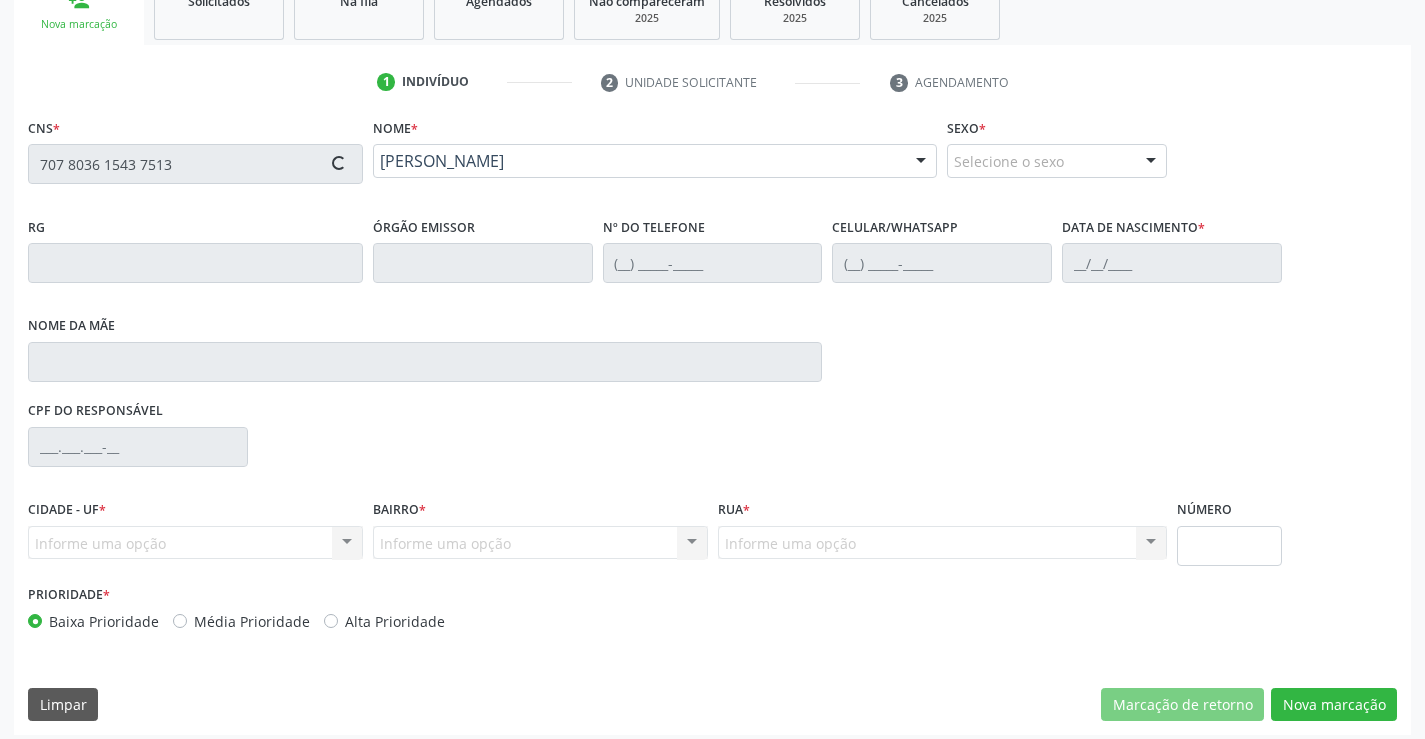 scroll, scrollTop: 331, scrollLeft: 0, axis: vertical 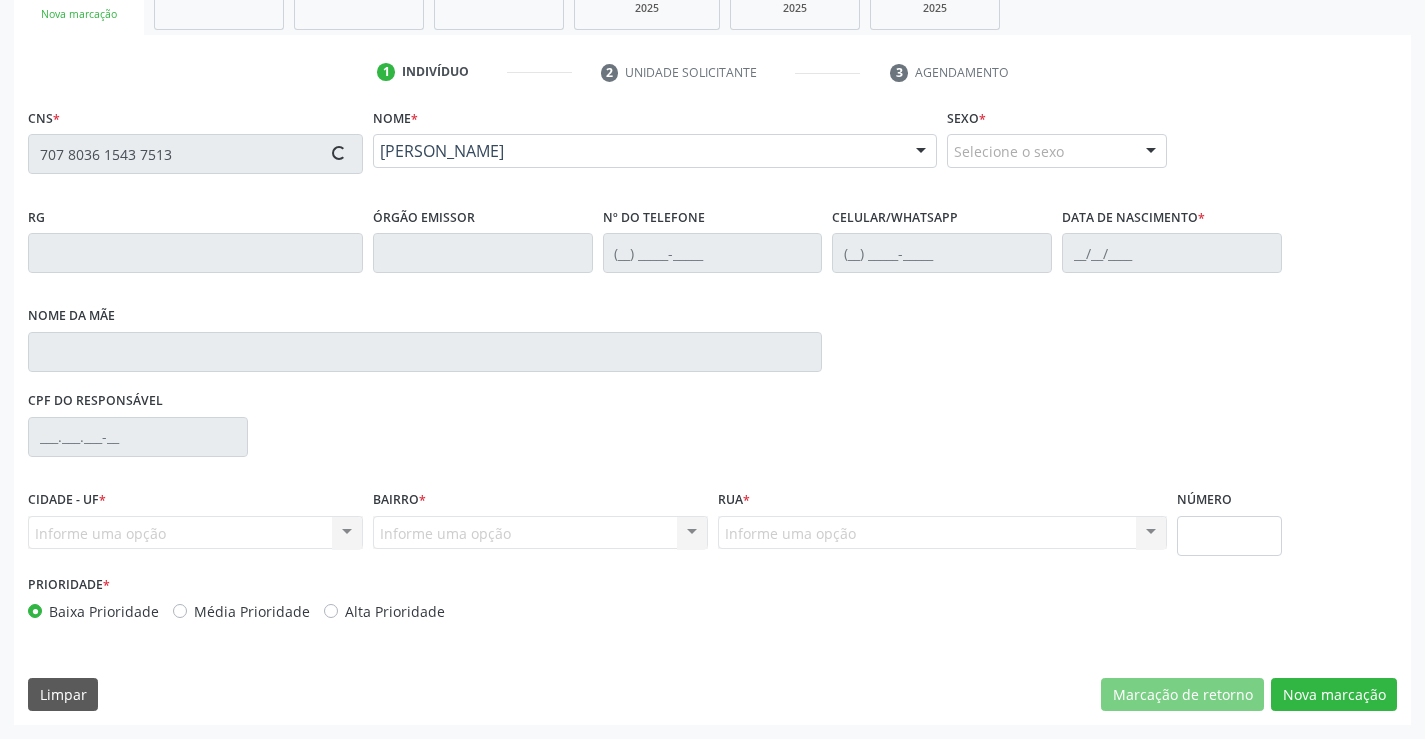 type on "0767766628" 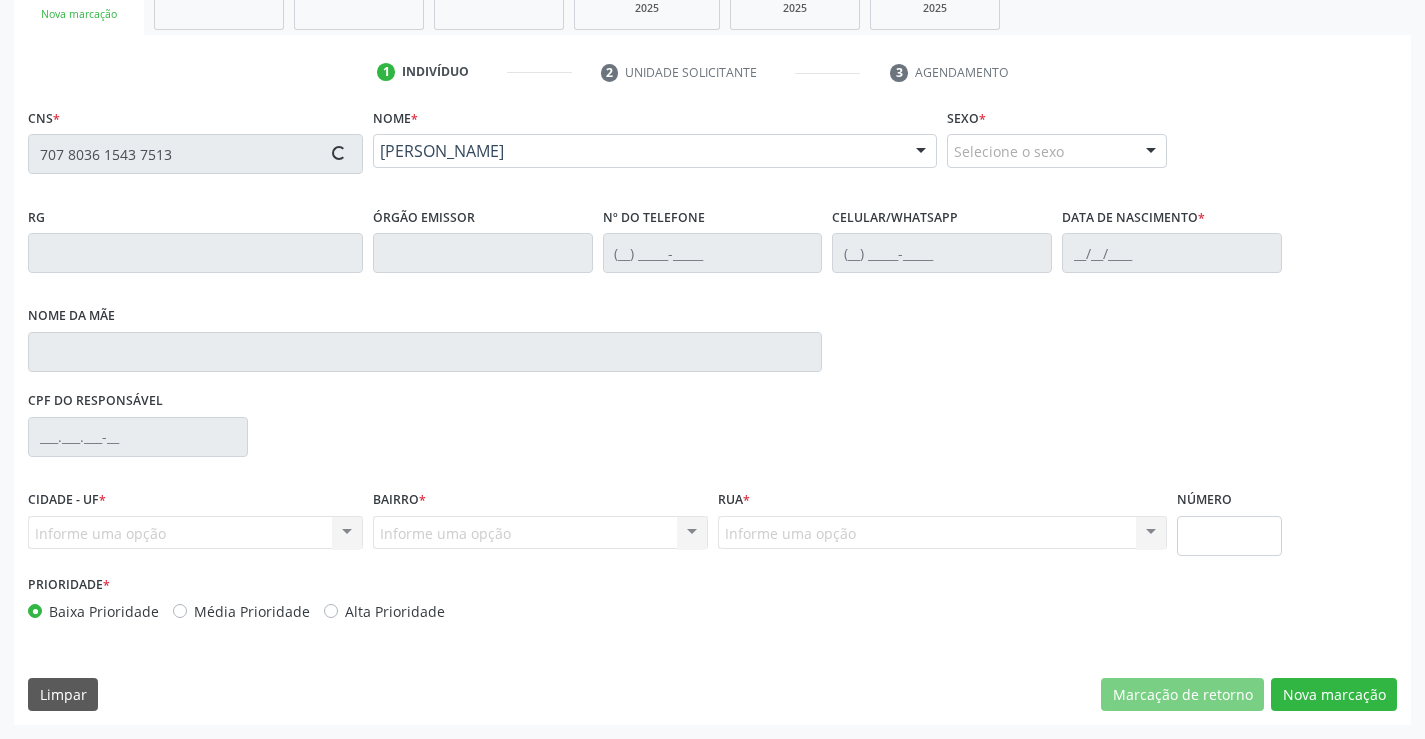type on "S/N" 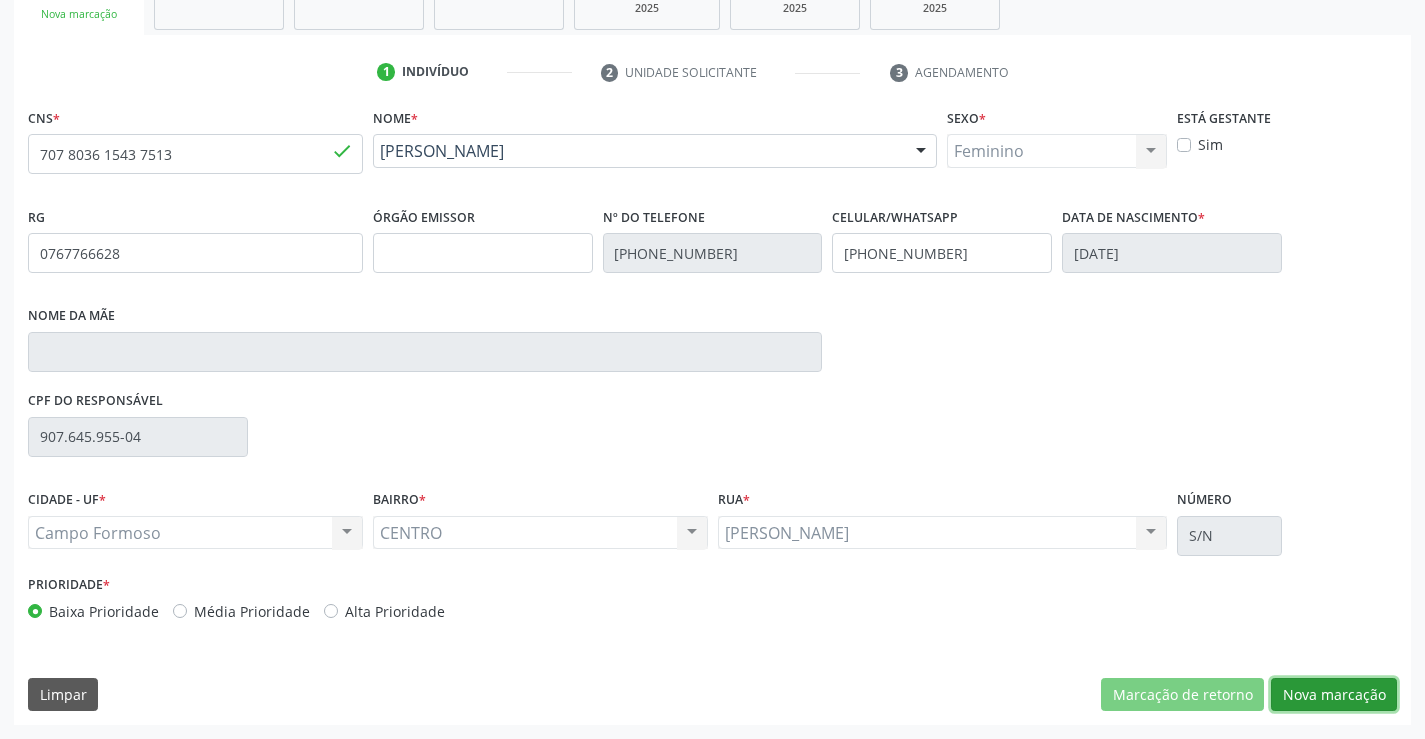 click on "Nova marcação" at bounding box center [1334, 695] 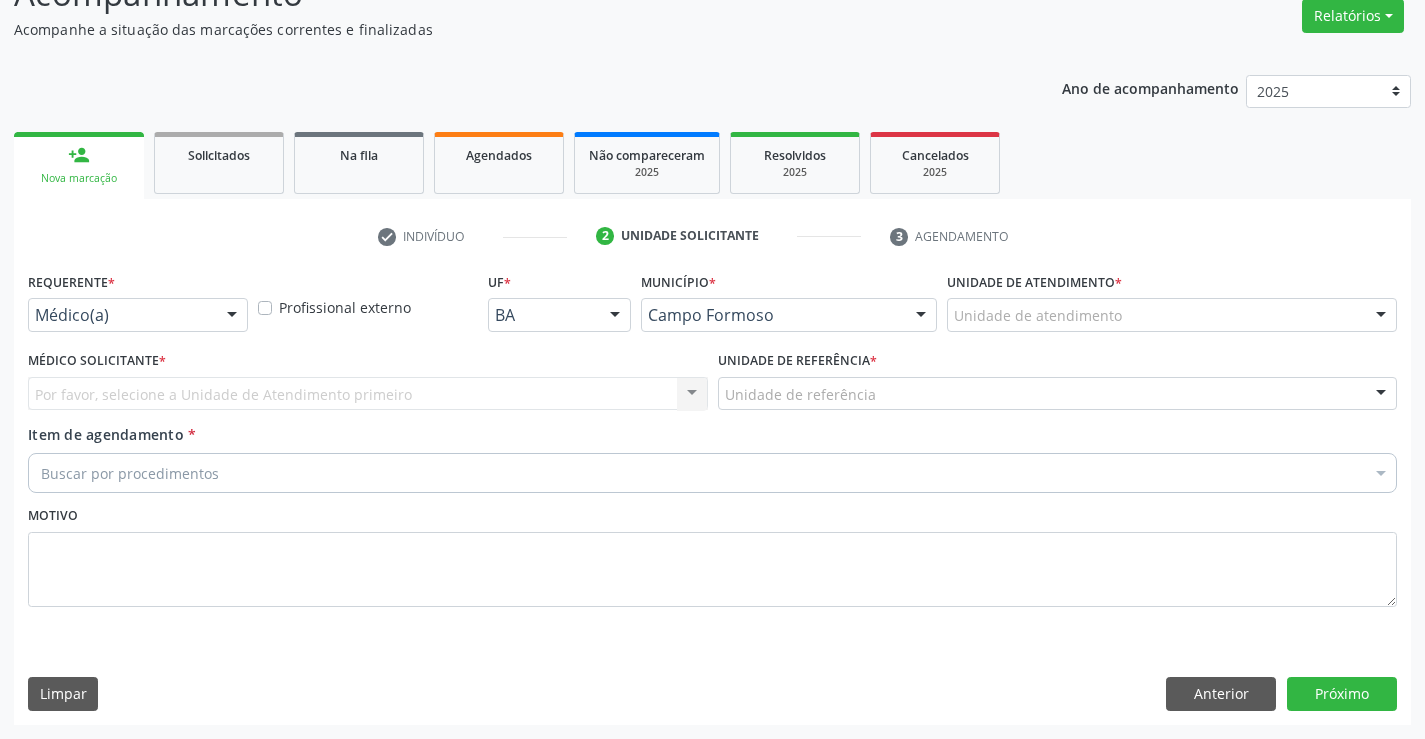 scroll, scrollTop: 167, scrollLeft: 0, axis: vertical 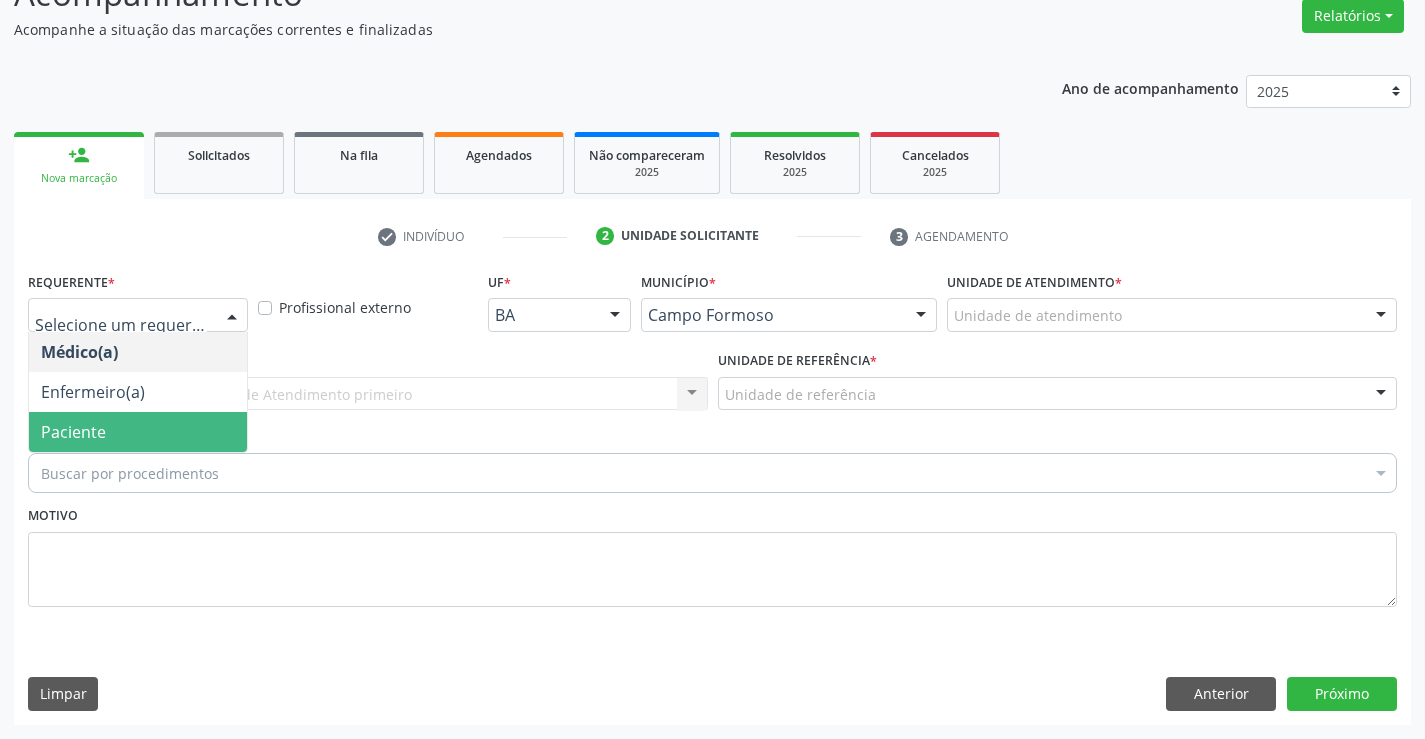drag, startPoint x: 142, startPoint y: 426, endPoint x: 140, endPoint y: 402, distance: 24.083189 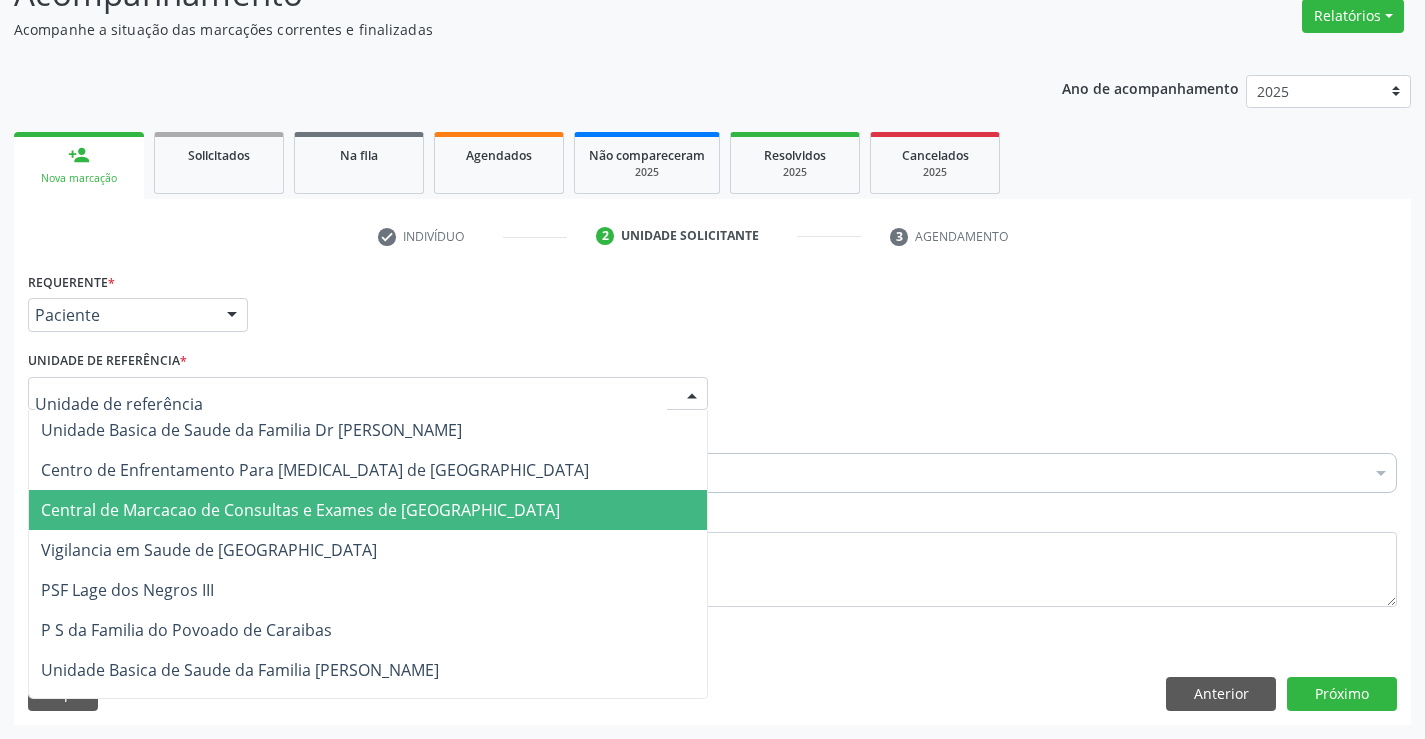 click on "Central de Marcacao de Consultas e Exames de [GEOGRAPHIC_DATA]" at bounding box center (300, 510) 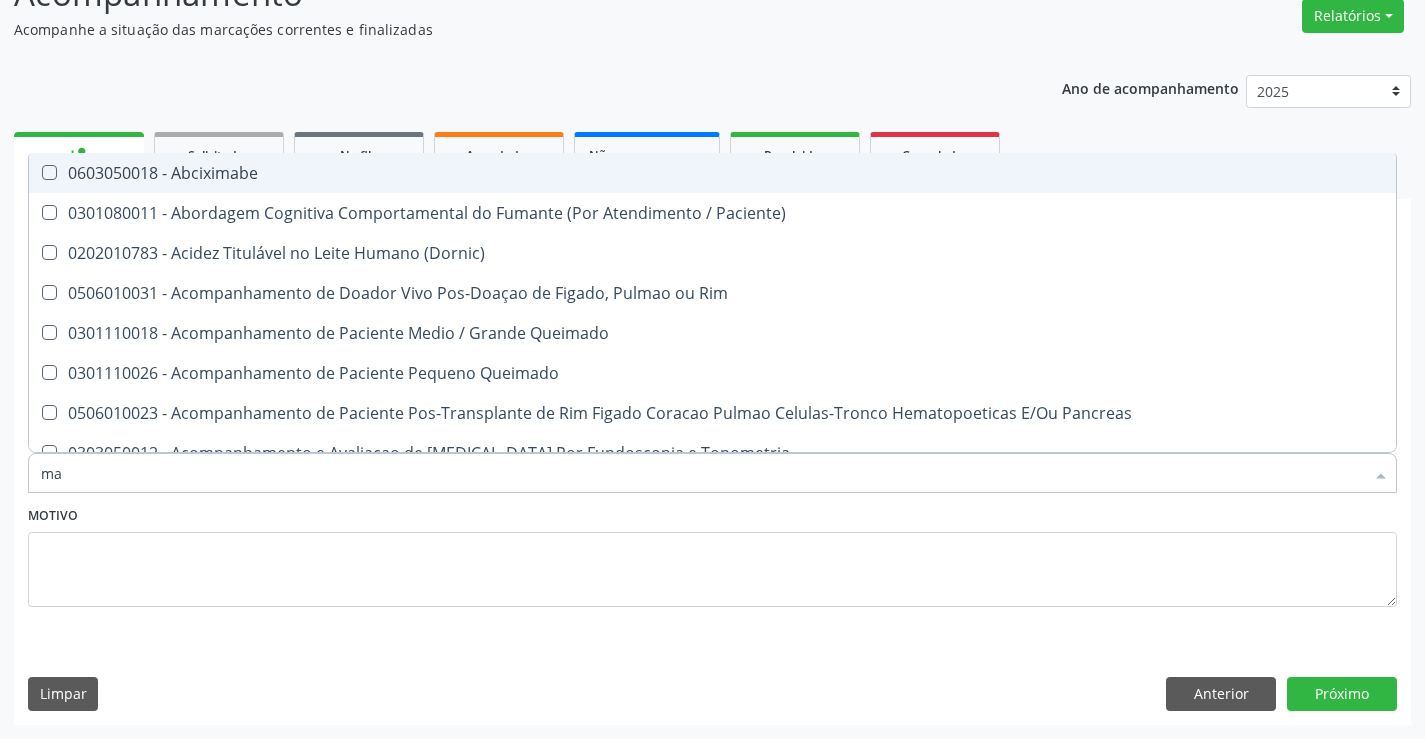type on "mao" 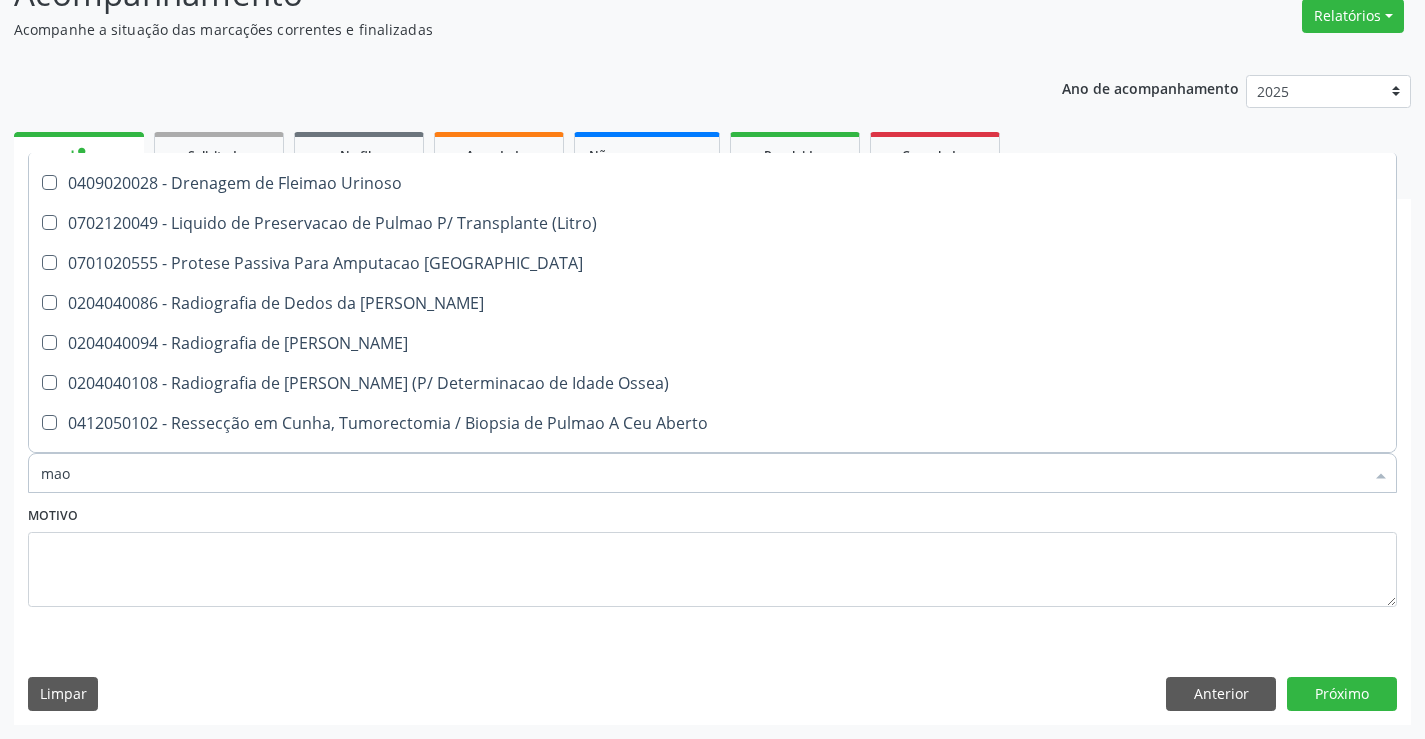 scroll, scrollTop: 300, scrollLeft: 0, axis: vertical 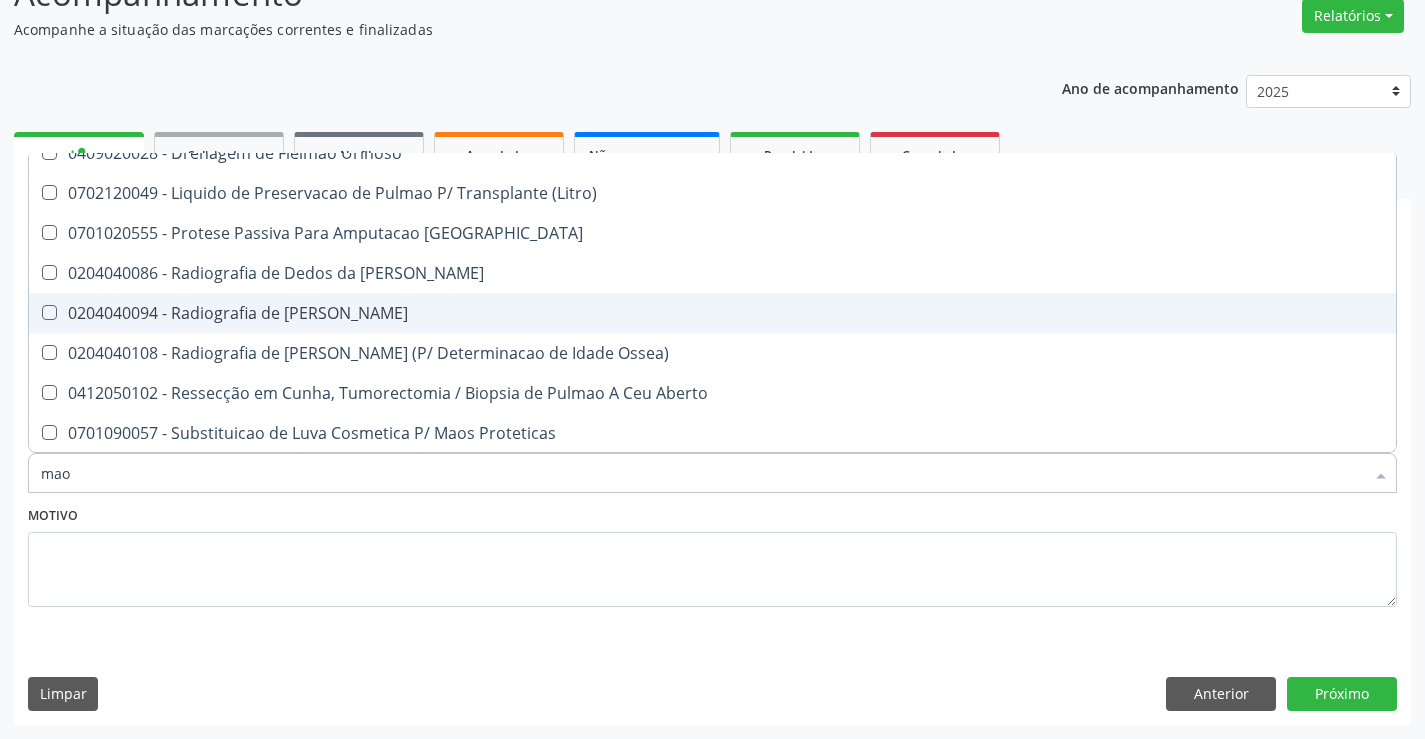 click on "0204040094 - Radiografia de Mao" at bounding box center (712, 313) 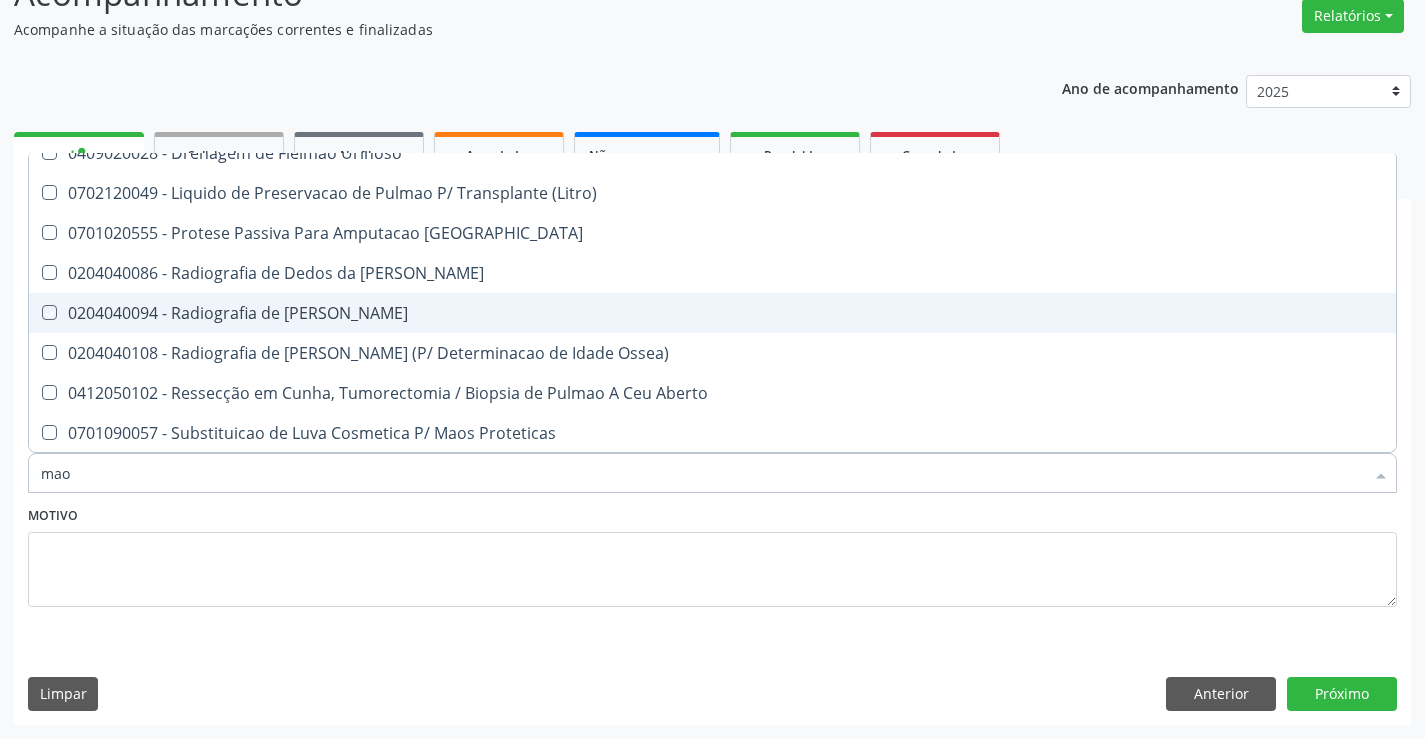 checkbox on "true" 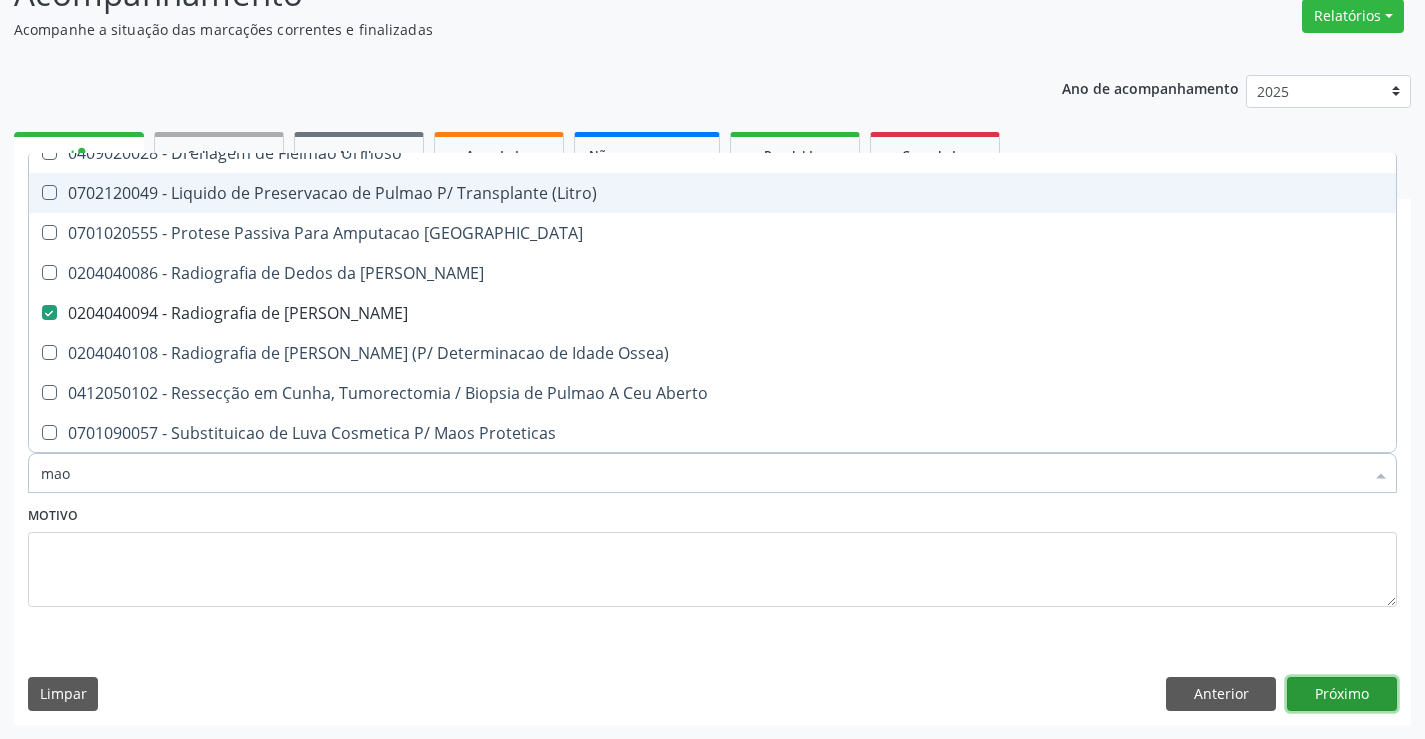 click on "Próximo" at bounding box center (1342, 694) 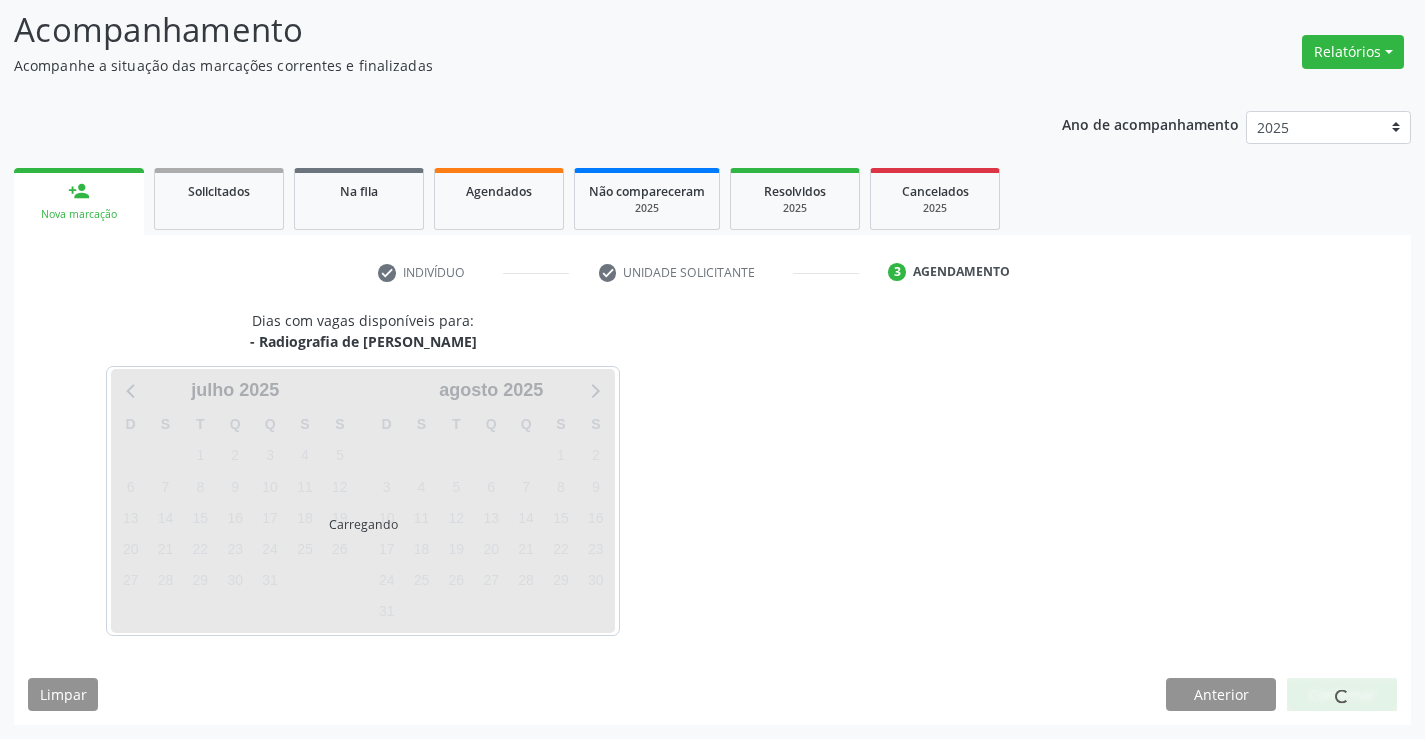 scroll, scrollTop: 131, scrollLeft: 0, axis: vertical 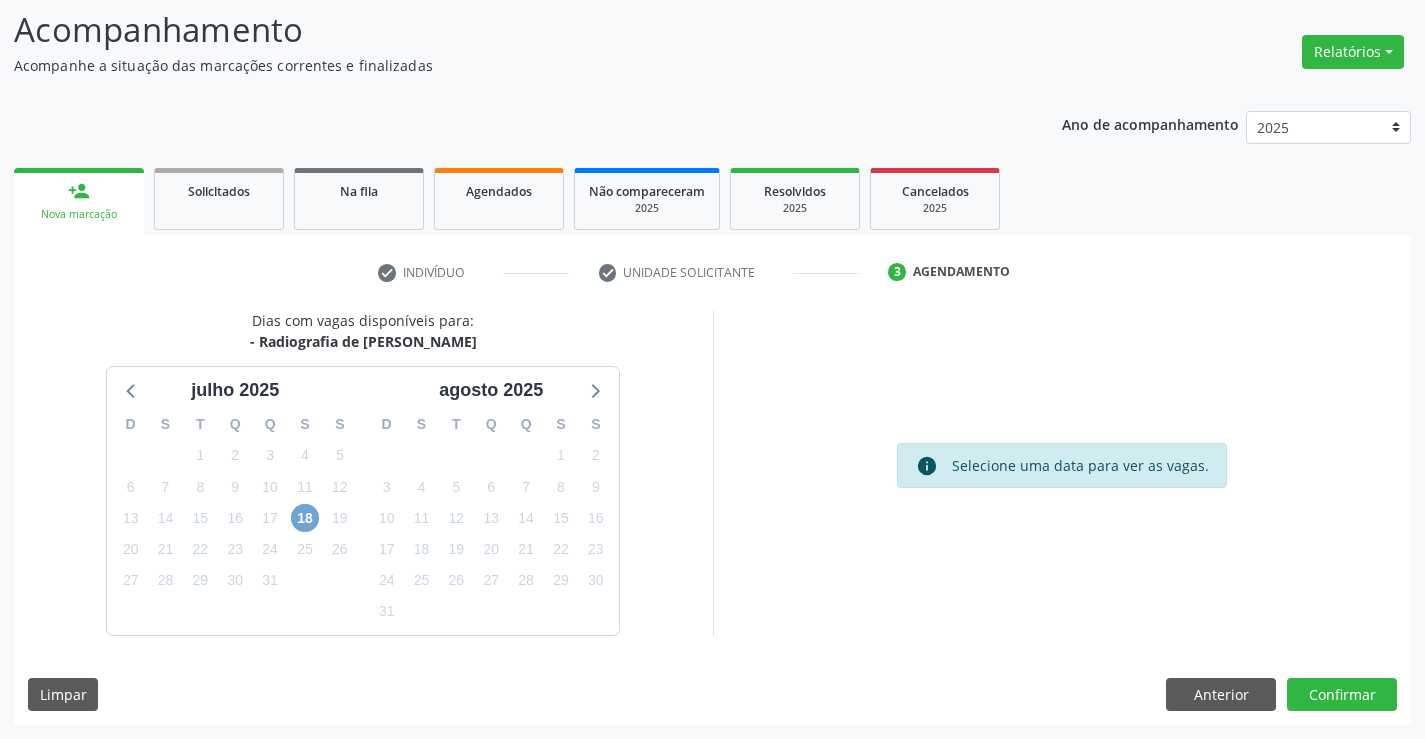 click on "18" at bounding box center (305, 518) 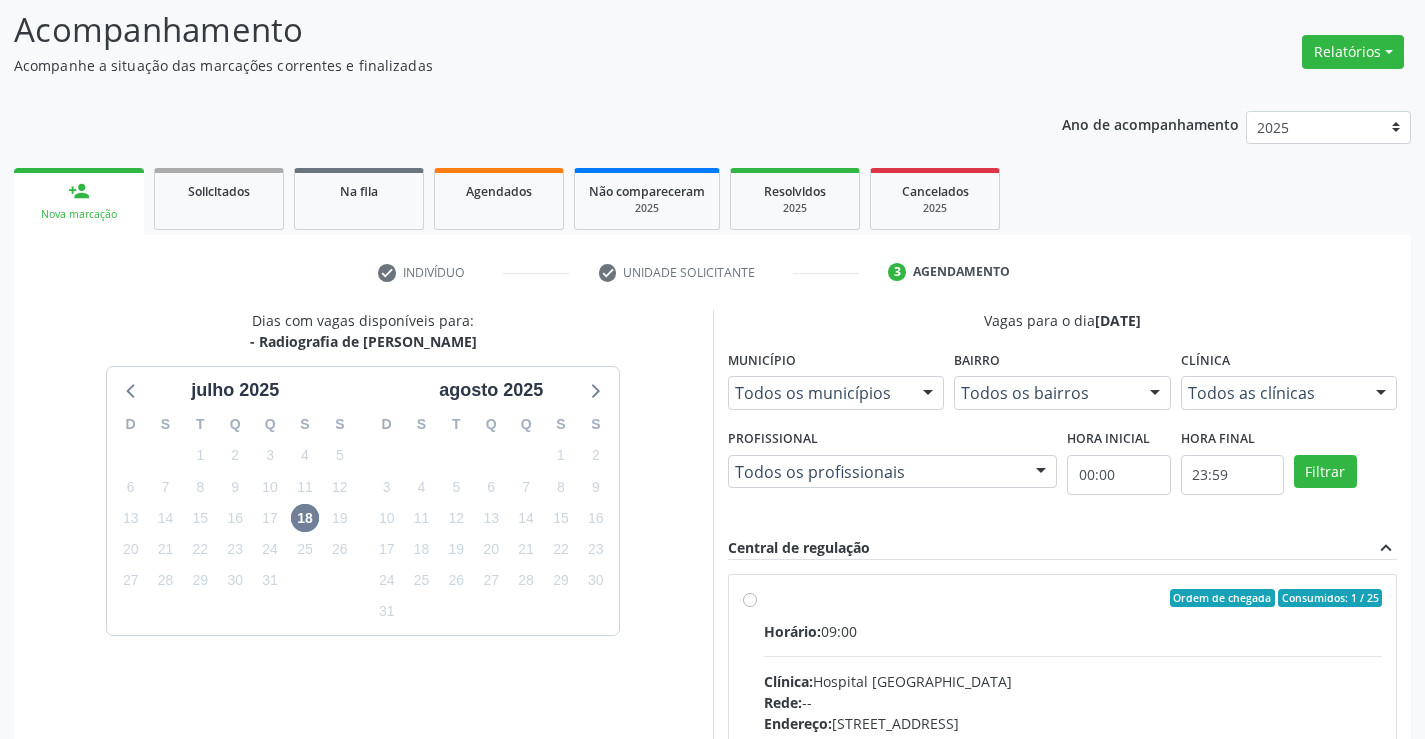click on "Ordem de chegada
Consumidos: 1 / 25
Horário:   09:00
Clínica:  Hospital Sao Francisco
Rede:
--
Endereço:   Blocos, nº 258, Centro, Campo Formoso - BA
Telefone:   (74) 36451217
Profissional:
Joel da Rocha Almeida
Informações adicionais sobre o atendimento
Idade de atendimento:
de 0 a 120 anos
Gênero(s) atendido(s):
Masculino e Feminino
Informações adicionais:
--" at bounding box center (1073, 742) 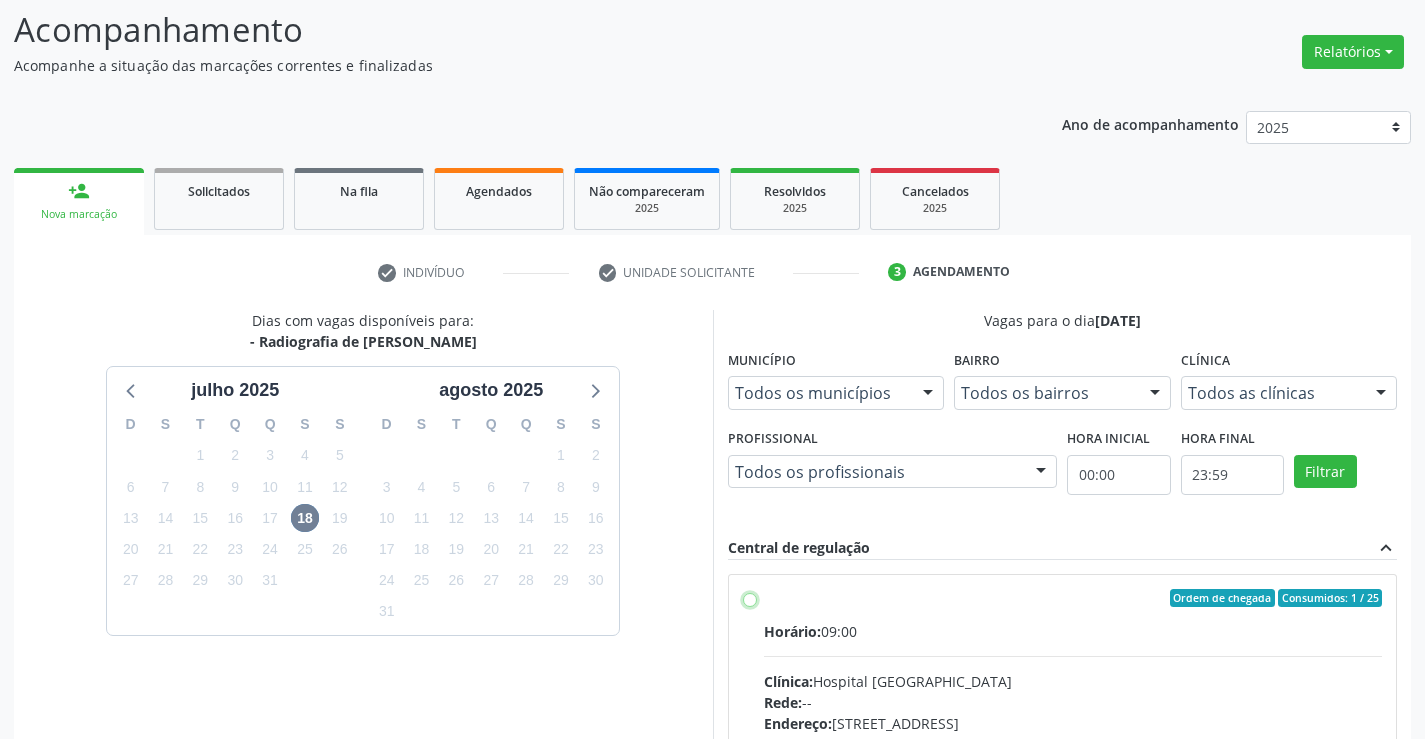 click on "Ordem de chegada
Consumidos: 1 / 25
Horário:   09:00
Clínica:  Hospital Sao Francisco
Rede:
--
Endereço:   Blocos, nº 258, Centro, Campo Formoso - BA
Telefone:   (74) 36451217
Profissional:
Joel da Rocha Almeida
Informações adicionais sobre o atendimento
Idade de atendimento:
de 0 a 120 anos
Gênero(s) atendido(s):
Masculino e Feminino
Informações adicionais:
--" at bounding box center [750, 598] 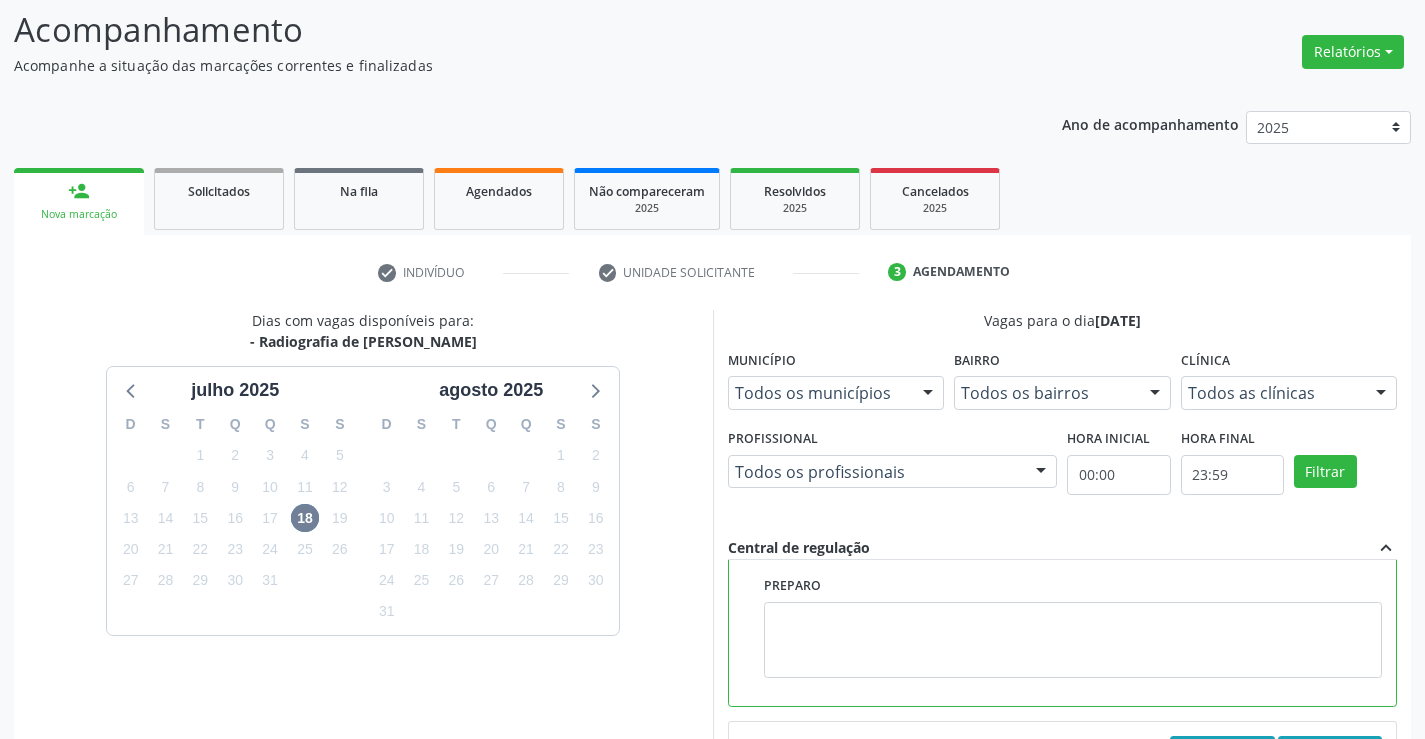 scroll, scrollTop: 450, scrollLeft: 0, axis: vertical 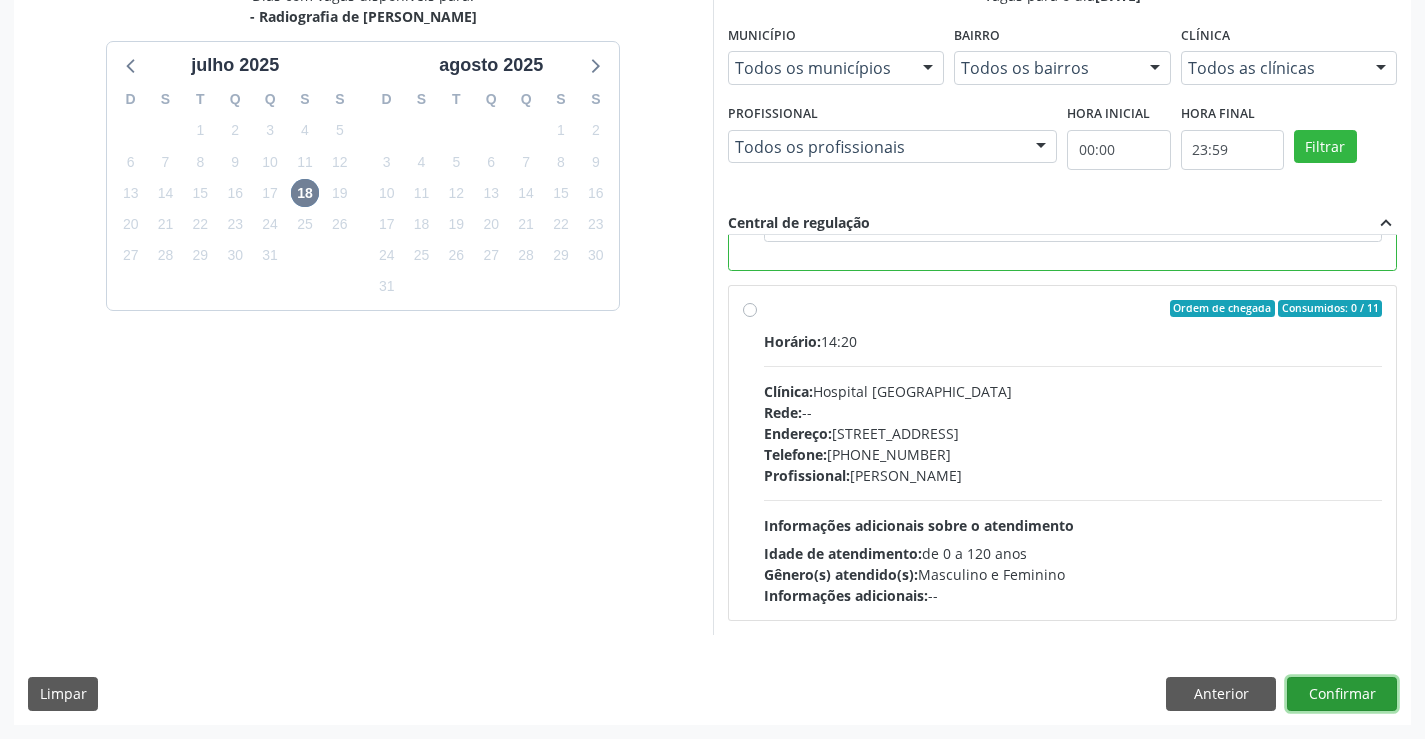 click on "Confirmar" at bounding box center (1342, 694) 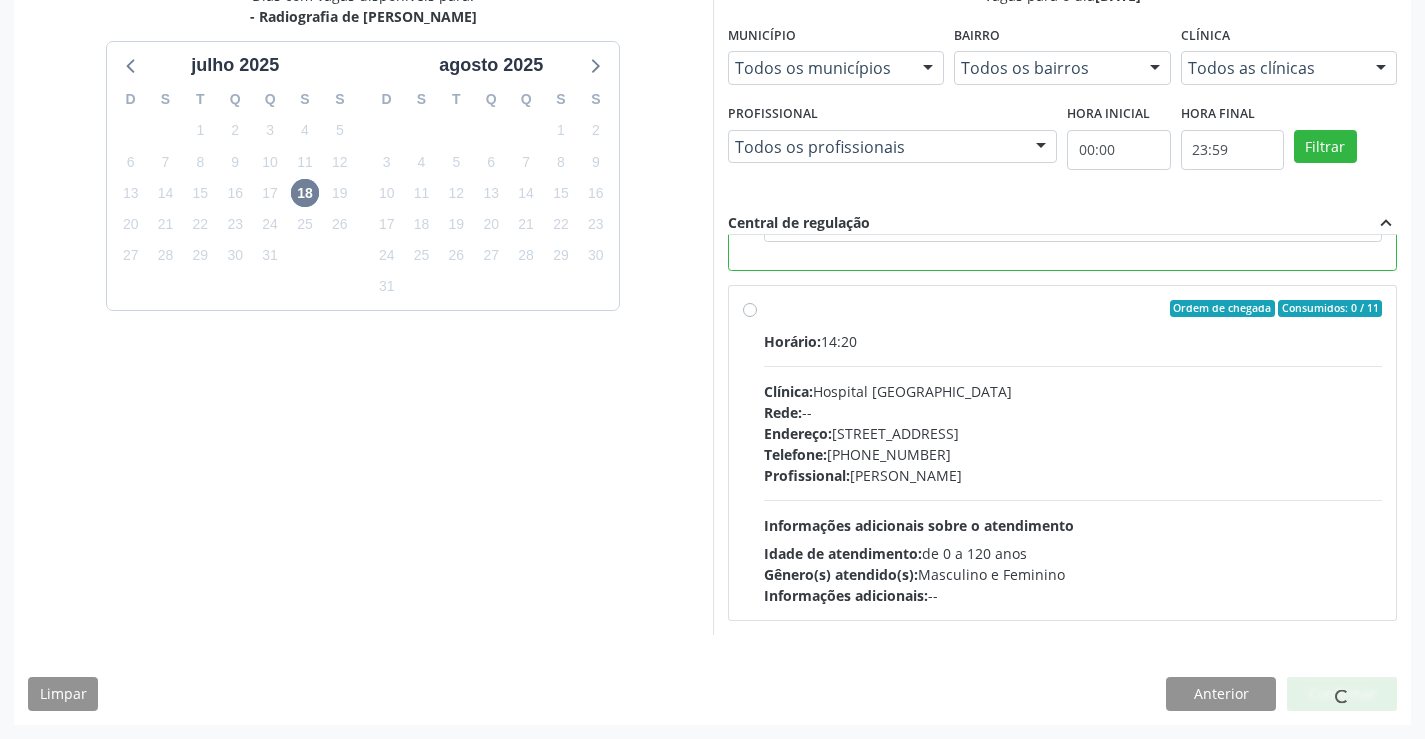 scroll, scrollTop: 0, scrollLeft: 0, axis: both 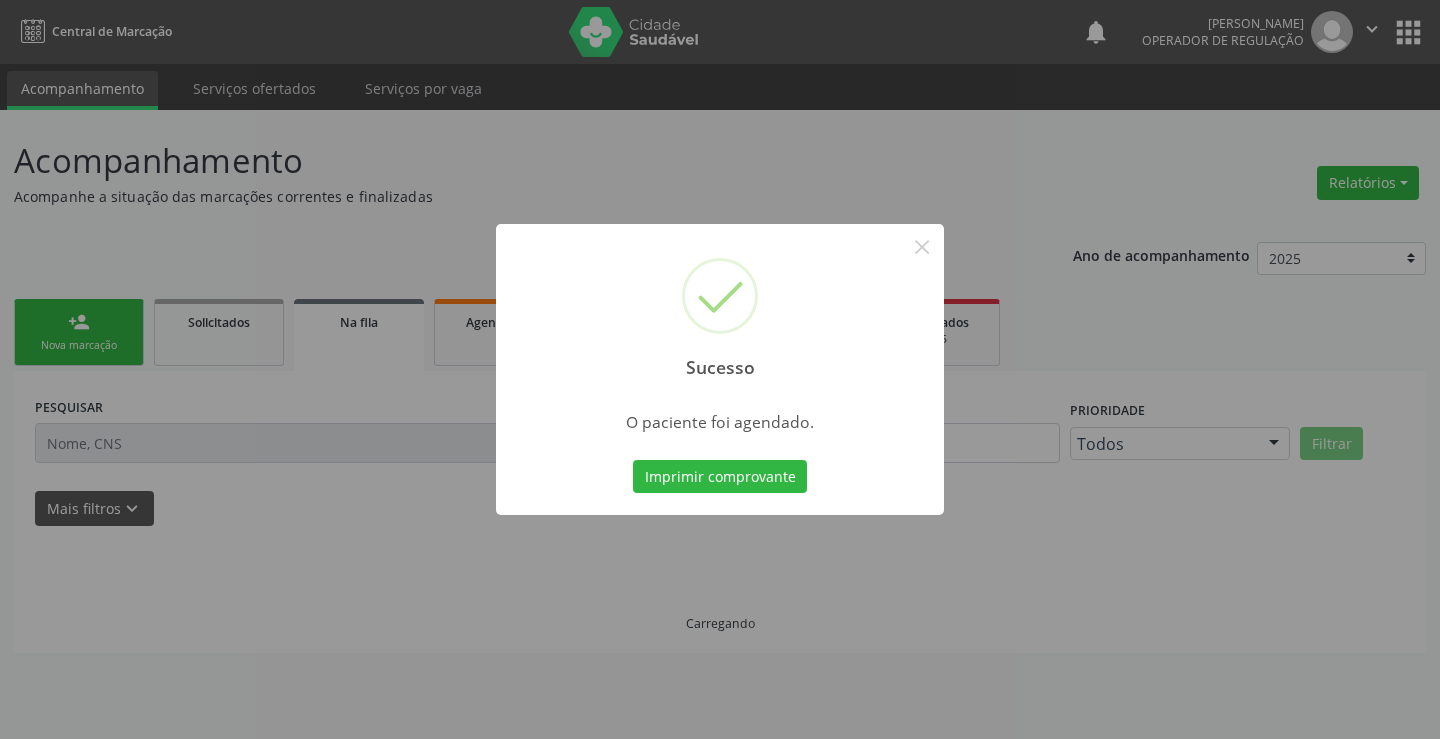 click on "Imprimir comprovante Cancel" at bounding box center (720, 477) 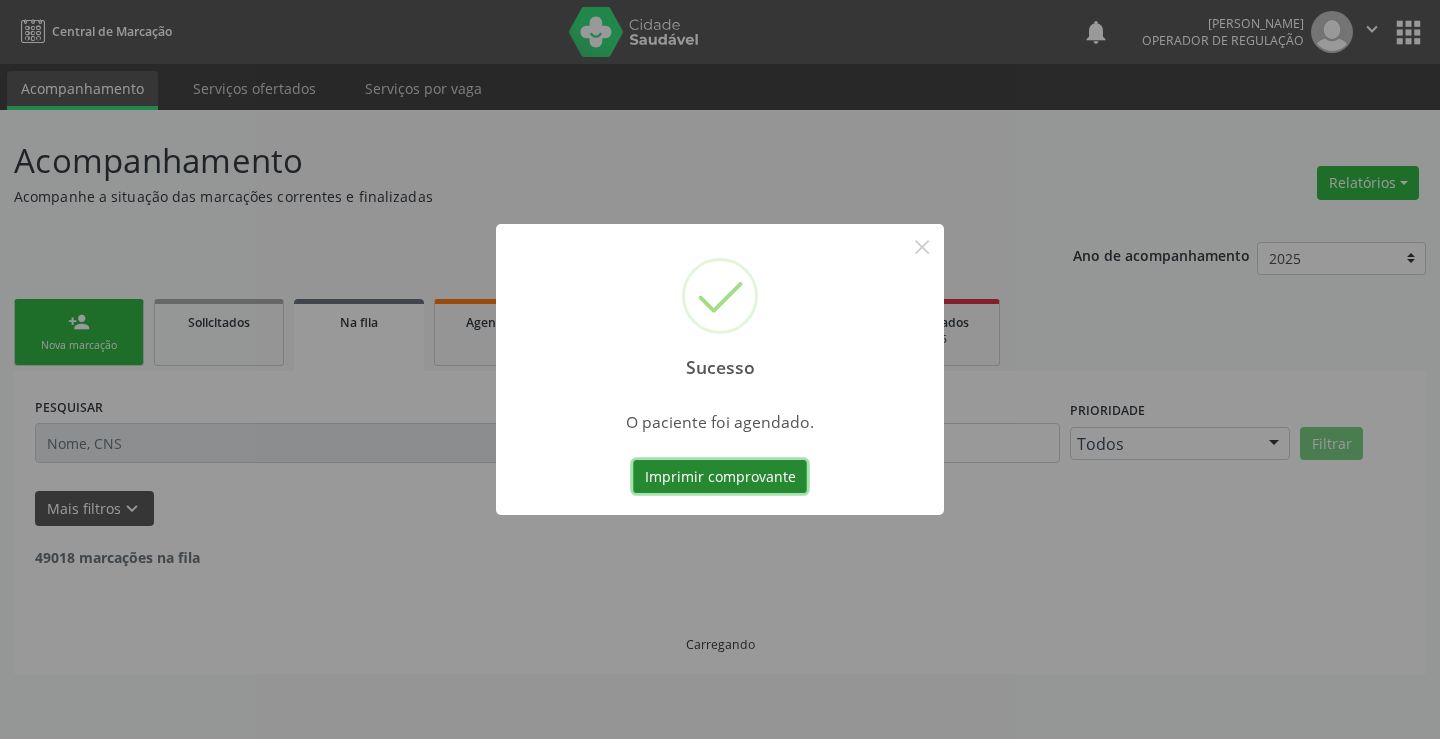 click on "Imprimir comprovante" at bounding box center [720, 477] 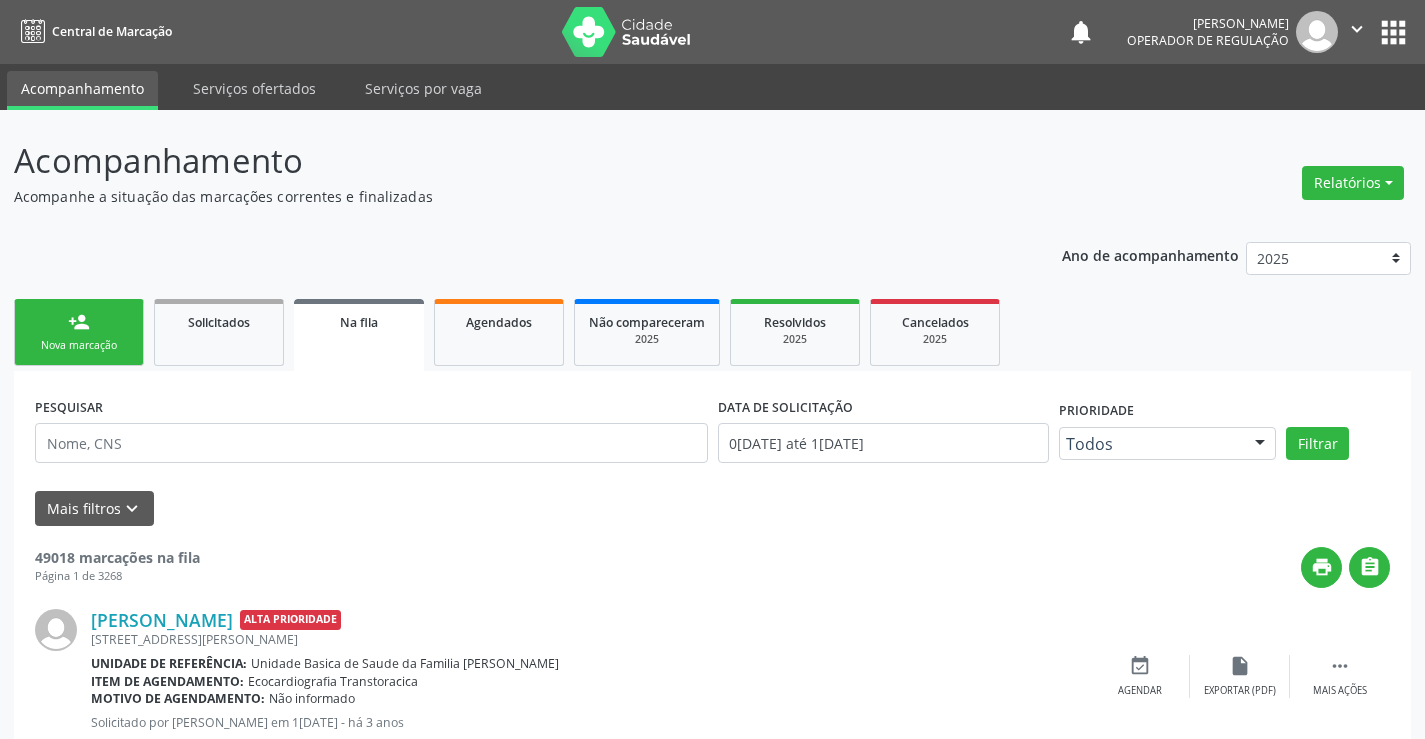 click on "Nova marcação" at bounding box center [79, 345] 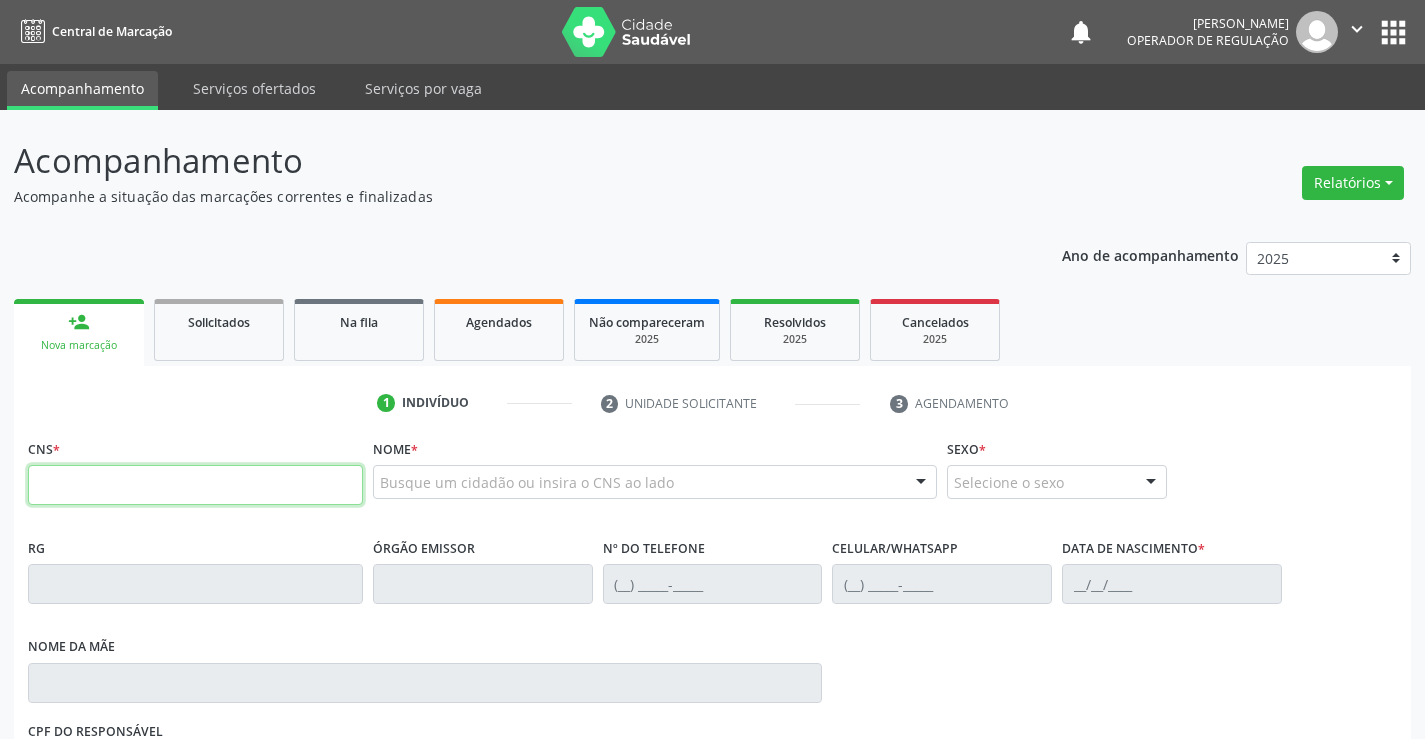 click at bounding box center [195, 485] 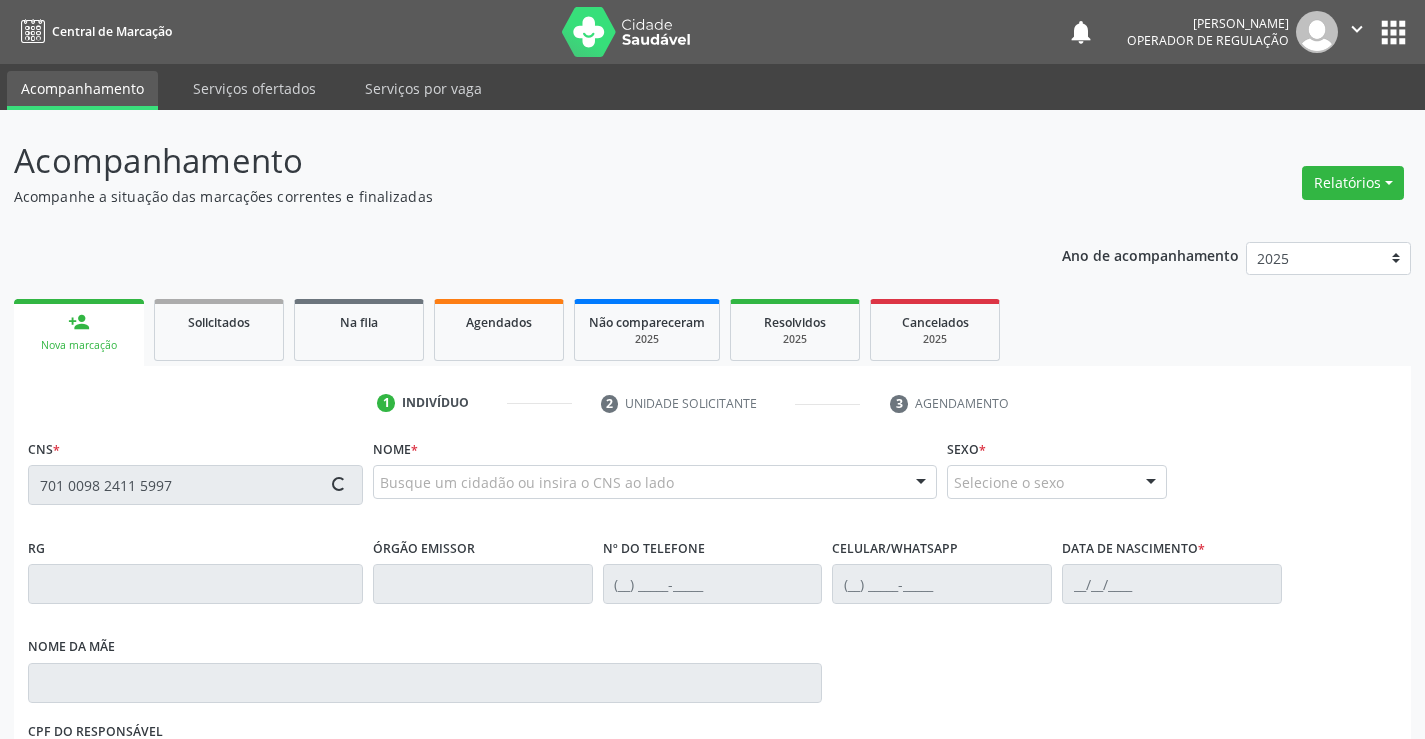 type on "701 0098 2411 5997" 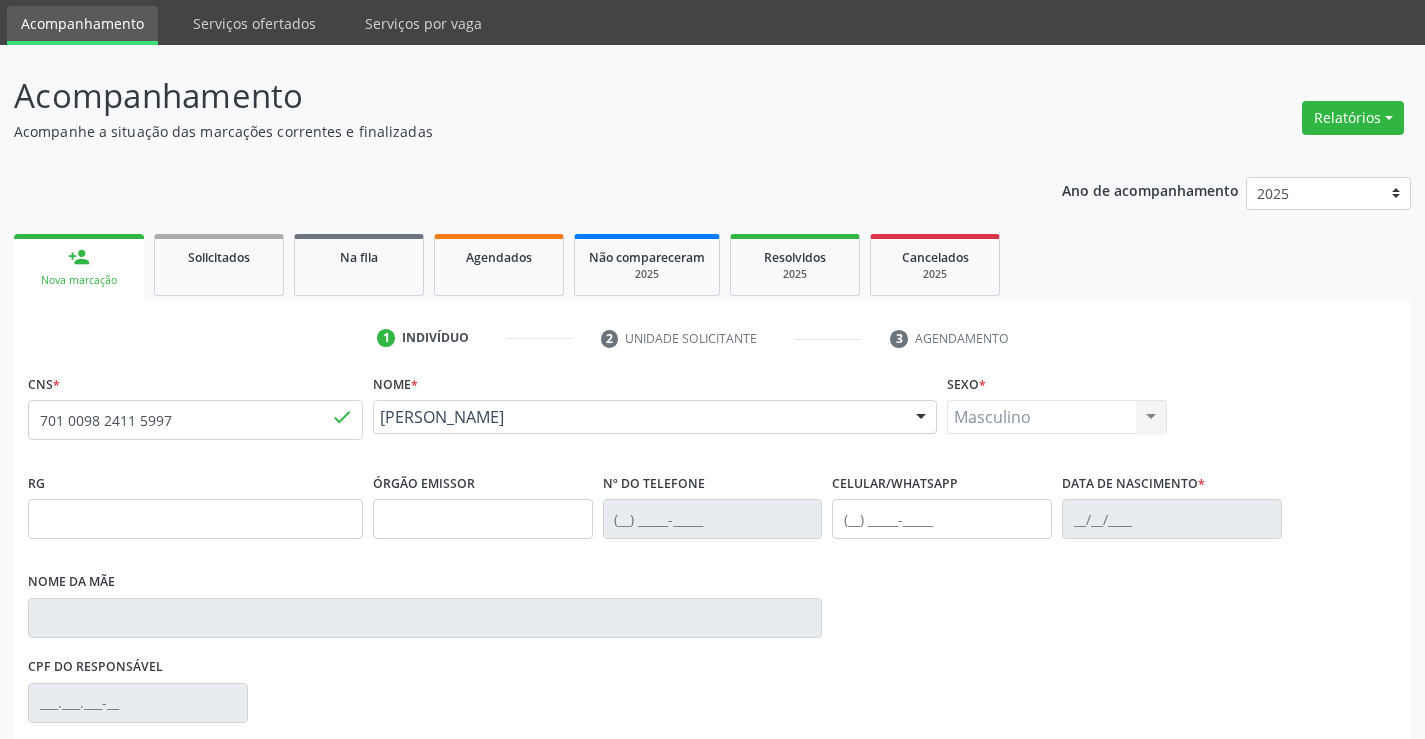 type on "0639869491" 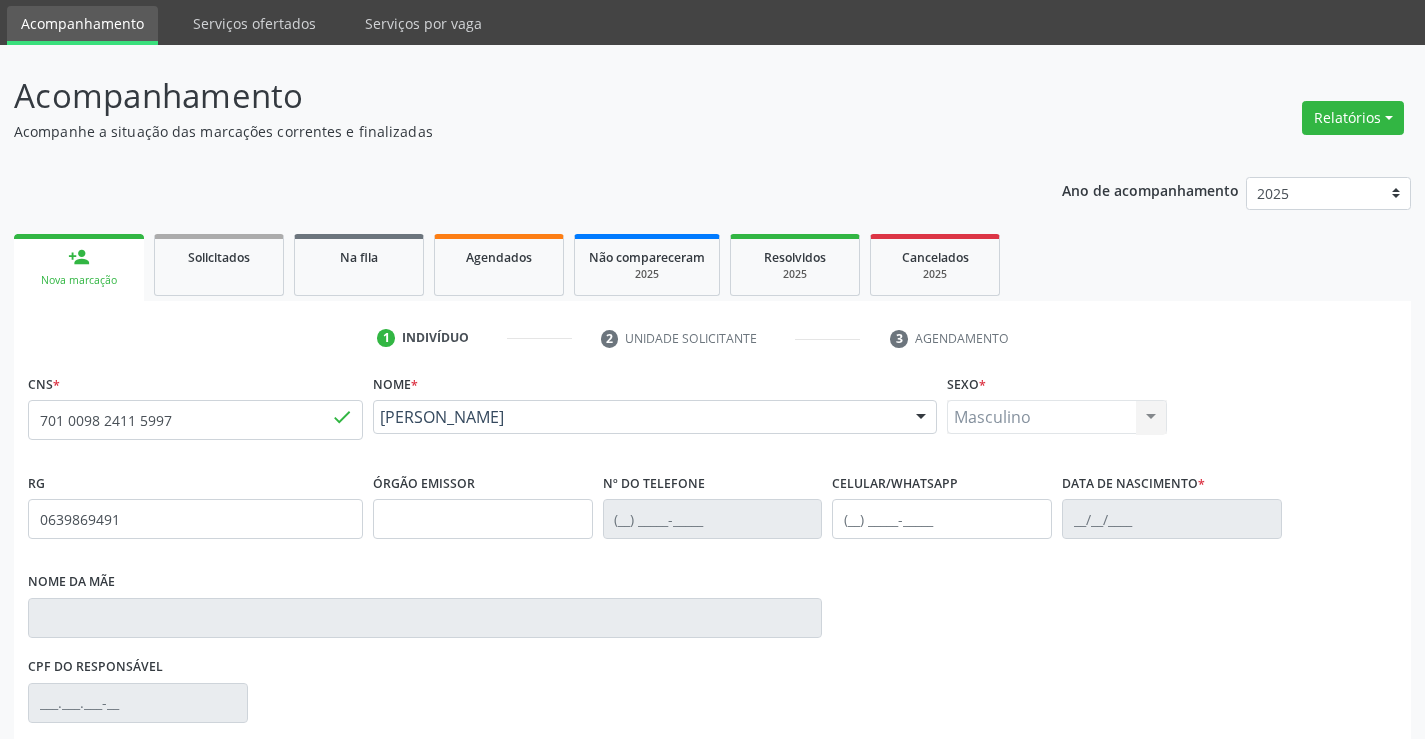 type on "(74) 98813-0562" 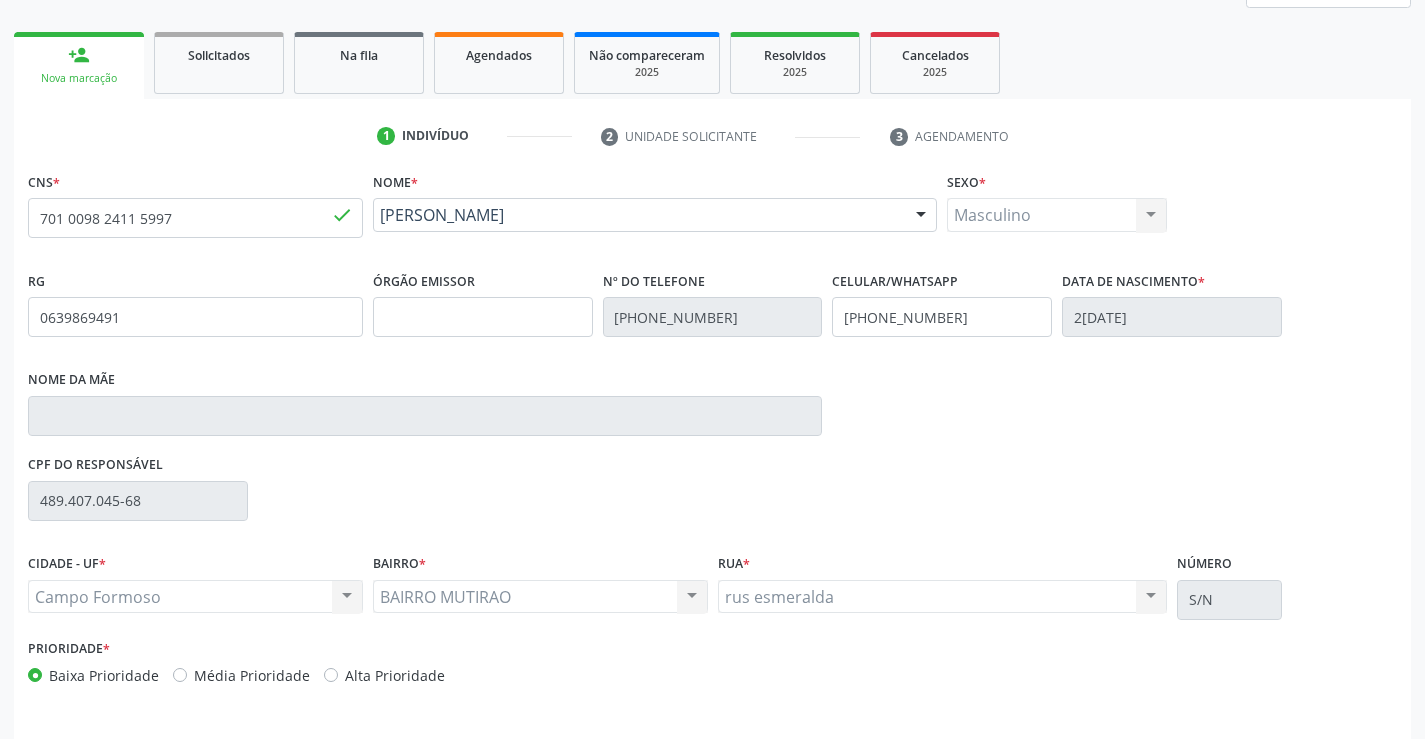 scroll, scrollTop: 331, scrollLeft: 0, axis: vertical 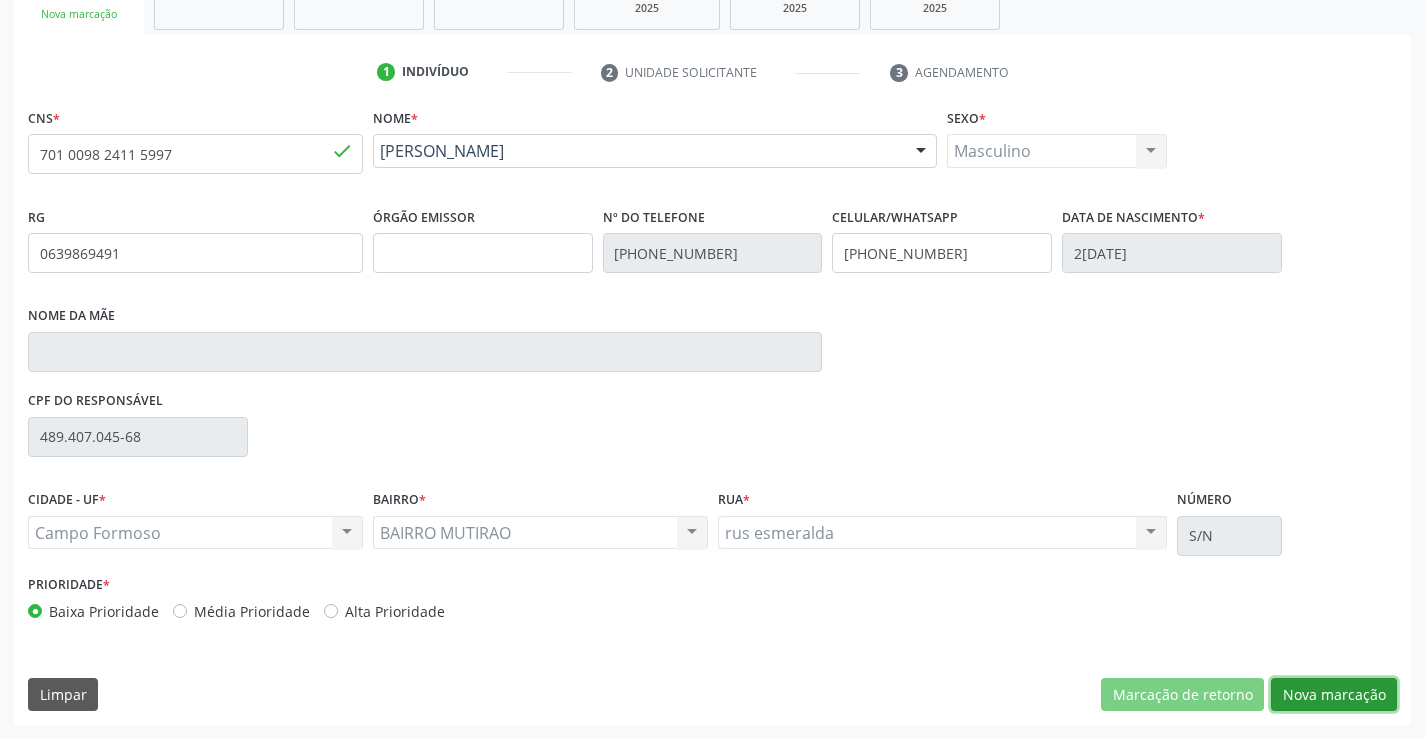 click on "Nova marcação" at bounding box center (1334, 695) 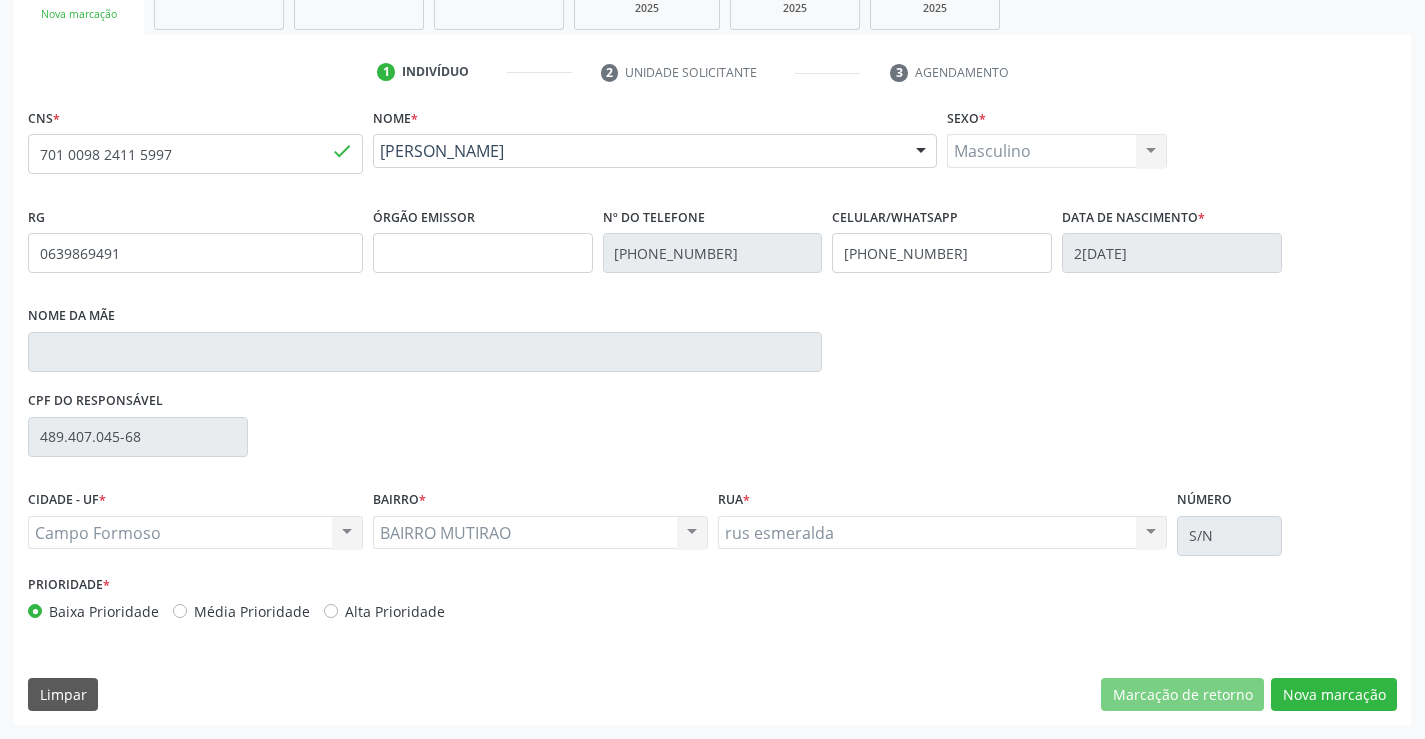 scroll, scrollTop: 167, scrollLeft: 0, axis: vertical 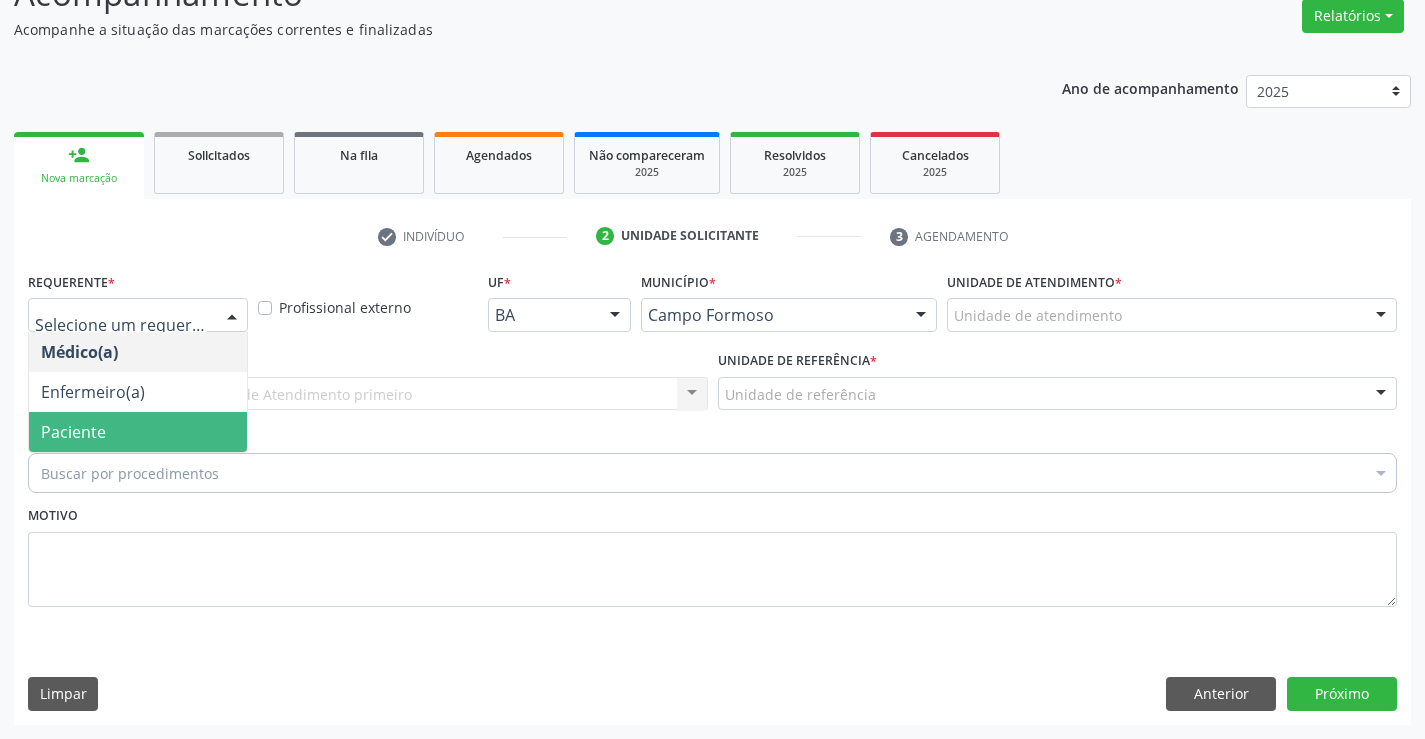 click on "Paciente" at bounding box center (138, 432) 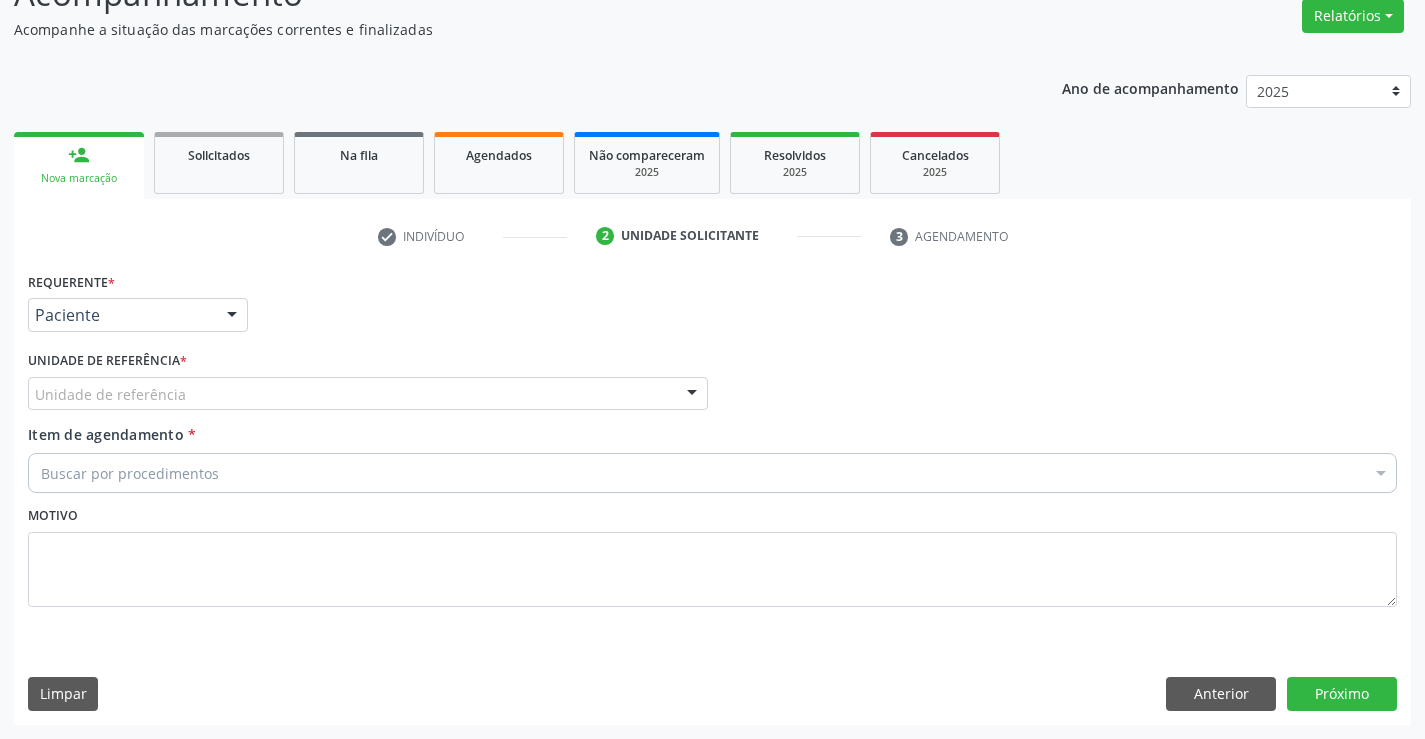 click on "Unidade de referência" at bounding box center [368, 394] 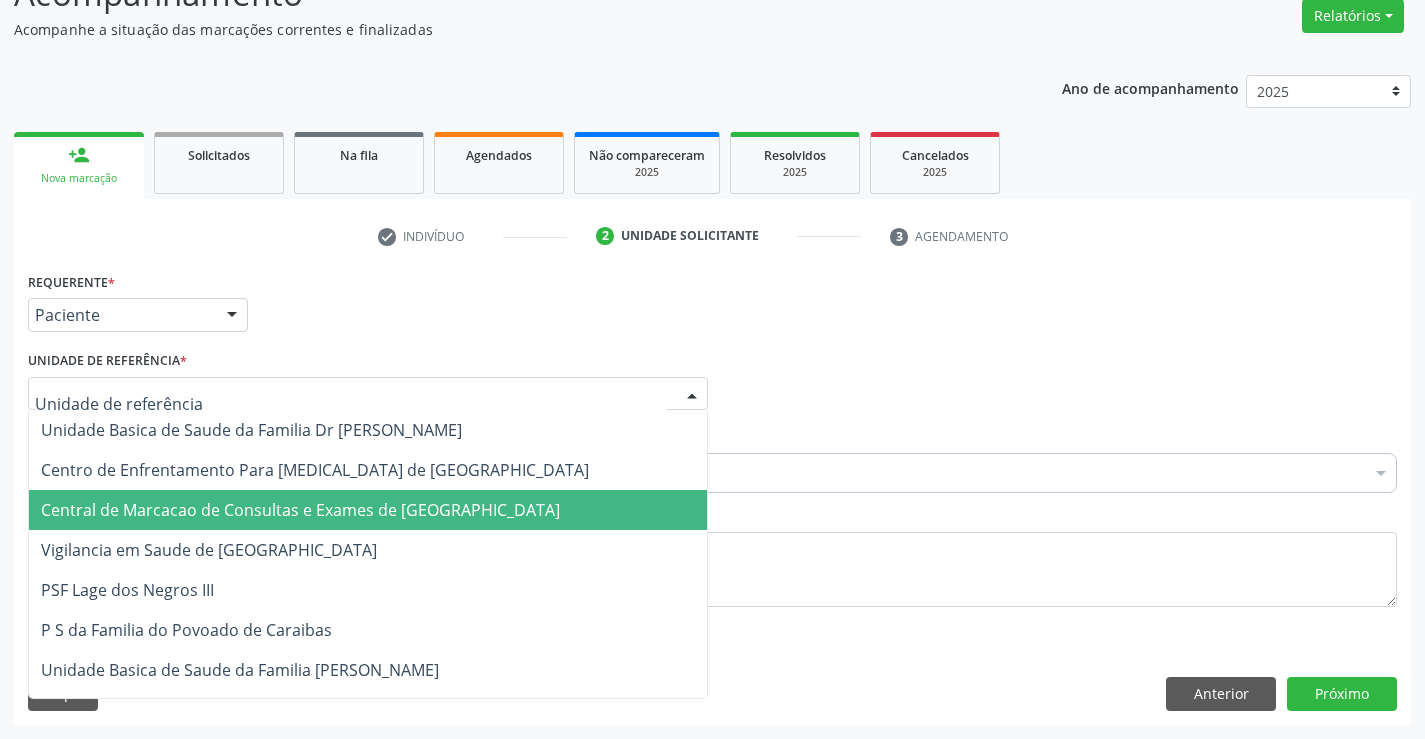 click on "Central de Marcacao de Consultas e Exames de [GEOGRAPHIC_DATA]" at bounding box center (300, 510) 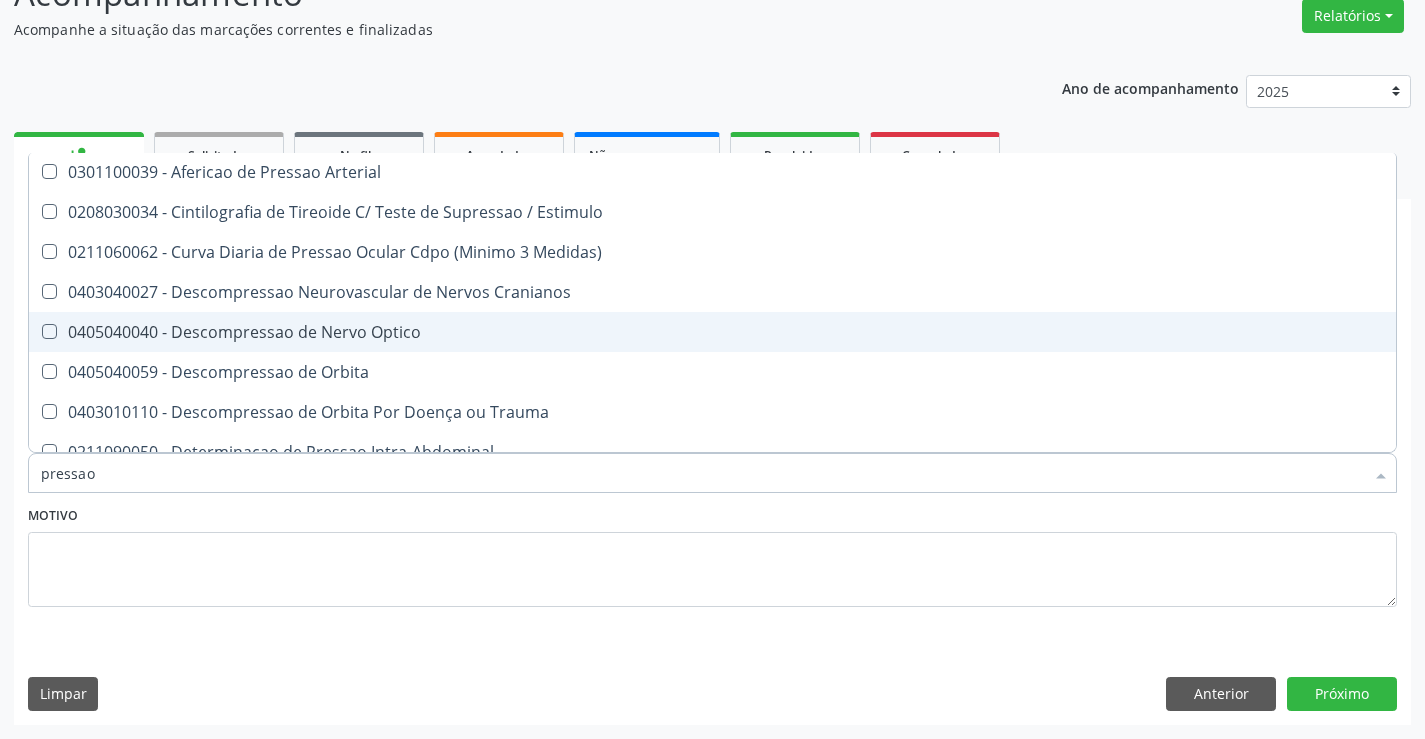 scroll, scrollTop: 0, scrollLeft: 0, axis: both 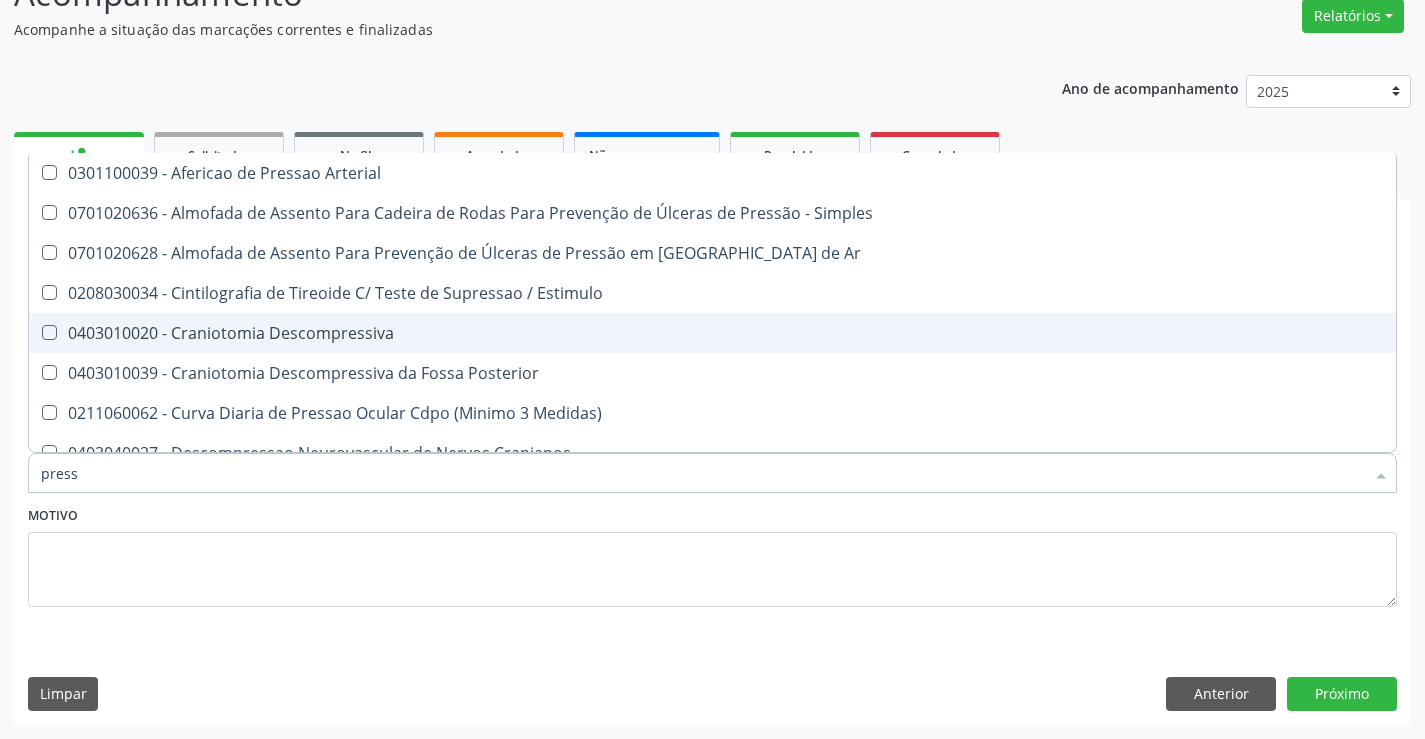 type on "pres" 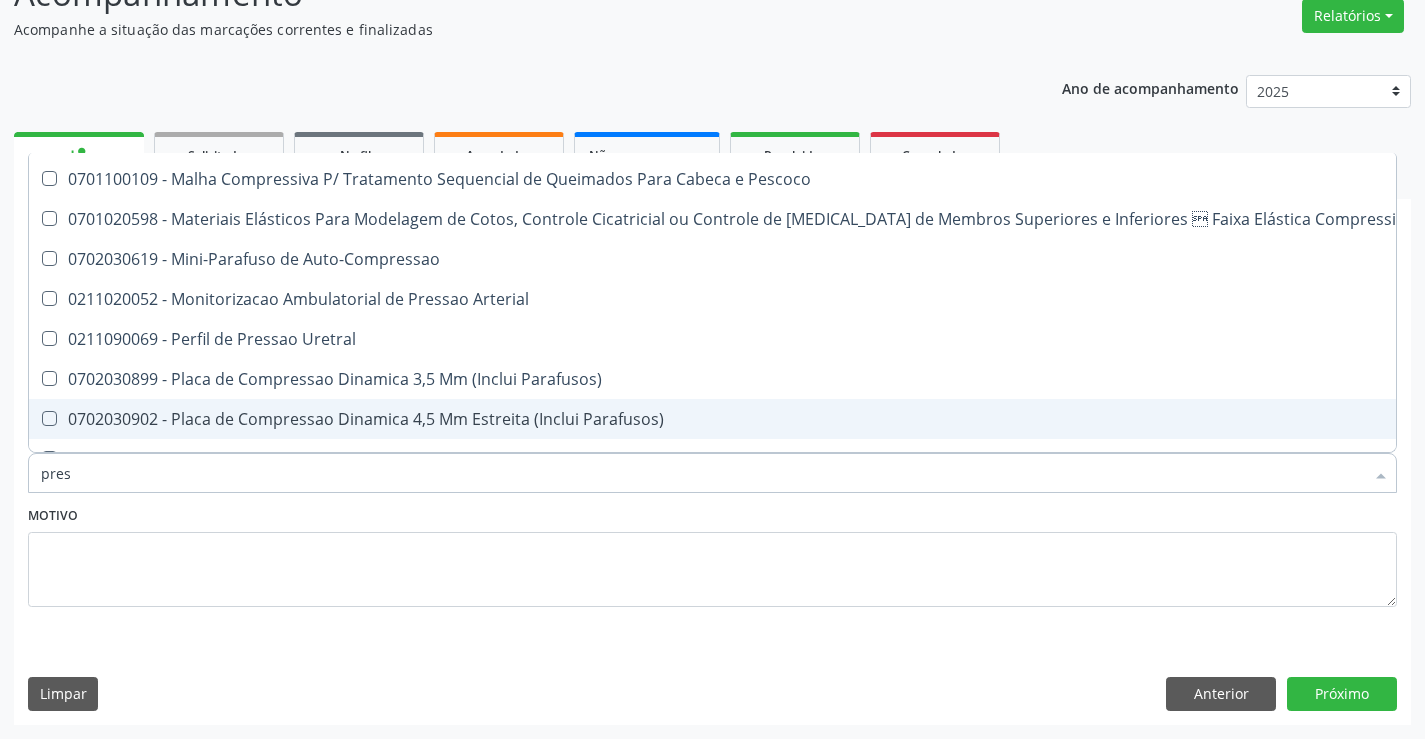 scroll, scrollTop: 1521, scrollLeft: 0, axis: vertical 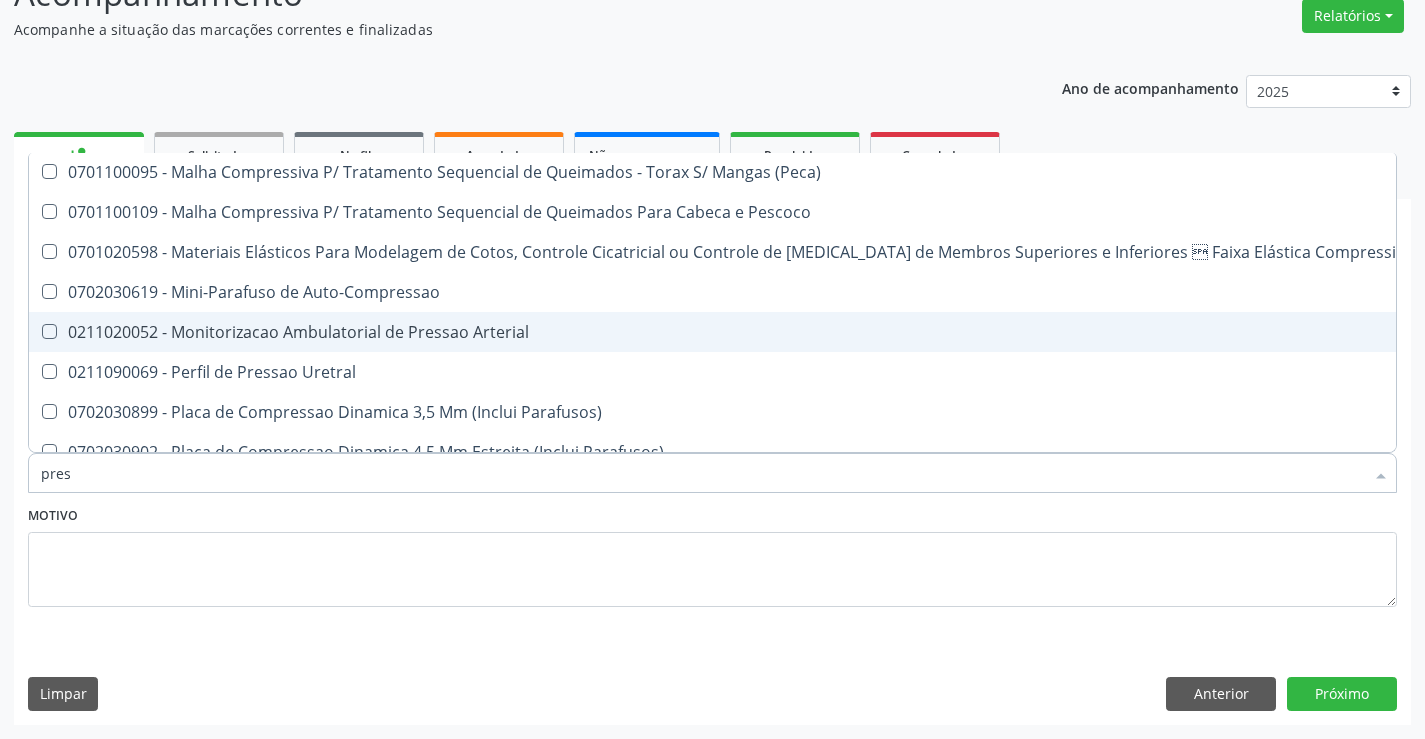 click on "0211020052 - Monitorizacao Ambulatorial de Pressao Arterial" at bounding box center [736, 332] 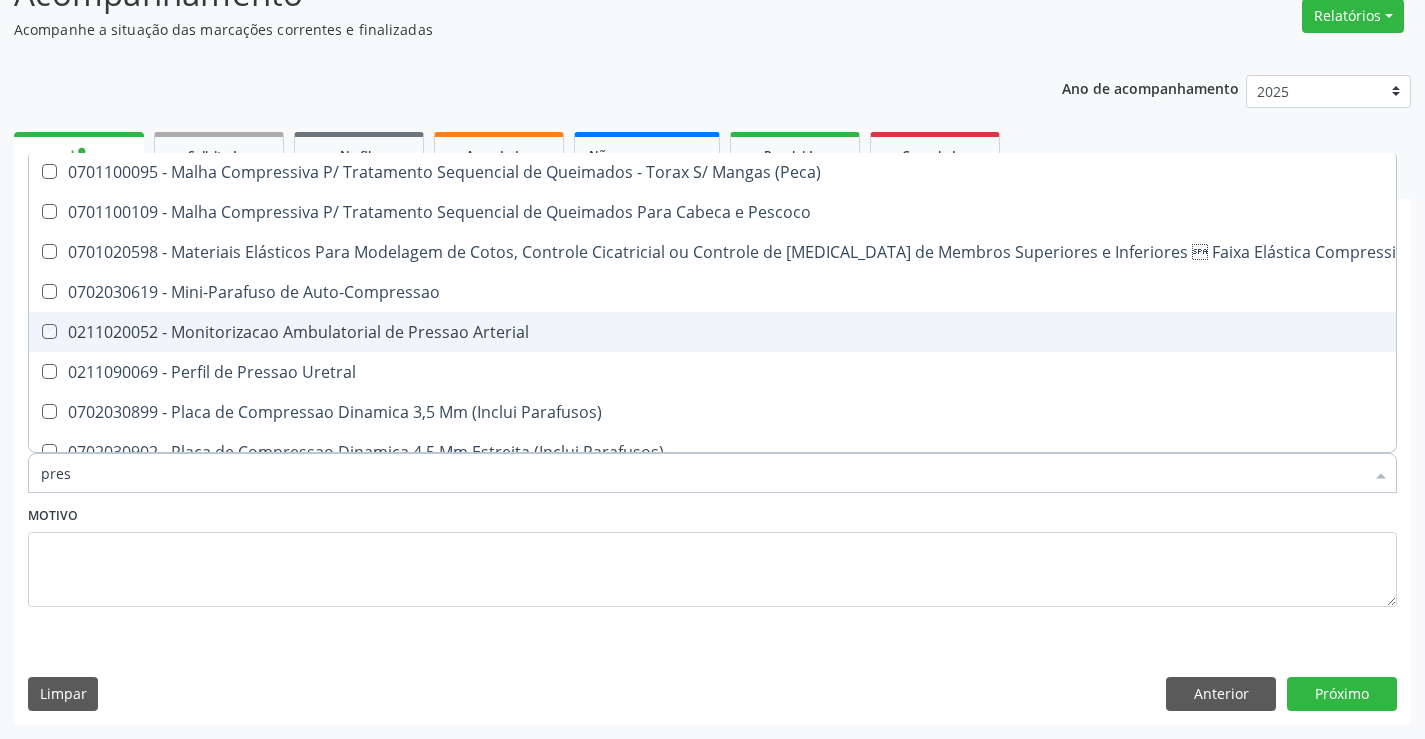 checkbox on "true" 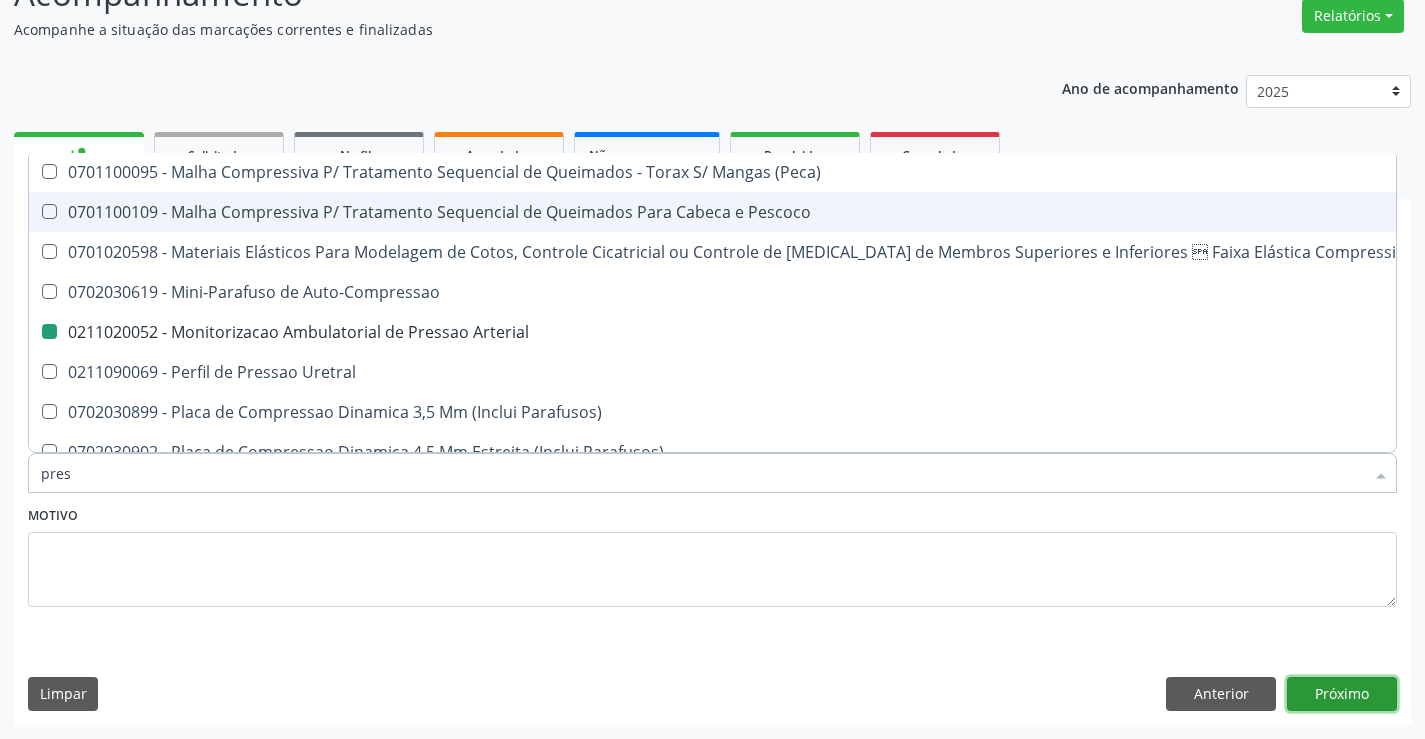 click on "Próximo" at bounding box center (1342, 694) 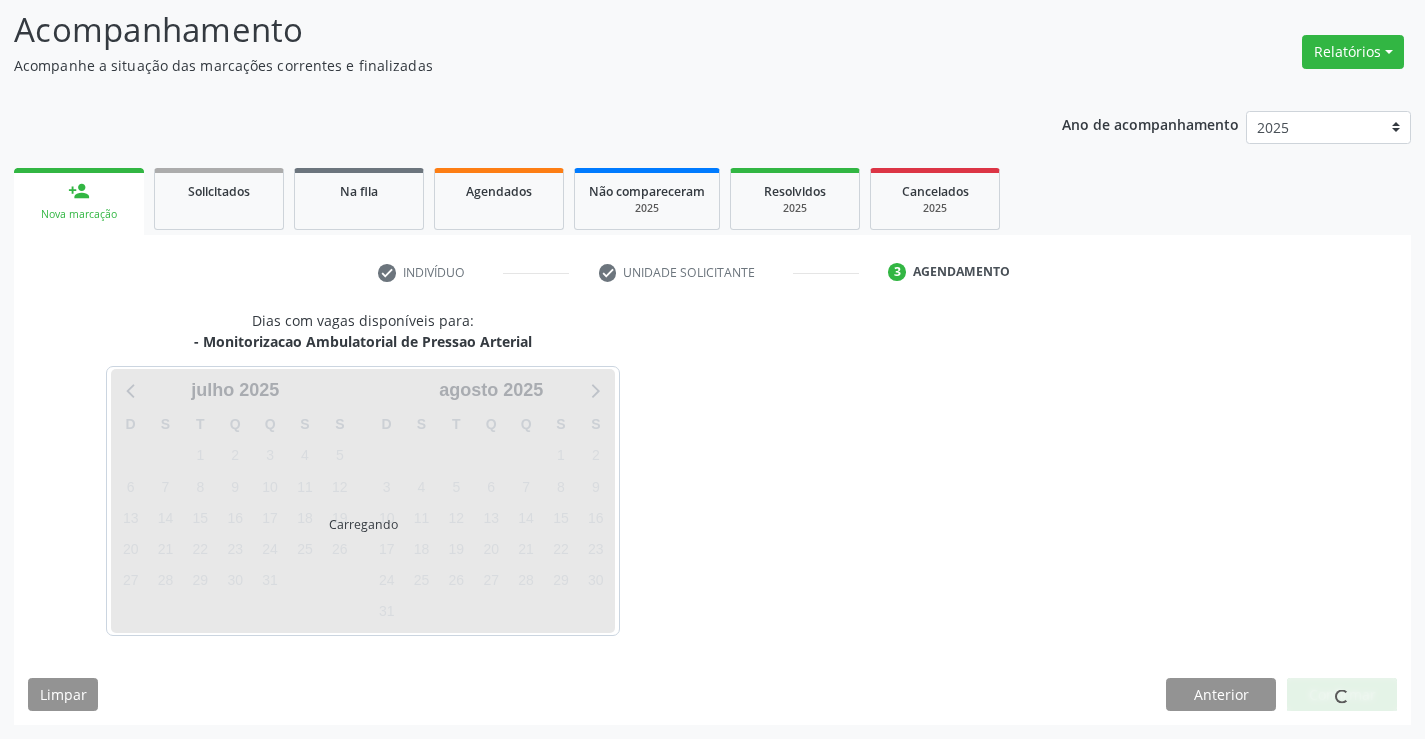 scroll, scrollTop: 131, scrollLeft: 0, axis: vertical 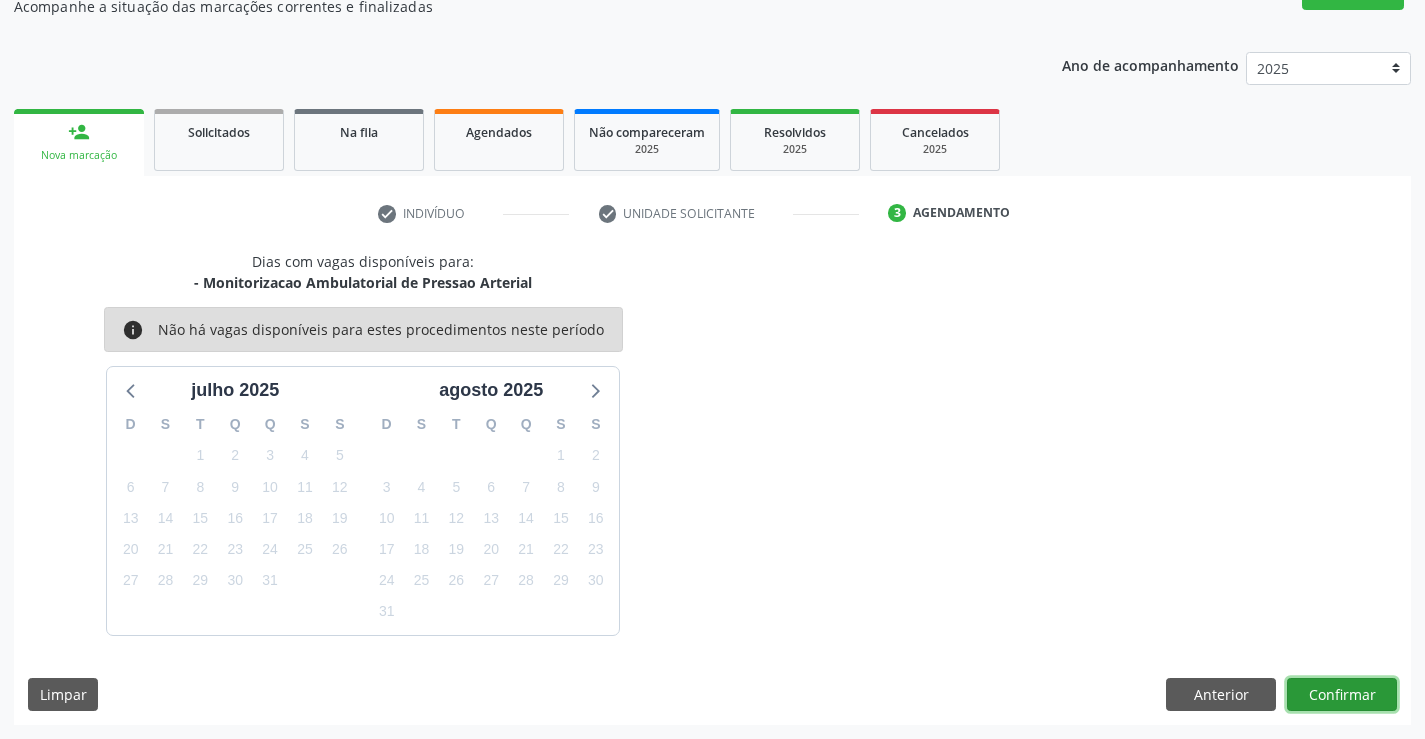 click on "Confirmar" at bounding box center (1342, 695) 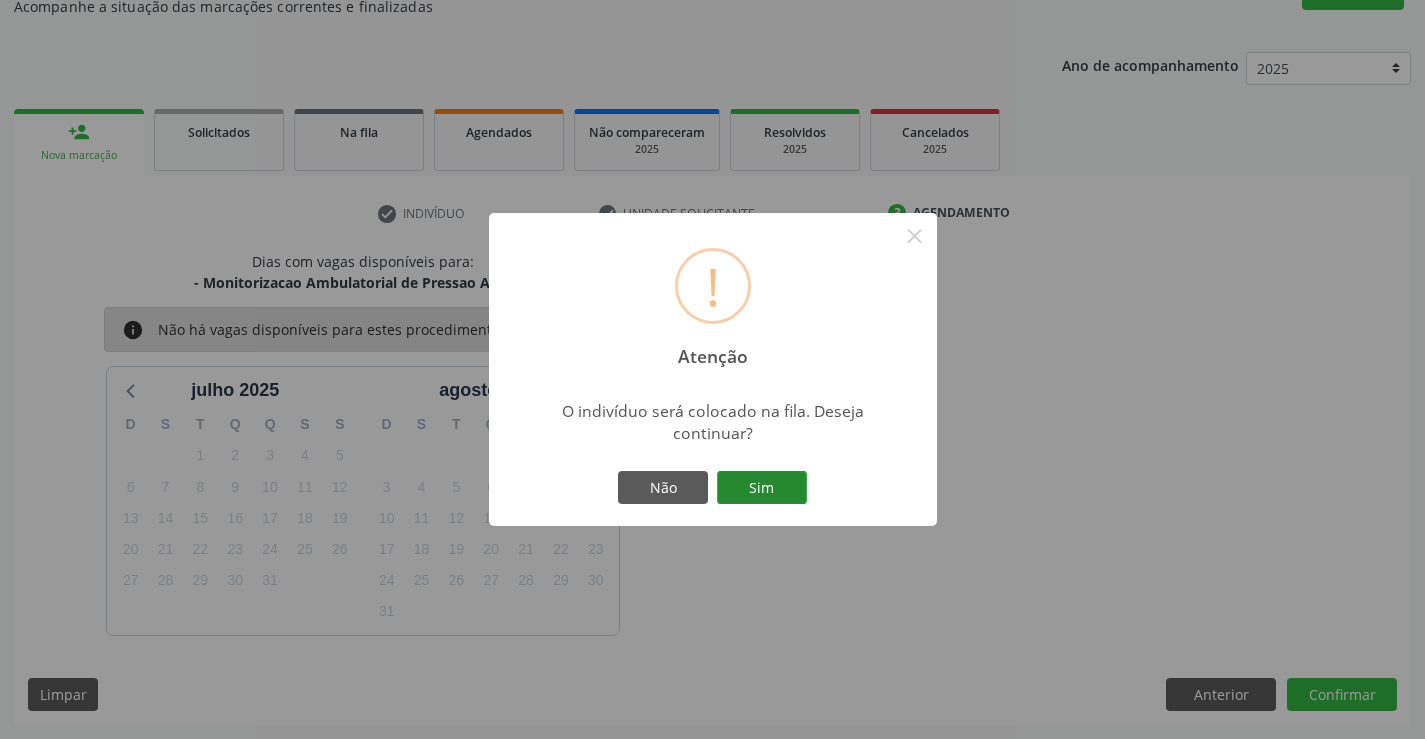 click on "Sim" at bounding box center (762, 488) 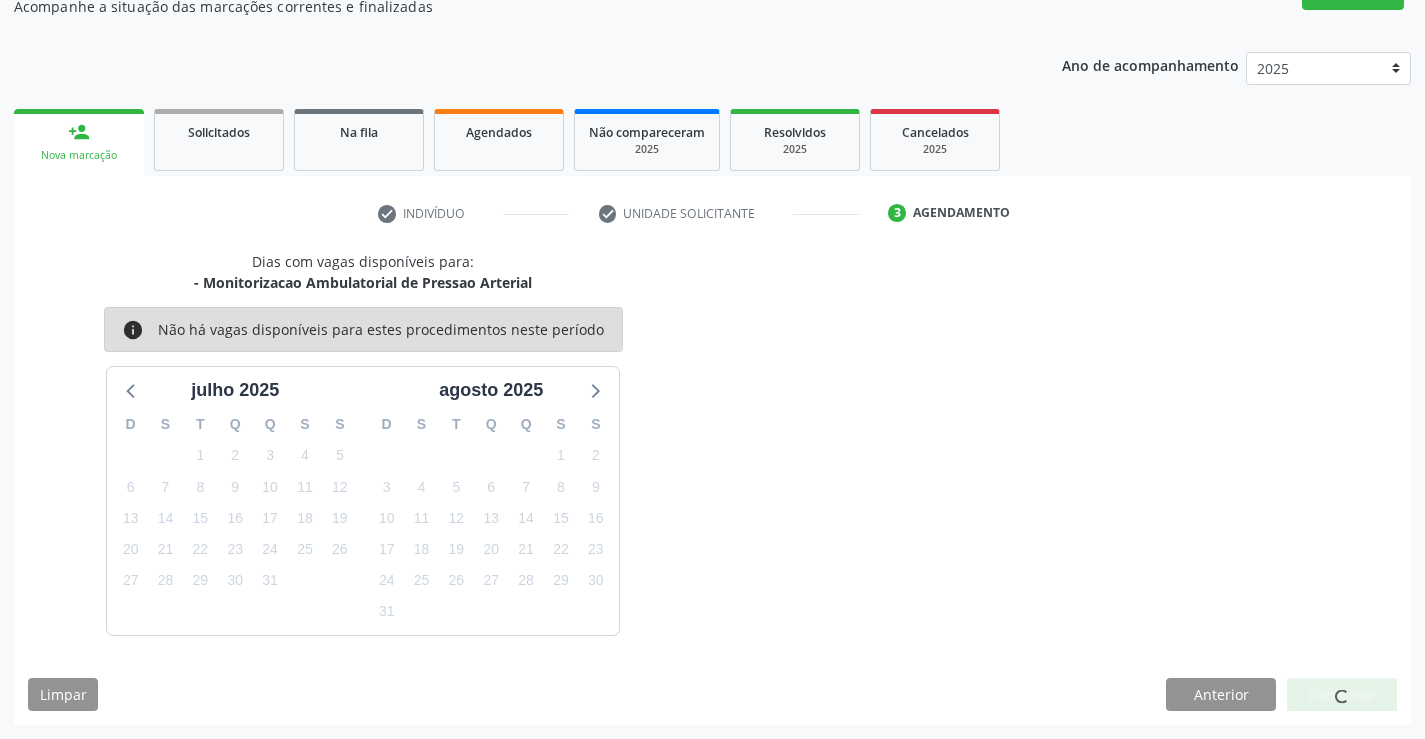 scroll, scrollTop: 0, scrollLeft: 0, axis: both 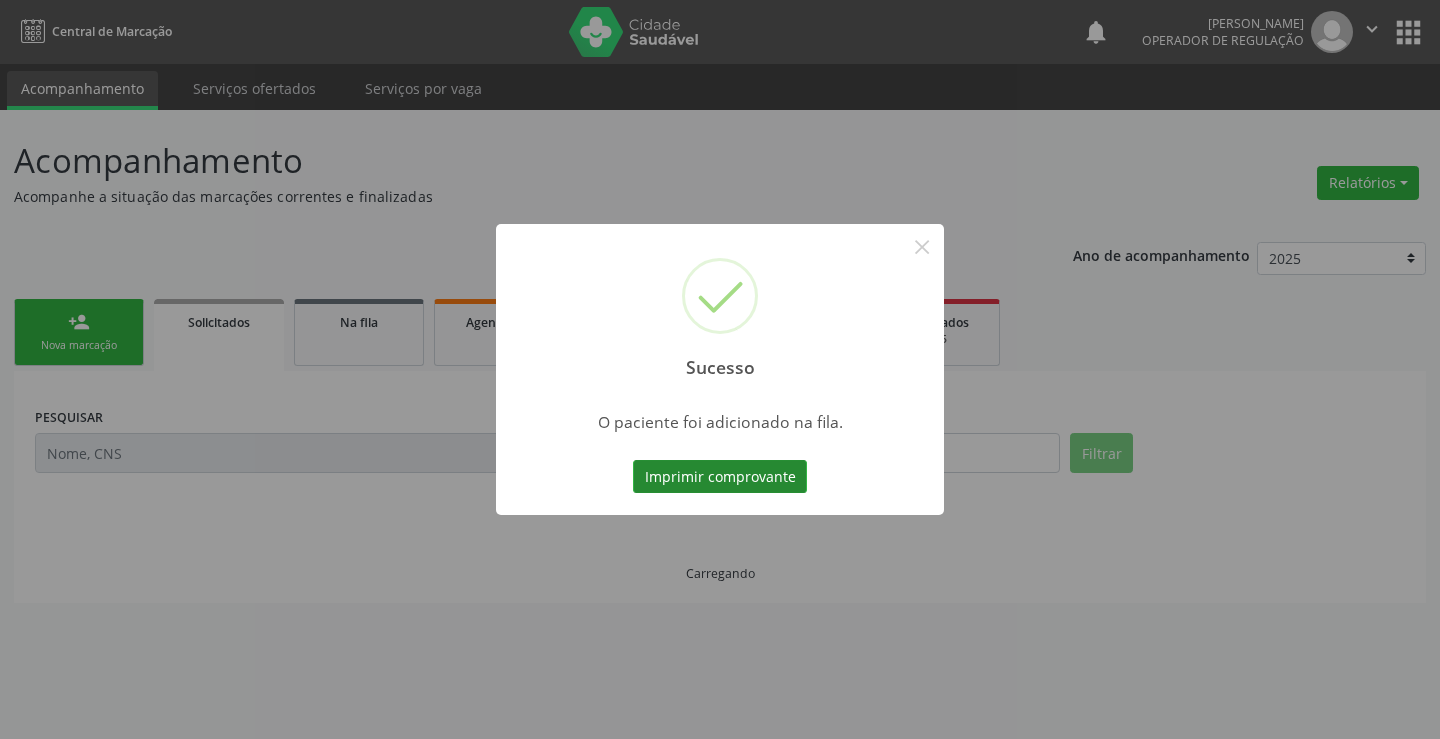 click on "Imprimir comprovante" at bounding box center [720, 477] 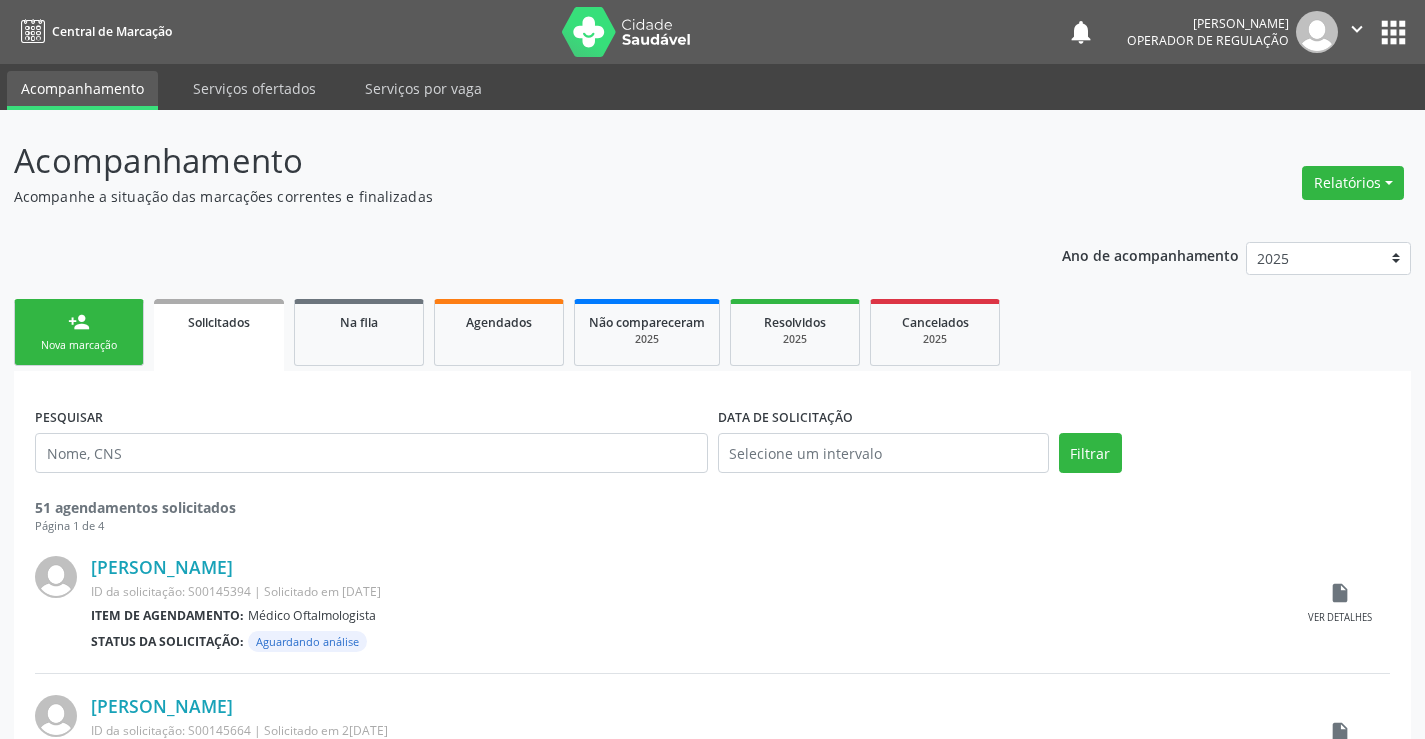 click on "person_add
Nova marcação" at bounding box center (79, 332) 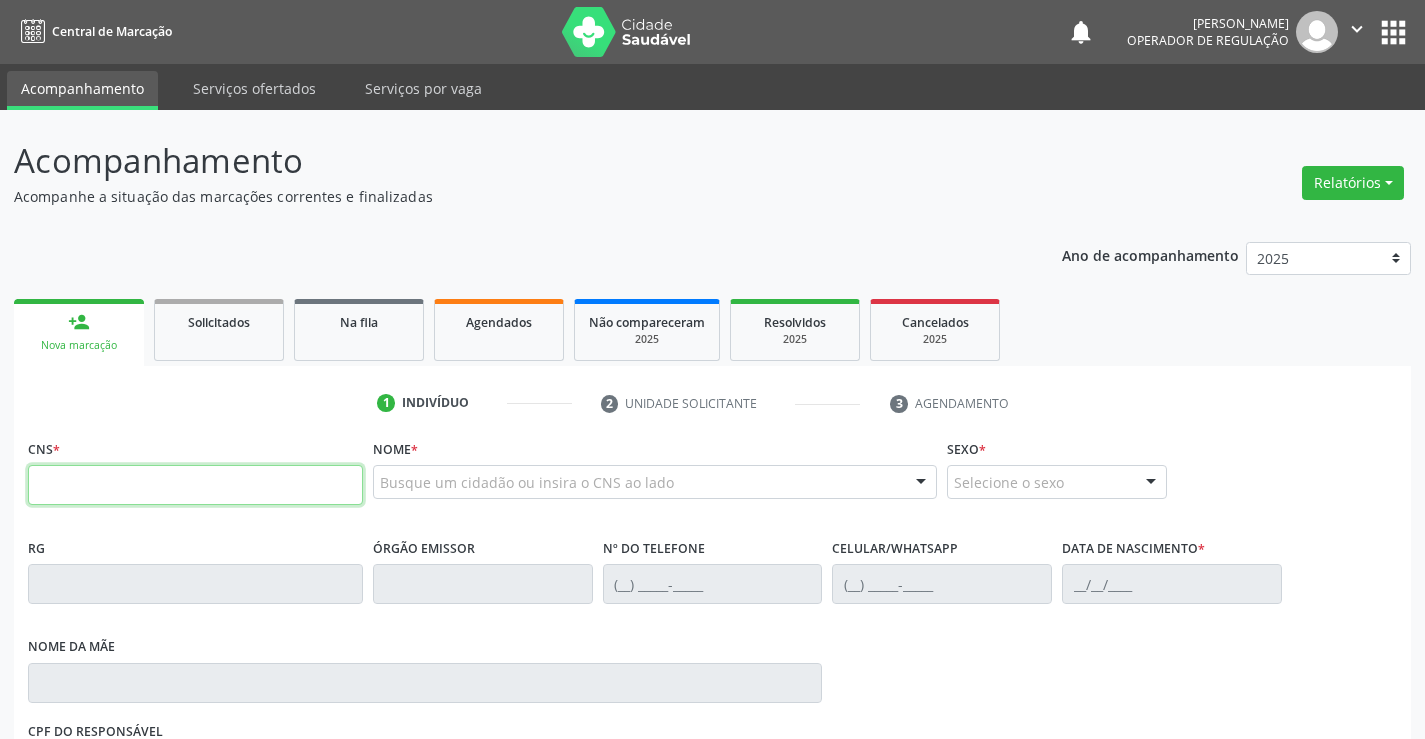 click at bounding box center [195, 485] 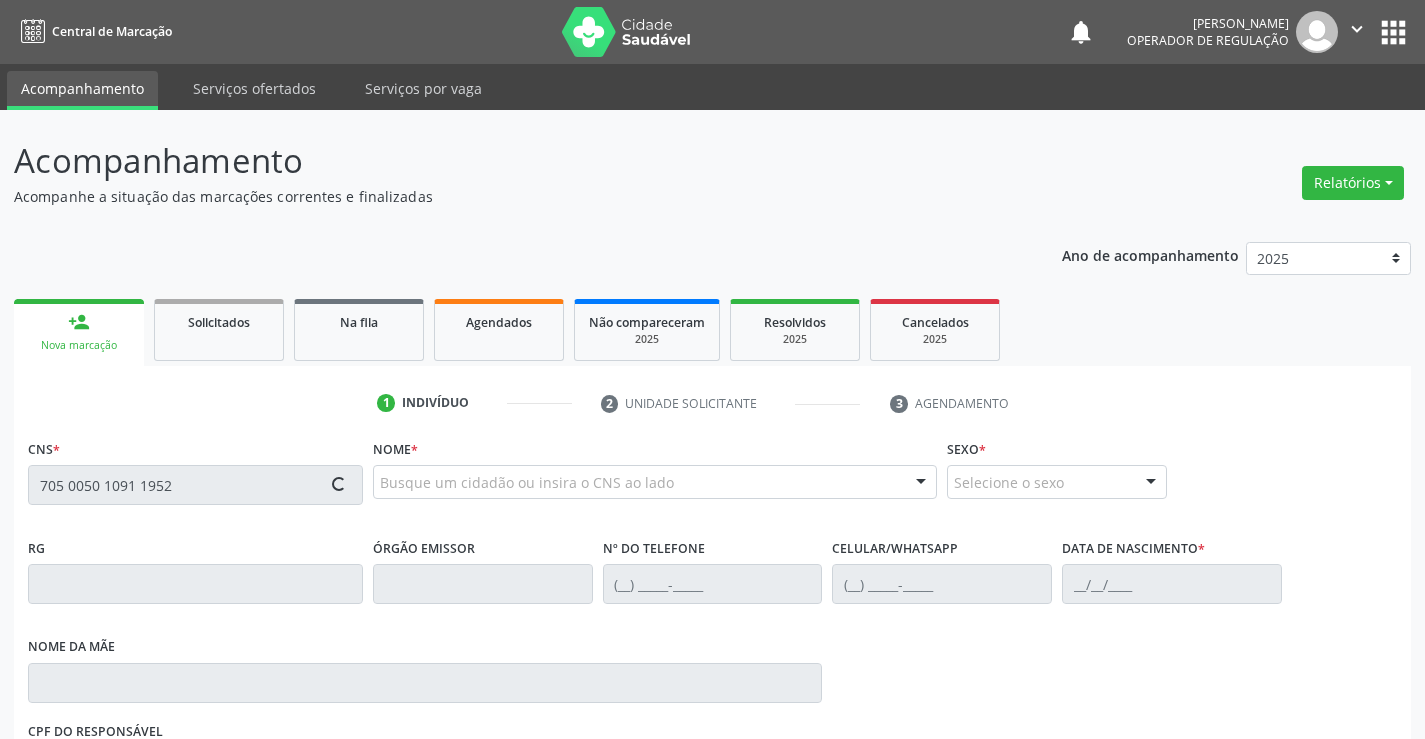 type on "705 0050 1091 1952" 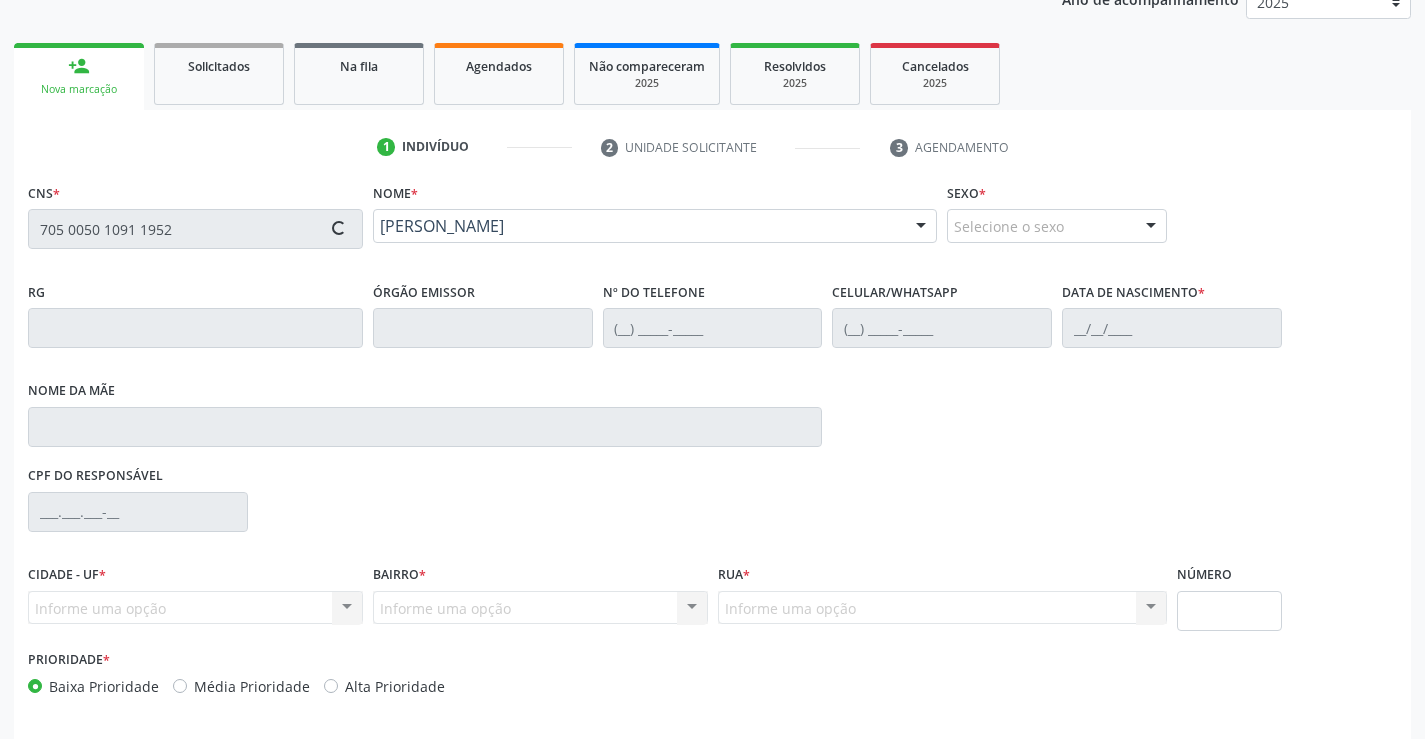 scroll, scrollTop: 331, scrollLeft: 0, axis: vertical 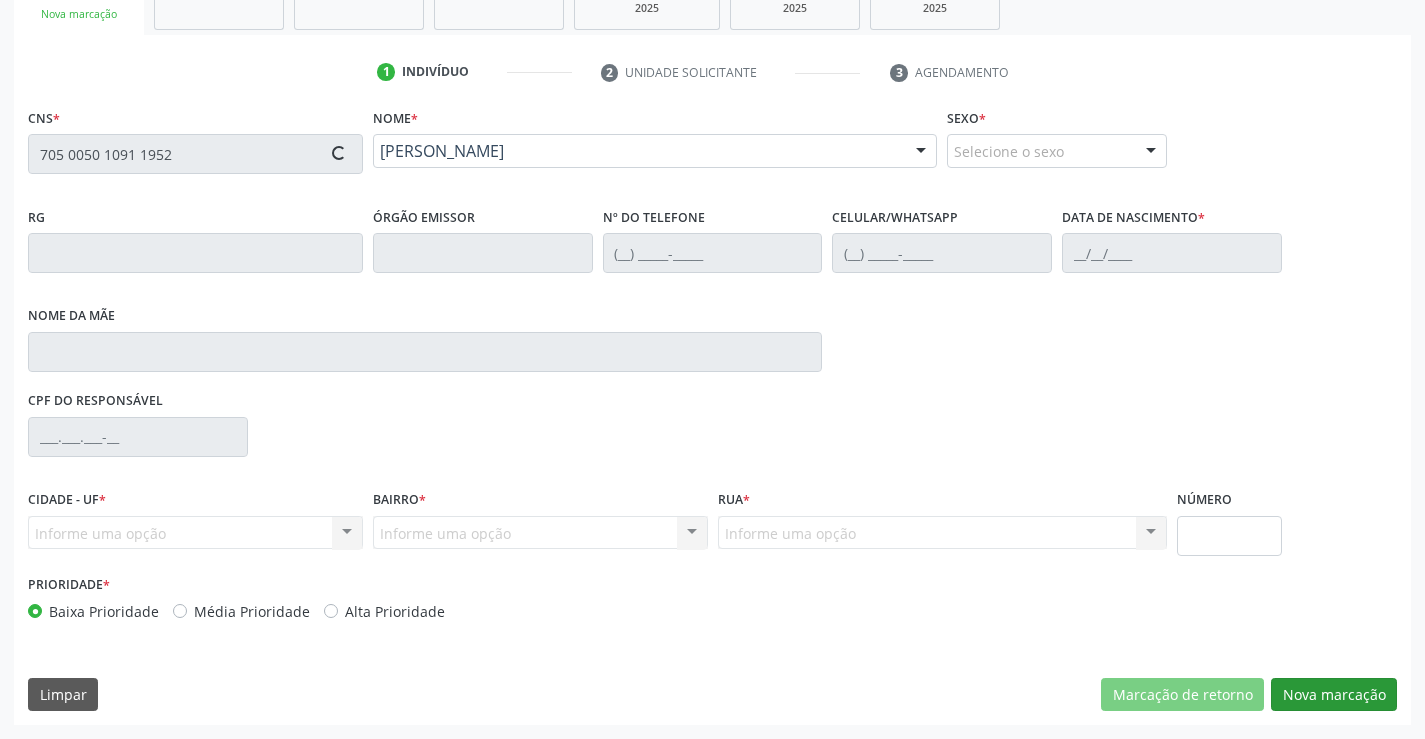 type on "2282715683" 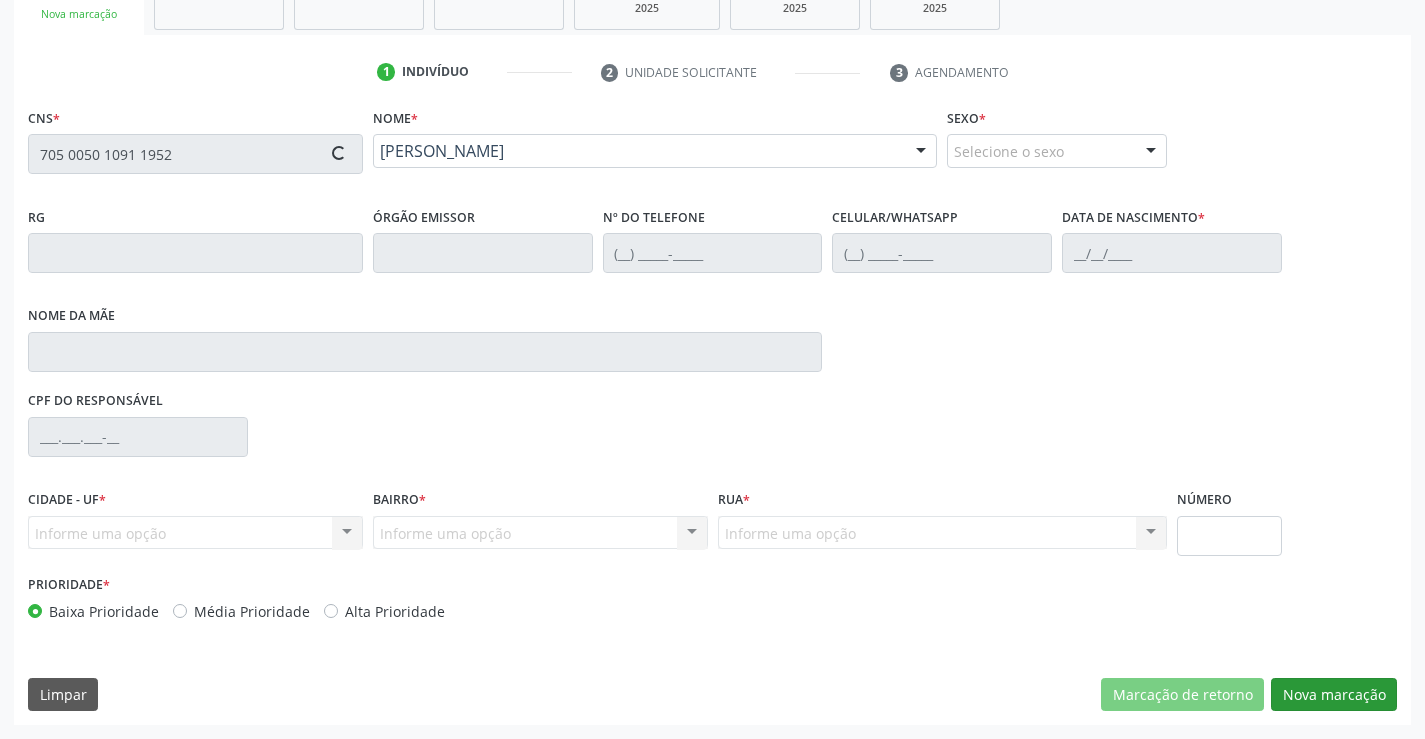 type on "[PHONE_NUMBER]" 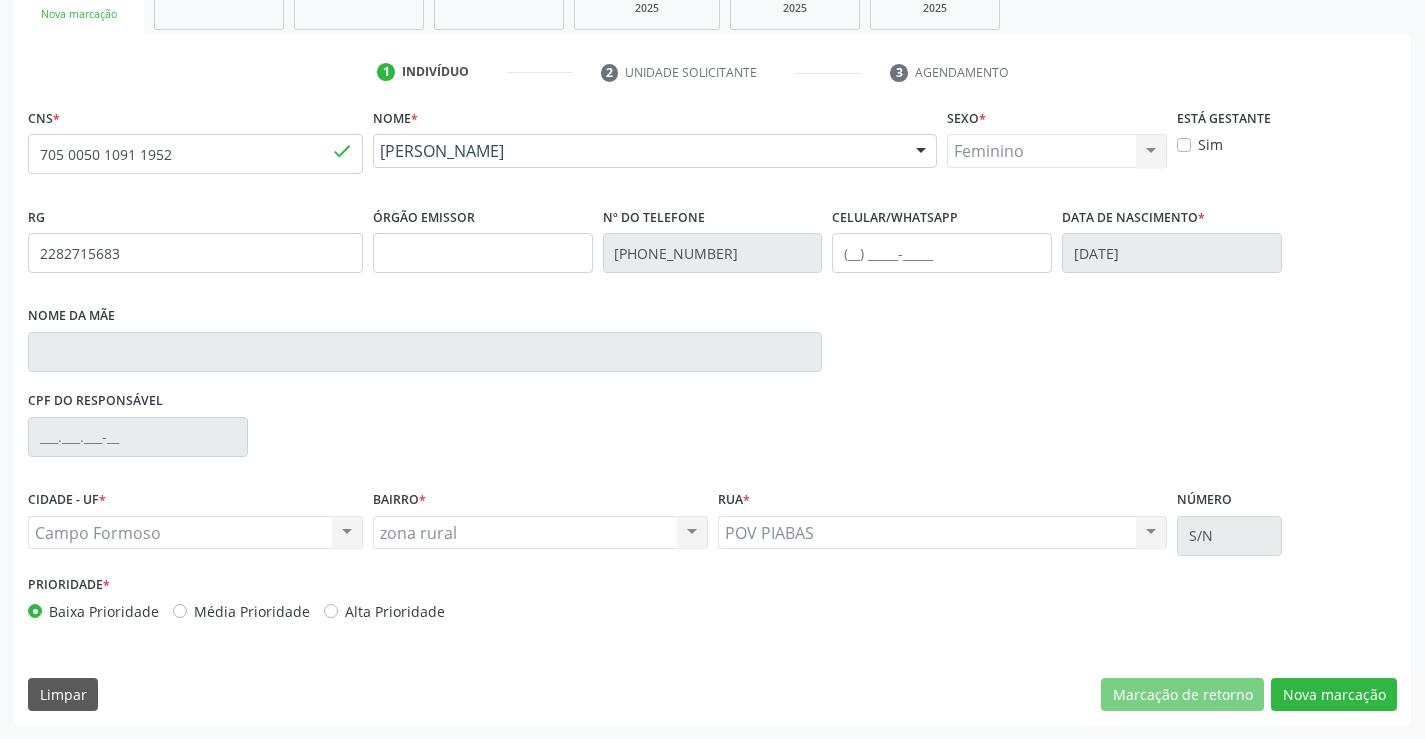 click on "Emily Lorrane
Emily Lorrane
CNS:
705 0050 1091 1952
CPF:    --   Nascimento:
12/08/2006
Nenhum resultado encontrado para: "   "
Digite o nome ou CNS para buscar um indivíduo" at bounding box center (655, 151) 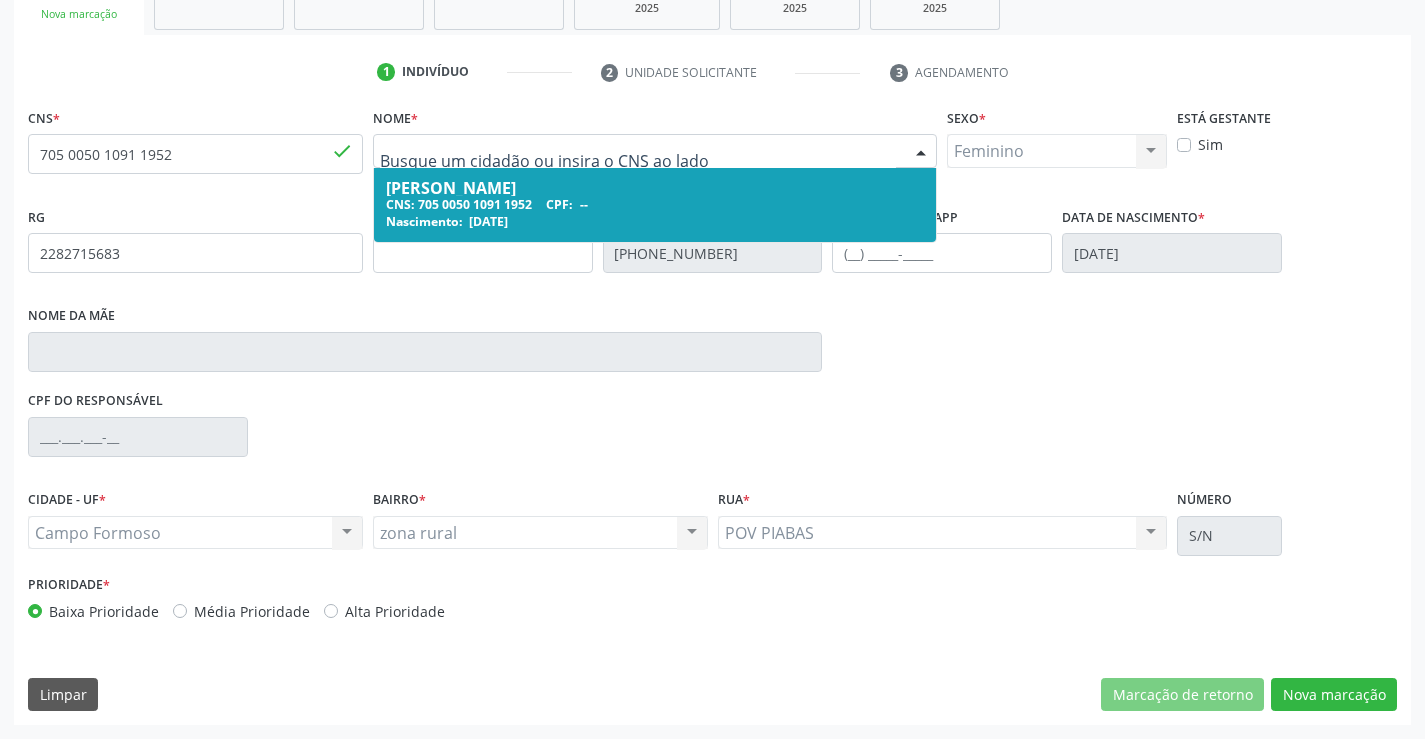 click at bounding box center (655, 151) 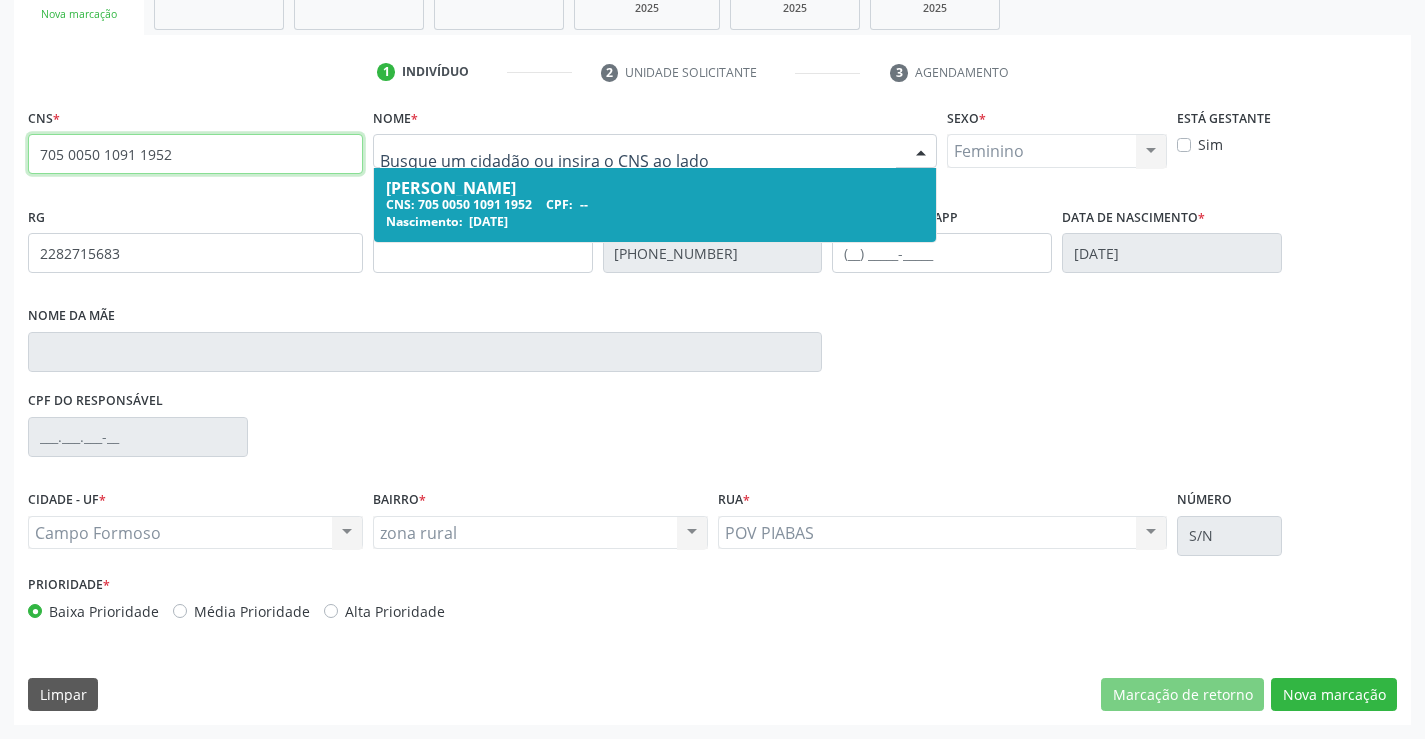 click on "705 0050 1091 1952" at bounding box center (195, 154) 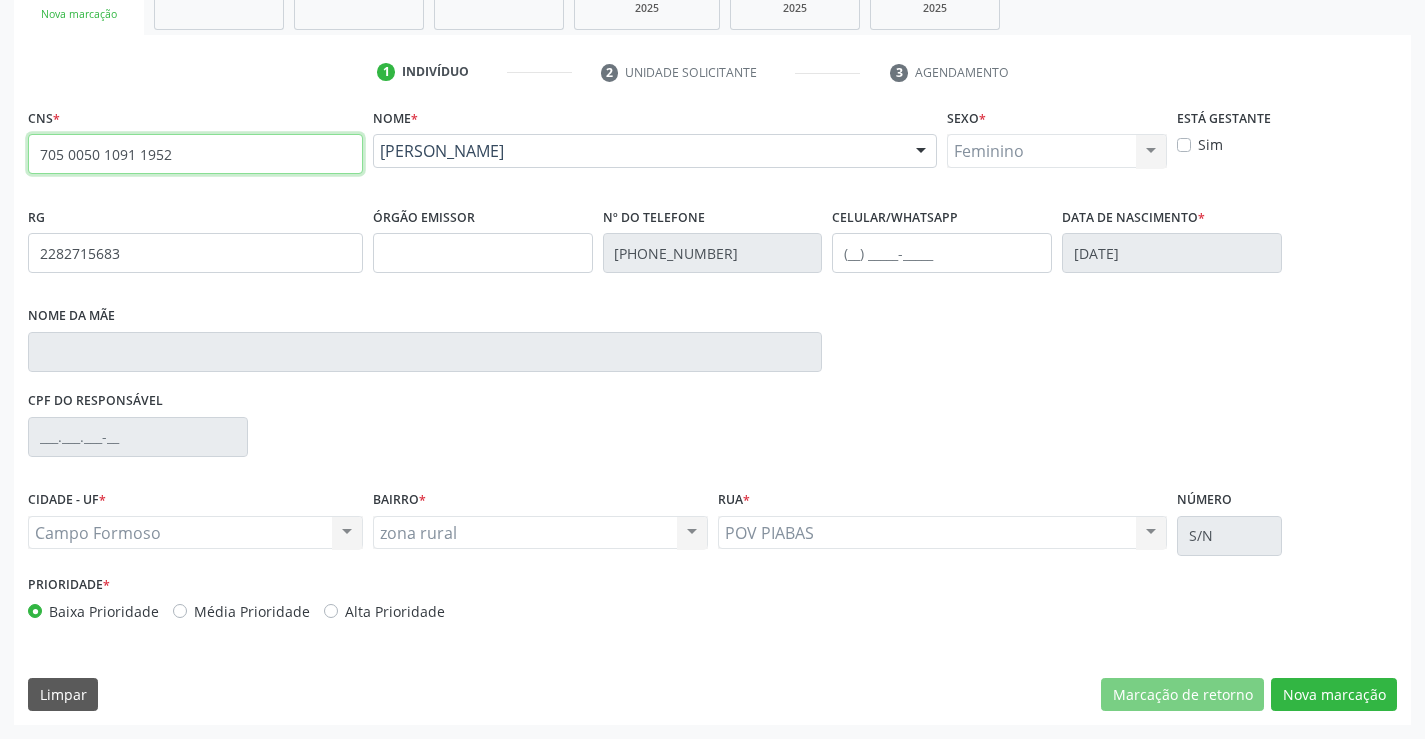click on "705 0050 1091 1952" at bounding box center [195, 154] 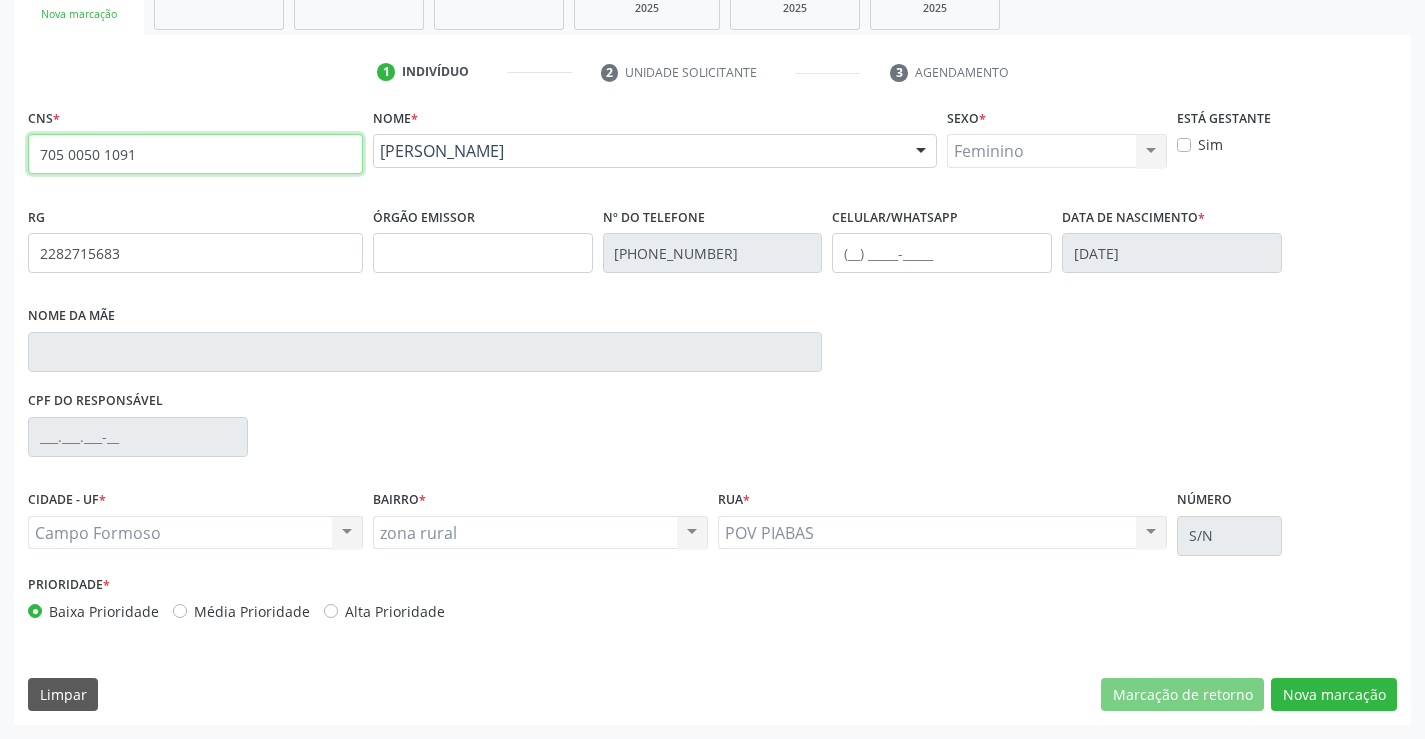 type on "705 0050 1091" 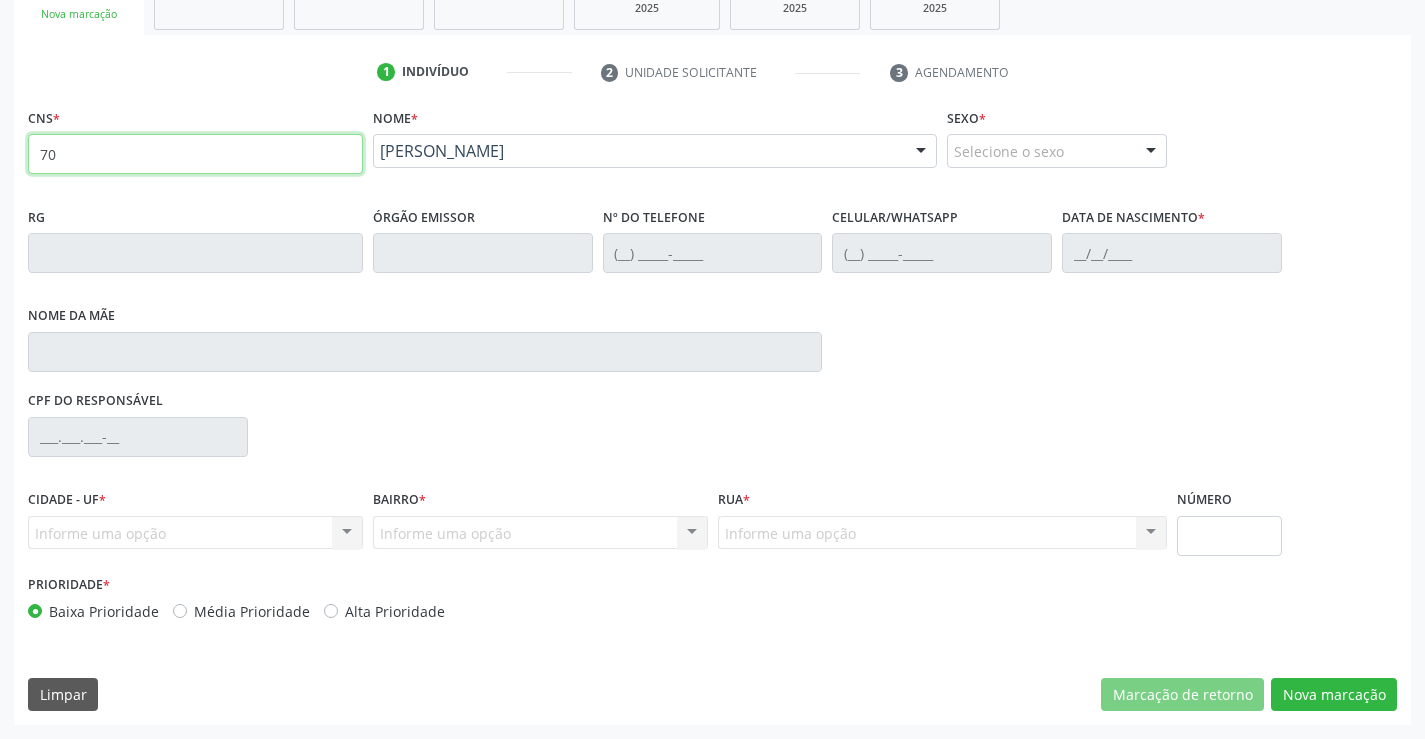 type on "7" 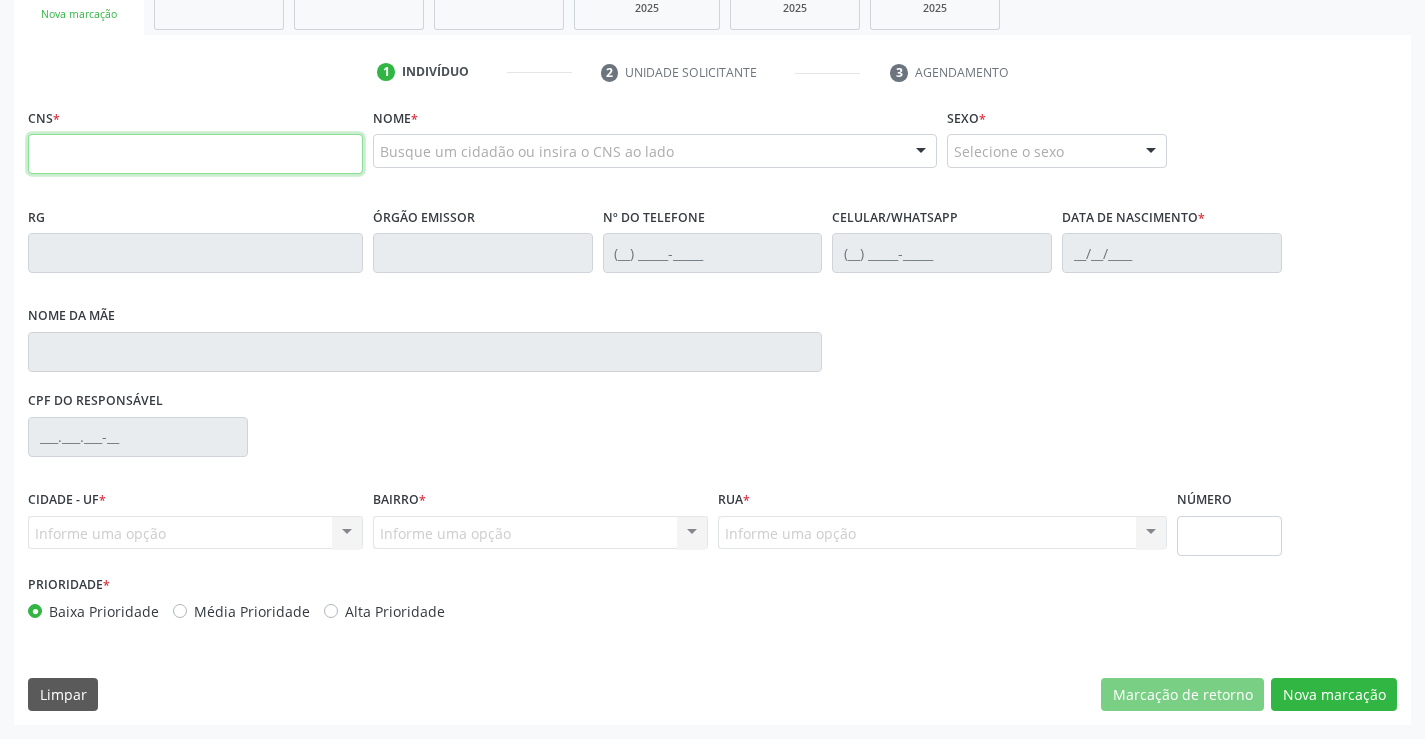 click at bounding box center [195, 154] 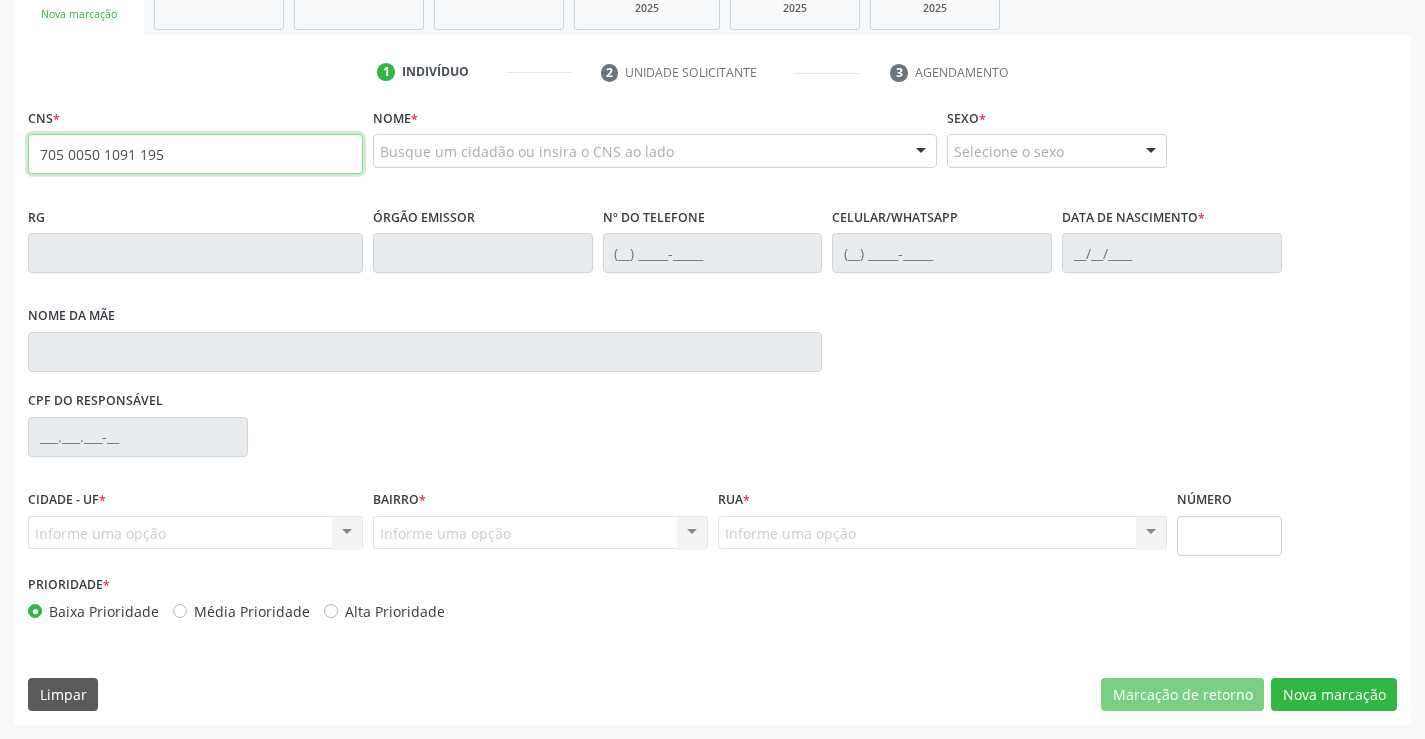 type on "705 0050 1091 1952" 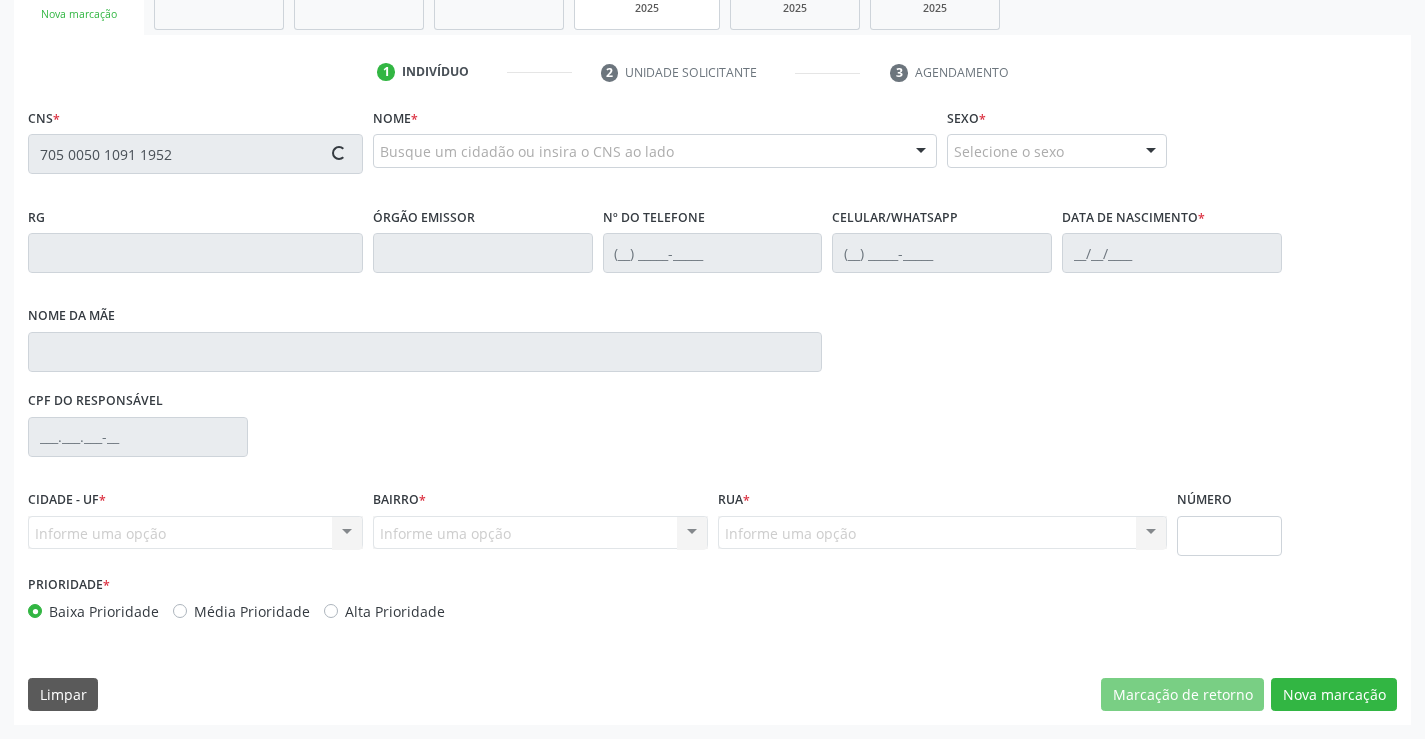 type on "2282715683" 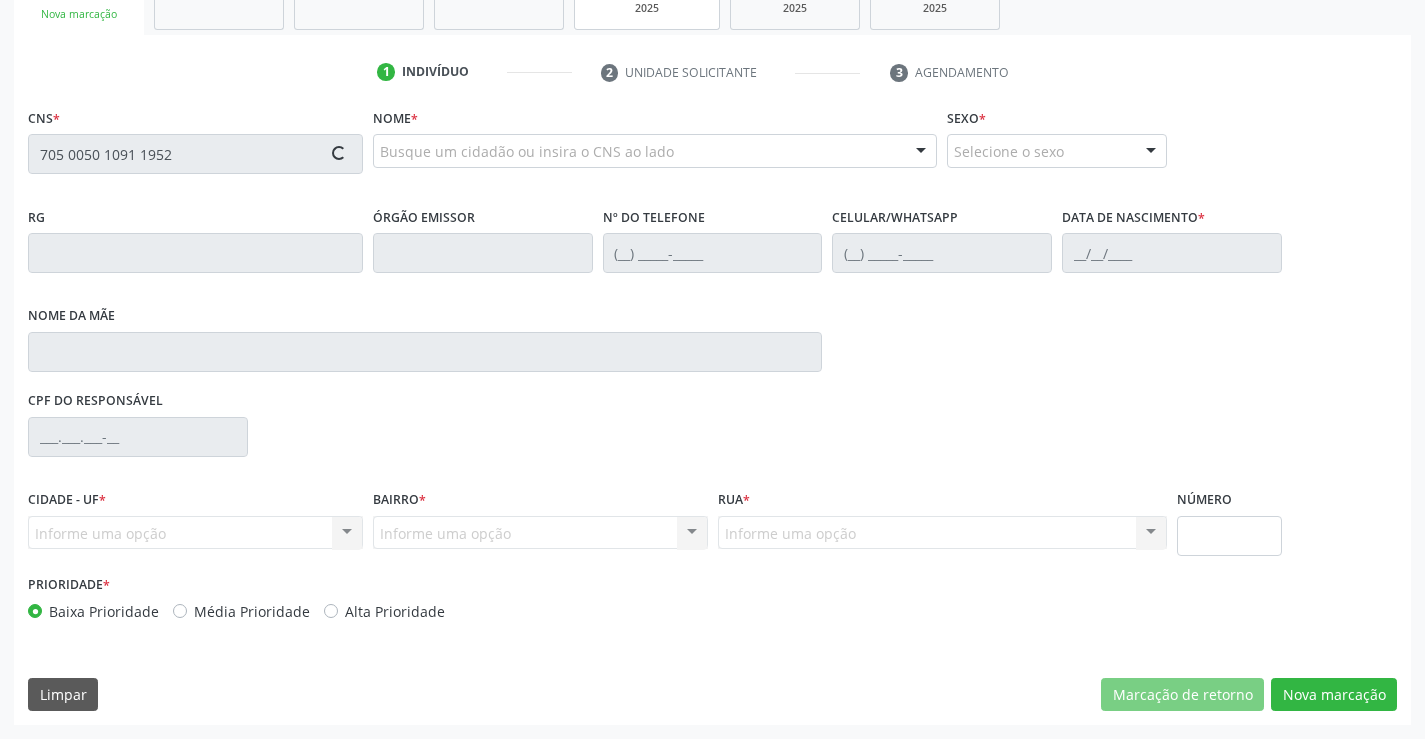 type on "[PHONE_NUMBER]" 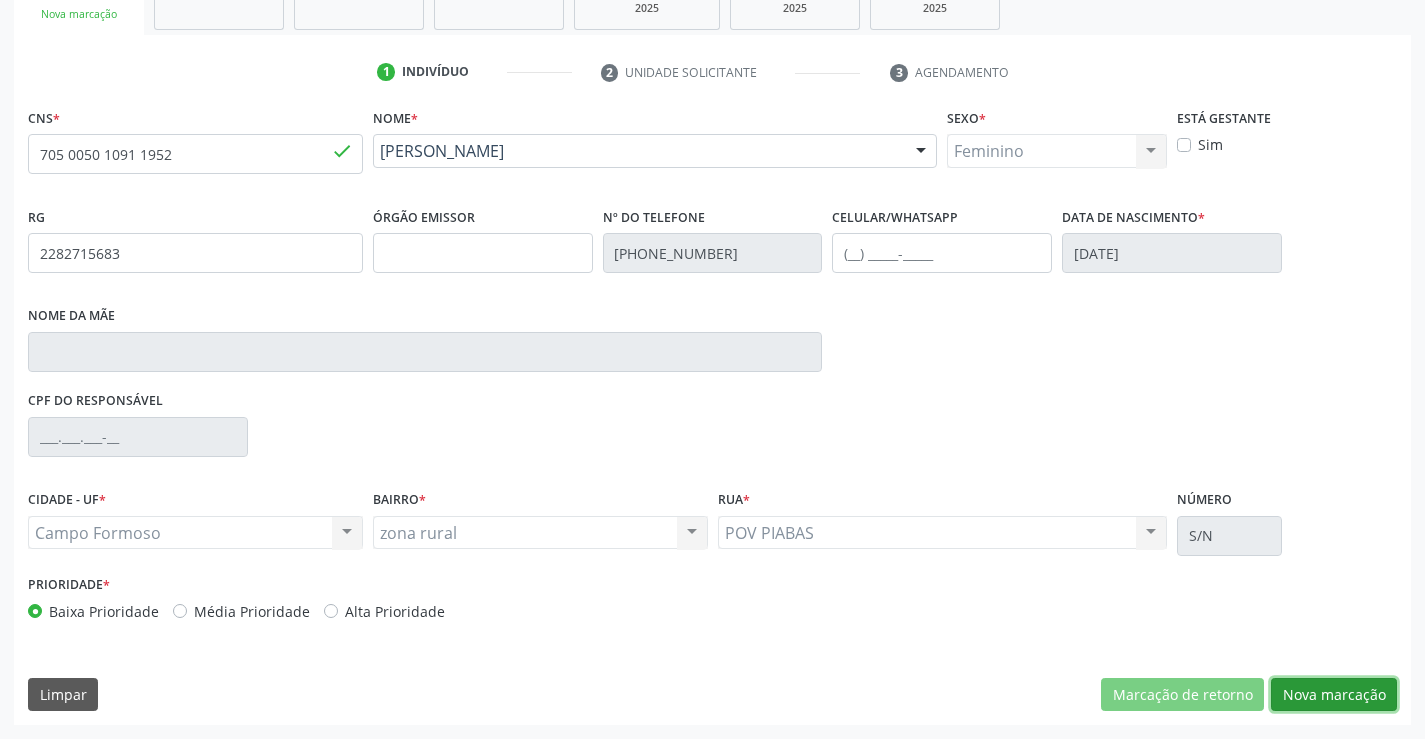 click on "Nova marcação" at bounding box center (1334, 695) 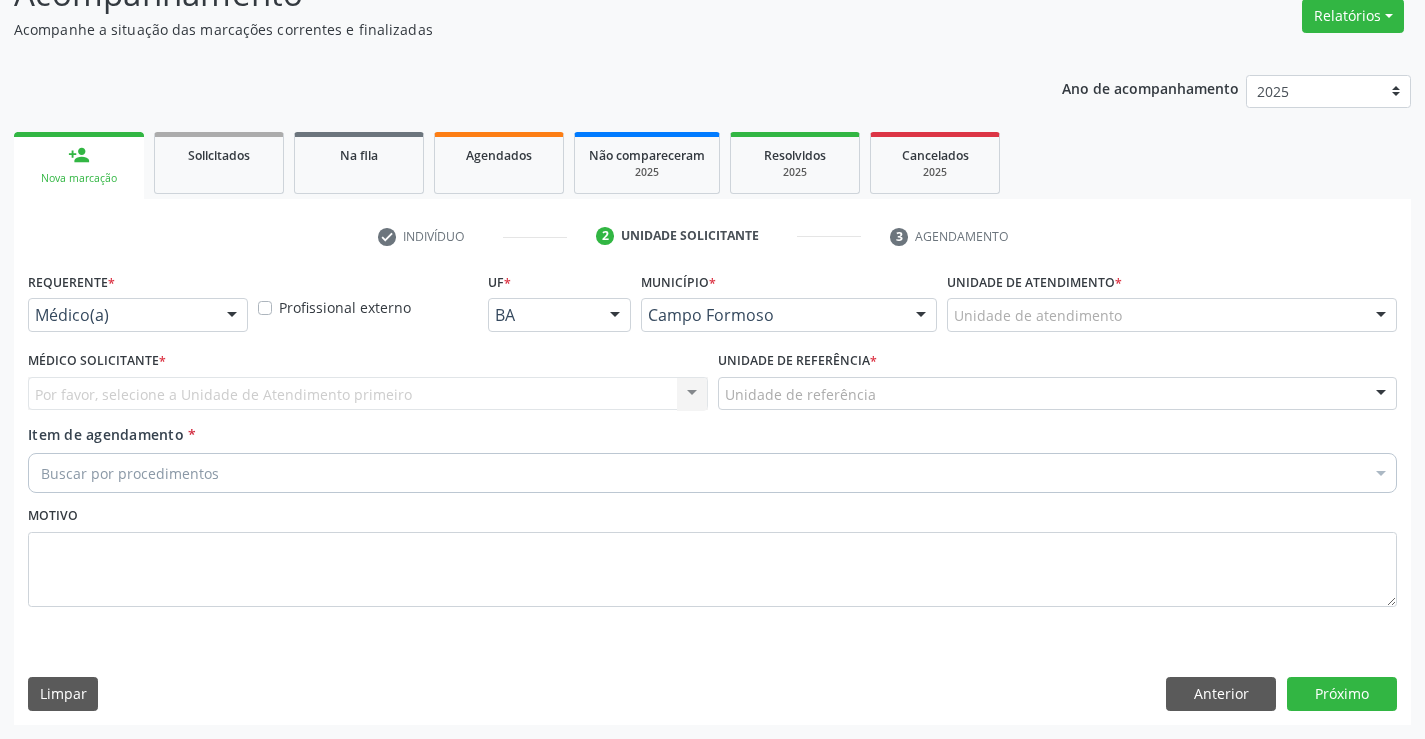 scroll, scrollTop: 167, scrollLeft: 0, axis: vertical 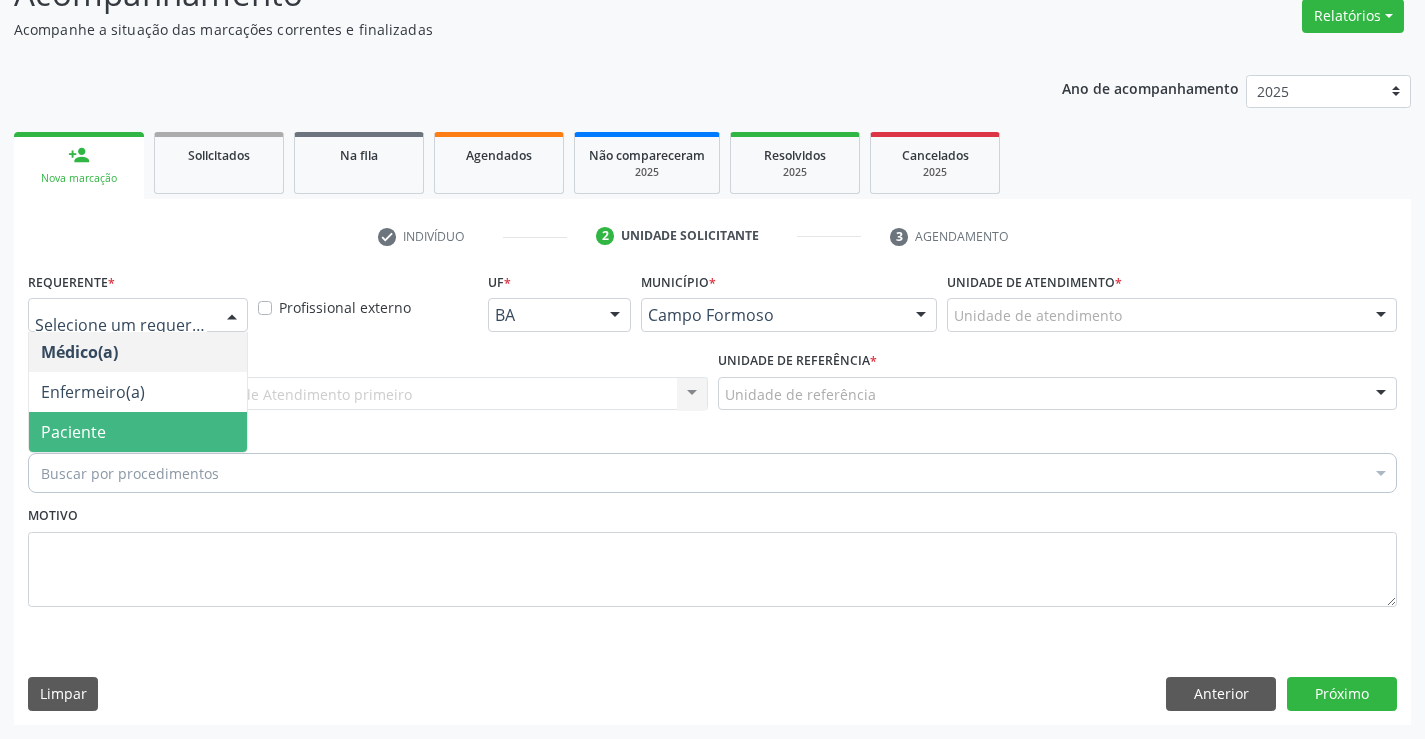 click on "Paciente" at bounding box center (138, 432) 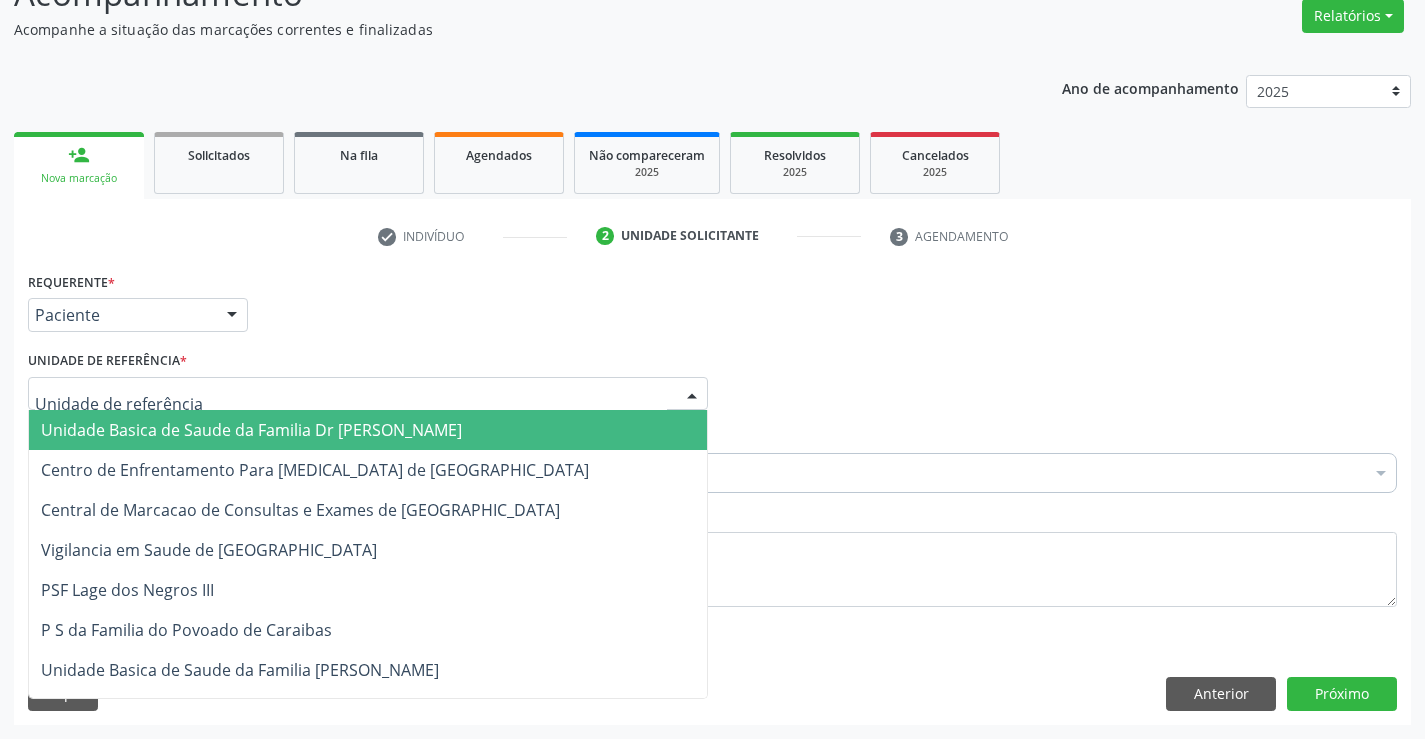 click at bounding box center [368, 394] 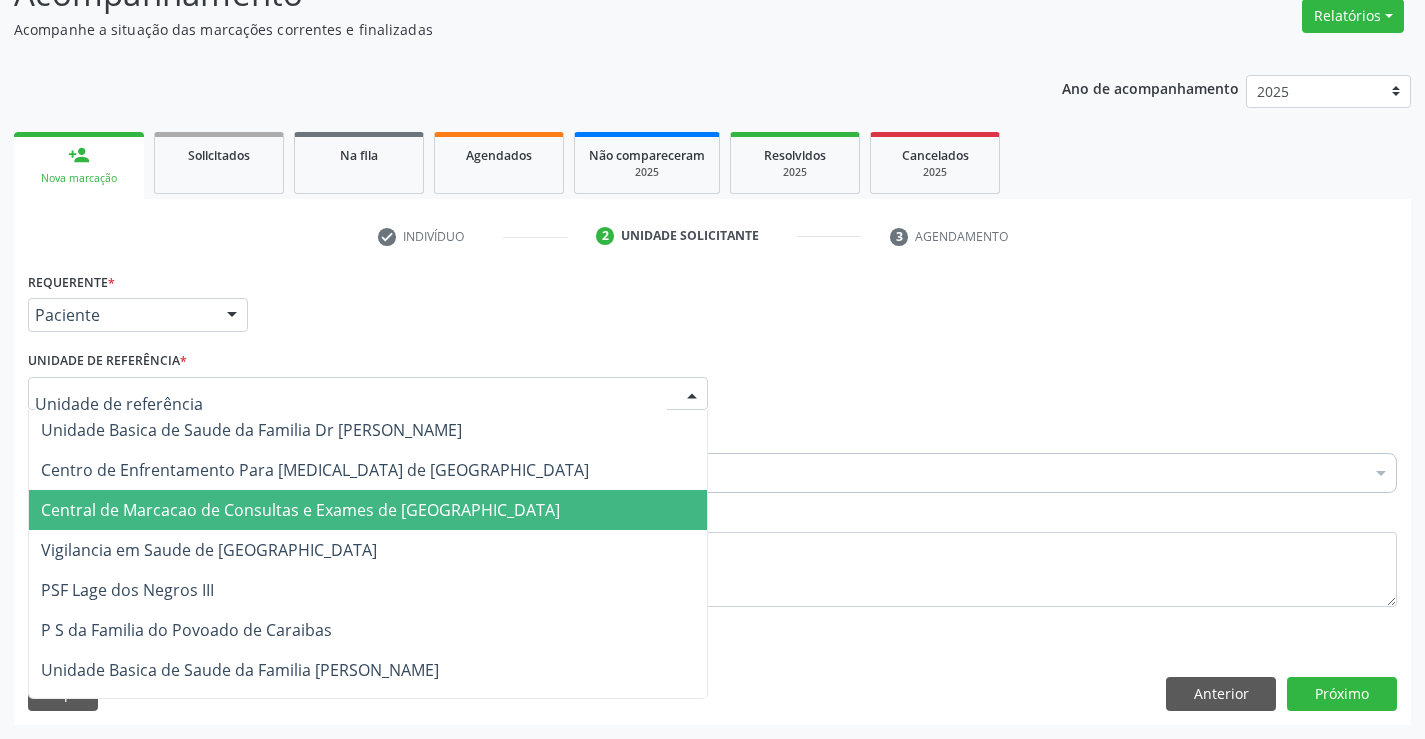 click on "Central de Marcacao de Consultas e Exames de [GEOGRAPHIC_DATA]" at bounding box center [368, 510] 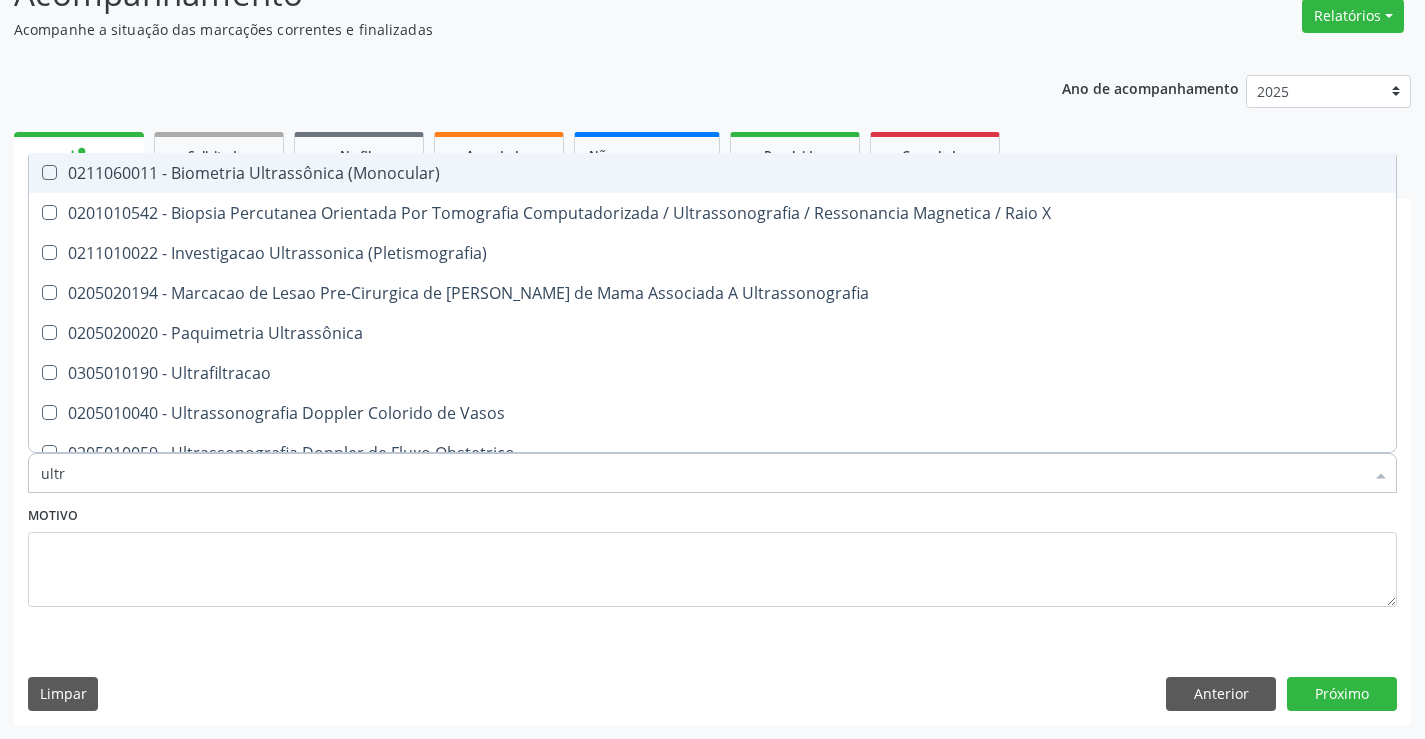 type on "ultra" 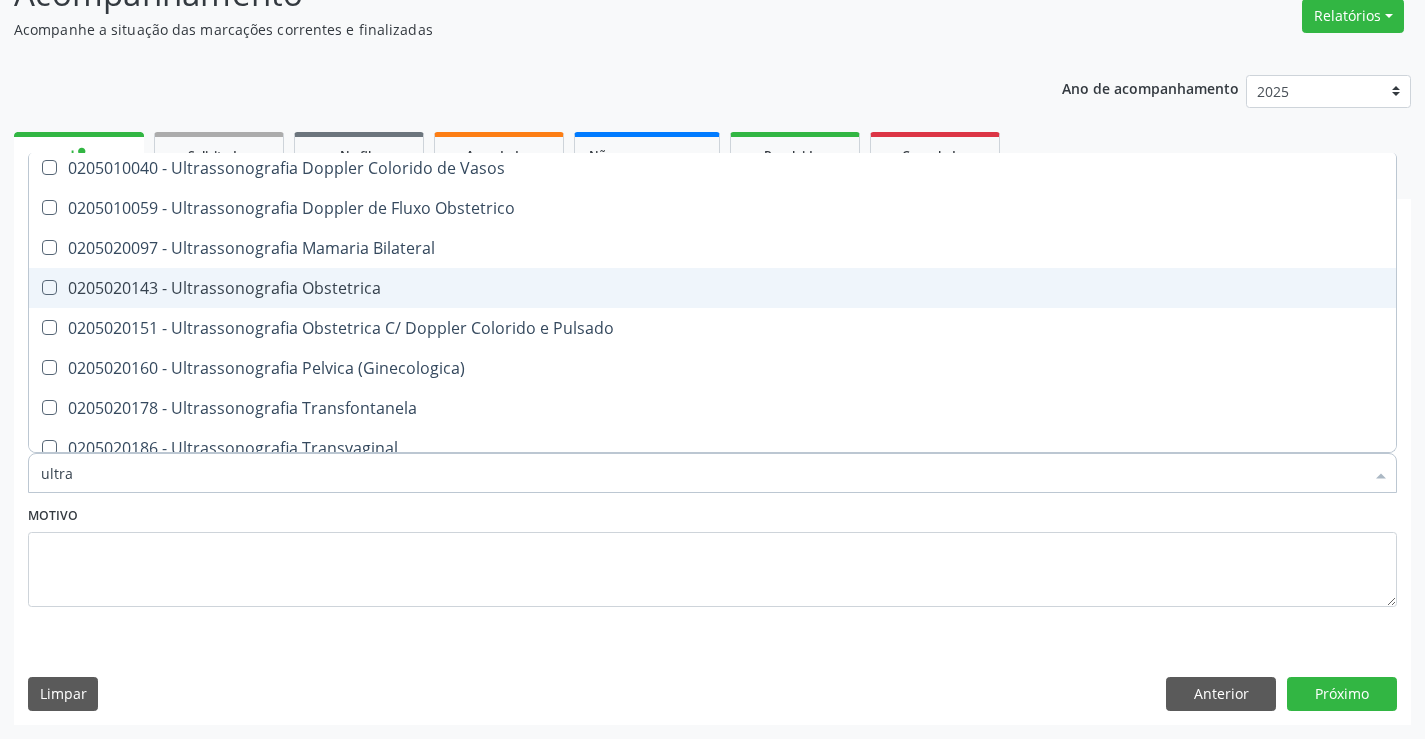scroll, scrollTop: 400, scrollLeft: 0, axis: vertical 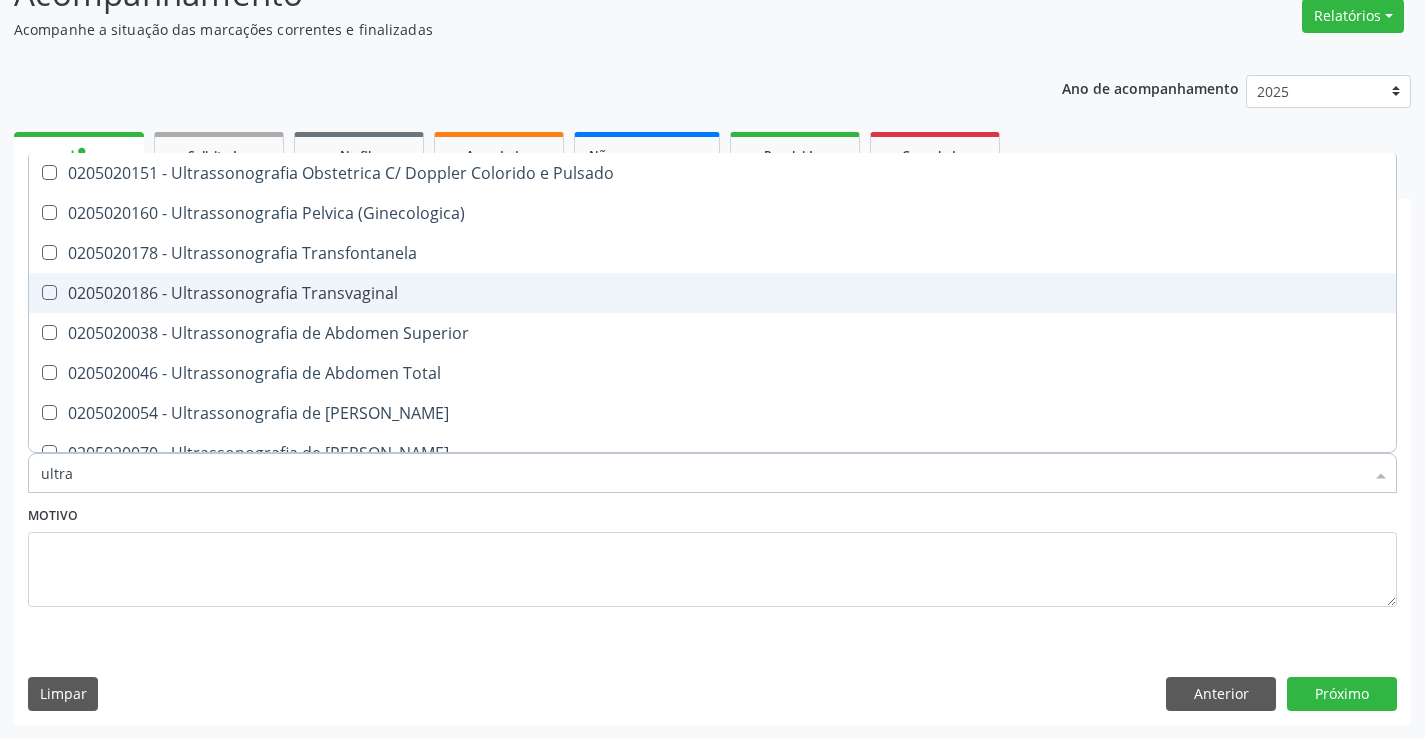 click on "0205020186 - Ultrassonografia Transvaginal" at bounding box center [712, 293] 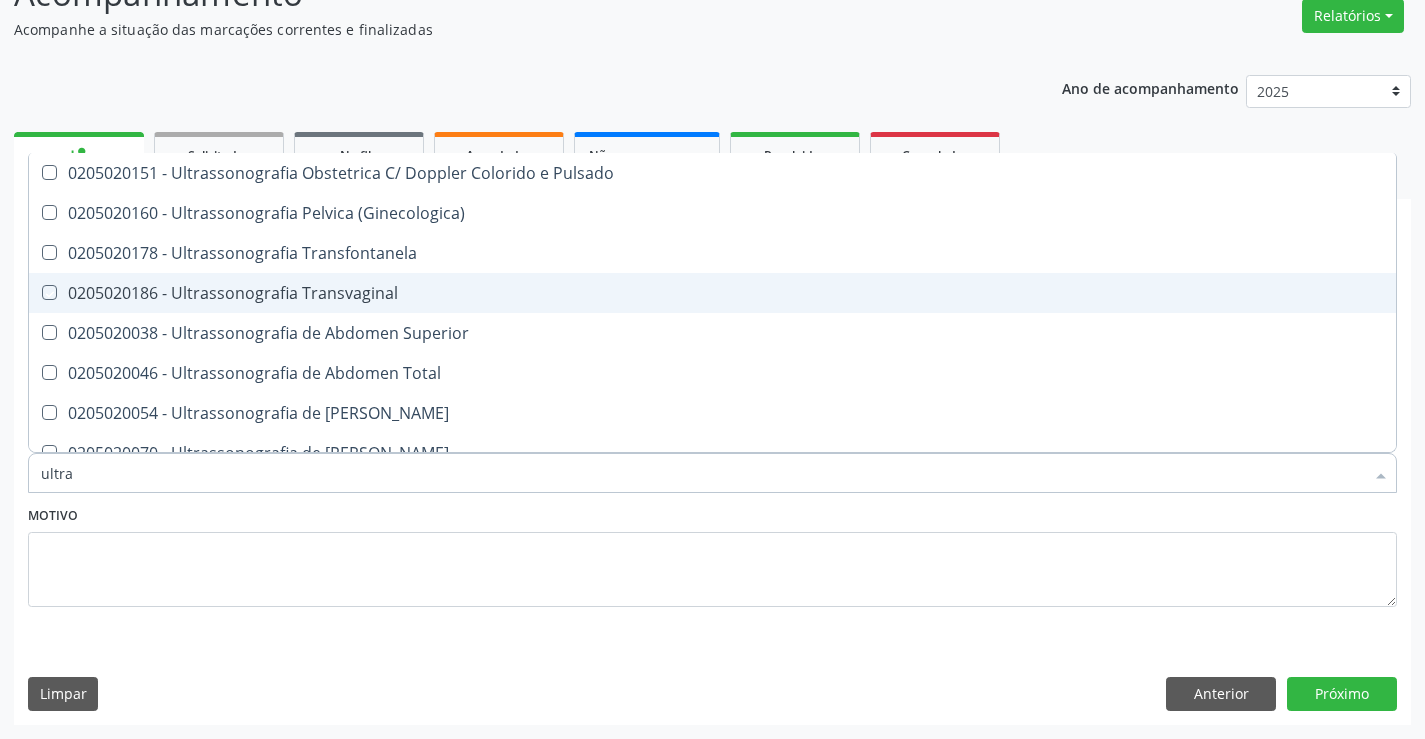 checkbox on "true" 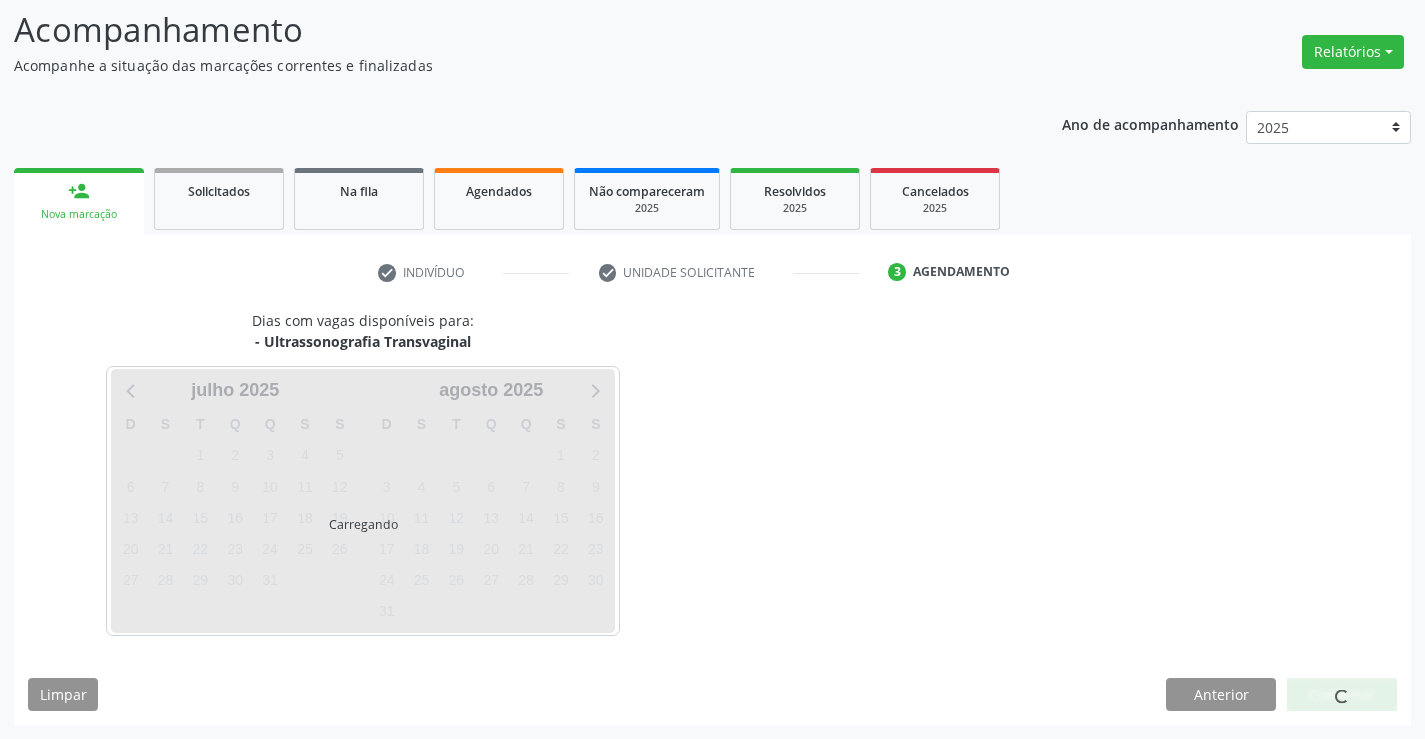 scroll, scrollTop: 131, scrollLeft: 0, axis: vertical 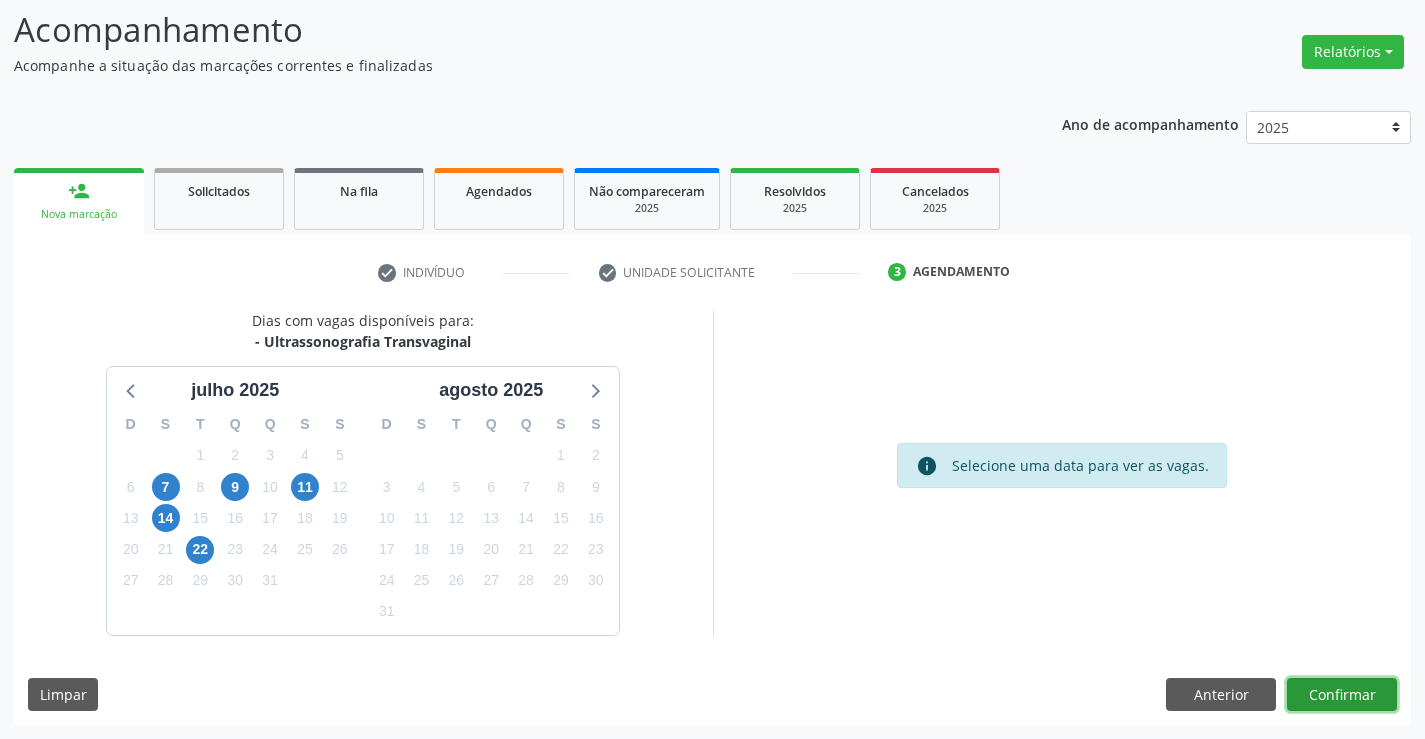 click on "Confirmar" at bounding box center (1342, 695) 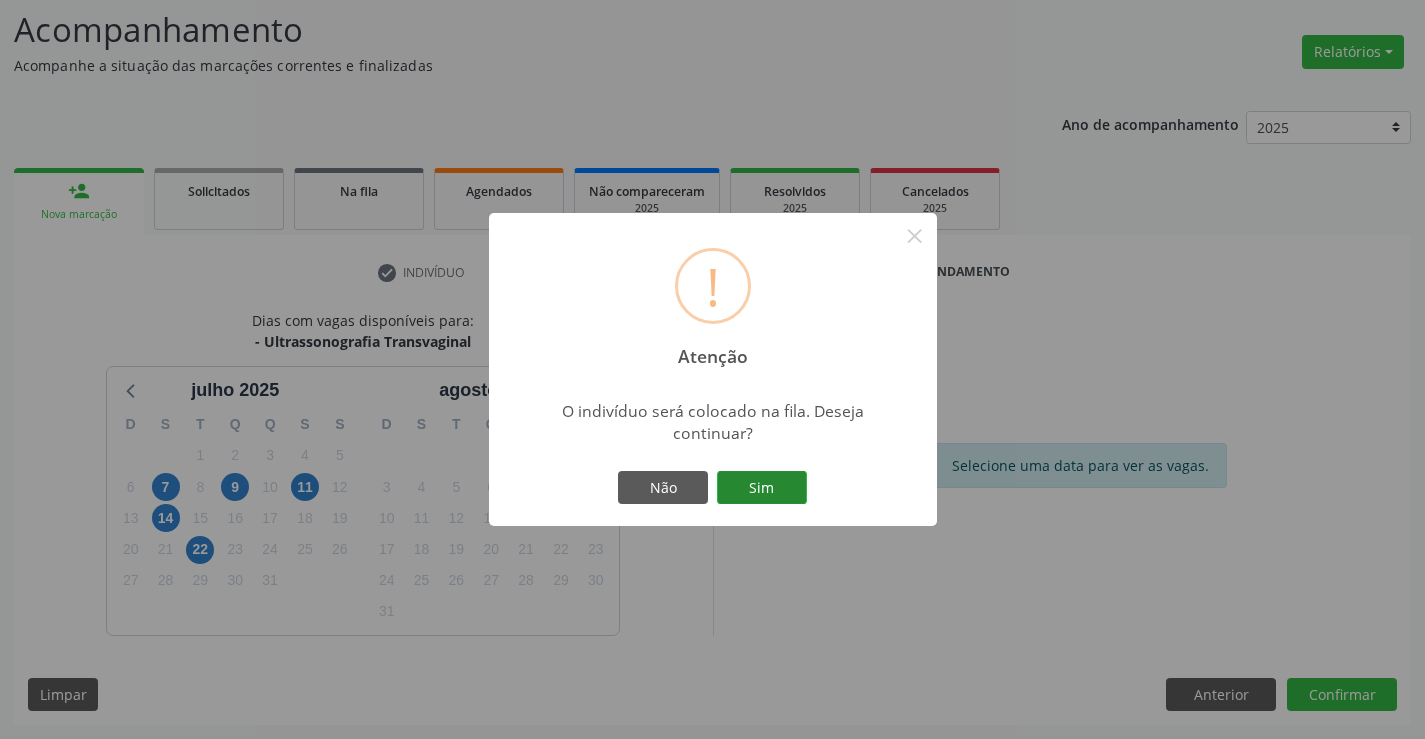 click on "Sim" at bounding box center [762, 488] 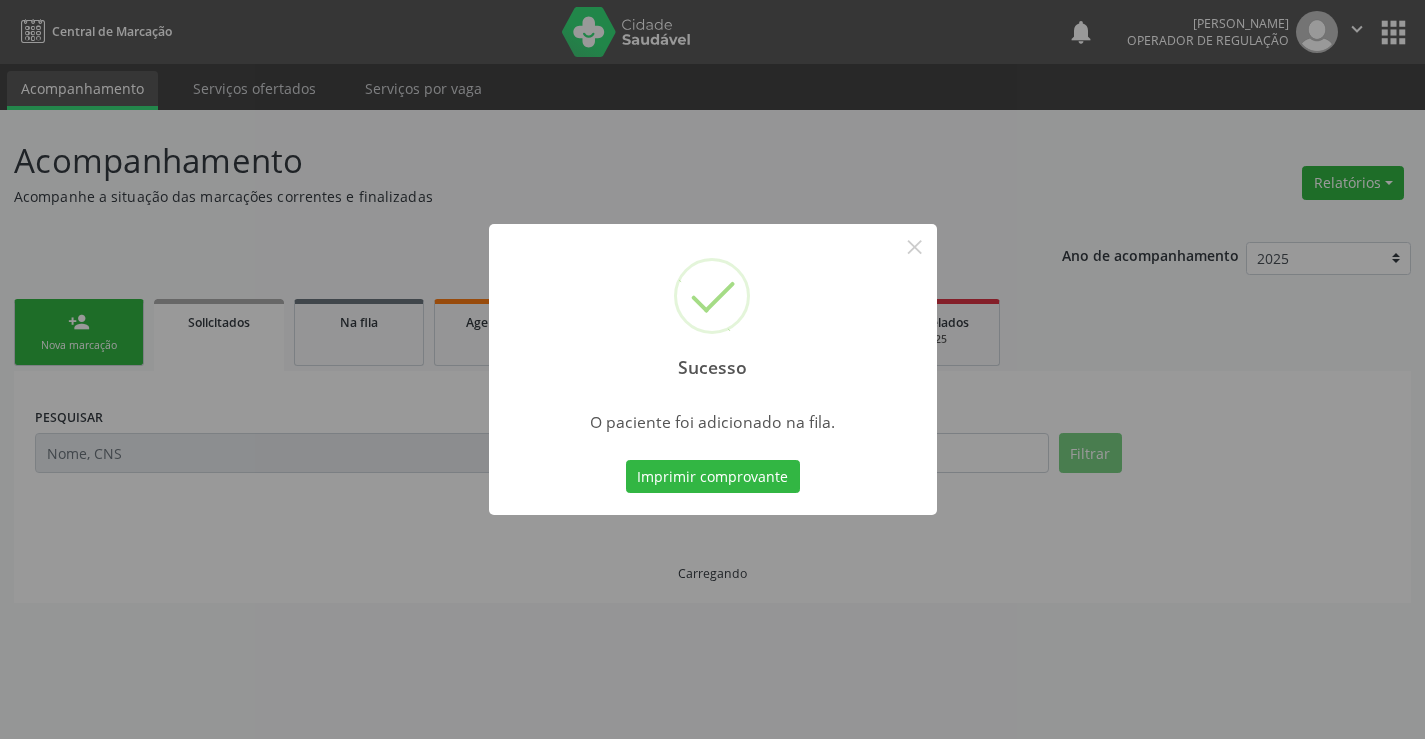 scroll, scrollTop: 0, scrollLeft: 0, axis: both 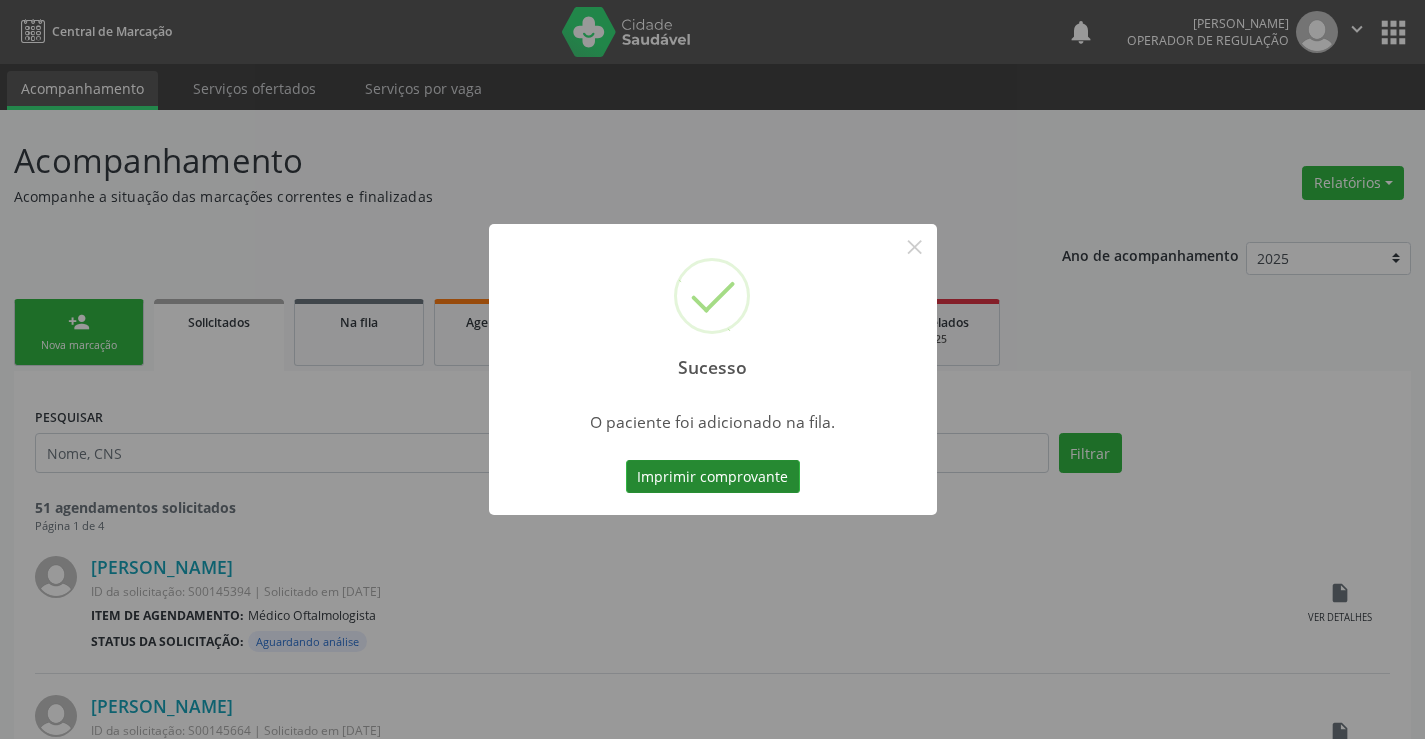 click on "Imprimir comprovante" at bounding box center [713, 477] 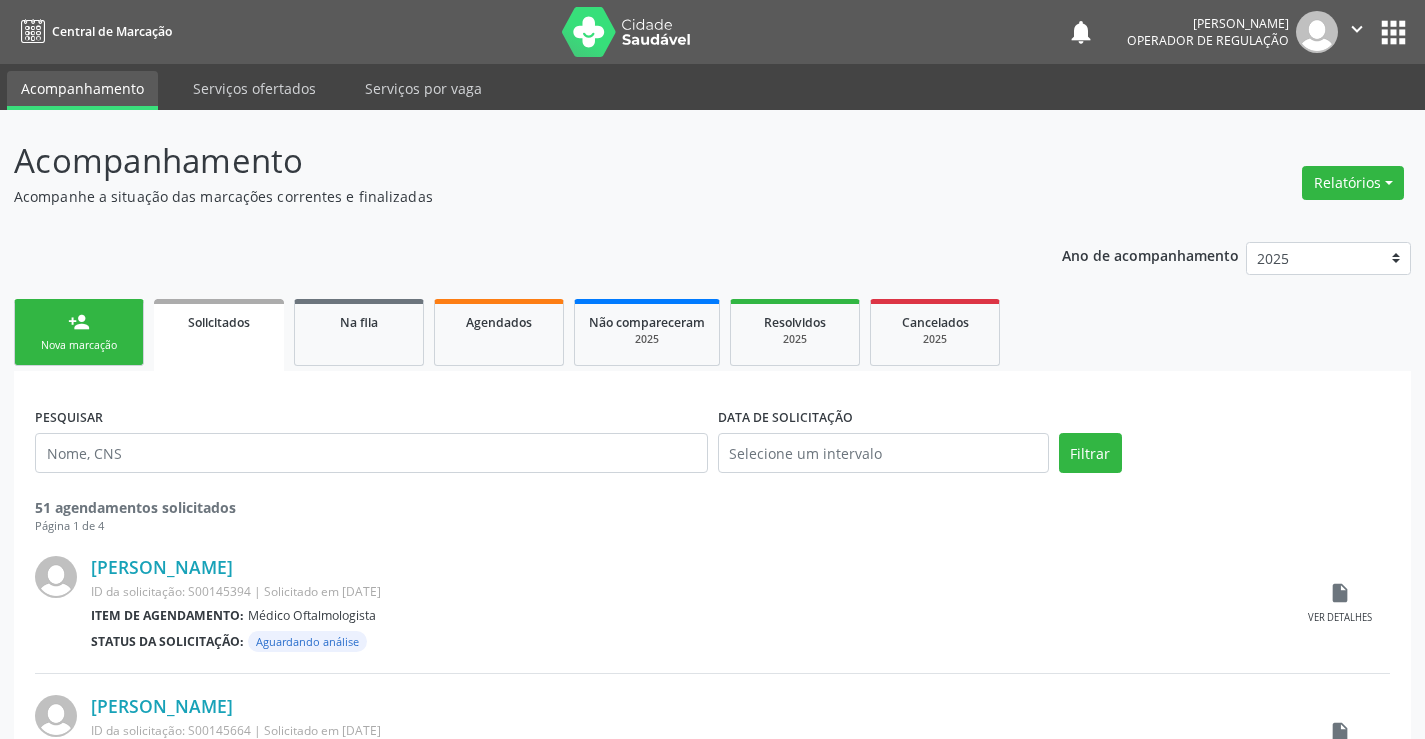 click on "person_add
Nova marcação" at bounding box center [79, 332] 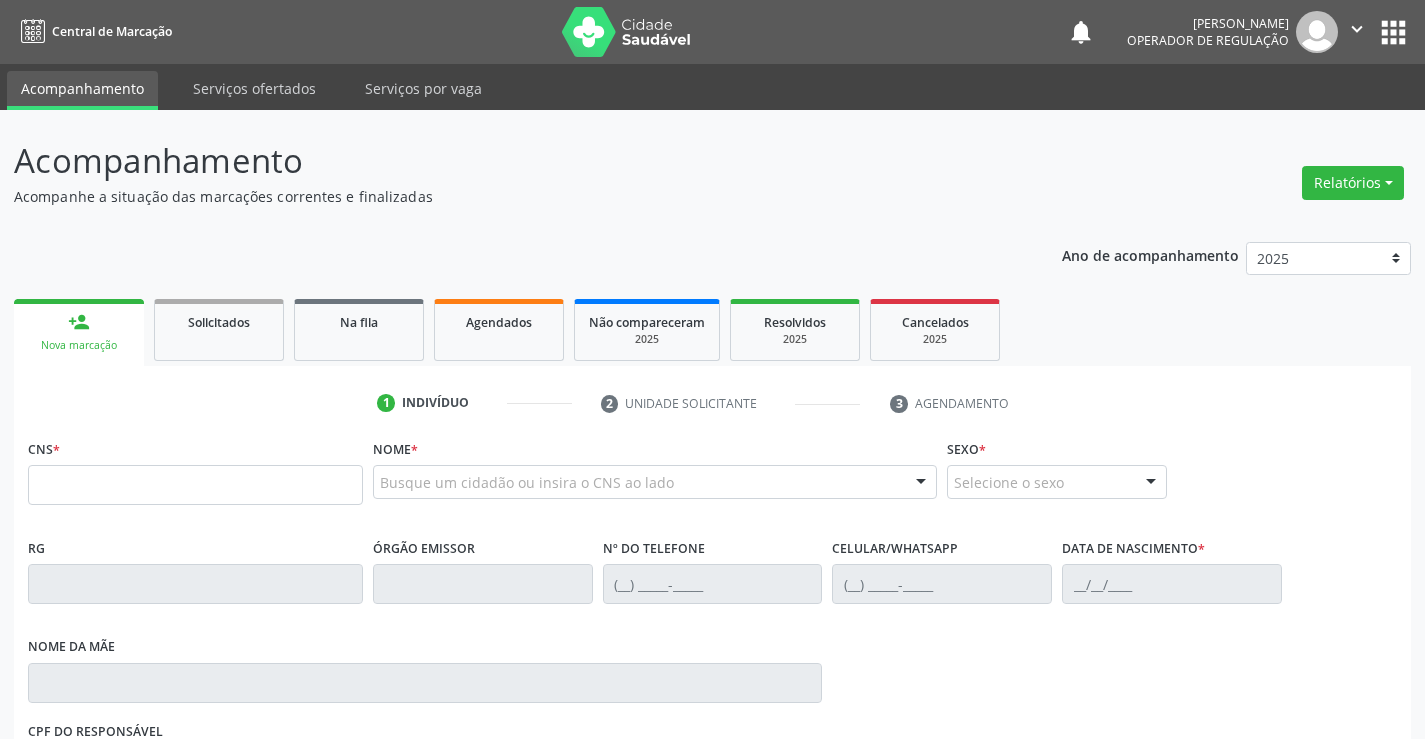 drag, startPoint x: 142, startPoint y: 458, endPoint x: 142, endPoint y: 485, distance: 27 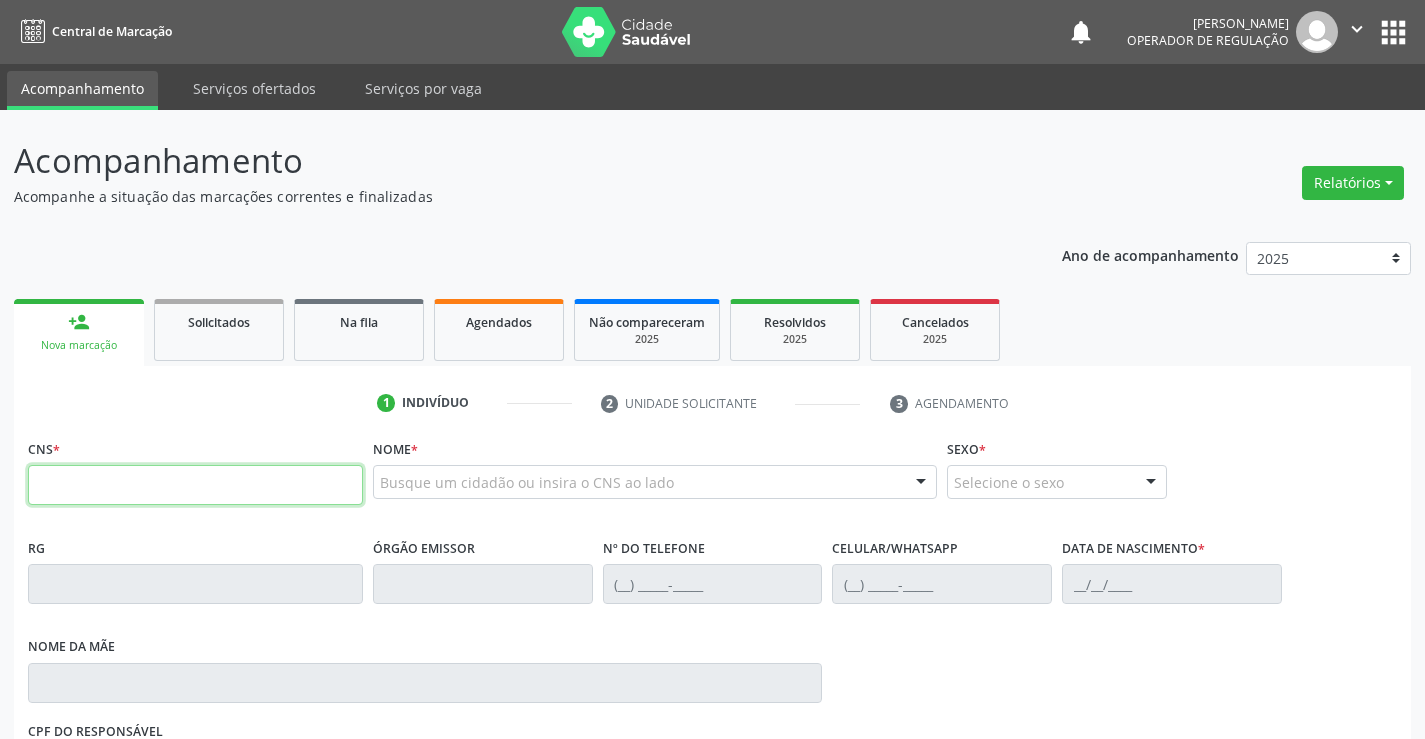 click at bounding box center (195, 485) 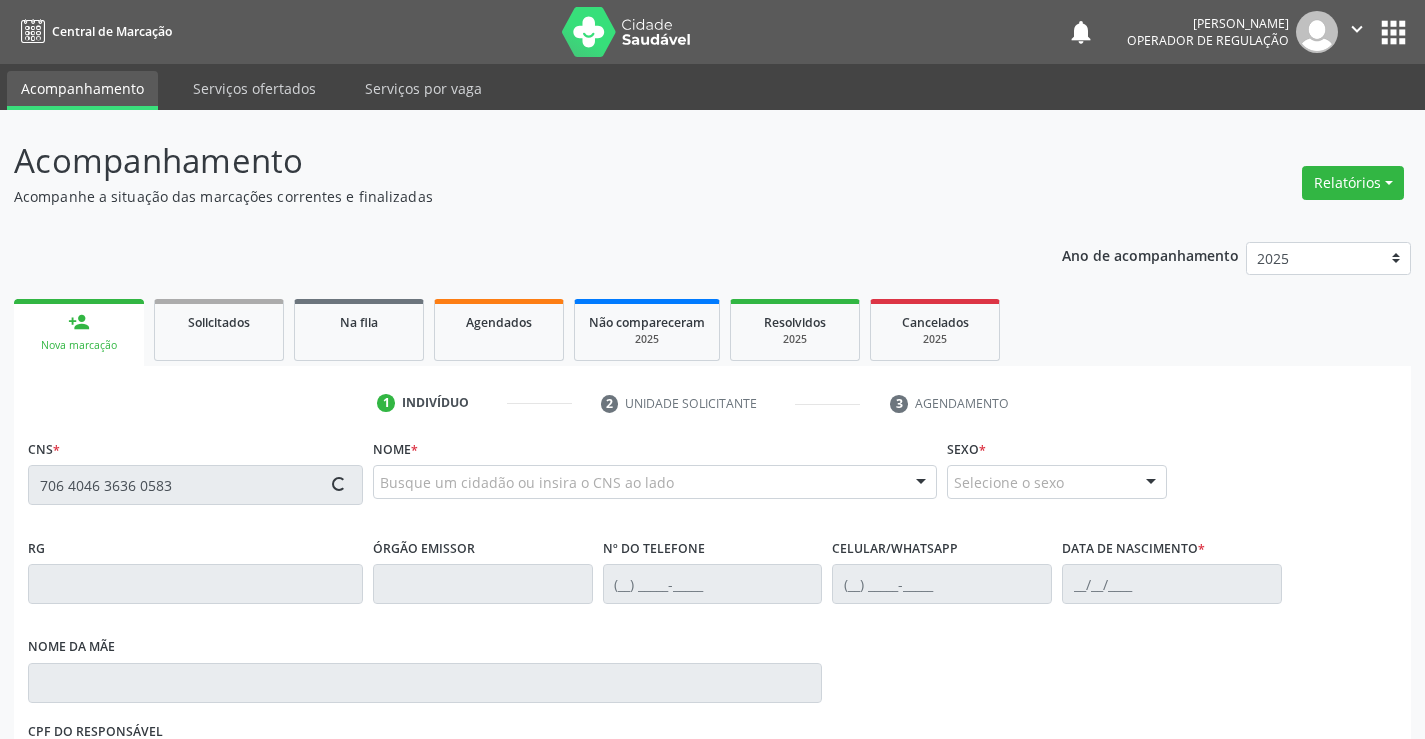 type on "706 4046 3636 0583" 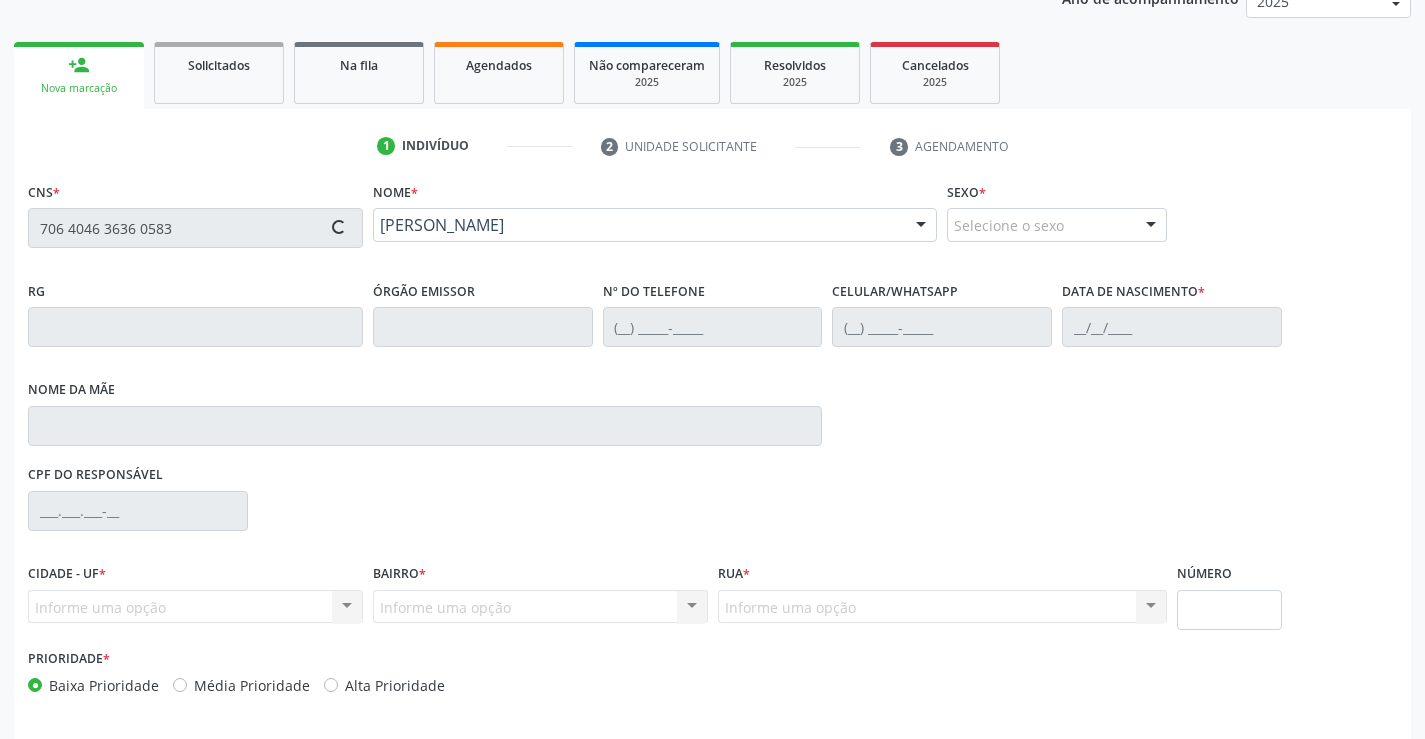 scroll, scrollTop: 331, scrollLeft: 0, axis: vertical 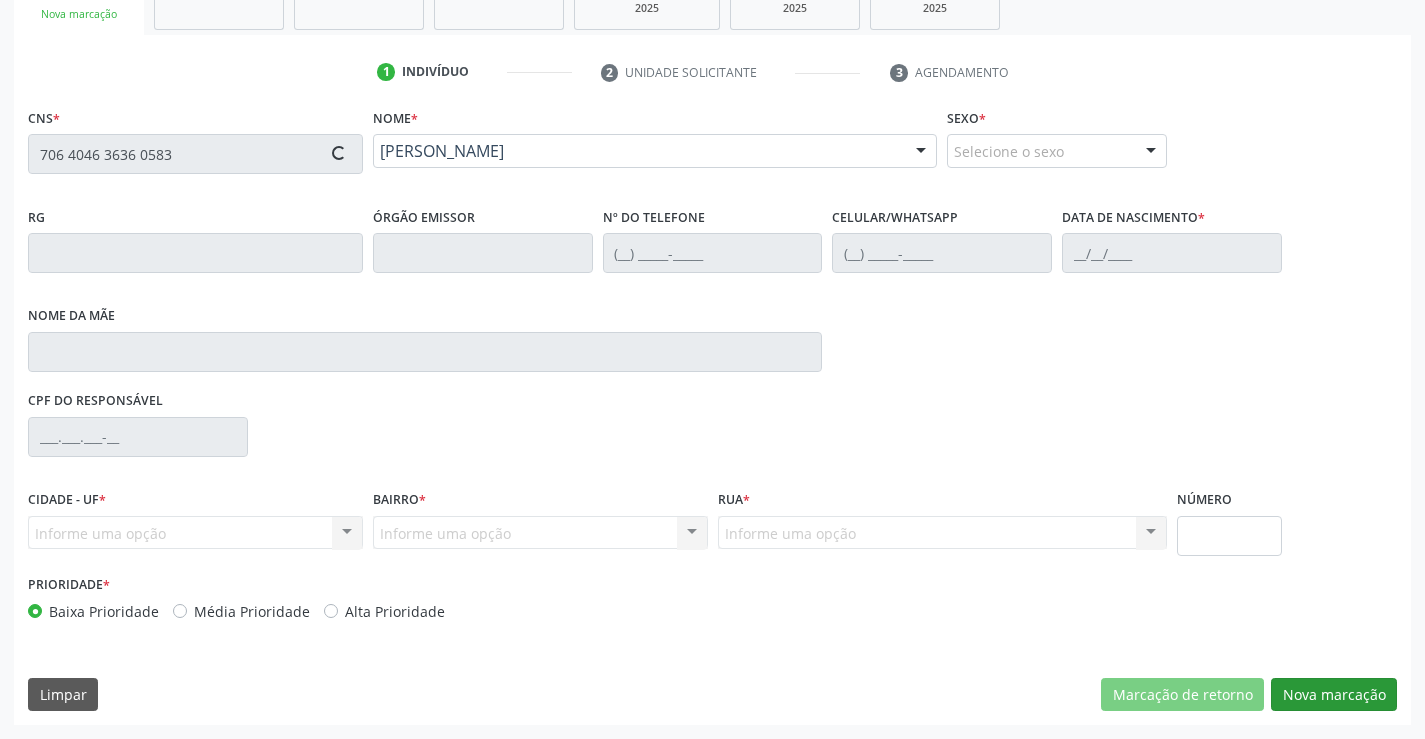 type on "[PHONE_NUMBER]" 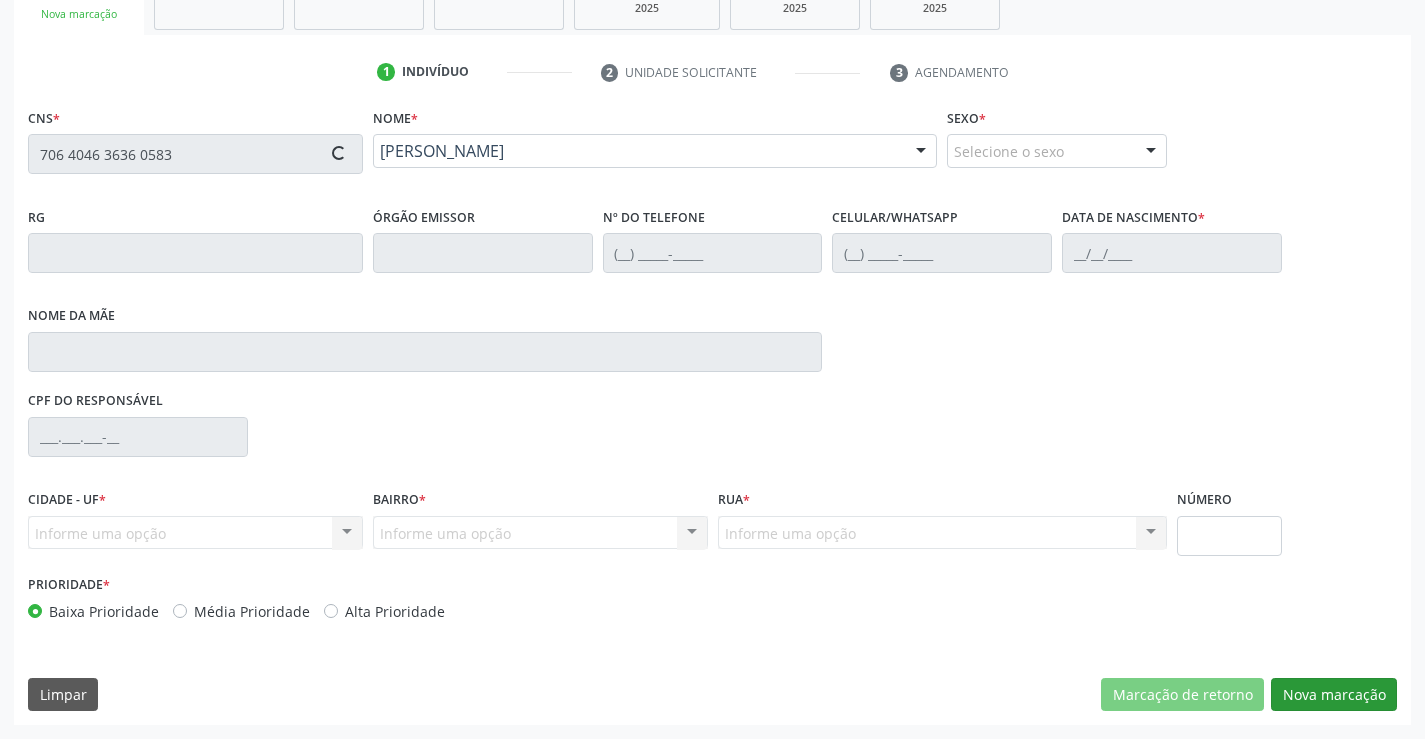 type on "[DATE]" 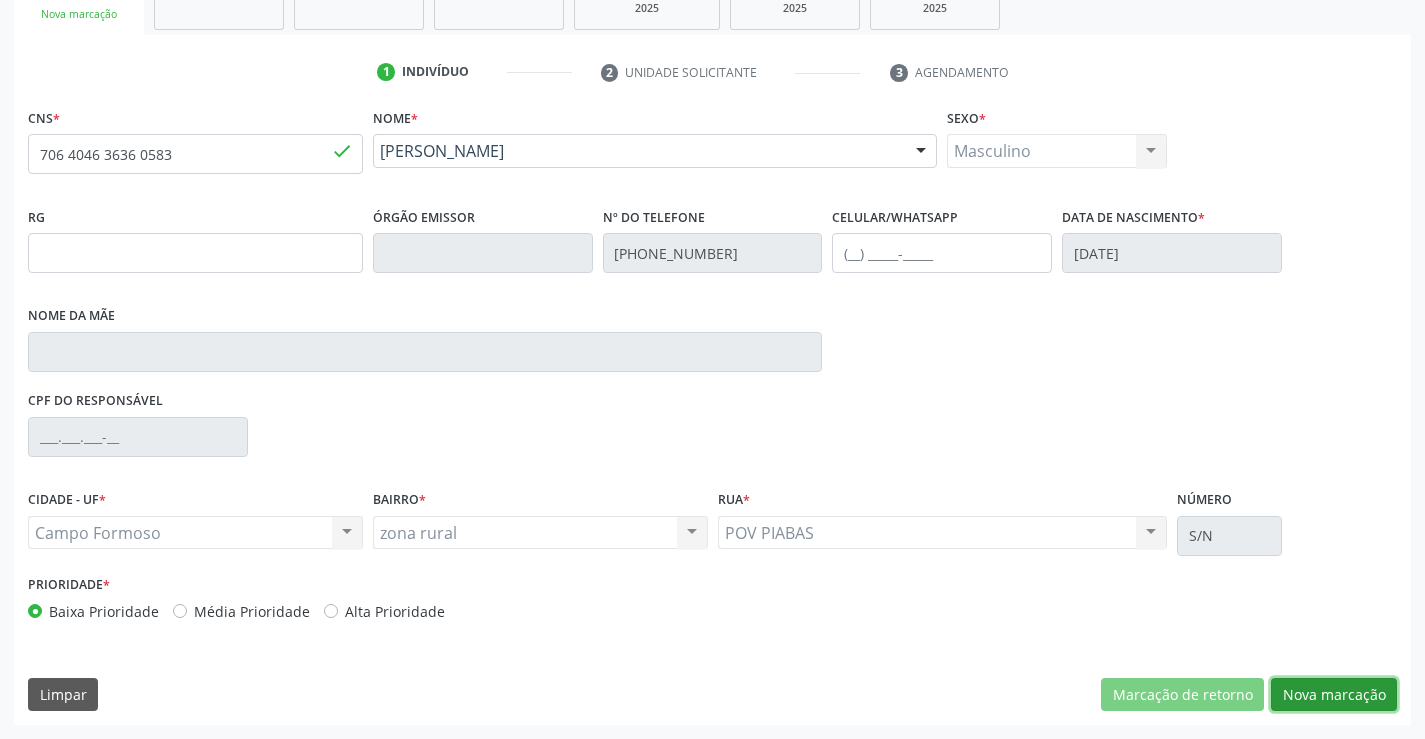 click on "Nova marcação" at bounding box center (1334, 695) 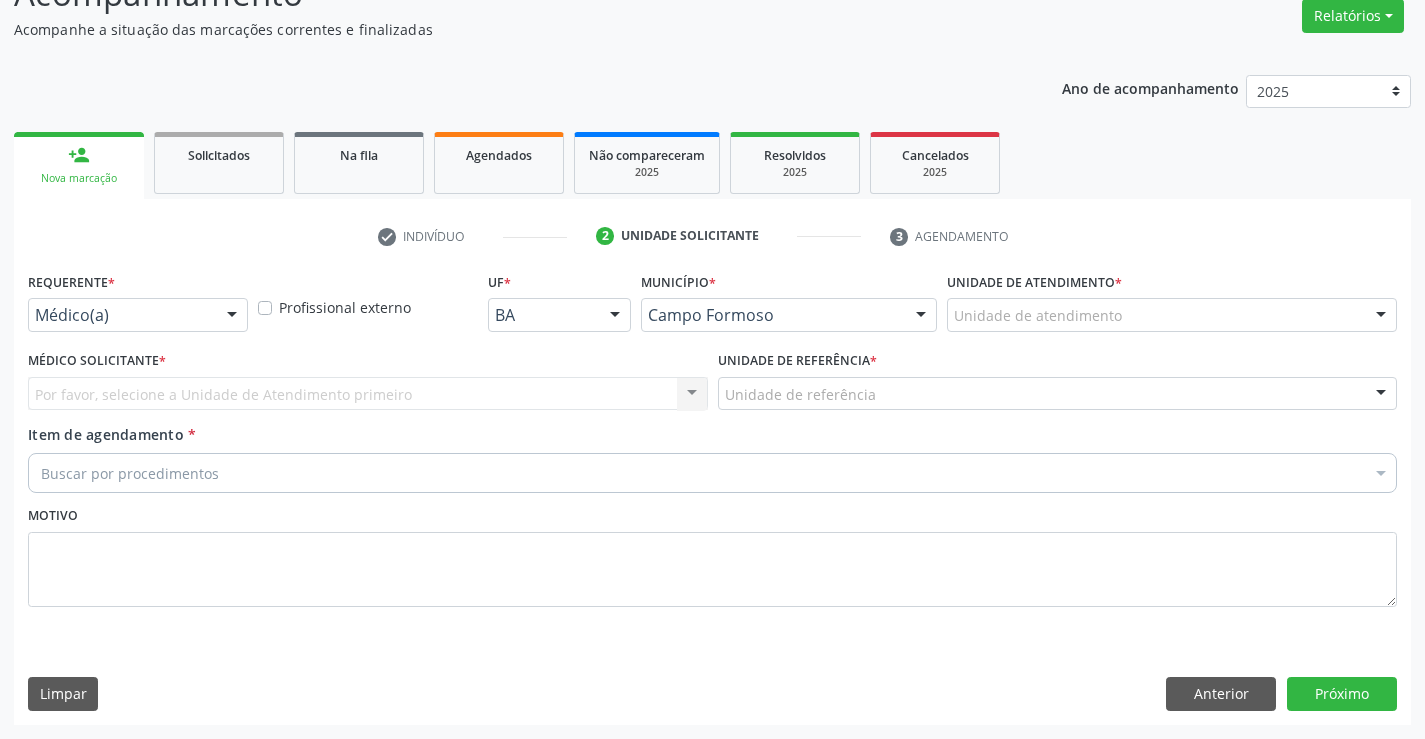 scroll, scrollTop: 167, scrollLeft: 0, axis: vertical 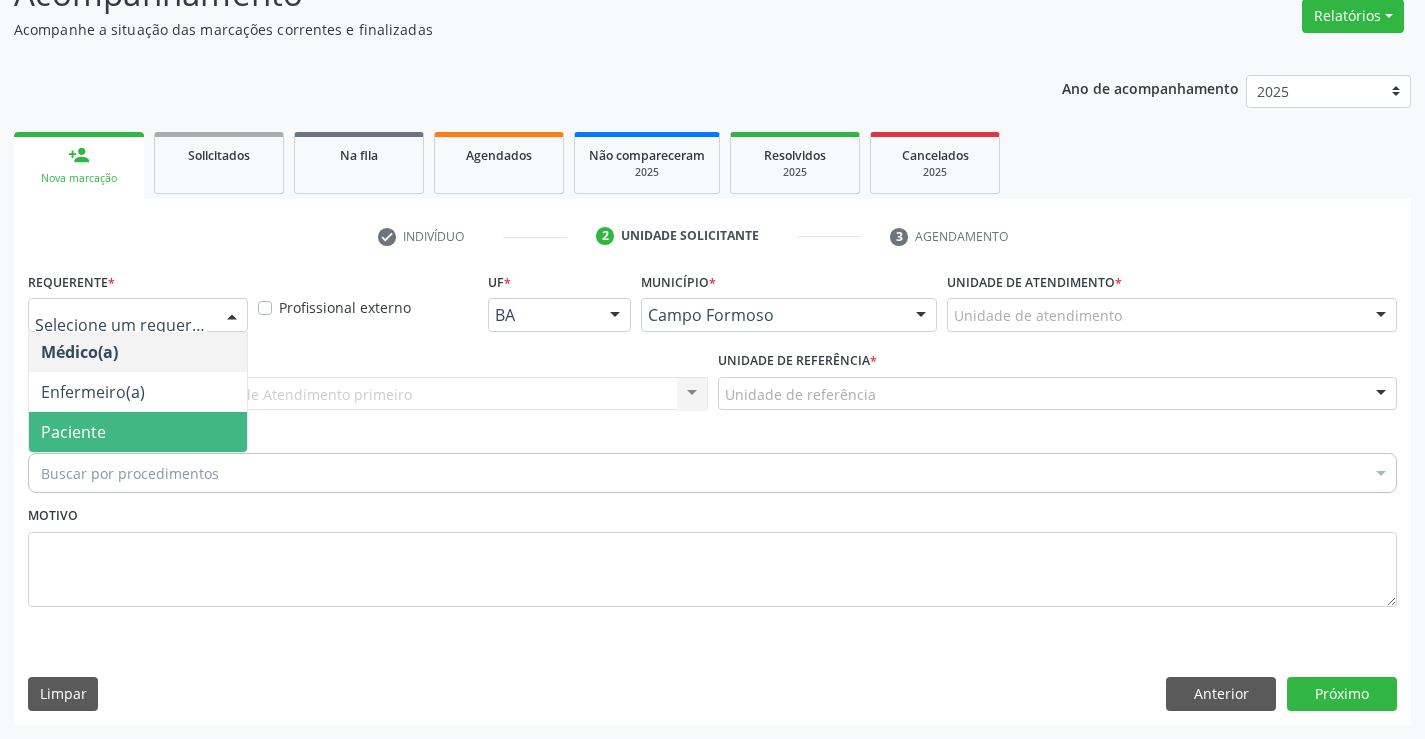 click on "Paciente" at bounding box center (138, 432) 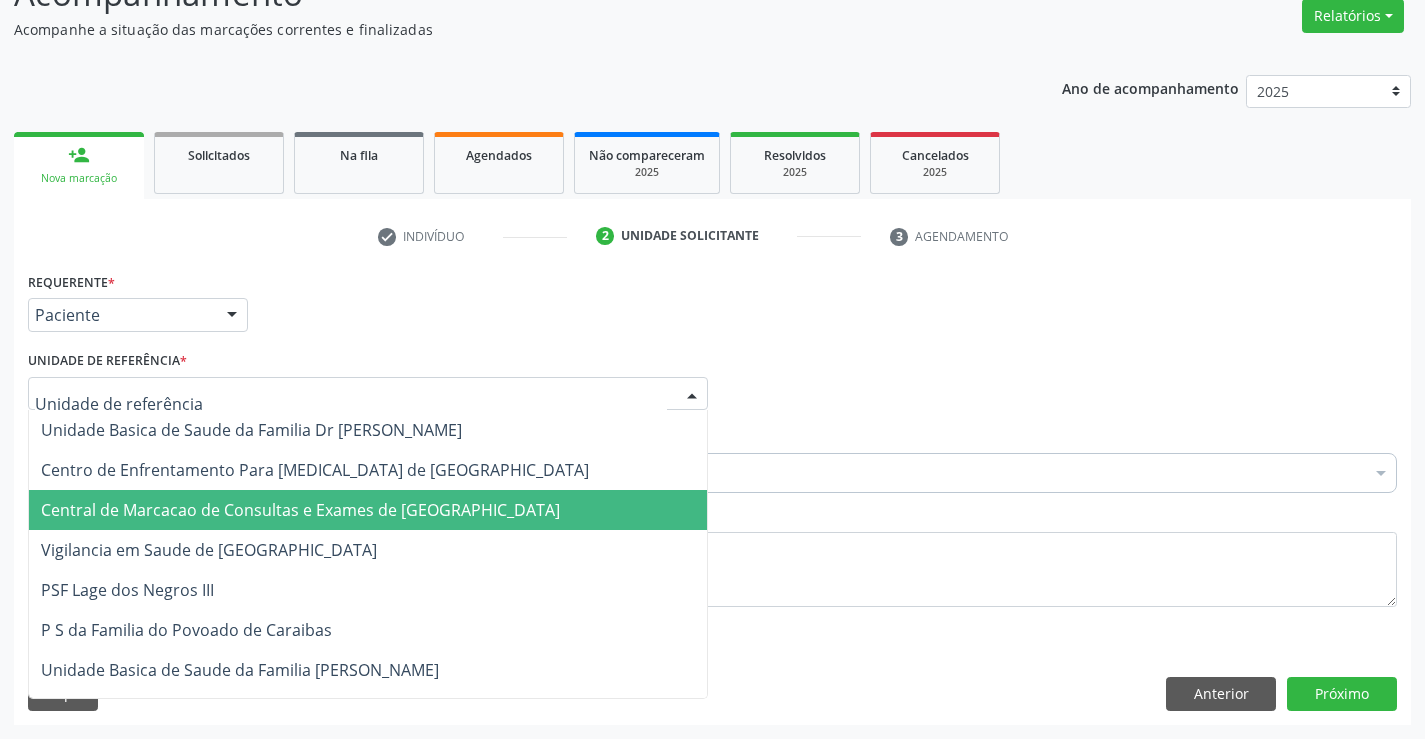 click on "Central de Marcacao de Consultas e Exames de [GEOGRAPHIC_DATA]" at bounding box center (300, 510) 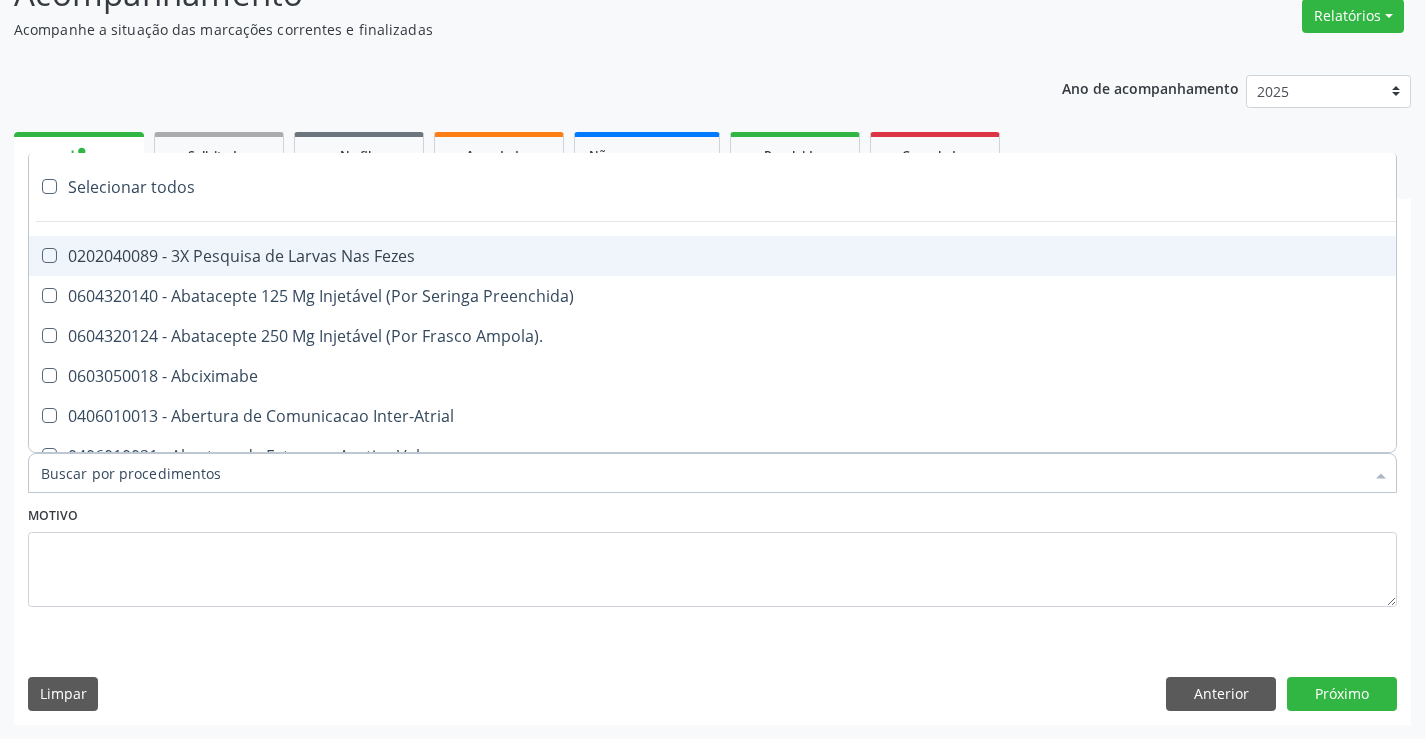 type on "r" 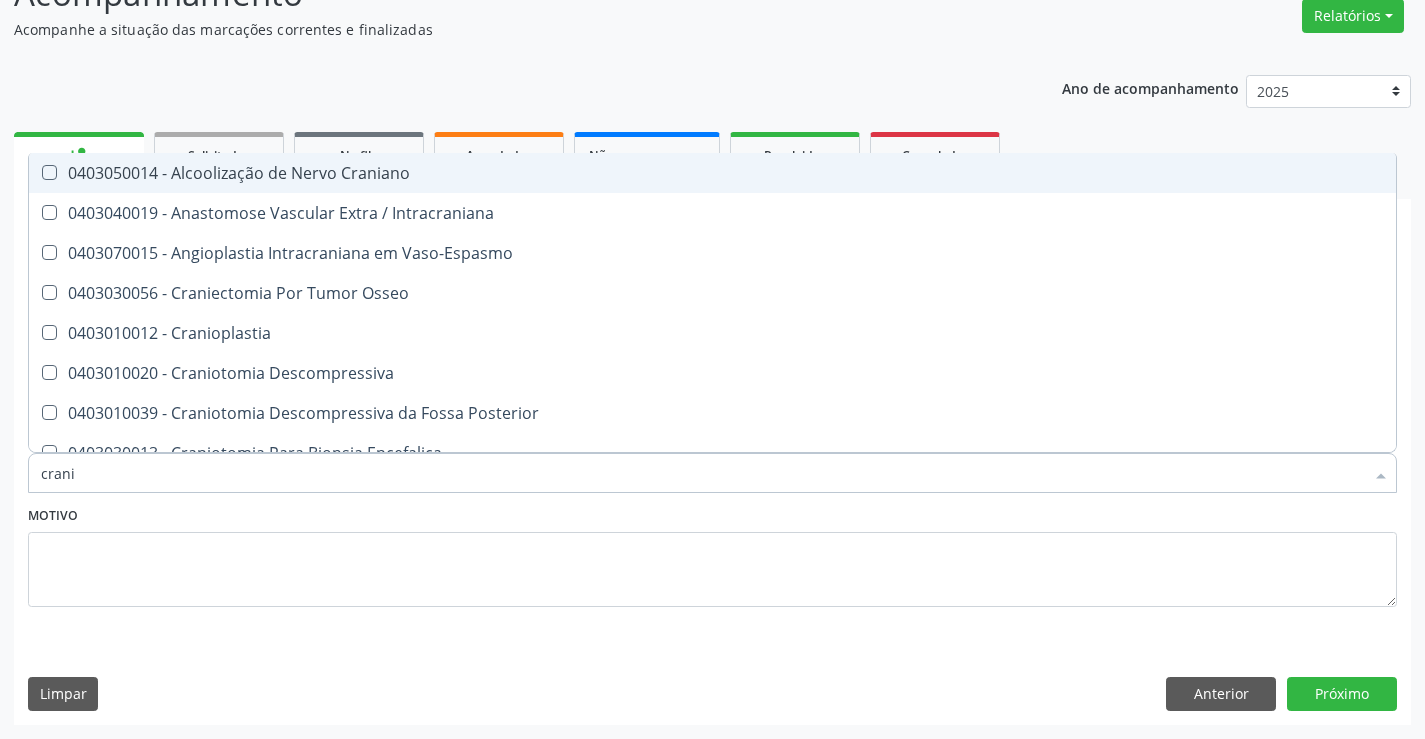 type on "cranio" 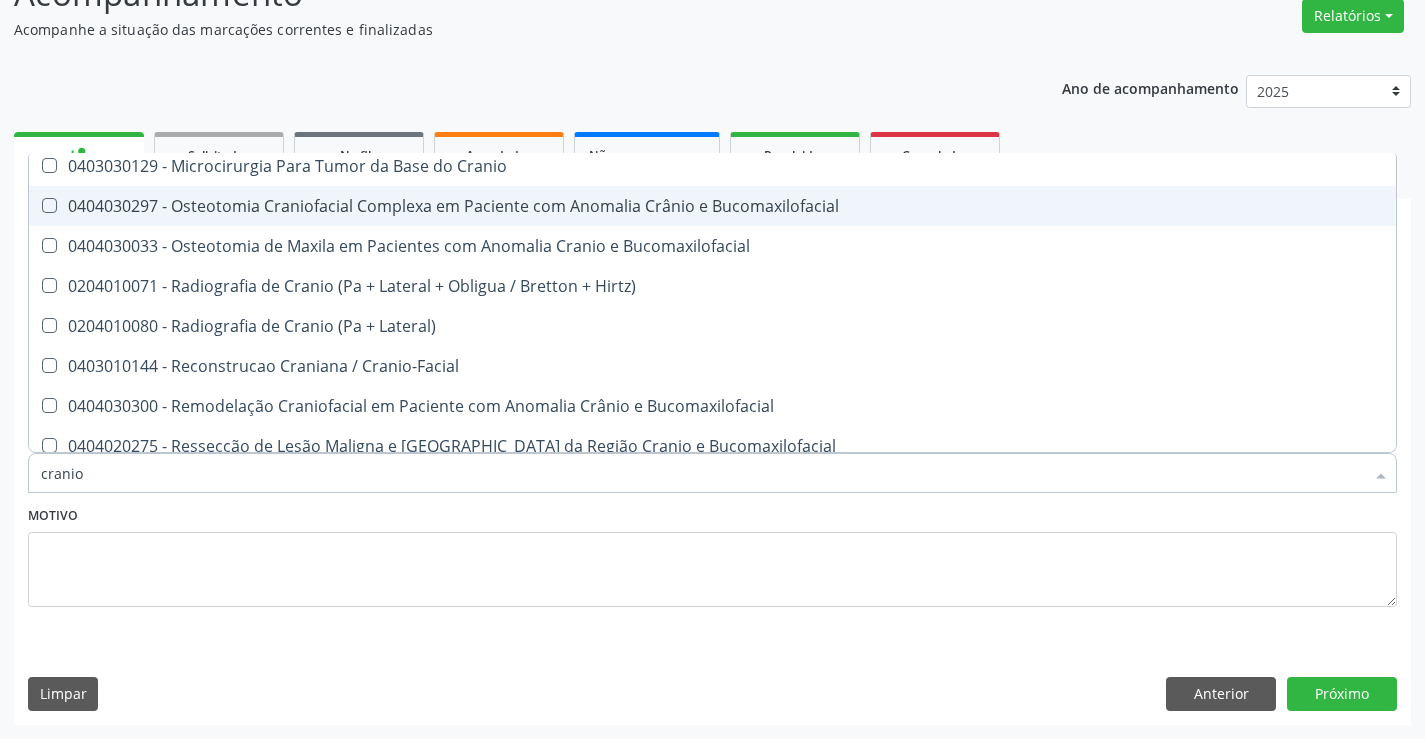 scroll, scrollTop: 600, scrollLeft: 0, axis: vertical 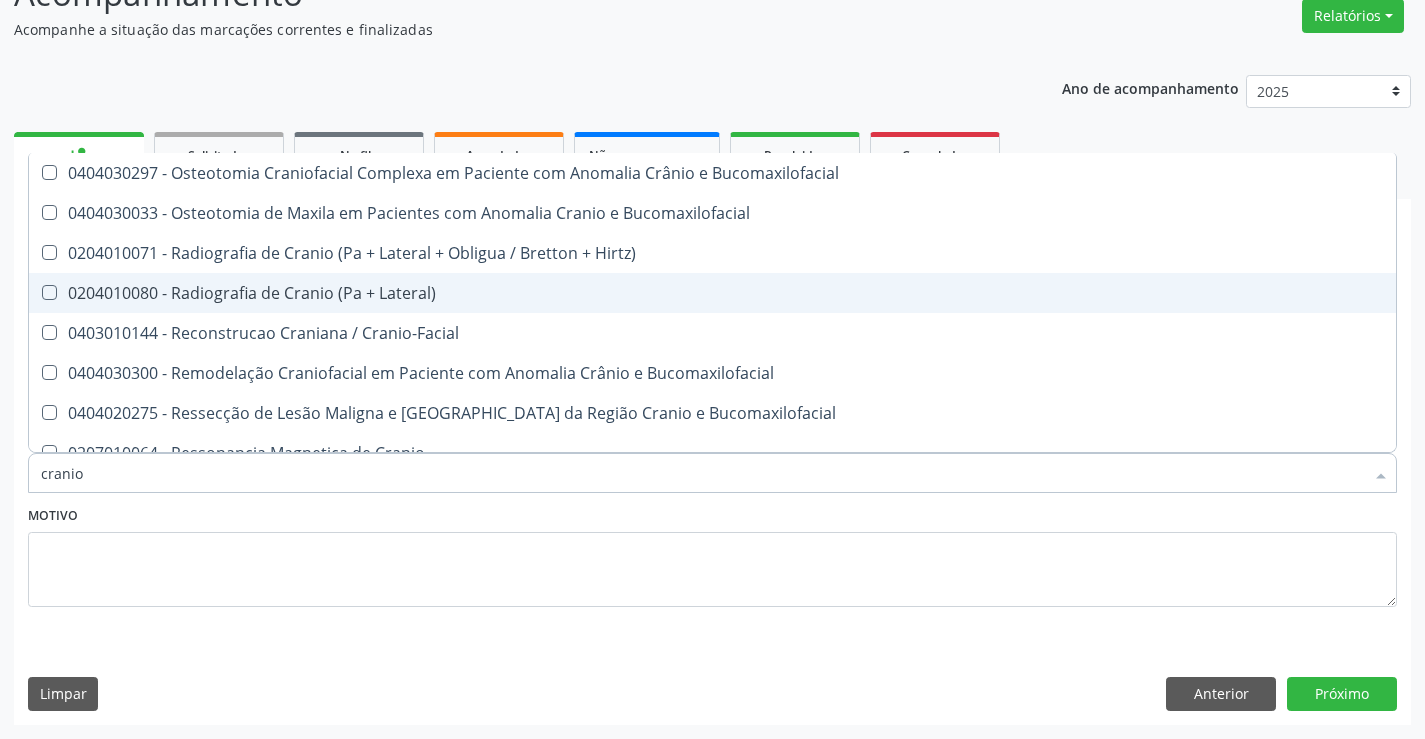 click on "0204010080 - Radiografia de Cranio (Pa + Lateral)" at bounding box center [712, 293] 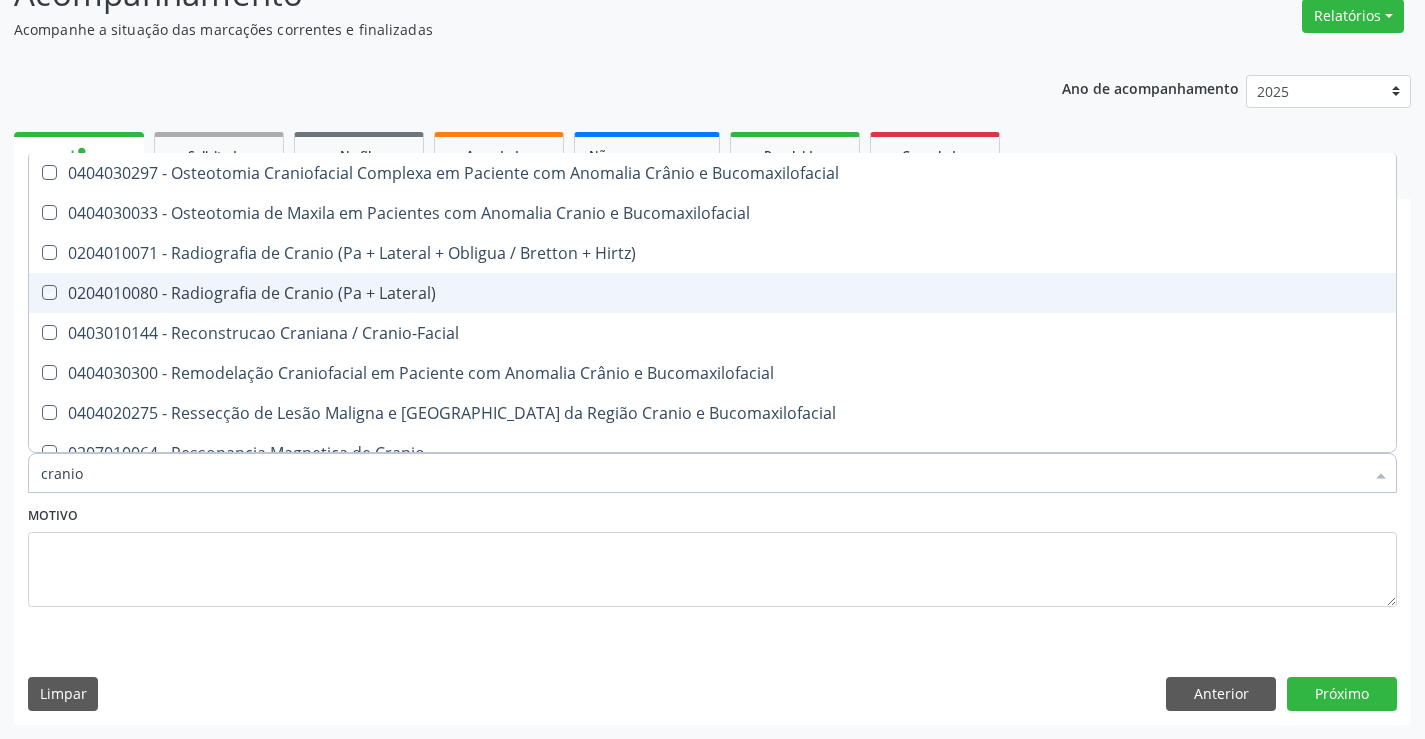 checkbox on "true" 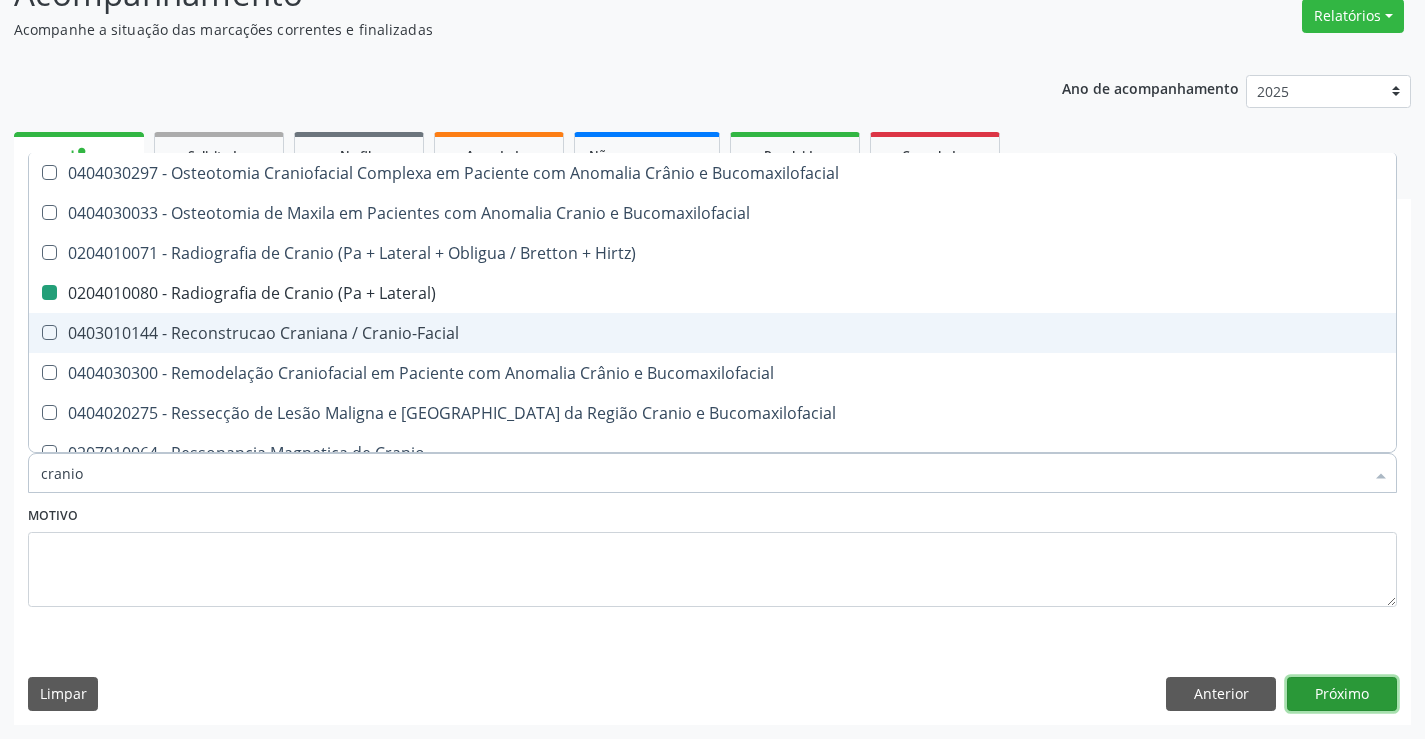 click on "Próximo" at bounding box center [1342, 694] 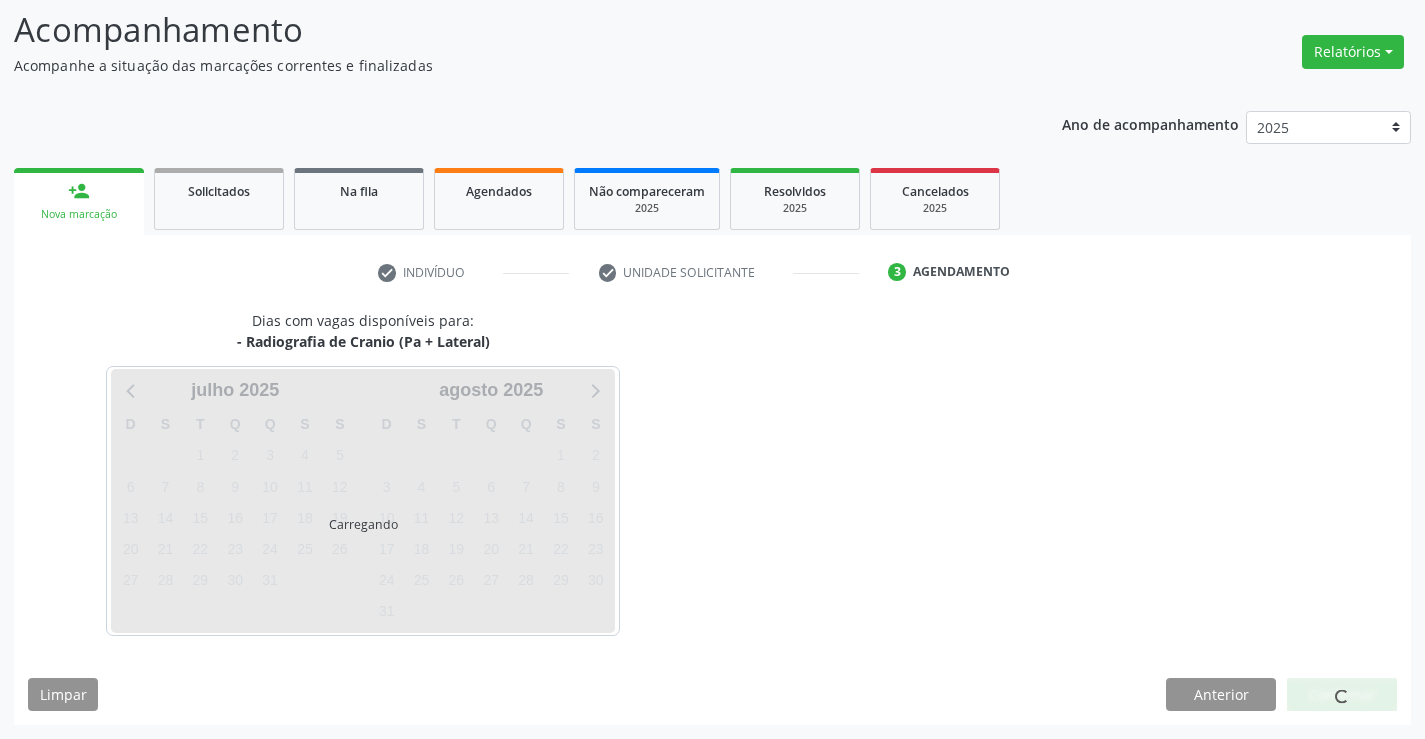 scroll, scrollTop: 131, scrollLeft: 0, axis: vertical 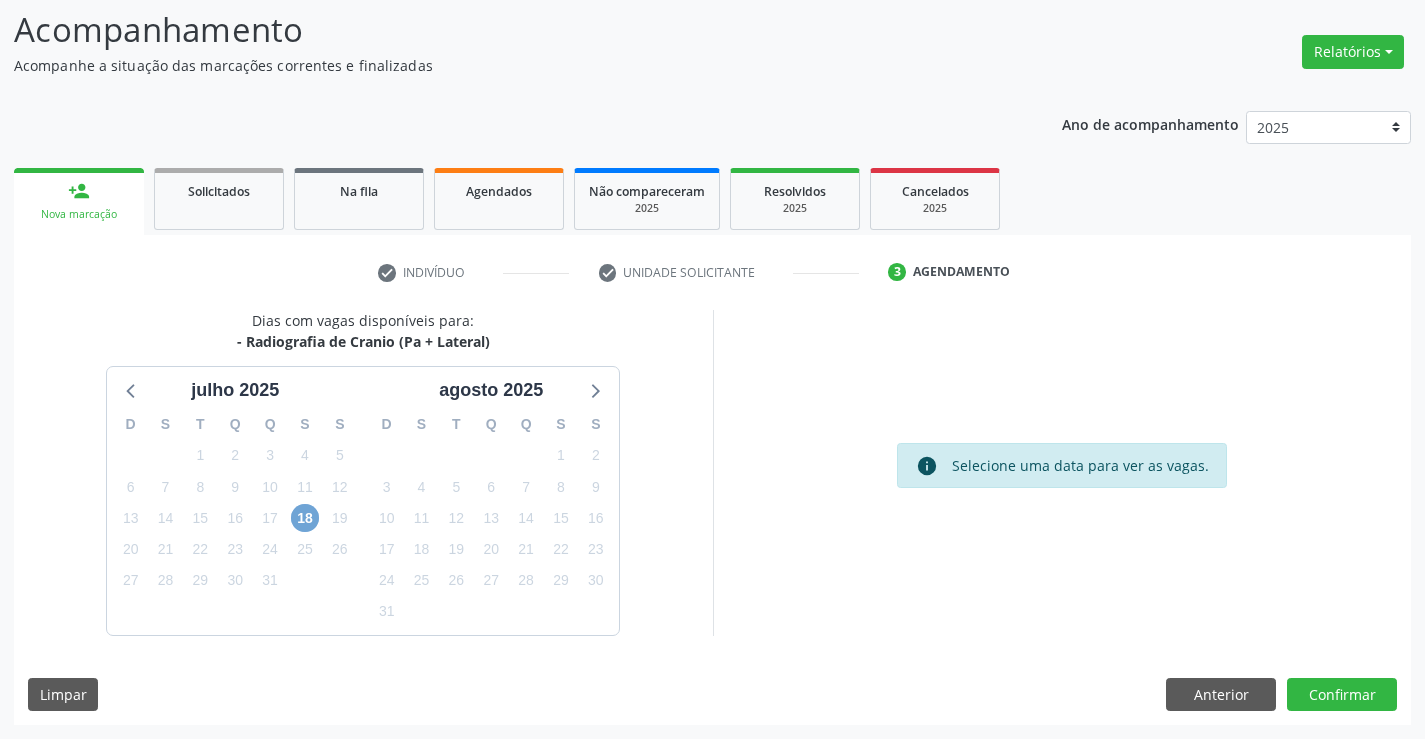 click on "18" at bounding box center [305, 518] 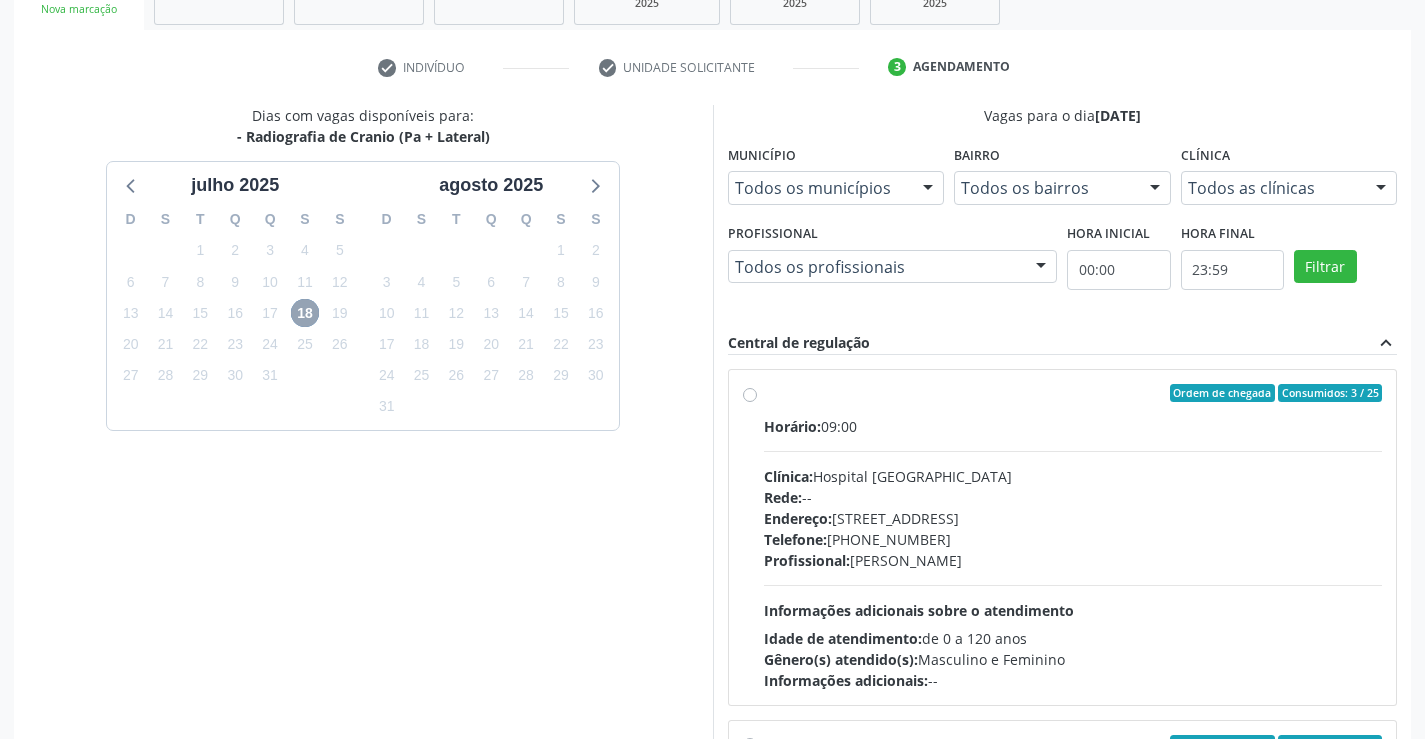 scroll, scrollTop: 456, scrollLeft: 0, axis: vertical 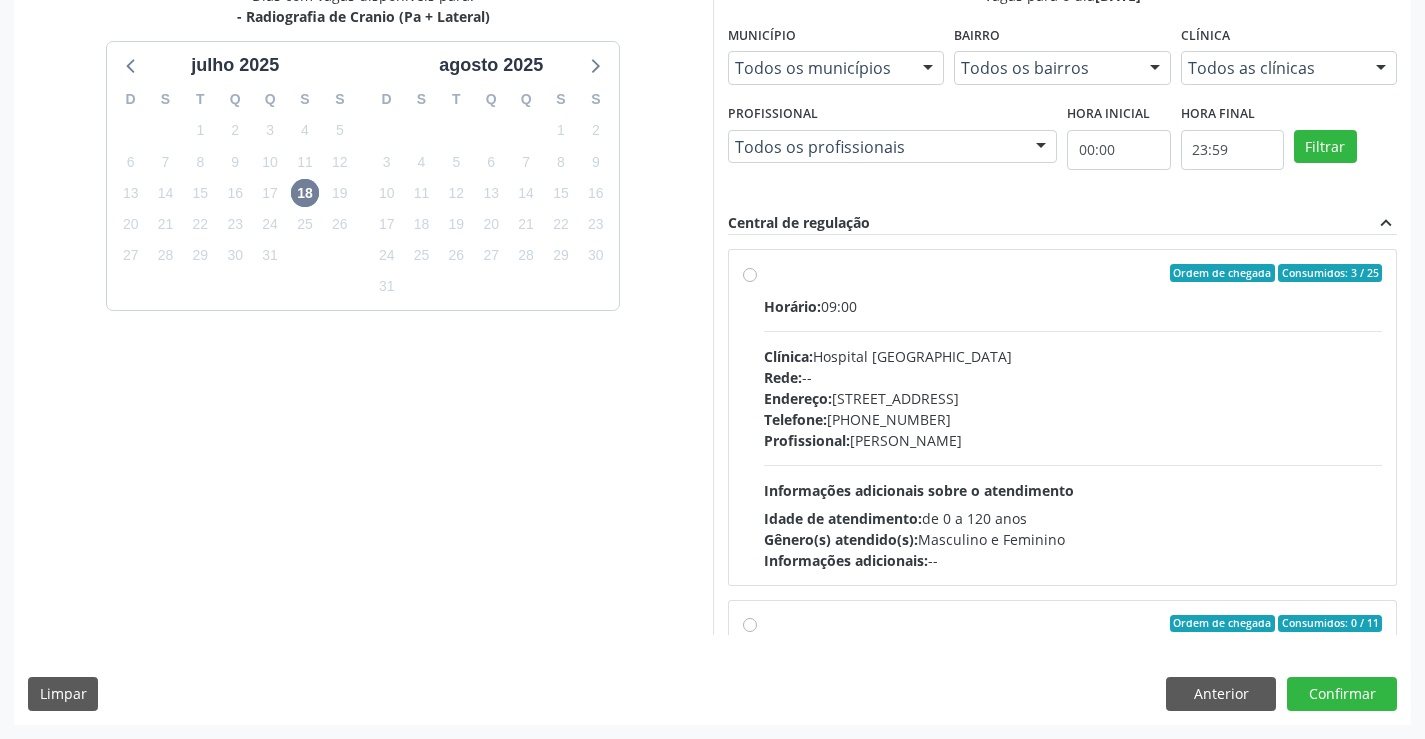 click on "Ordem de chegada
Consumidos: 3 / 25
Horário:   09:00
Clínica:  Hospital [GEOGRAPHIC_DATA]
Rede:
--
Endereço:   [STREET_ADDRESS]
Telefone:   [PHONE_NUMBER]
Profissional:
[PERSON_NAME]
Informações adicionais sobre o atendimento
Idade de atendimento:
de 0 a 120 anos
Gênero(s) atendido(s):
Masculino e Feminino
Informações adicionais:
--" at bounding box center (1073, 417) 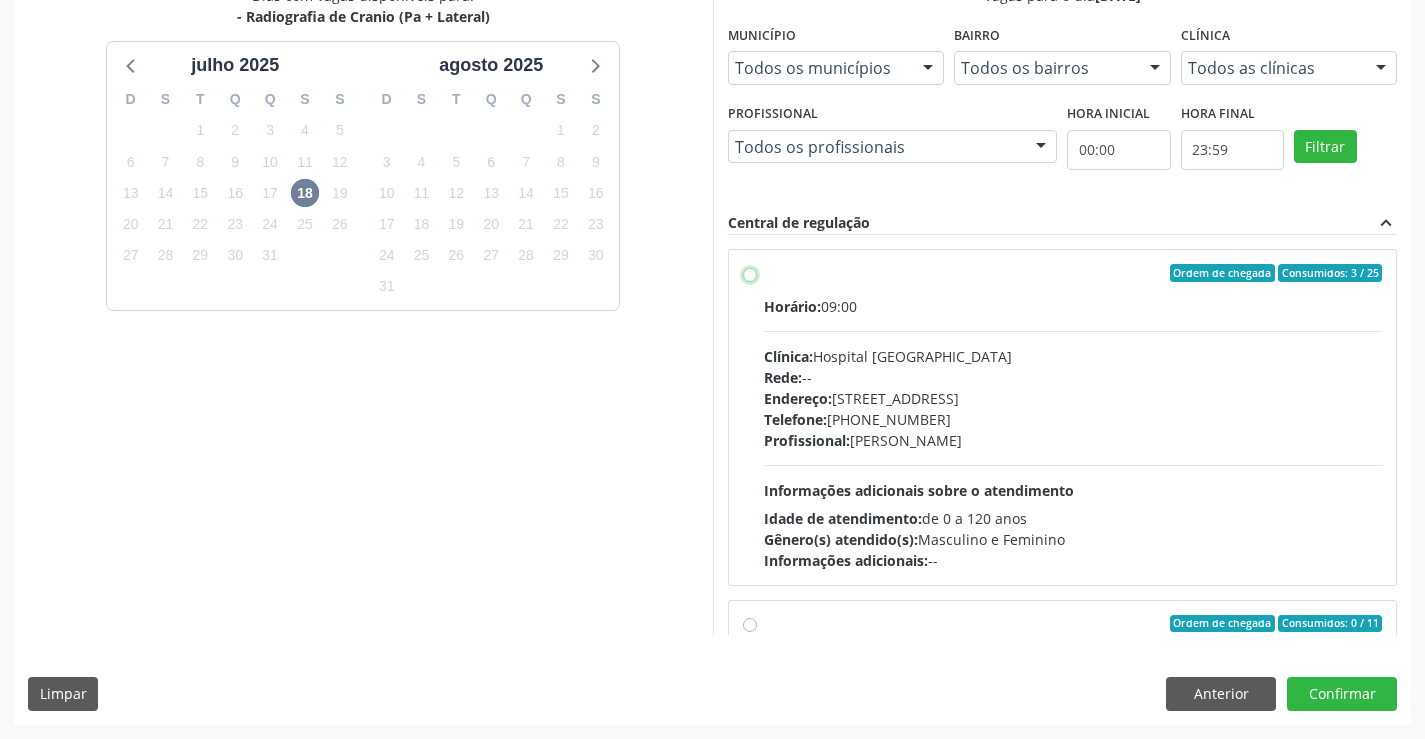 click on "Ordem de chegada
Consumidos: 3 / 25
Horário:   09:00
Clínica:  Hospital [GEOGRAPHIC_DATA]
Rede:
--
Endereço:   [STREET_ADDRESS]
Telefone:   [PHONE_NUMBER]
Profissional:
[PERSON_NAME]
Informações adicionais sobre o atendimento
Idade de atendimento:
de 0 a 120 anos
Gênero(s) atendido(s):
Masculino e Feminino
Informações adicionais:
--" at bounding box center [750, 273] 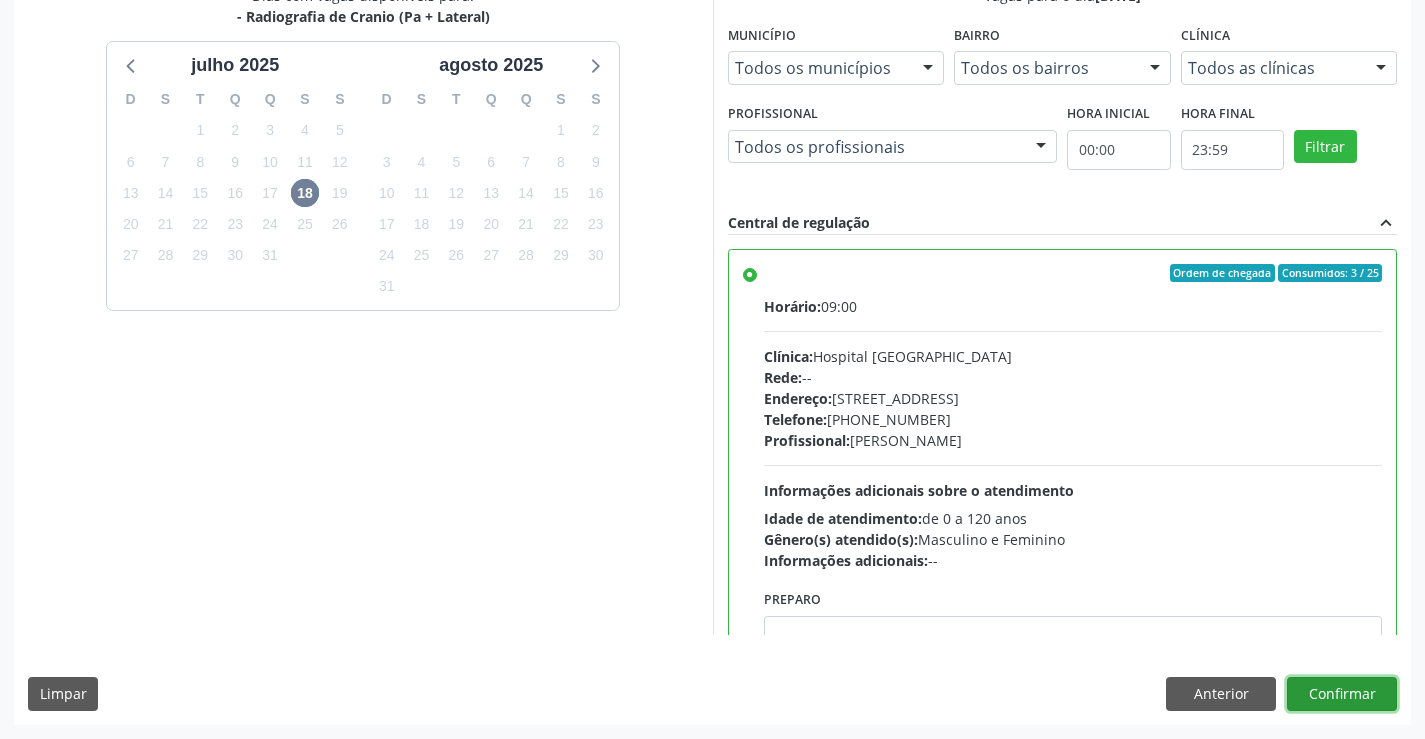 click on "Confirmar" at bounding box center [1342, 694] 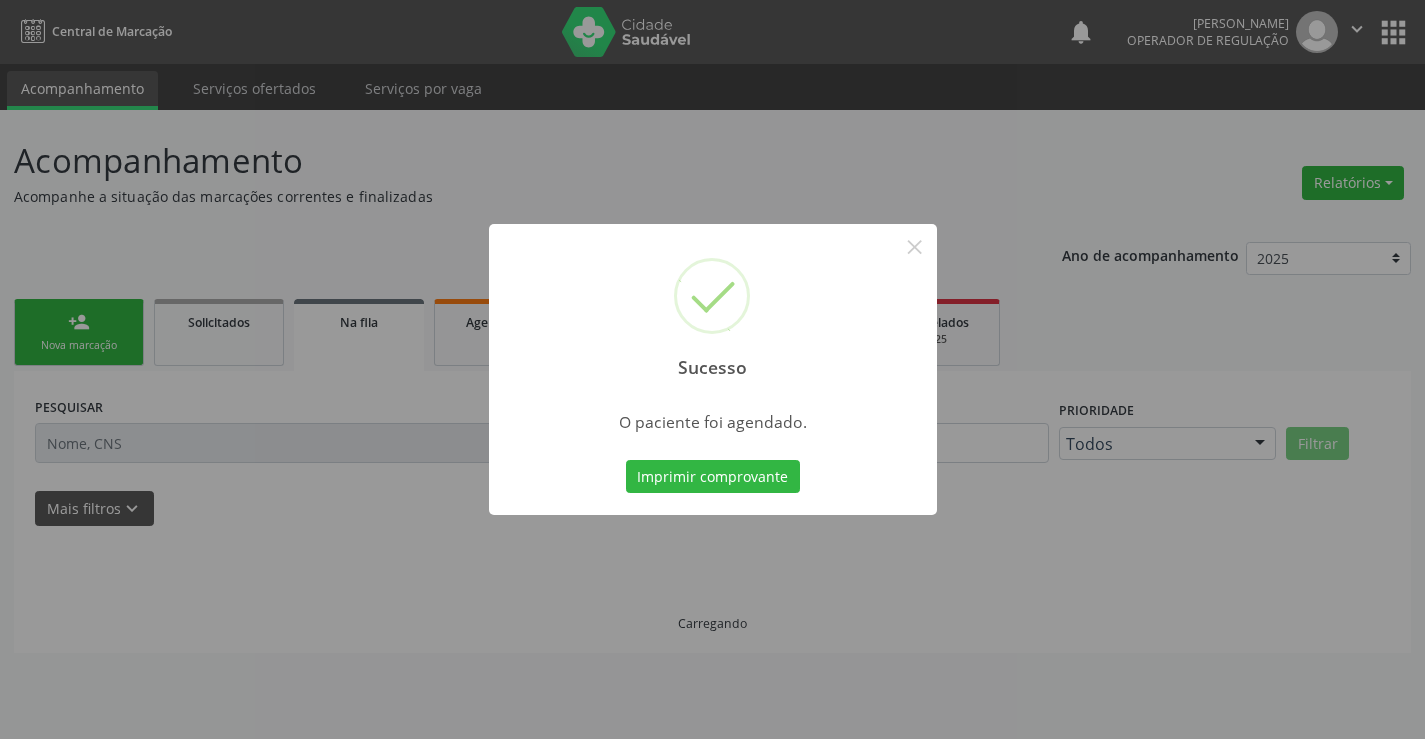 scroll, scrollTop: 0, scrollLeft: 0, axis: both 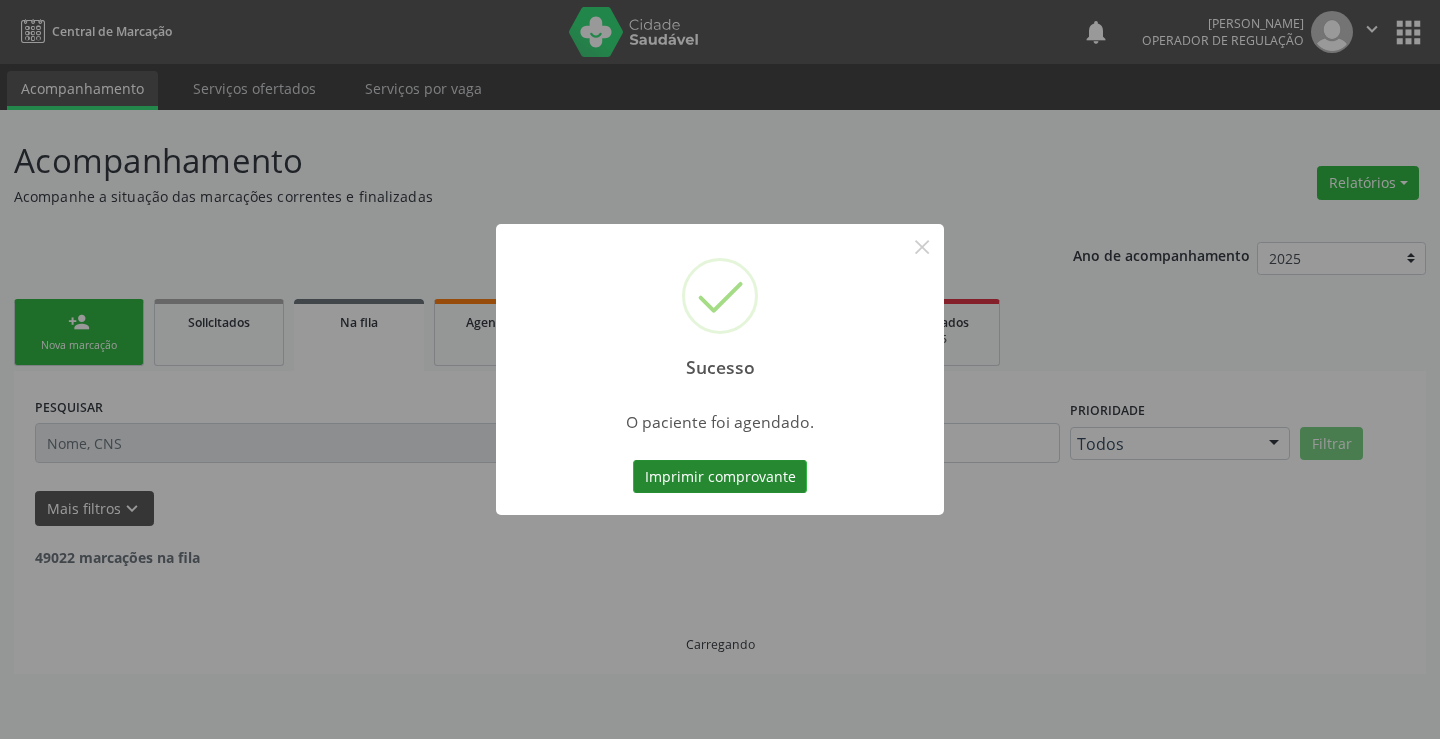 click on "Imprimir comprovante" at bounding box center [720, 477] 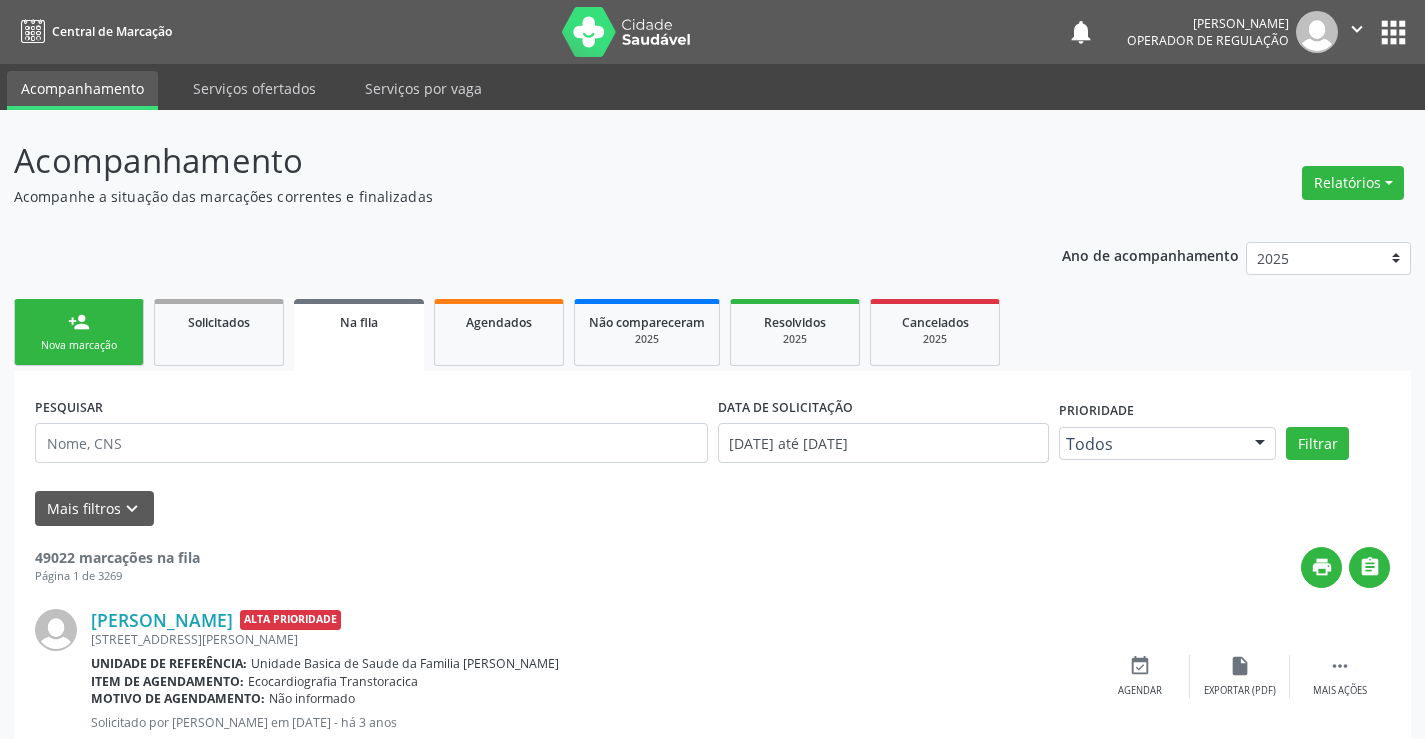 click on "person_add
Nova marcação" at bounding box center [79, 332] 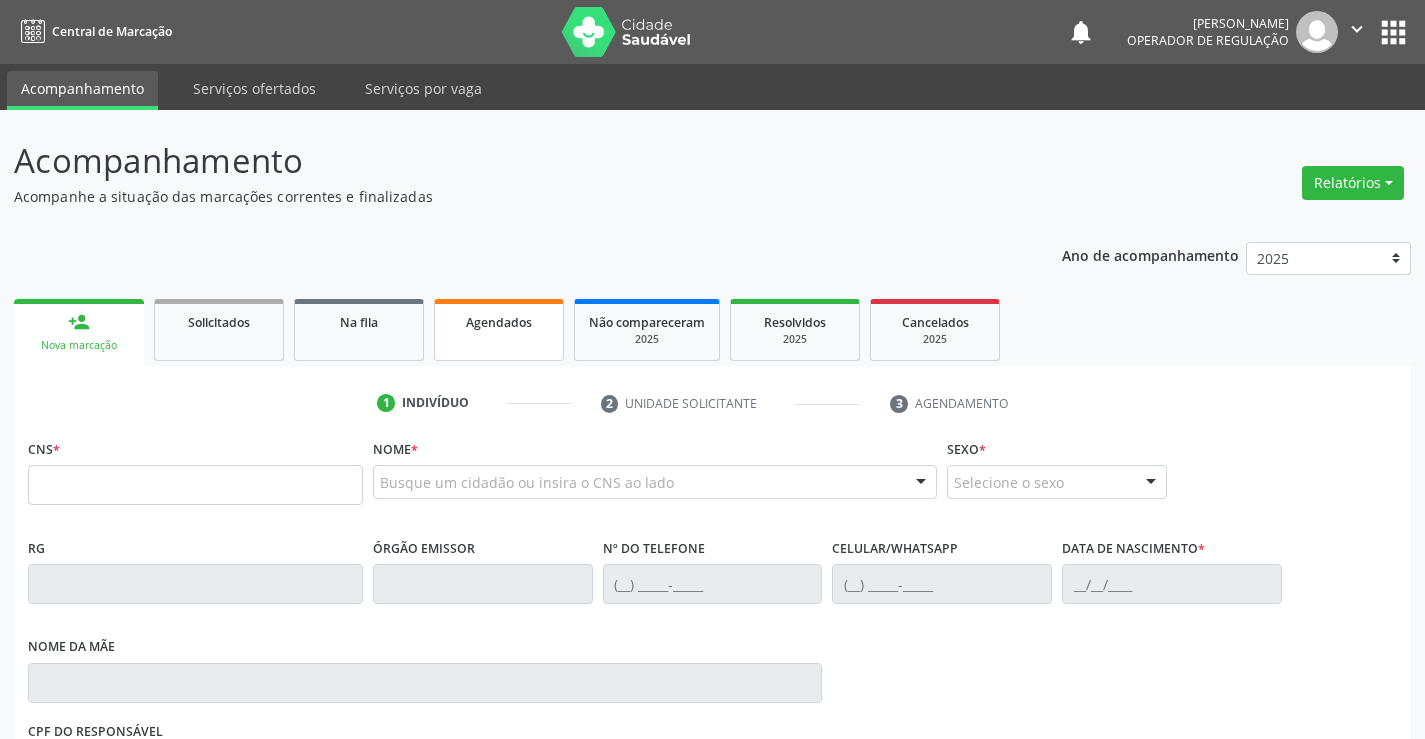 click on "Agendados" at bounding box center (499, 321) 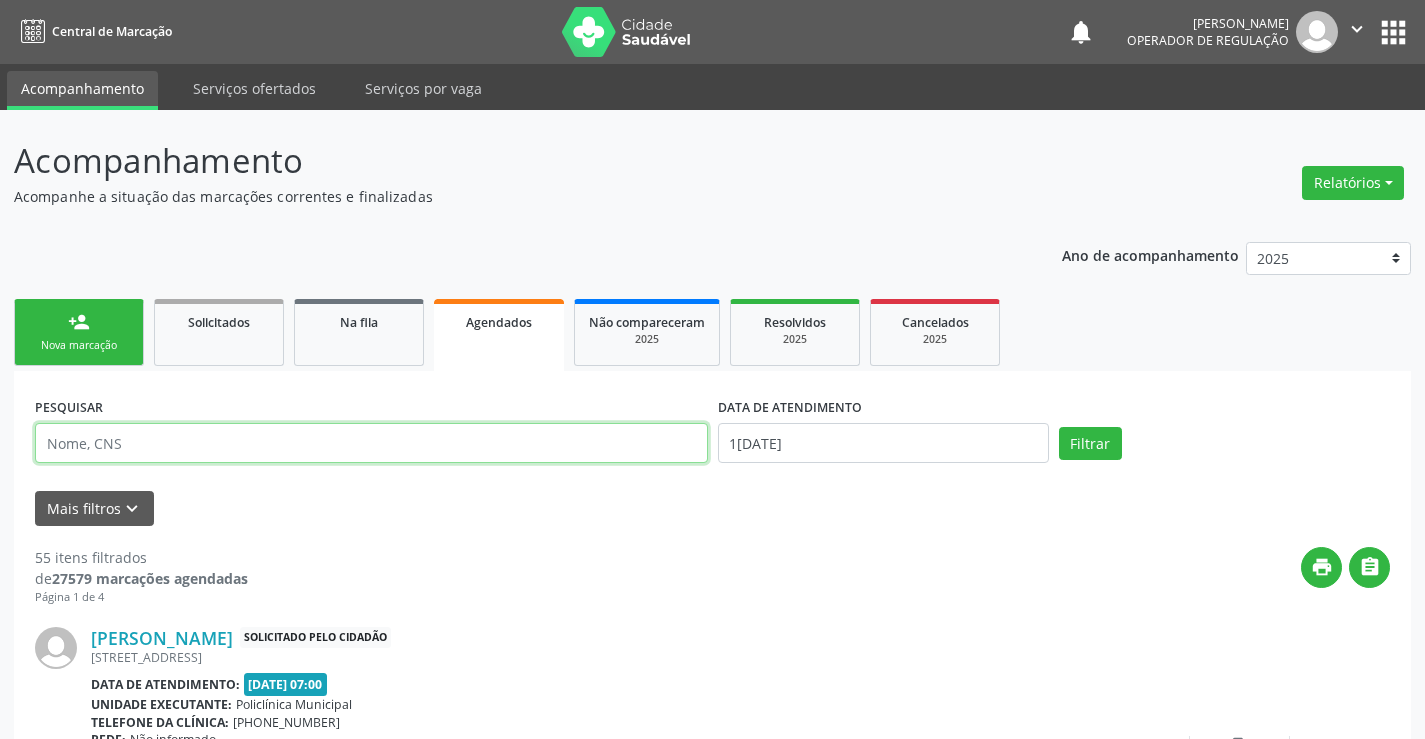 click at bounding box center (371, 443) 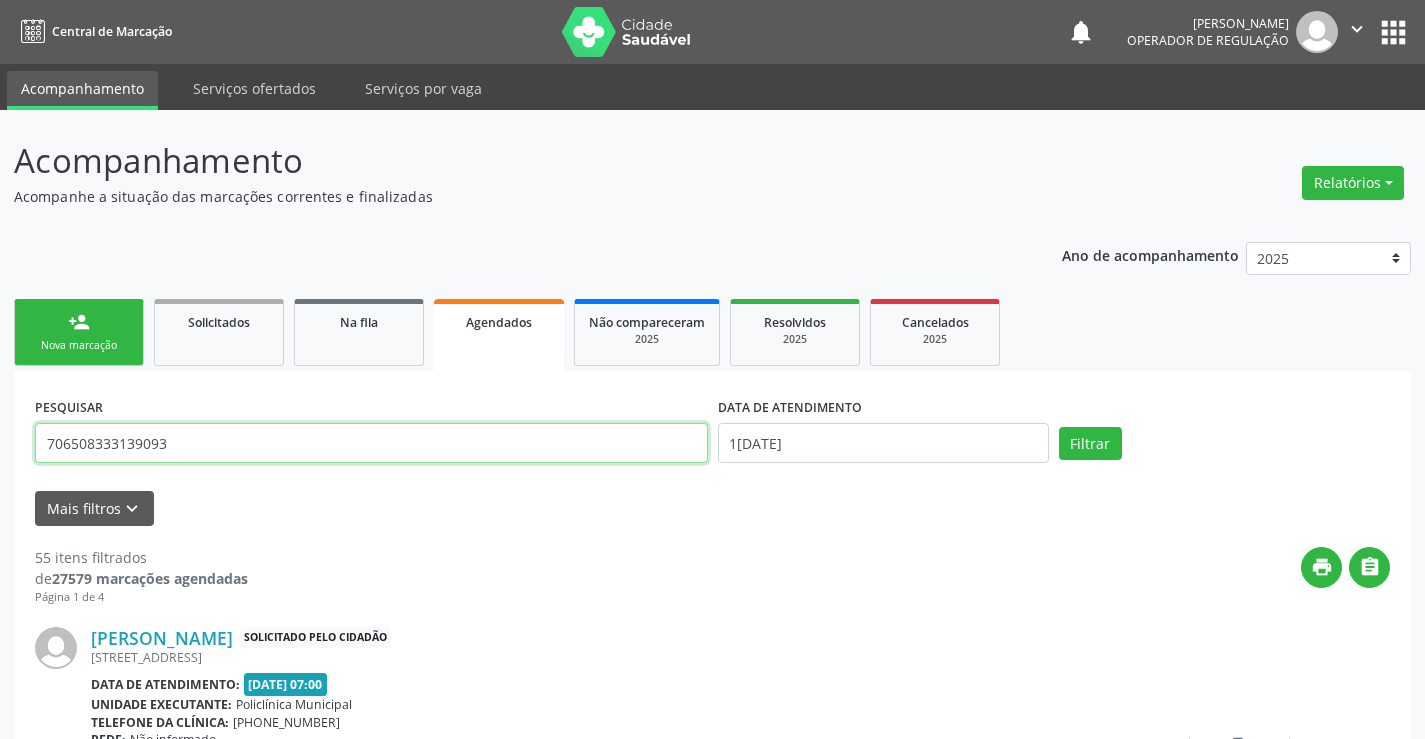 type on "706508333139093" 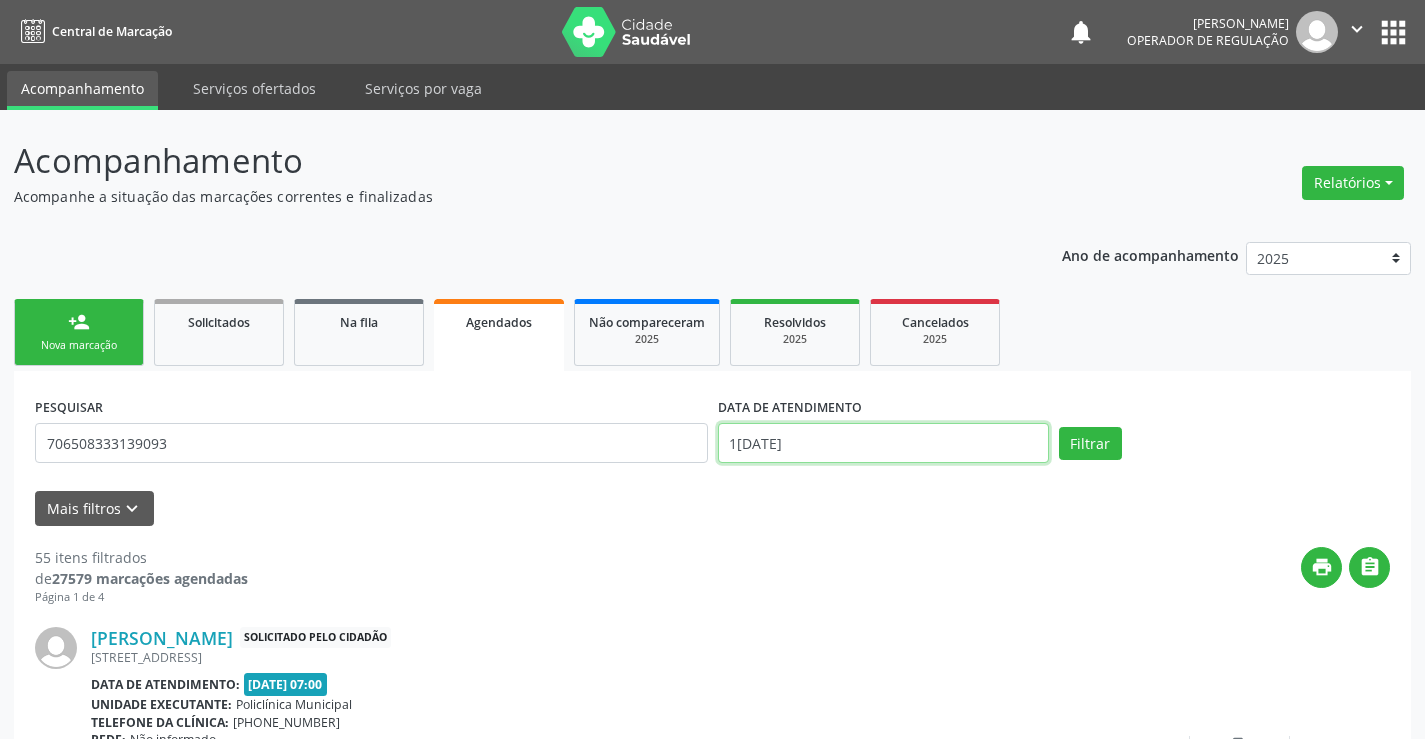 click on "1[DATE]" at bounding box center (883, 443) 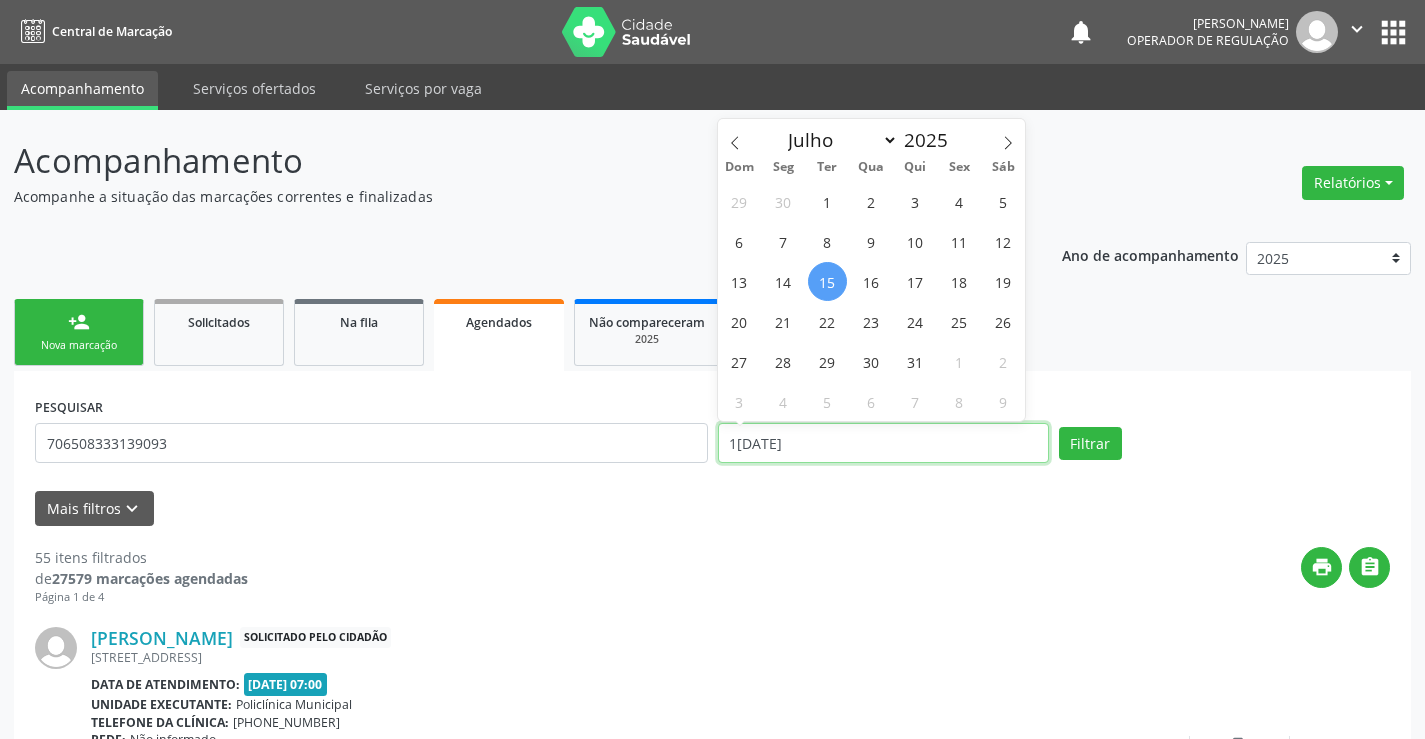 type 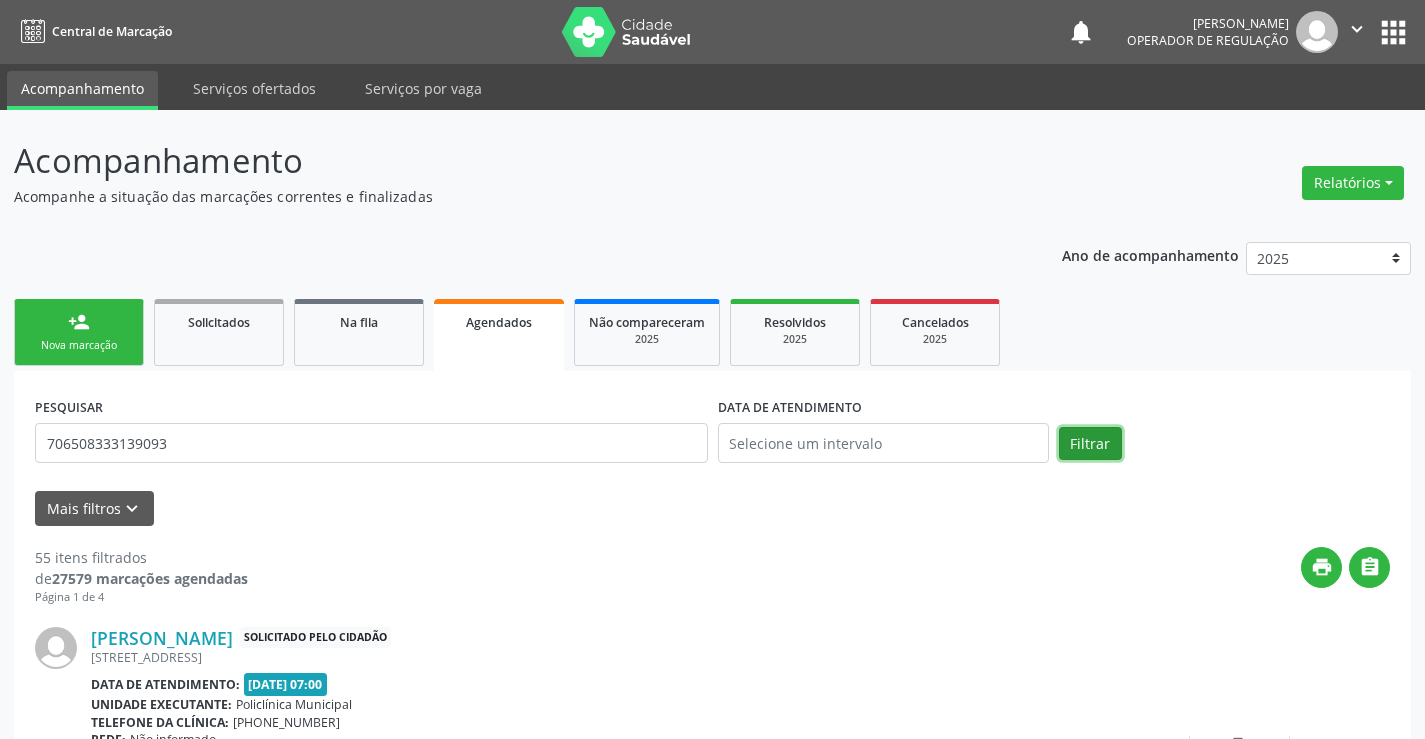 click on "Filtrar" at bounding box center [1090, 444] 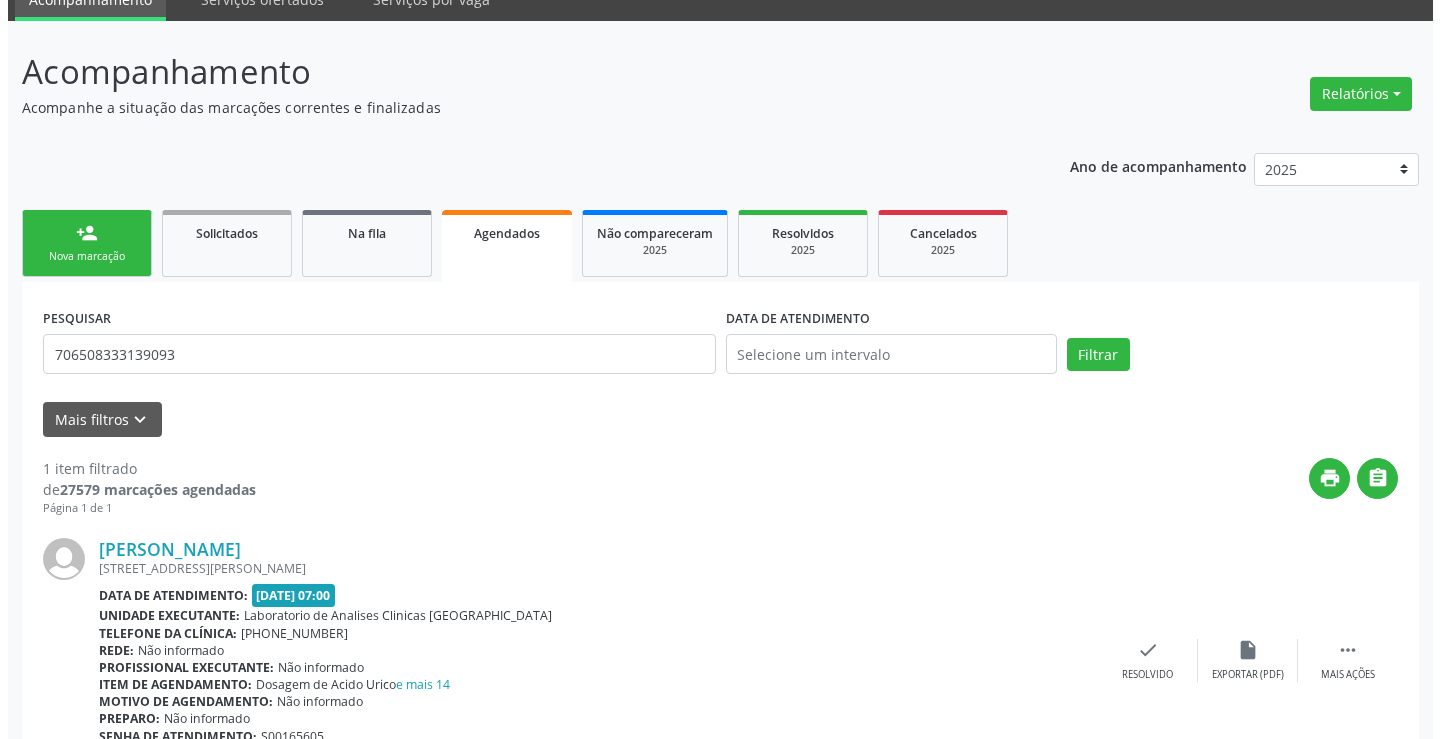 scroll, scrollTop: 189, scrollLeft: 0, axis: vertical 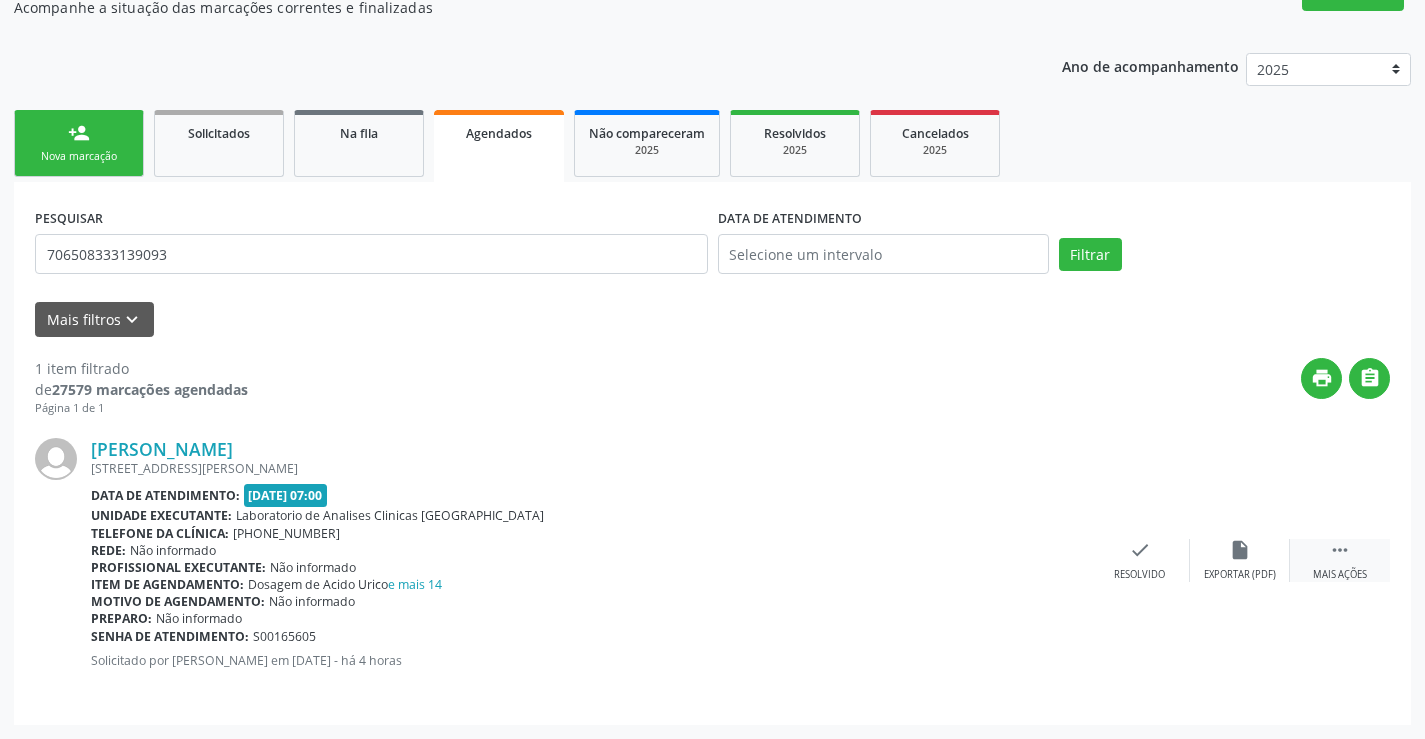 click on "" at bounding box center (1340, 550) 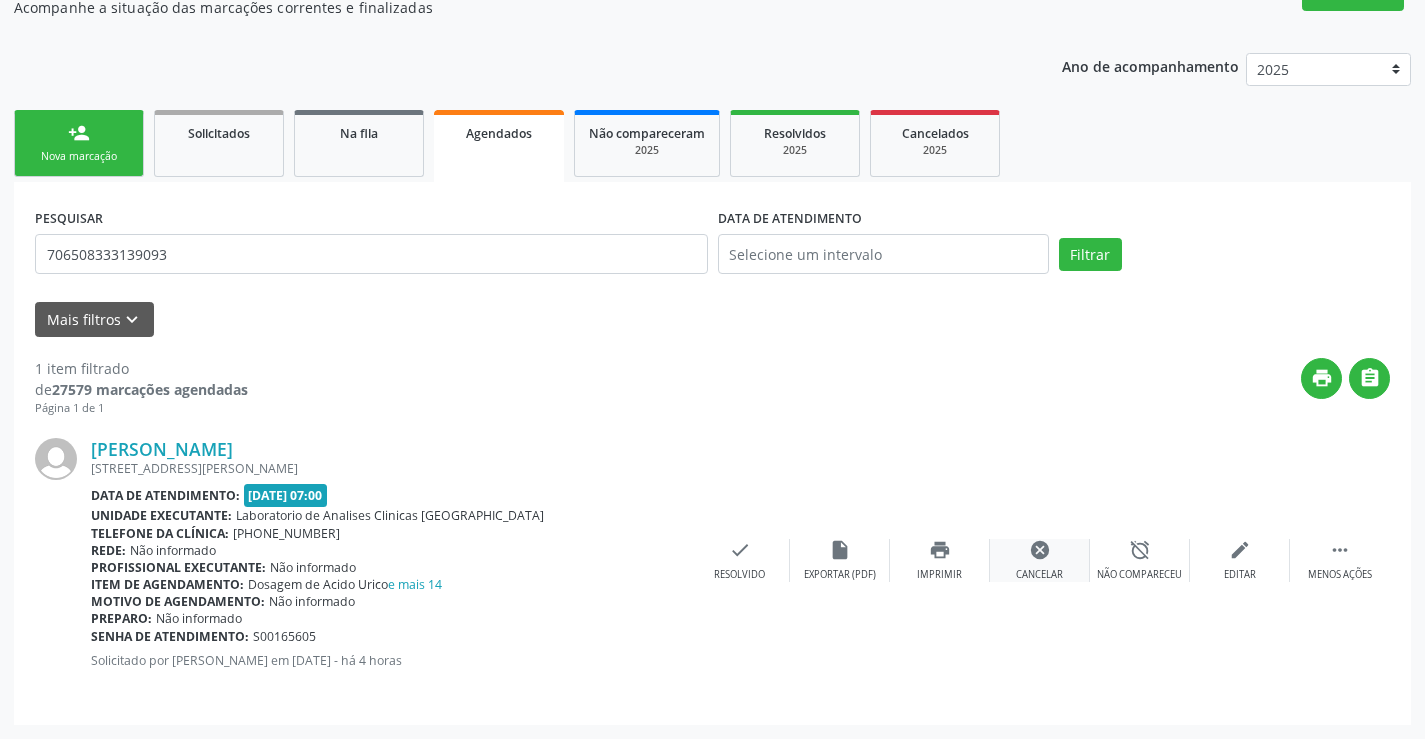 click on "cancel
Cancelar" at bounding box center [1040, 560] 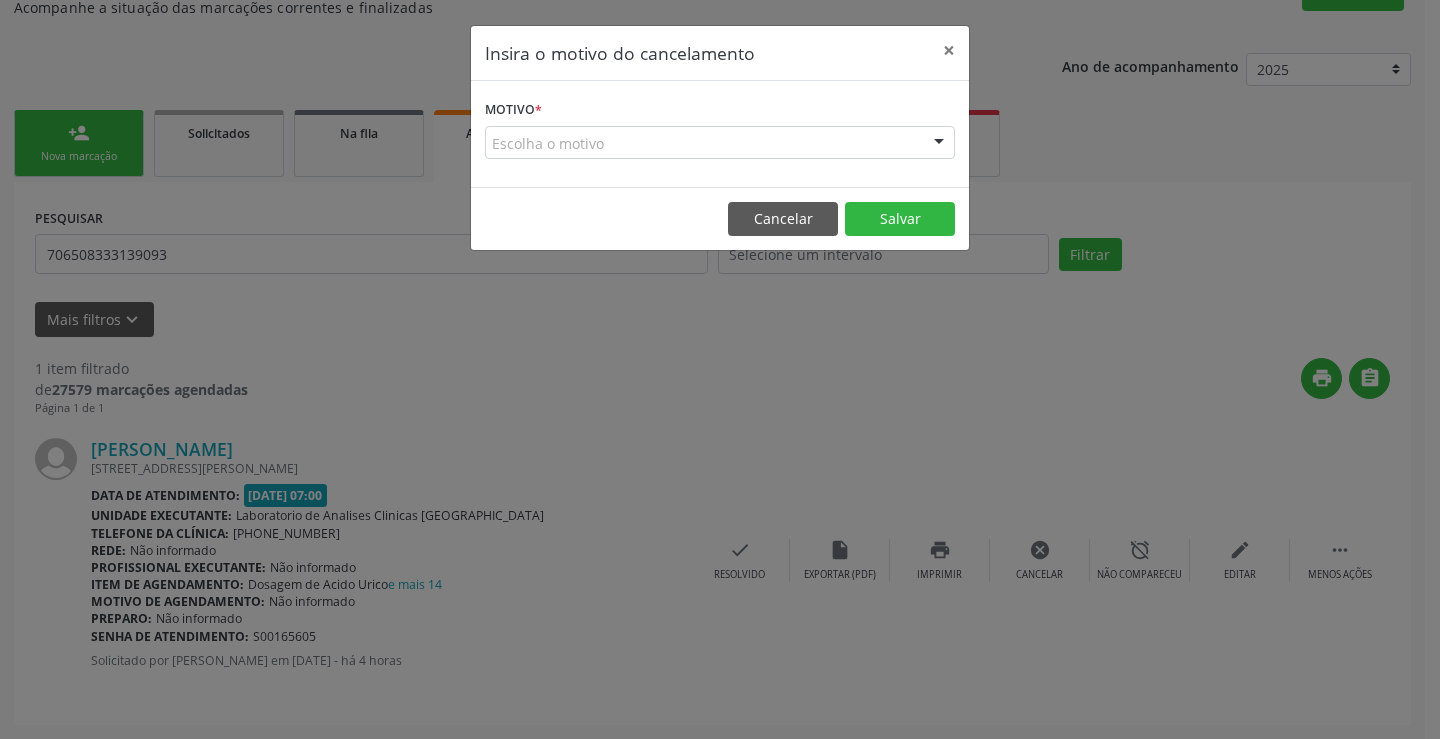 drag, startPoint x: 715, startPoint y: 133, endPoint x: 702, endPoint y: 172, distance: 41.109608 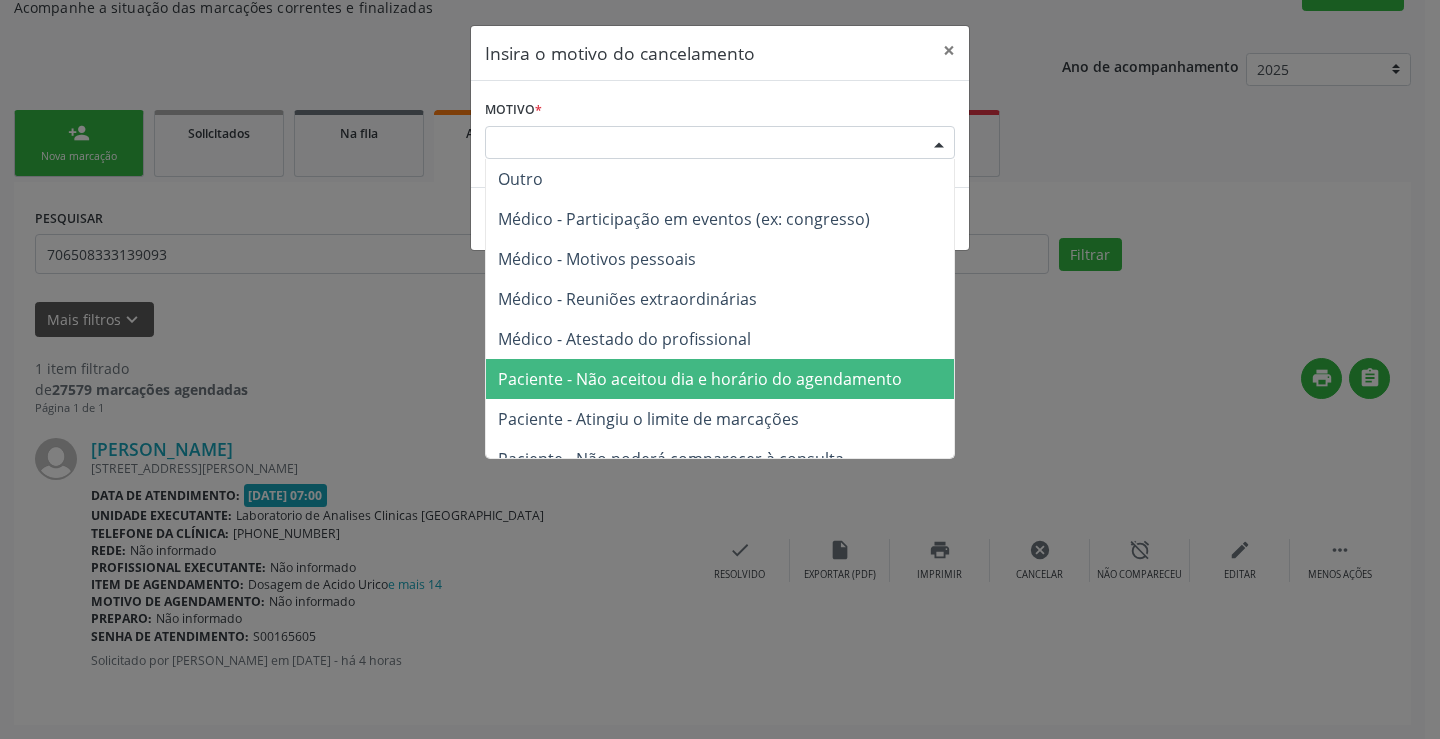 click on "Paciente - Não aceitou dia e horário do agendamento" at bounding box center (720, 379) 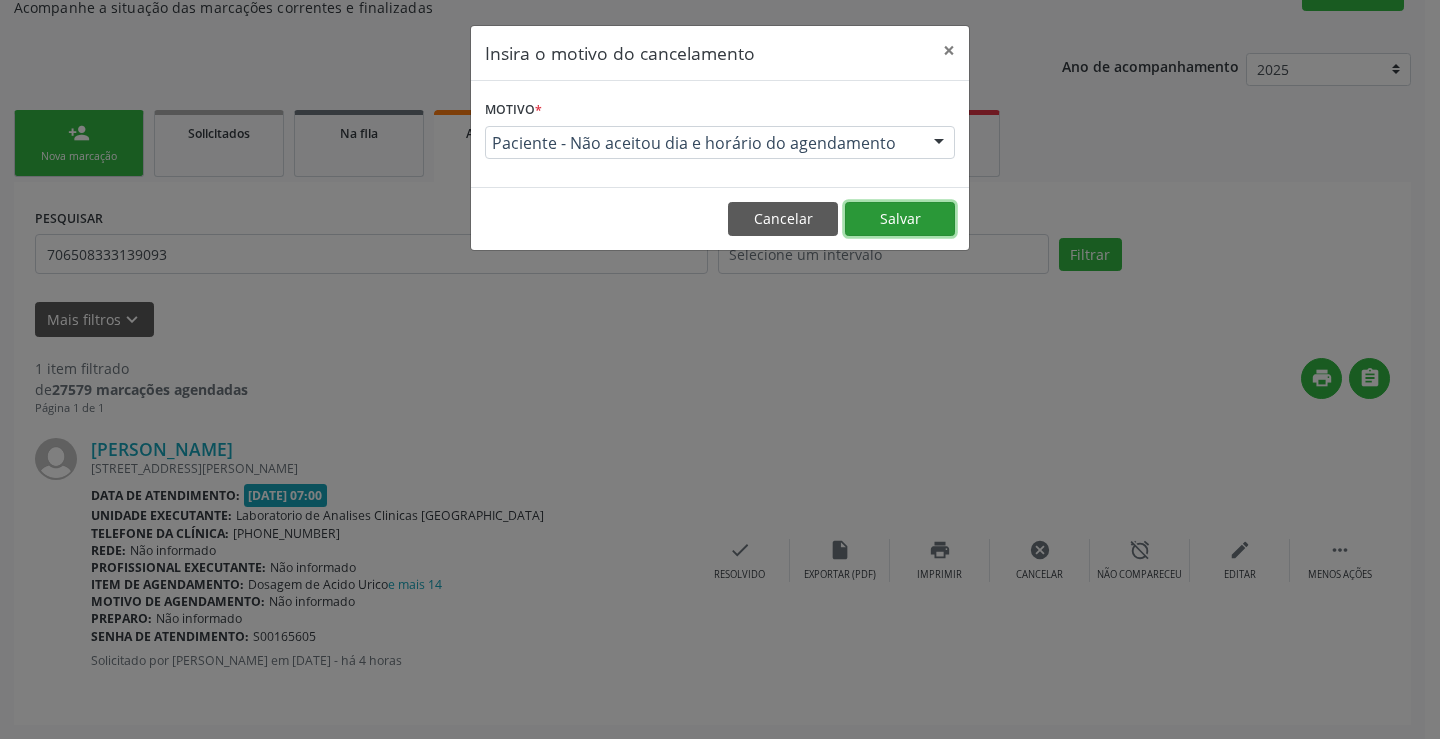 click on "Salvar" at bounding box center (900, 219) 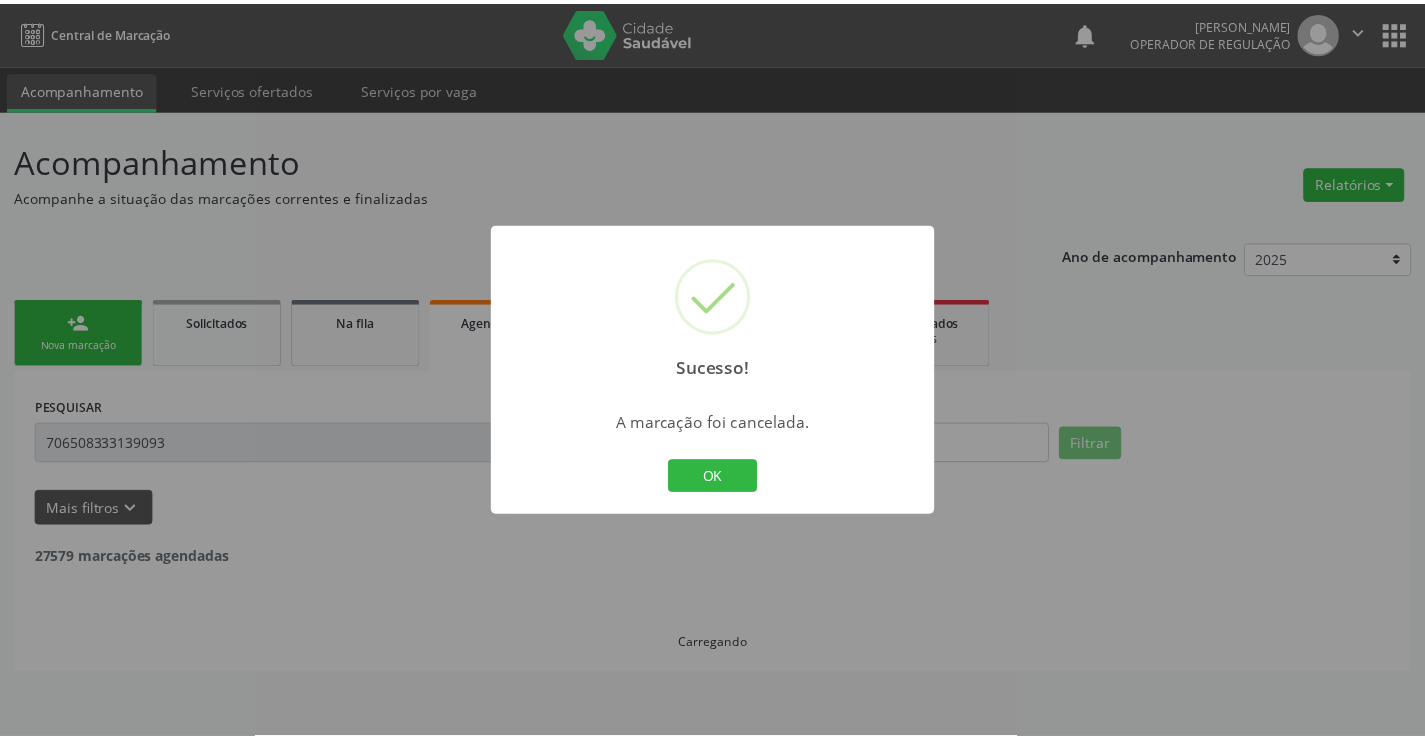 scroll, scrollTop: 0, scrollLeft: 0, axis: both 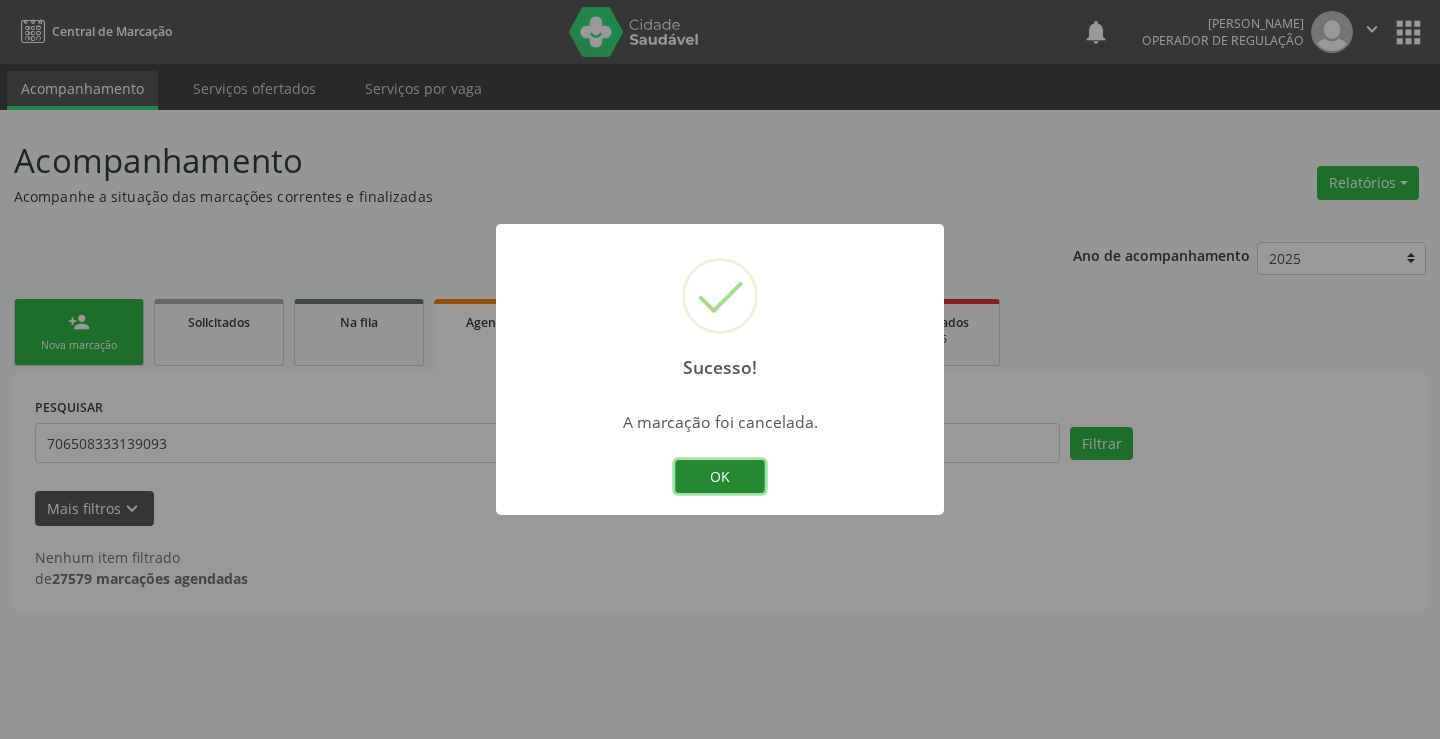 click on "OK" at bounding box center [720, 477] 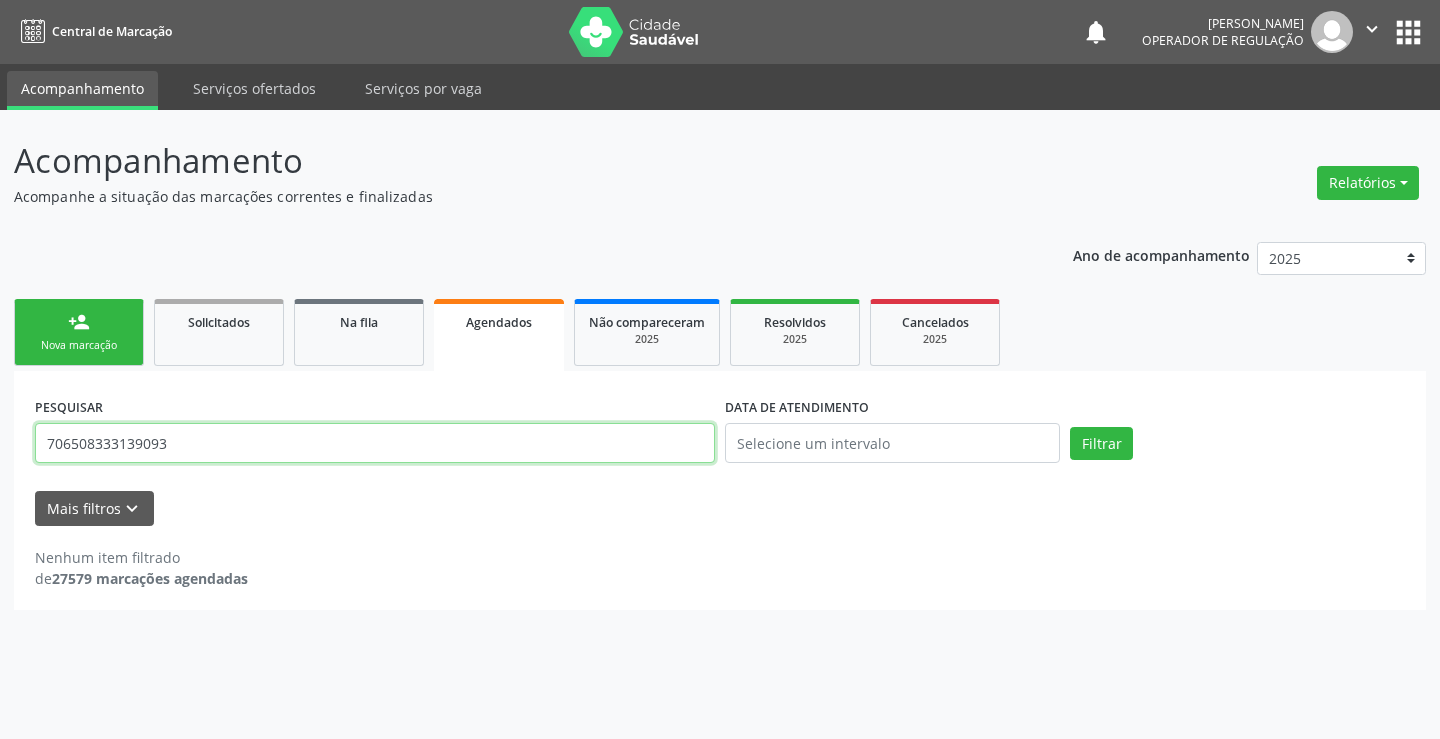click on "706508333139093" at bounding box center [375, 443] 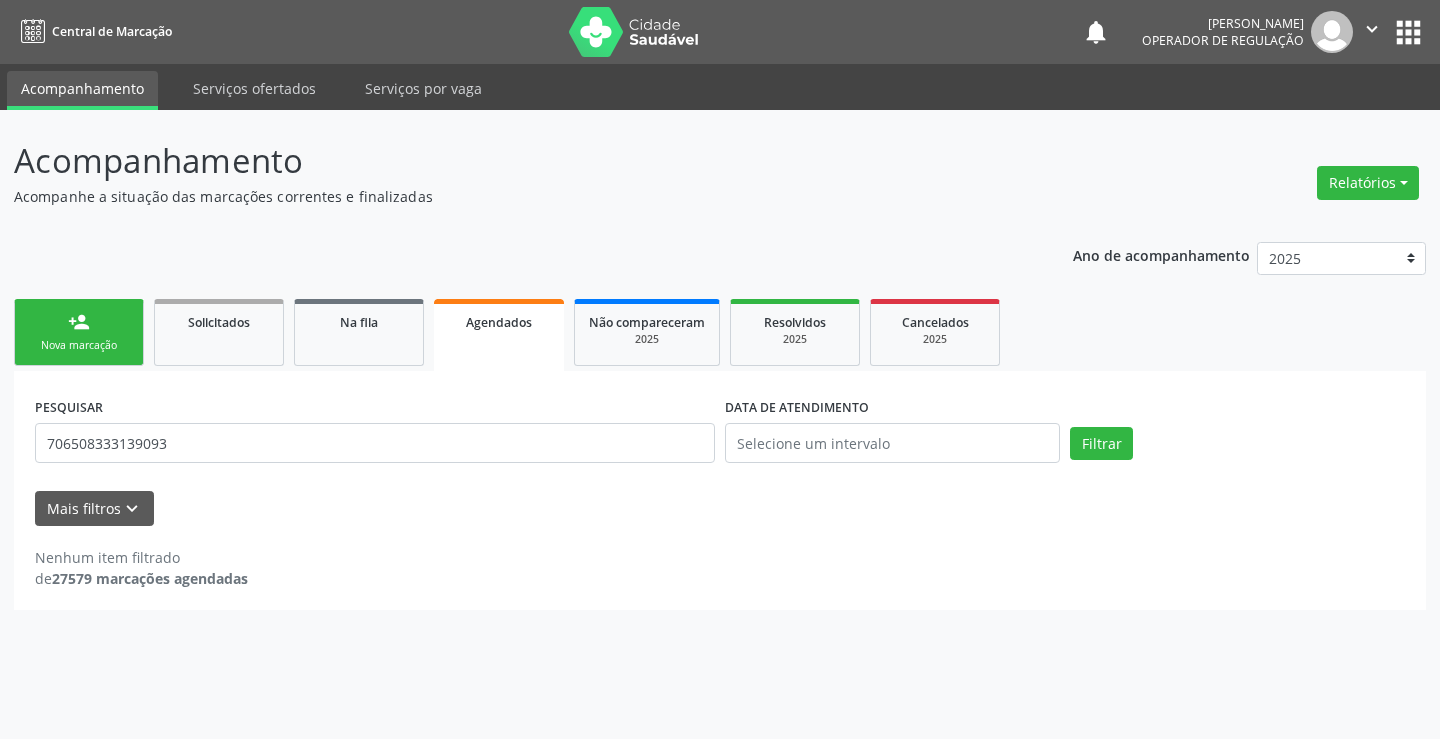 click on "person_add
Nova marcação" at bounding box center [79, 332] 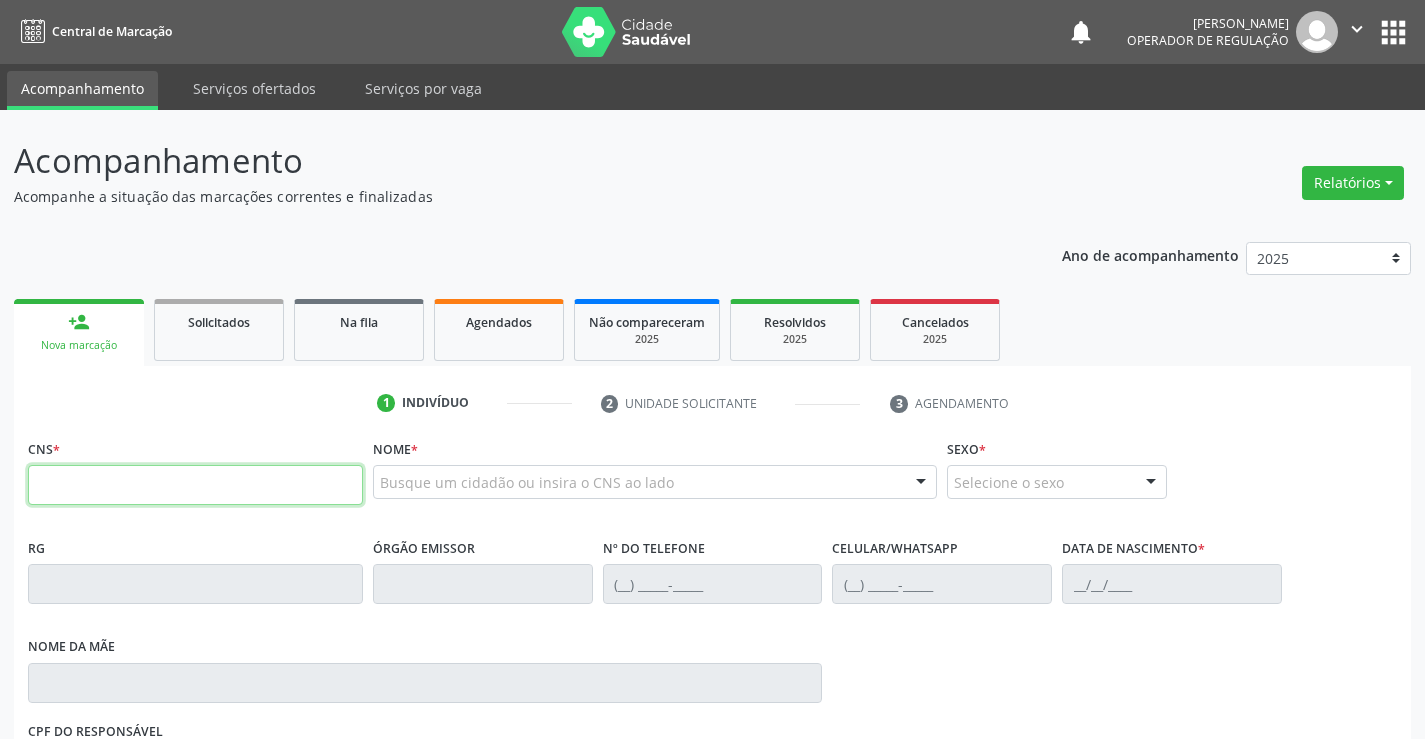 click at bounding box center [195, 485] 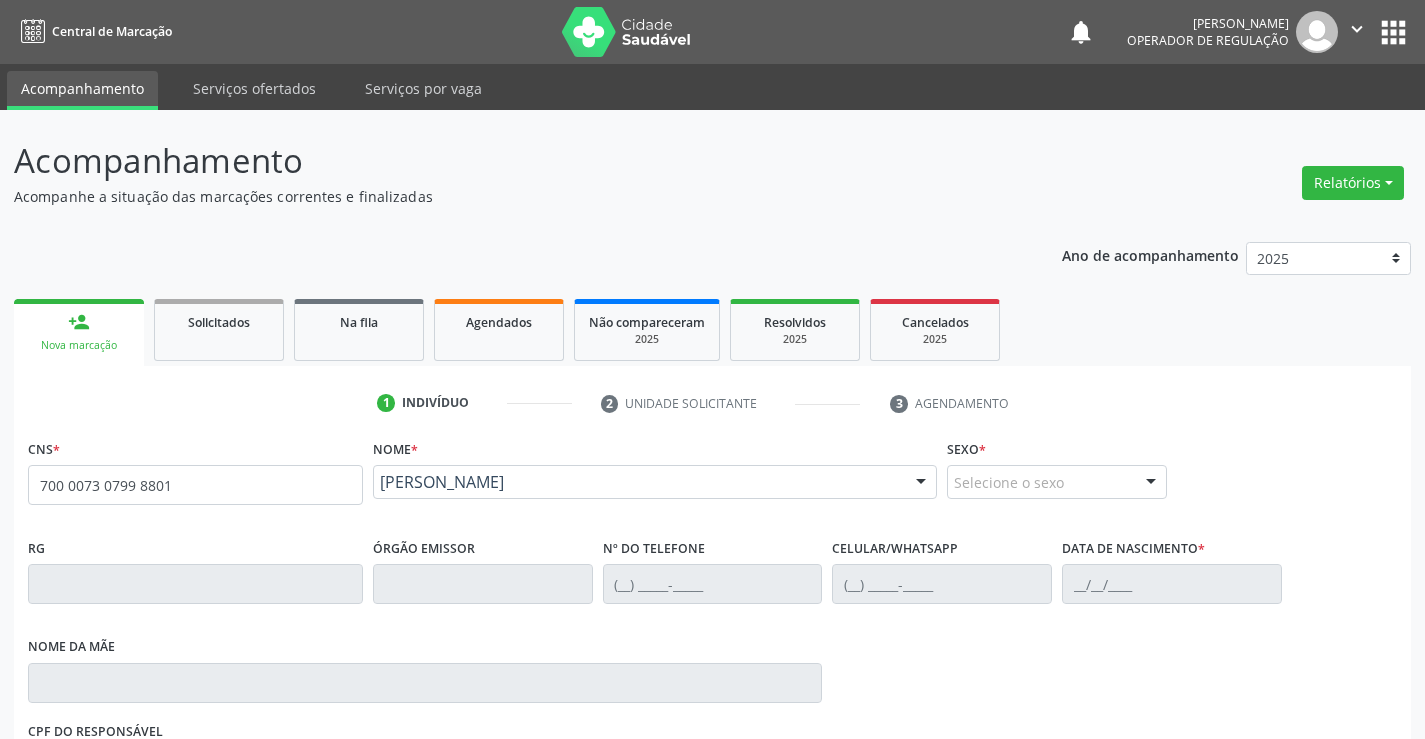 type on "700 0073 0799 8801" 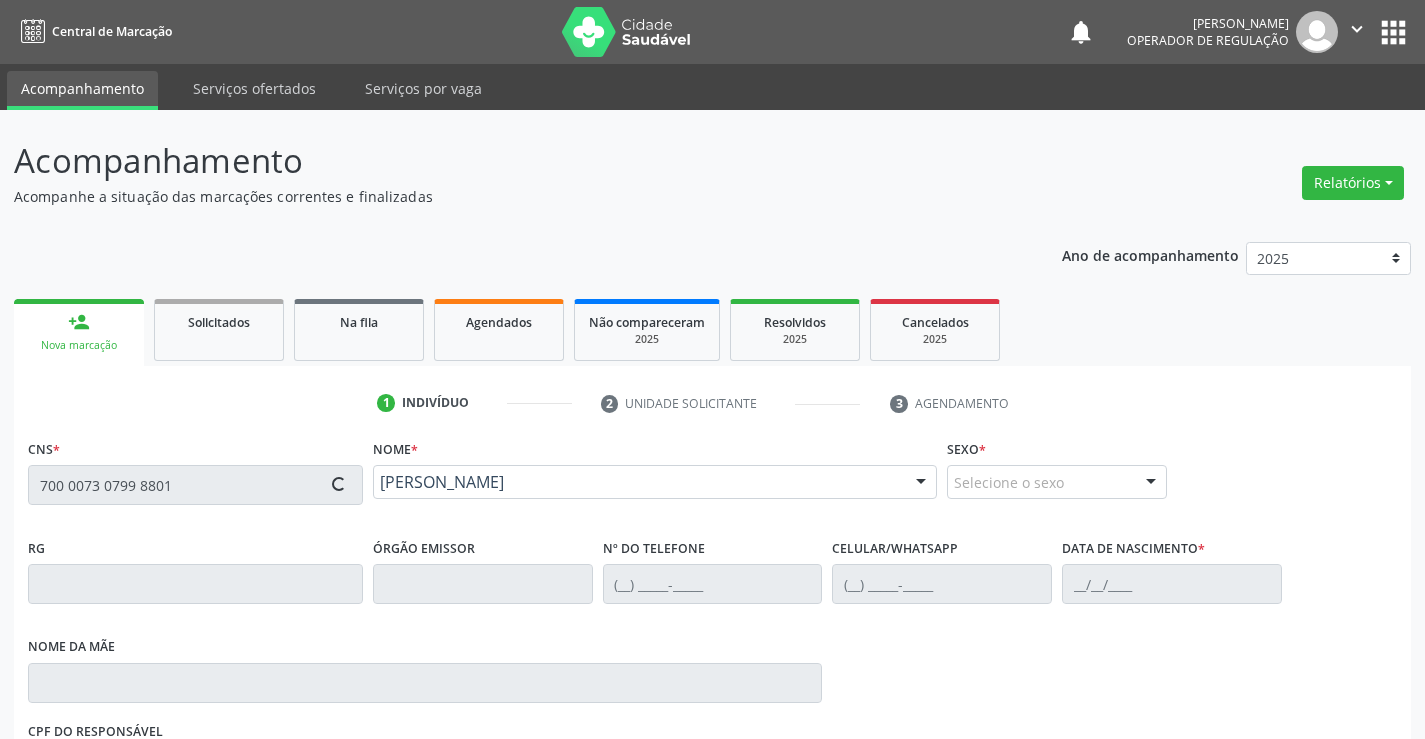 type on "2109848100" 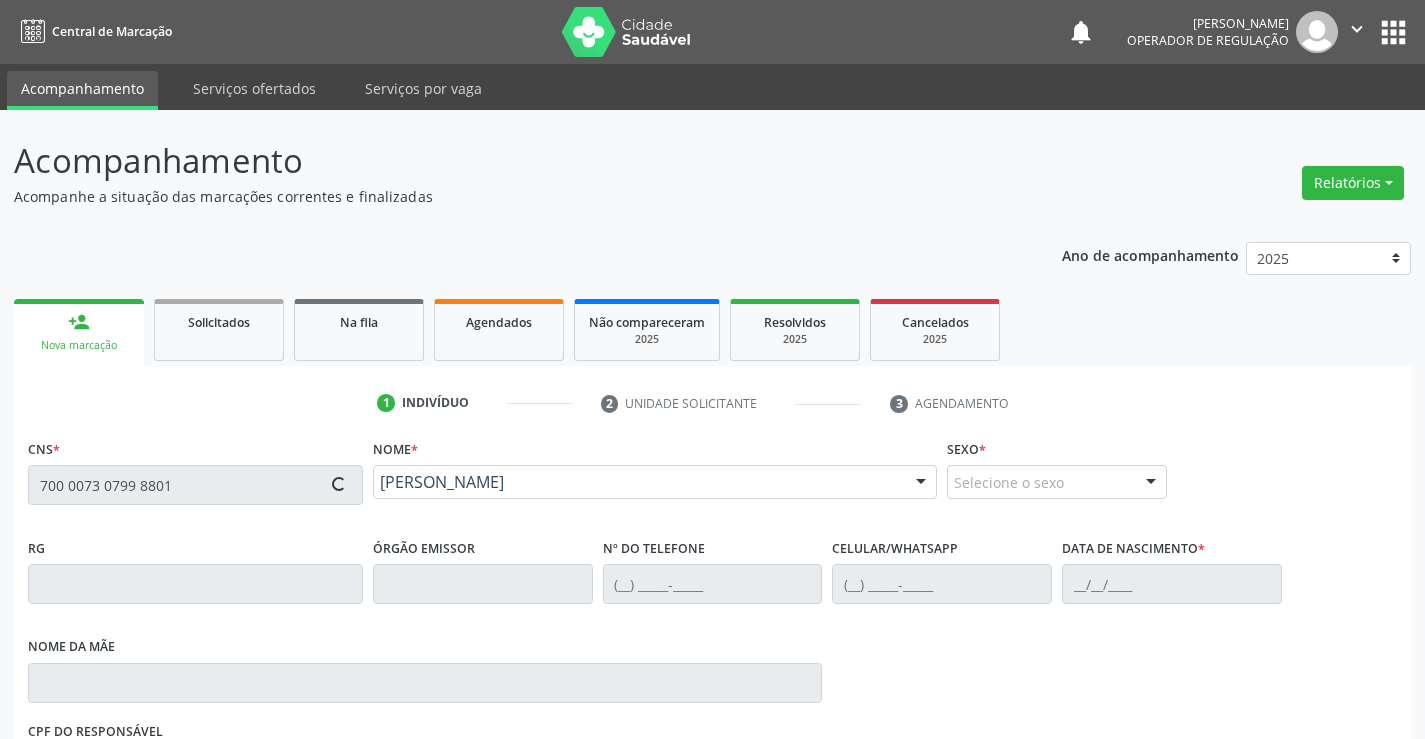 type on "[DATE]" 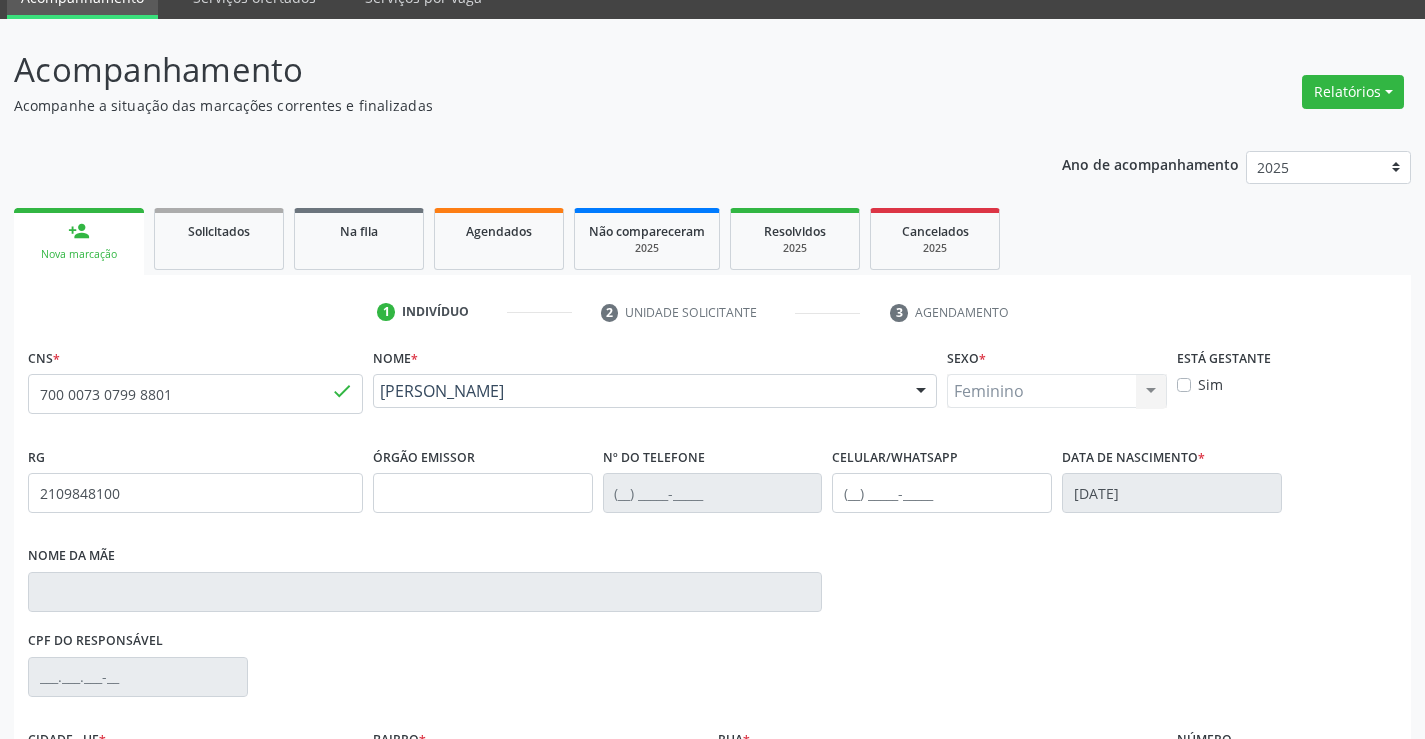 scroll, scrollTop: 331, scrollLeft: 0, axis: vertical 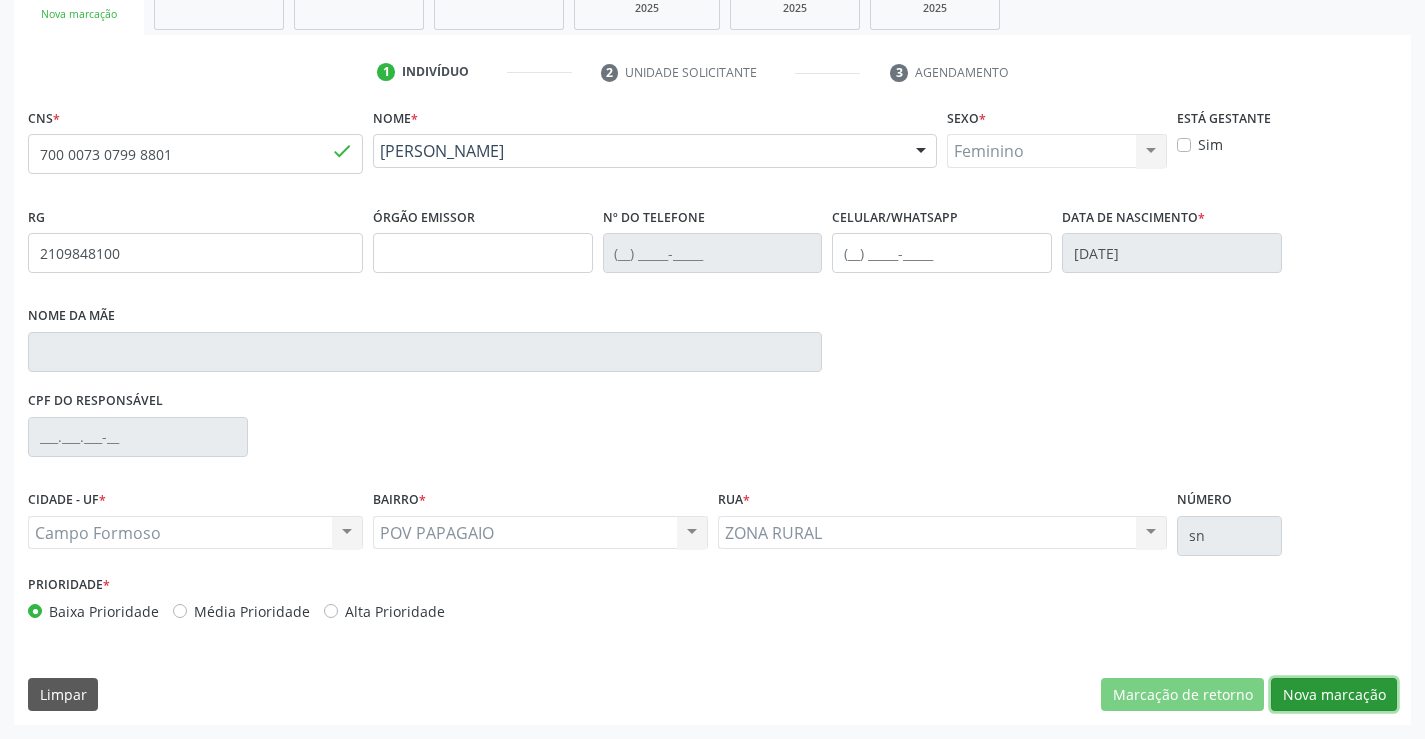 click on "Nova marcação" at bounding box center (1334, 695) 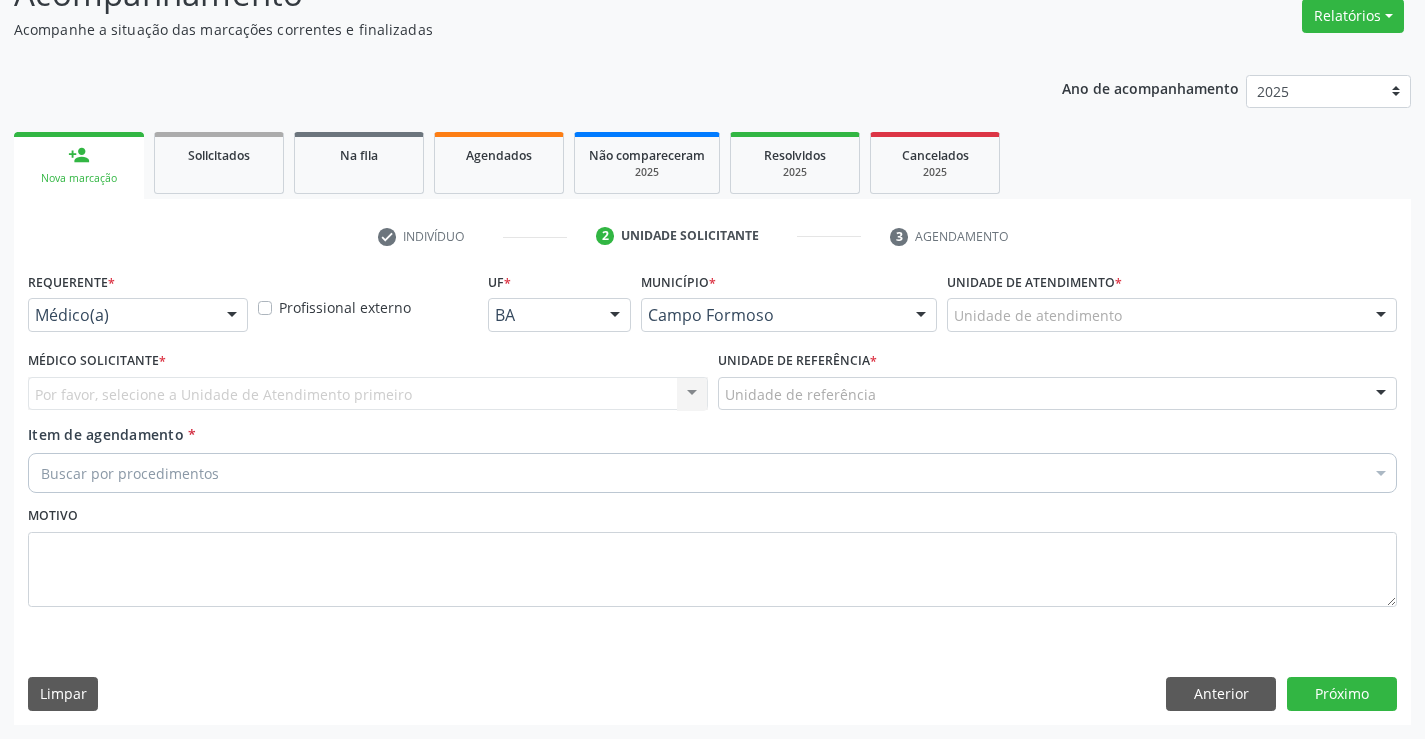 scroll, scrollTop: 167, scrollLeft: 0, axis: vertical 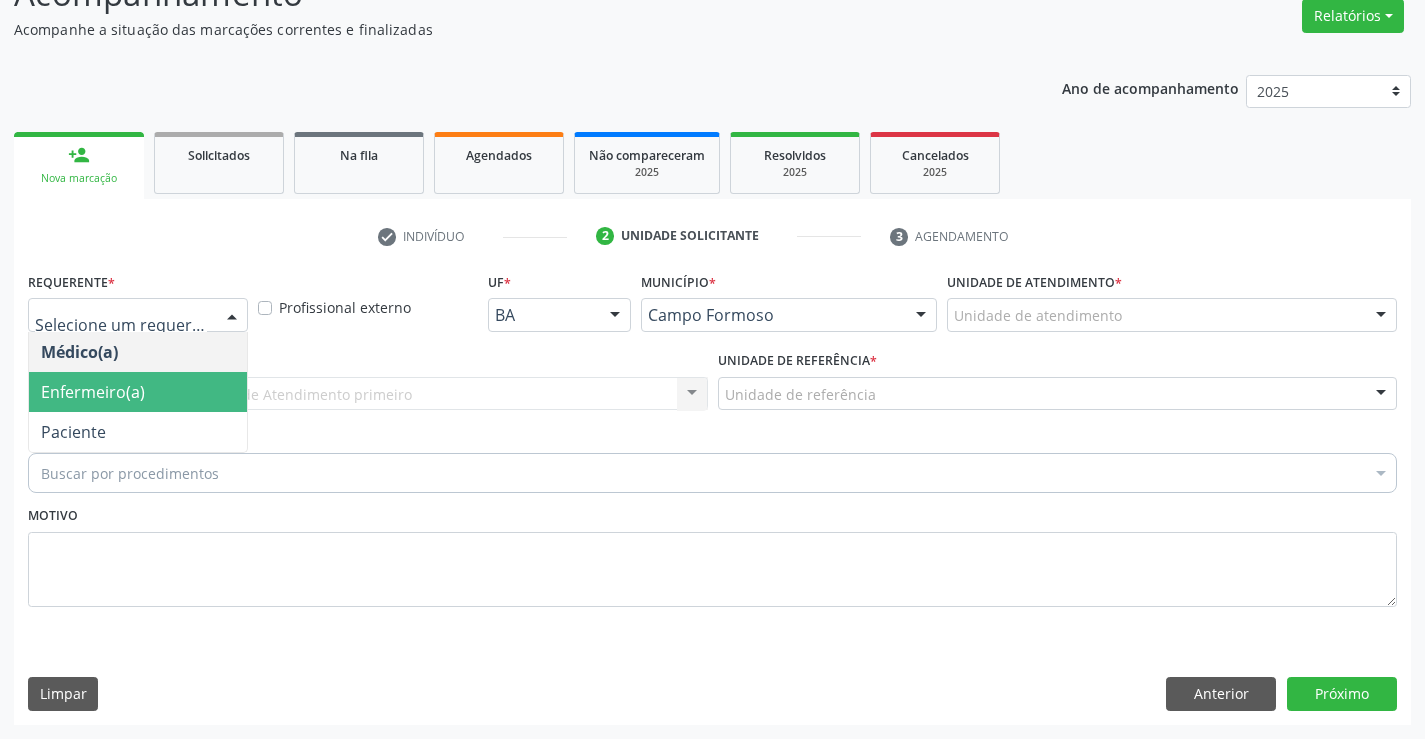 click on "Enfermeiro(a)" at bounding box center [138, 392] 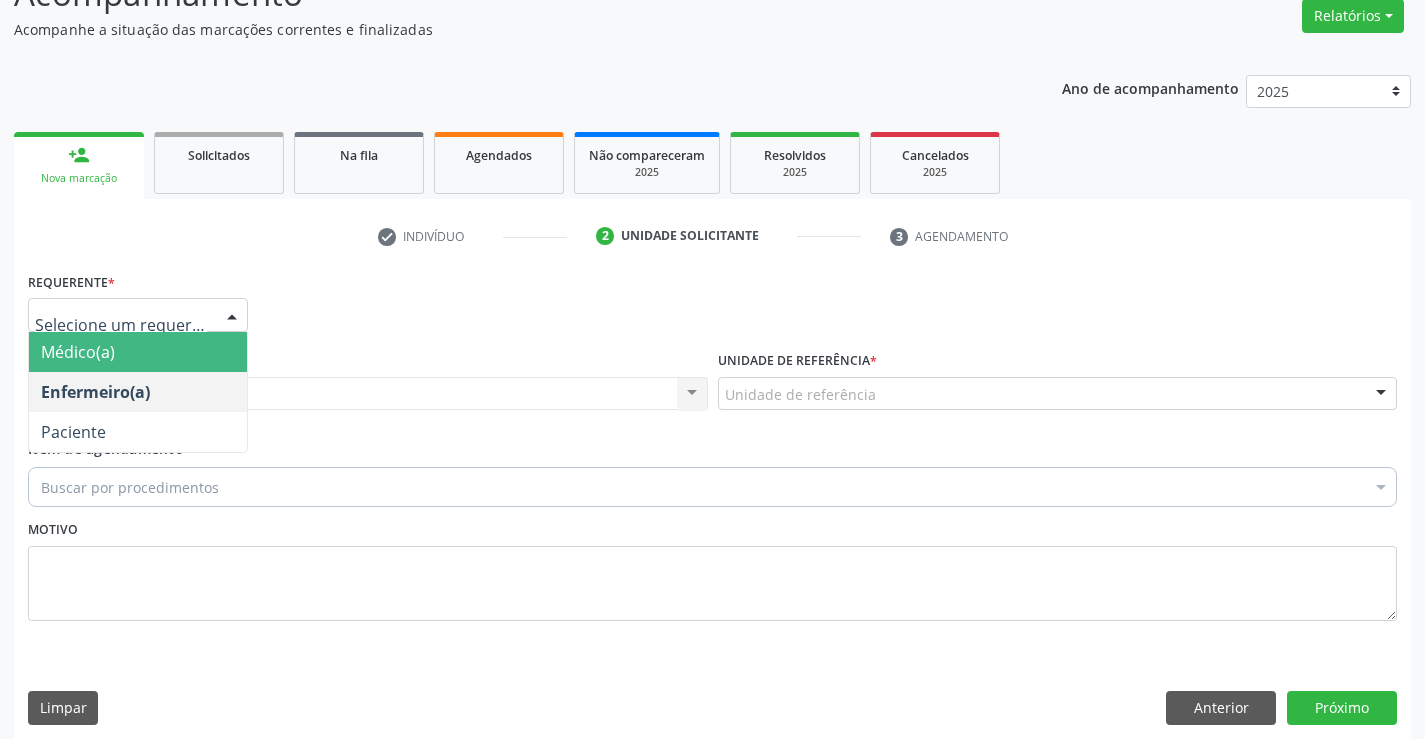 click at bounding box center [138, 315] 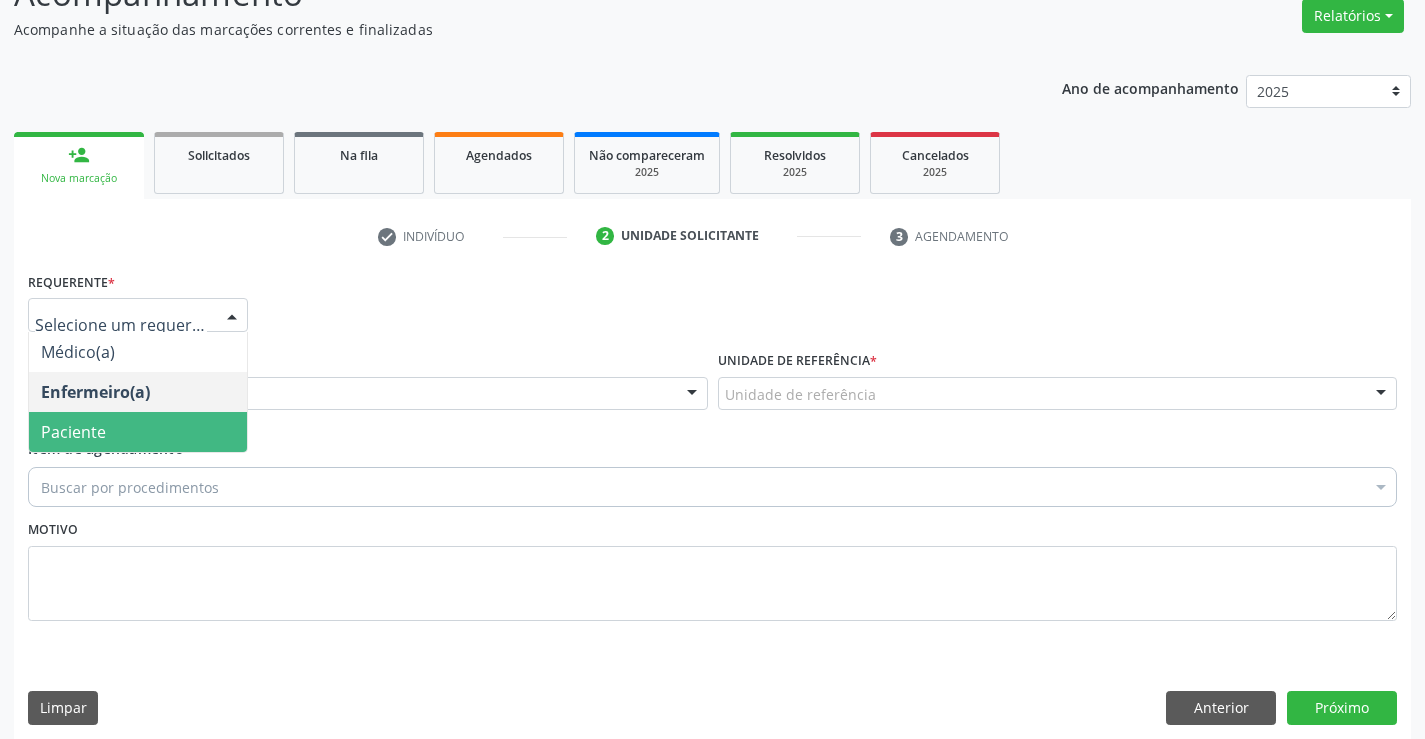 drag, startPoint x: 187, startPoint y: 428, endPoint x: 183, endPoint y: 385, distance: 43.185646 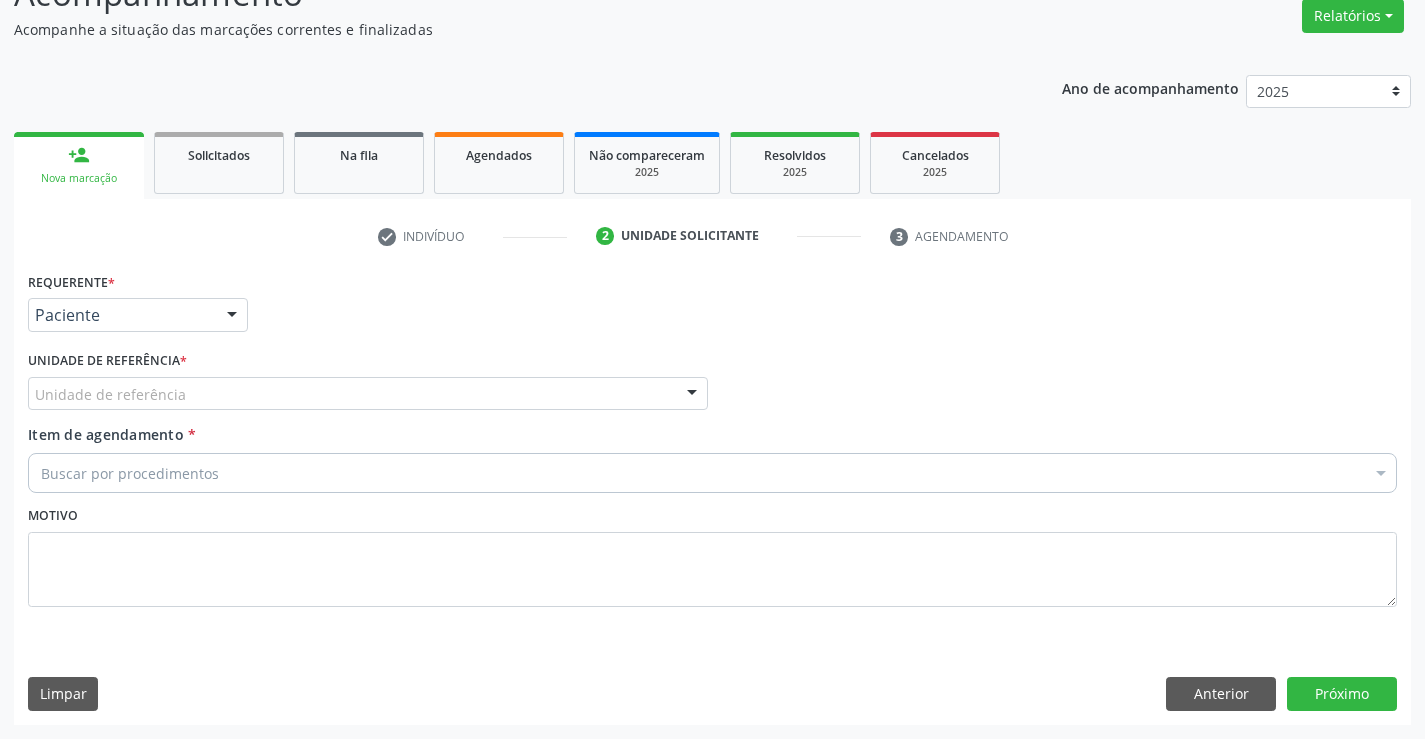 click on "Unidade de referência" at bounding box center (368, 394) 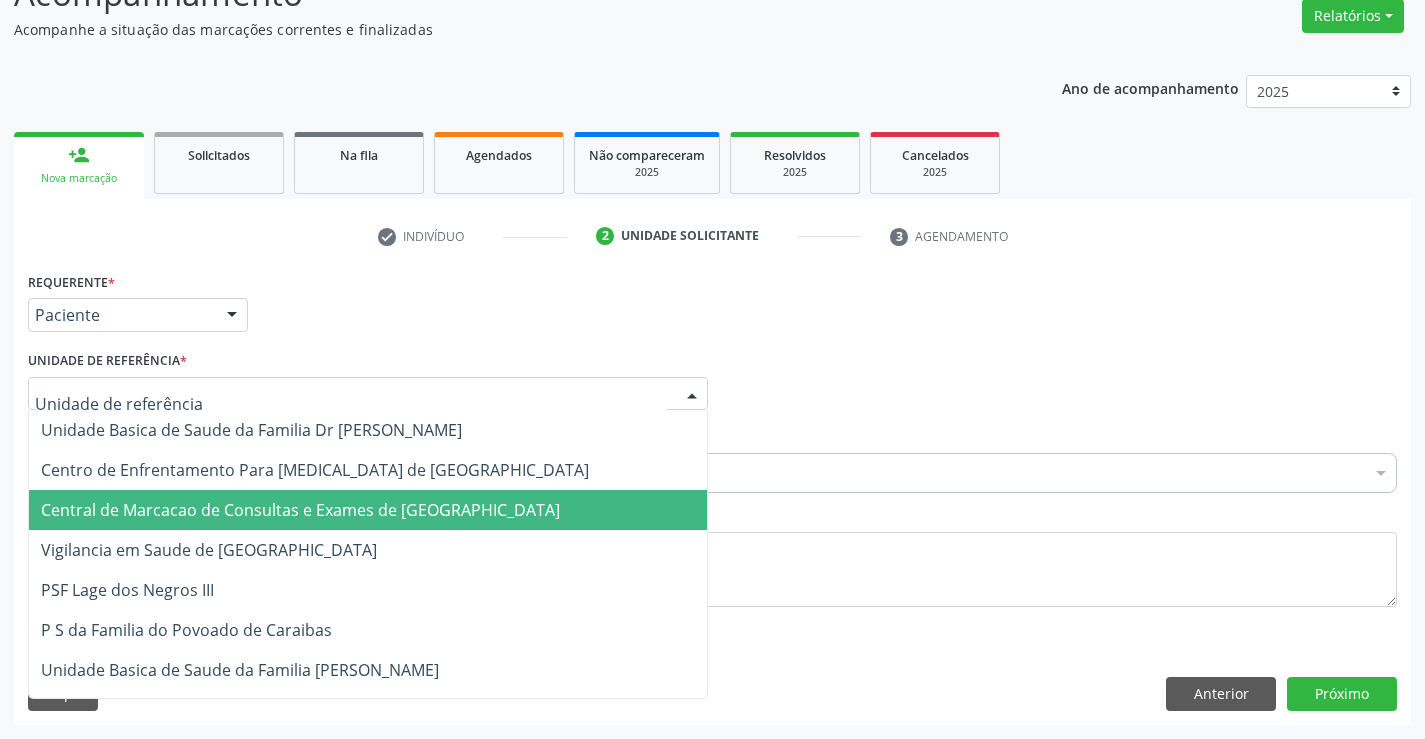 click on "Central de Marcacao de Consultas e Exames de [GEOGRAPHIC_DATA]" at bounding box center (368, 510) 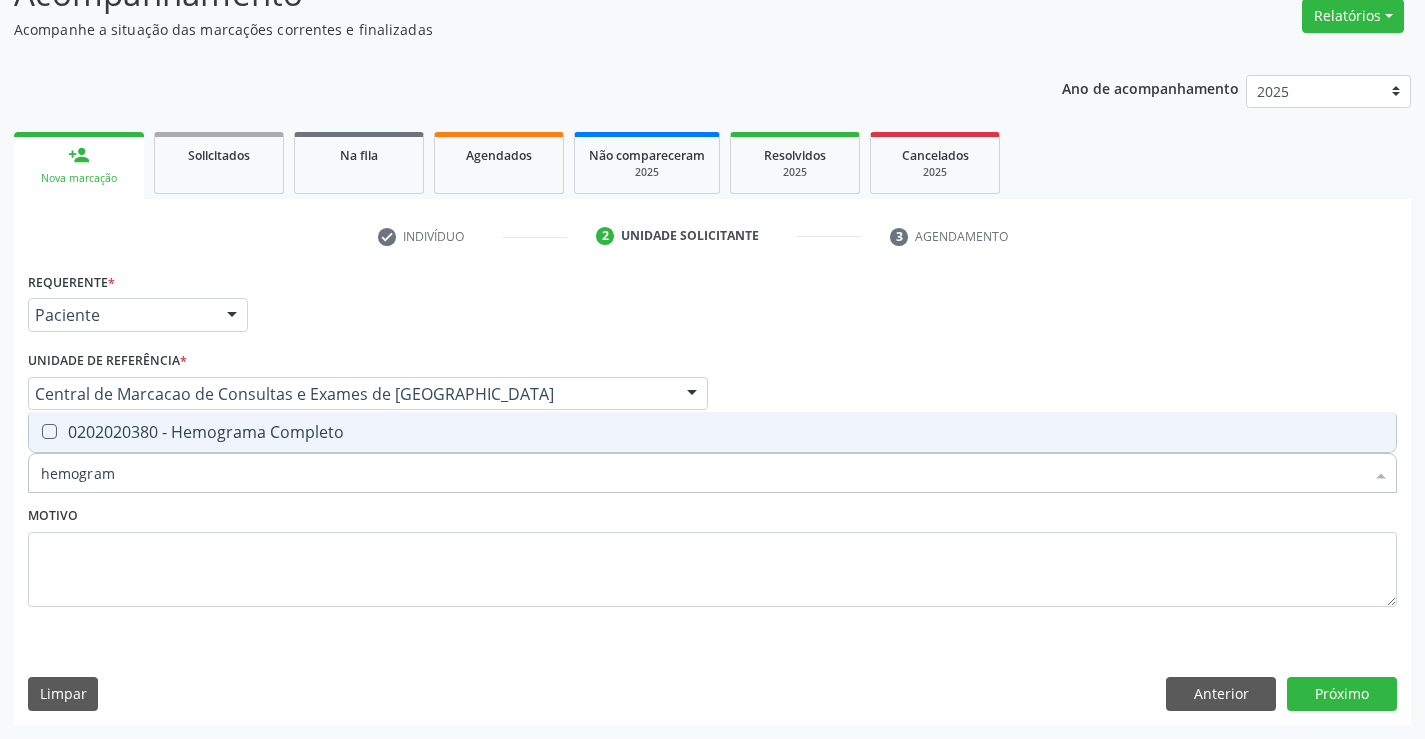type on "hemograma" 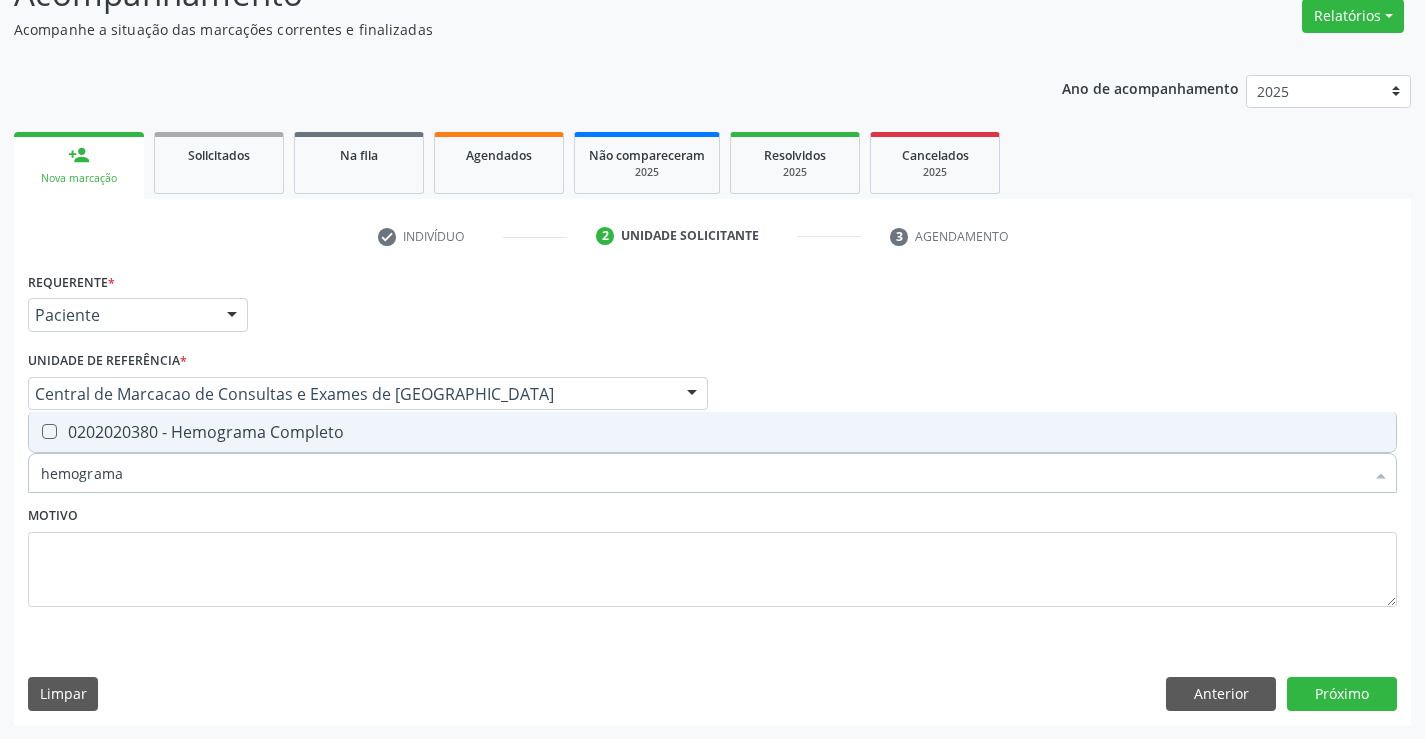 click on "0202020380 - Hemograma Completo" at bounding box center [712, 432] 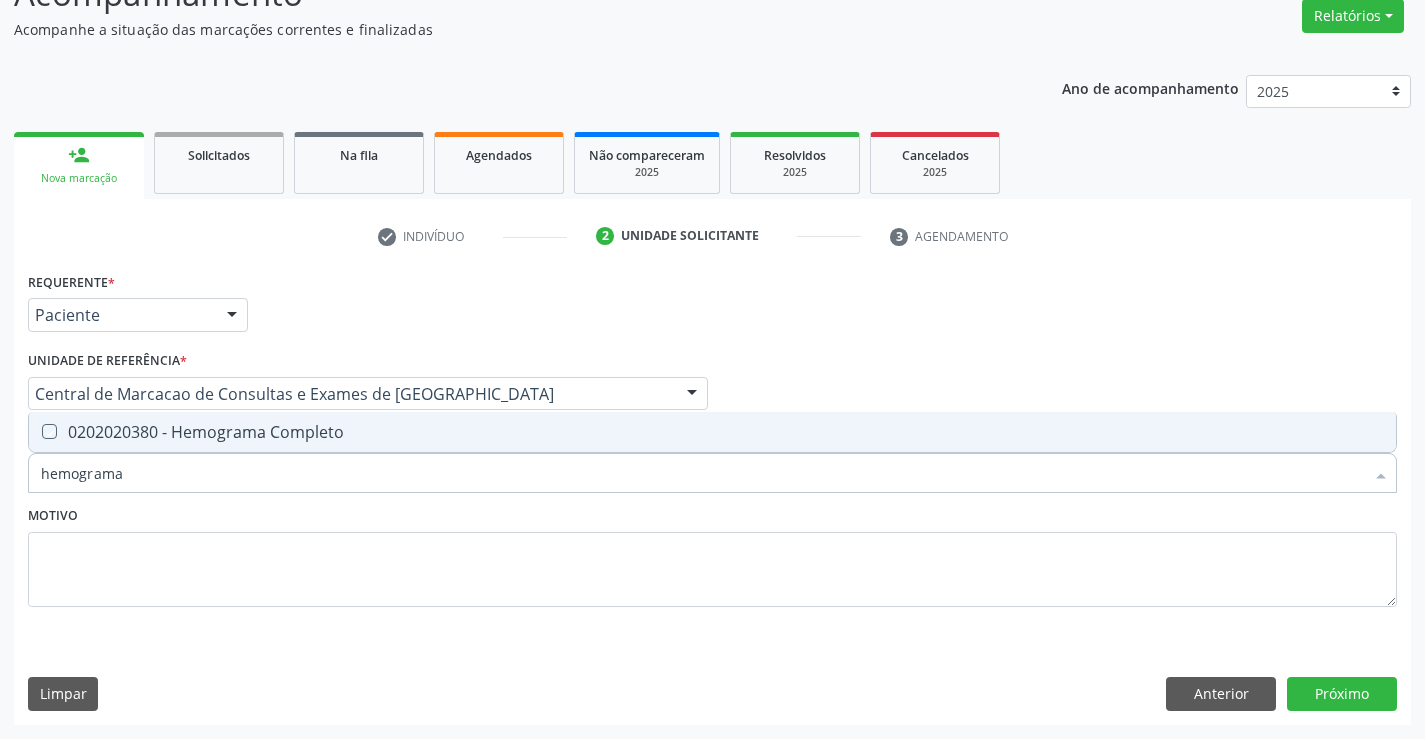 checkbox on "true" 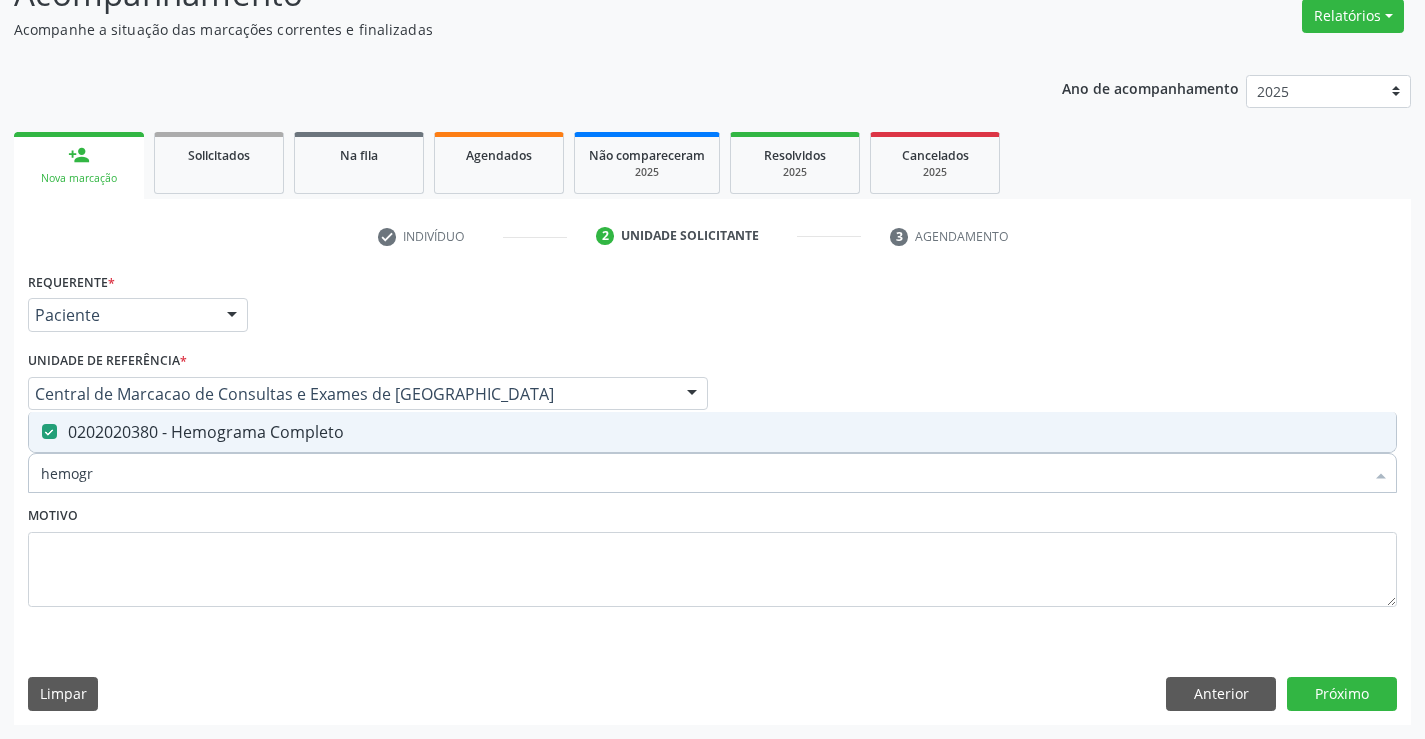 type on "hemog" 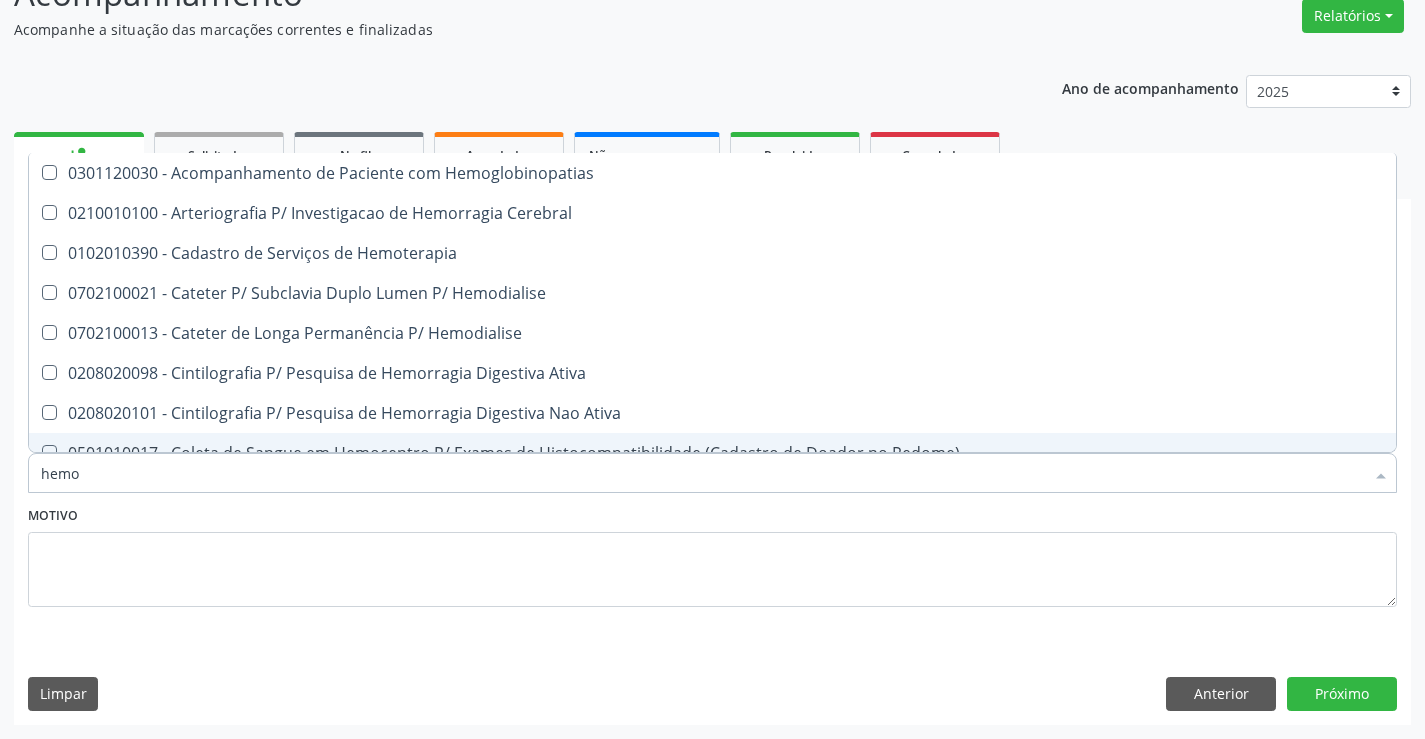 type on "hem" 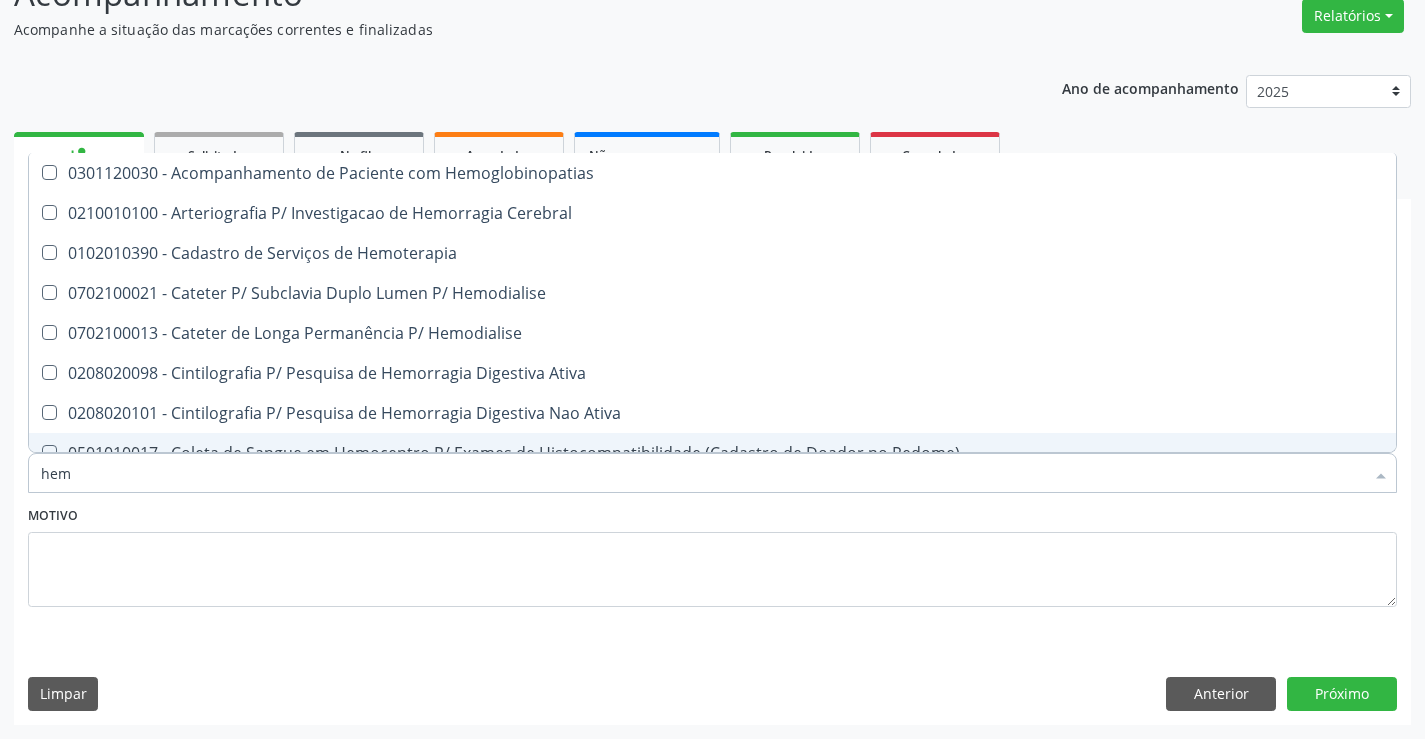 checkbox on "false" 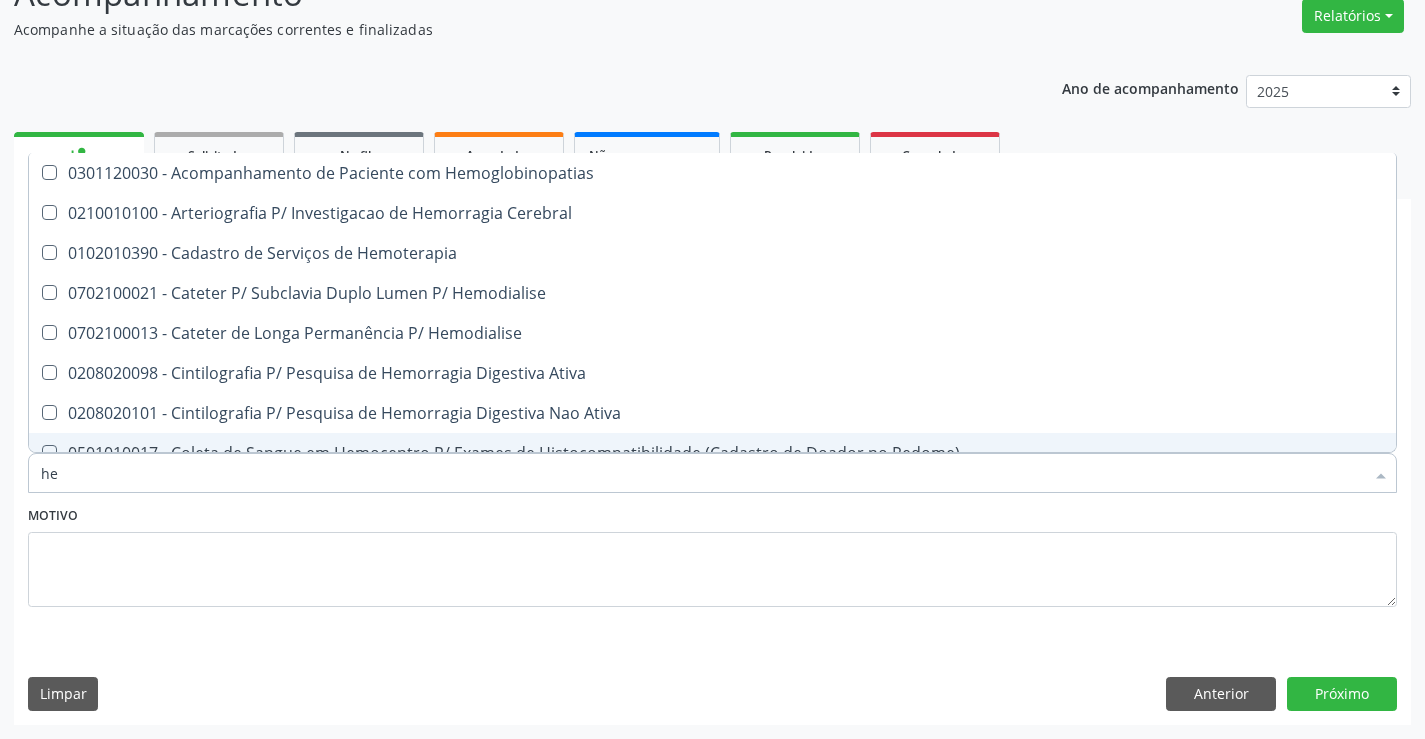 checkbox on "false" 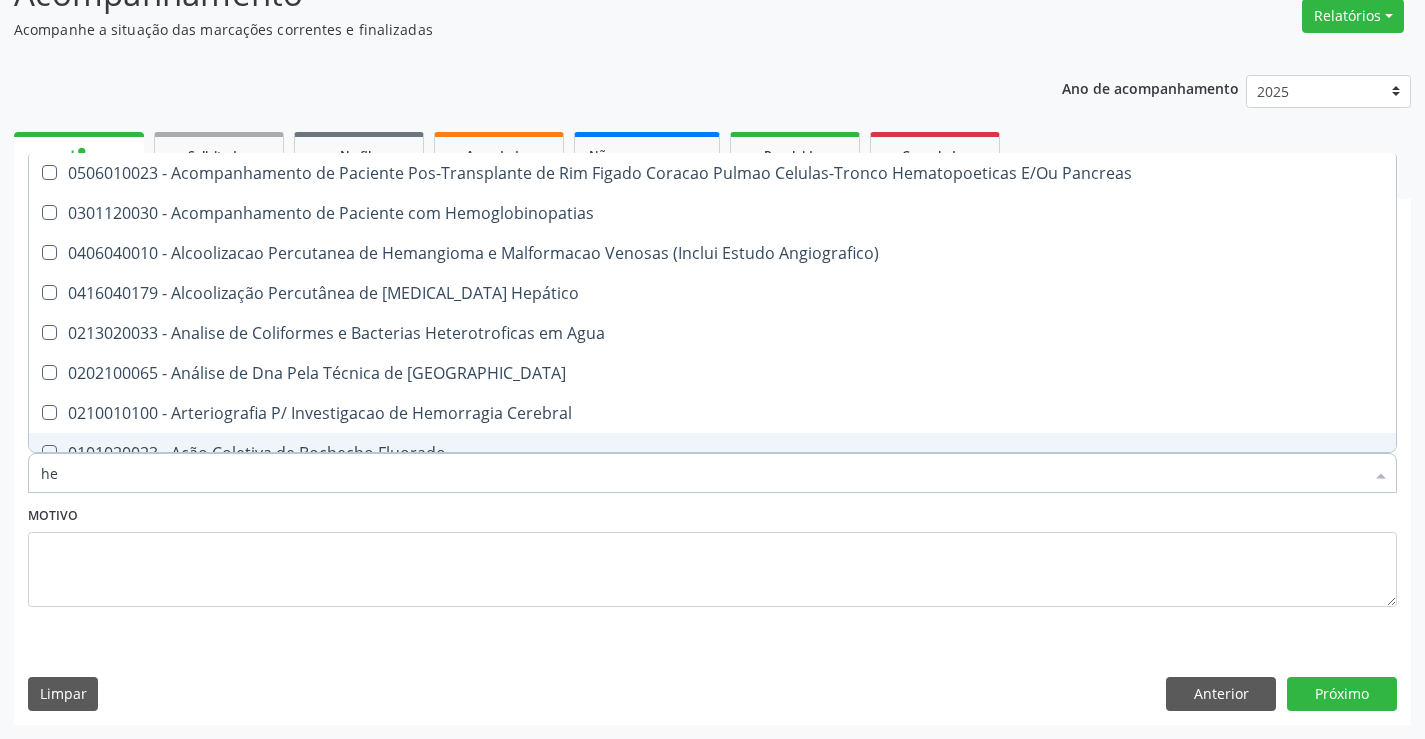 type on "h" 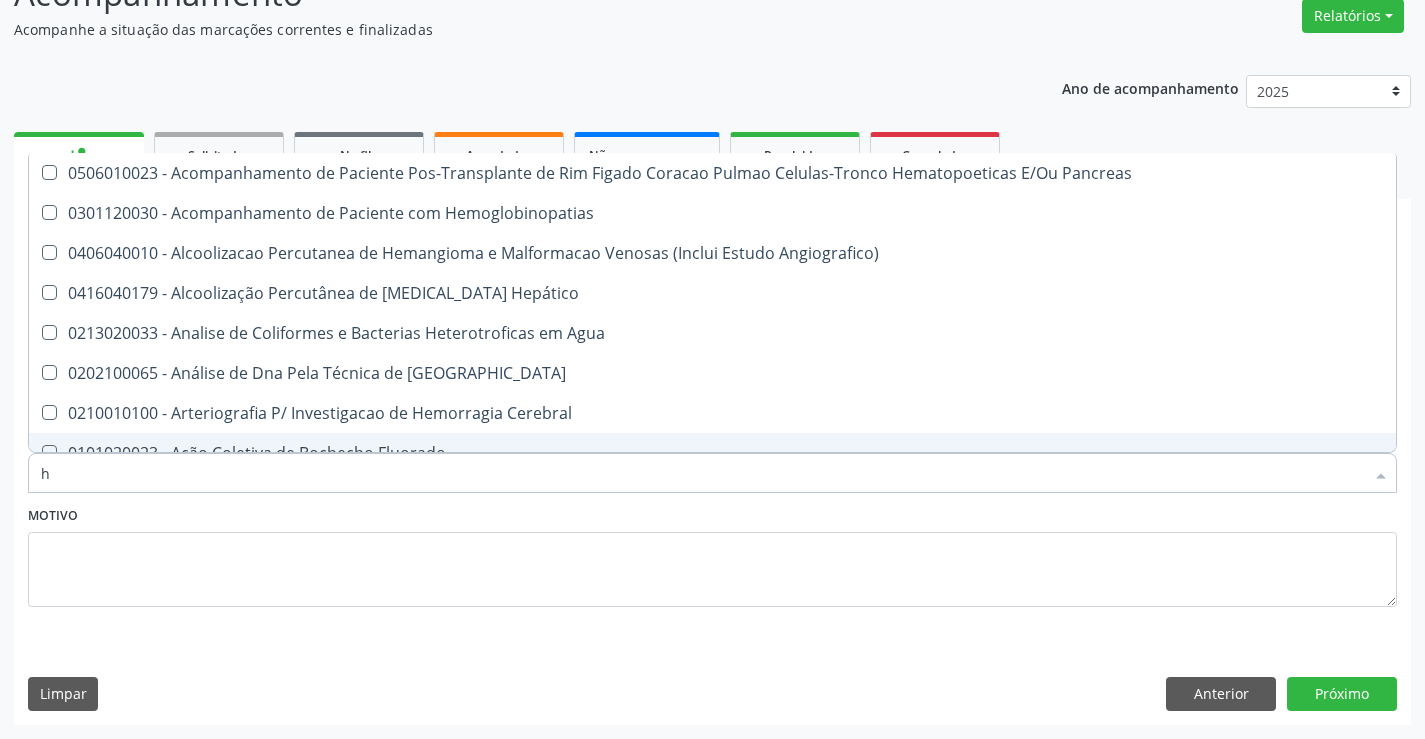 type 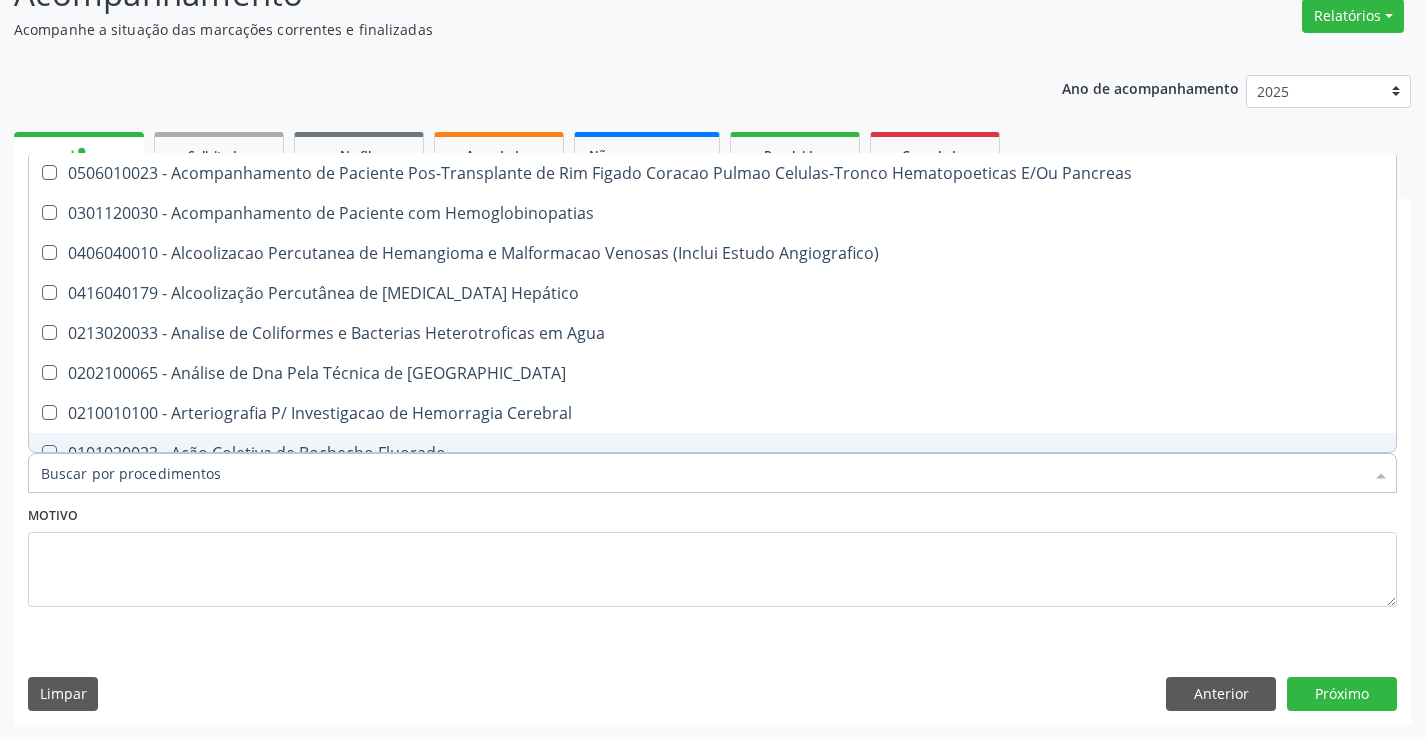 checkbox on "false" 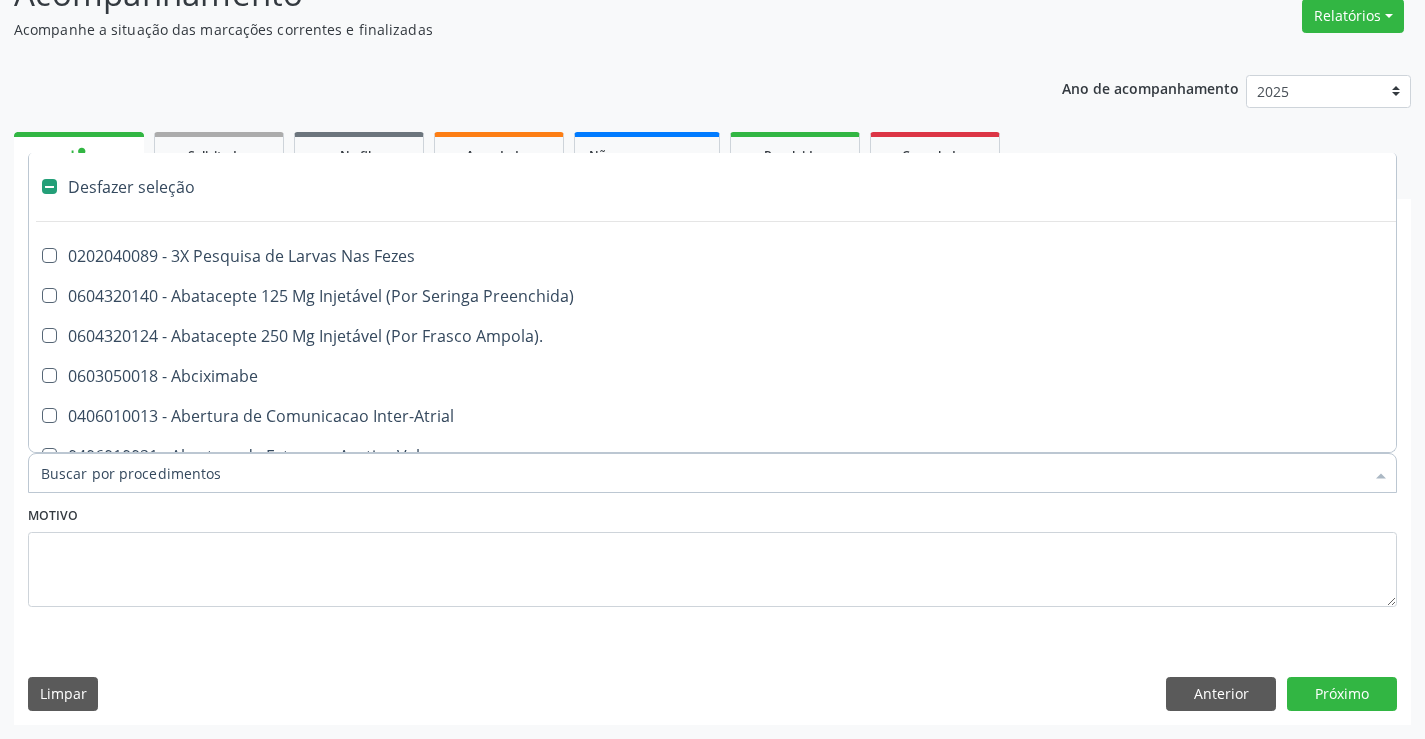 type on "g" 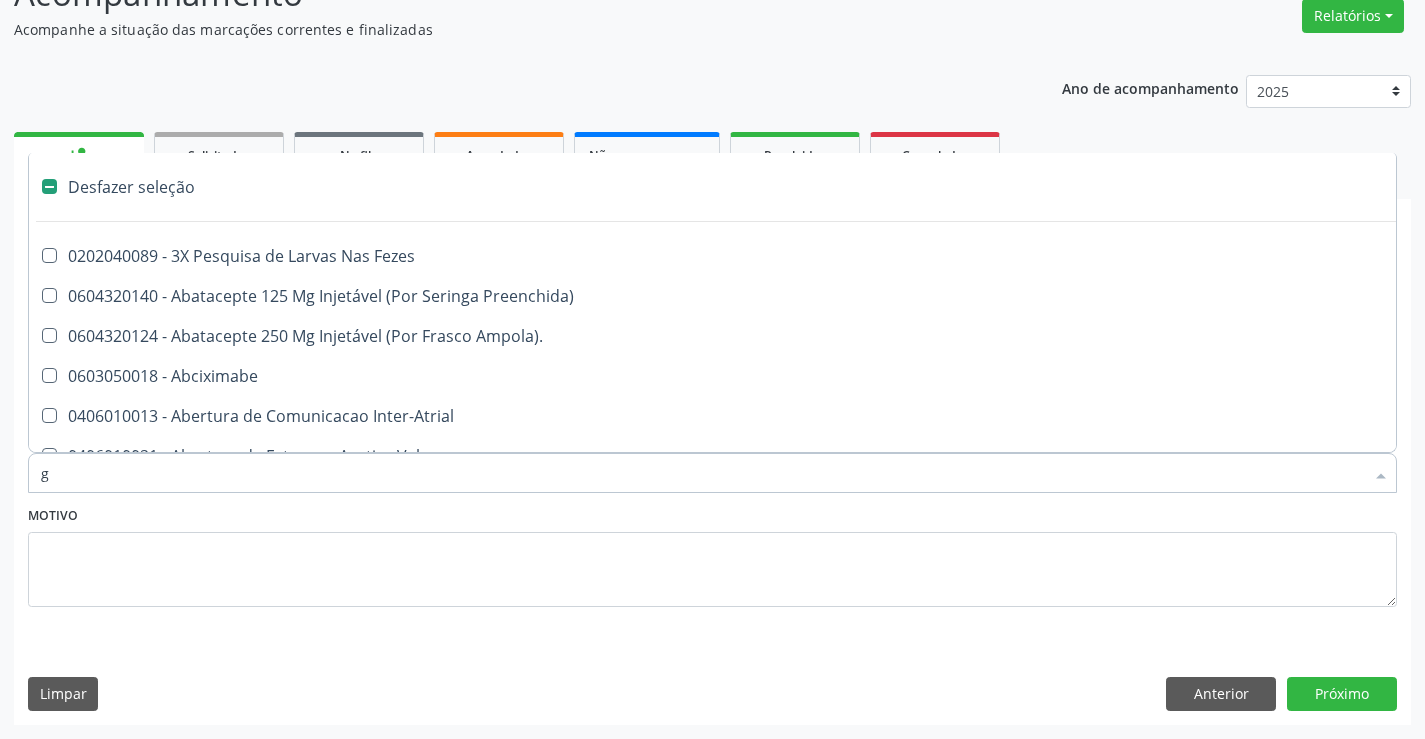 checkbox on "true" 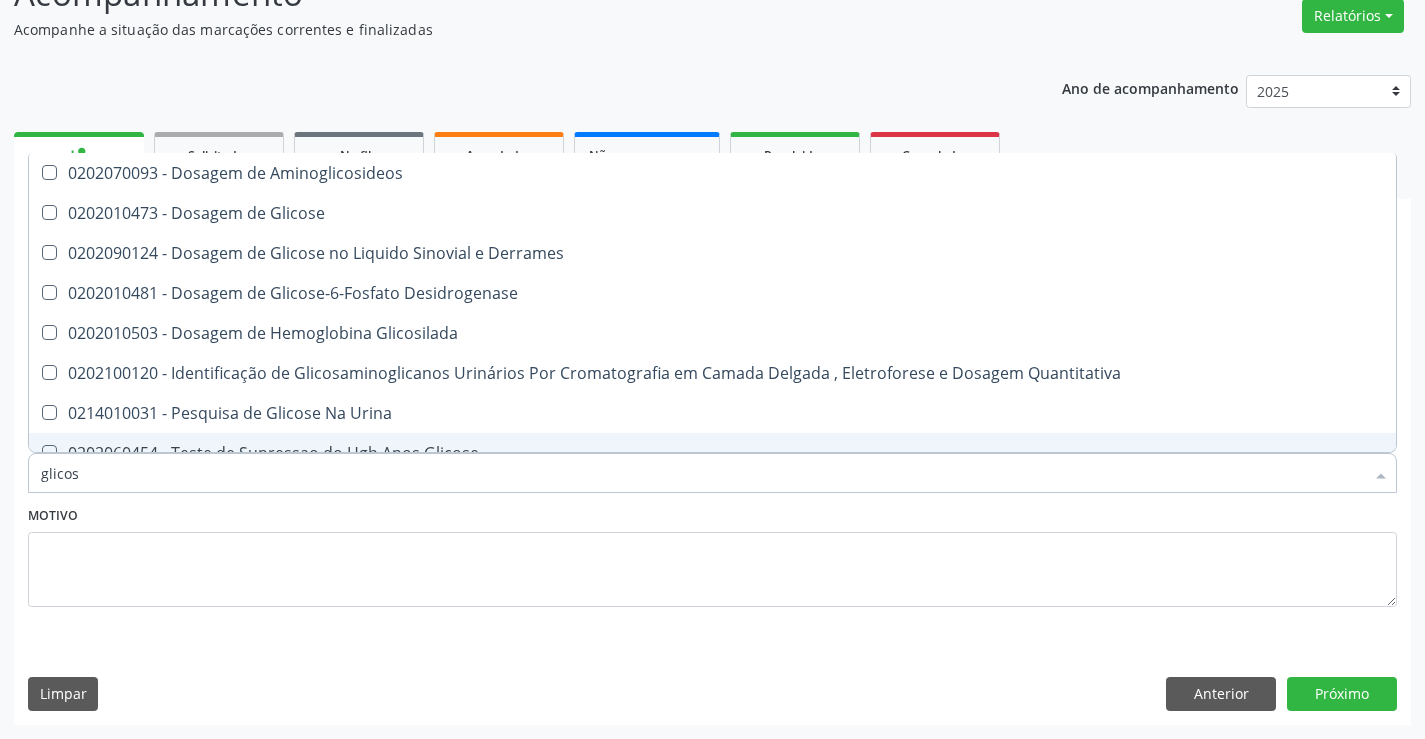 type on "glicose" 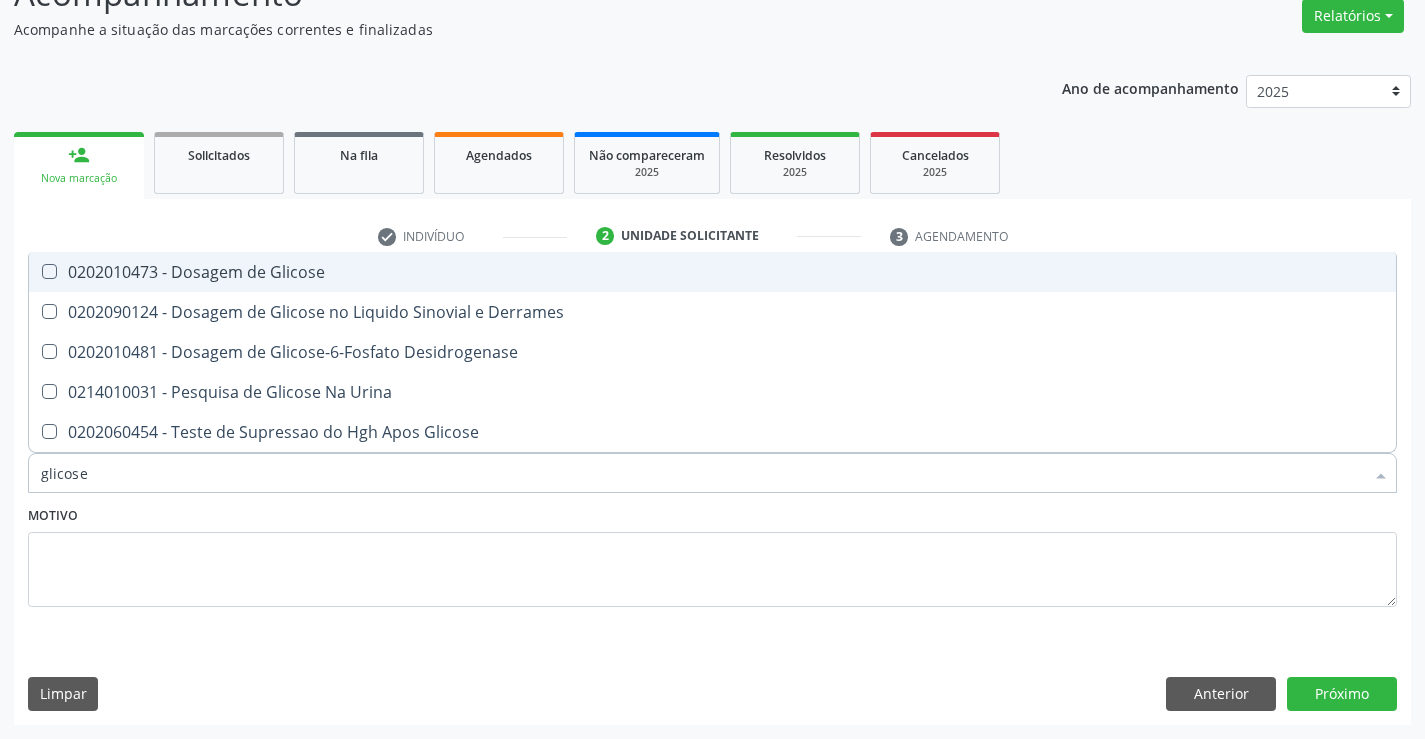click on "0202010473 - Dosagem de Glicose" at bounding box center [712, 272] 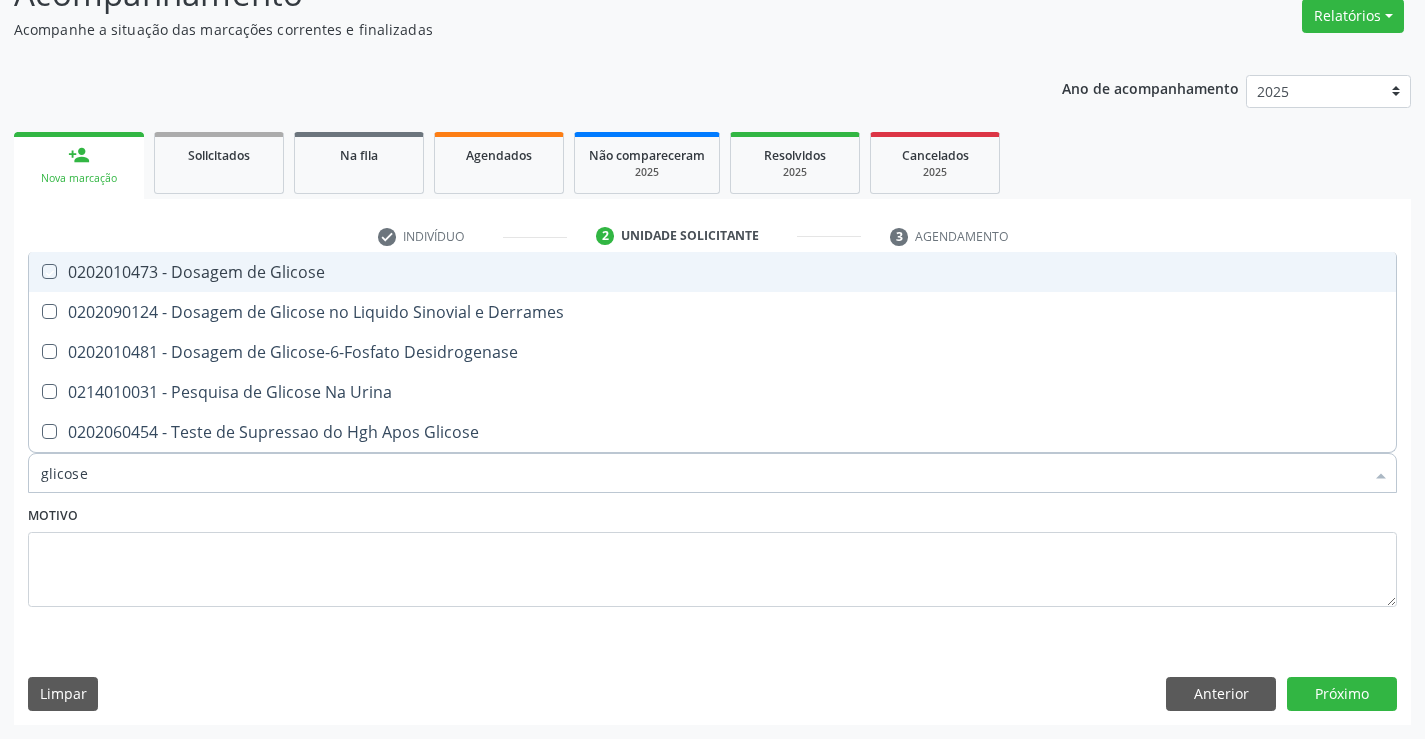 checkbox on "true" 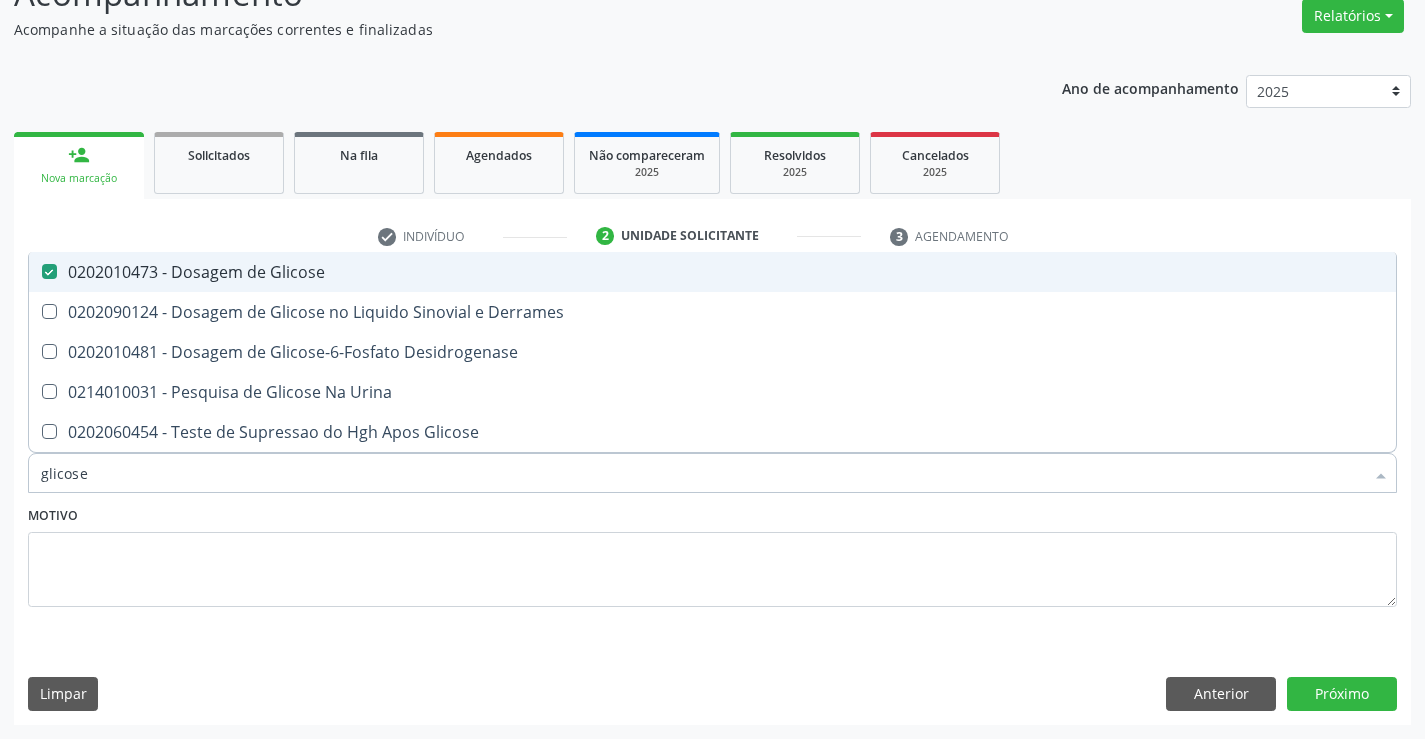type on "glicos" 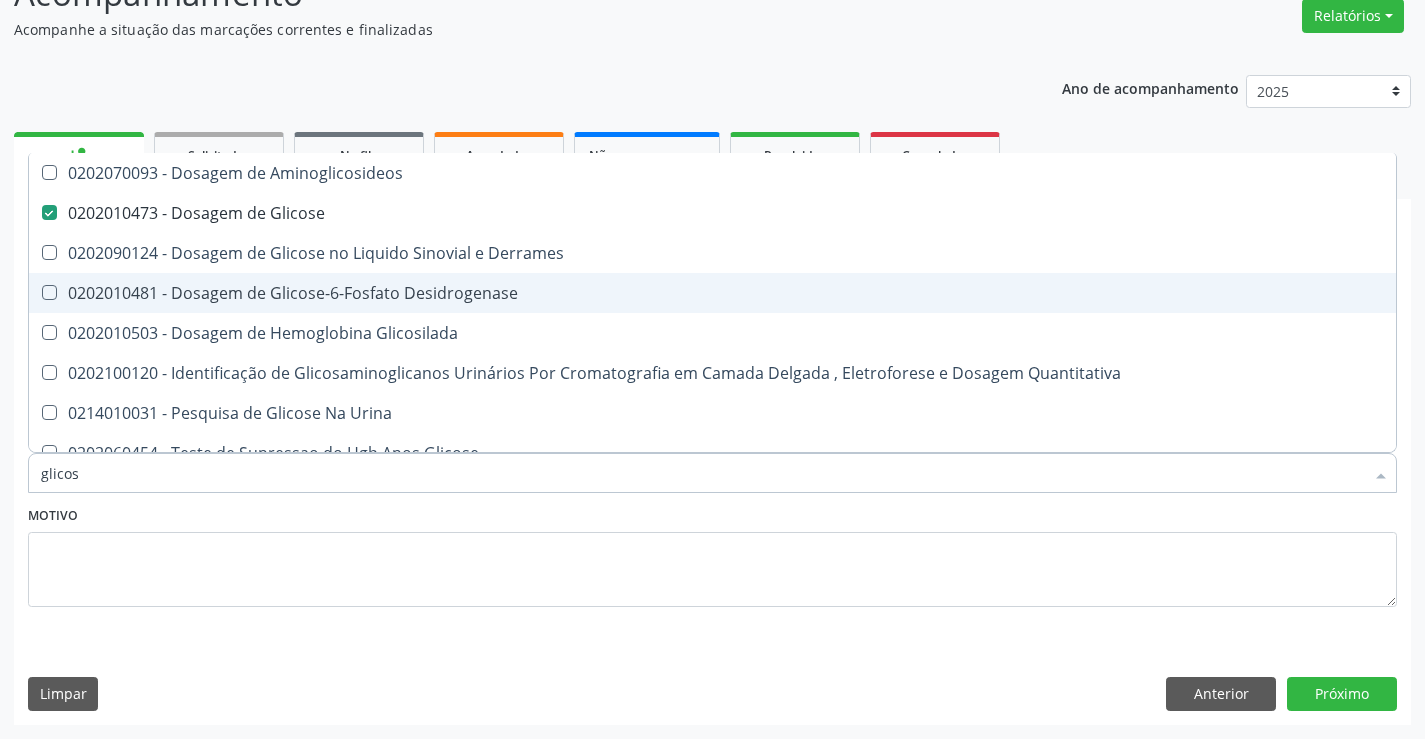 type on "glico" 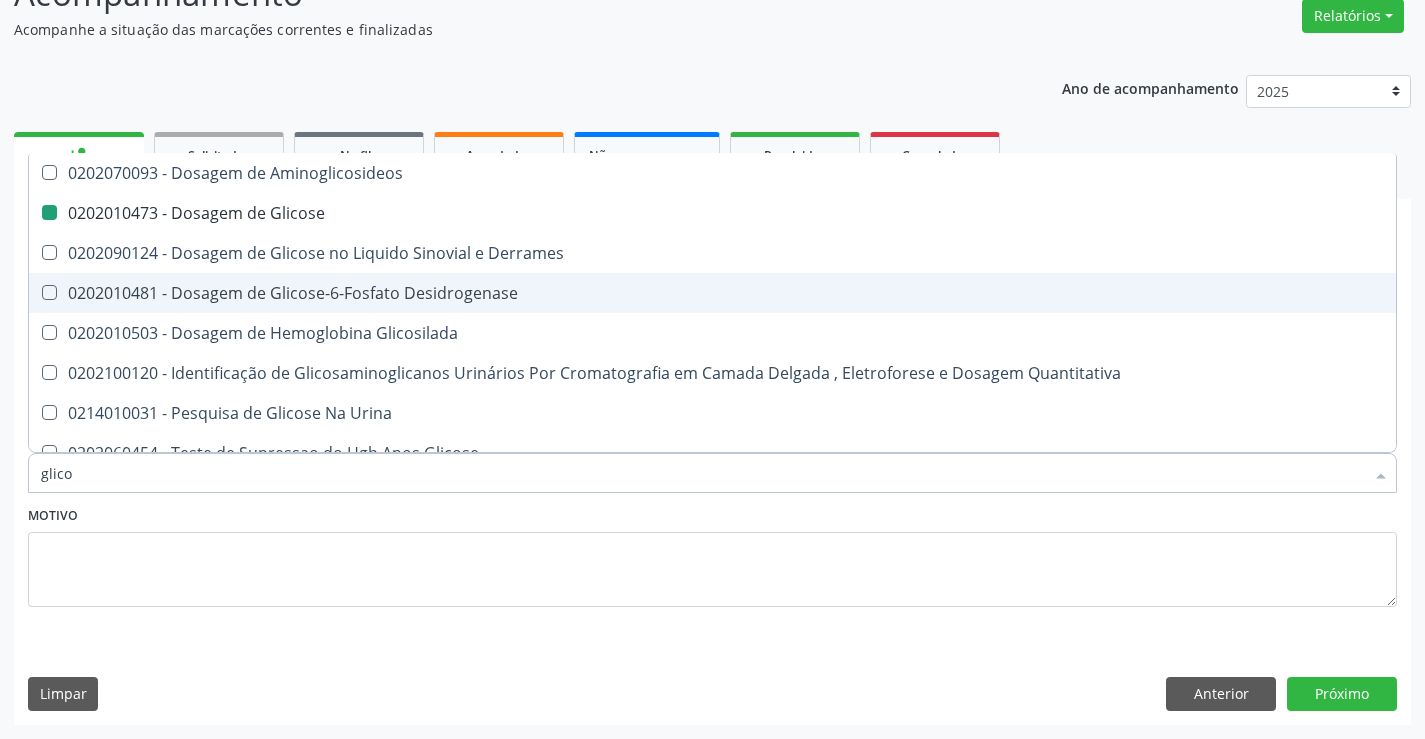 type on "glic" 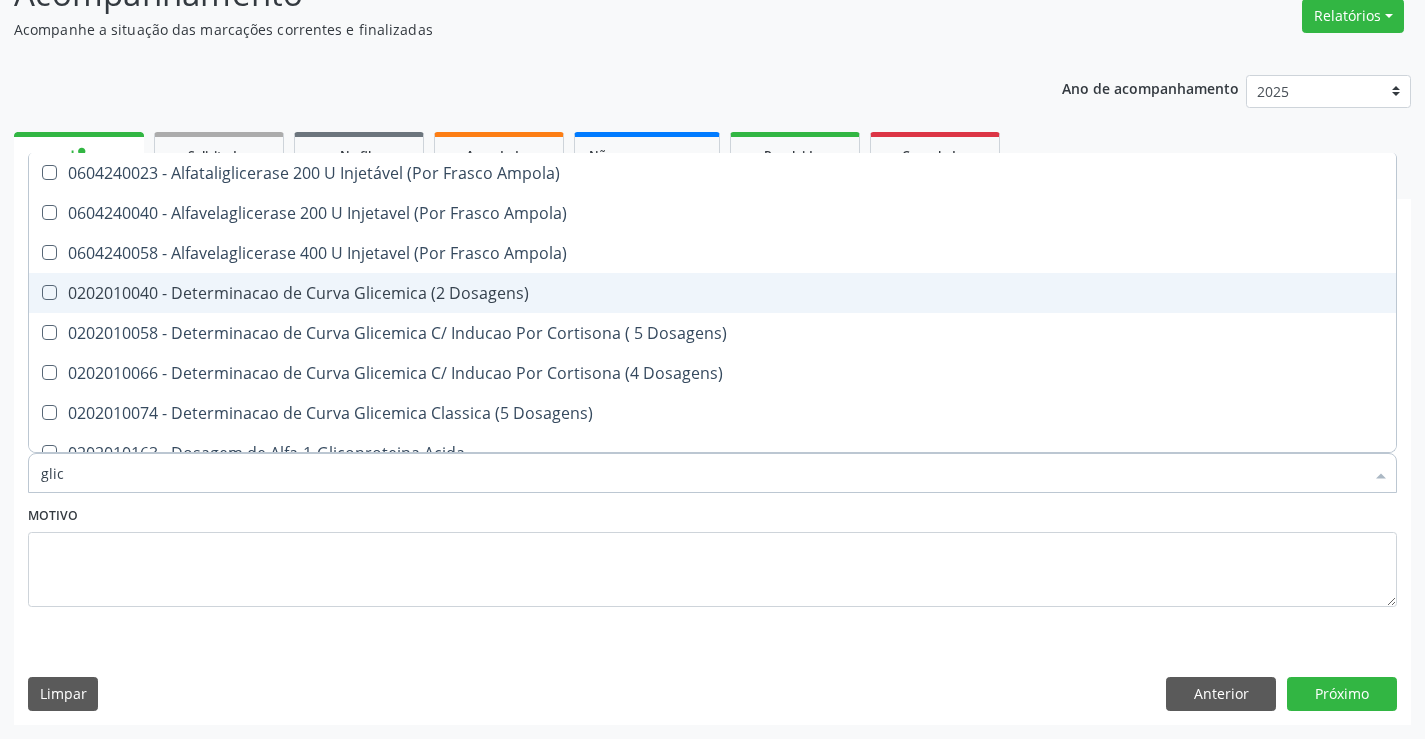 type on "gli" 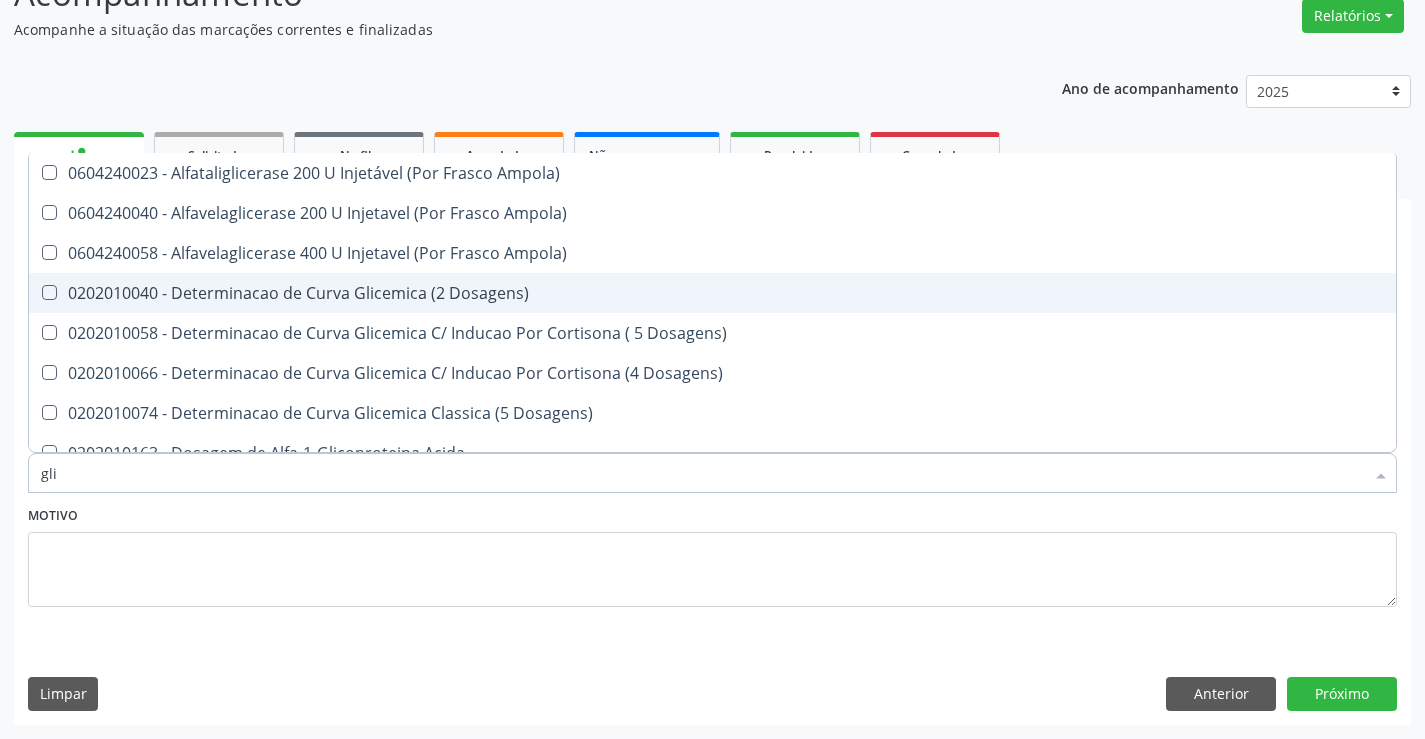 type on "gl" 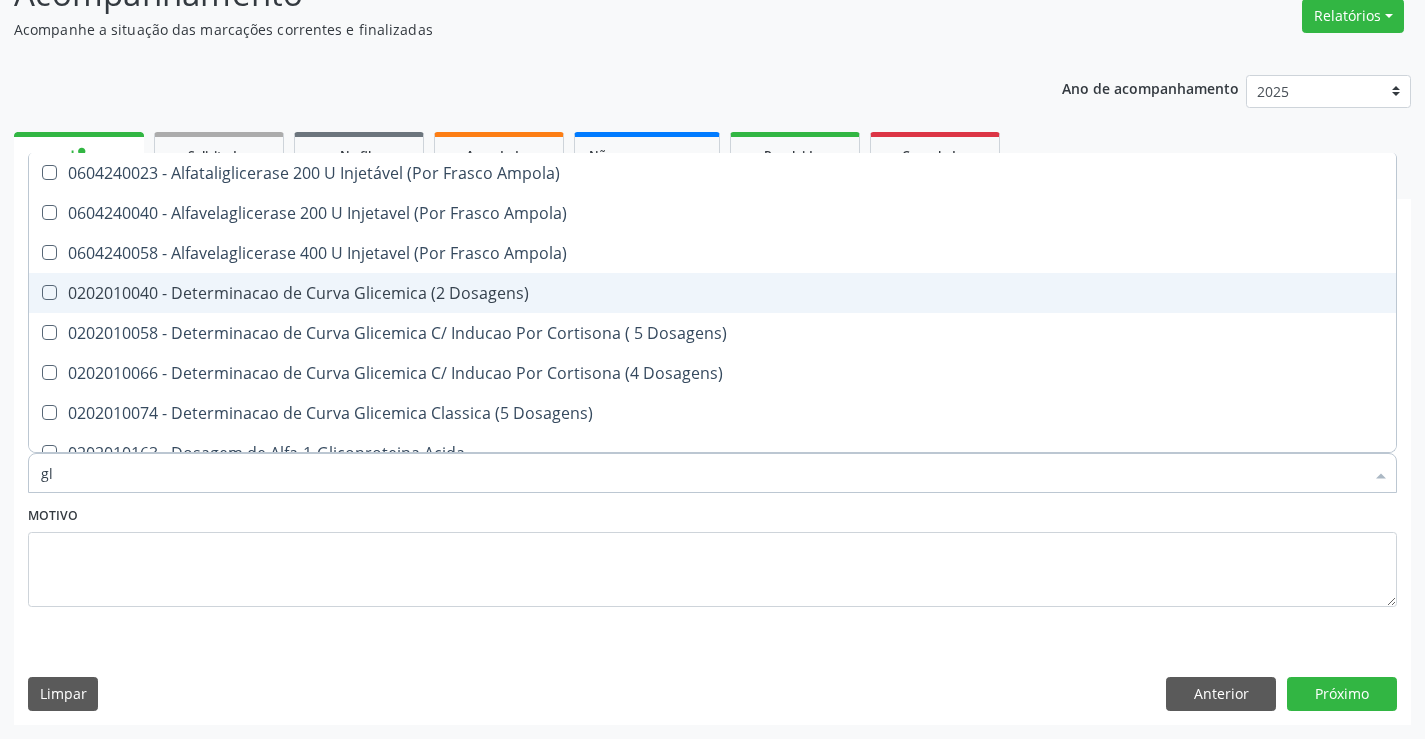 checkbox on "false" 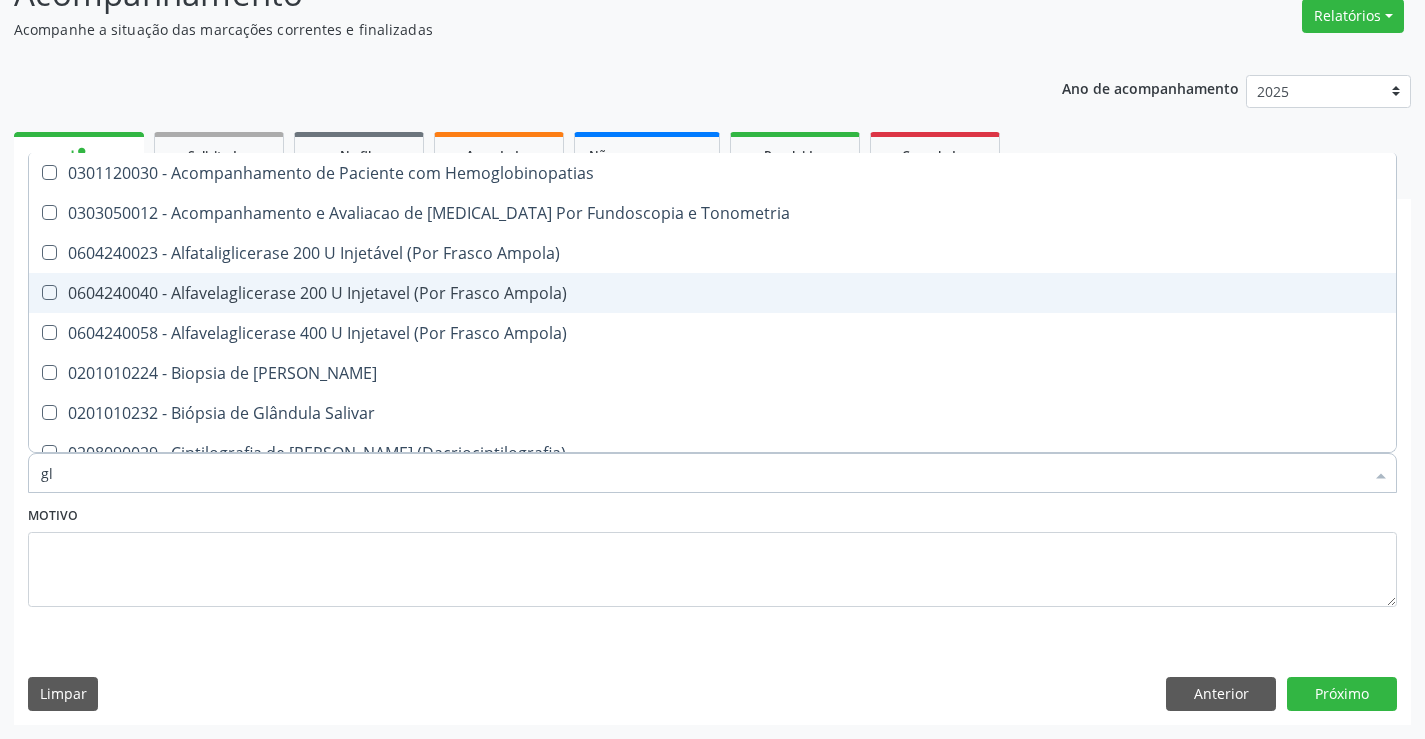 type on "g" 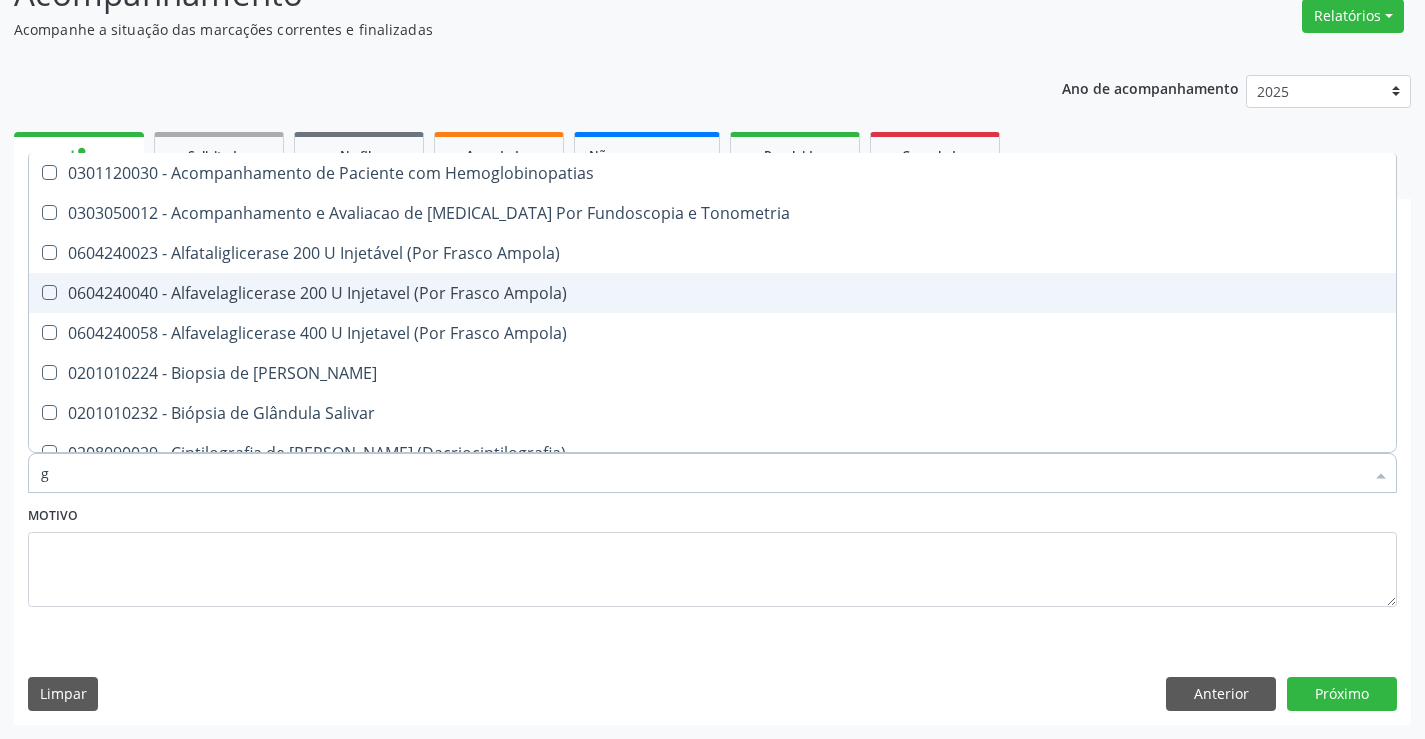 type 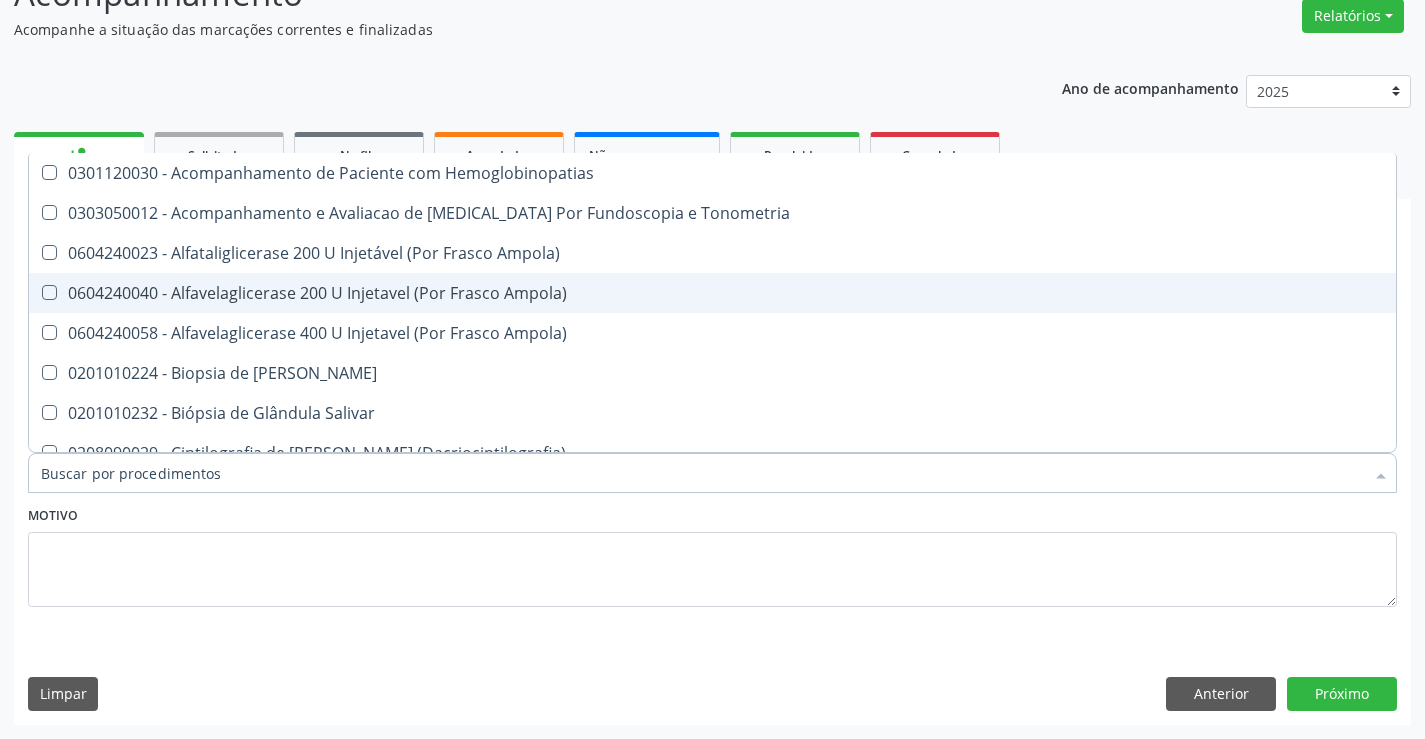 checkbox on "false" 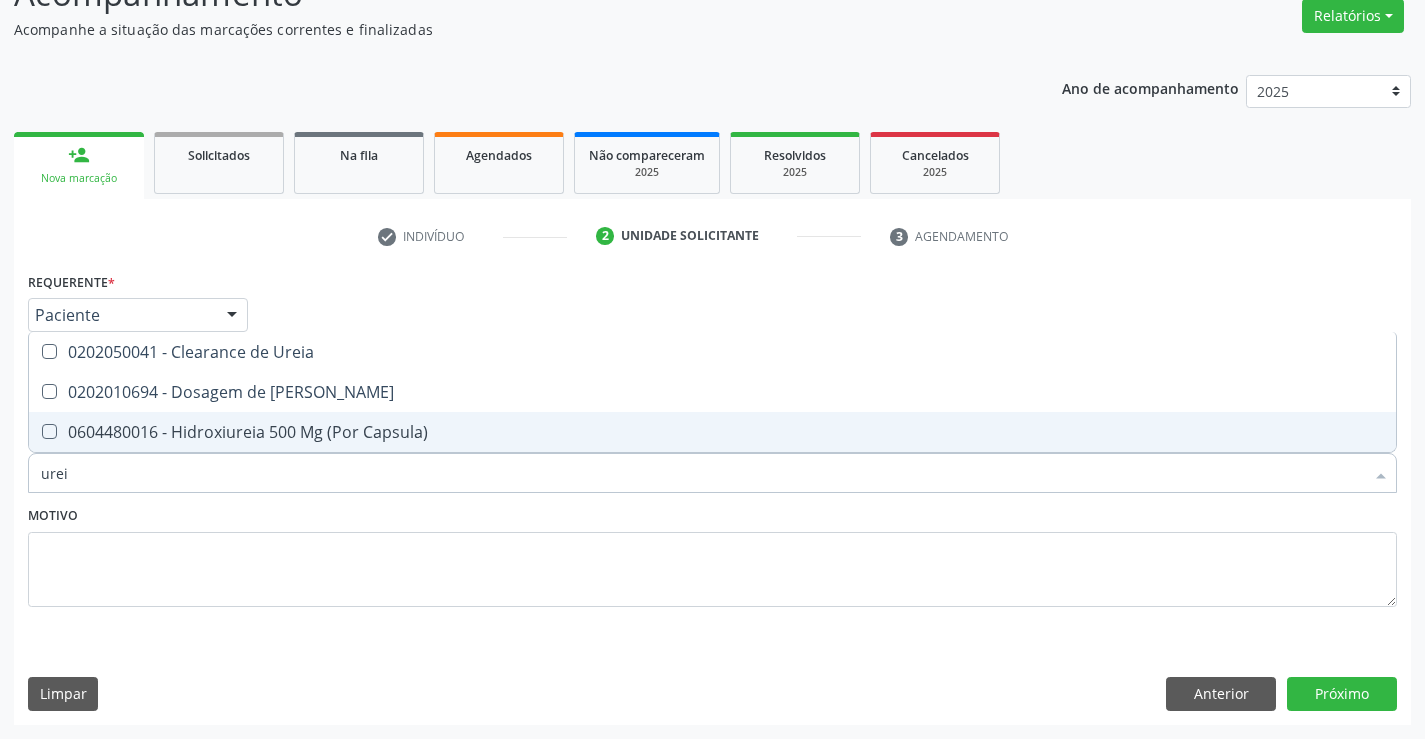 type on "ureia" 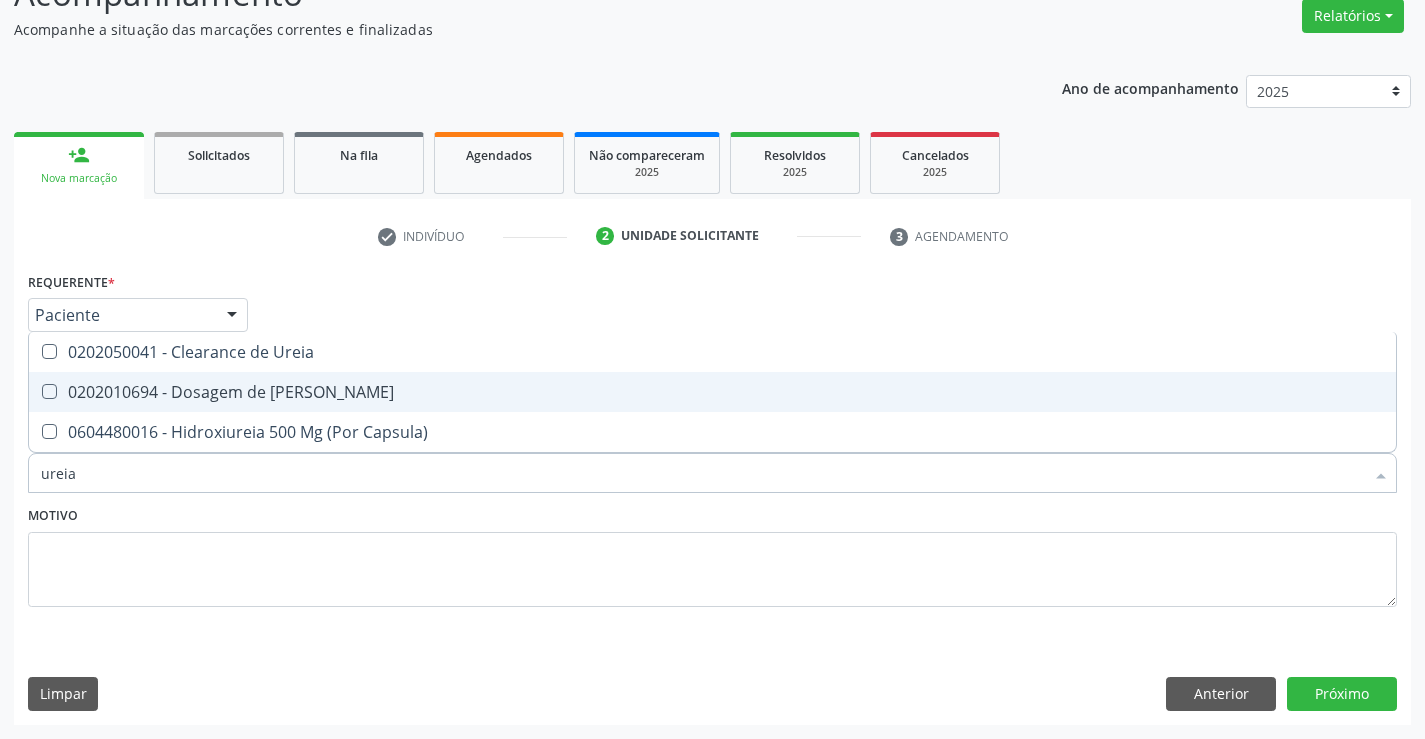 drag, startPoint x: 144, startPoint y: 395, endPoint x: 144, endPoint y: 355, distance: 40 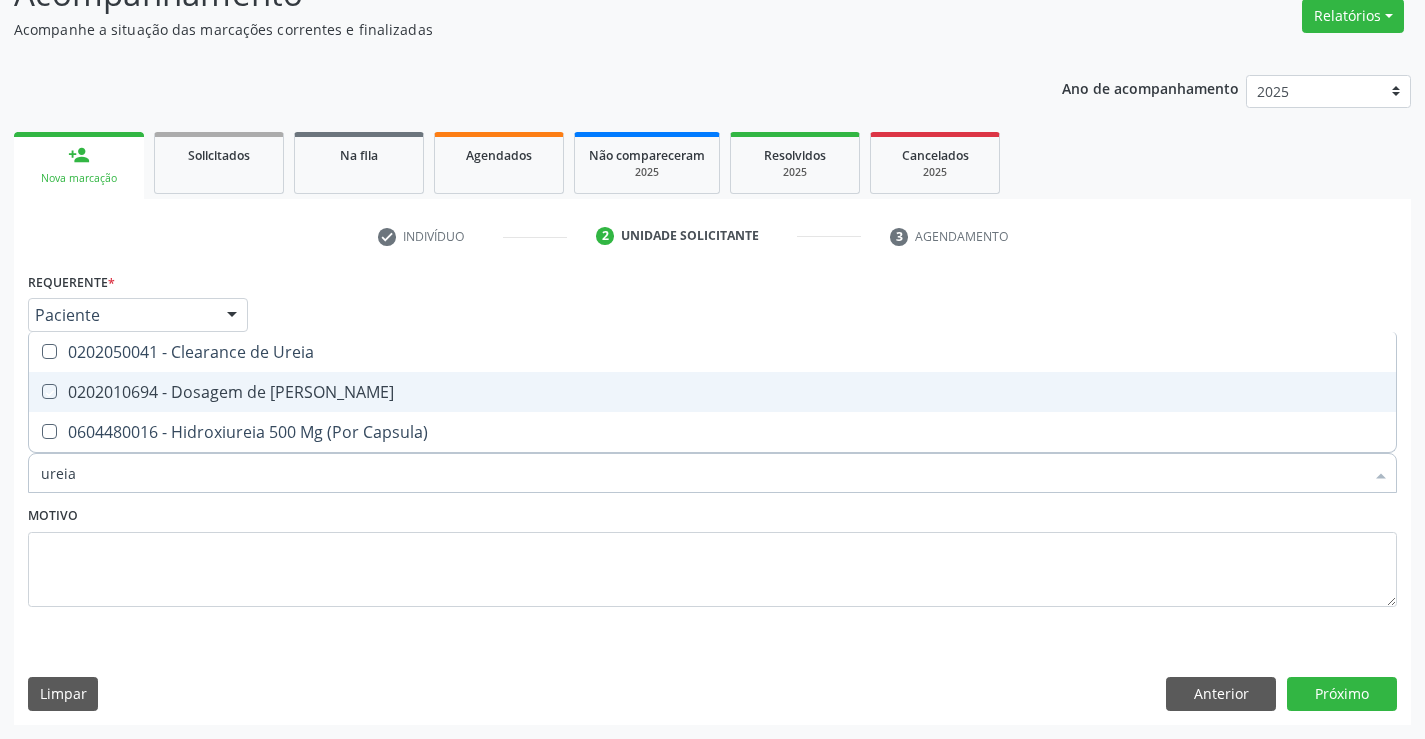 checkbox on "true" 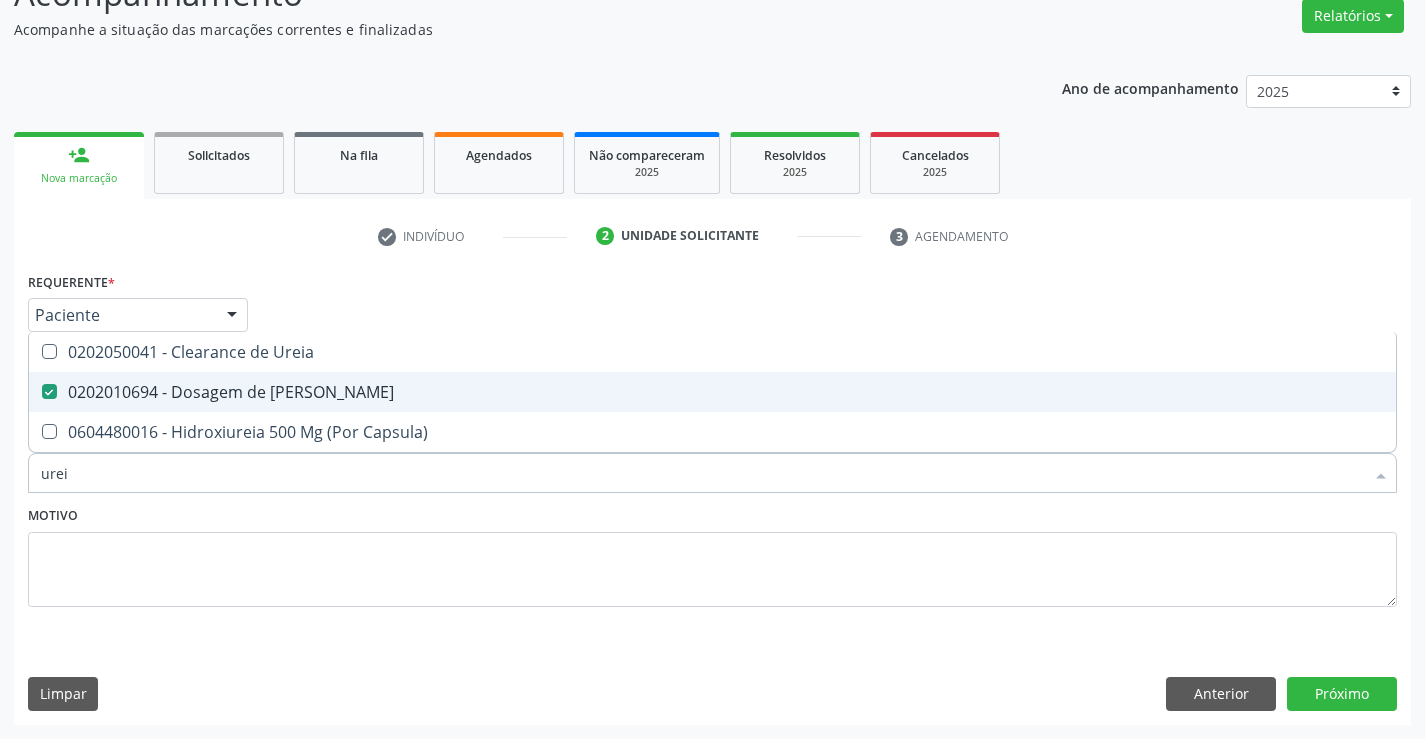 type on "ure" 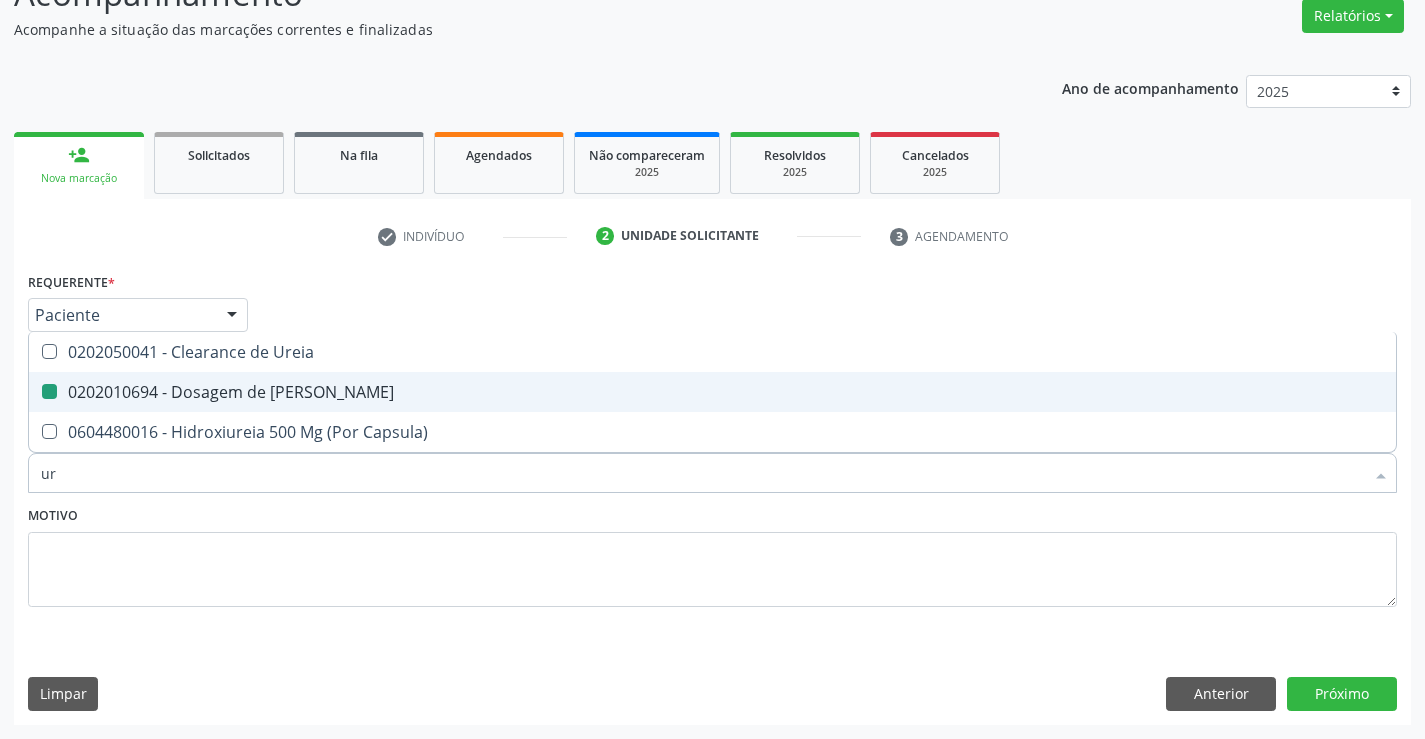 type on "u" 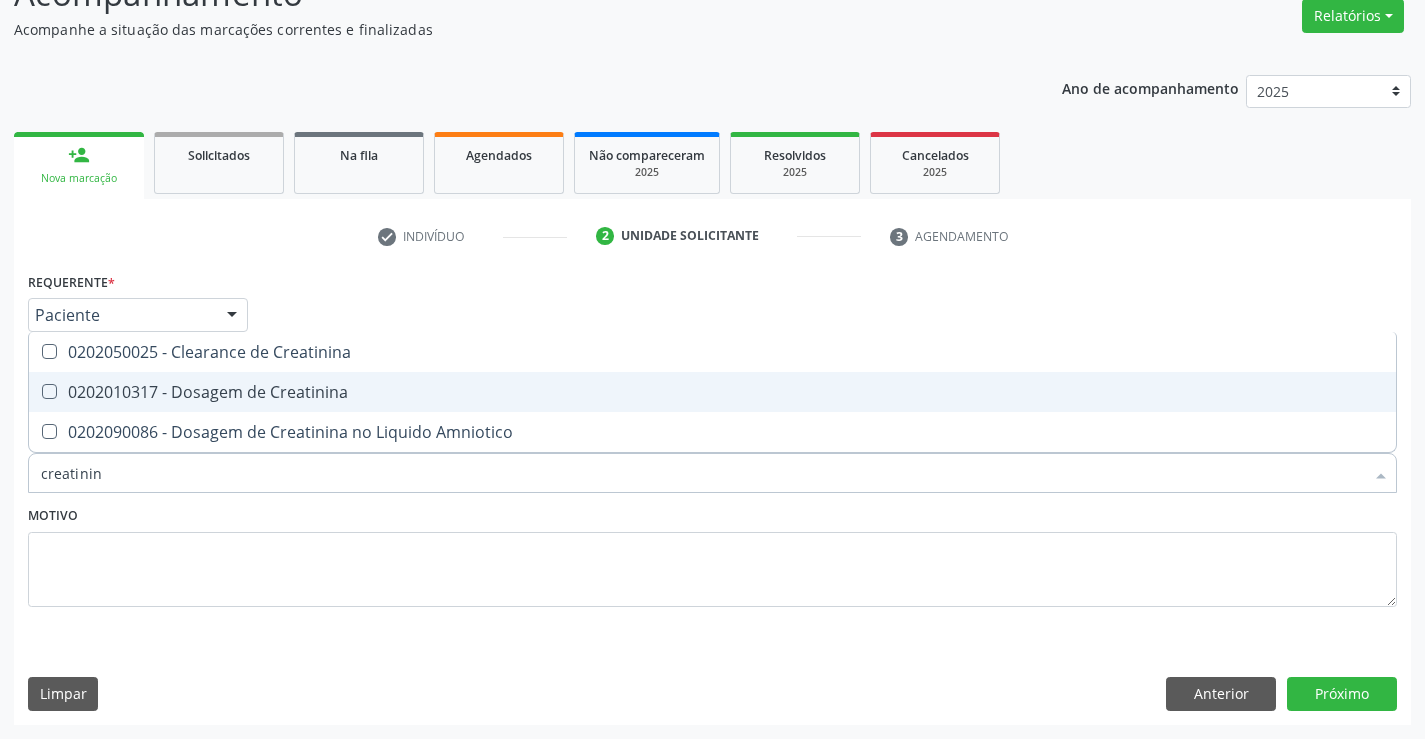 type on "creatinina" 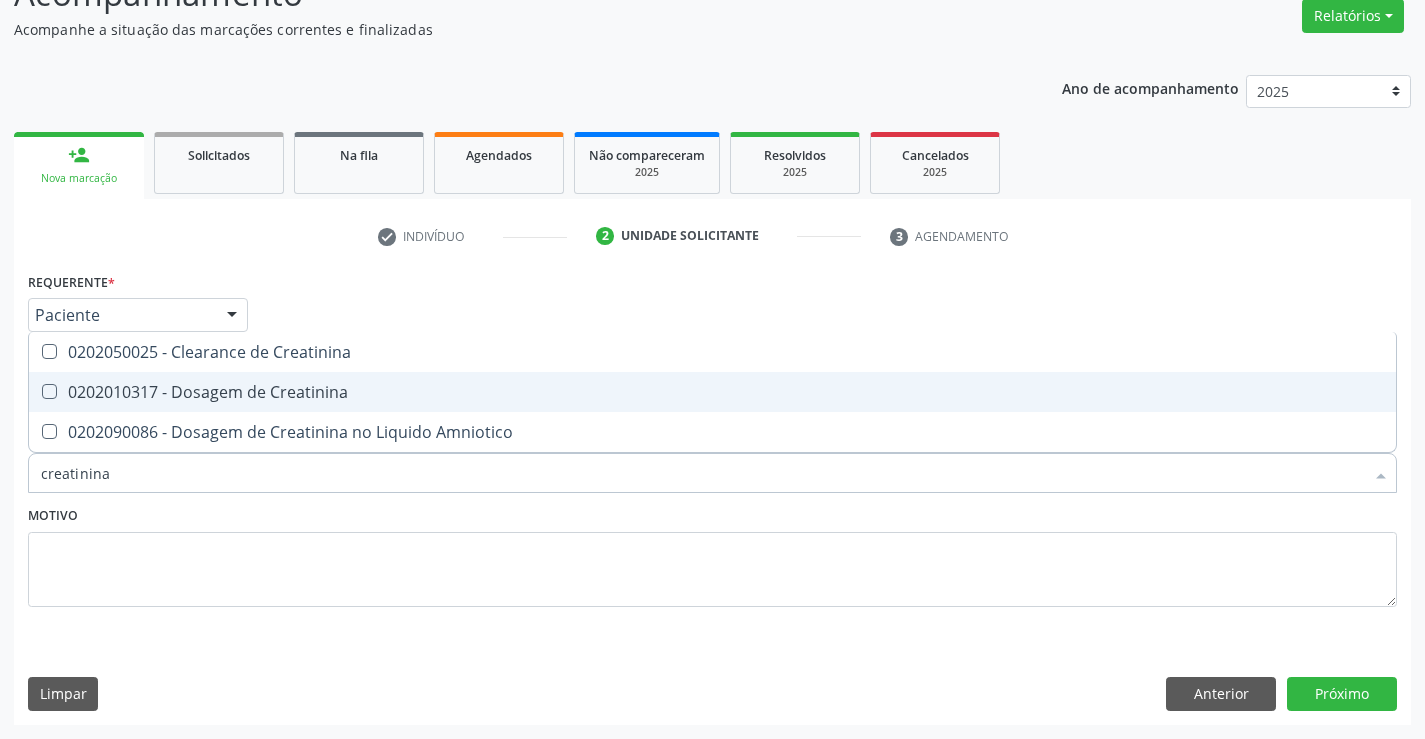 click on "0202010317 - Dosagem de Creatinina" at bounding box center (712, 392) 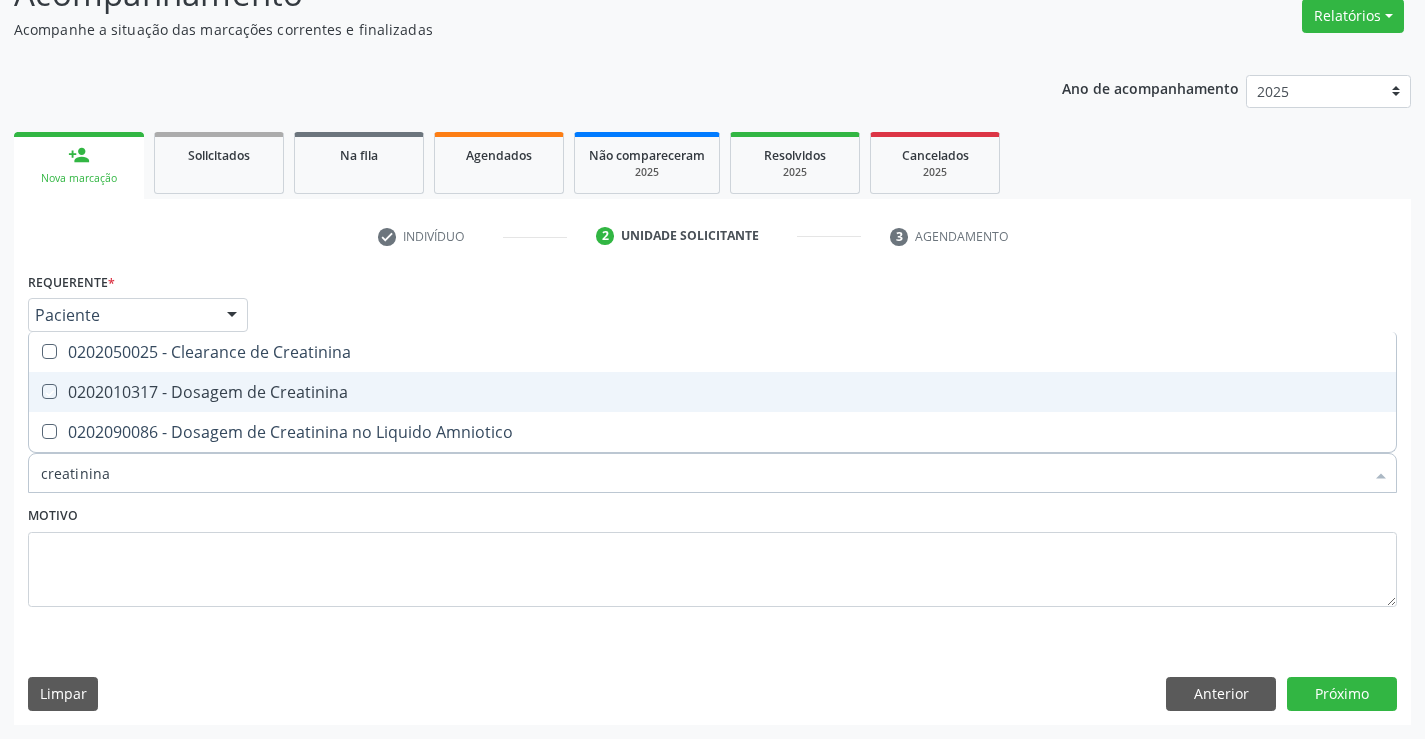 checkbox on "true" 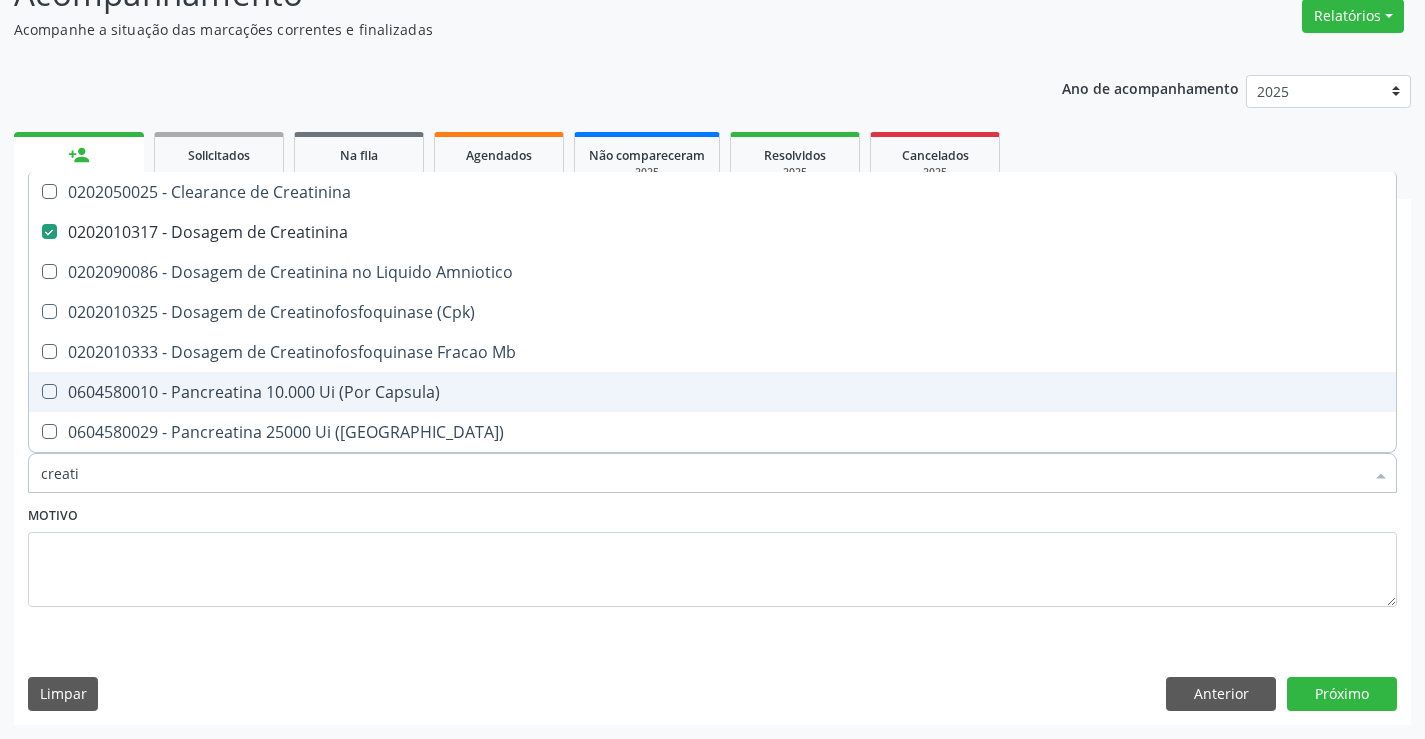 type on "creat" 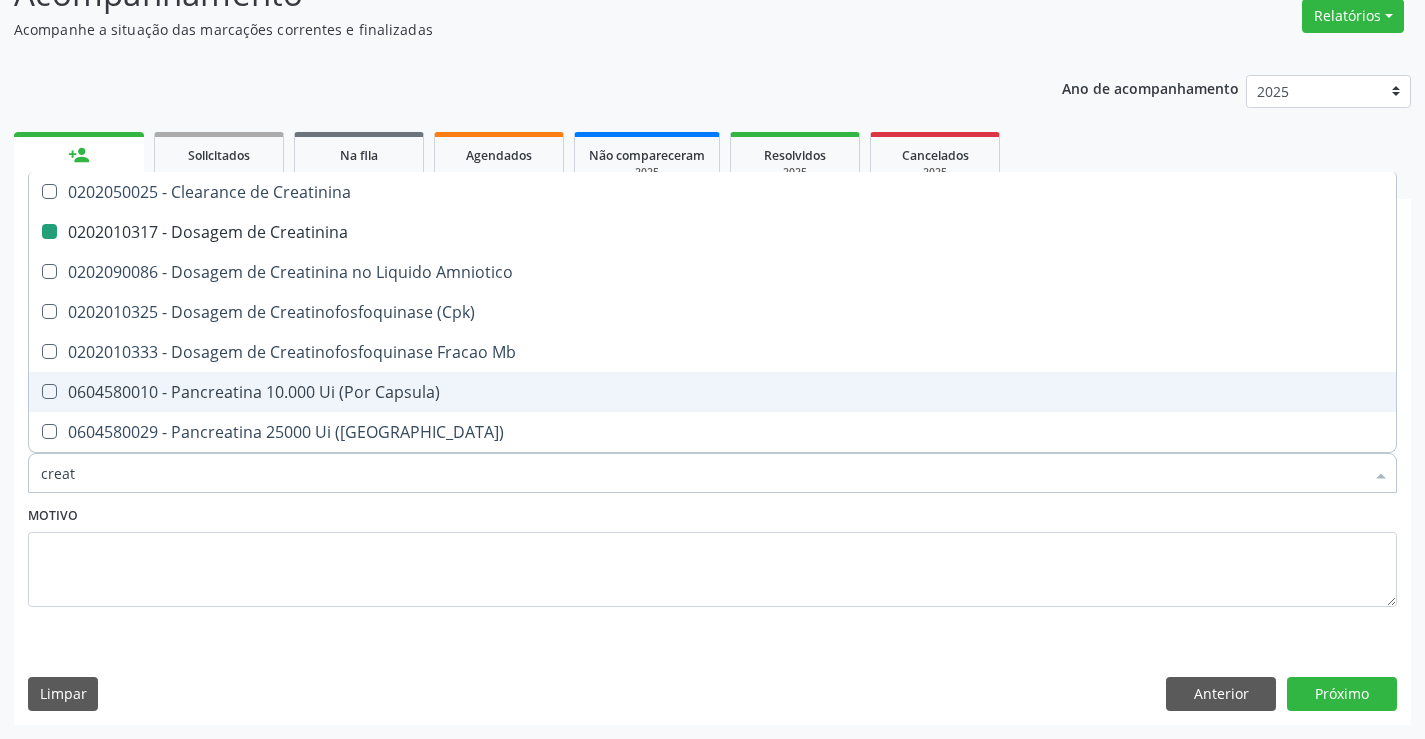type on "crea" 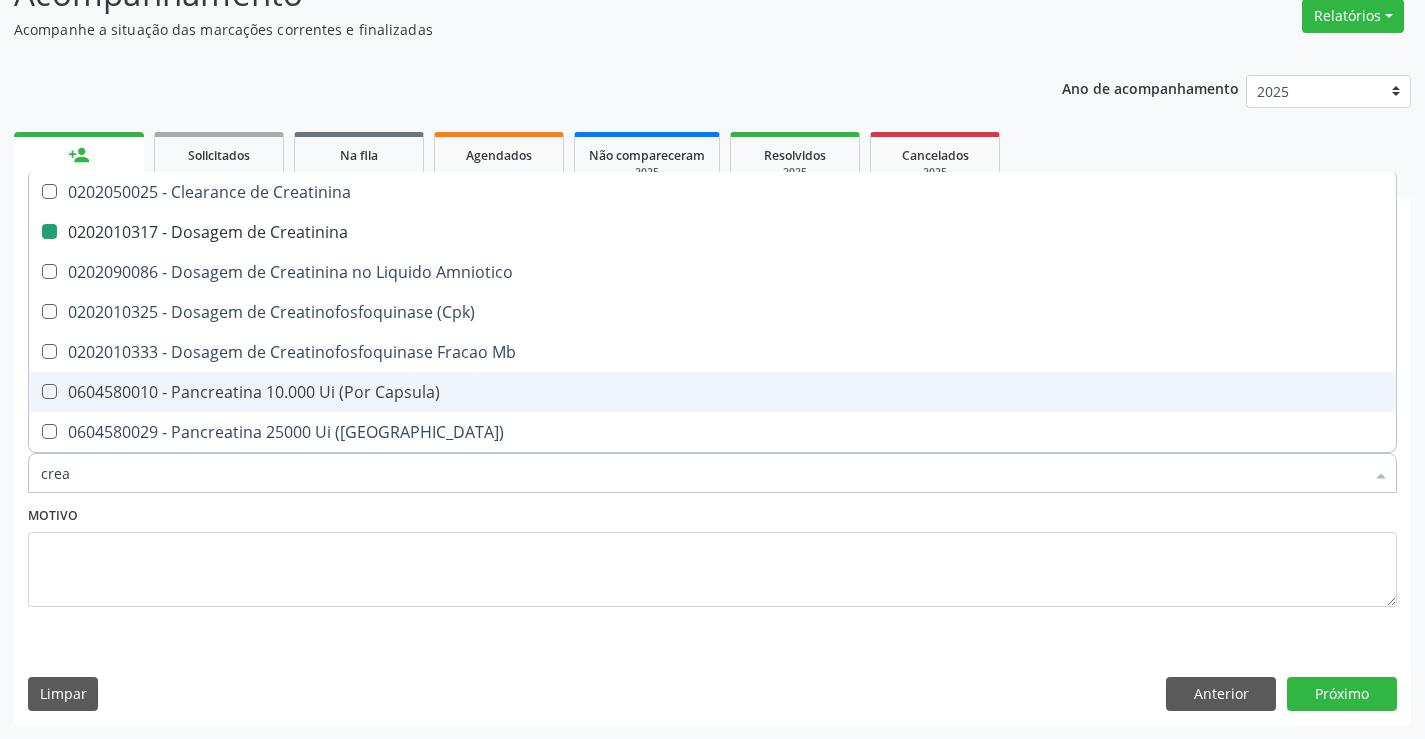 checkbox on "false" 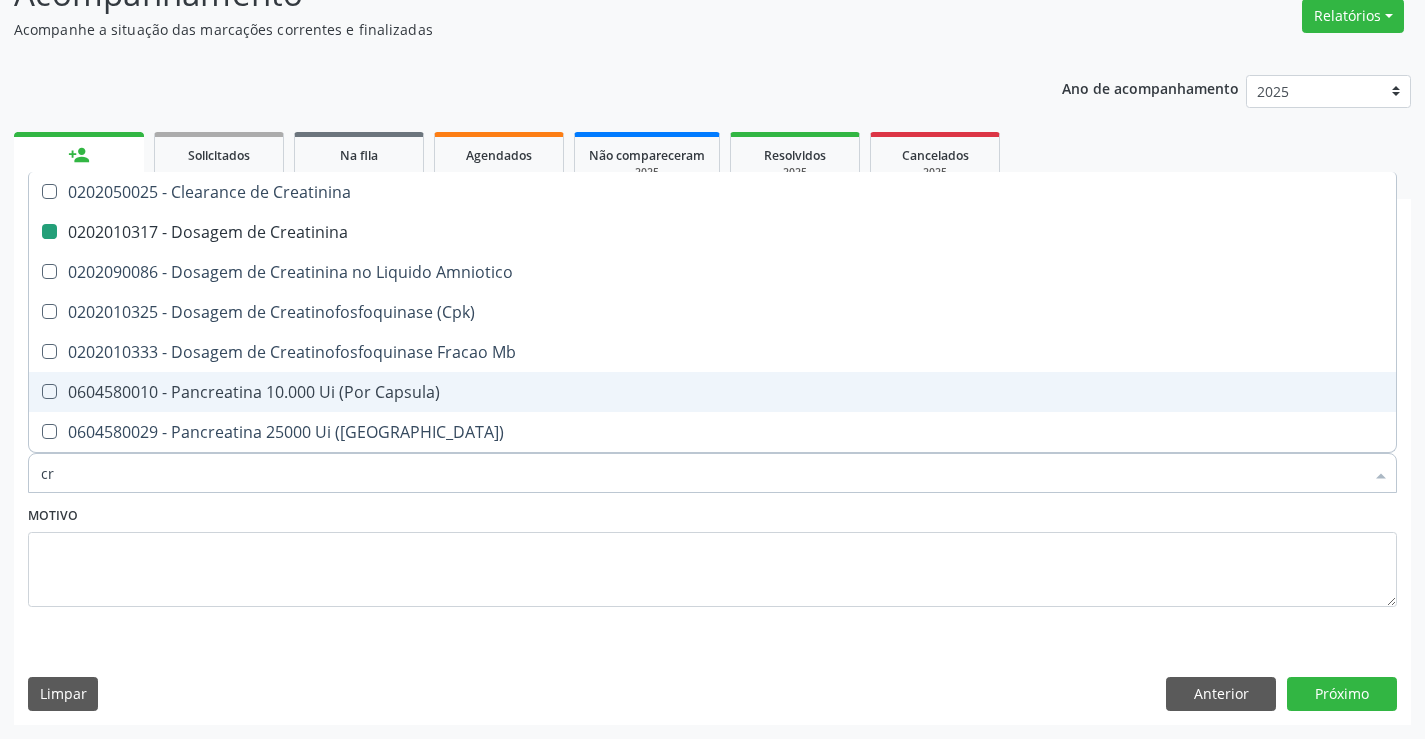 type on "c" 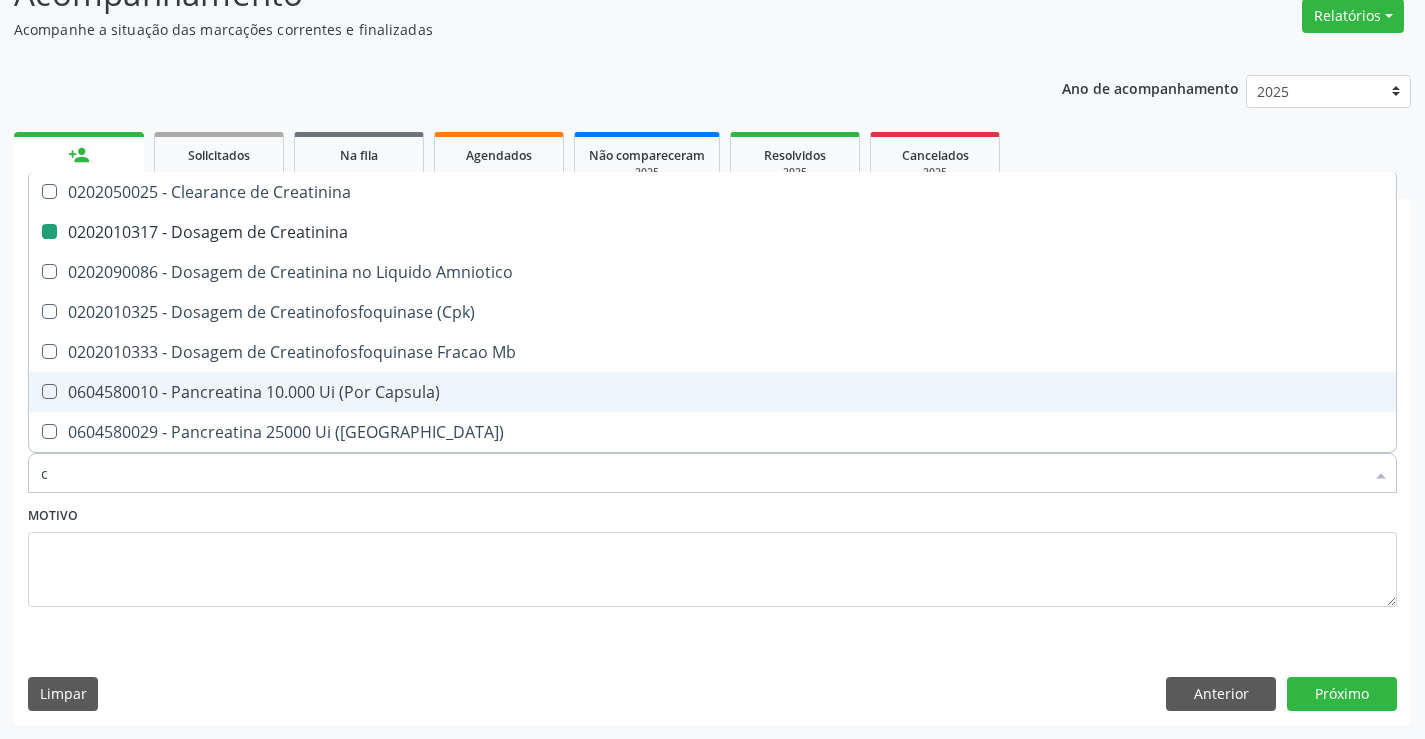 type 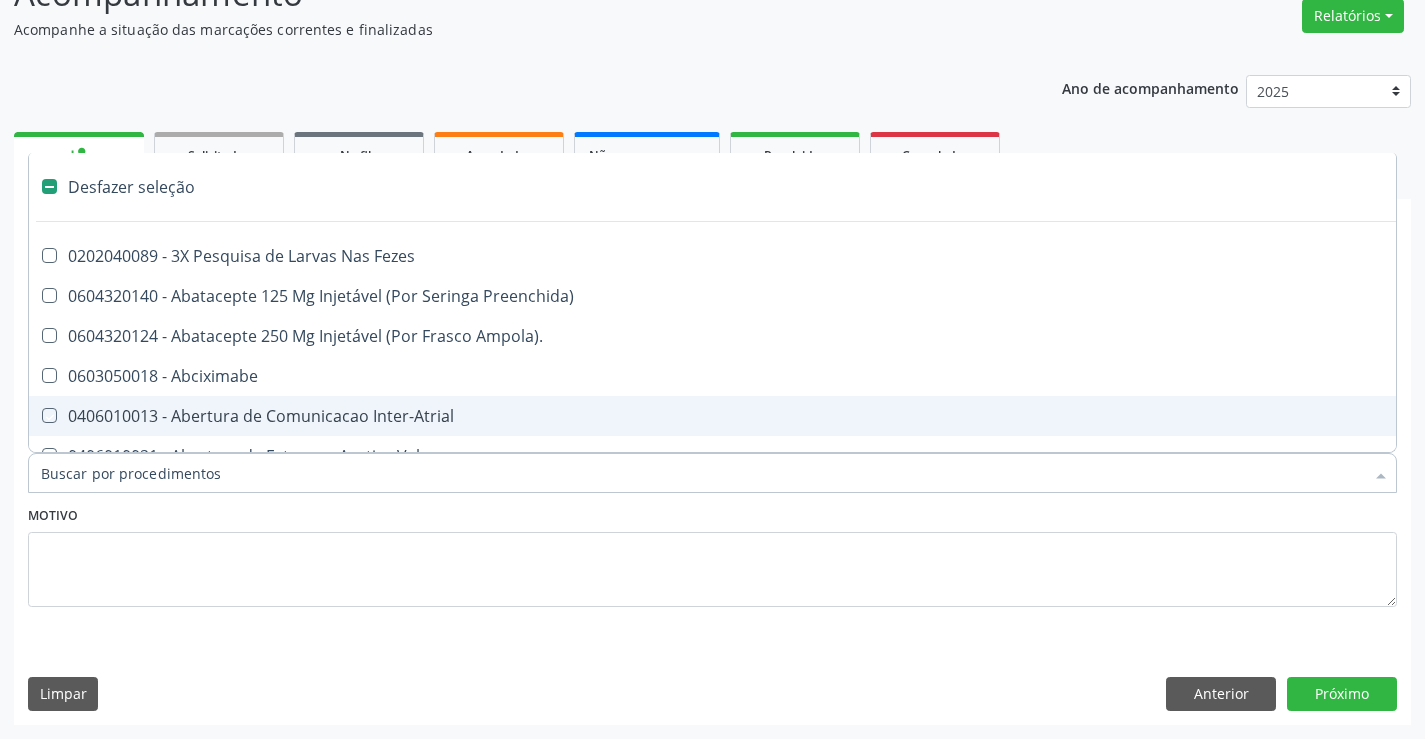 checkbox on "false" 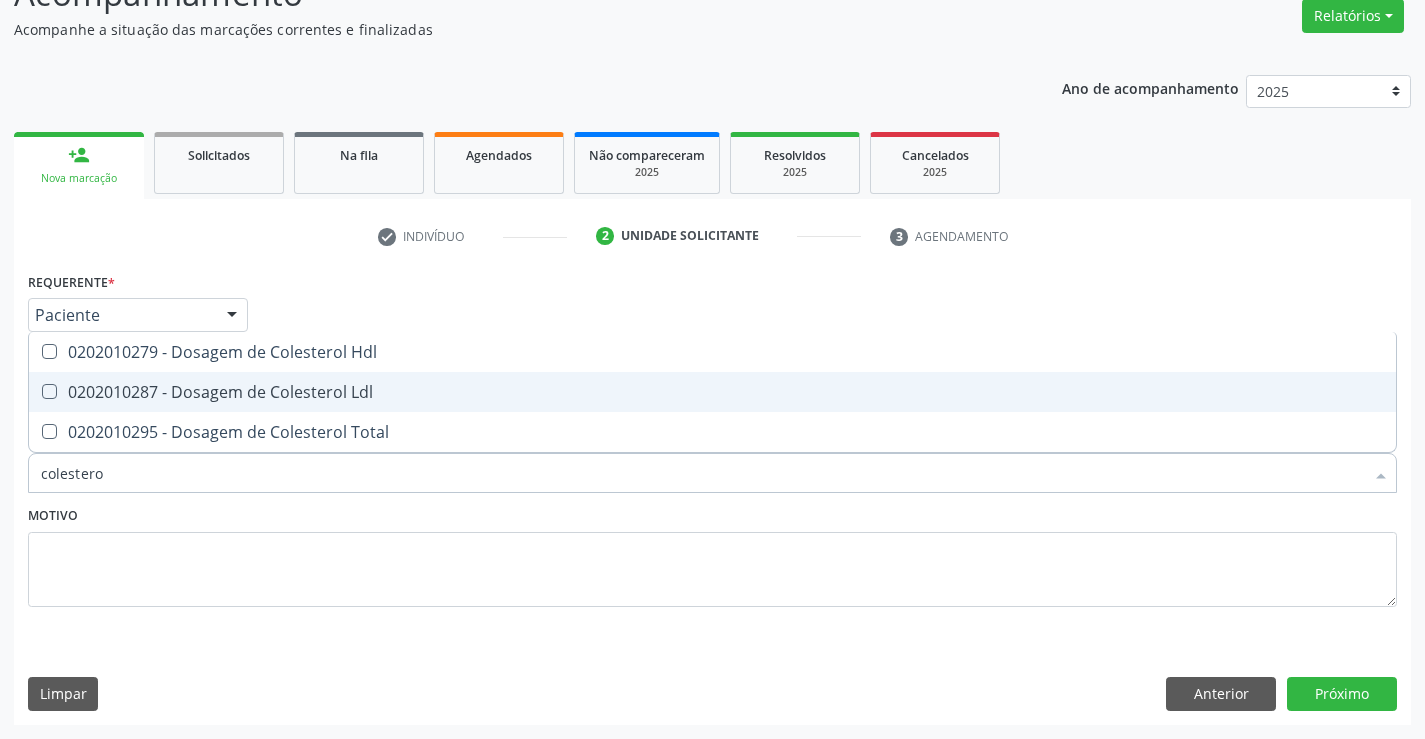 type on "colesterol" 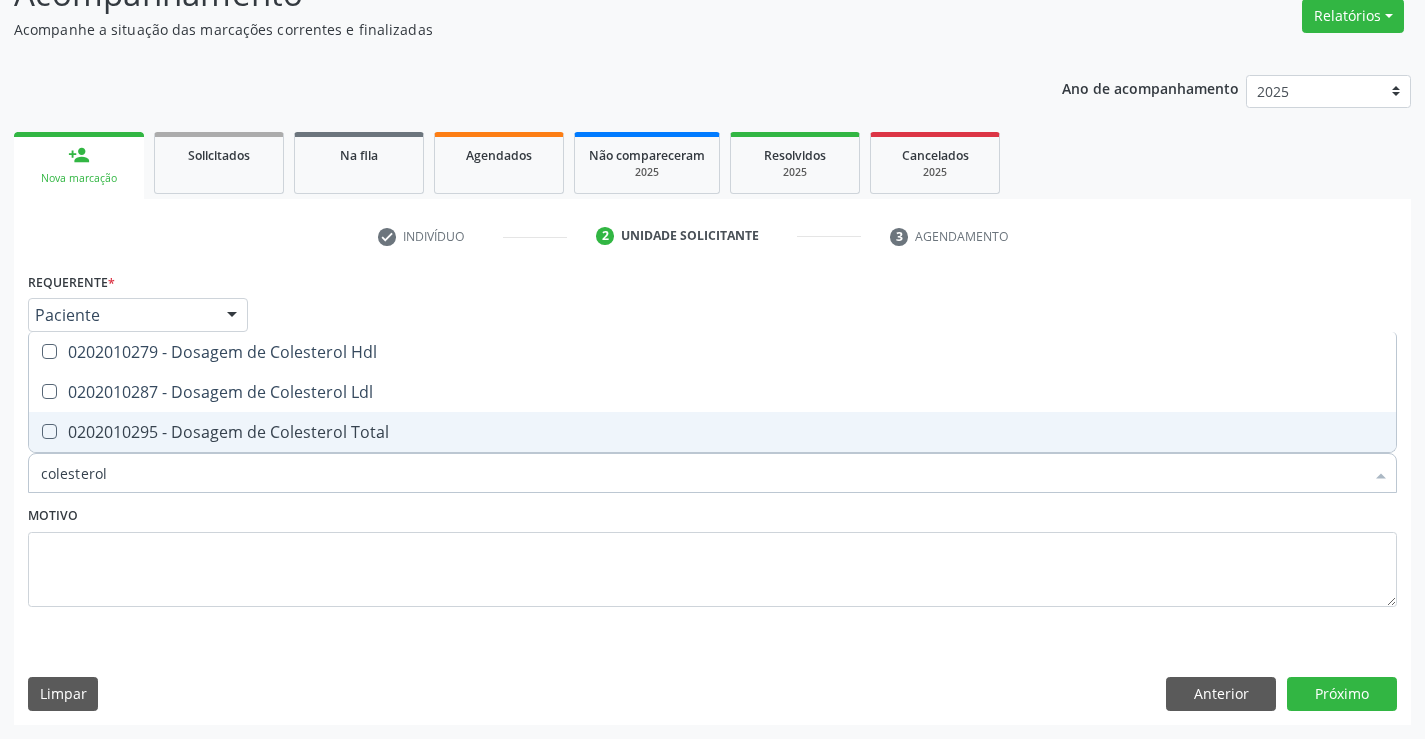 drag, startPoint x: 140, startPoint y: 438, endPoint x: 140, endPoint y: 419, distance: 19 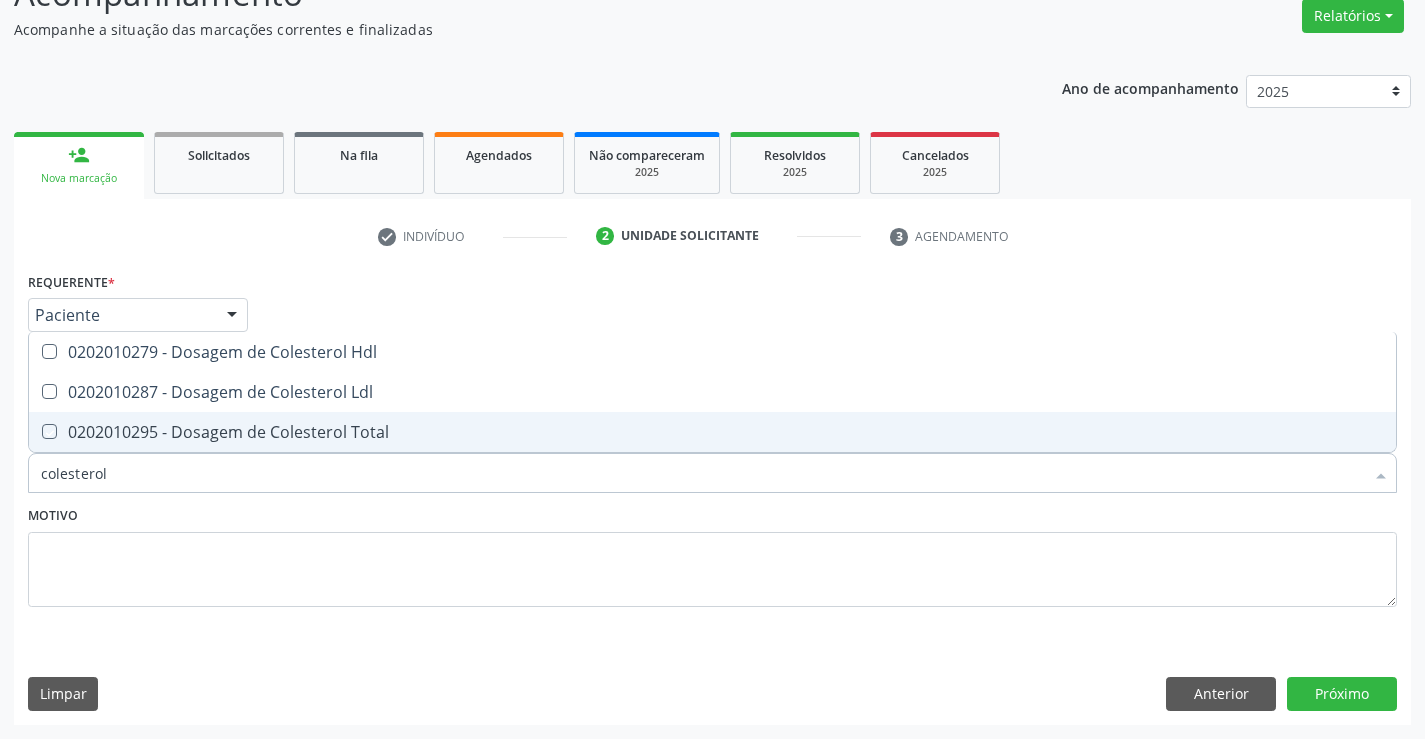 checkbox on "true" 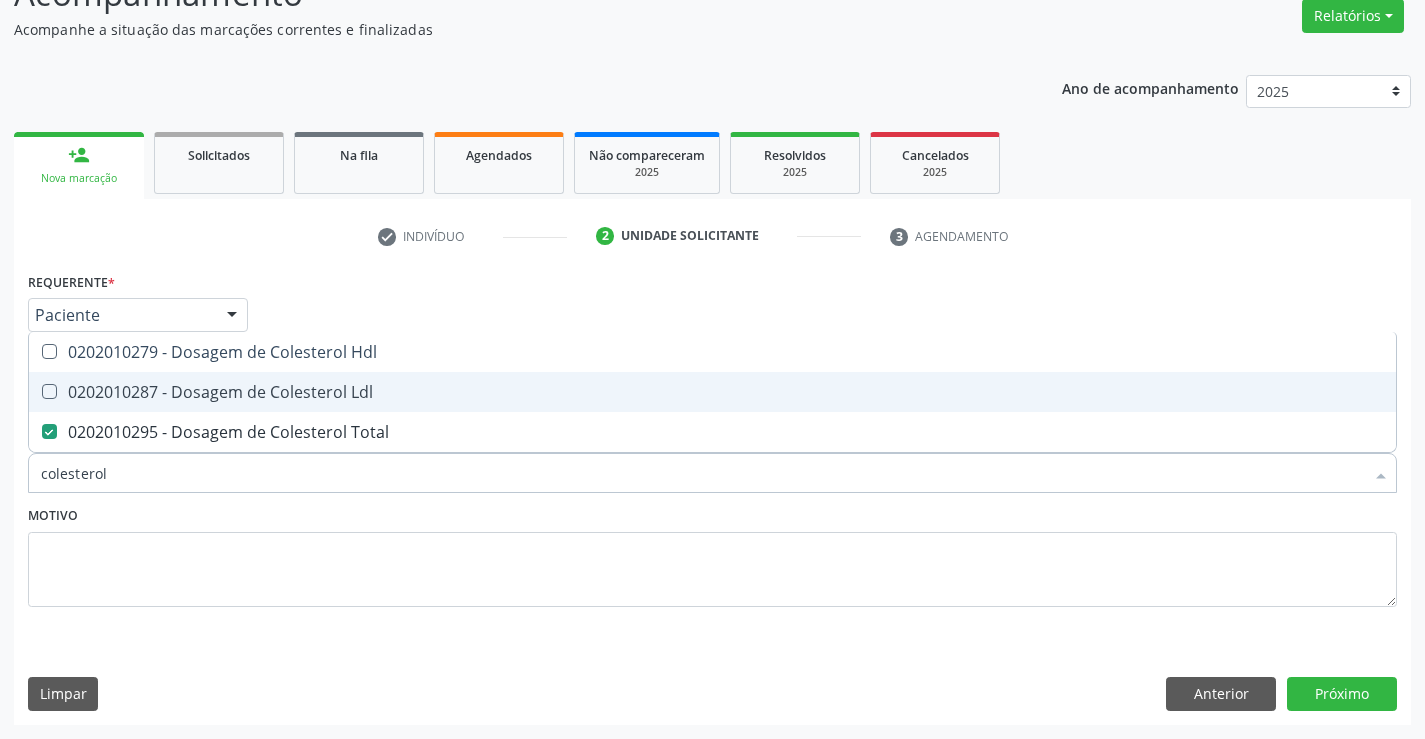drag, startPoint x: 140, startPoint y: 405, endPoint x: 140, endPoint y: 353, distance: 52 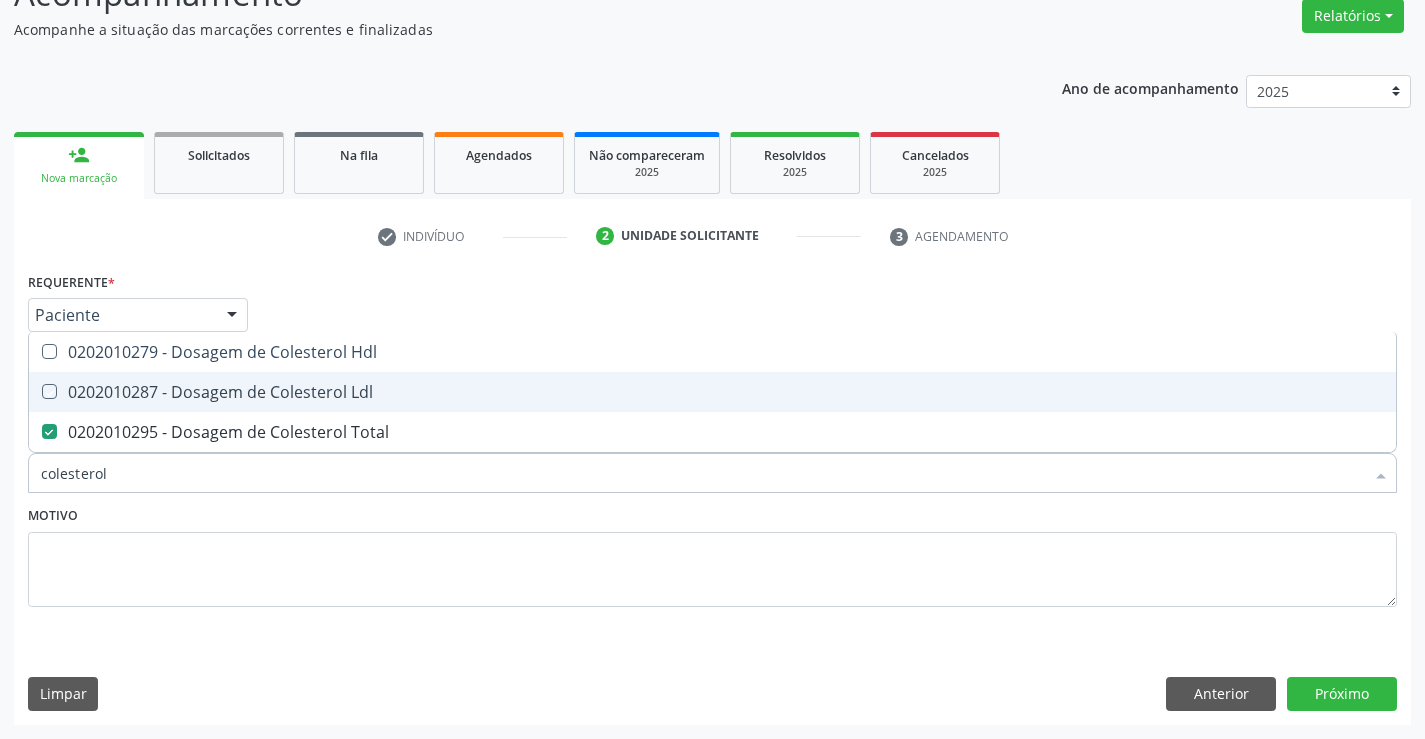 checkbox on "true" 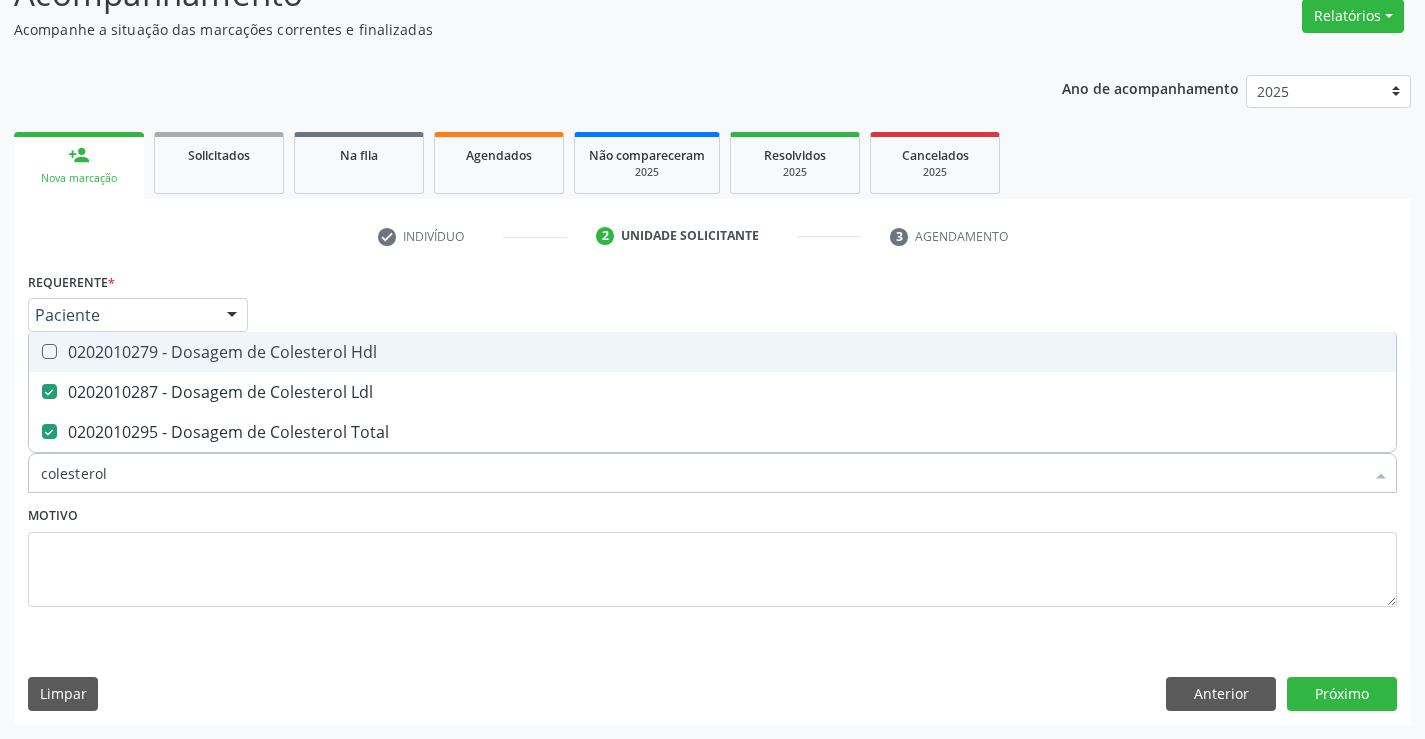 click on "0202010279 - Dosagem de Colesterol Hdl" at bounding box center [712, 352] 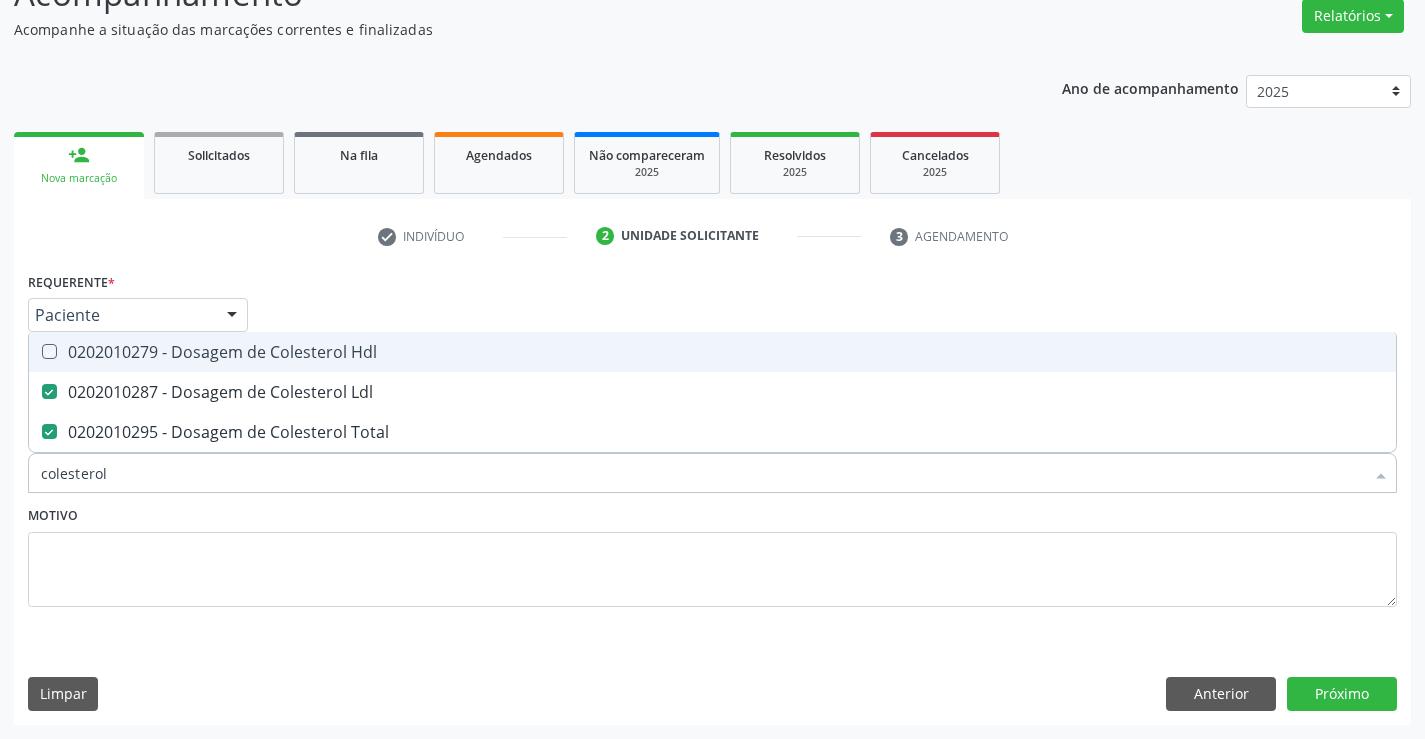 checkbox on "true" 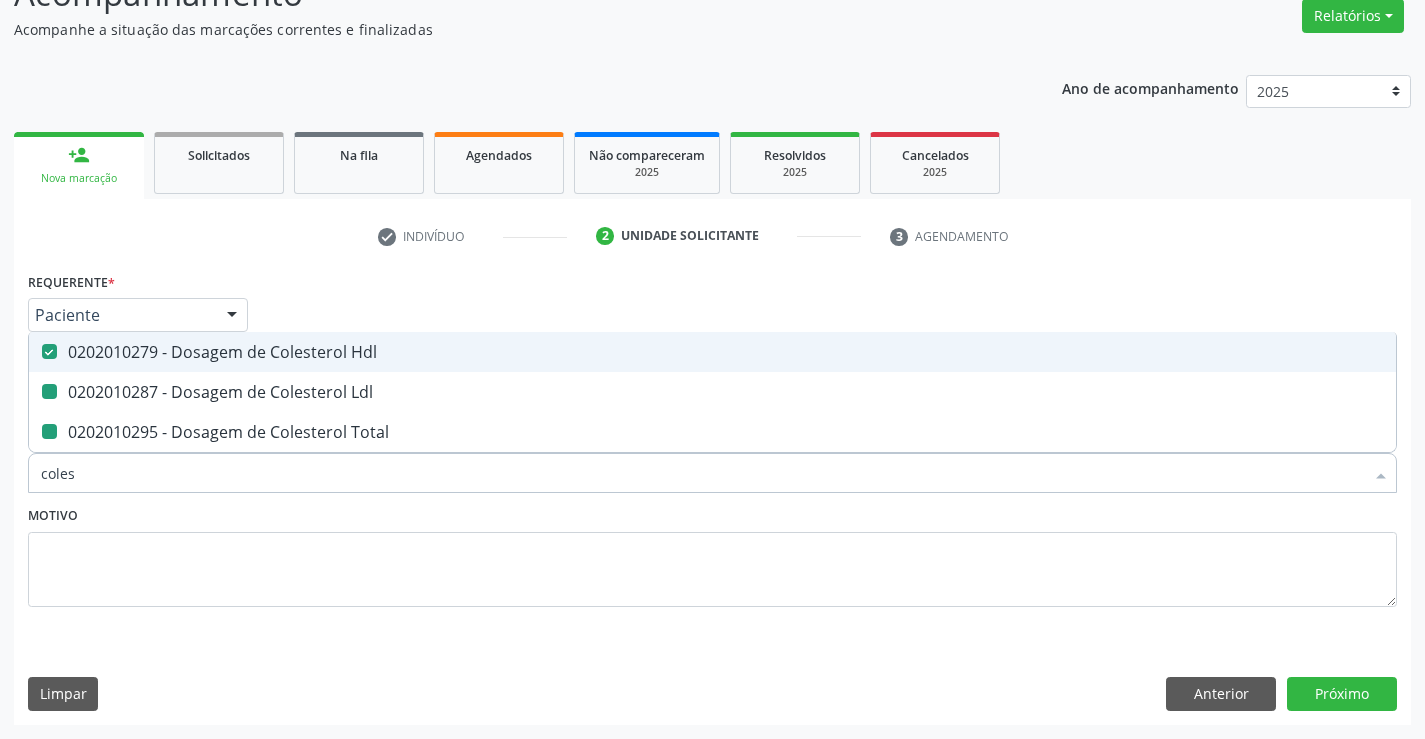 type on "cole" 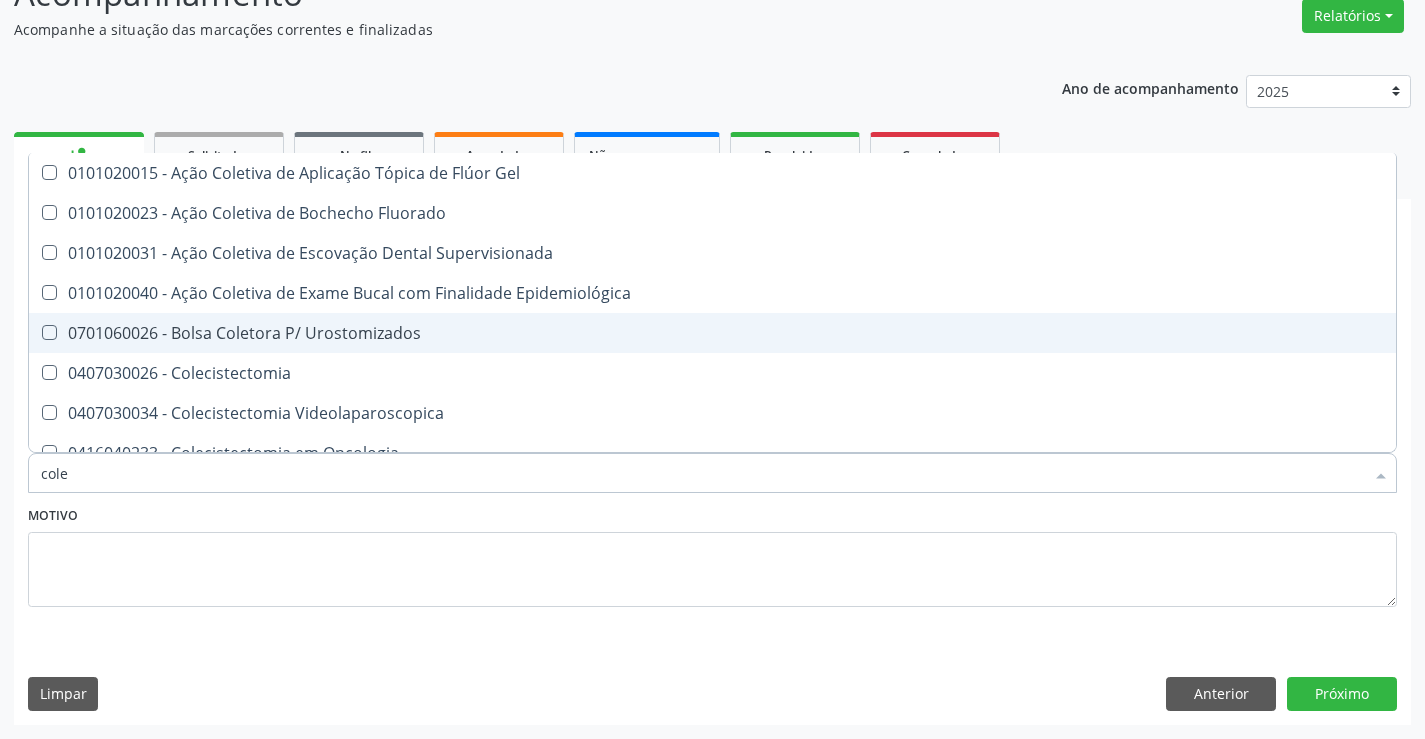 type on "col" 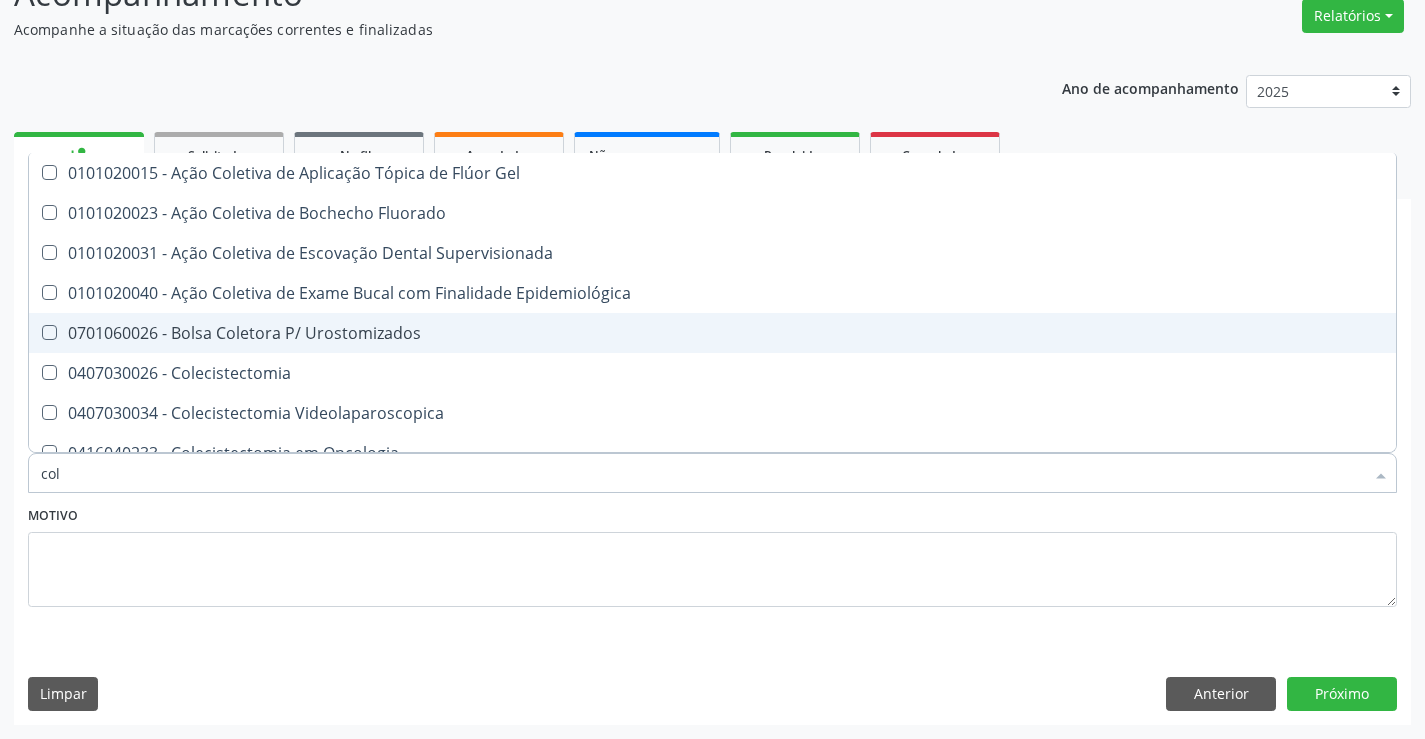 checkbox on "false" 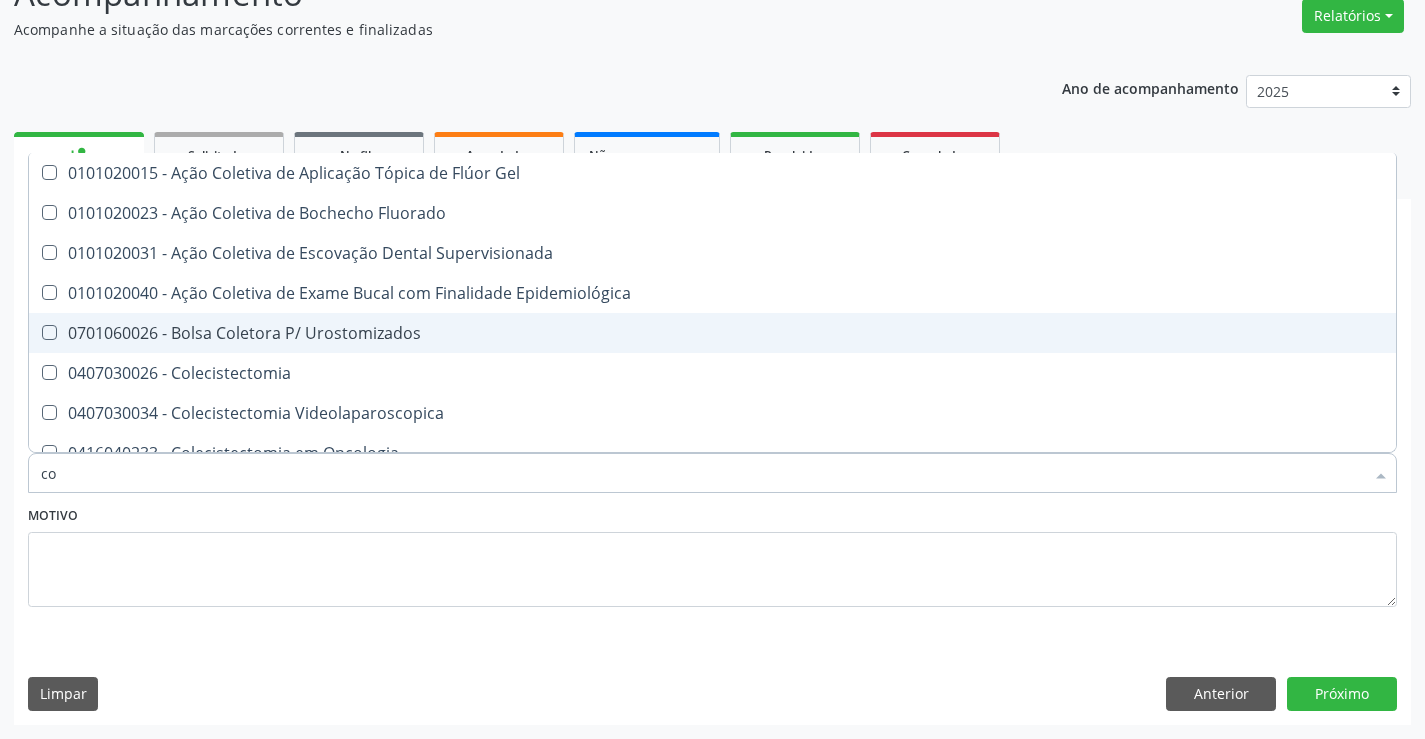 type on "c" 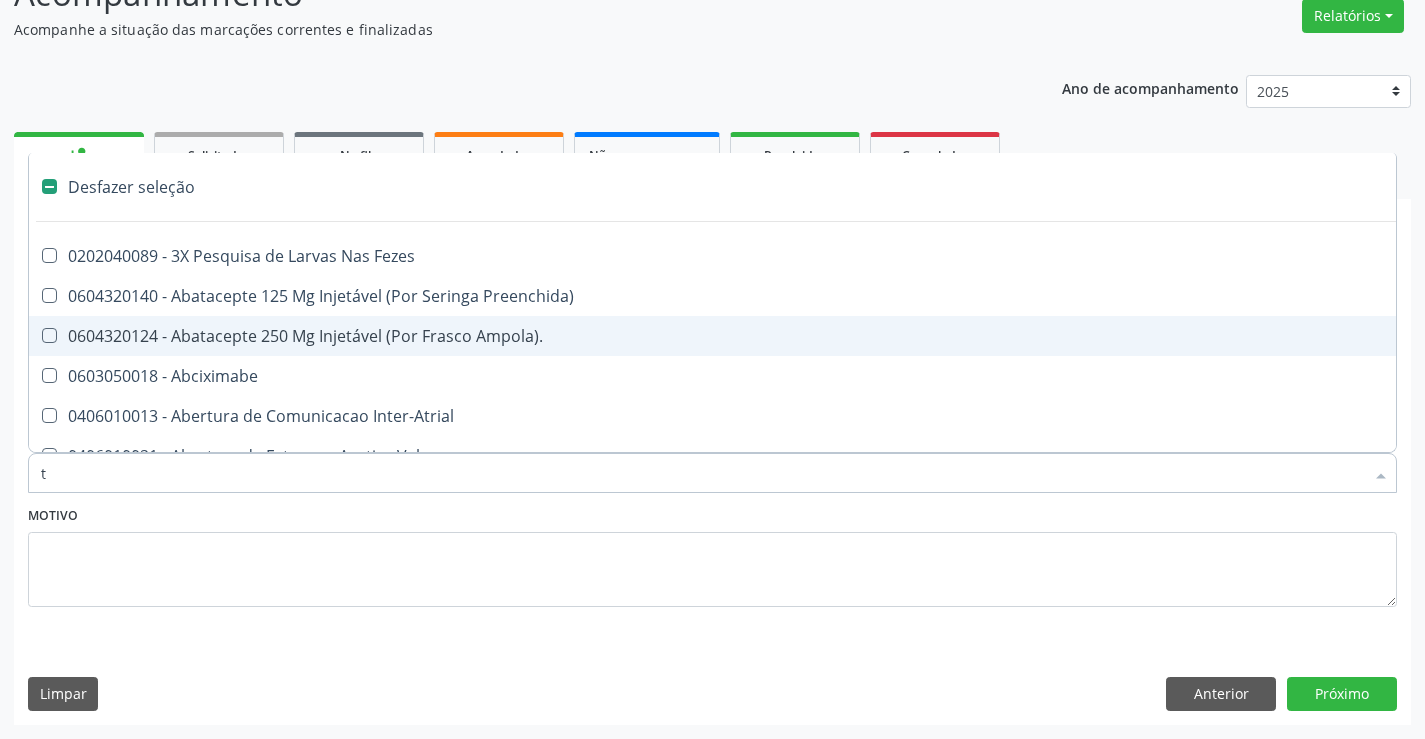 type on "tg" 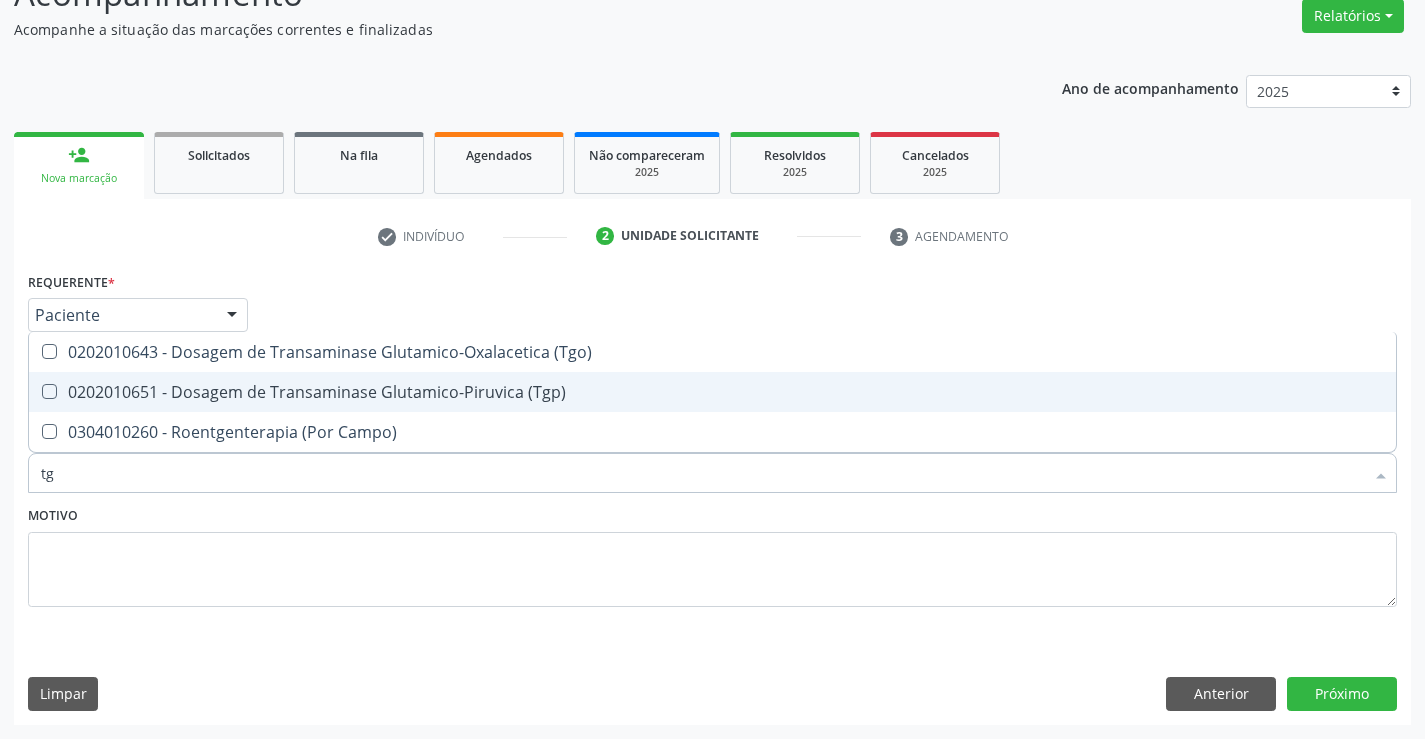 drag, startPoint x: 196, startPoint y: 381, endPoint x: 195, endPoint y: 356, distance: 25.019993 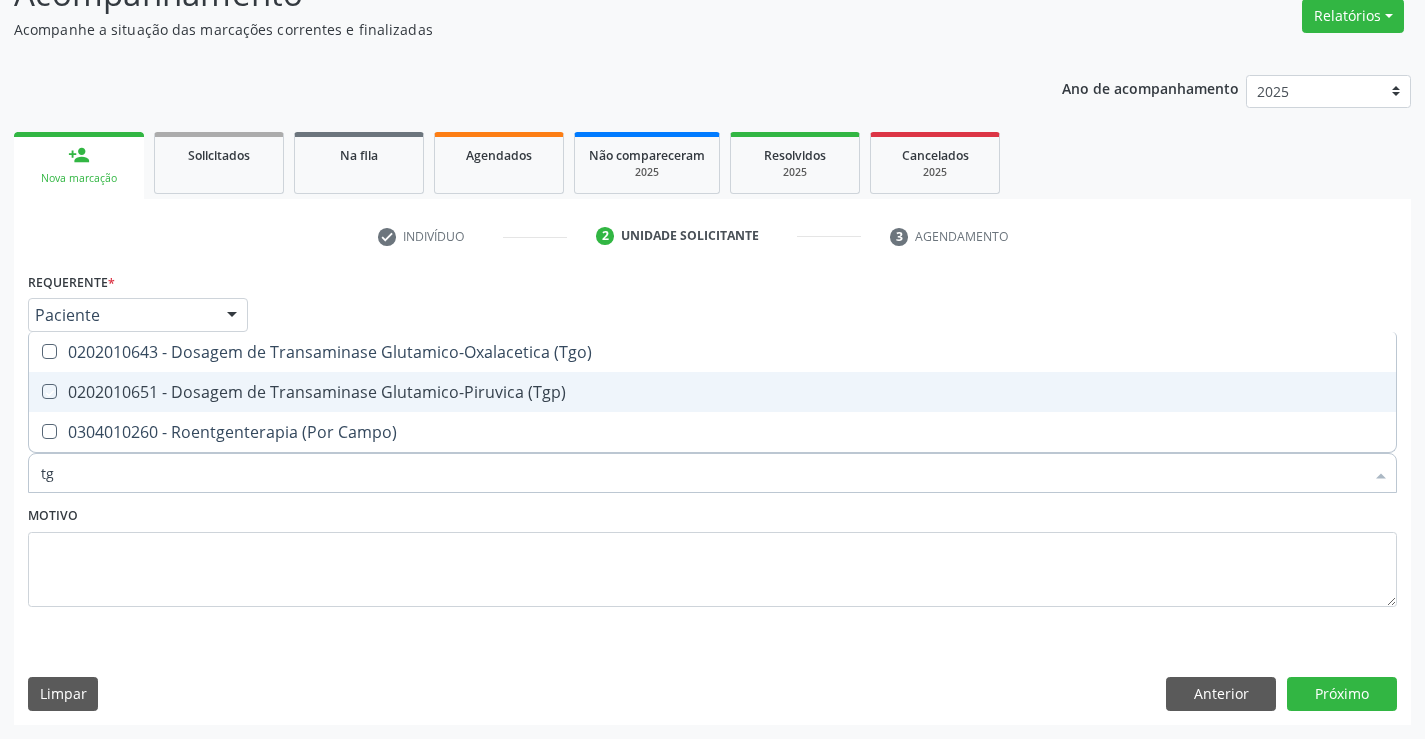 checkbox on "true" 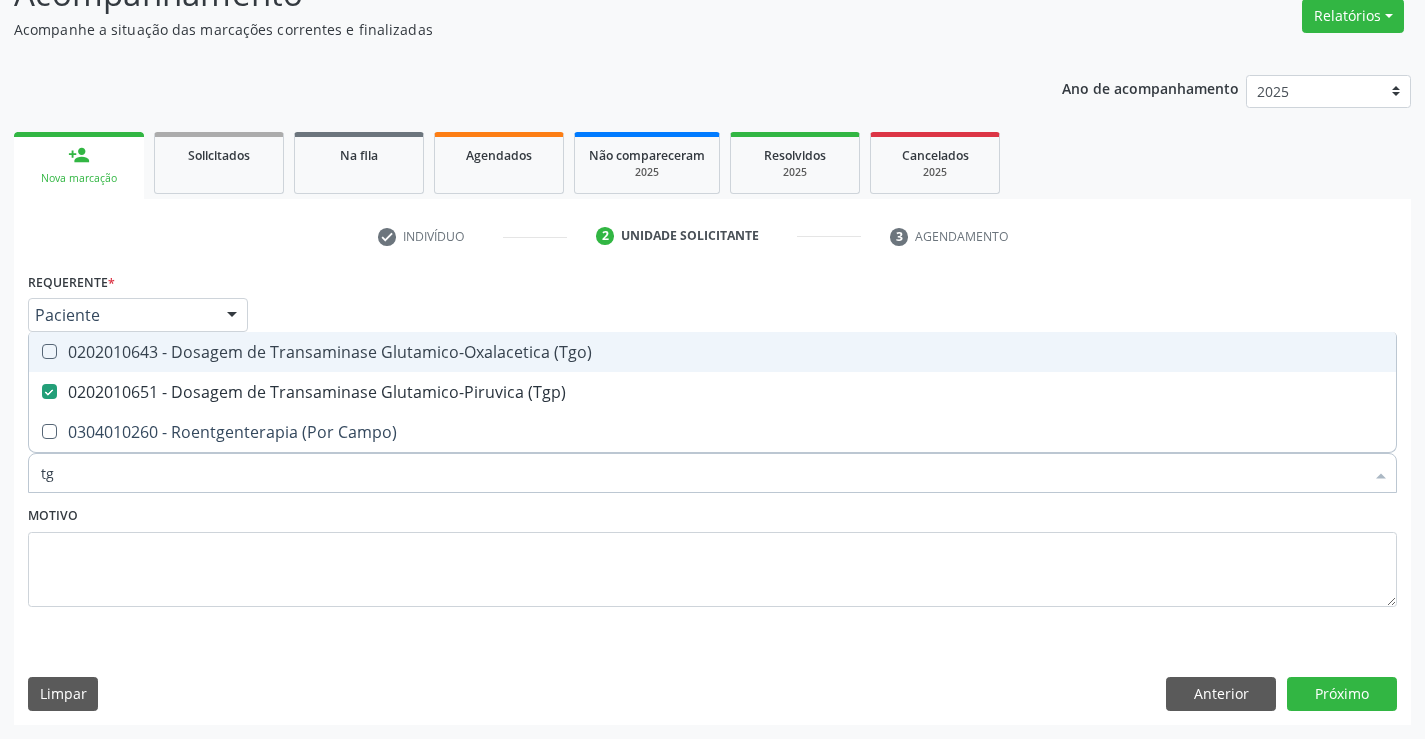 click on "0202010643 - Dosagem de Transaminase Glutamico-Oxalacetica (Tgo)" at bounding box center [712, 352] 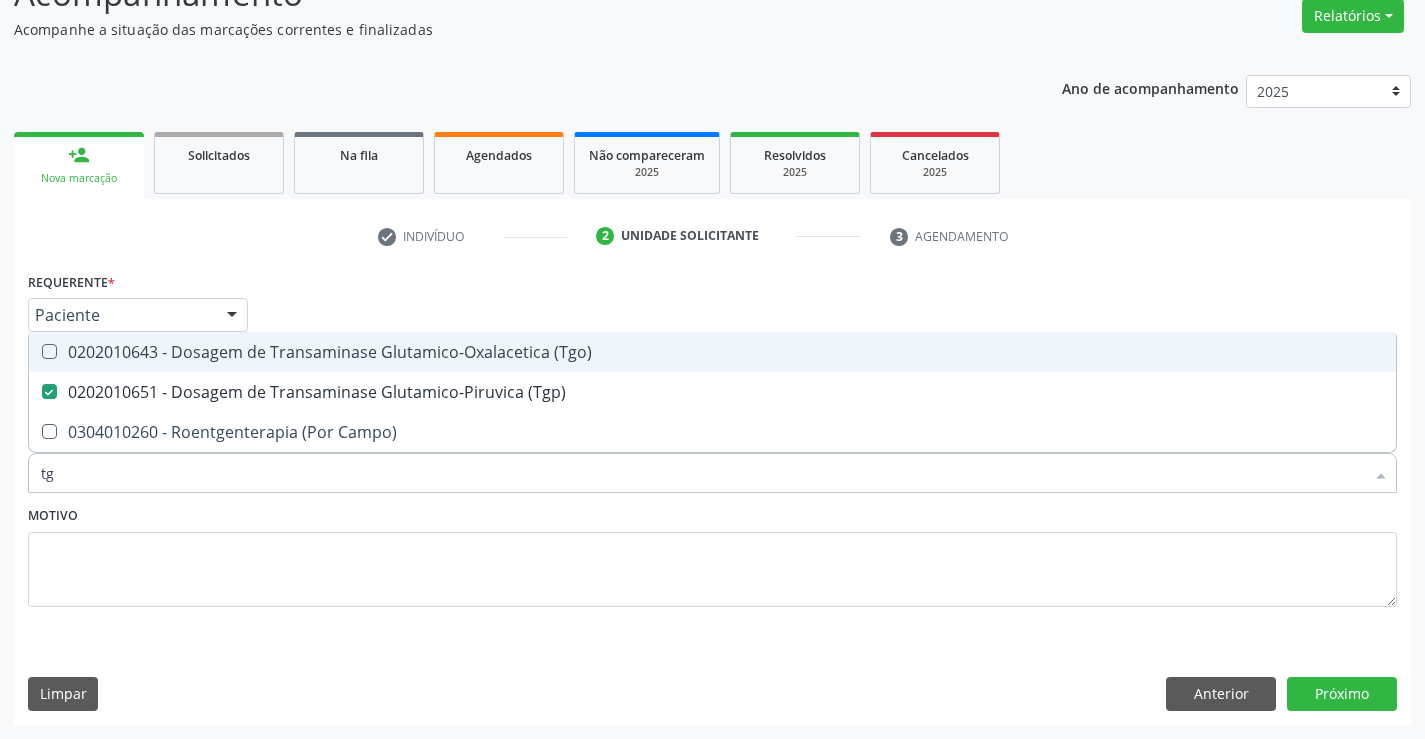 checkbox on "true" 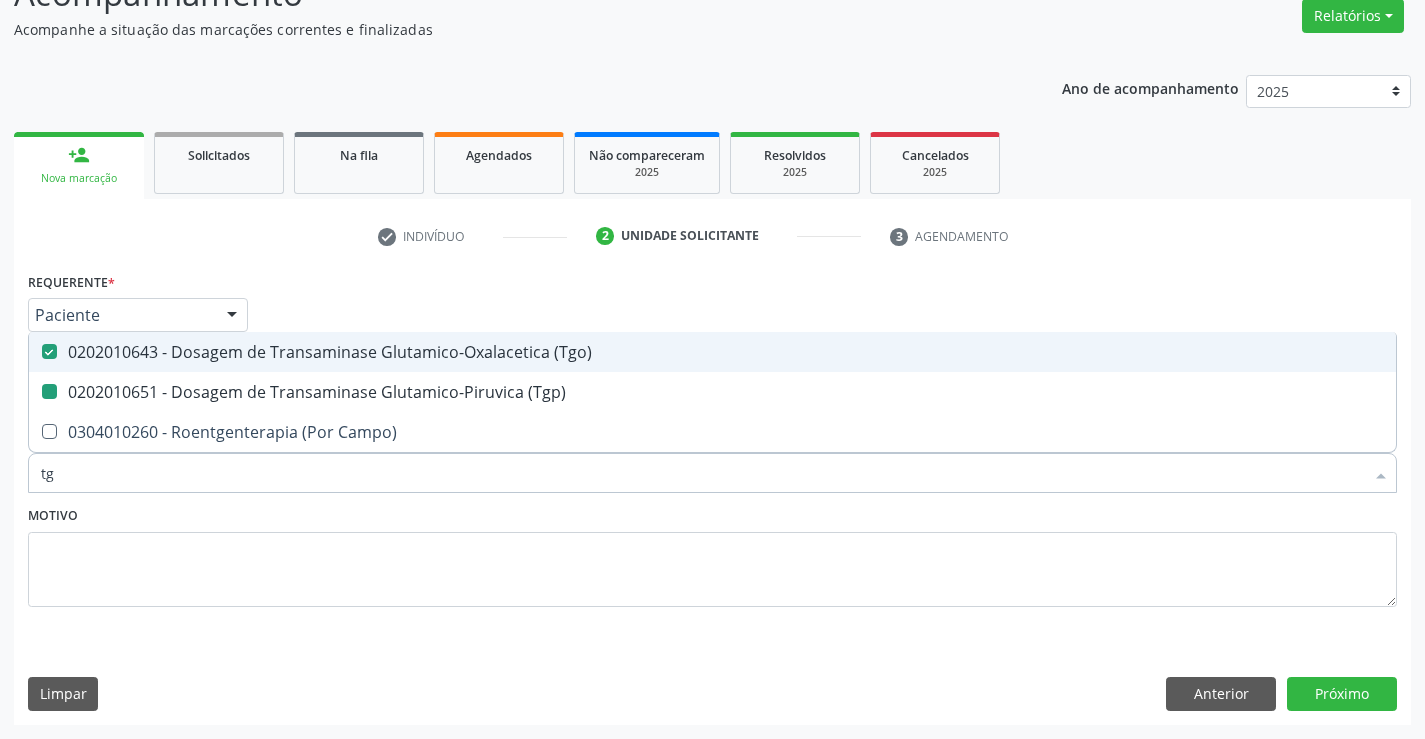 type on "t" 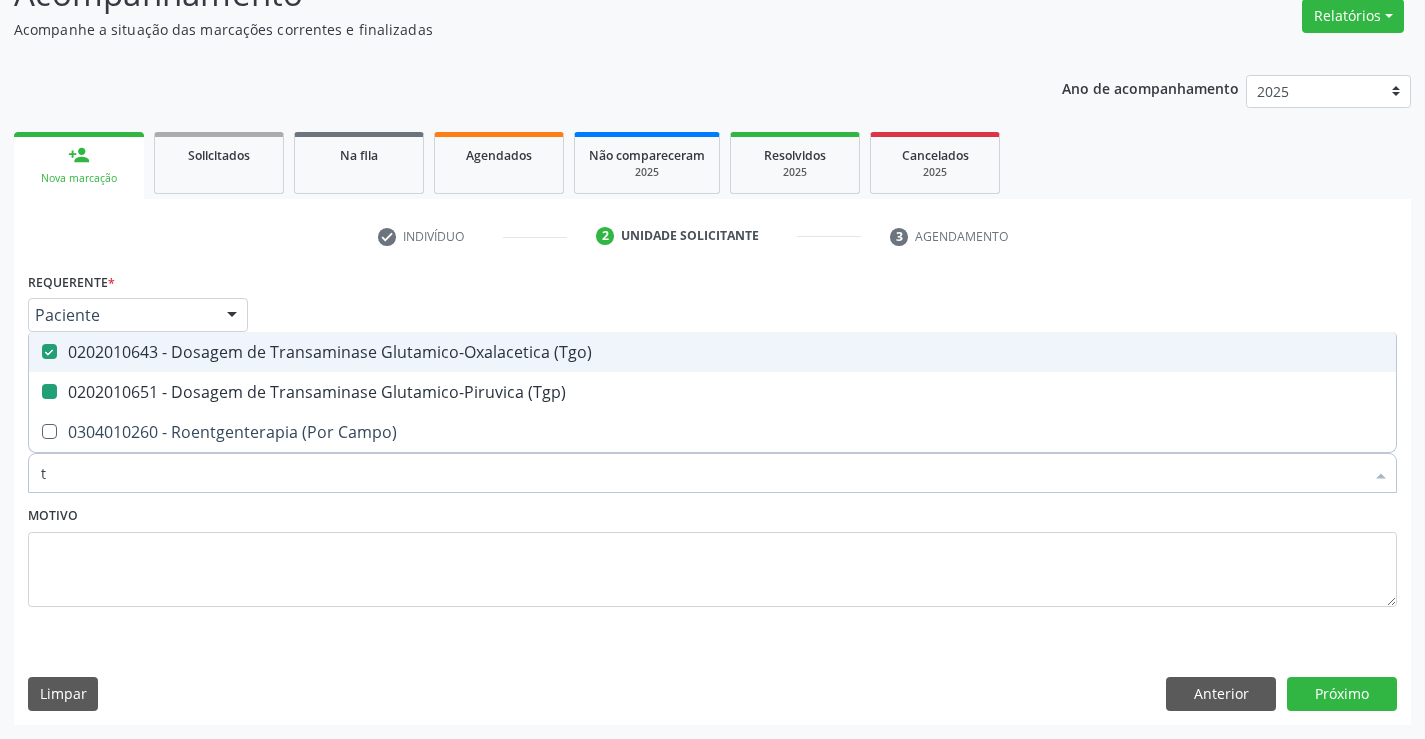 type 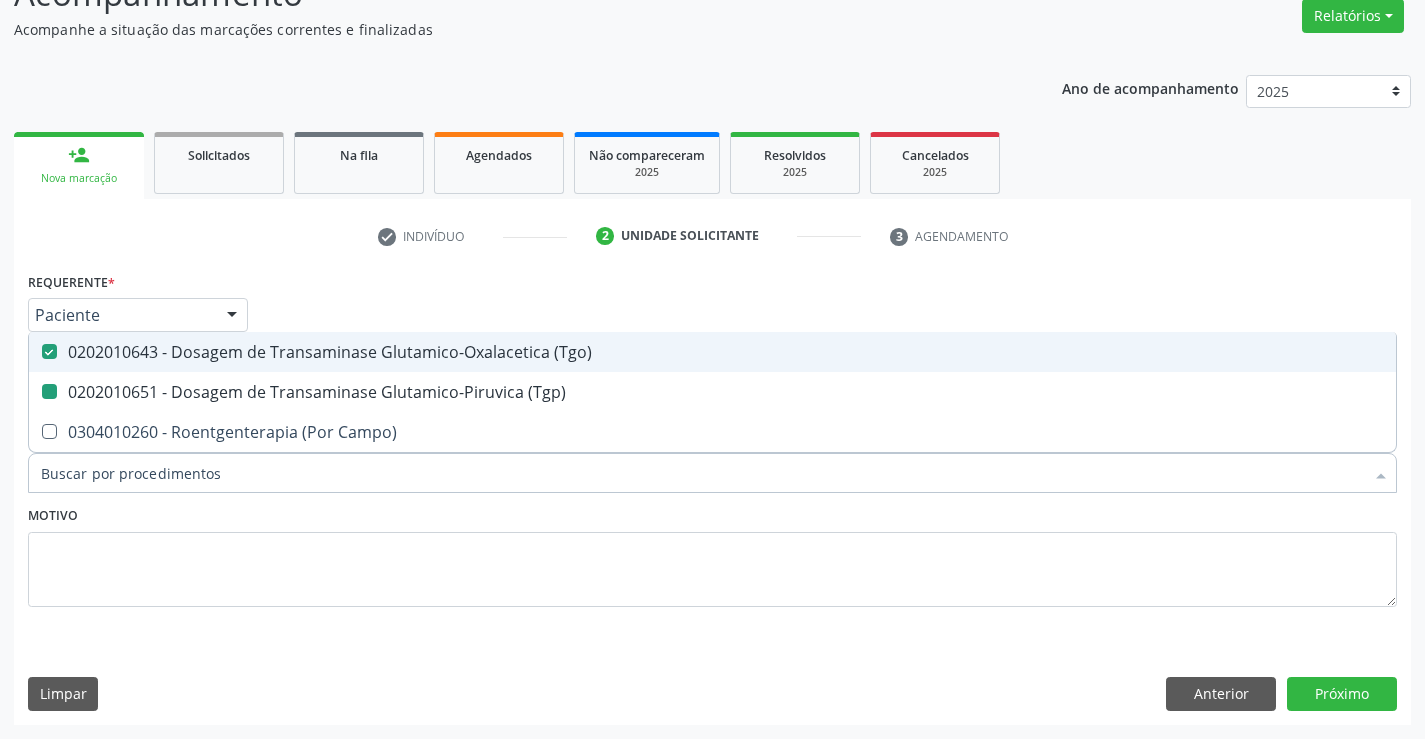 checkbox on "false" 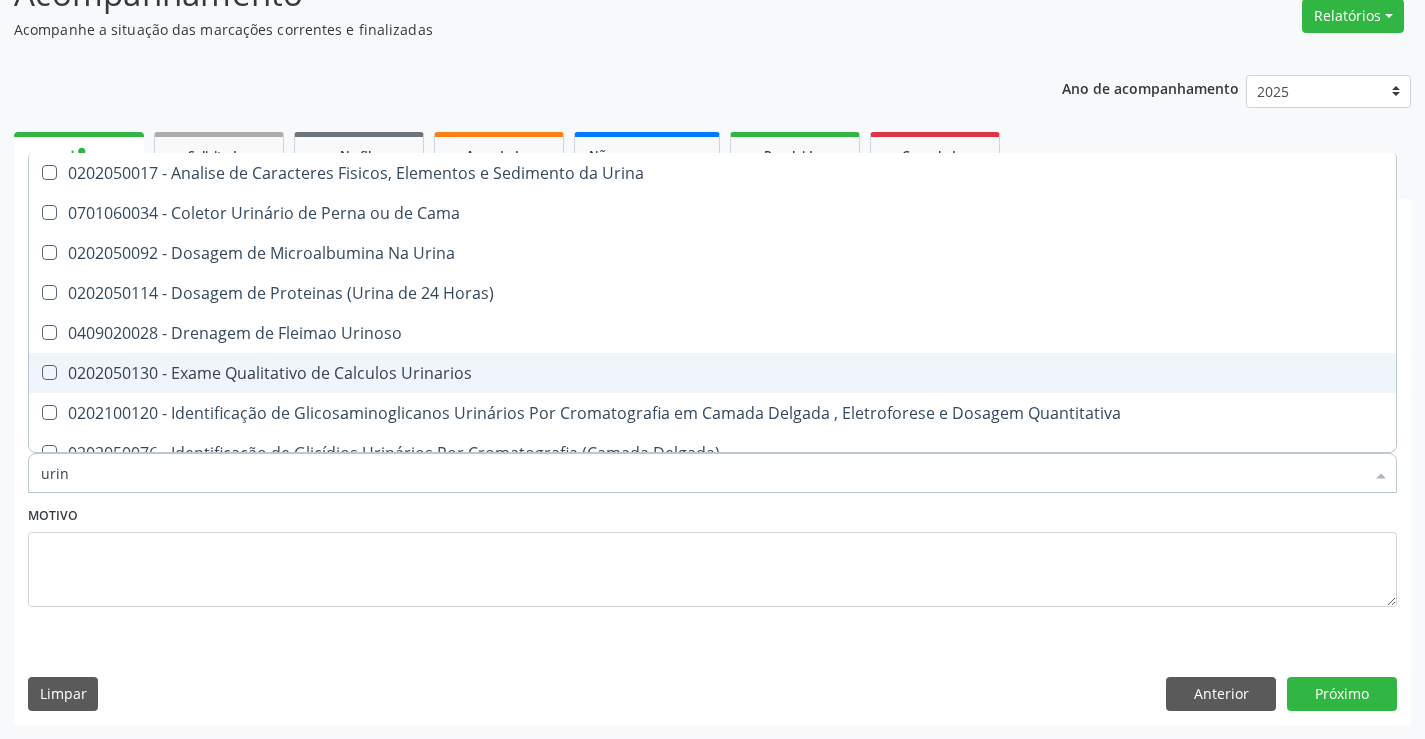 type on "urina" 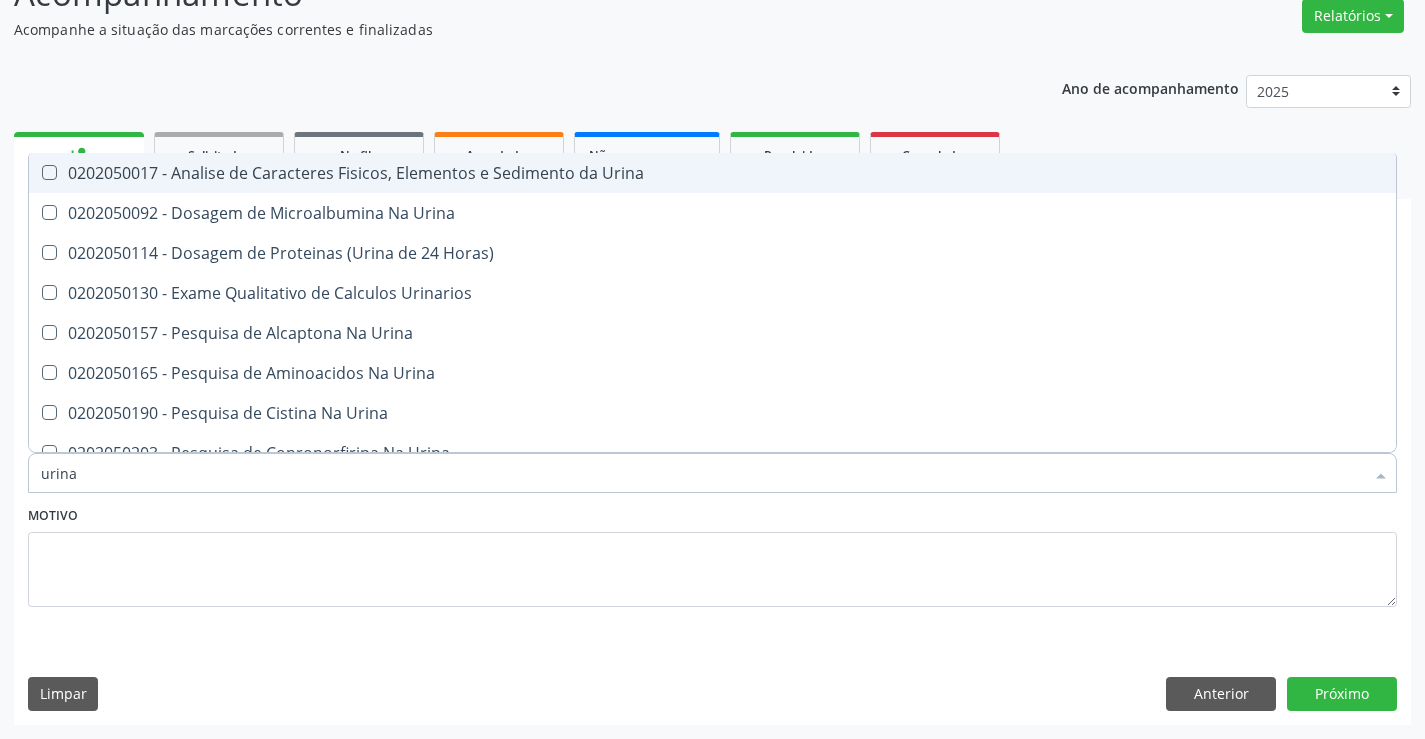 click on "0202050017 - Analise de Caracteres Fisicos, Elementos e Sedimento da Urina" at bounding box center [712, 173] 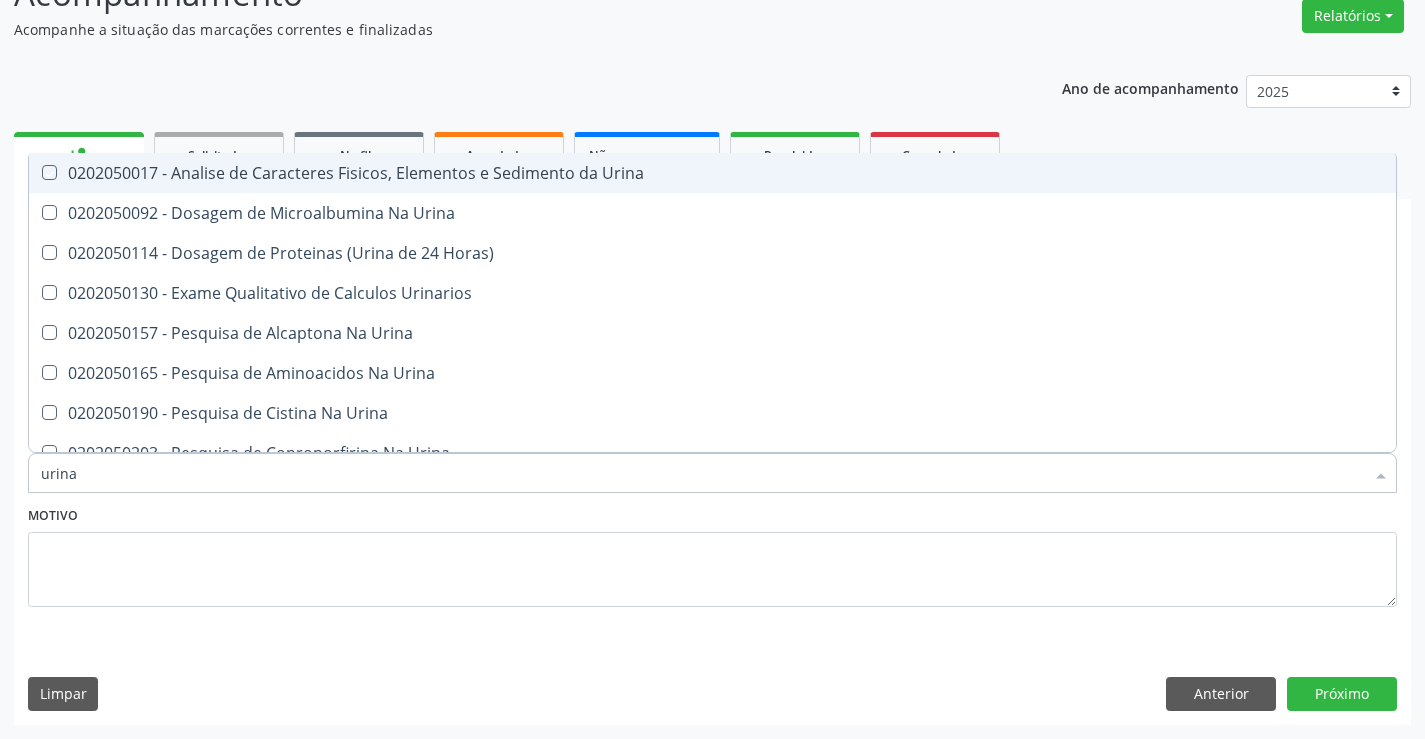 checkbox on "true" 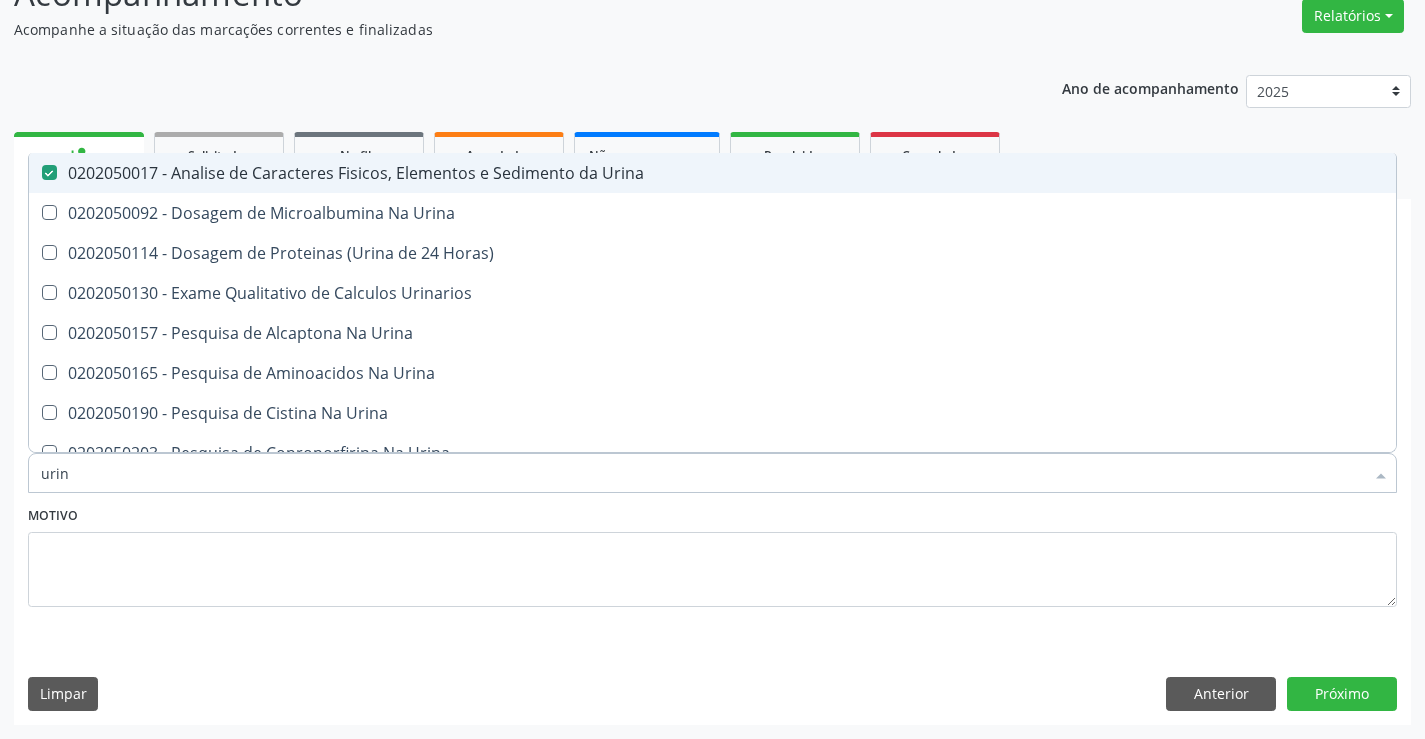 type on "uri" 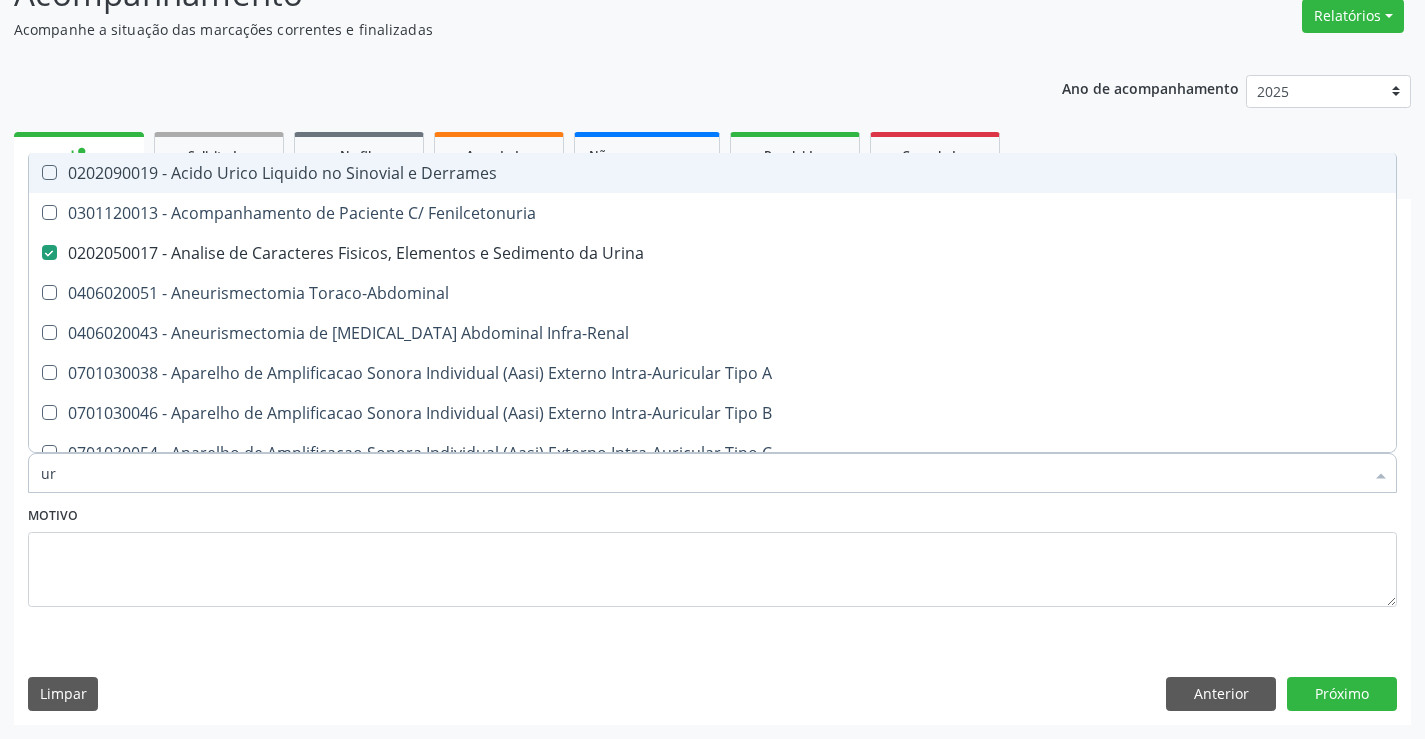 type on "u" 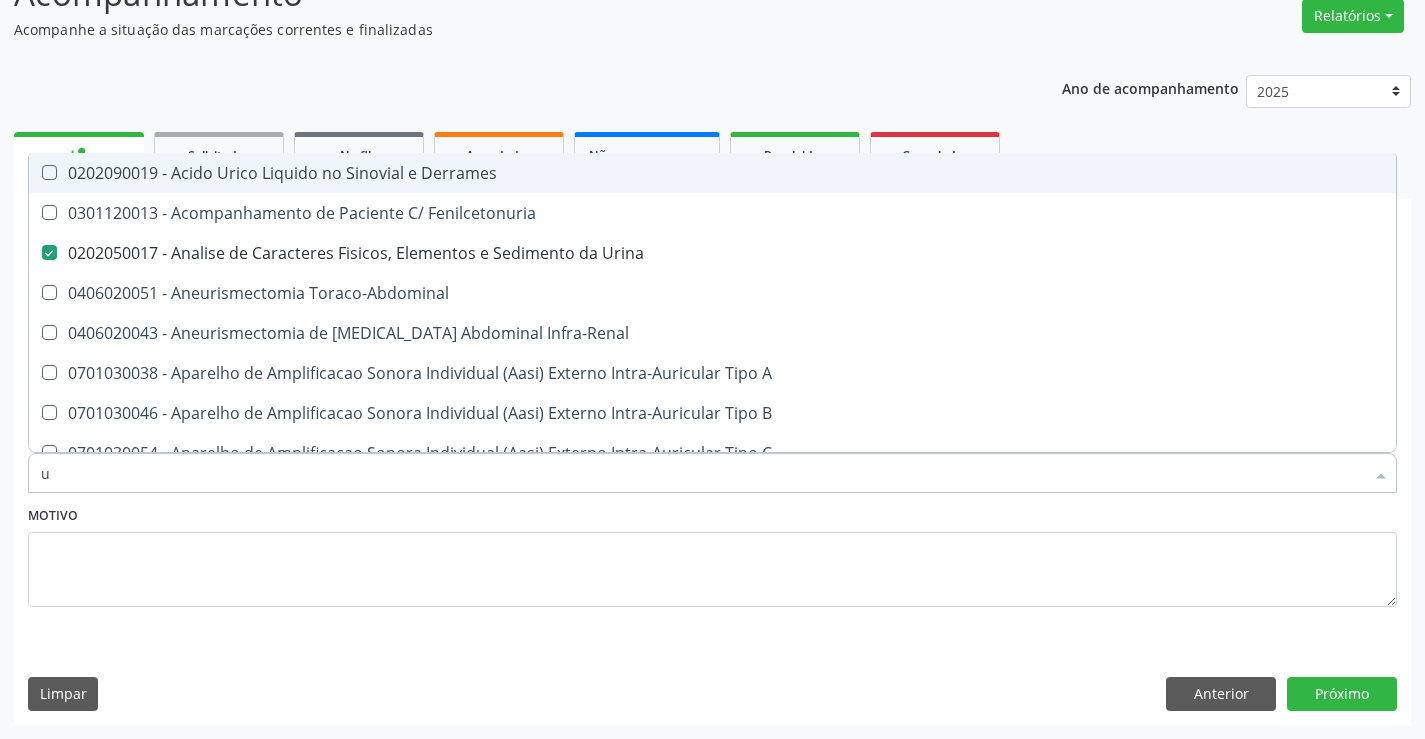 type 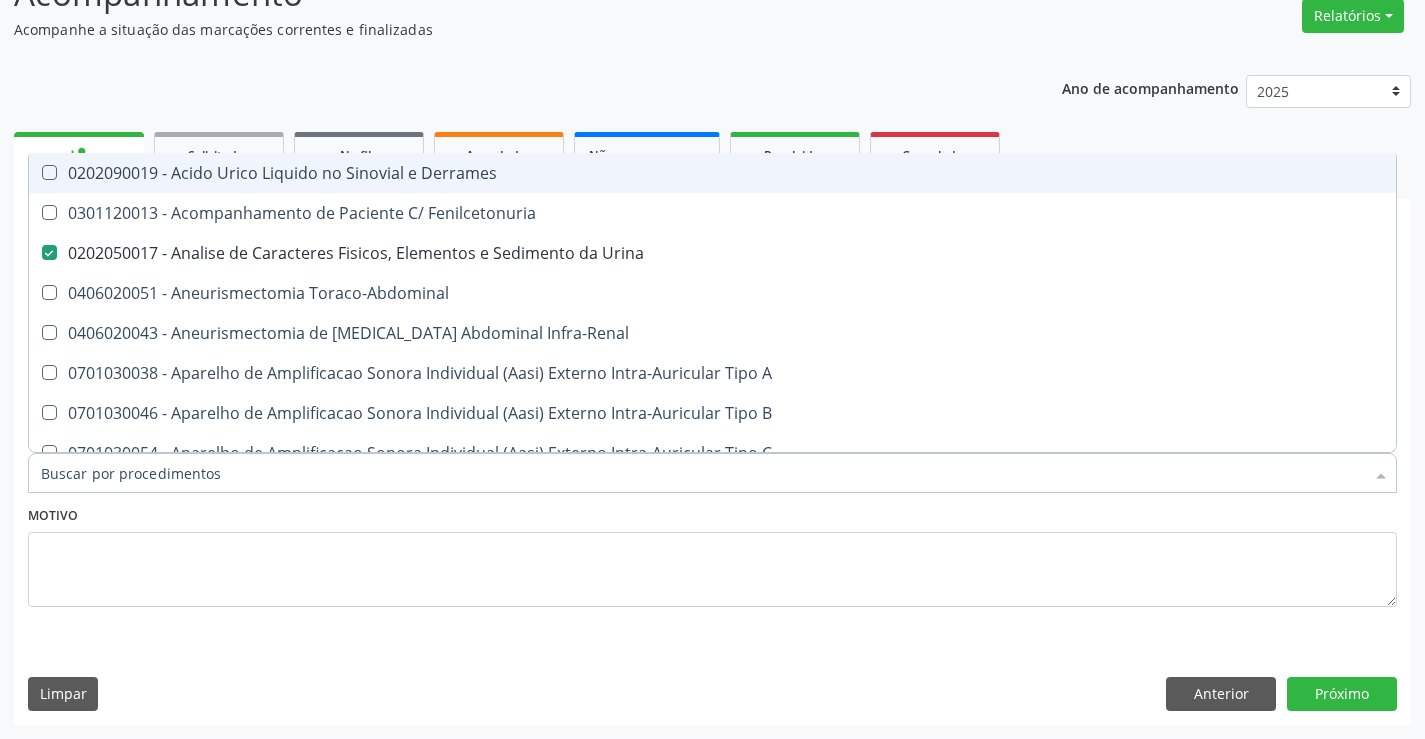 checkbox on "false" 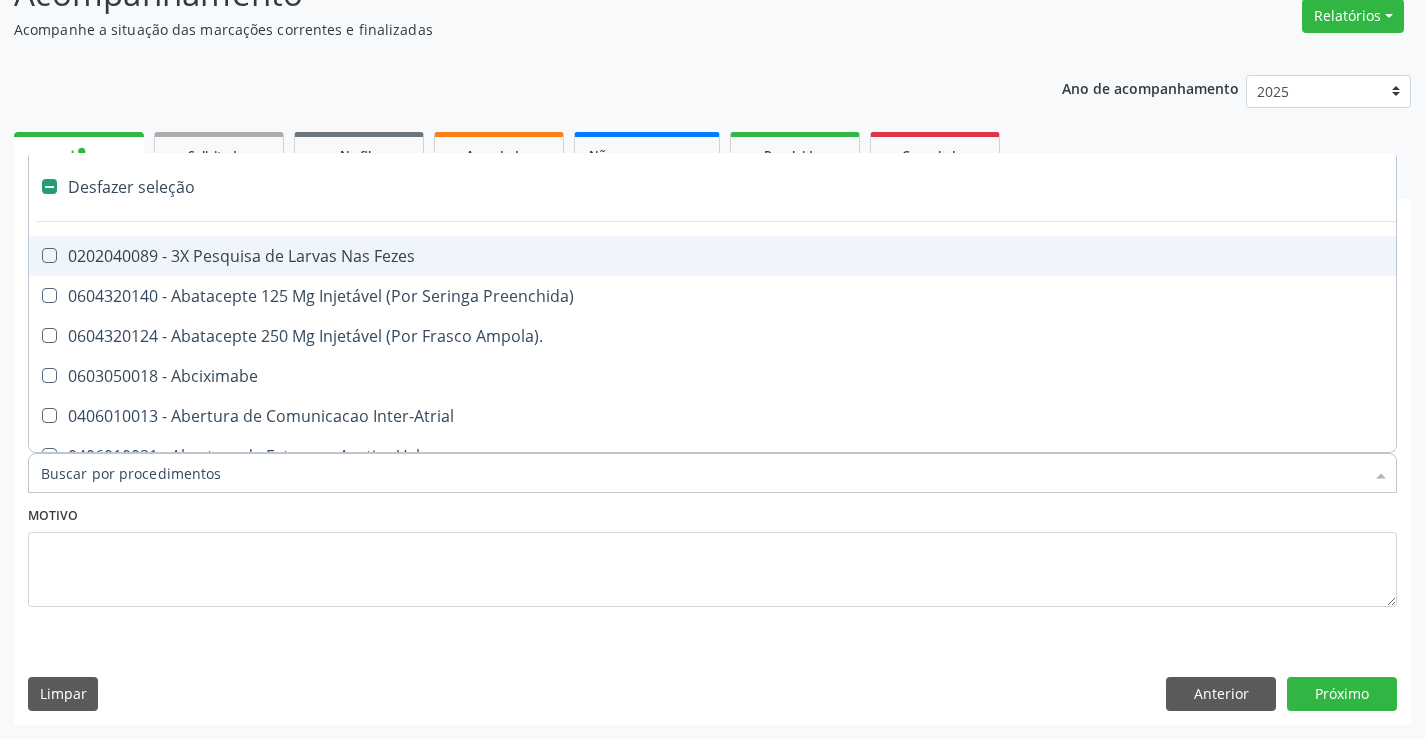 type on "f" 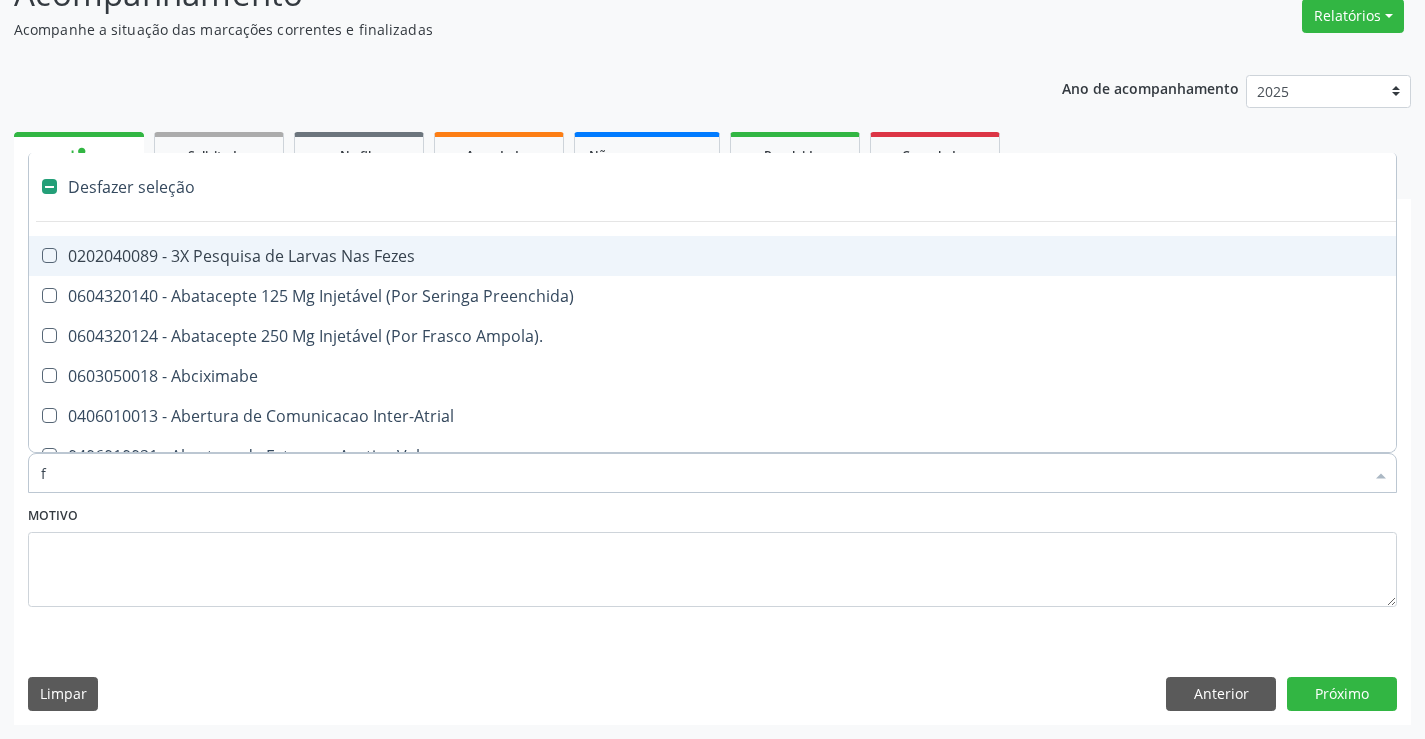 checkbox on "true" 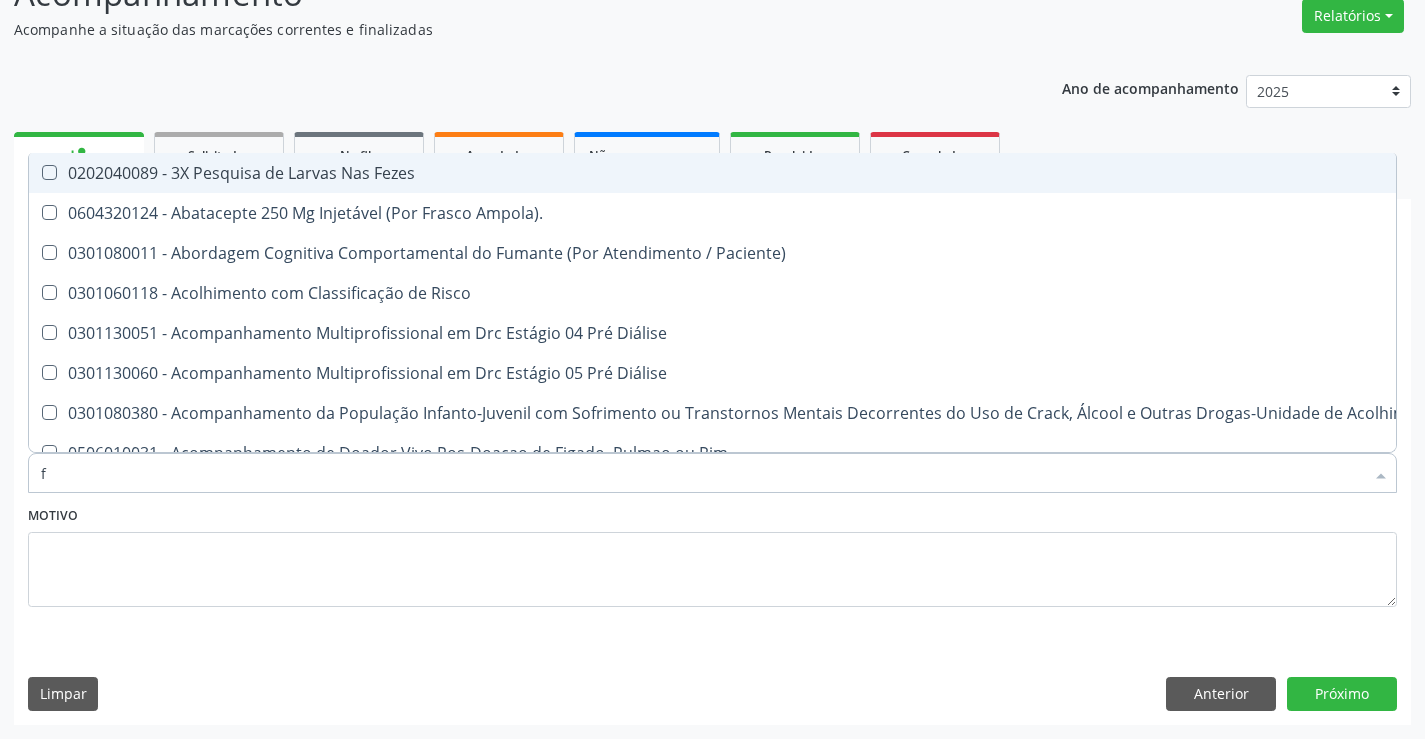 type on "fe" 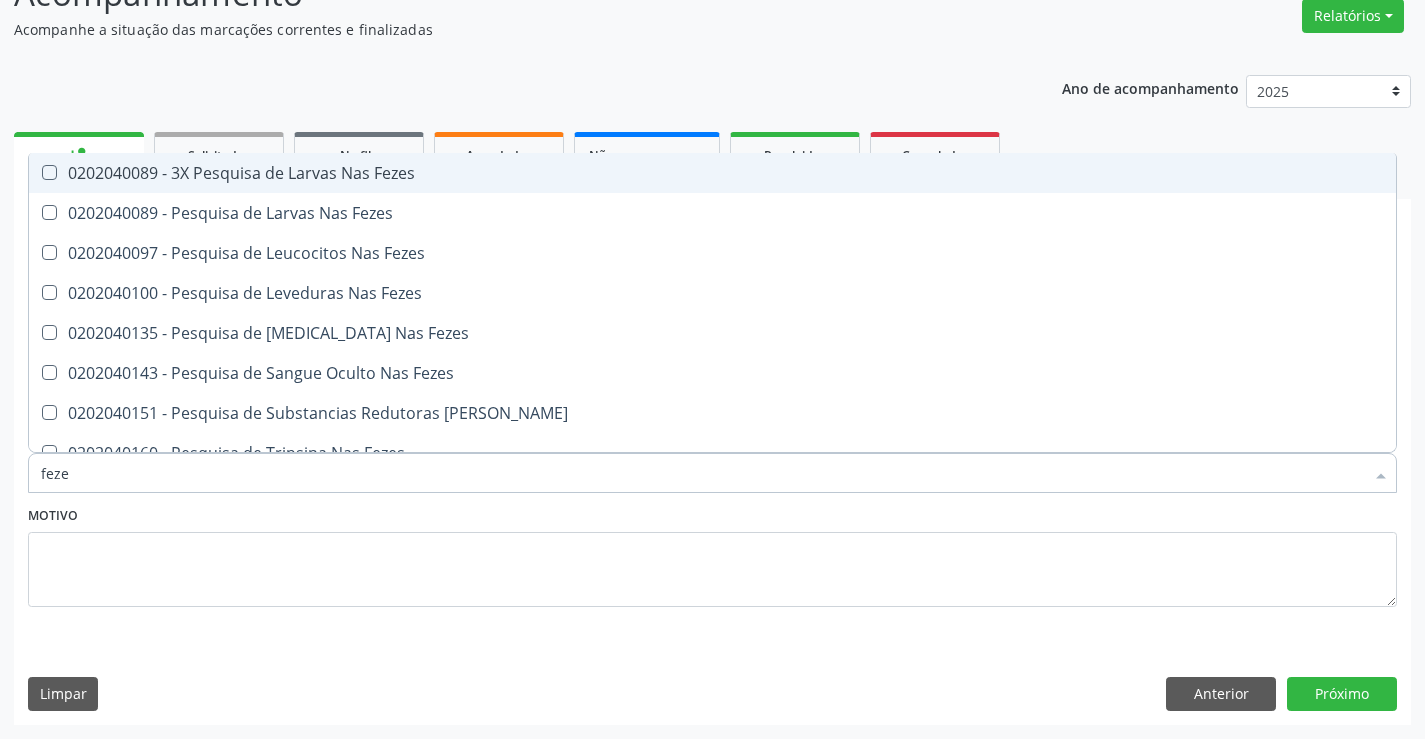 type on "fezes" 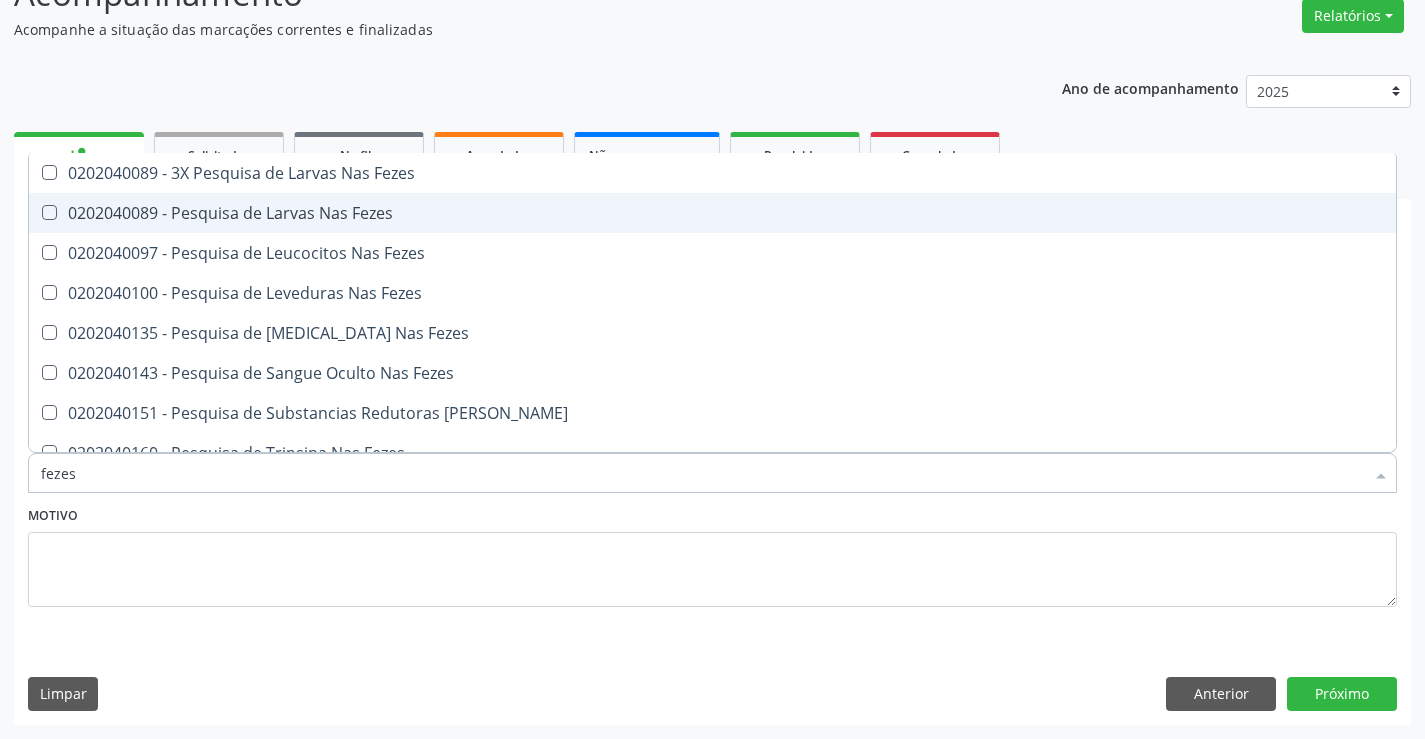 click on "0202040089 - Pesquisa de Larvas Nas Fezes" at bounding box center [712, 213] 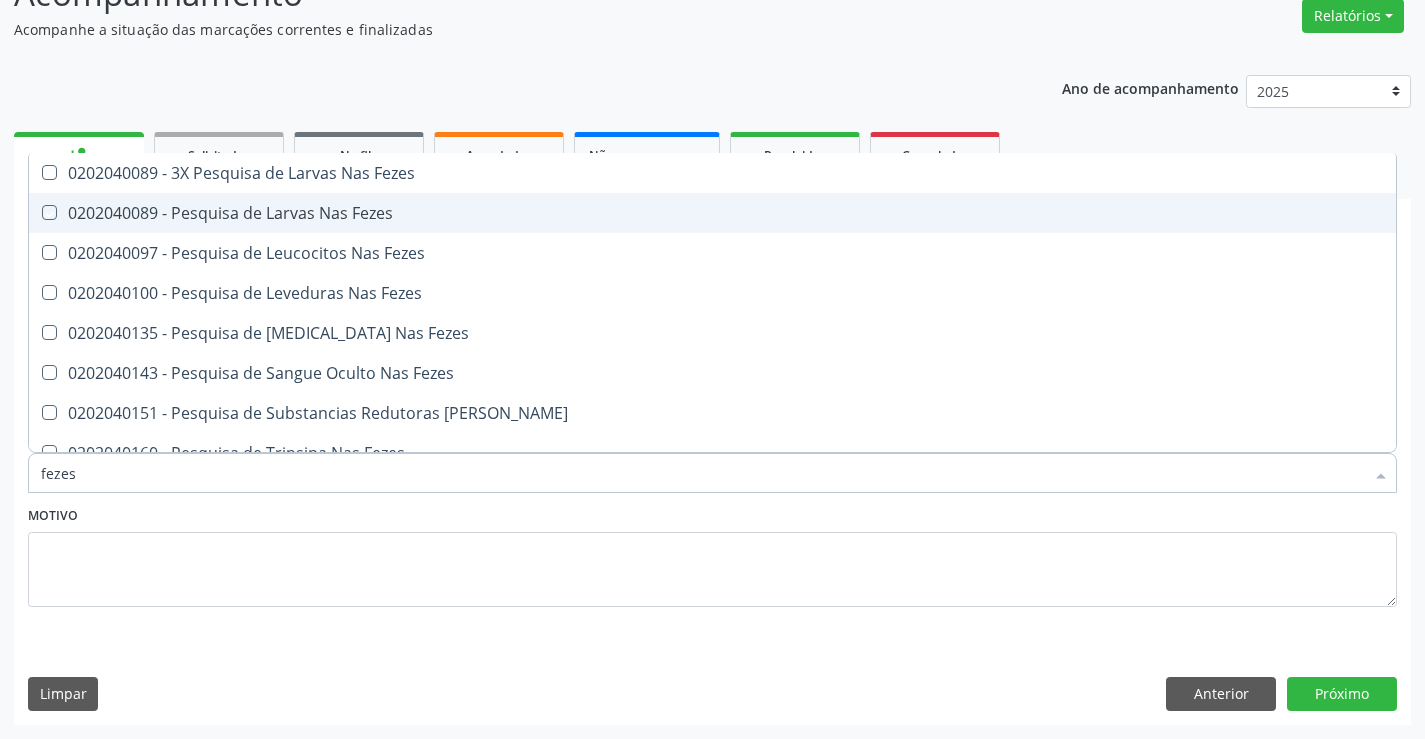 checkbox on "true" 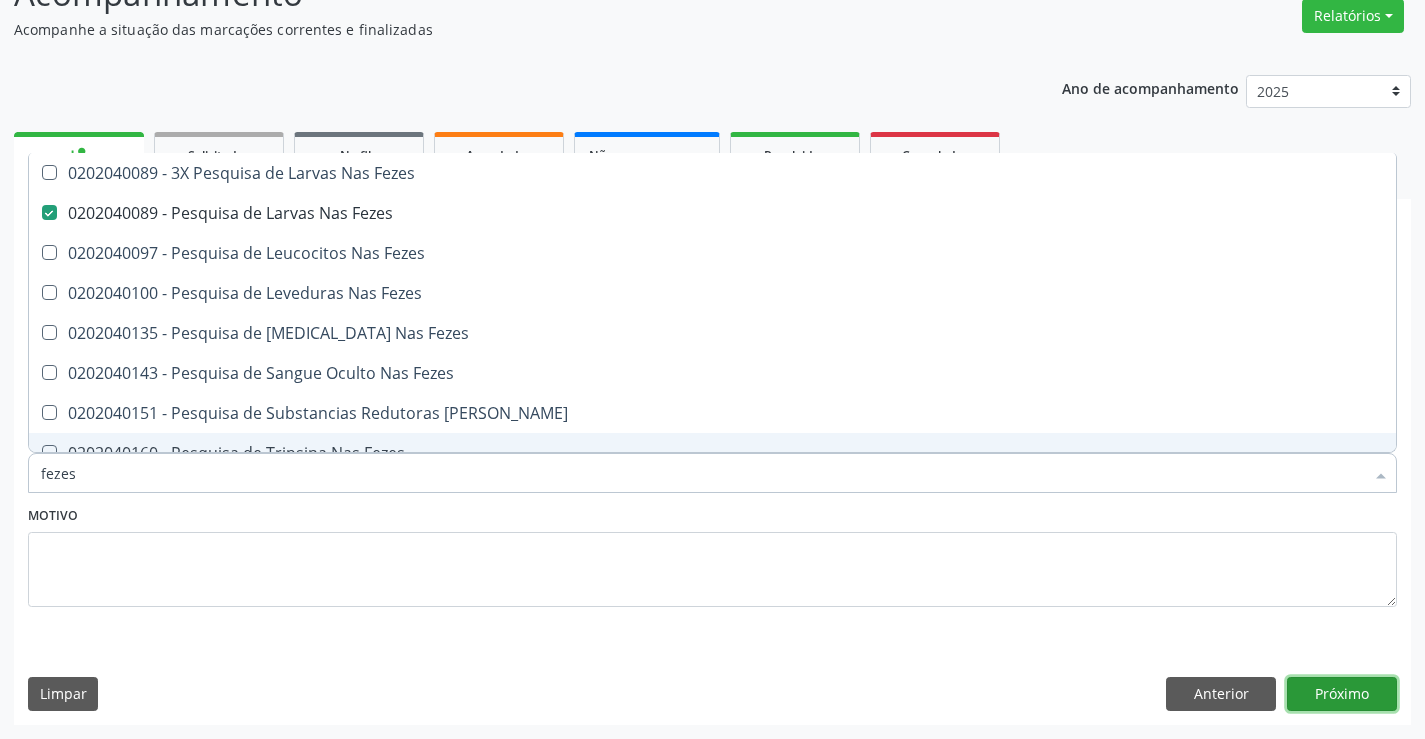click on "Próximo" at bounding box center [1342, 694] 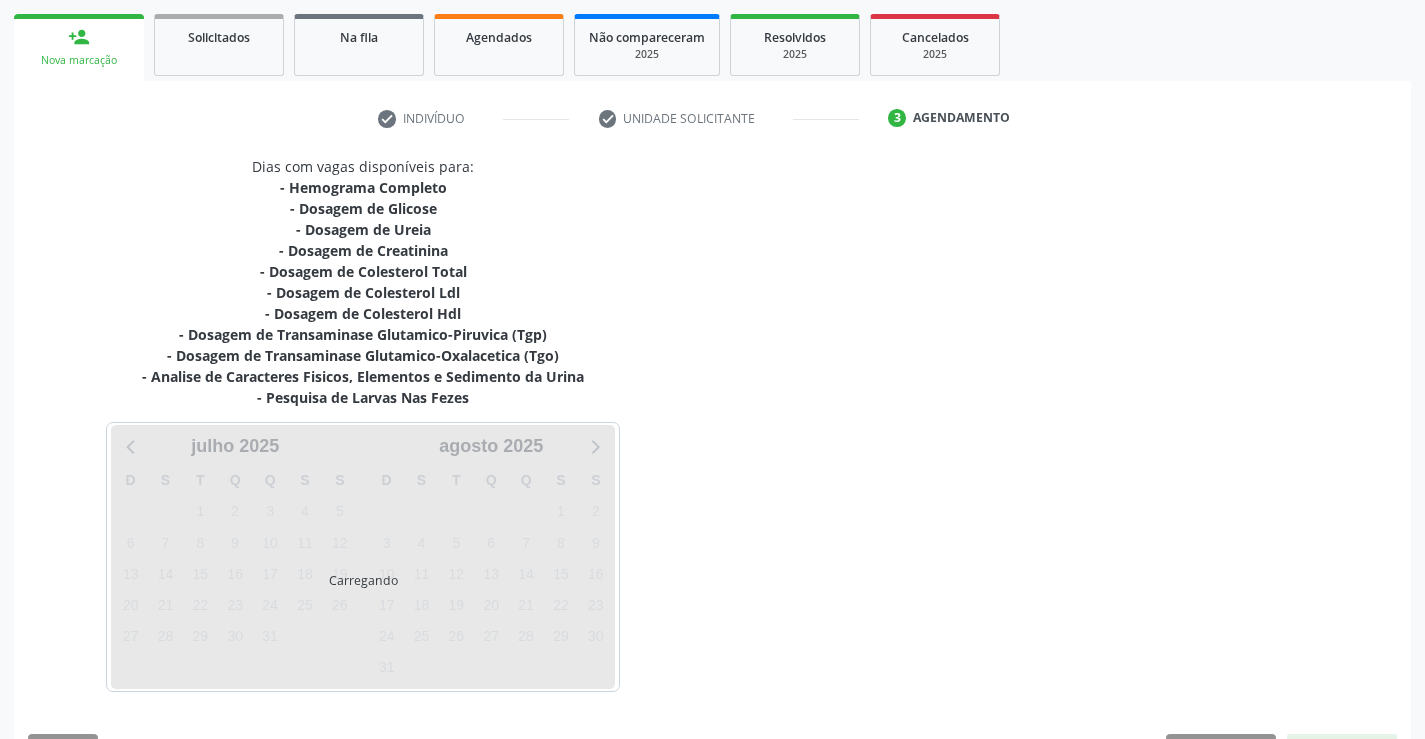 scroll, scrollTop: 341, scrollLeft: 0, axis: vertical 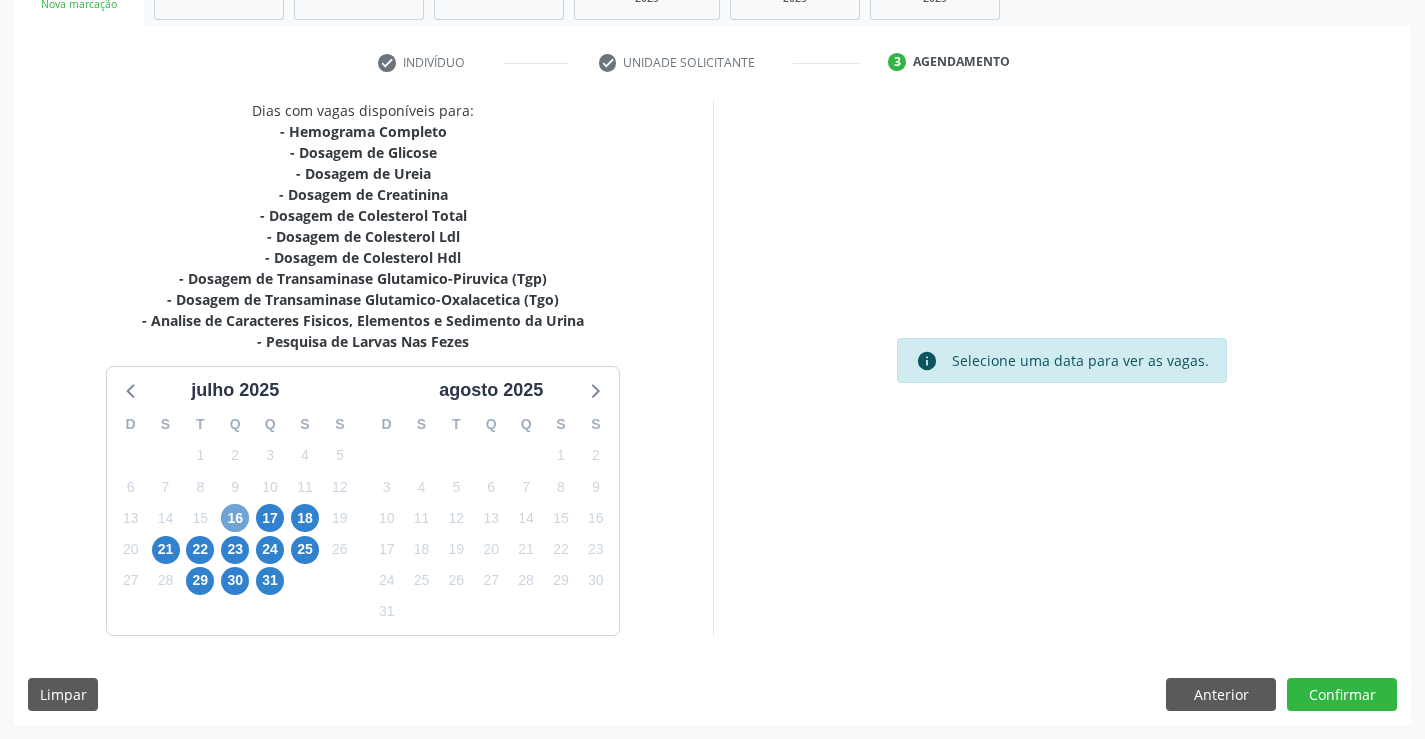 click on "16" at bounding box center [235, 518] 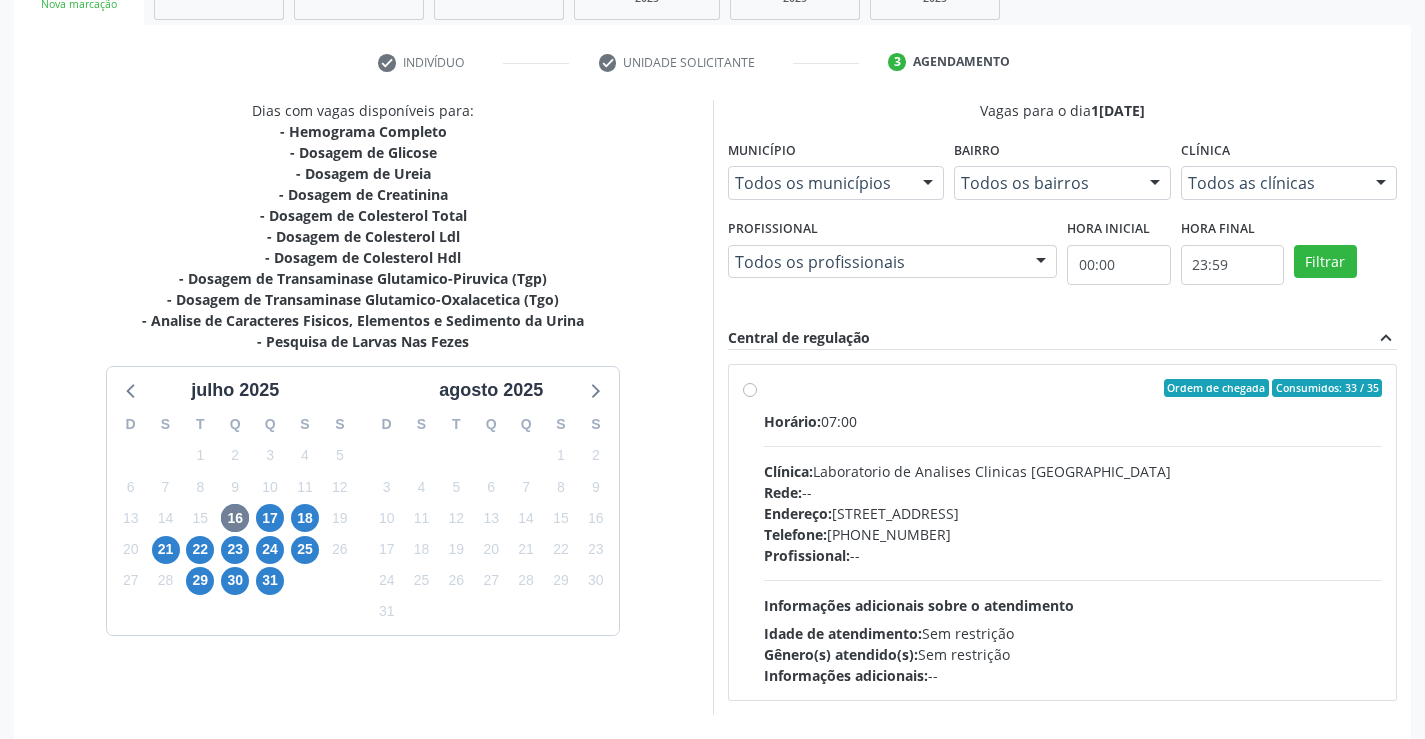 click on "Ordem de chegada
Consumidos: 33 / 35
Horário:   07:00
Clínica:  Laboratorio de Analises Clinicas [GEOGRAPHIC_DATA]
Rede:
--
Endereço:   [STREET_ADDRESS]
Telefone:   [PHONE_NUMBER]
Profissional:
--
Informações adicionais sobre o atendimento
Idade de atendimento:
Sem restrição
Gênero(s) atendido(s):
Sem restrição
Informações adicionais:
--" at bounding box center [1073, 532] 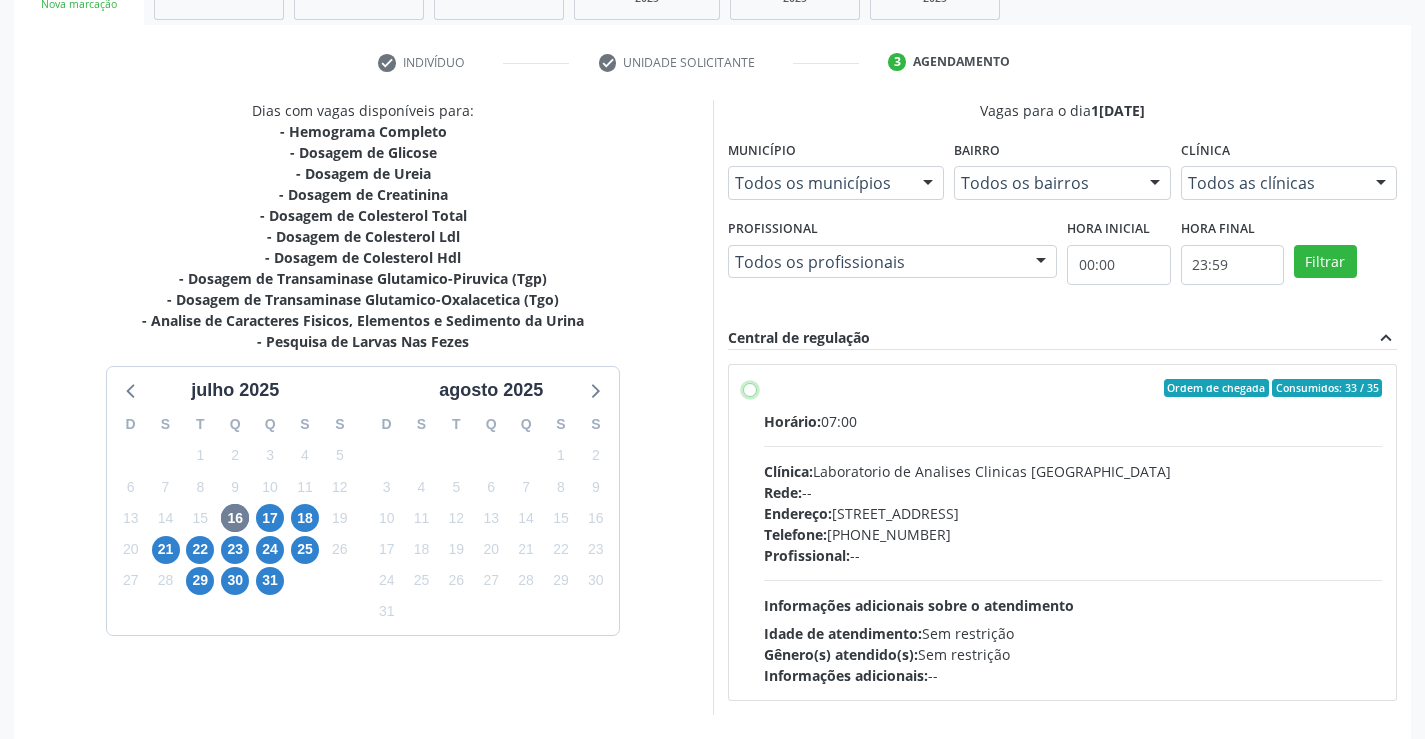 click on "Ordem de chegada
Consumidos: 33 / 35
Horário:   07:00
Clínica:  Laboratorio de Analises Clinicas [GEOGRAPHIC_DATA]
Rede:
--
Endereço:   [STREET_ADDRESS]
Telefone:   [PHONE_NUMBER]
Profissional:
--
Informações adicionais sobre o atendimento
Idade de atendimento:
Sem restrição
Gênero(s) atendido(s):
Sem restrição
Informações adicionais:
--" at bounding box center [750, 388] 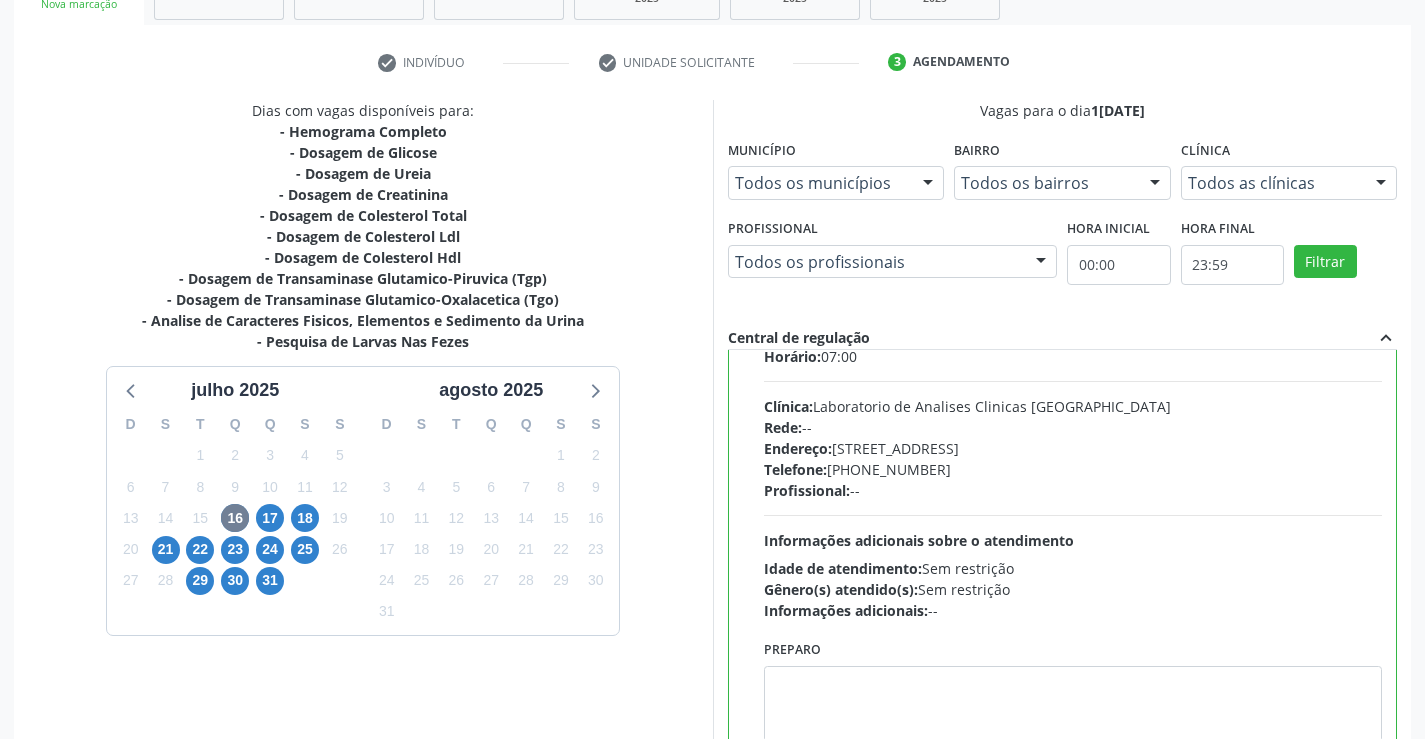 scroll, scrollTop: 99, scrollLeft: 0, axis: vertical 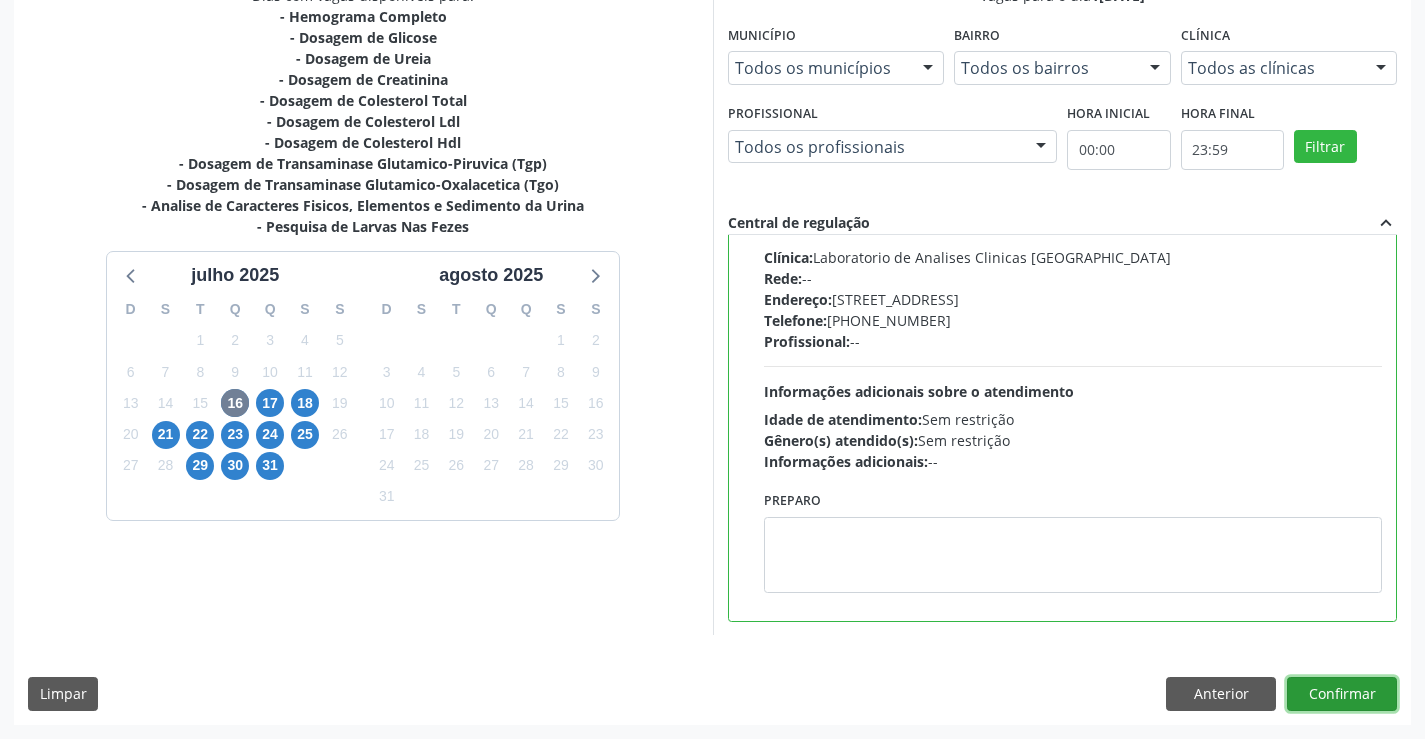 click on "Confirmar" at bounding box center [1342, 694] 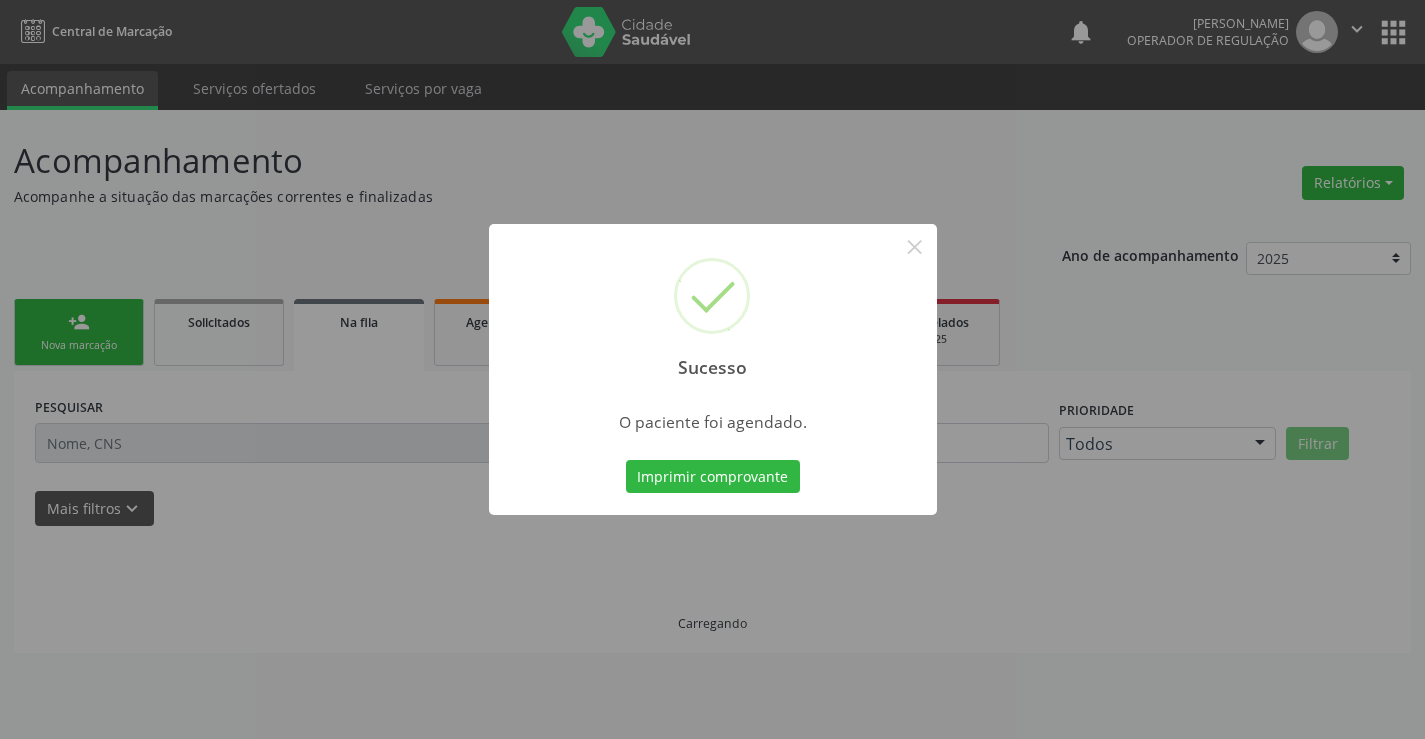 scroll, scrollTop: 0, scrollLeft: 0, axis: both 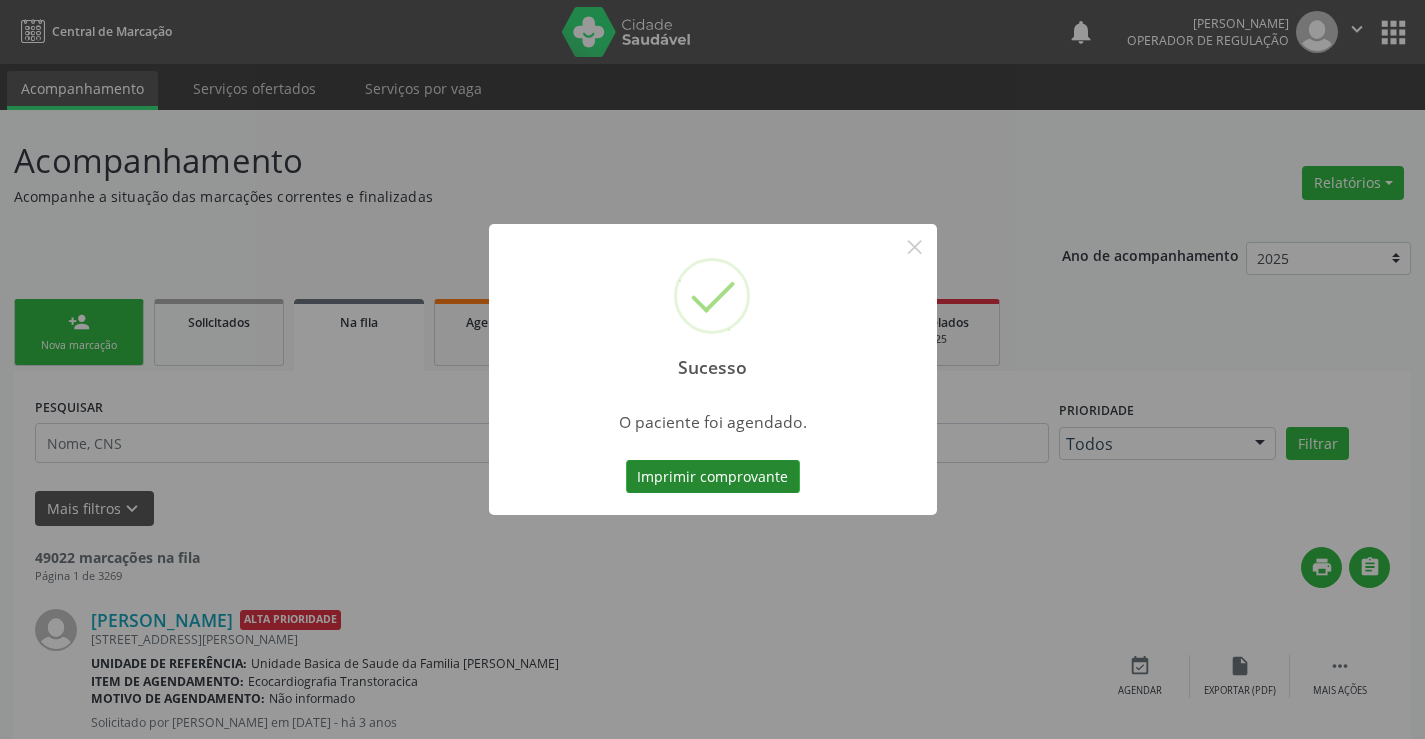 click on "Imprimir comprovante" at bounding box center [713, 477] 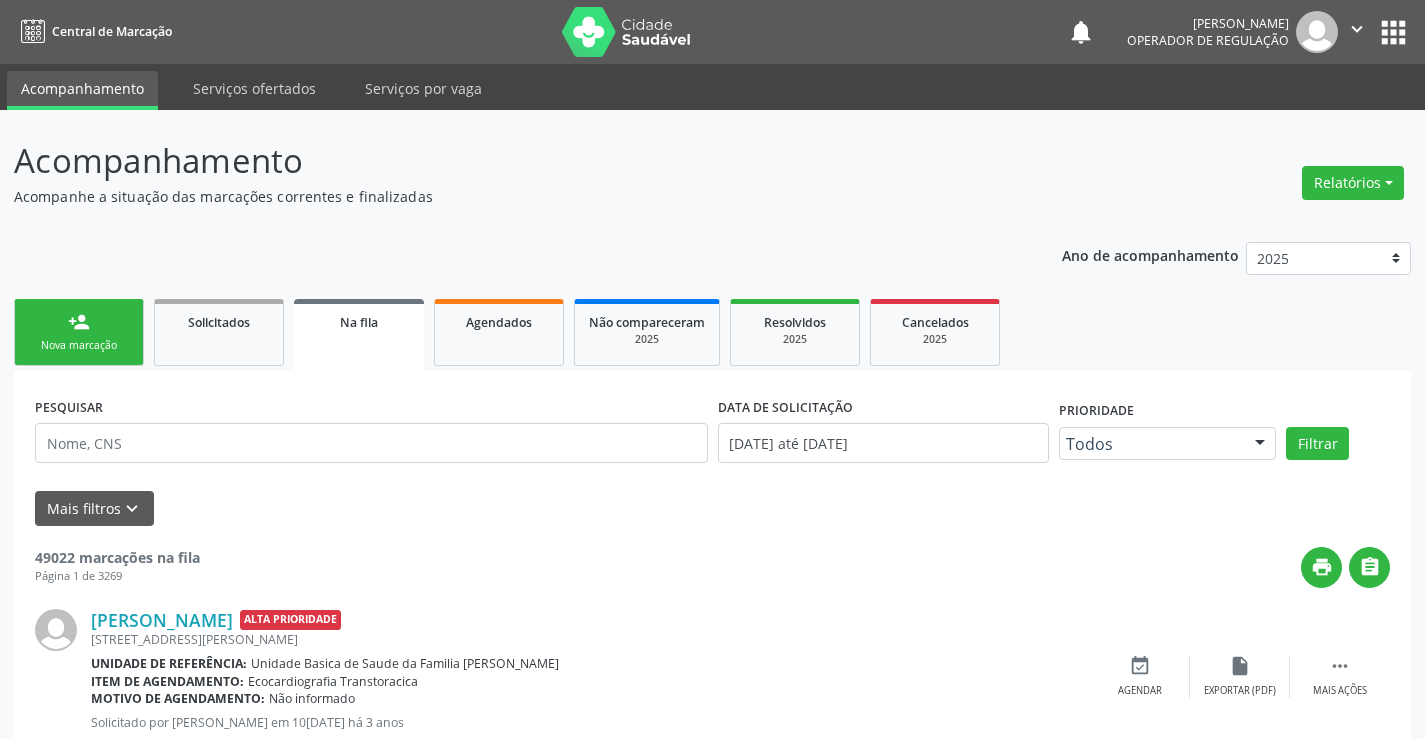 scroll, scrollTop: 0, scrollLeft: 0, axis: both 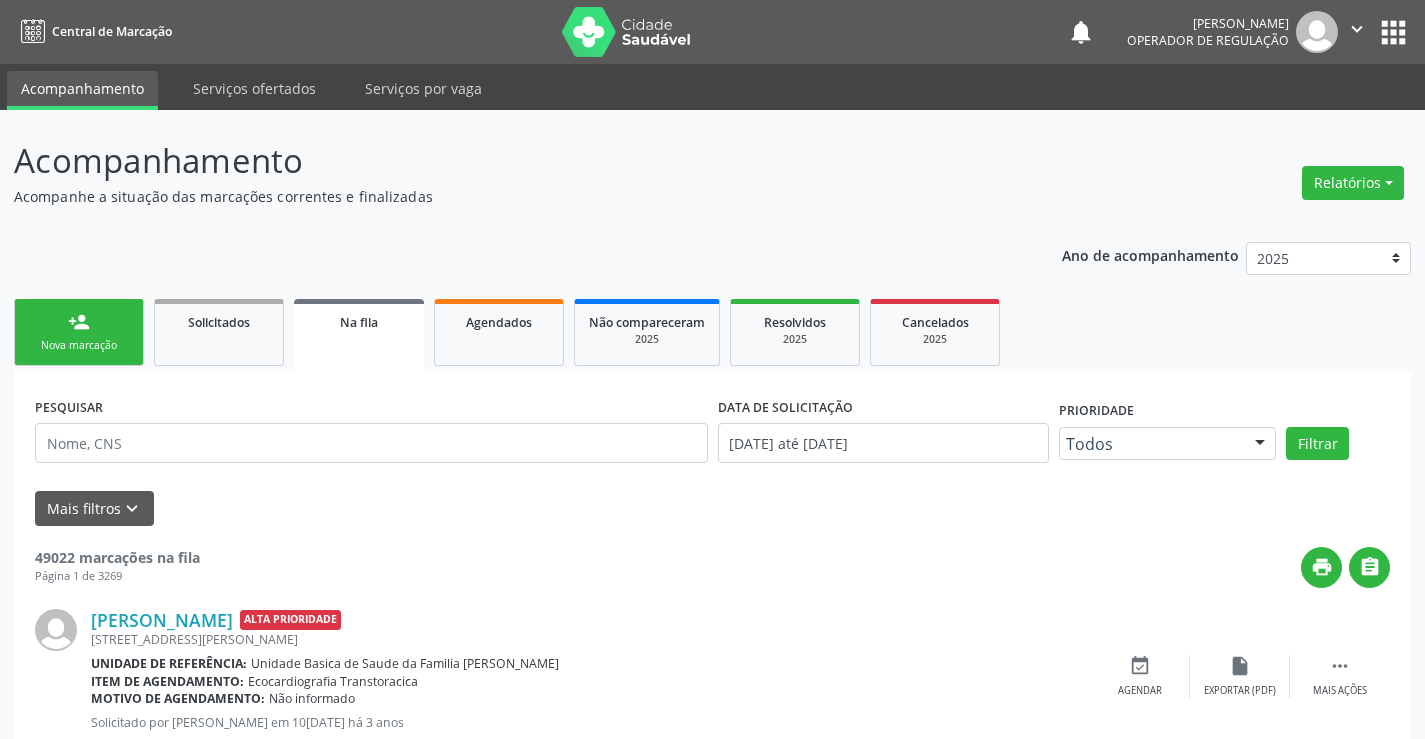 click on "person_add
Nova marcação" at bounding box center [79, 332] 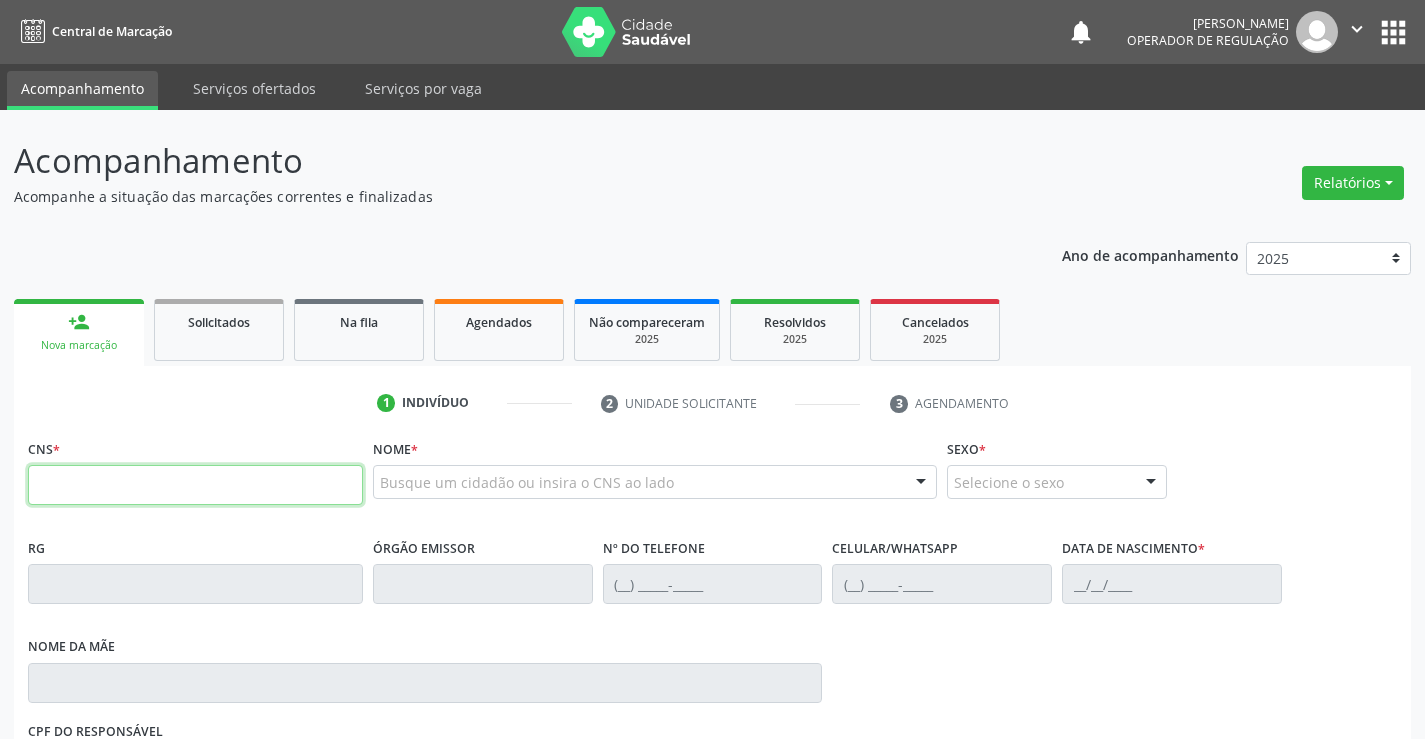 click at bounding box center (195, 485) 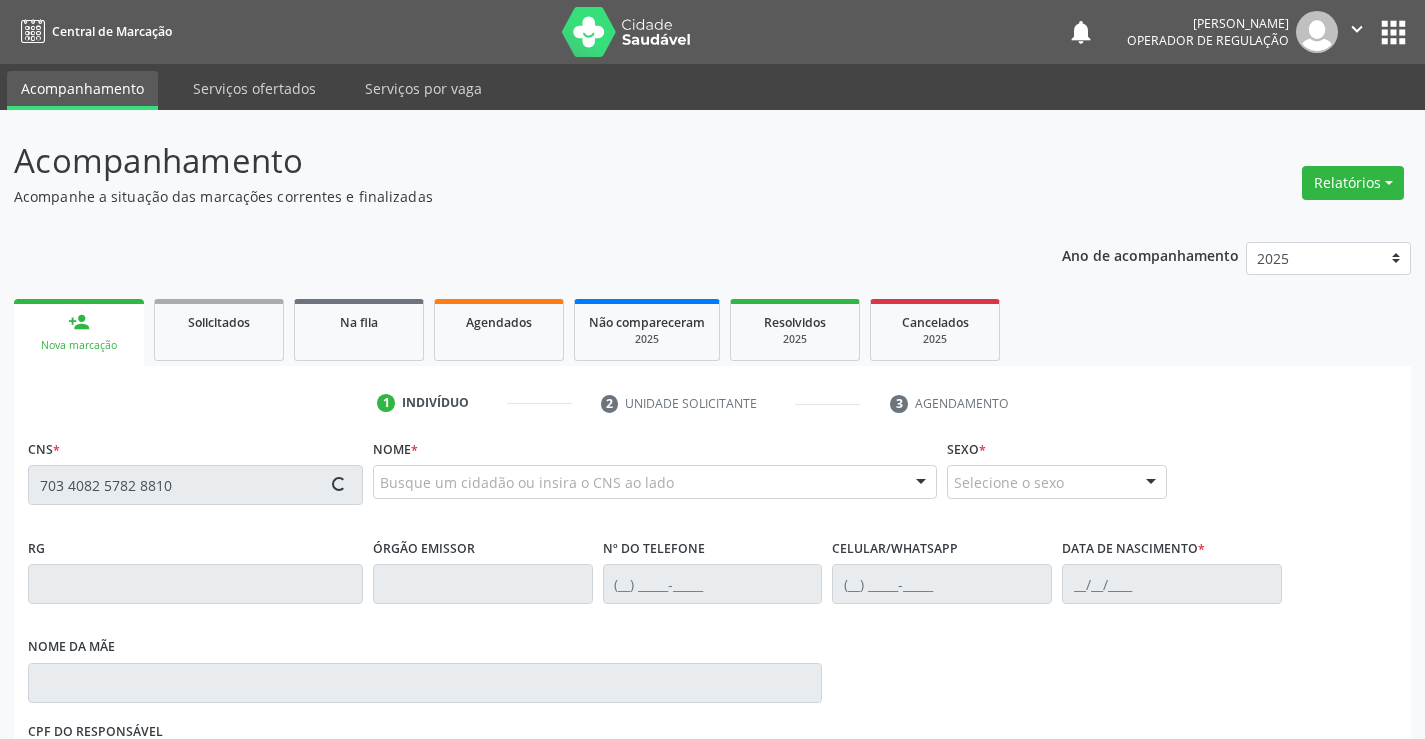 type on "703 4082 5782 8810" 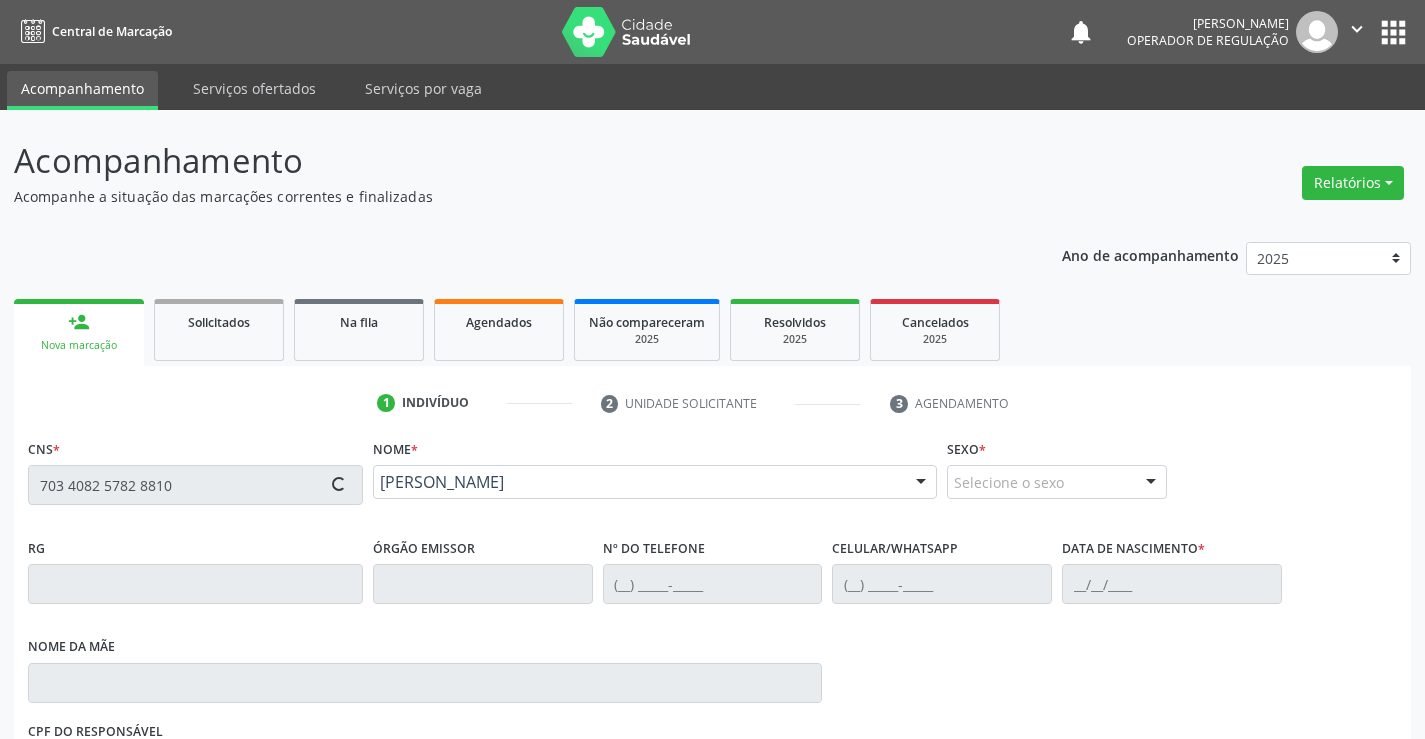 scroll, scrollTop: 331, scrollLeft: 0, axis: vertical 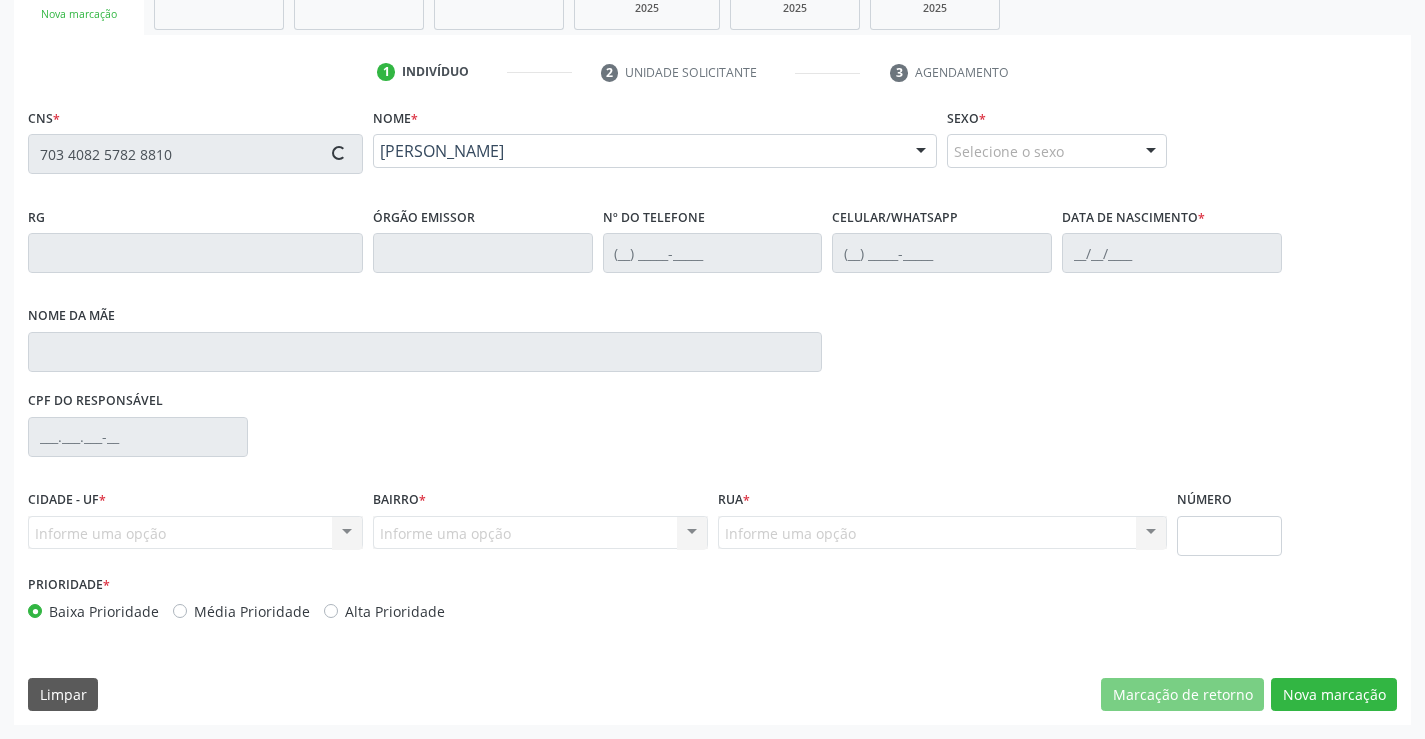 type on "0365309133" 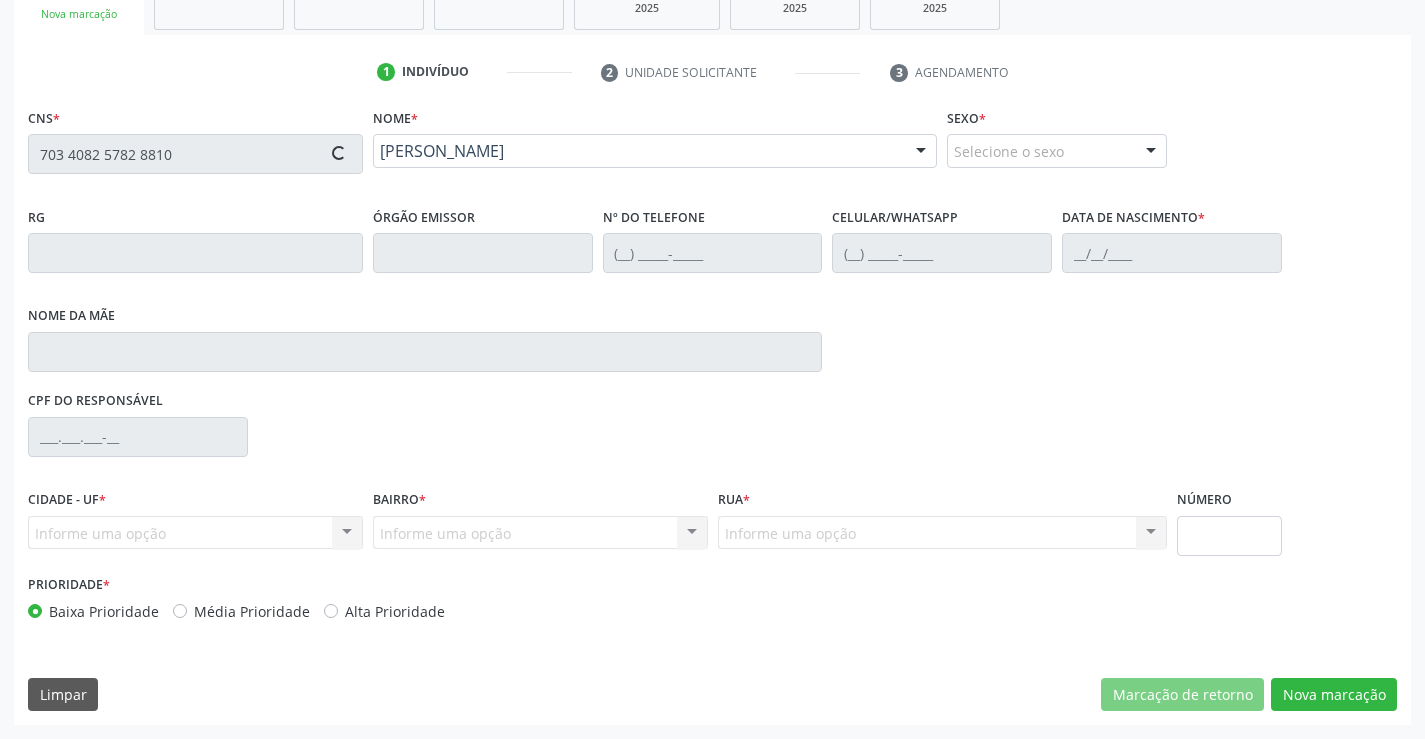 type on "(74) 9913-7472" 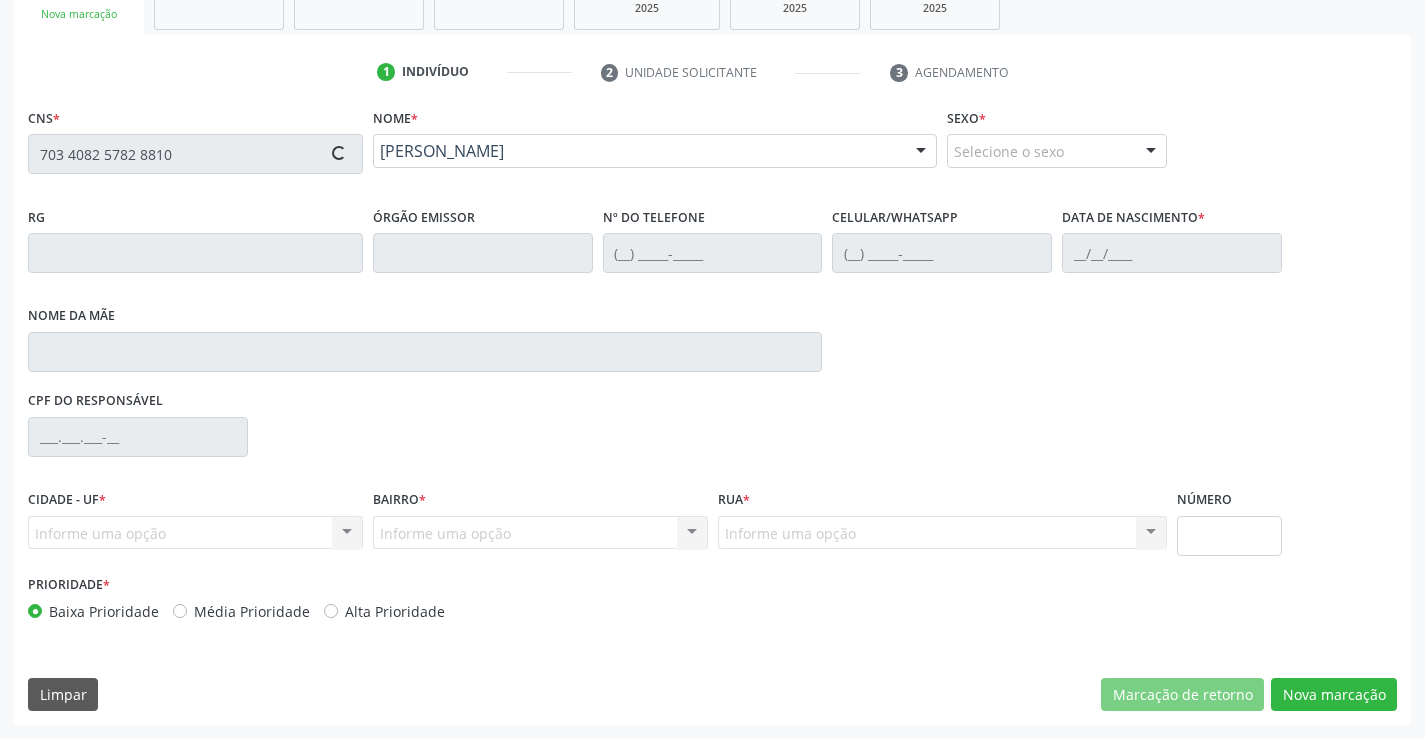 type on "Maria Joana de Jesus" 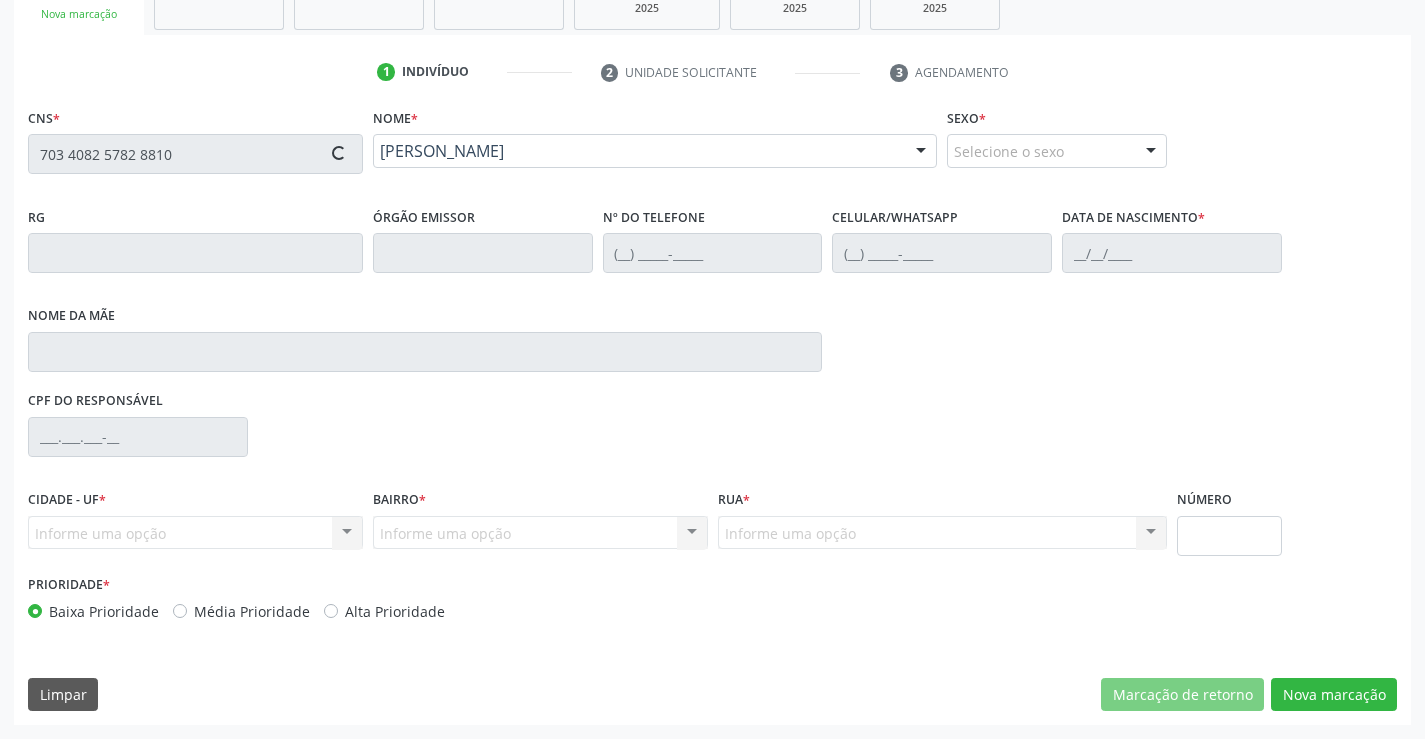 type on "341.778.685-15" 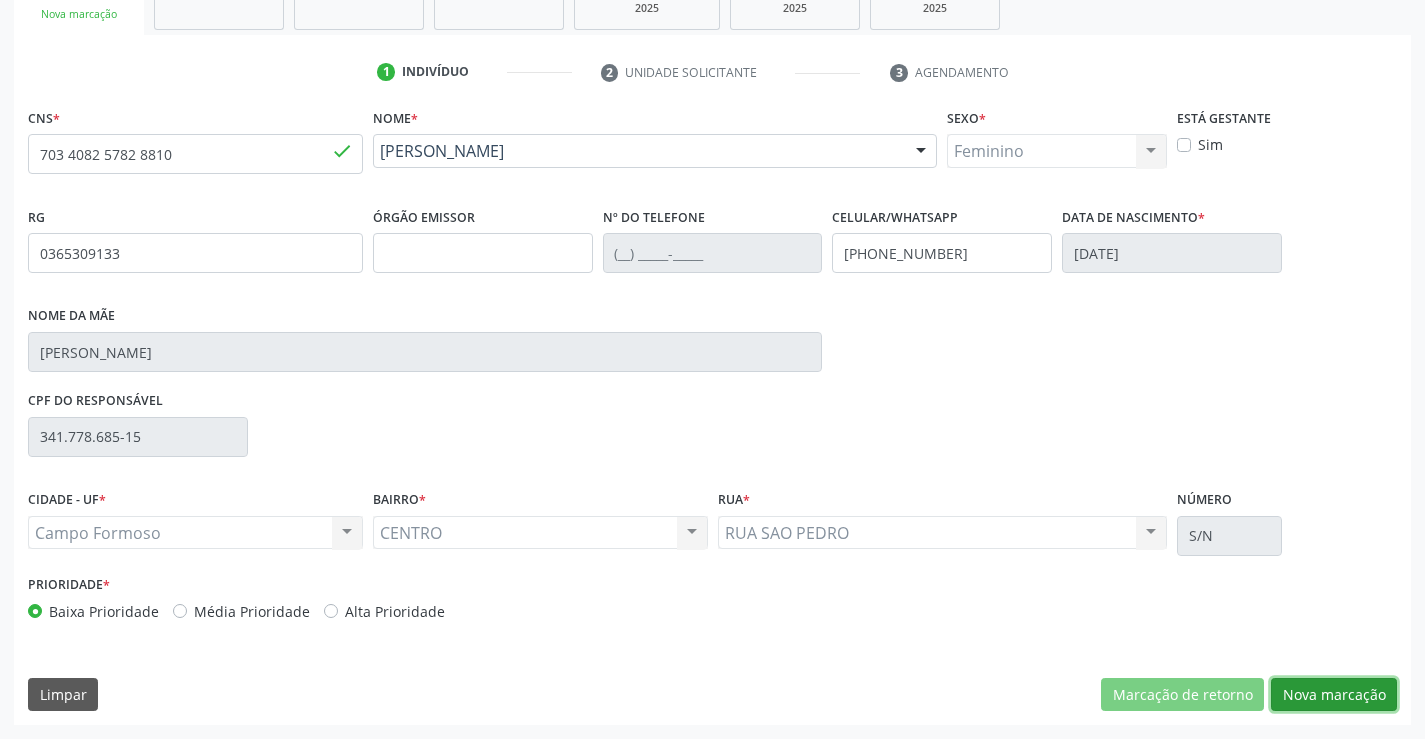 click on "Nova marcação" at bounding box center [1334, 695] 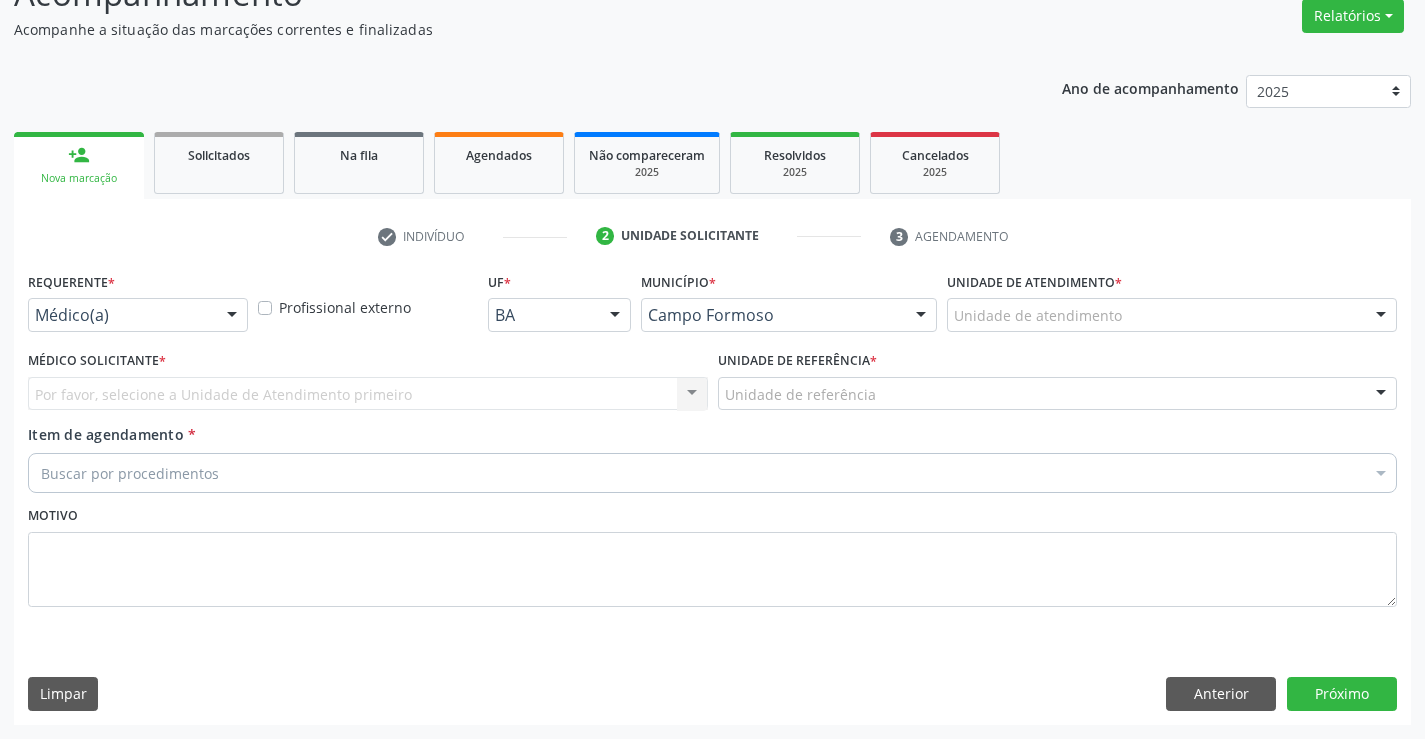 scroll, scrollTop: 167, scrollLeft: 0, axis: vertical 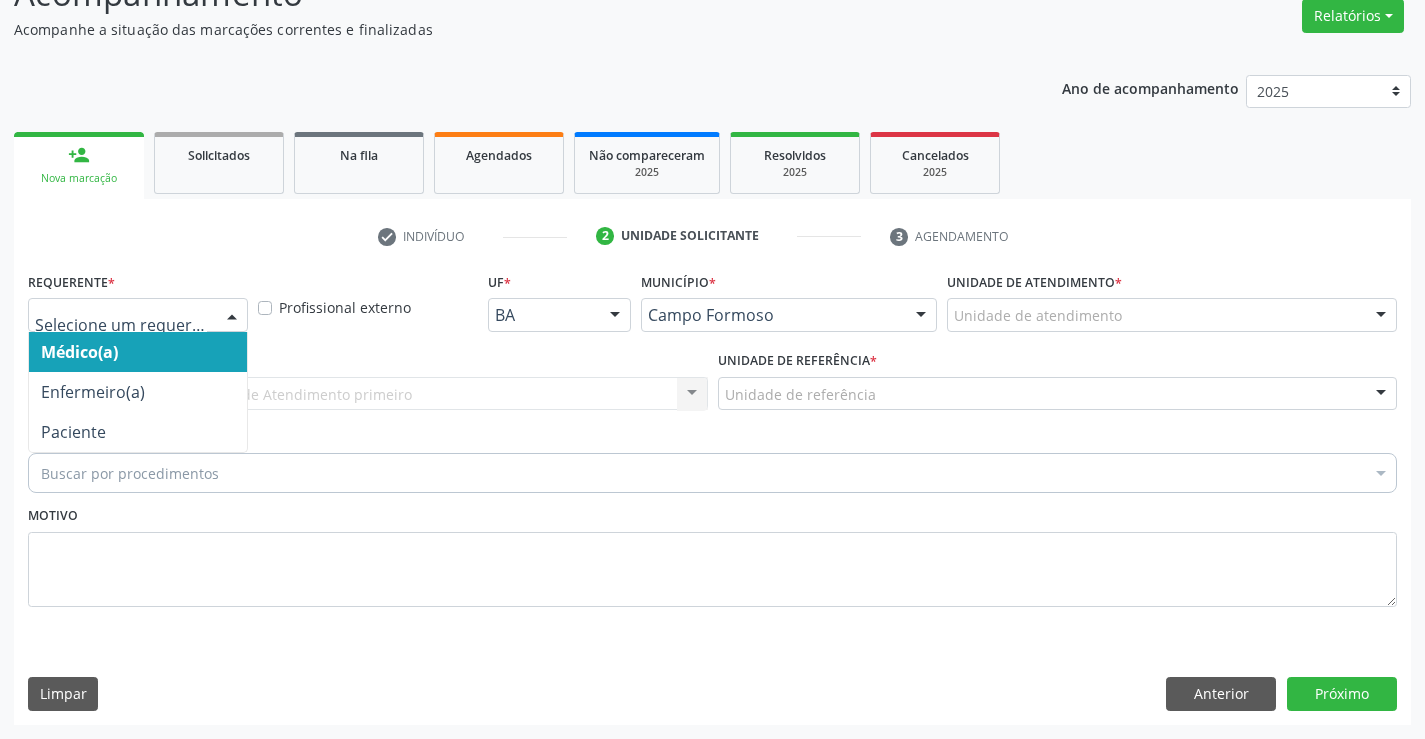 drag, startPoint x: 168, startPoint y: 330, endPoint x: 171, endPoint y: 428, distance: 98.045906 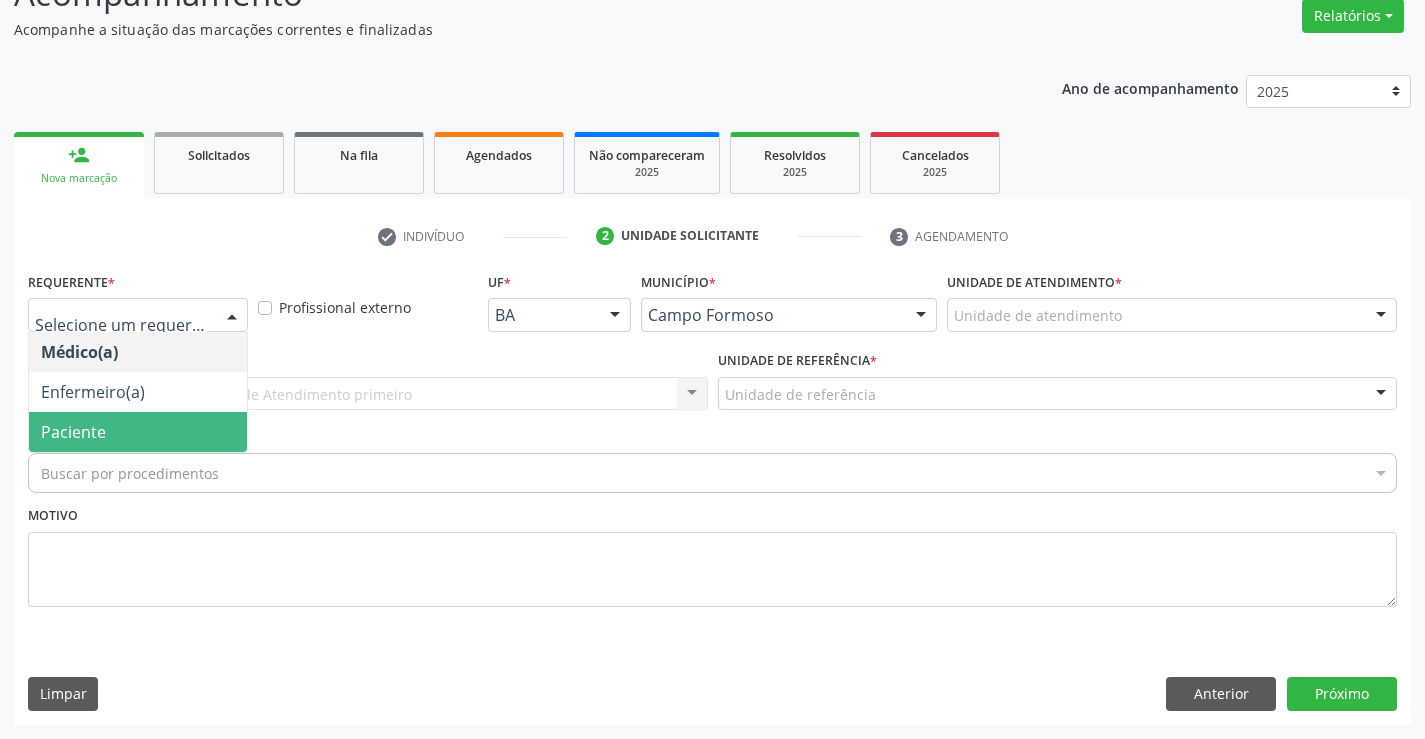click on "Paciente" at bounding box center (138, 432) 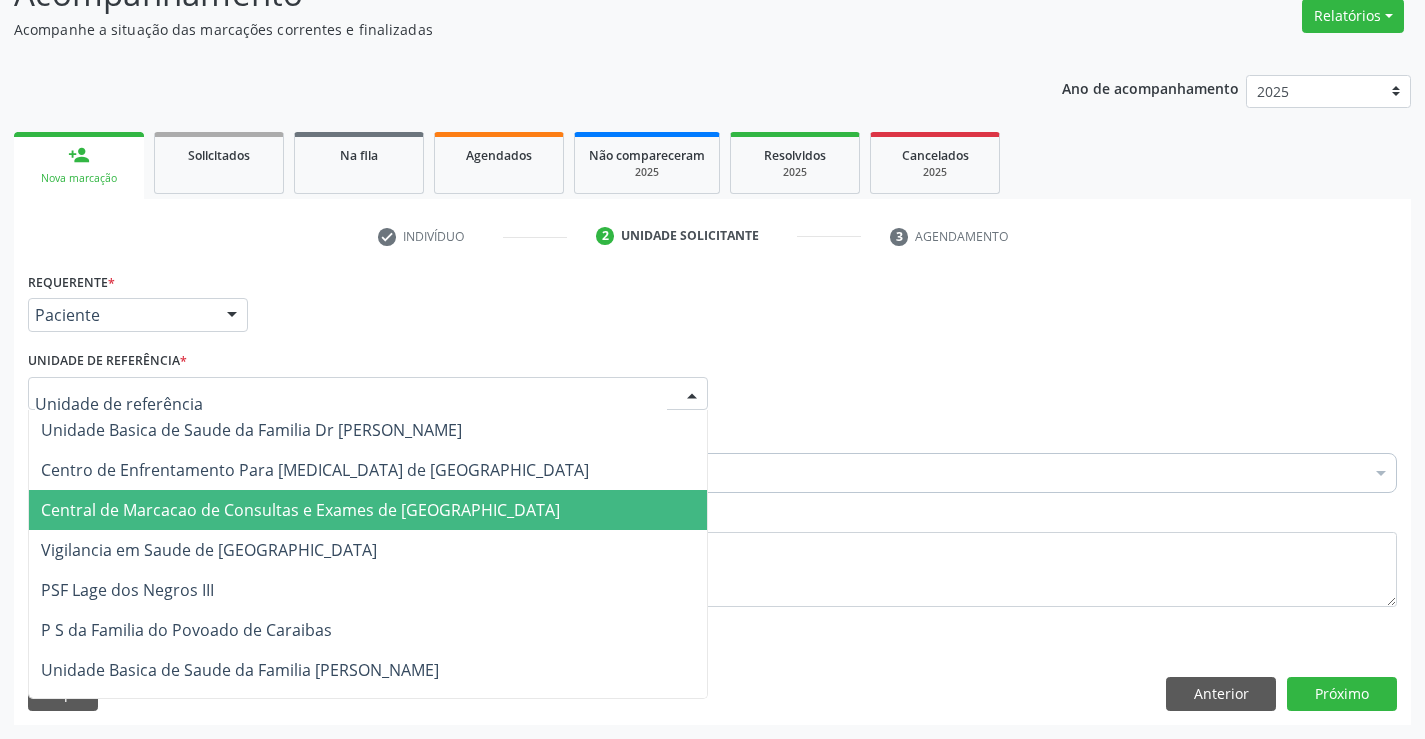 click on "Central de Marcacao de Consultas e Exames de [GEOGRAPHIC_DATA]" at bounding box center (368, 510) 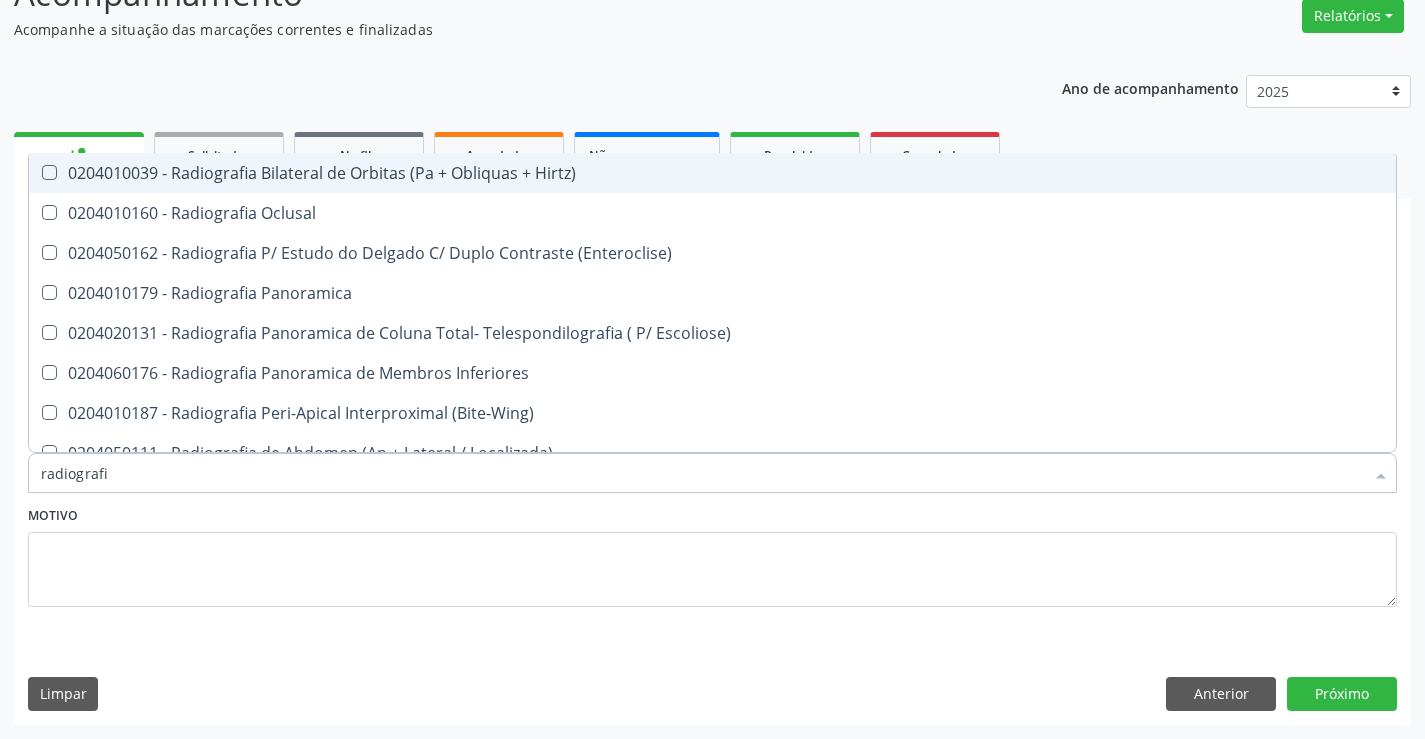 type on "radiografia" 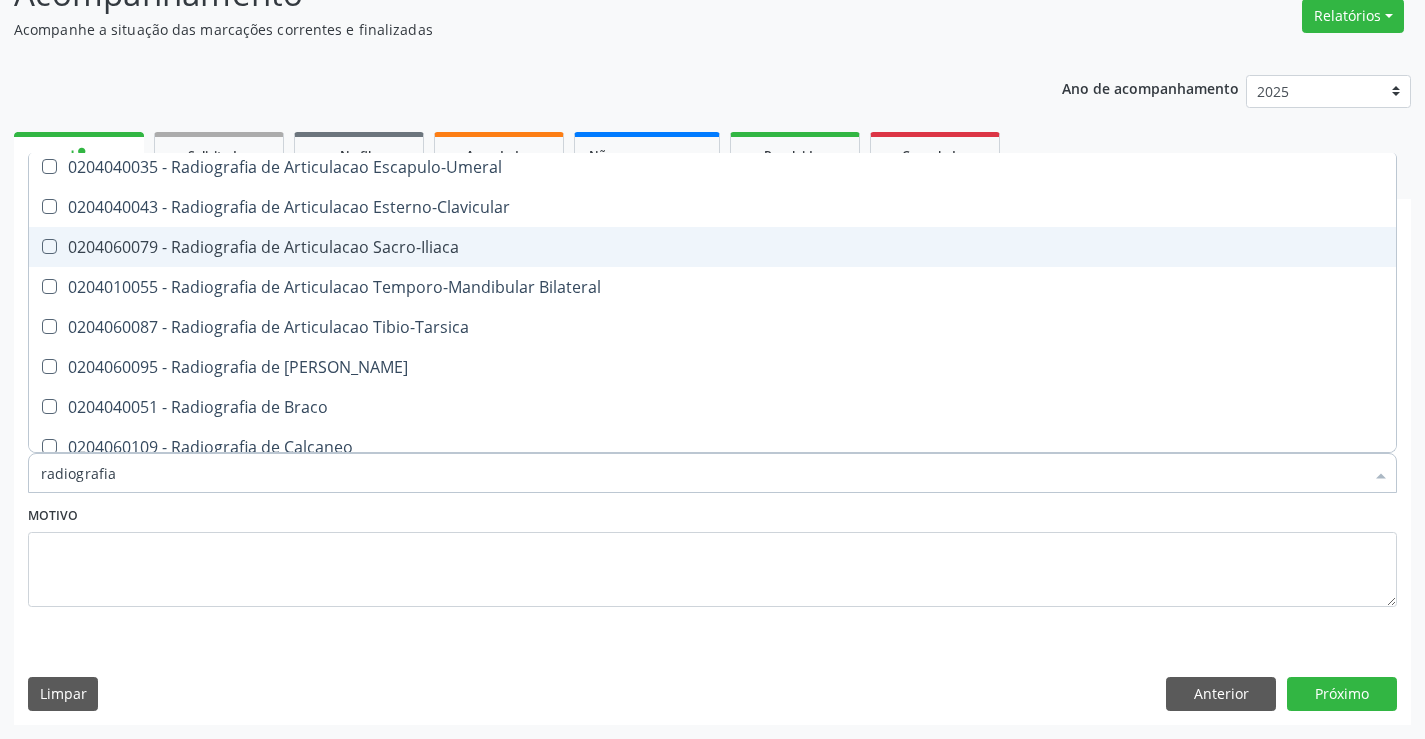 scroll, scrollTop: 600, scrollLeft: 0, axis: vertical 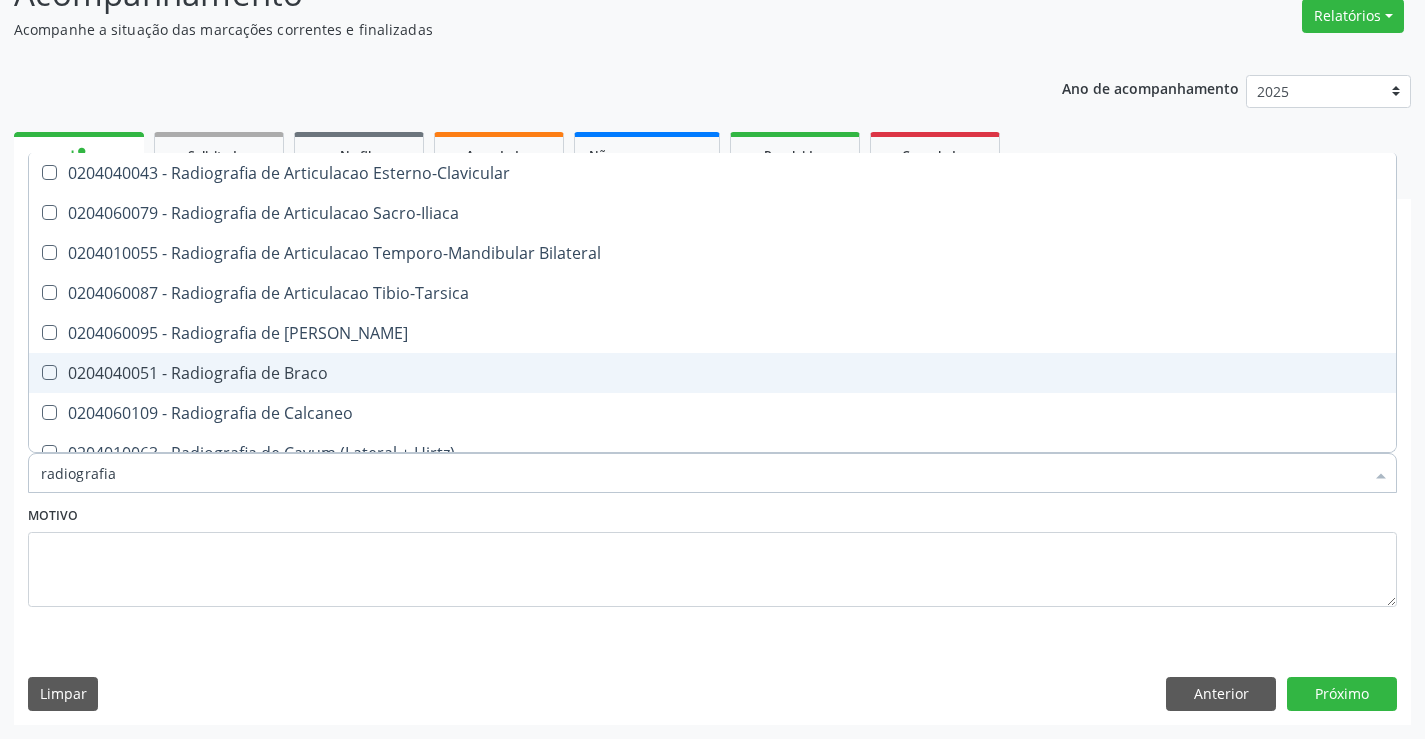click on "0204040051 - Radiografia de Braco" at bounding box center [712, 373] 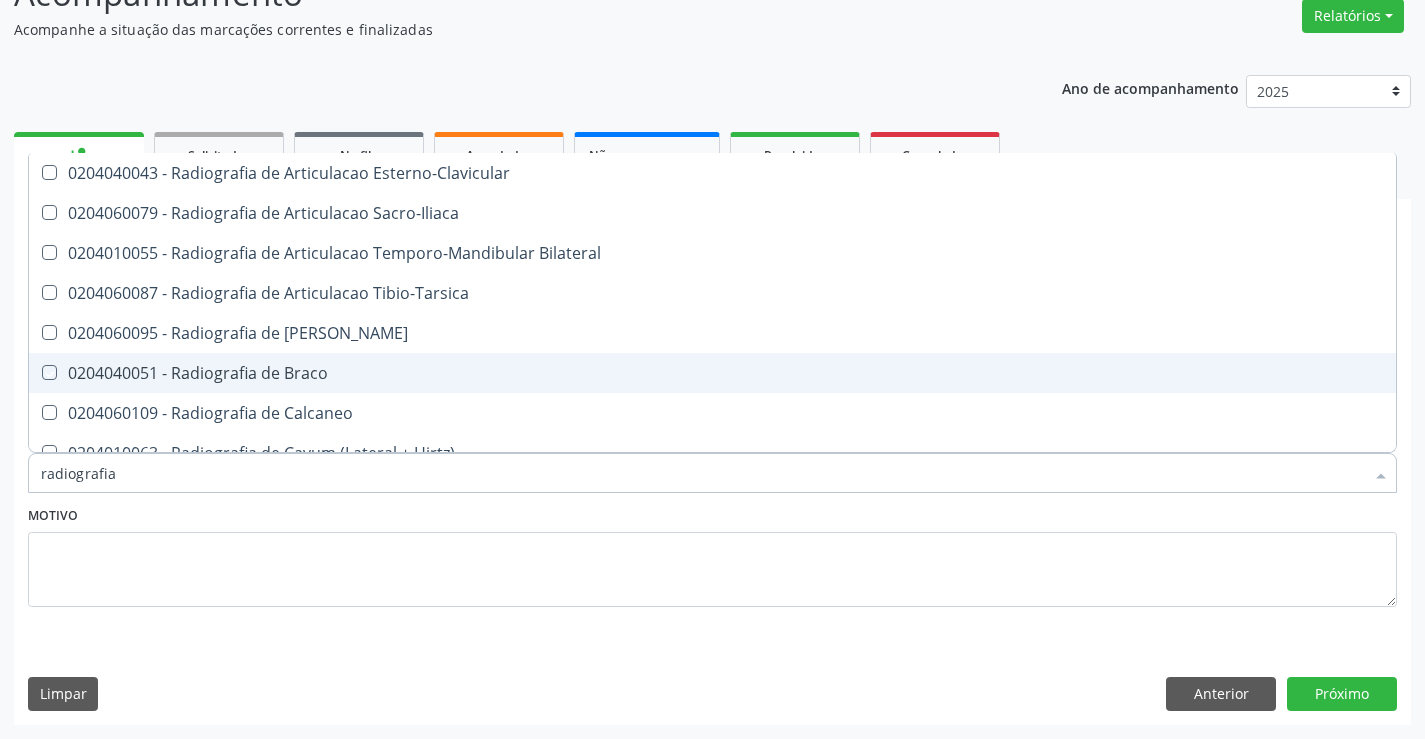 checkbox on "true" 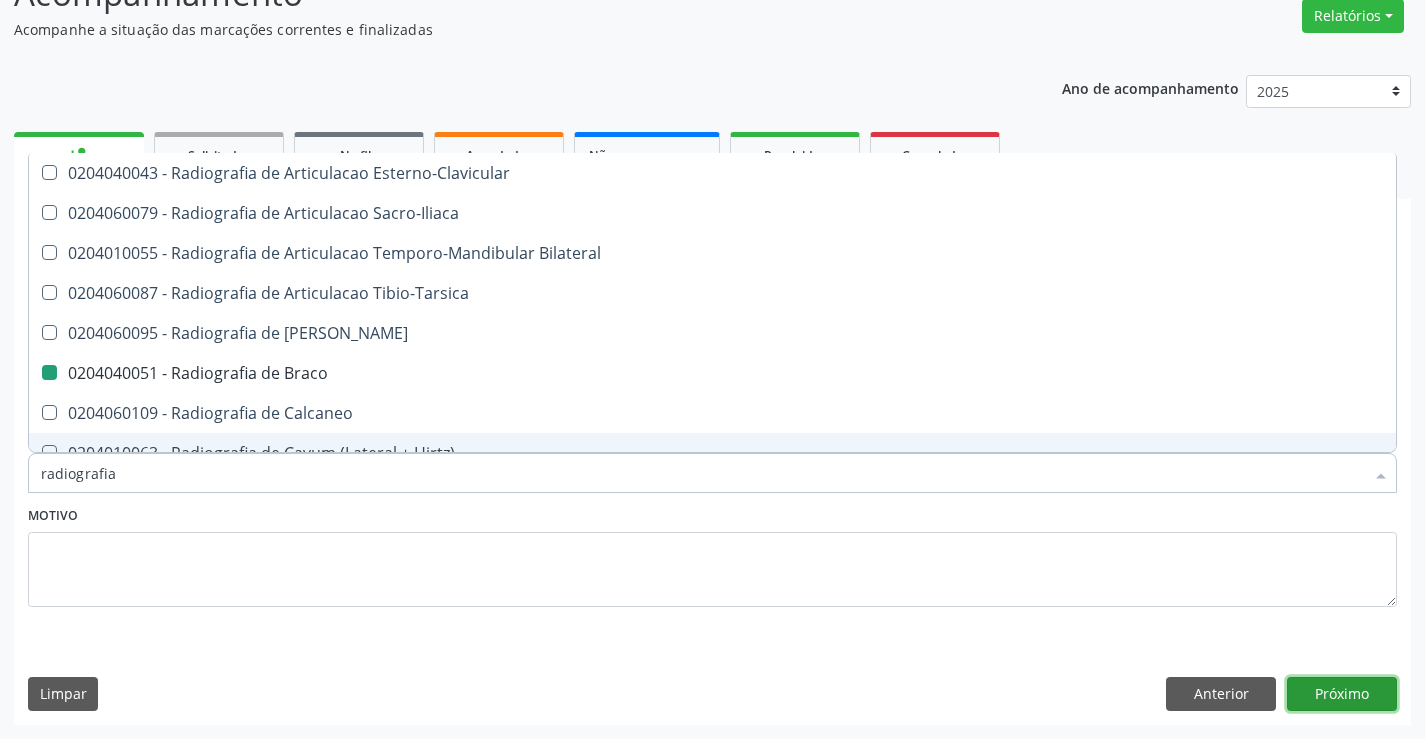 click on "Próximo" at bounding box center [1342, 694] 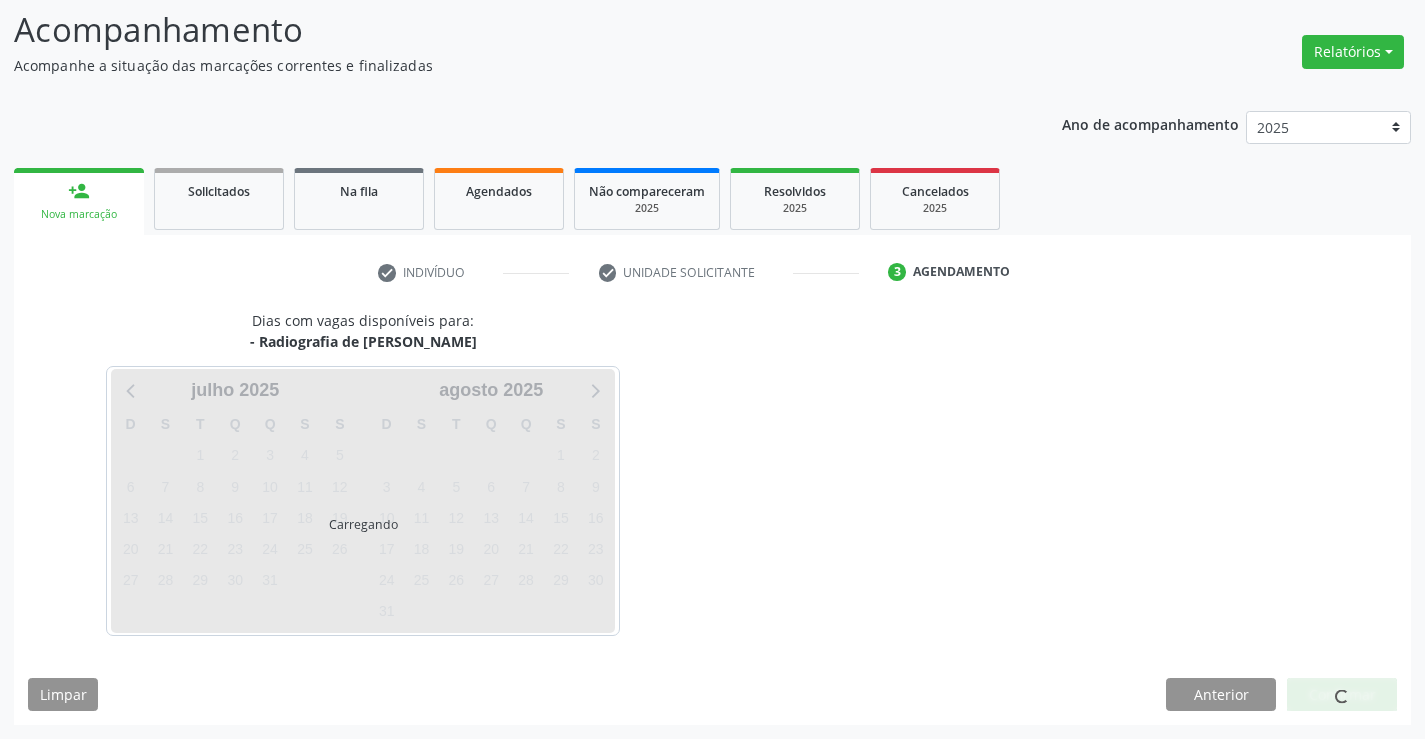scroll, scrollTop: 131, scrollLeft: 0, axis: vertical 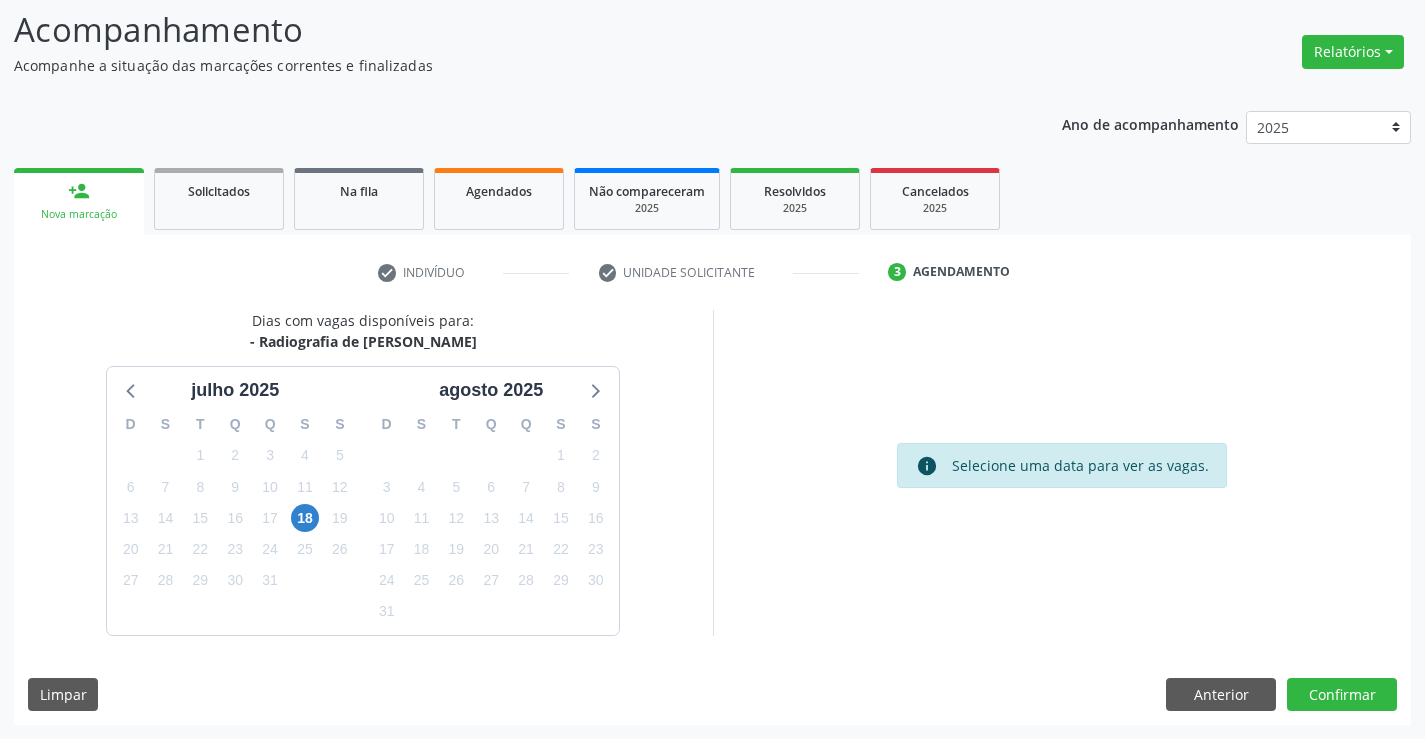 click on "18" at bounding box center (305, 518) 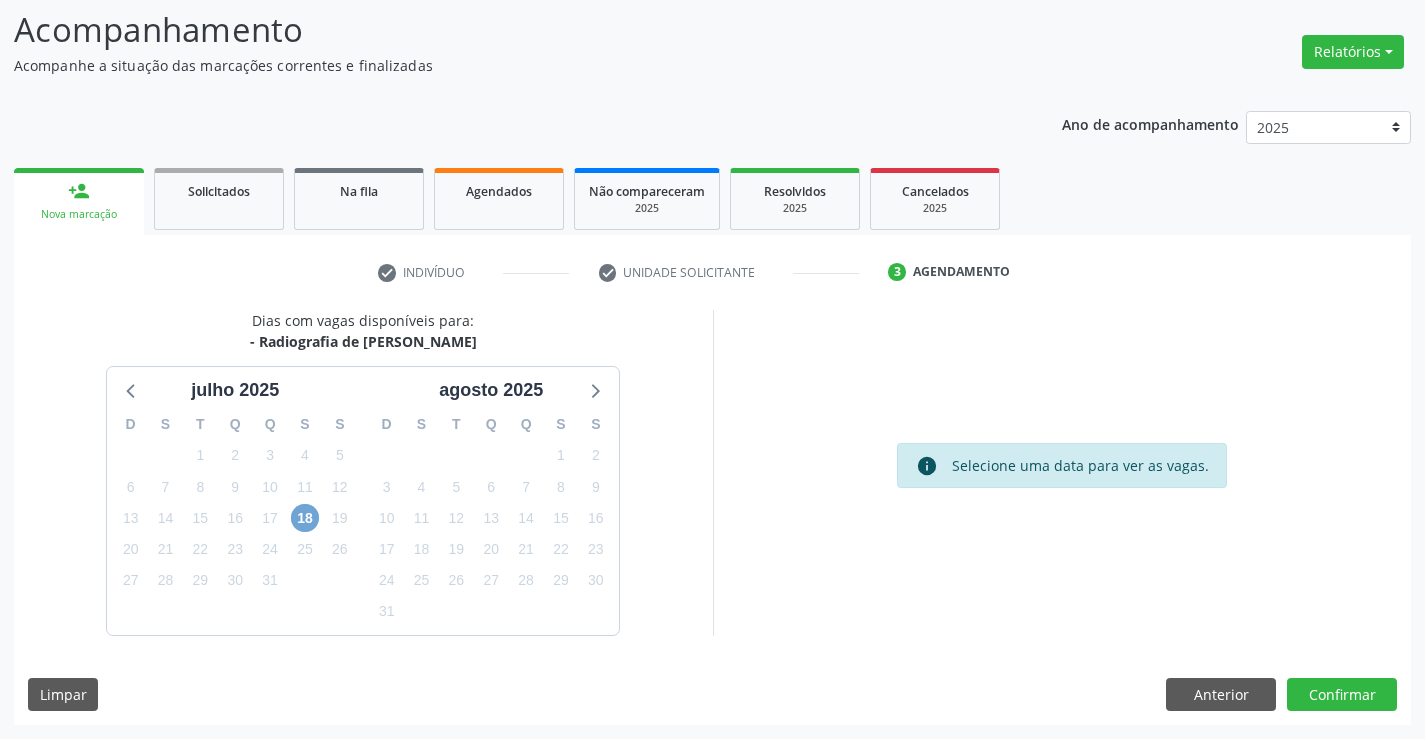 click on "18" at bounding box center [305, 518] 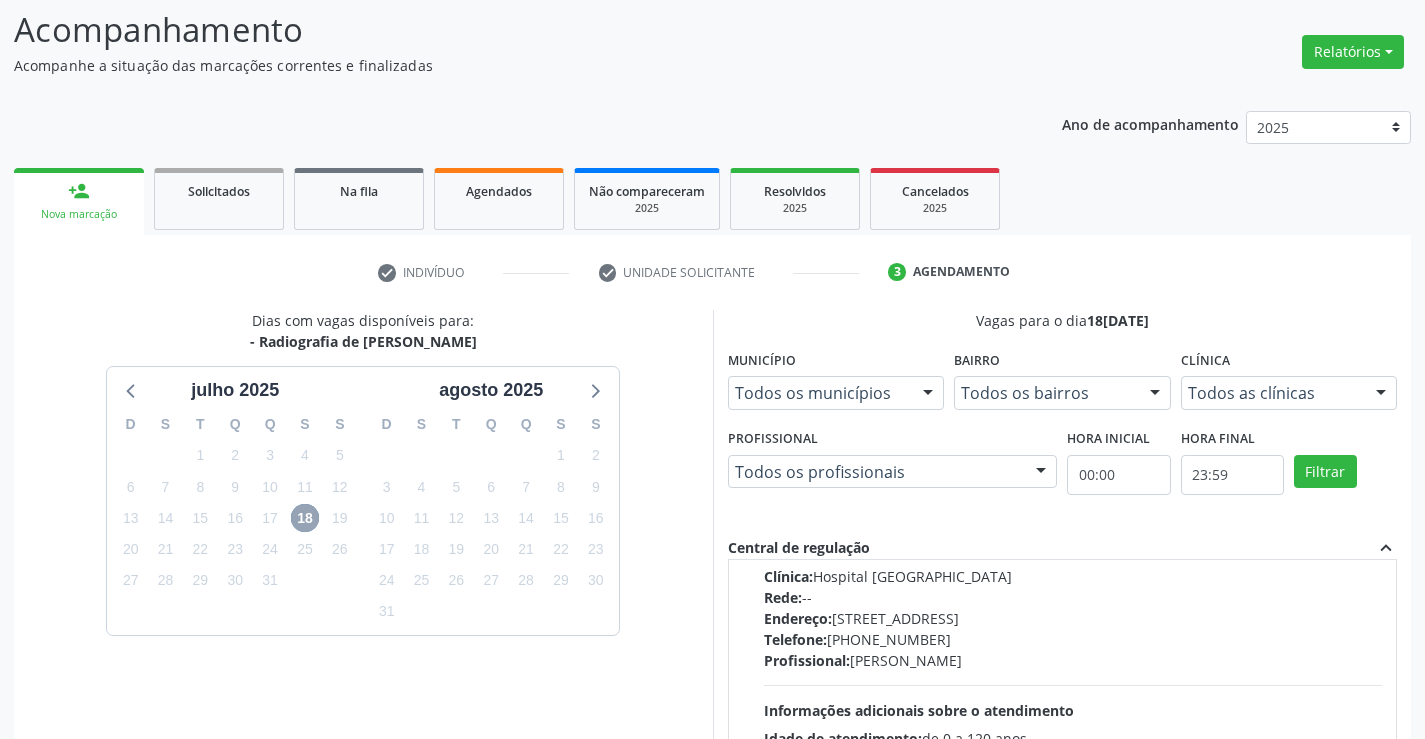 scroll, scrollTop: 0, scrollLeft: 0, axis: both 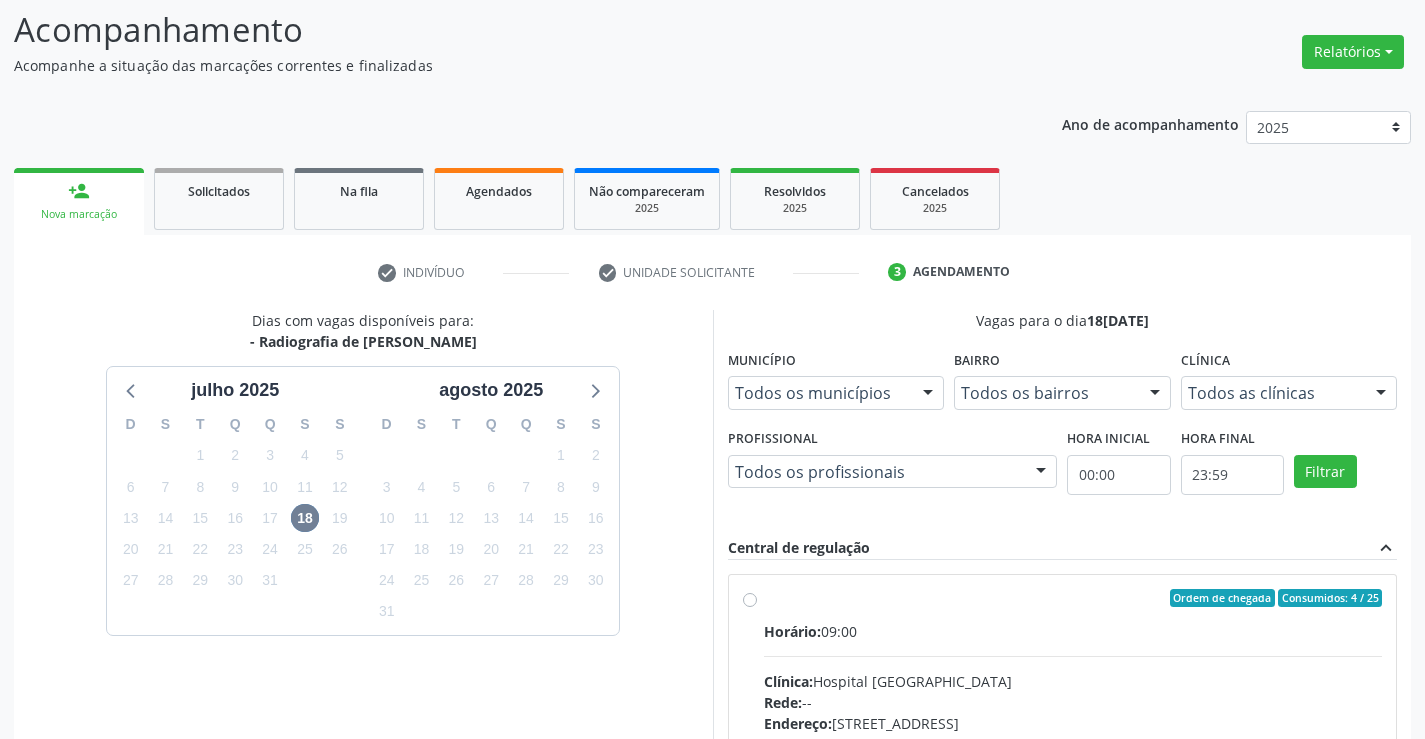 click on "Ordem de chegada
Consumidos: 4 / 25
Horário:   09:00
Clínica:  Hospital Sao Francisco
Rede:
--
Endereço:   Blocos, nº 258, Centro, Campo Formoso - BA
Telefone:   (74) 36451217
Profissional:
Joel da Rocha Almeida
Informações adicionais sobre o atendimento
Idade de atendimento:
de 0 a 120 anos
Gênero(s) atendido(s):
Masculino e Feminino
Informações adicionais:
--" at bounding box center (1073, 742) 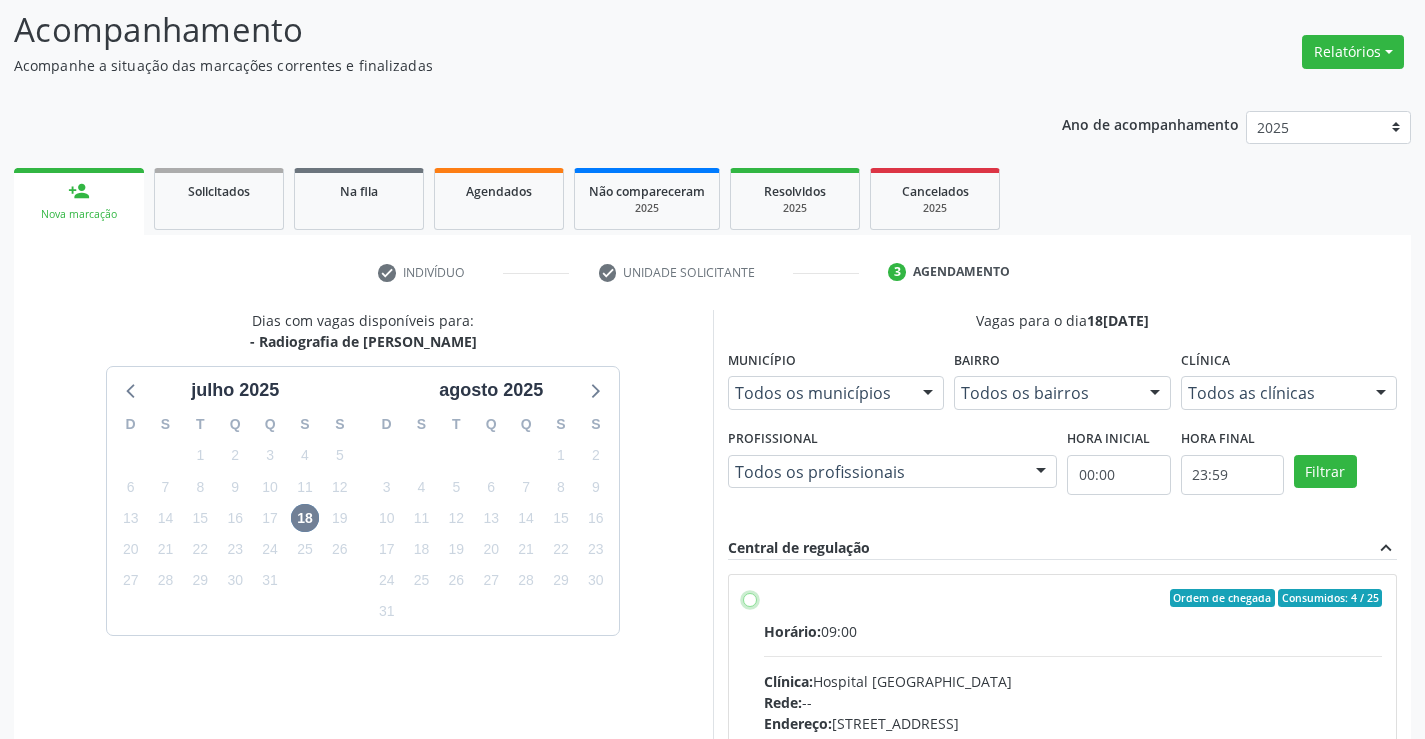 click on "Ordem de chegada
Consumidos: 4 / 25
Horário:   09:00
Clínica:  Hospital Sao Francisco
Rede:
--
Endereço:   Blocos, nº 258, Centro, Campo Formoso - BA
Telefone:   (74) 36451217
Profissional:
Joel da Rocha Almeida
Informações adicionais sobre o atendimento
Idade de atendimento:
de 0 a 120 anos
Gênero(s) atendido(s):
Masculino e Feminino
Informações adicionais:
--" at bounding box center [750, 598] 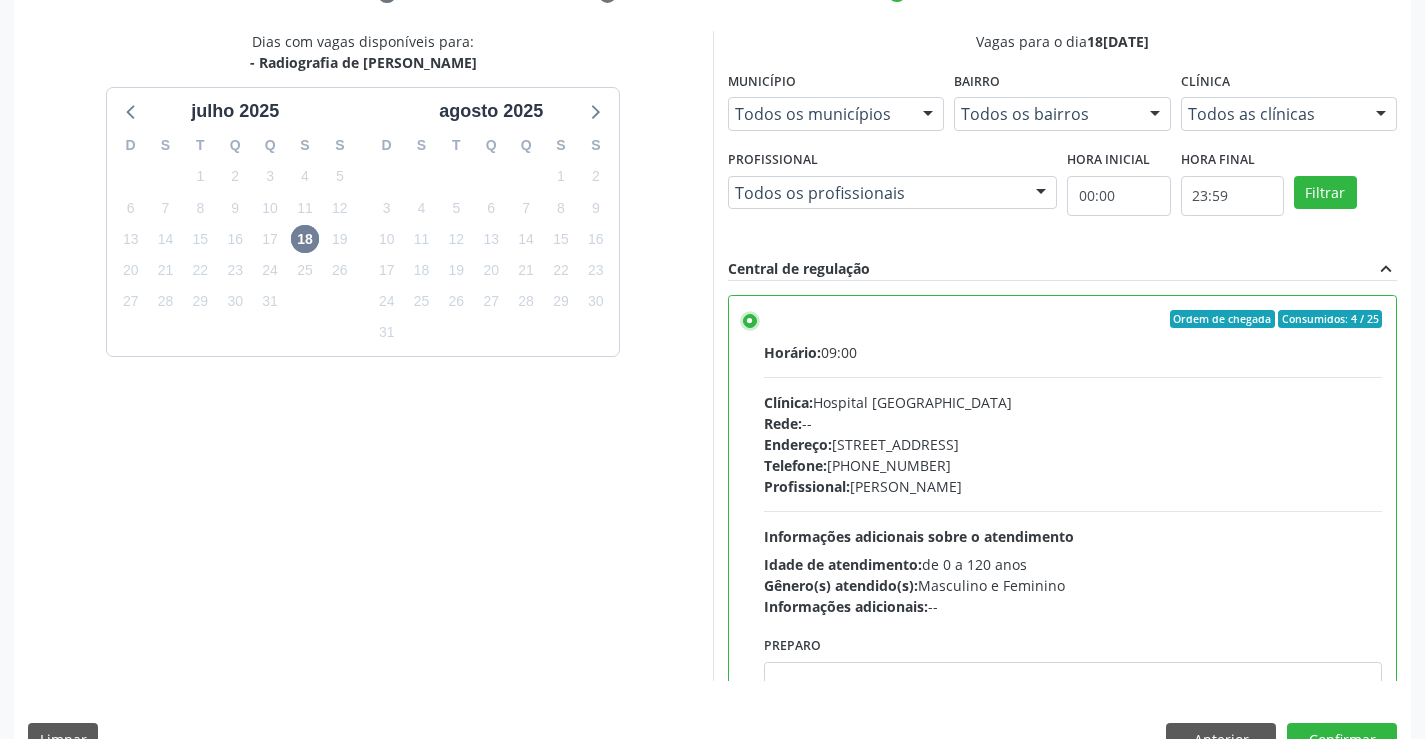 scroll, scrollTop: 456, scrollLeft: 0, axis: vertical 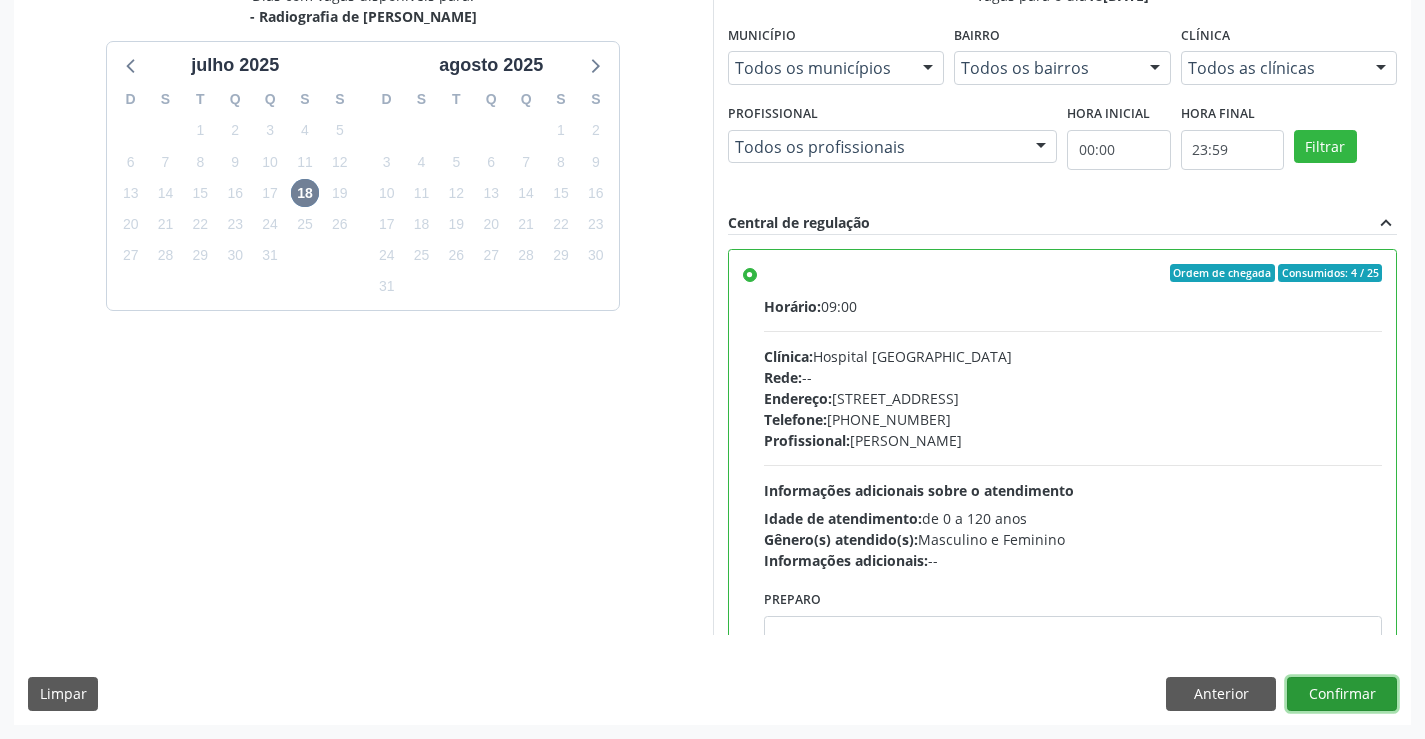 click on "Confirmar" at bounding box center (1342, 694) 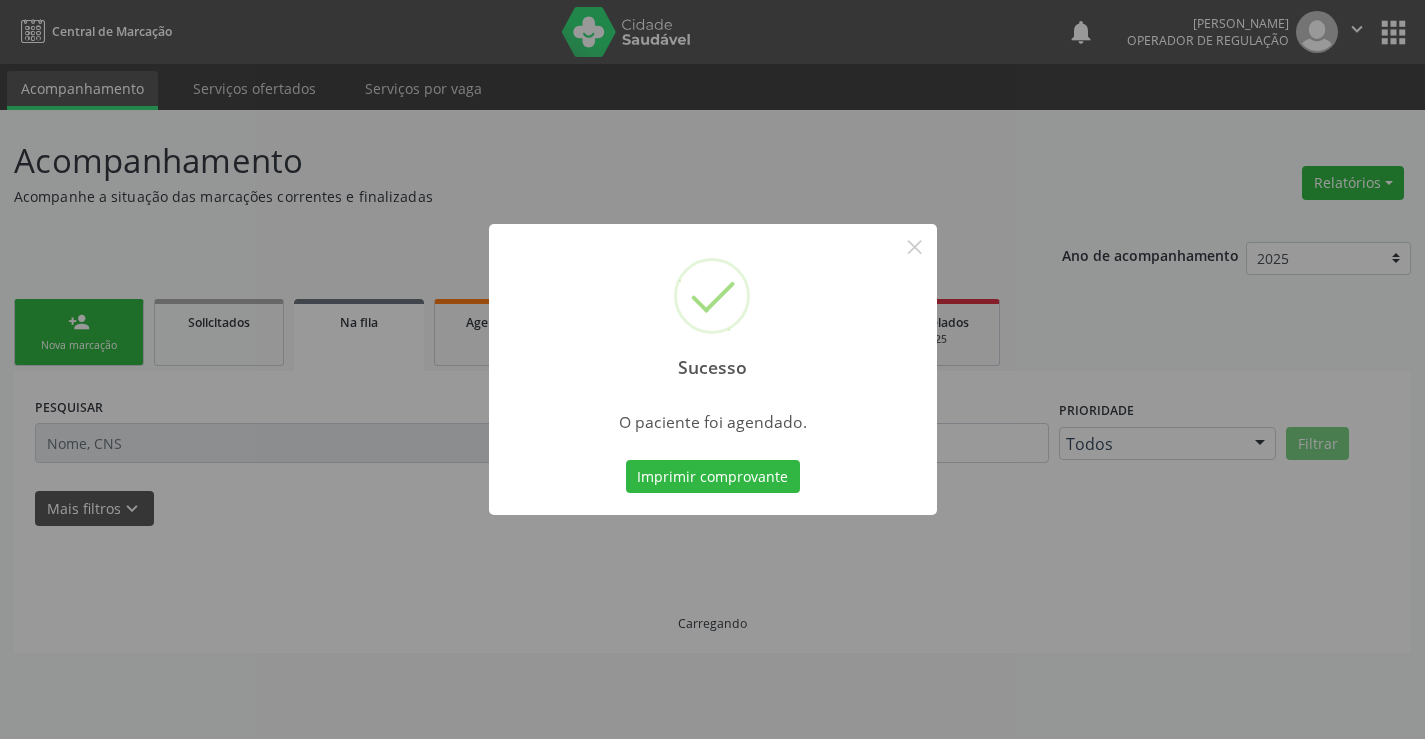 scroll, scrollTop: 0, scrollLeft: 0, axis: both 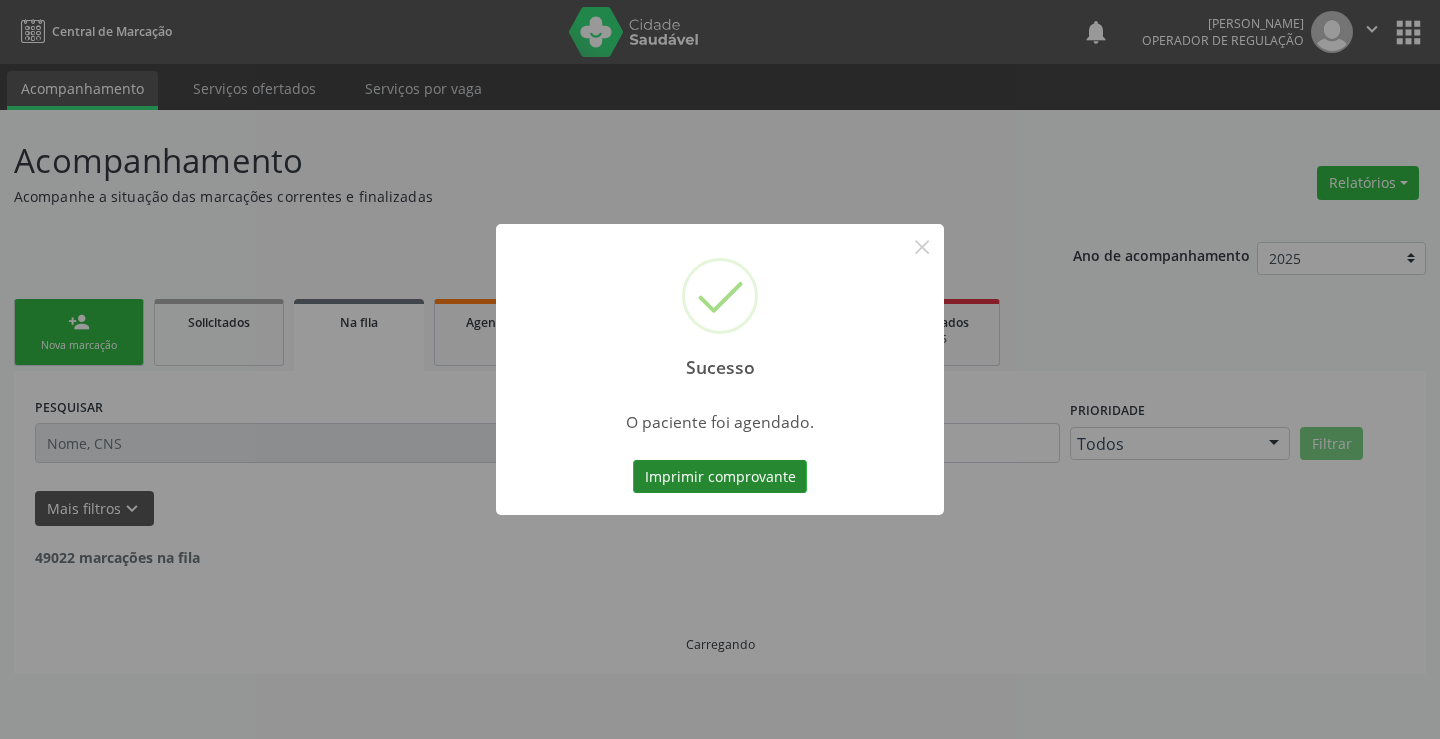 click on "Imprimir comprovante" at bounding box center [720, 477] 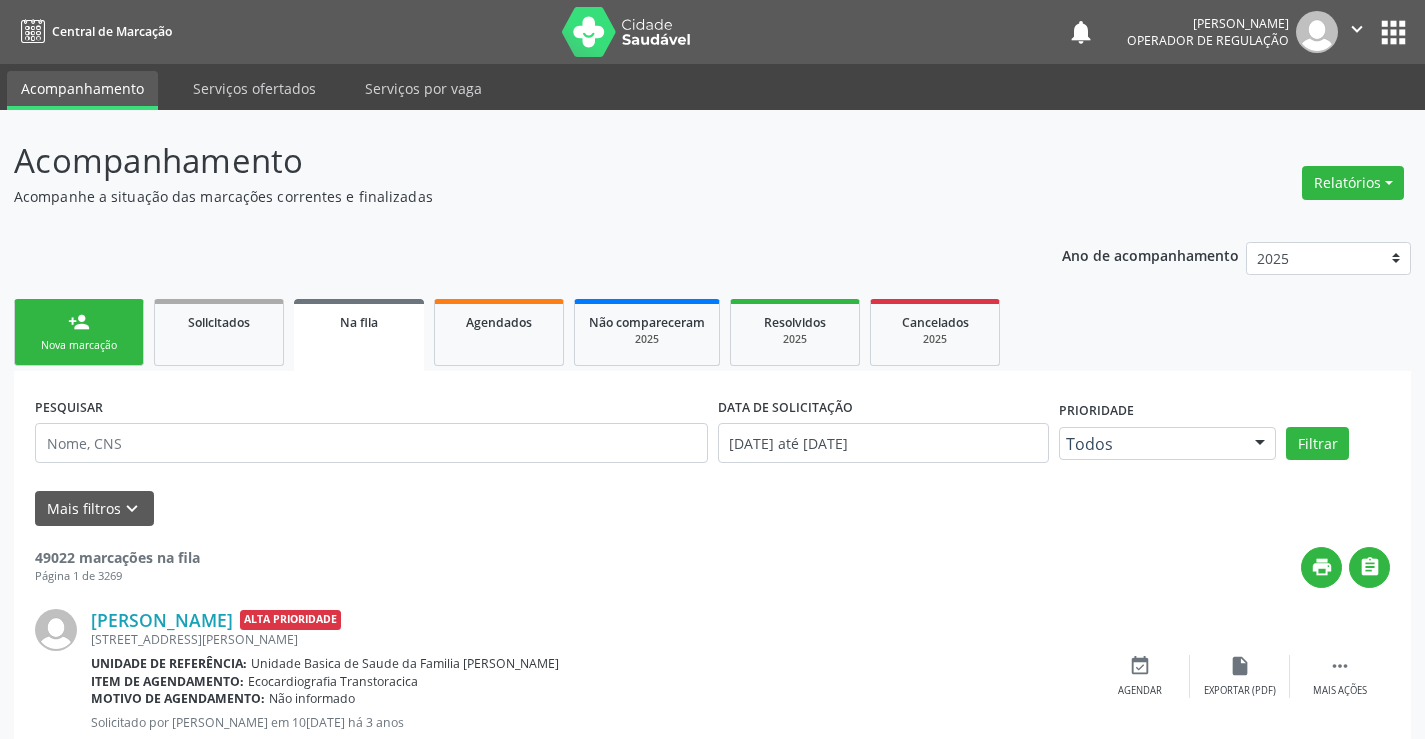 click on "person_add
Nova marcação" at bounding box center [79, 332] 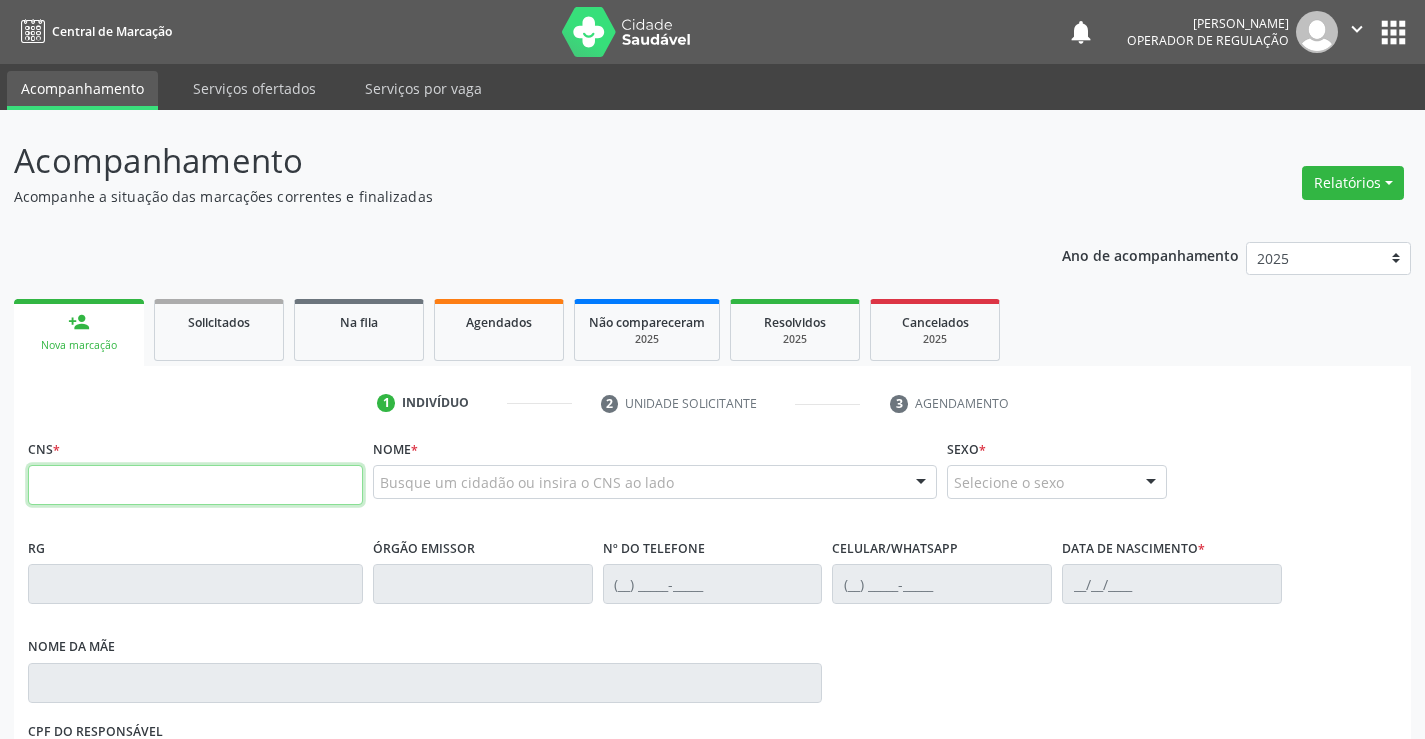 click at bounding box center [195, 485] 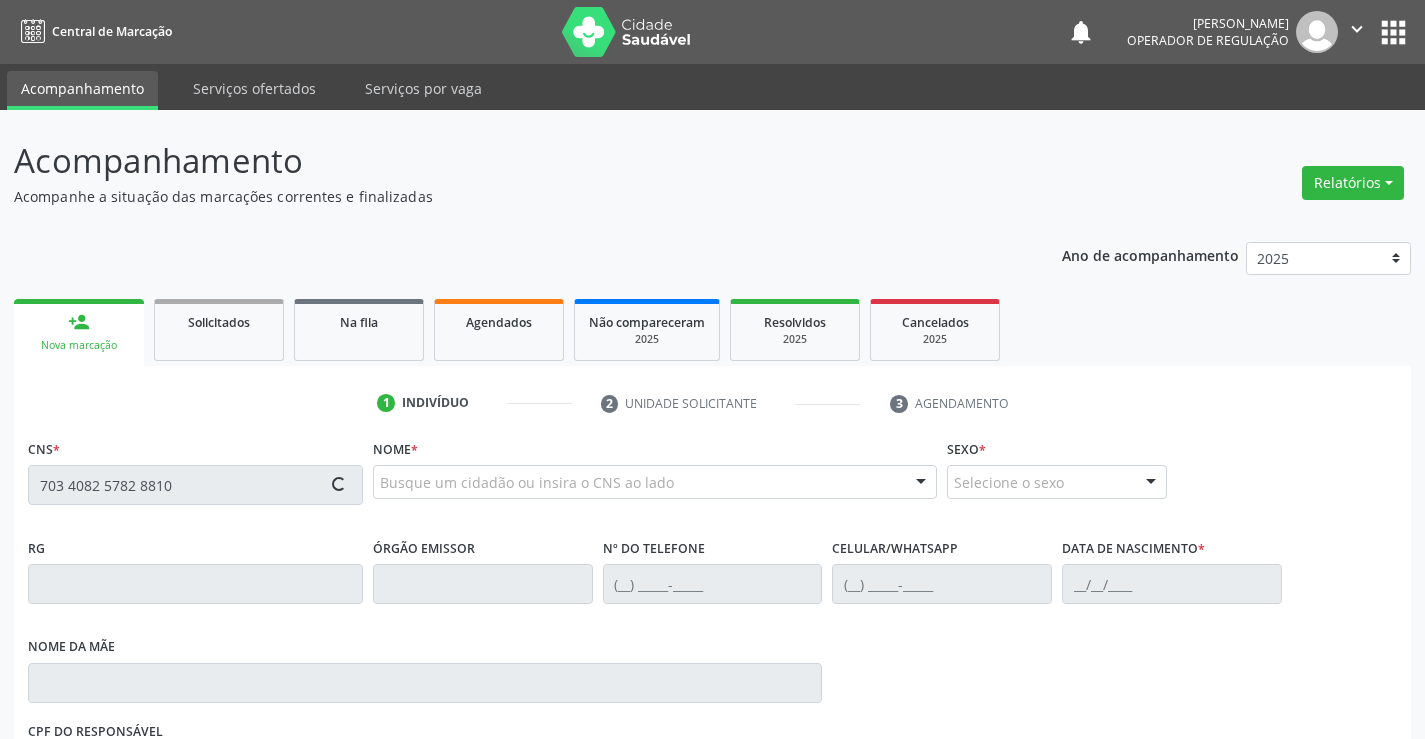 type on "703 4082 5782 8810" 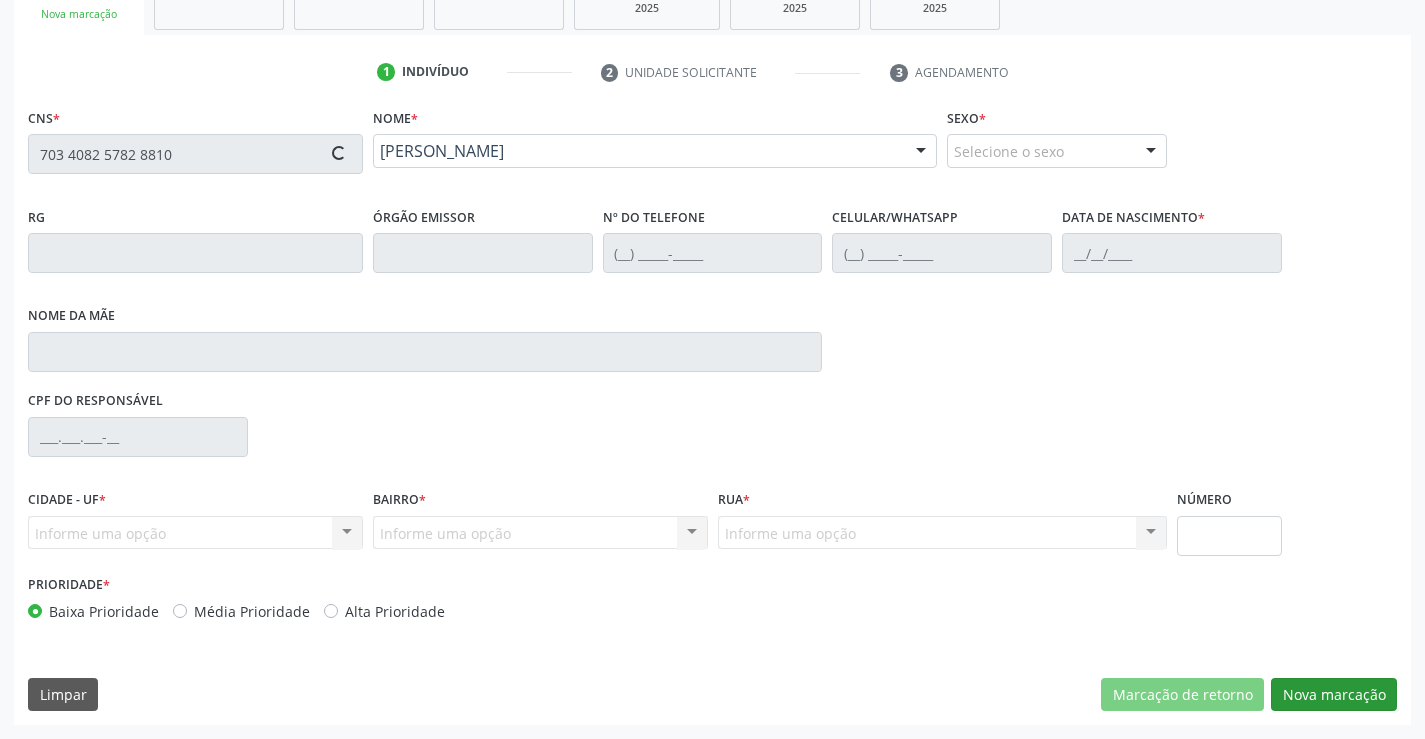 type on "0365309133" 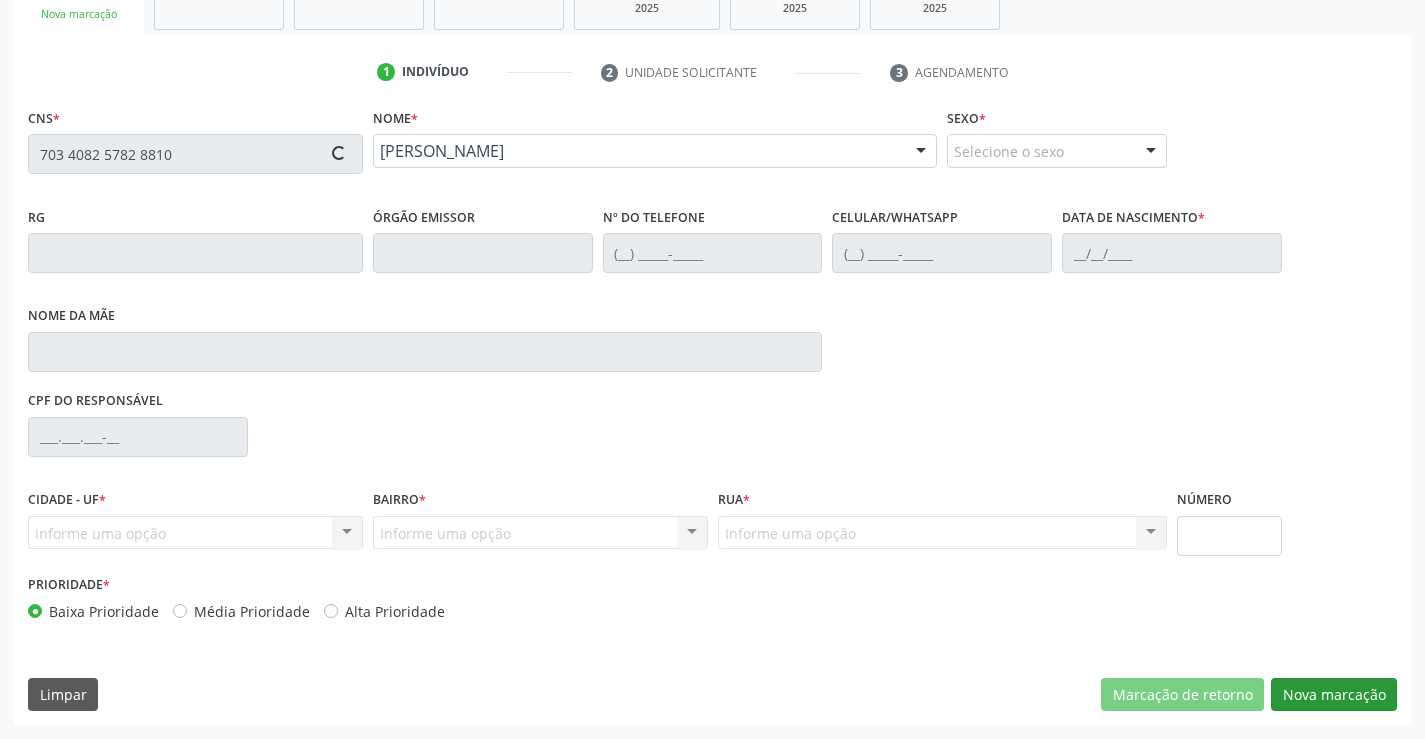 type on "(74) 9913-7472" 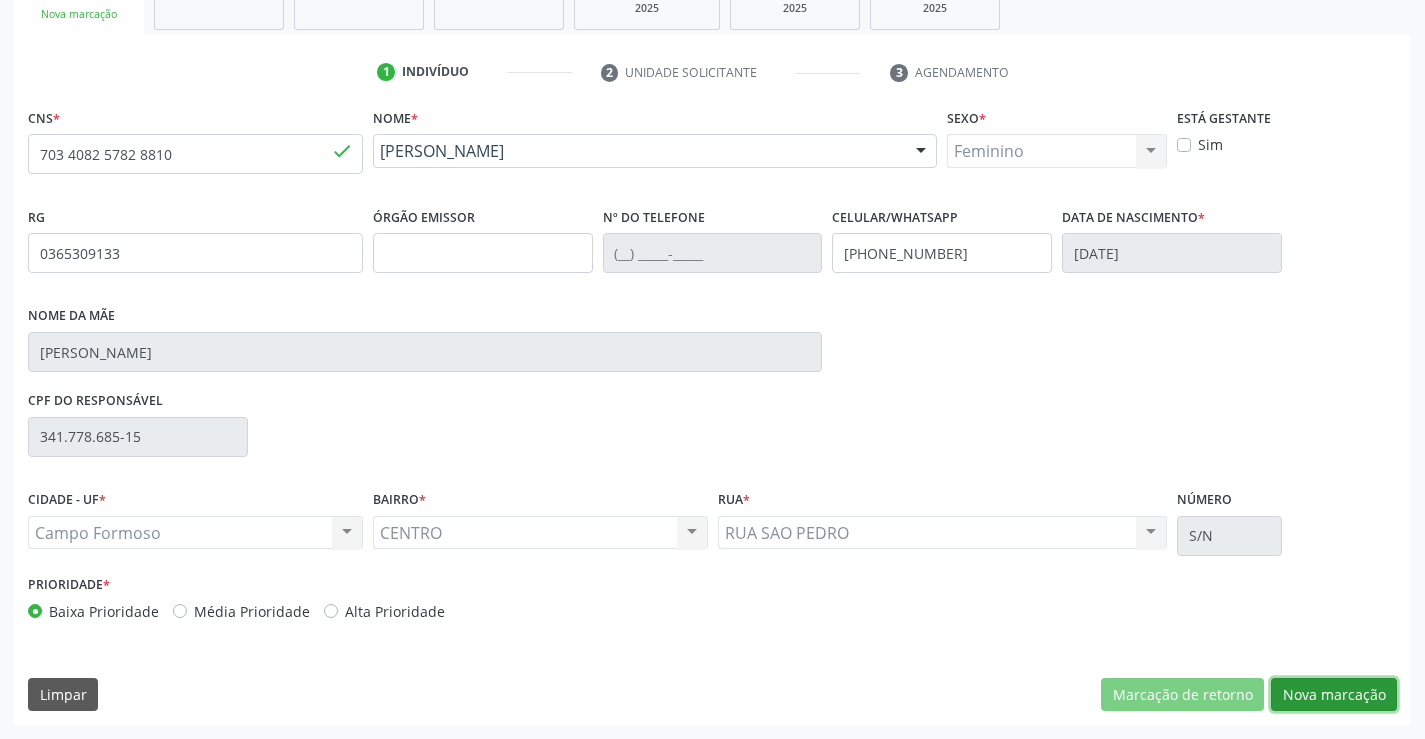 click on "Nova marcação" at bounding box center [1334, 695] 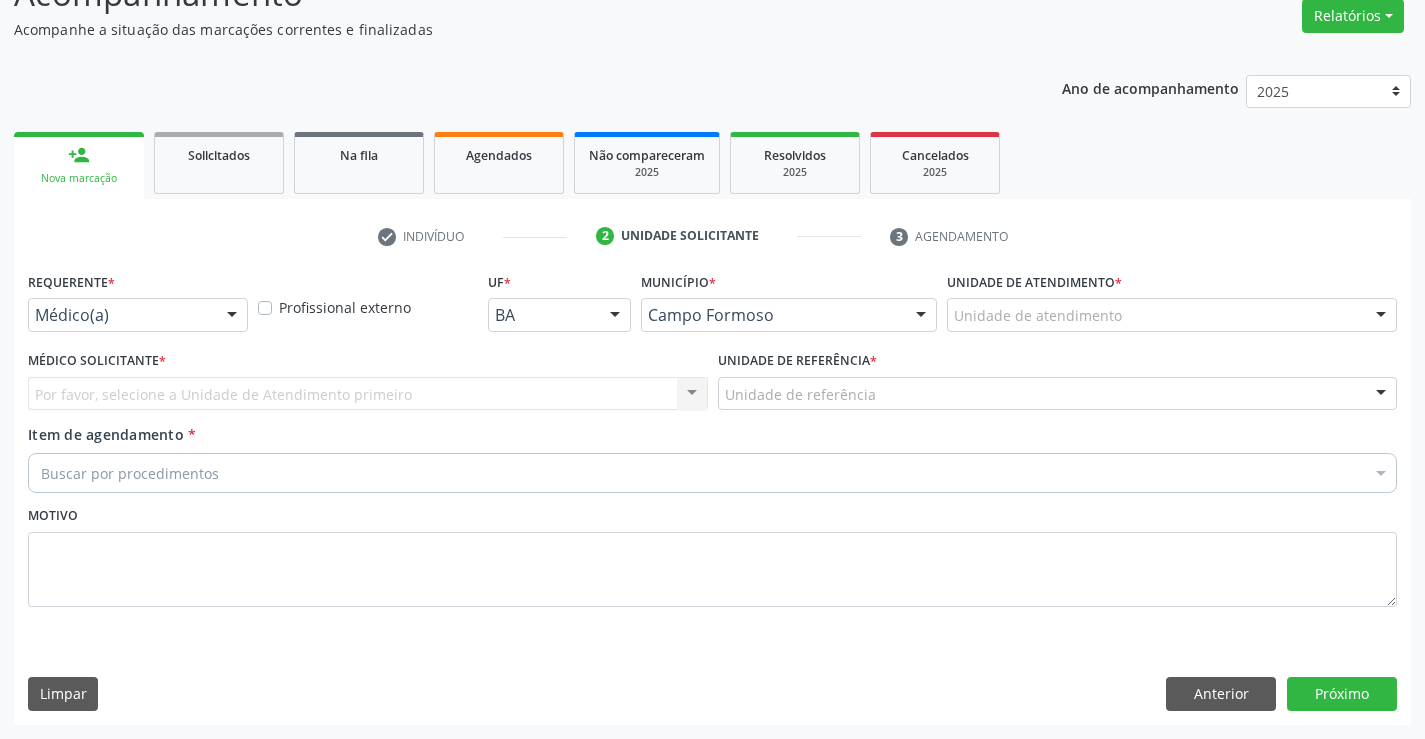 scroll, scrollTop: 167, scrollLeft: 0, axis: vertical 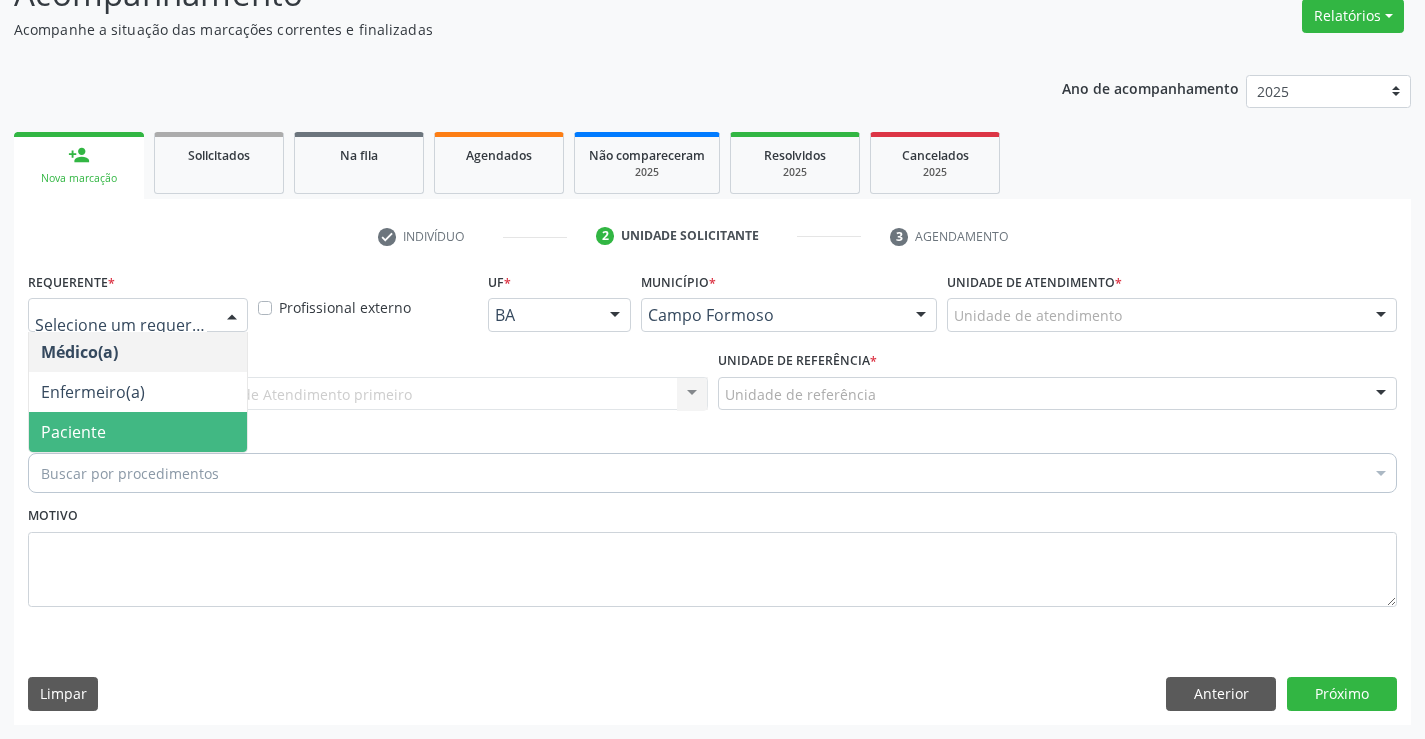 click on "Paciente" at bounding box center (138, 432) 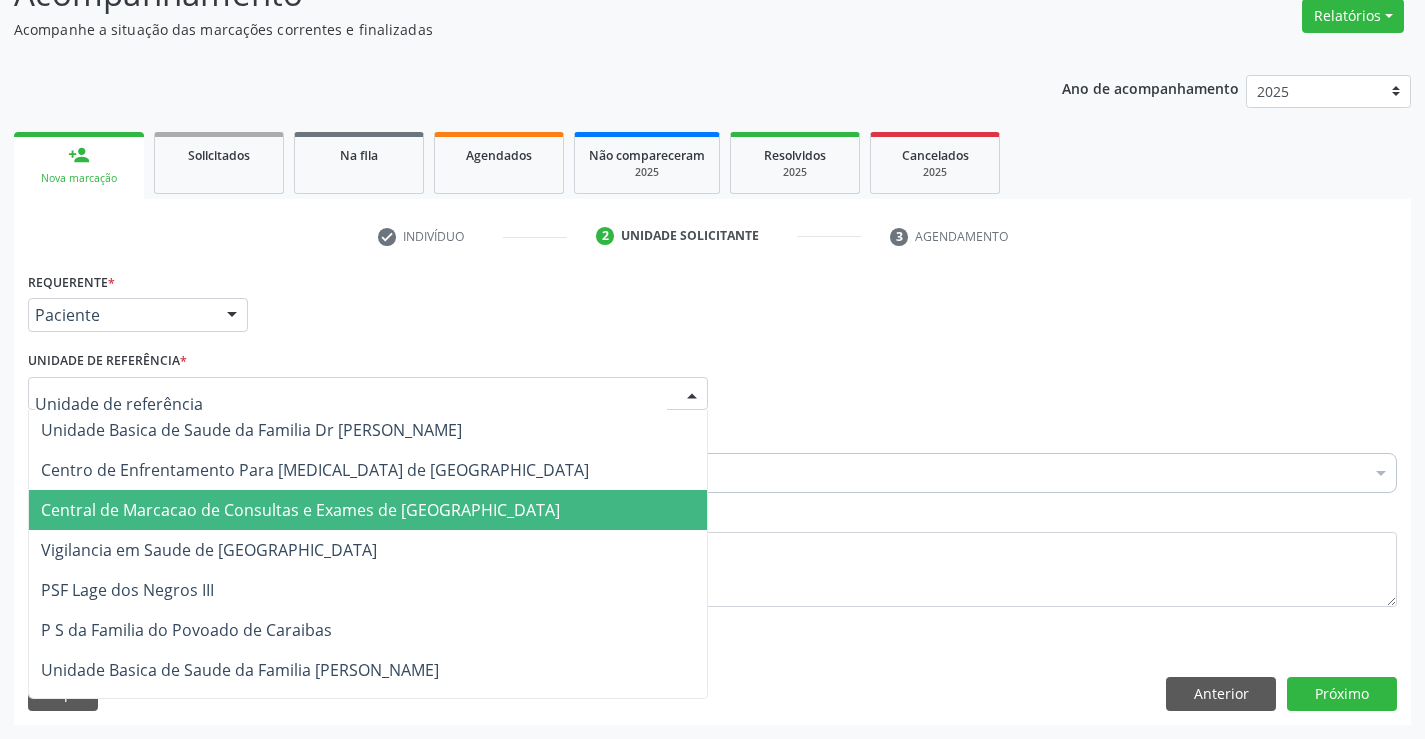 click on "Central de Marcacao de Consultas e Exames de [GEOGRAPHIC_DATA]" at bounding box center (368, 510) 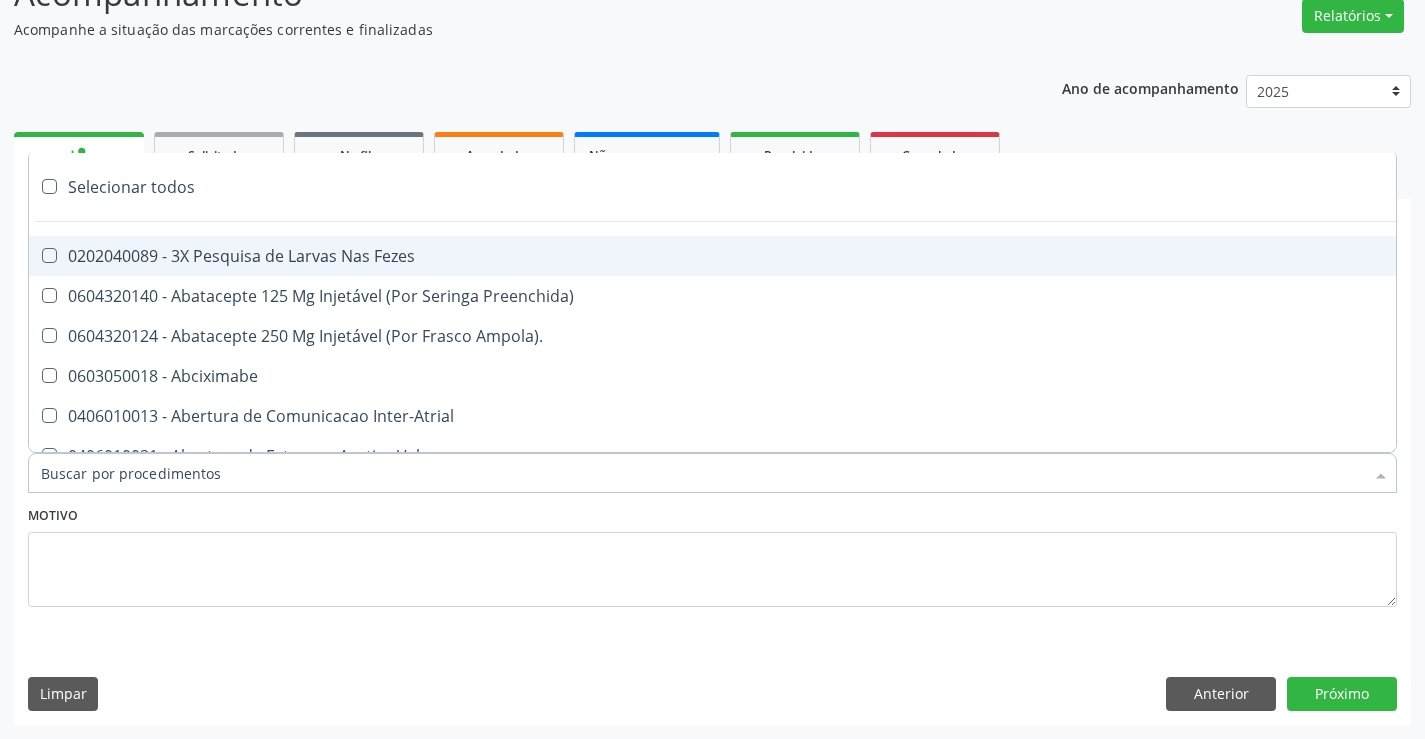 click on "Item de agendamento
*" at bounding box center [702, 473] 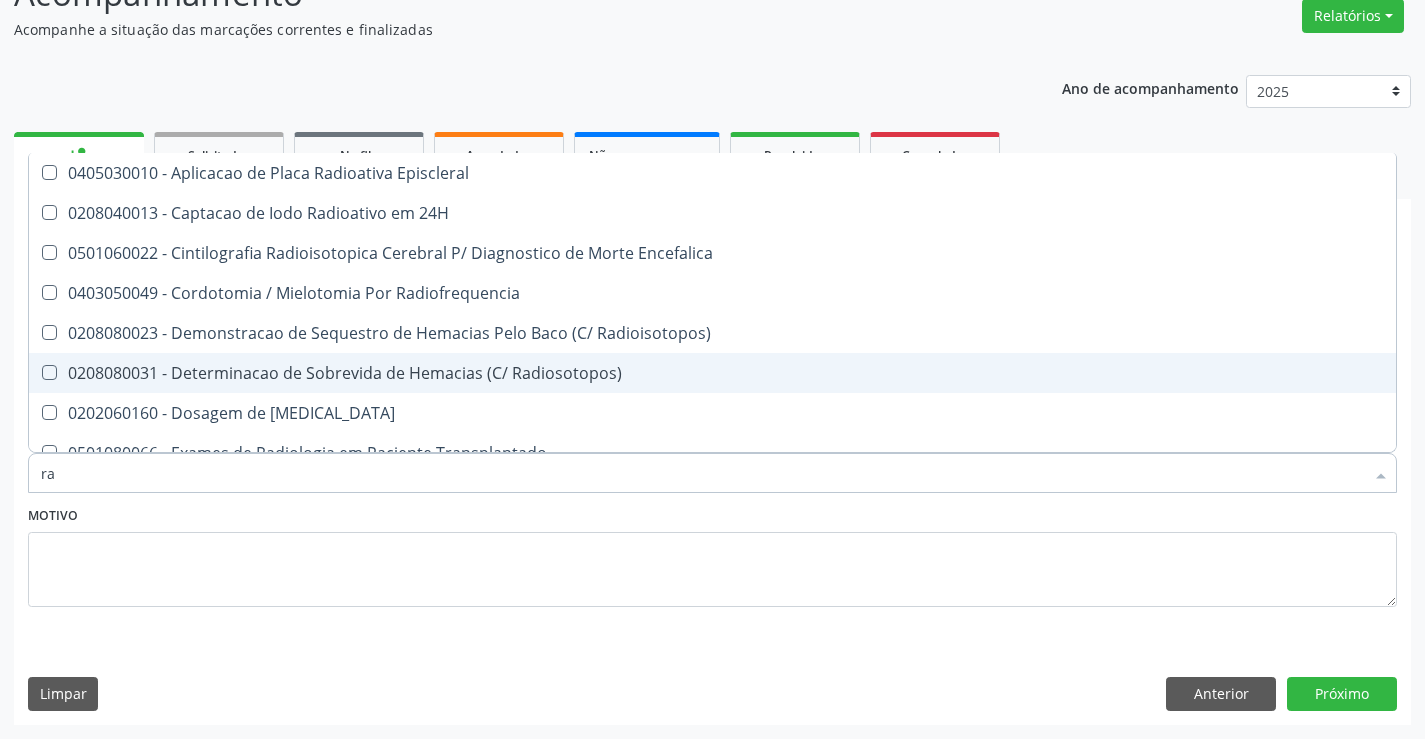 type on "r" 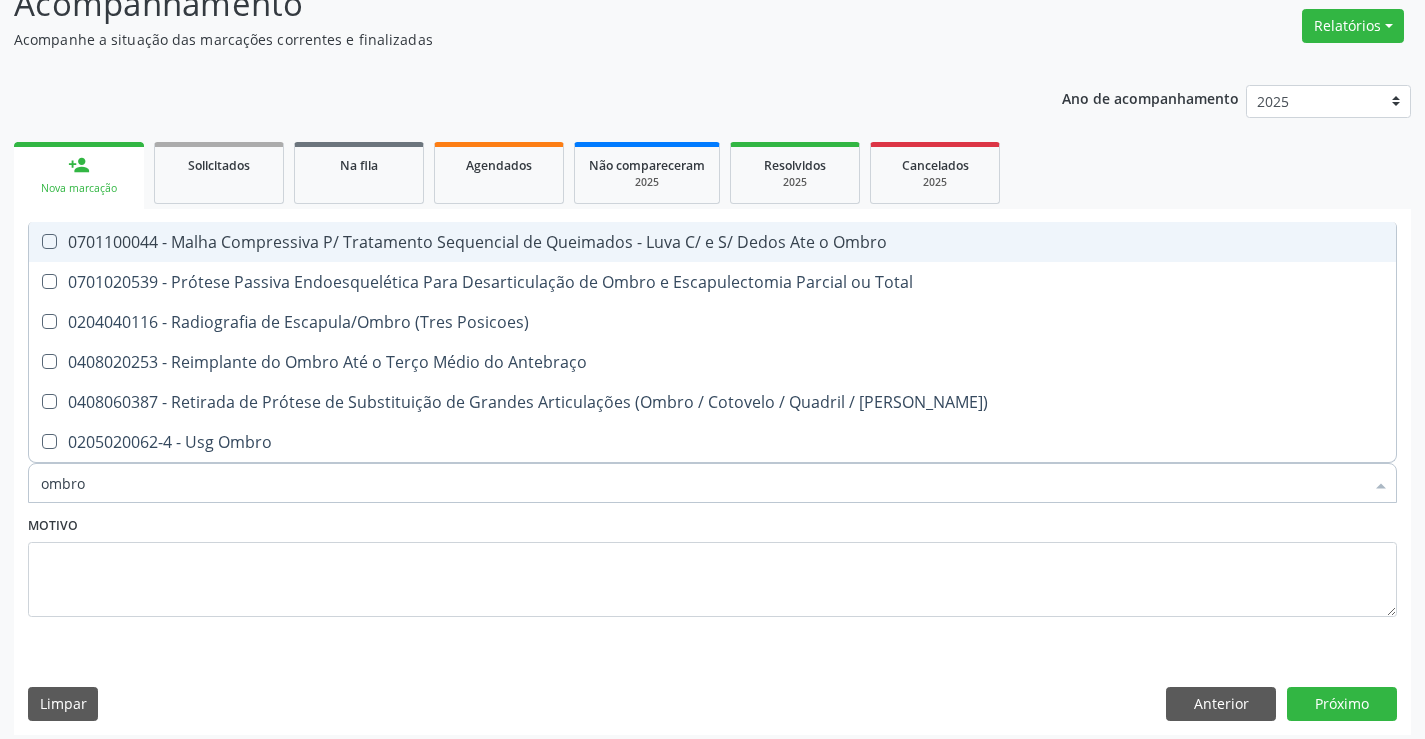 scroll, scrollTop: 167, scrollLeft: 0, axis: vertical 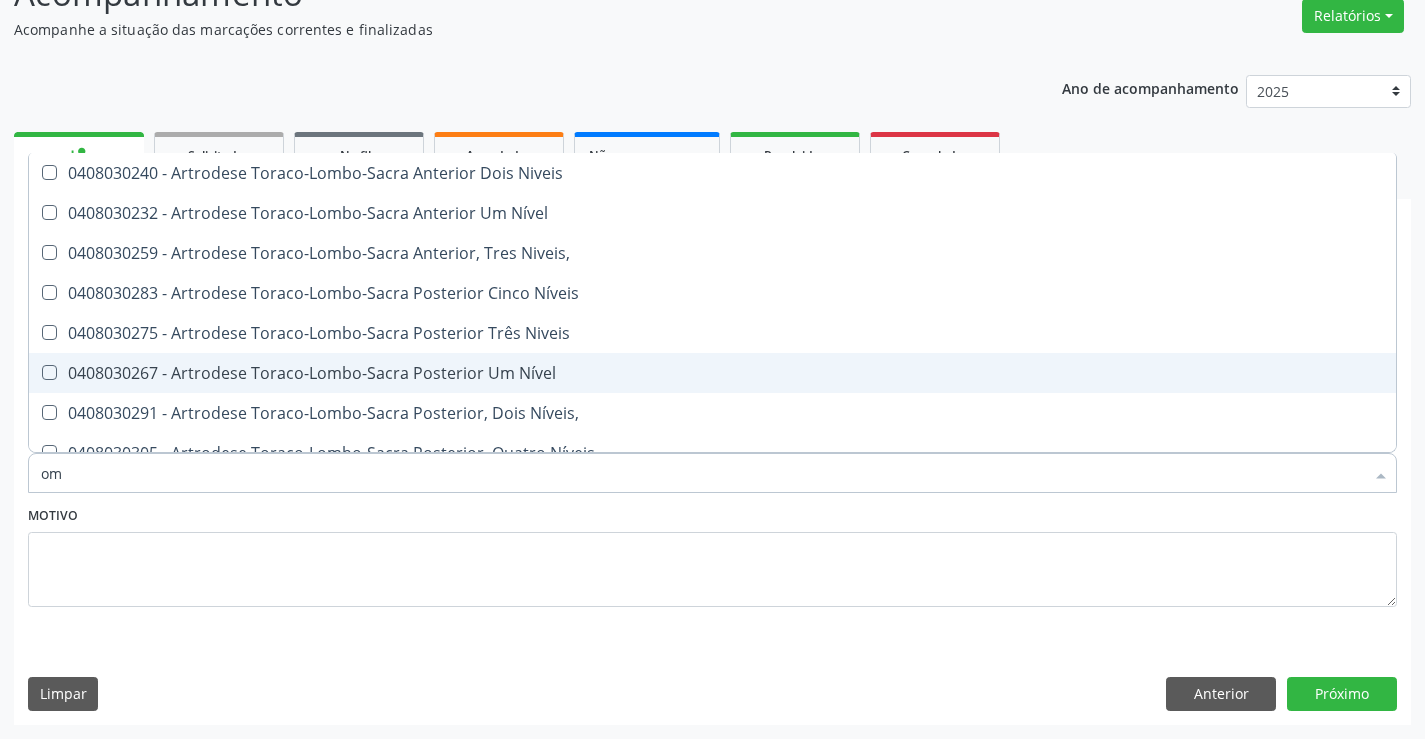 type on "o" 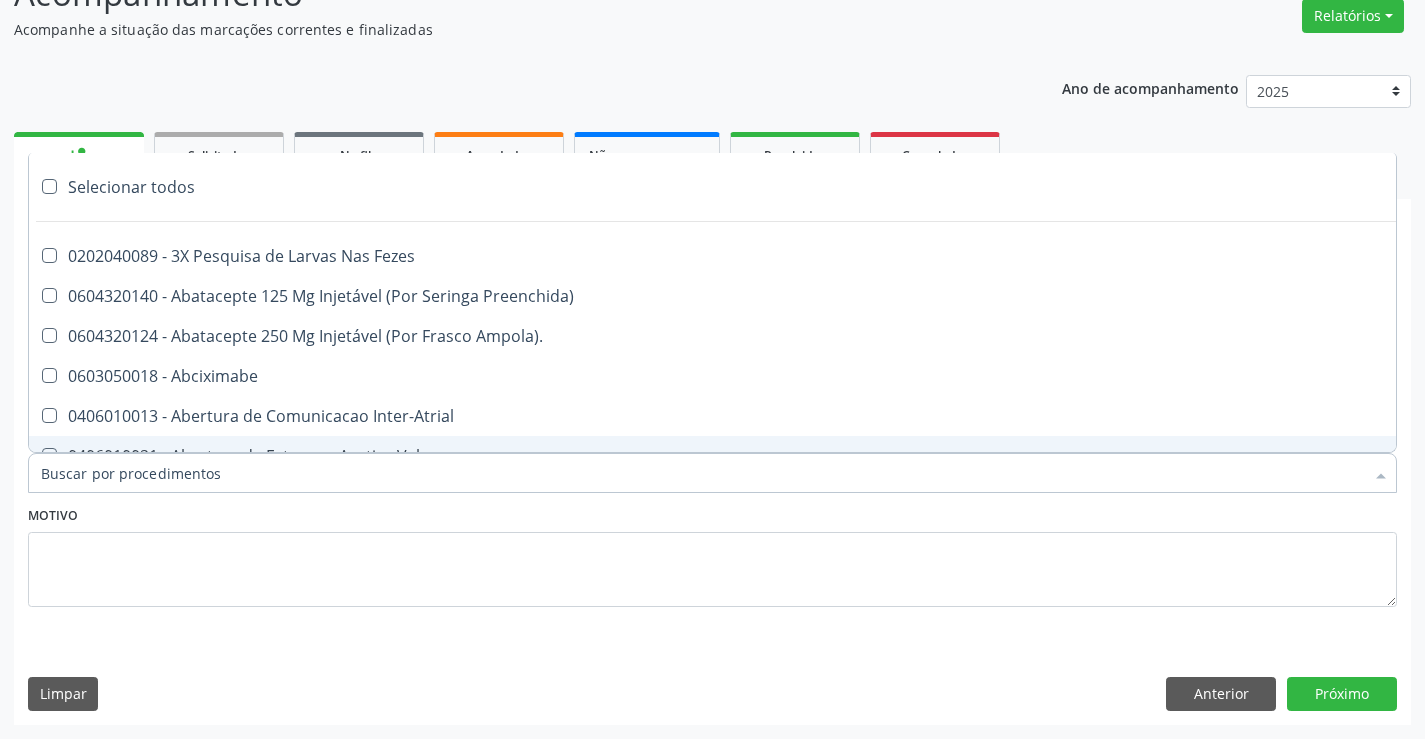 type on "r" 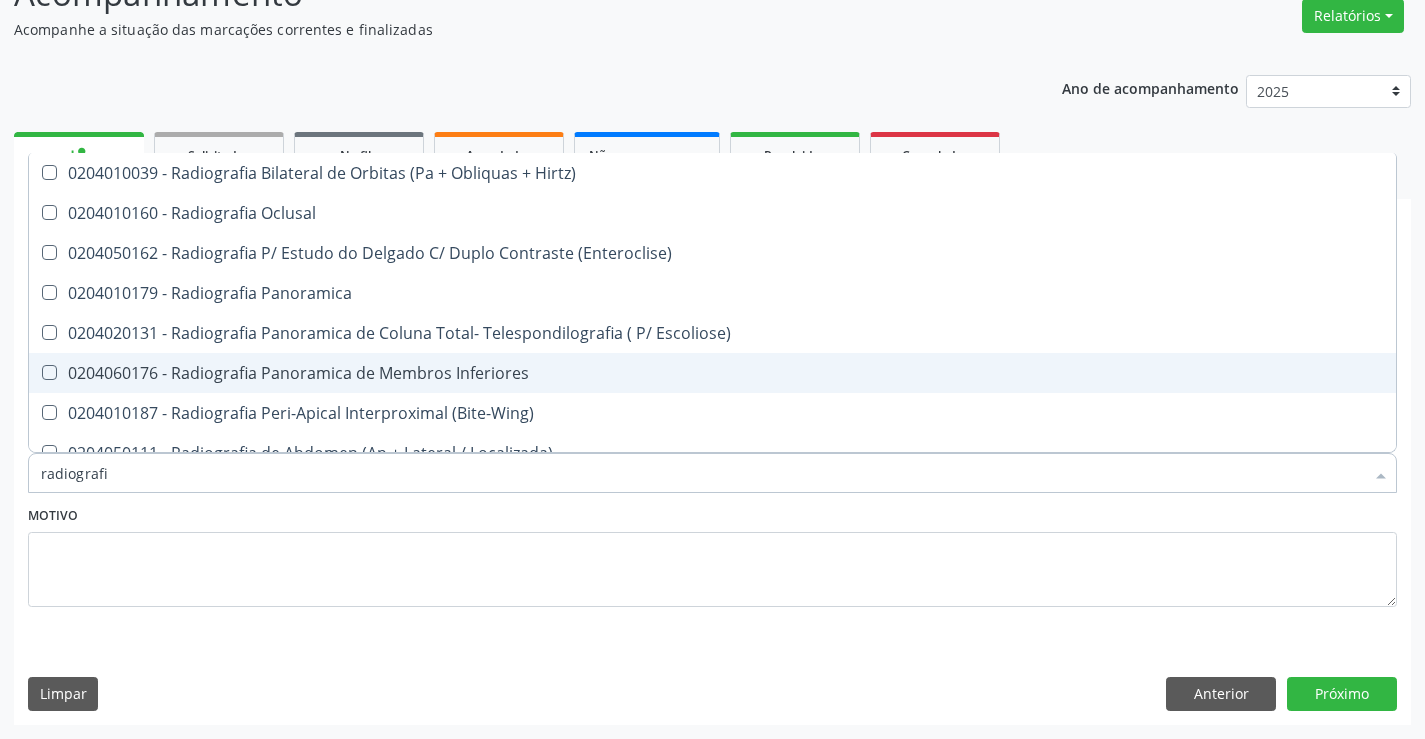 type on "radiografia" 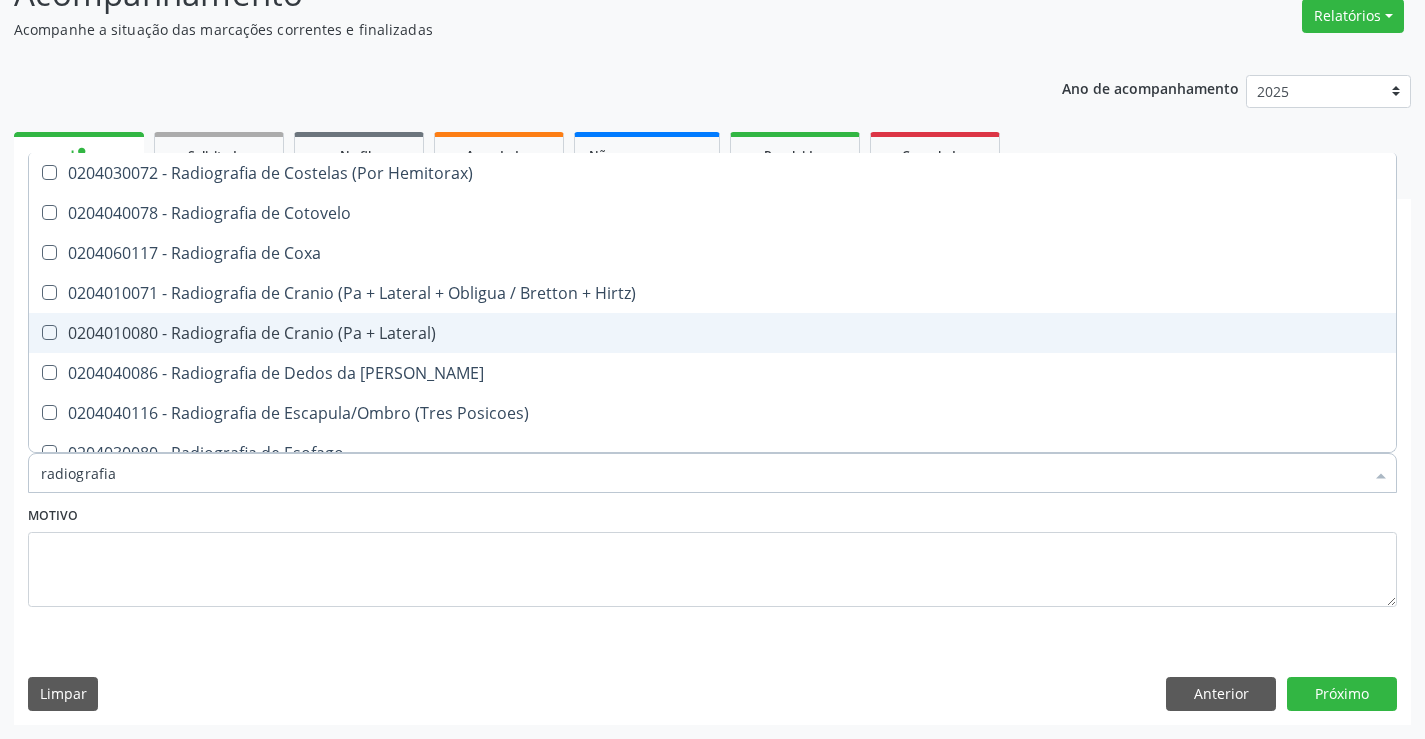 scroll, scrollTop: 1500, scrollLeft: 0, axis: vertical 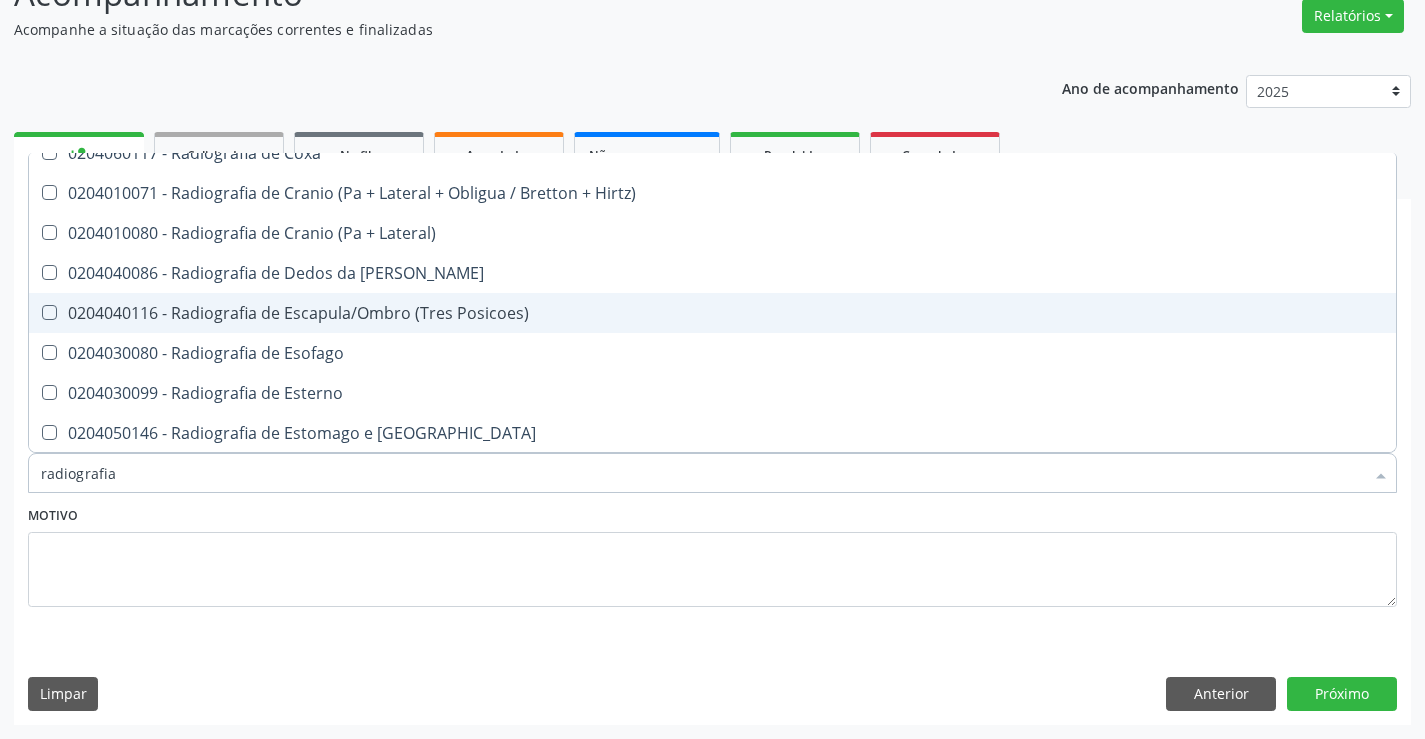 click on "0204040116 - Radiografia de Escapula/Ombro (Tres Posicoes)" at bounding box center (712, 313) 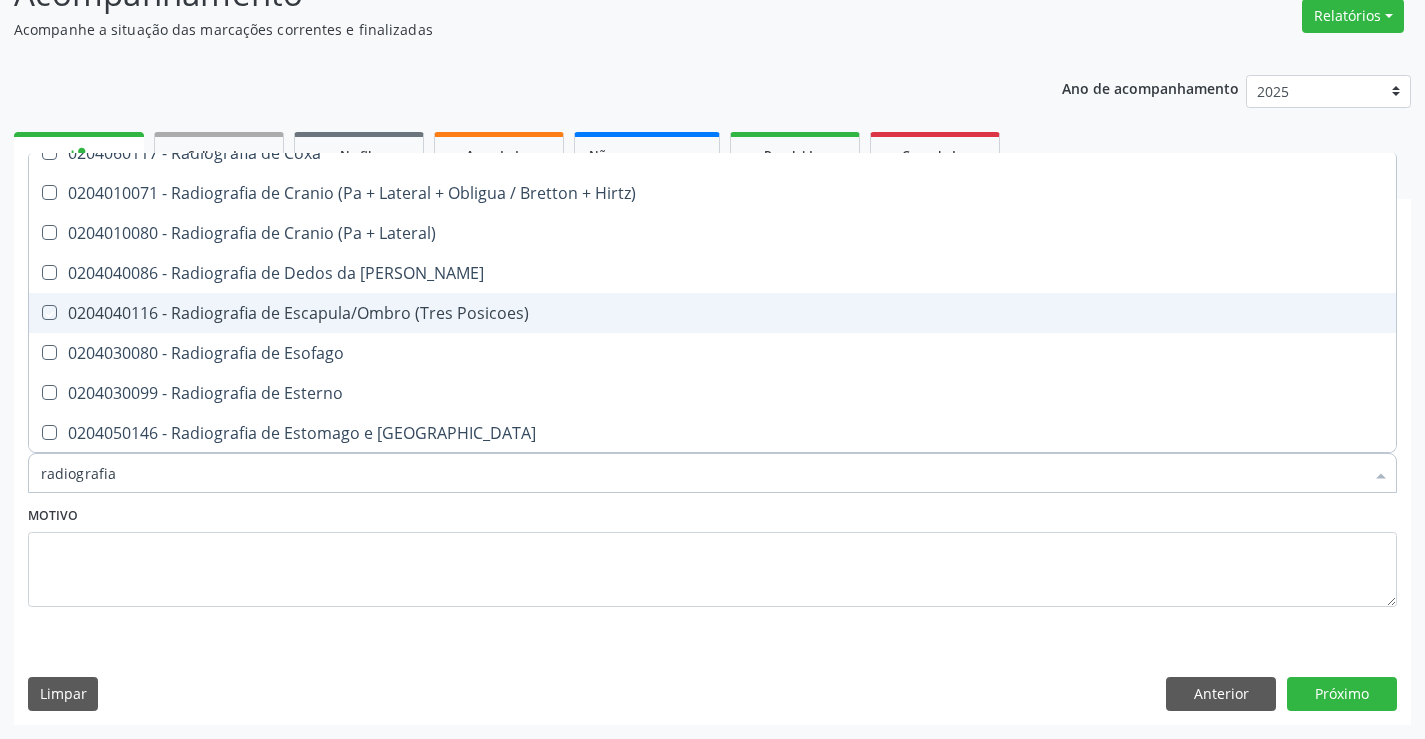 checkbox on "true" 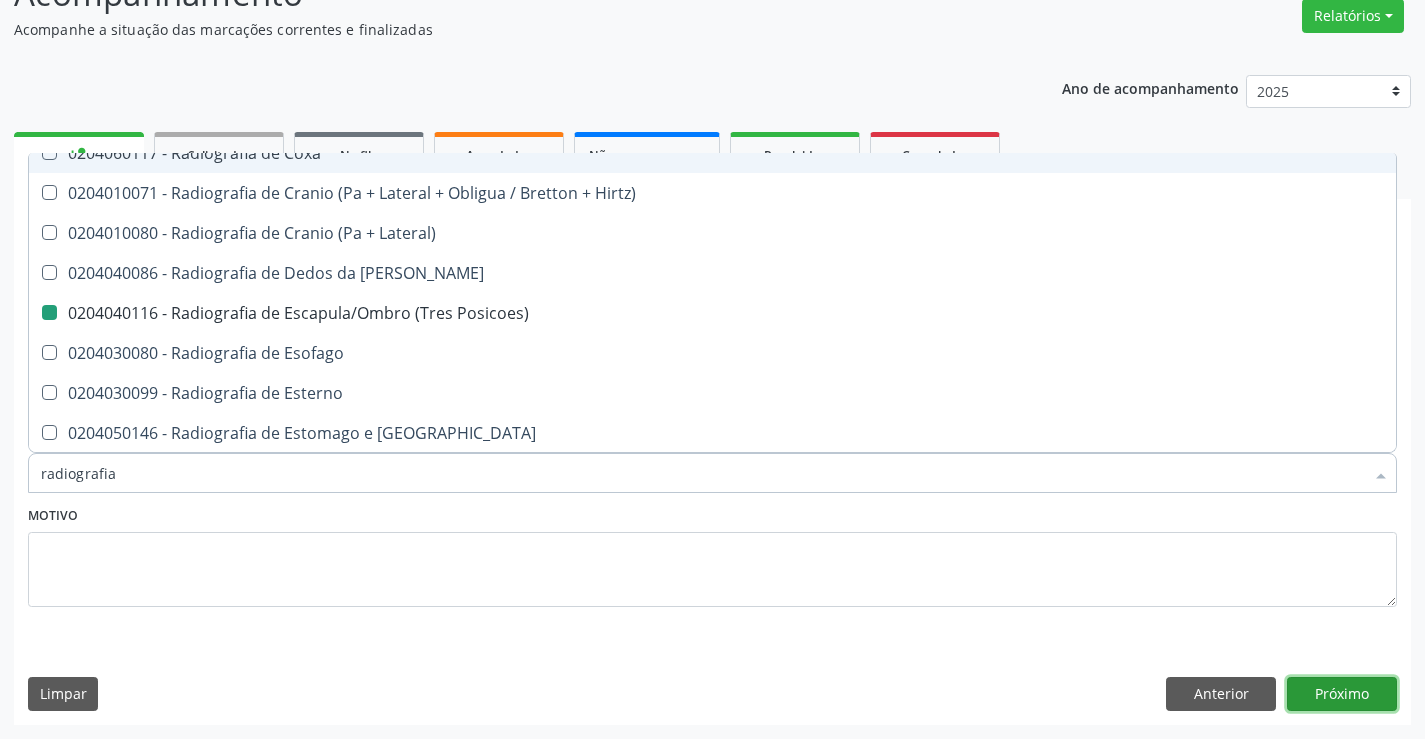click on "Próximo" at bounding box center [1342, 694] 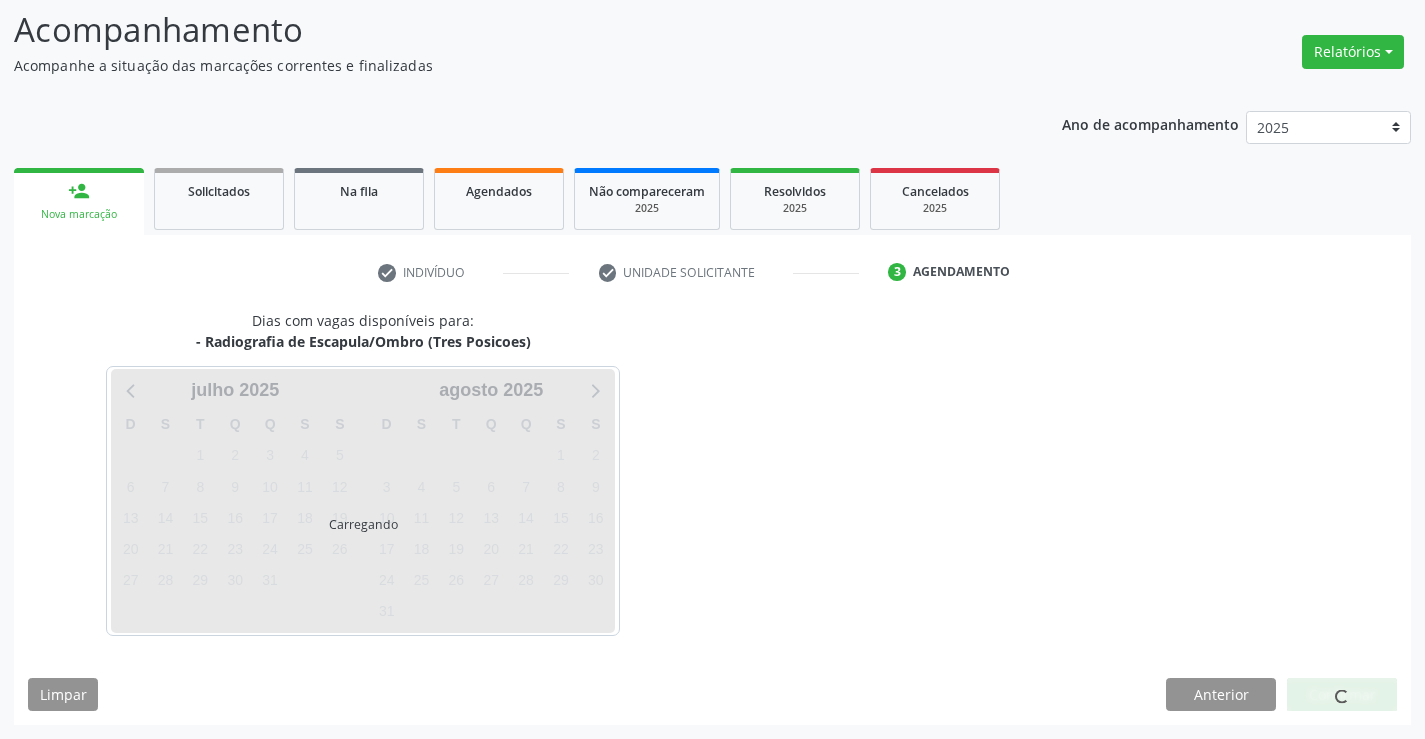 scroll, scrollTop: 131, scrollLeft: 0, axis: vertical 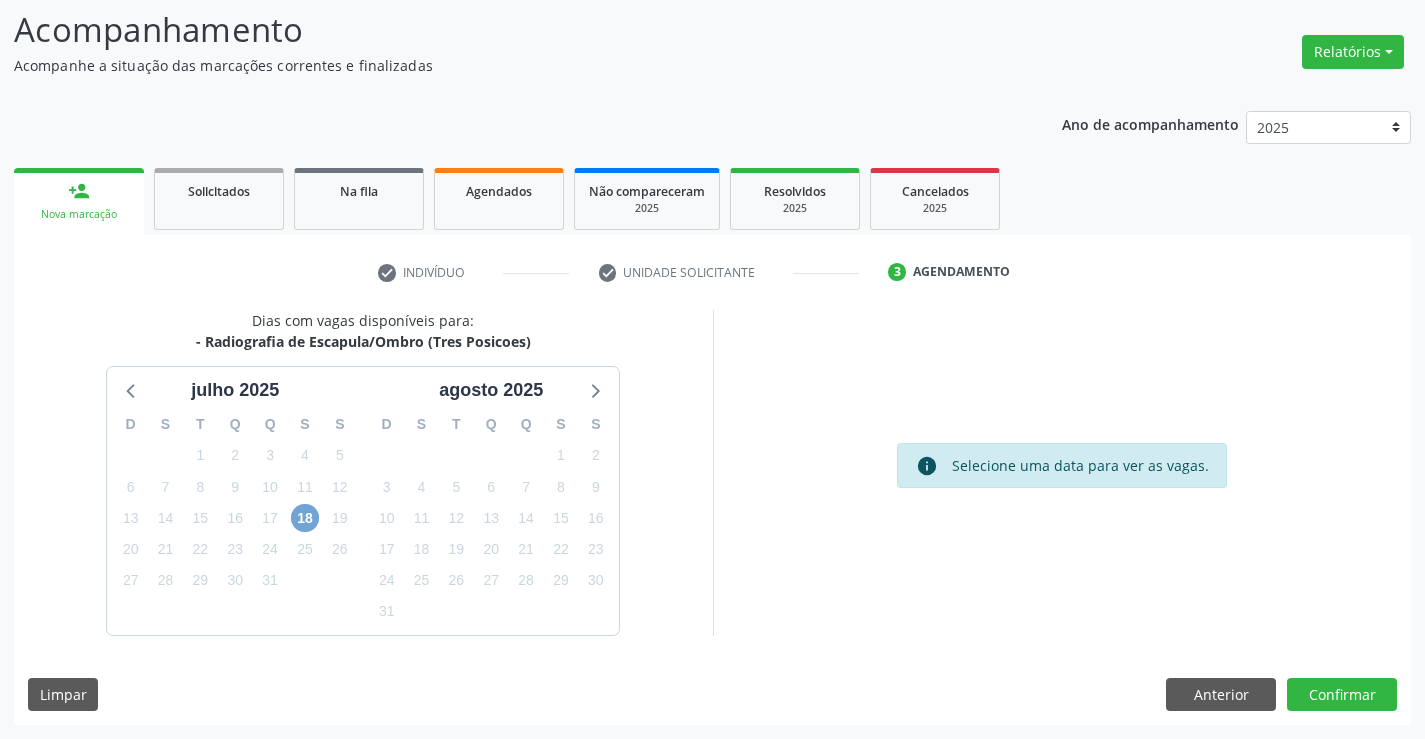 click on "18" at bounding box center (305, 518) 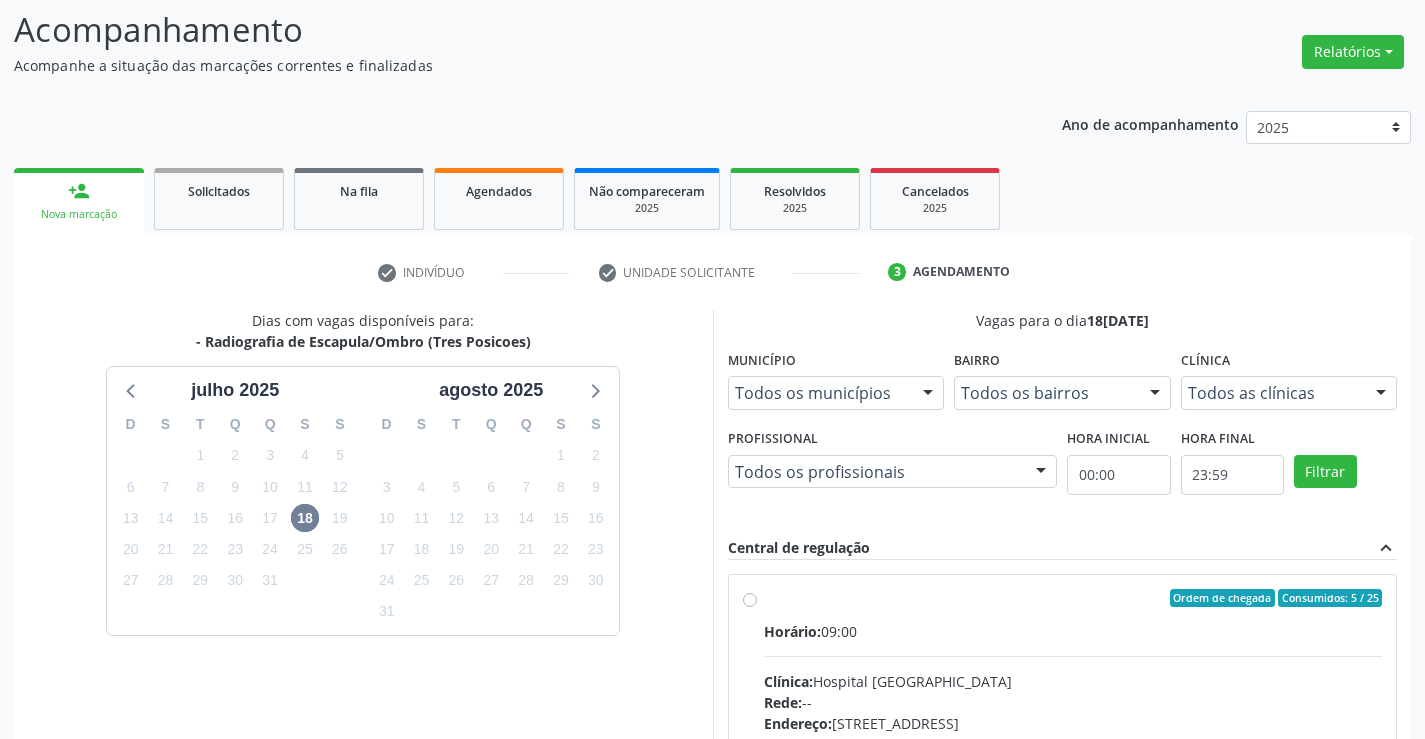 click on "Ordem de chegada
Consumidos: 5 / 25
Horário:   09:00
Clínica:  Hospital Sao Francisco
Rede:
--
Endereço:   Blocos, nº 258, Centro, Campo Formoso - BA
Telefone:   (74) 36451217
Profissional:
Joel da Rocha Almeida
Informações adicionais sobre o atendimento
Idade de atendimento:
de 0 a 120 anos
Gênero(s) atendido(s):
Masculino e Feminino
Informações adicionais:
--" at bounding box center [1073, 742] 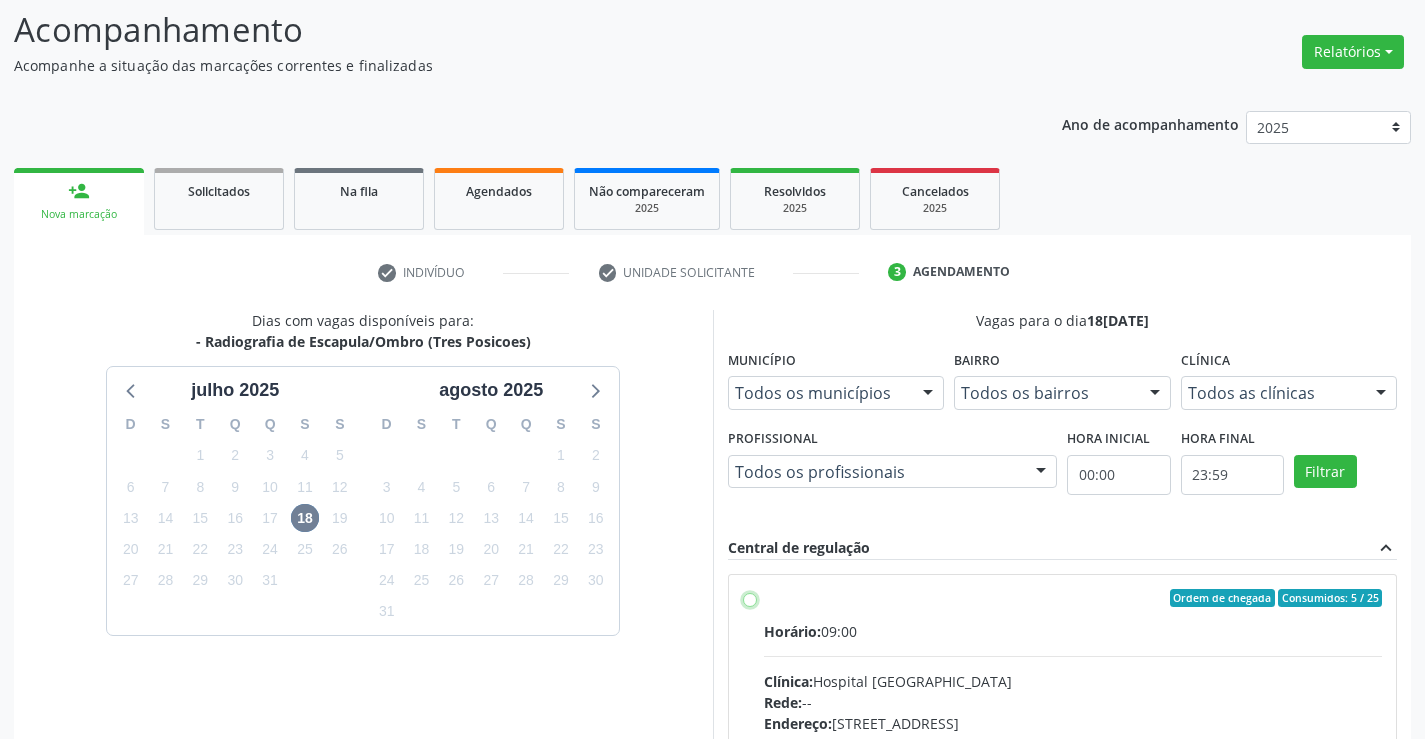 click on "Ordem de chegada
Consumidos: 5 / 25
Horário:   09:00
Clínica:  Hospital Sao Francisco
Rede:
--
Endereço:   Blocos, nº 258, Centro, Campo Formoso - BA
Telefone:   (74) 36451217
Profissional:
Joel da Rocha Almeida
Informações adicionais sobre o atendimento
Idade de atendimento:
de 0 a 120 anos
Gênero(s) atendido(s):
Masculino e Feminino
Informações adicionais:
--" at bounding box center [750, 598] 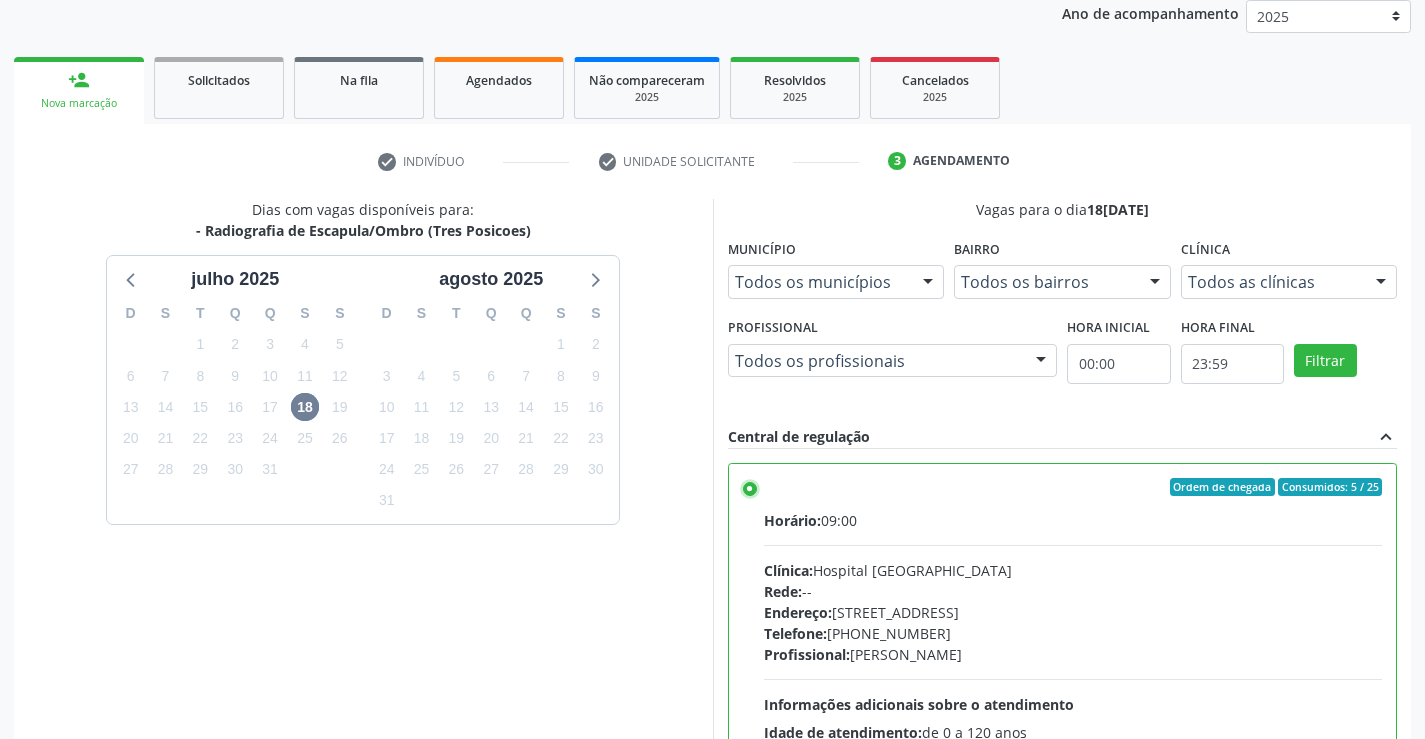 scroll, scrollTop: 456, scrollLeft: 0, axis: vertical 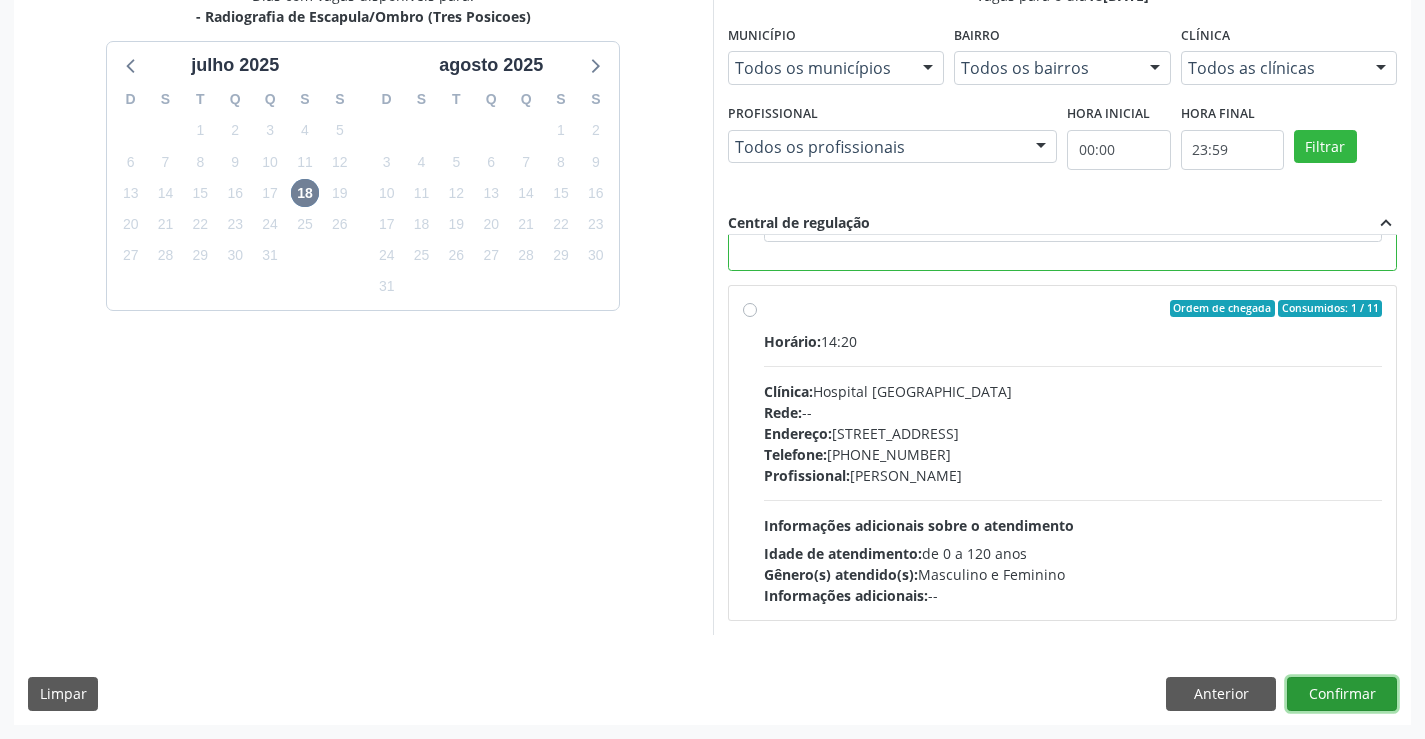 click on "Confirmar" at bounding box center (1342, 694) 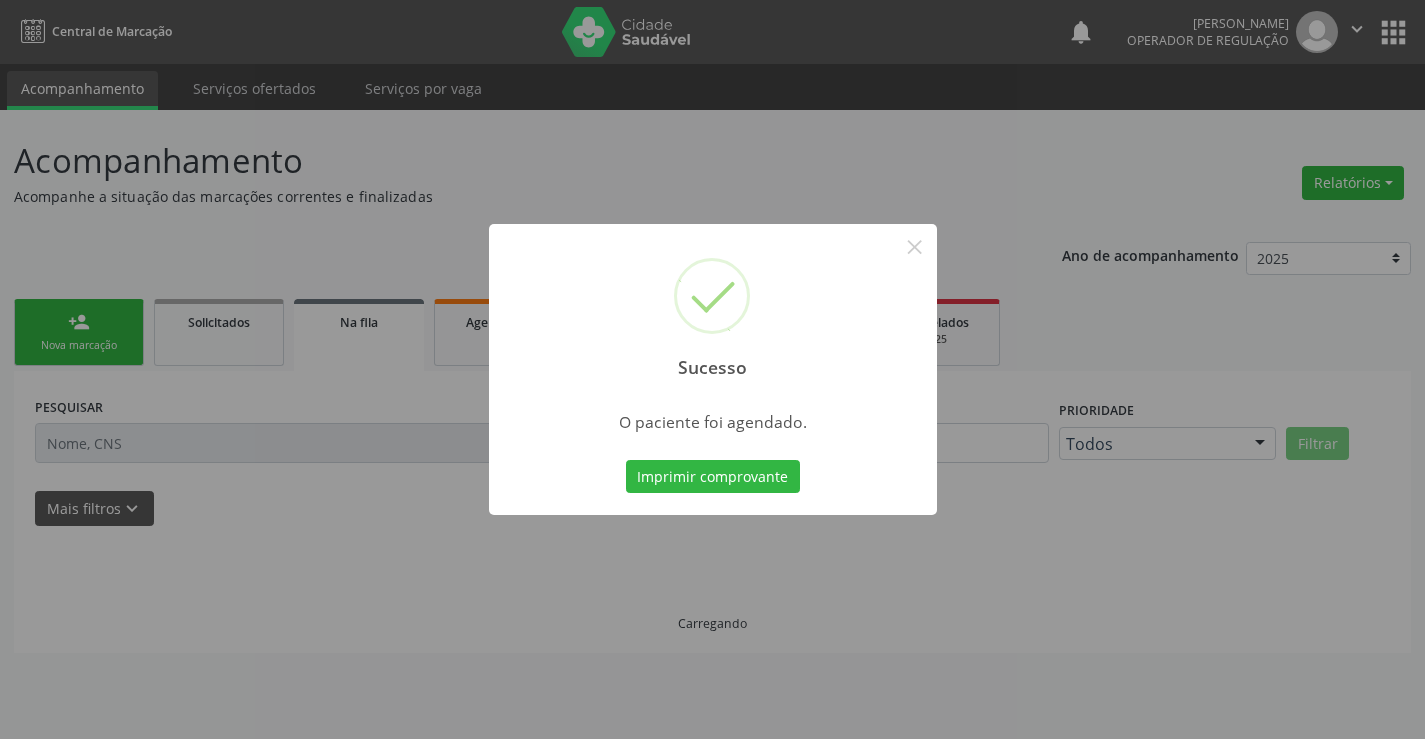 scroll, scrollTop: 0, scrollLeft: 0, axis: both 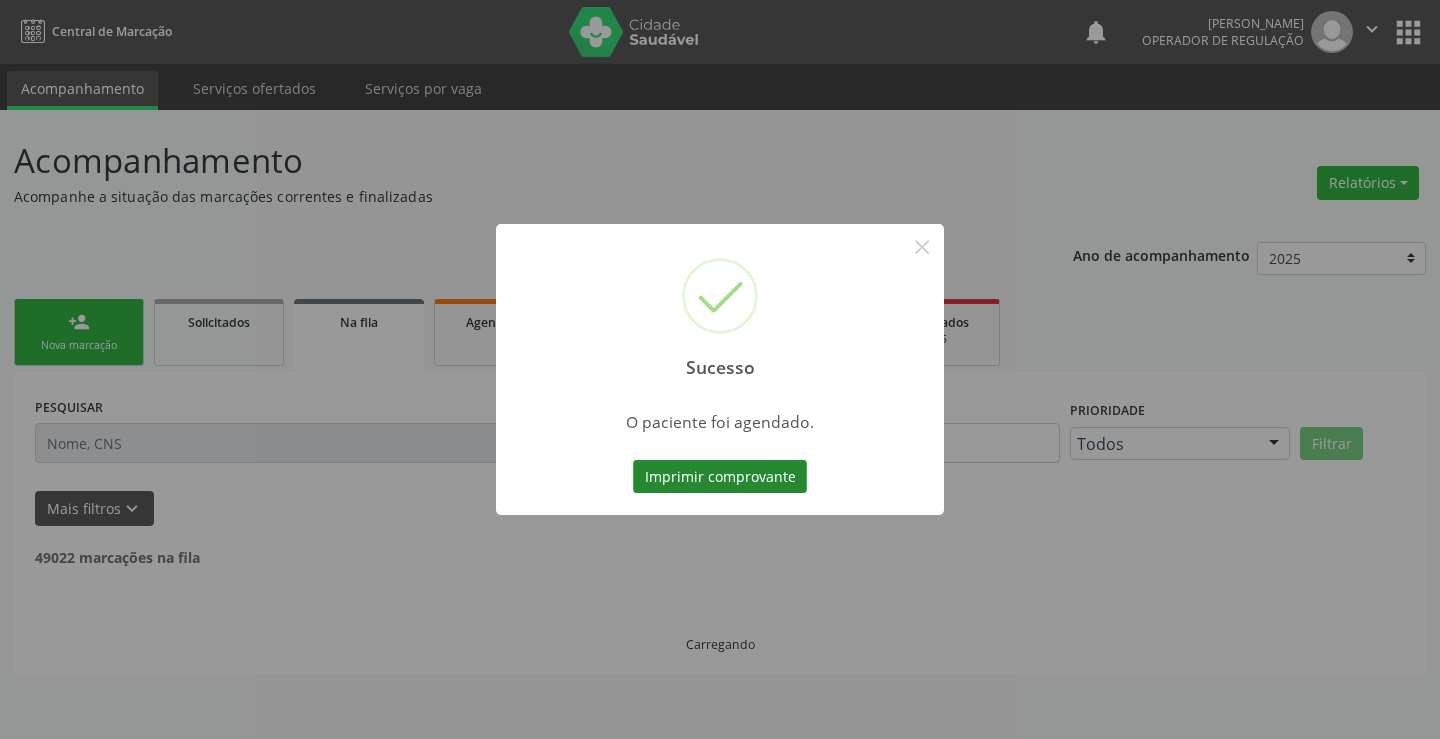 click on "Imprimir comprovante" at bounding box center [720, 477] 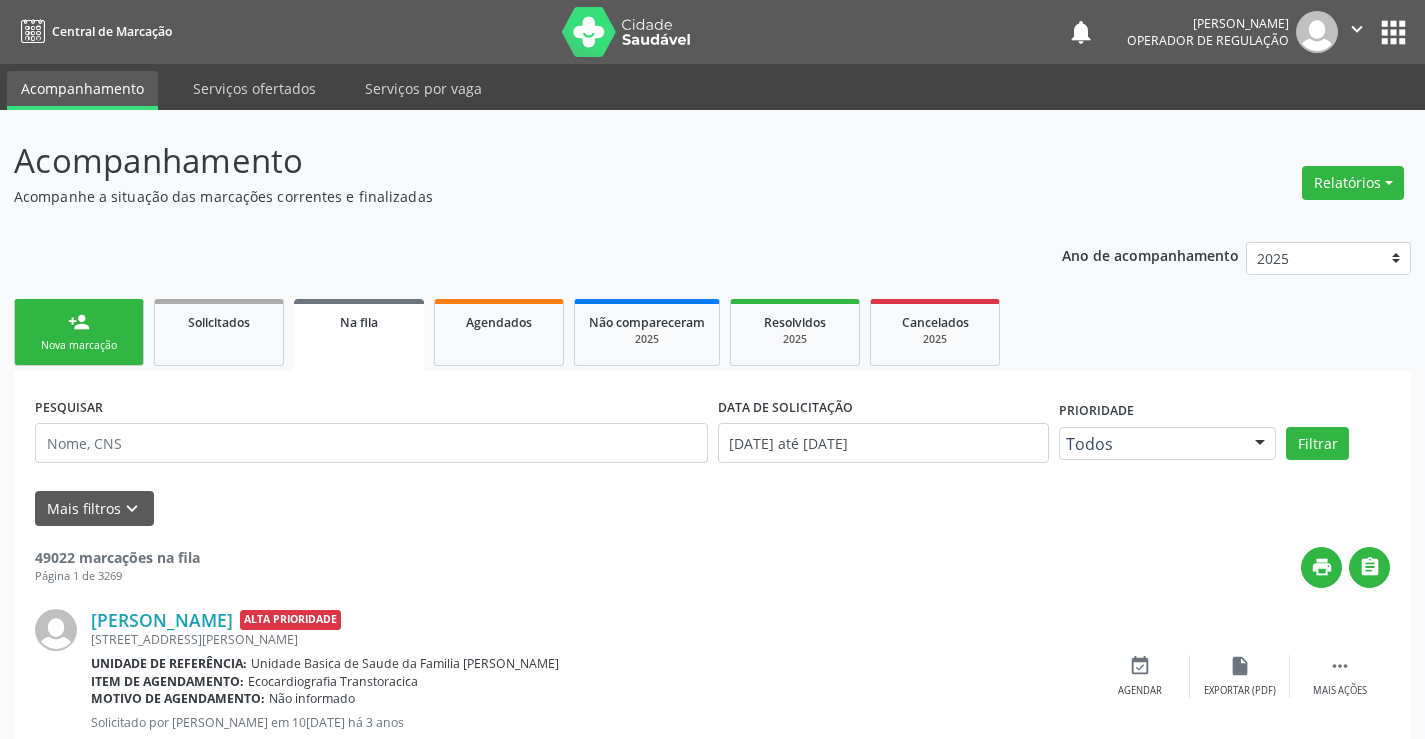 click on "Nova marcação" at bounding box center (79, 345) 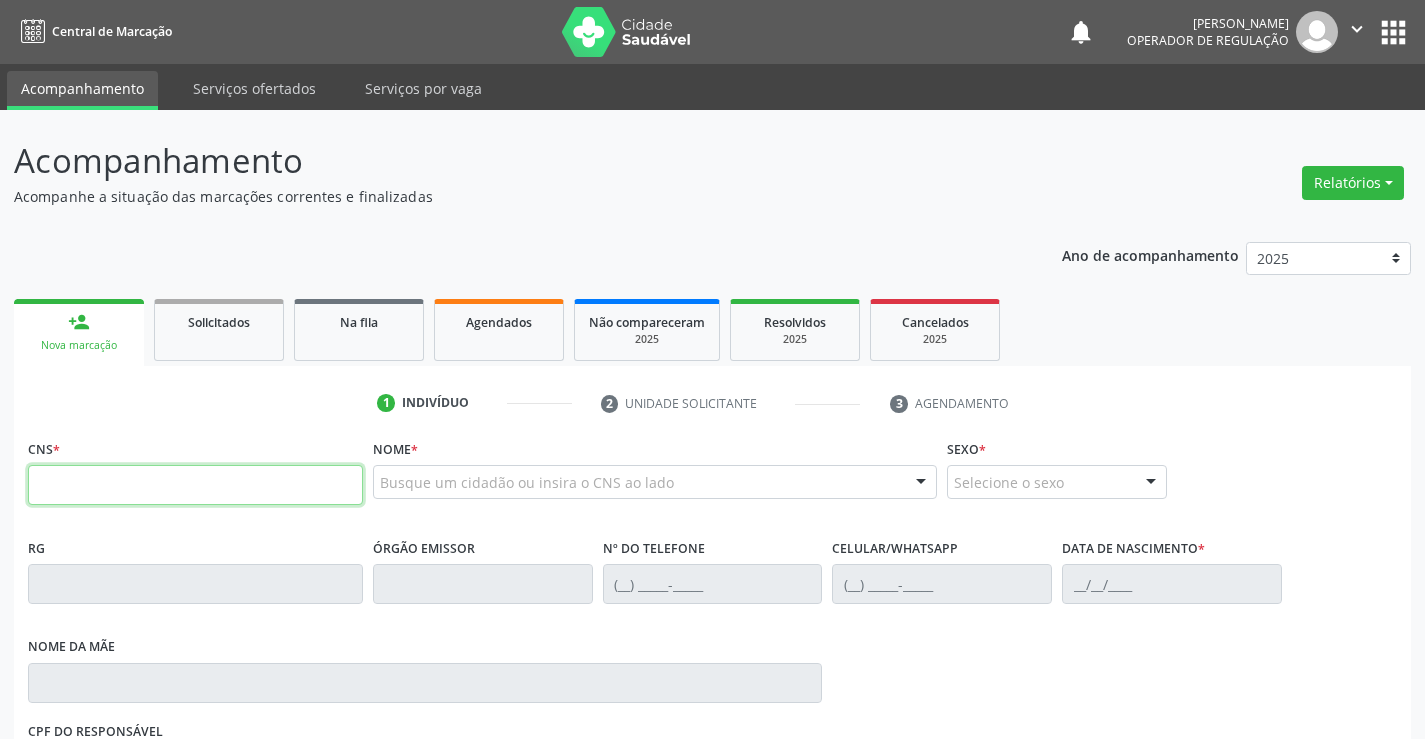 click at bounding box center [195, 485] 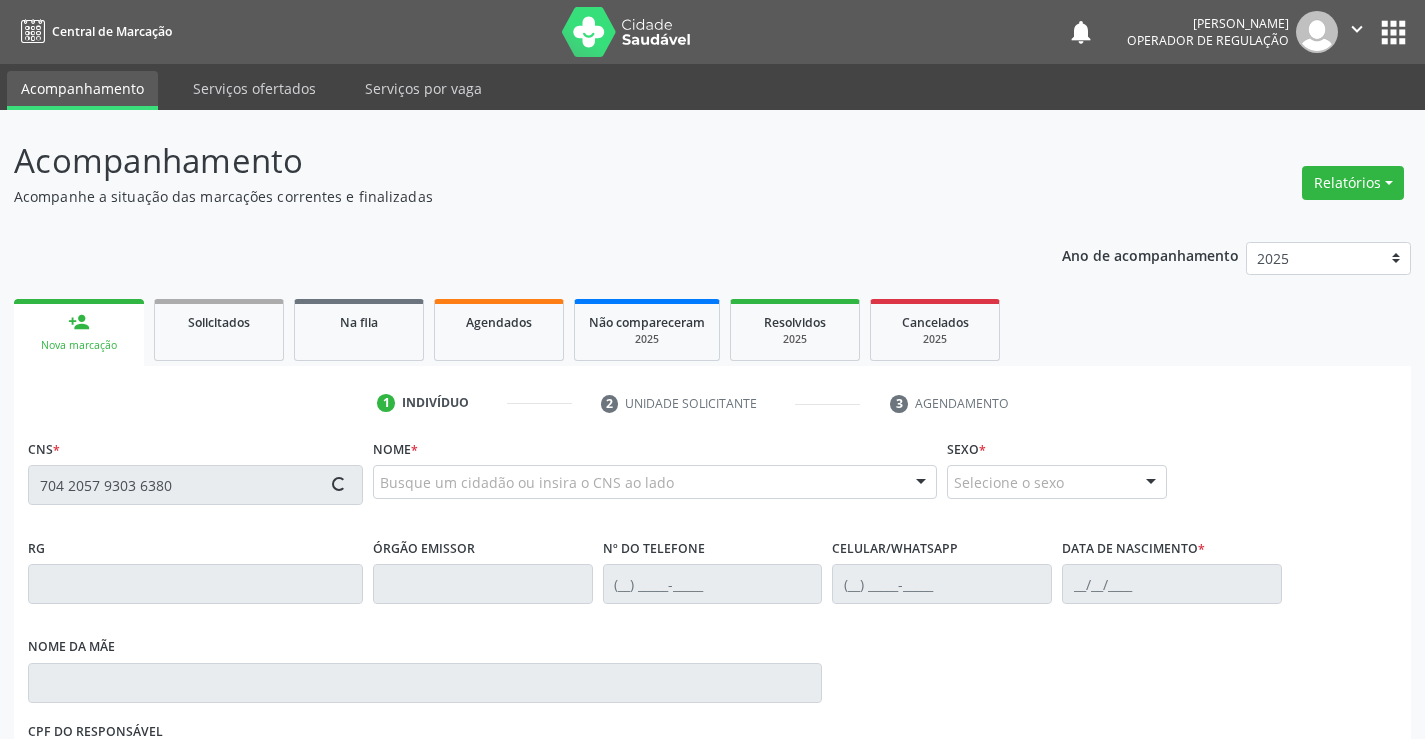 type on "704 2057 9303 6380" 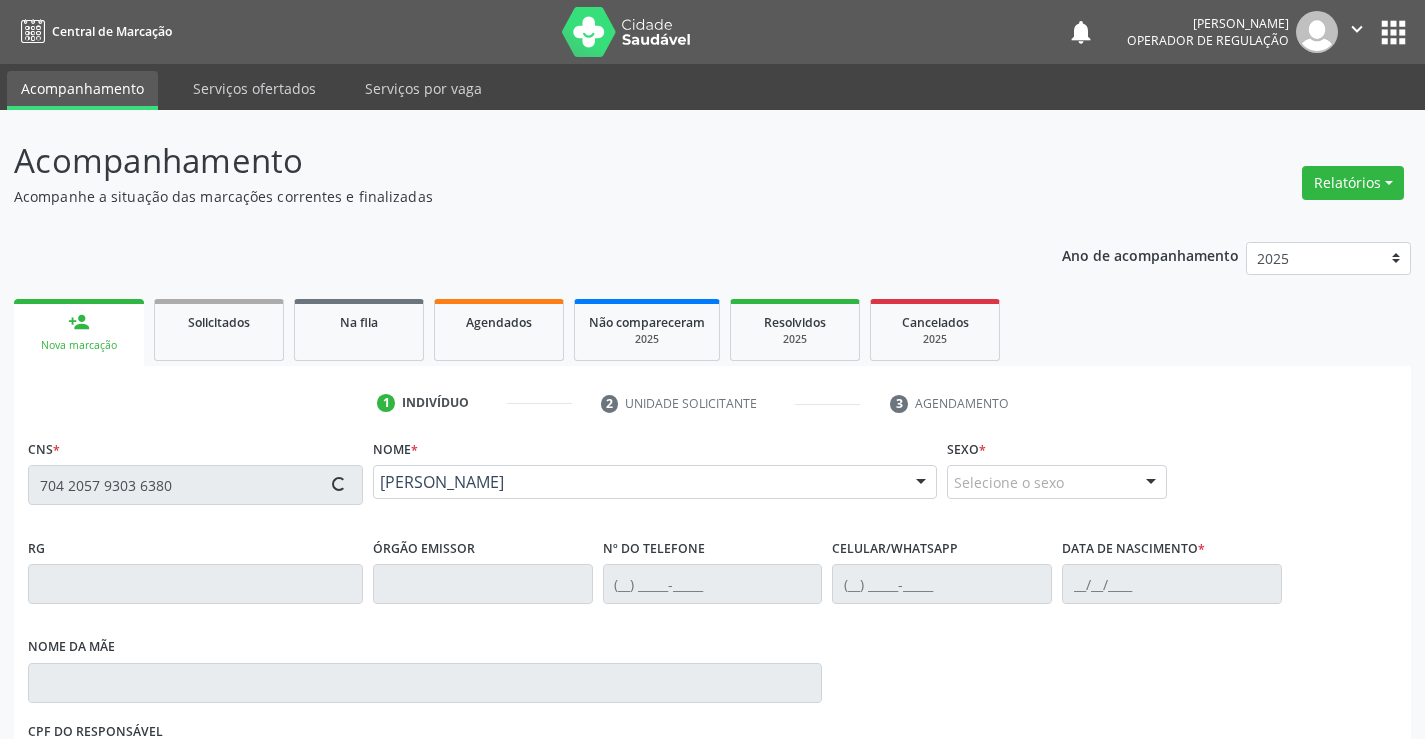 type on "0586613870" 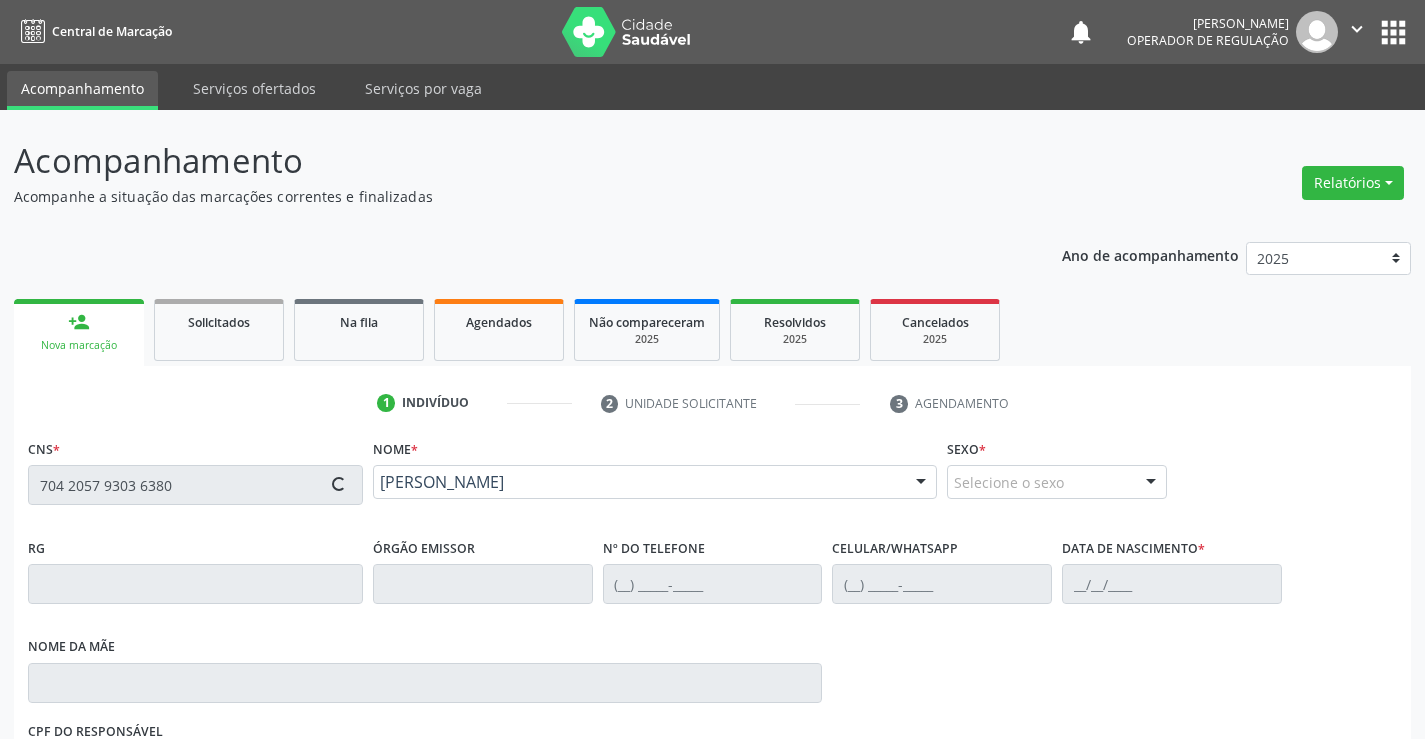 type on "(74) 98836-0667" 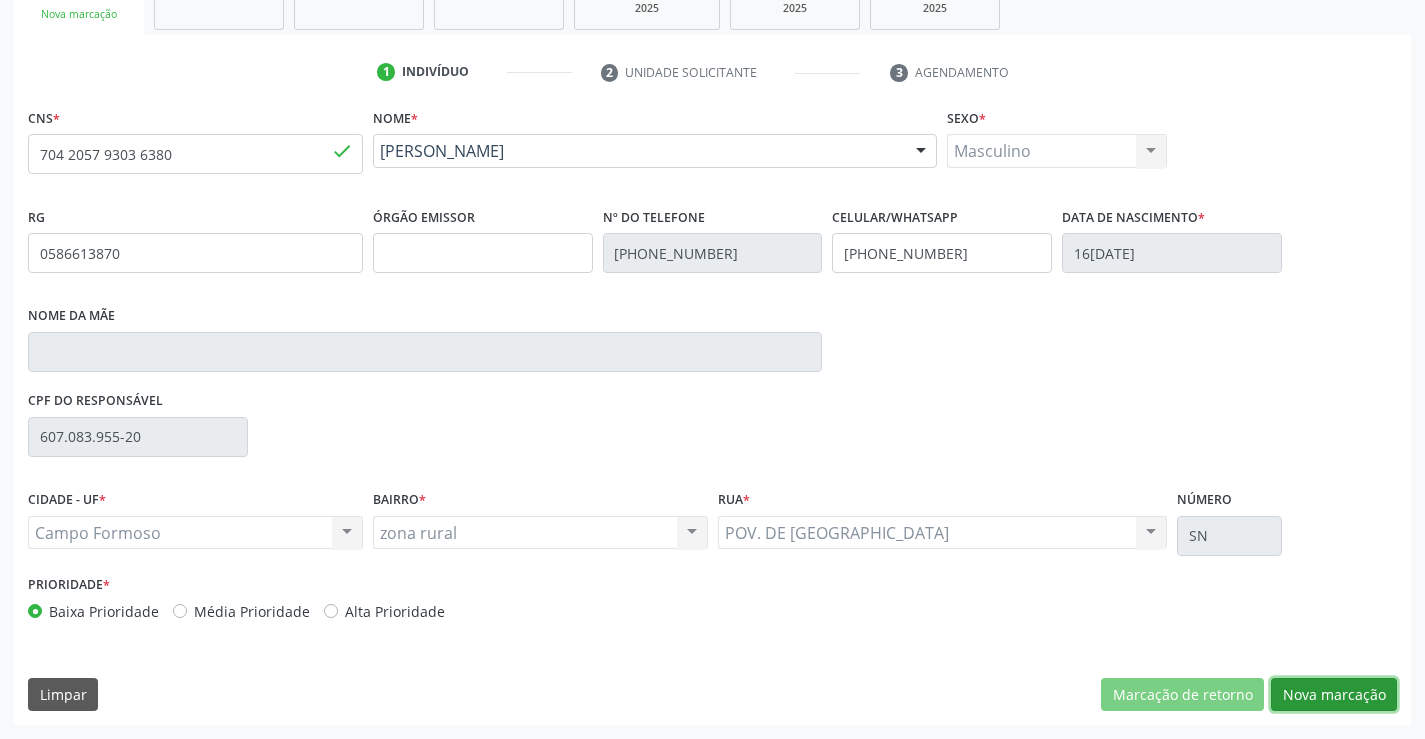 drag, startPoint x: 1315, startPoint y: 694, endPoint x: 791, endPoint y: 575, distance: 537.3425 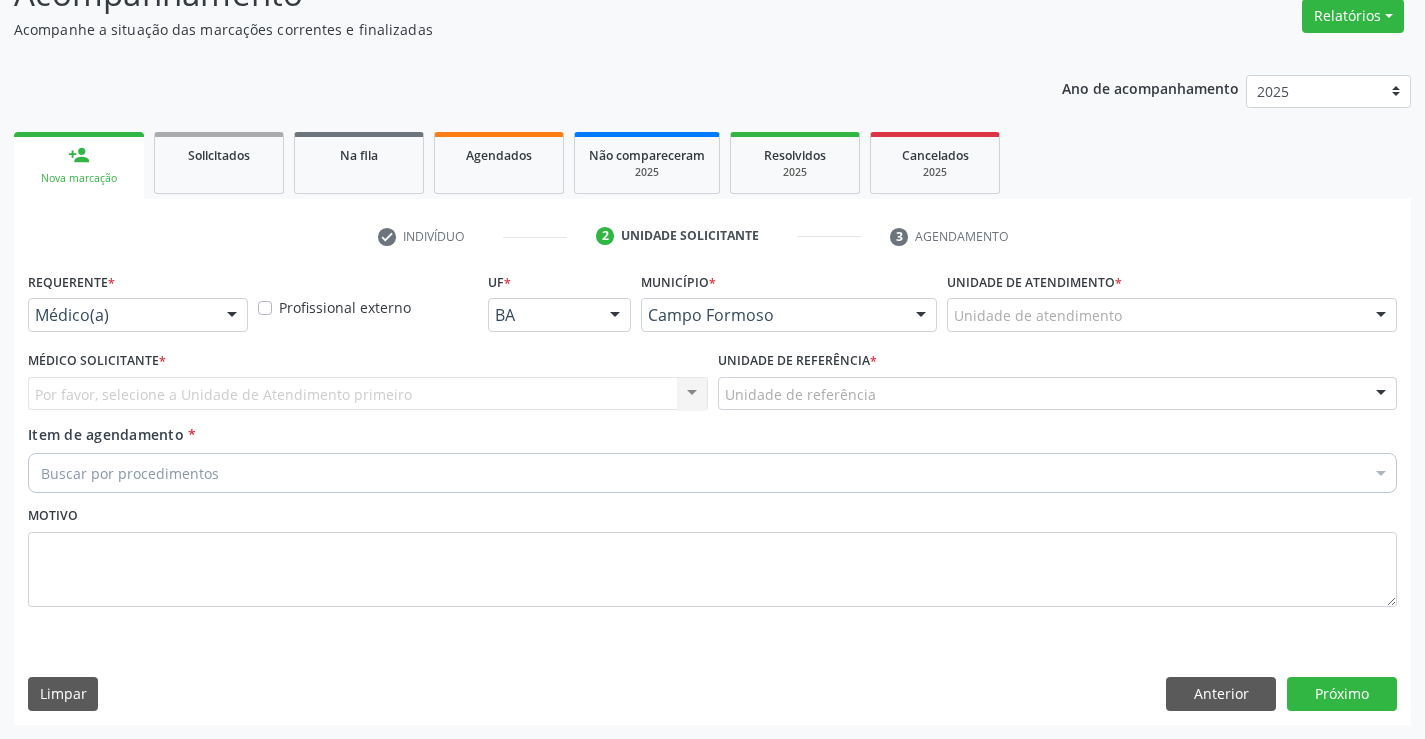 scroll, scrollTop: 167, scrollLeft: 0, axis: vertical 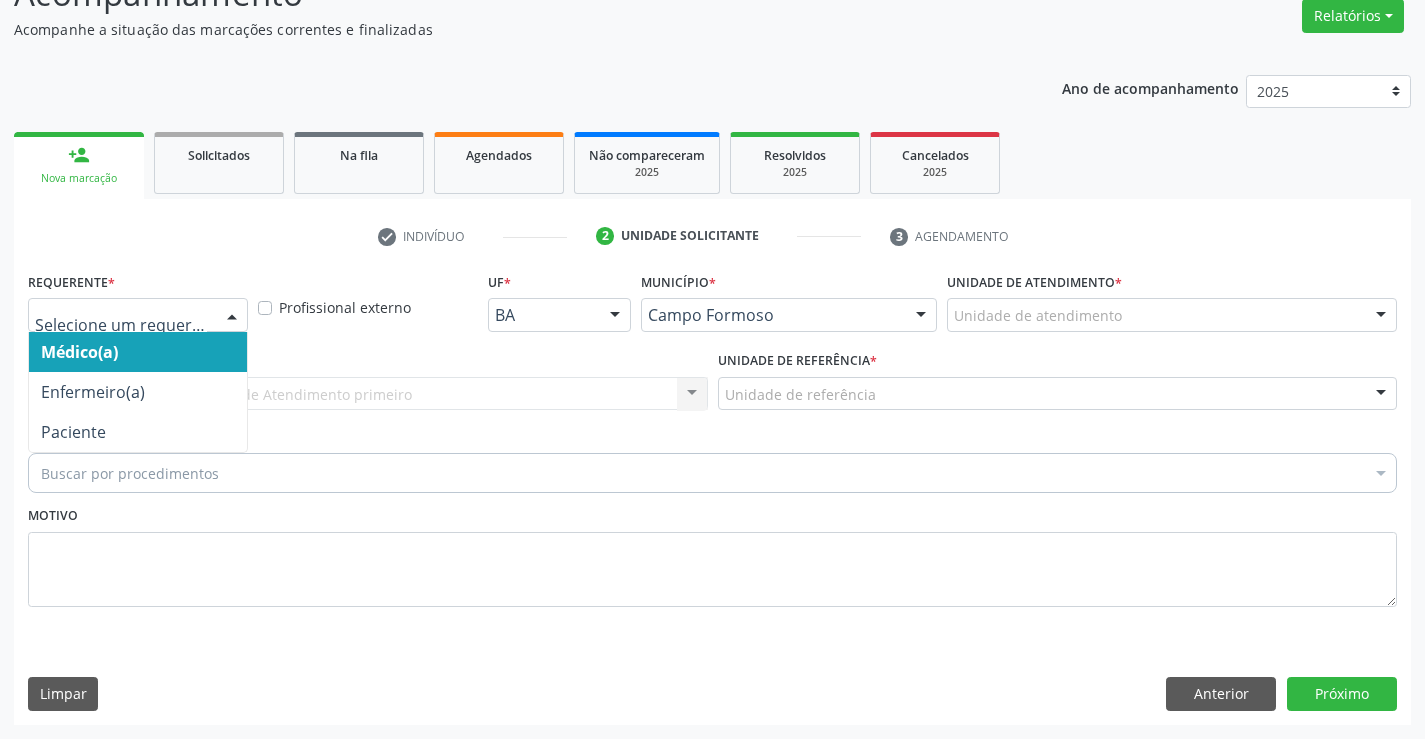 click at bounding box center [138, 315] 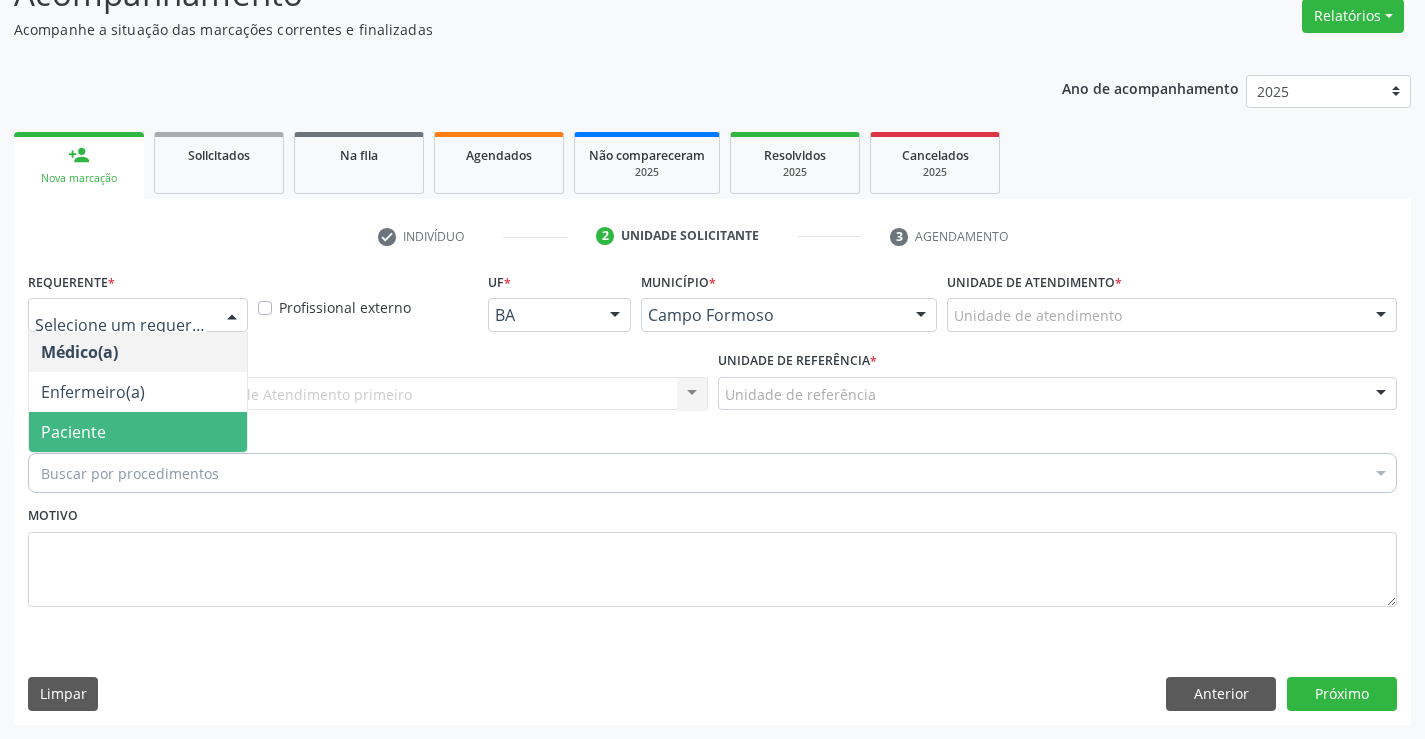 click on "Paciente" at bounding box center [138, 432] 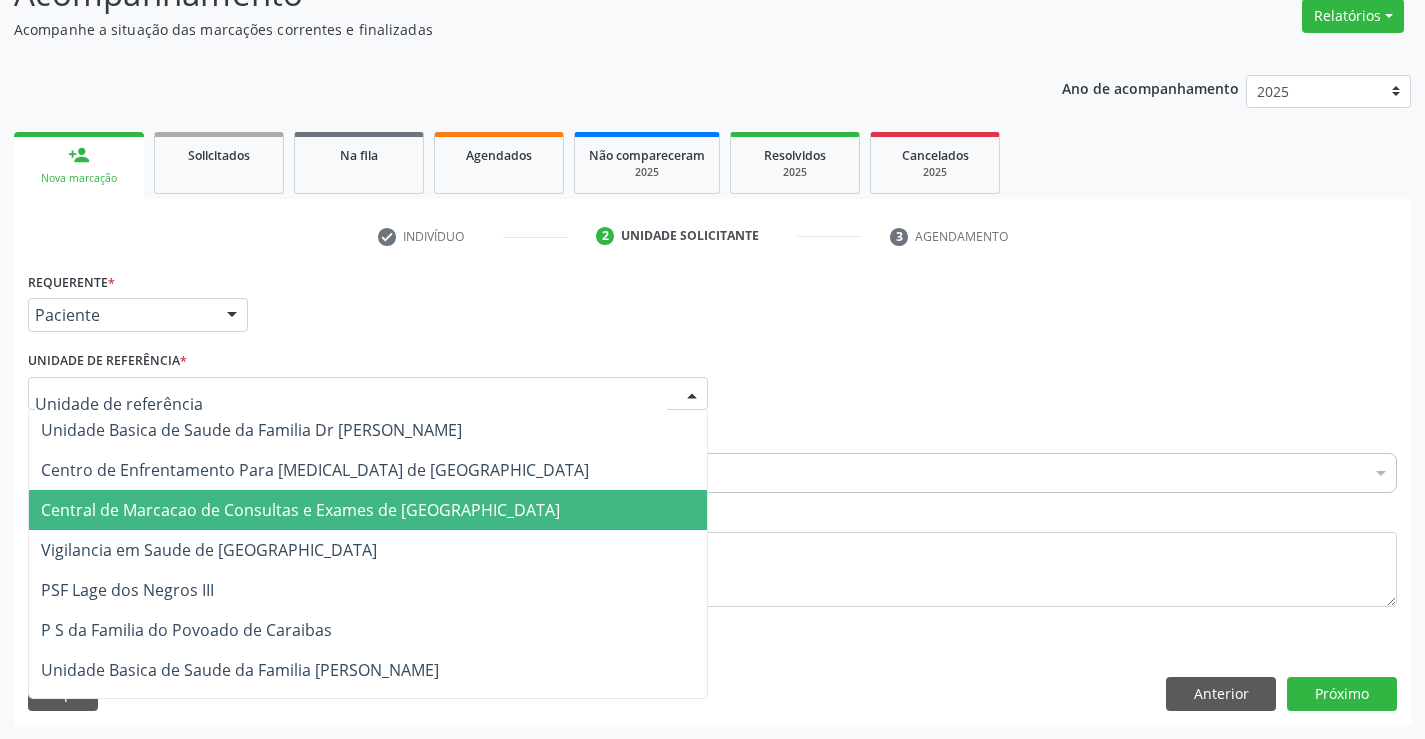 click on "Central de Marcacao de Consultas e Exames de [GEOGRAPHIC_DATA]" at bounding box center (300, 510) 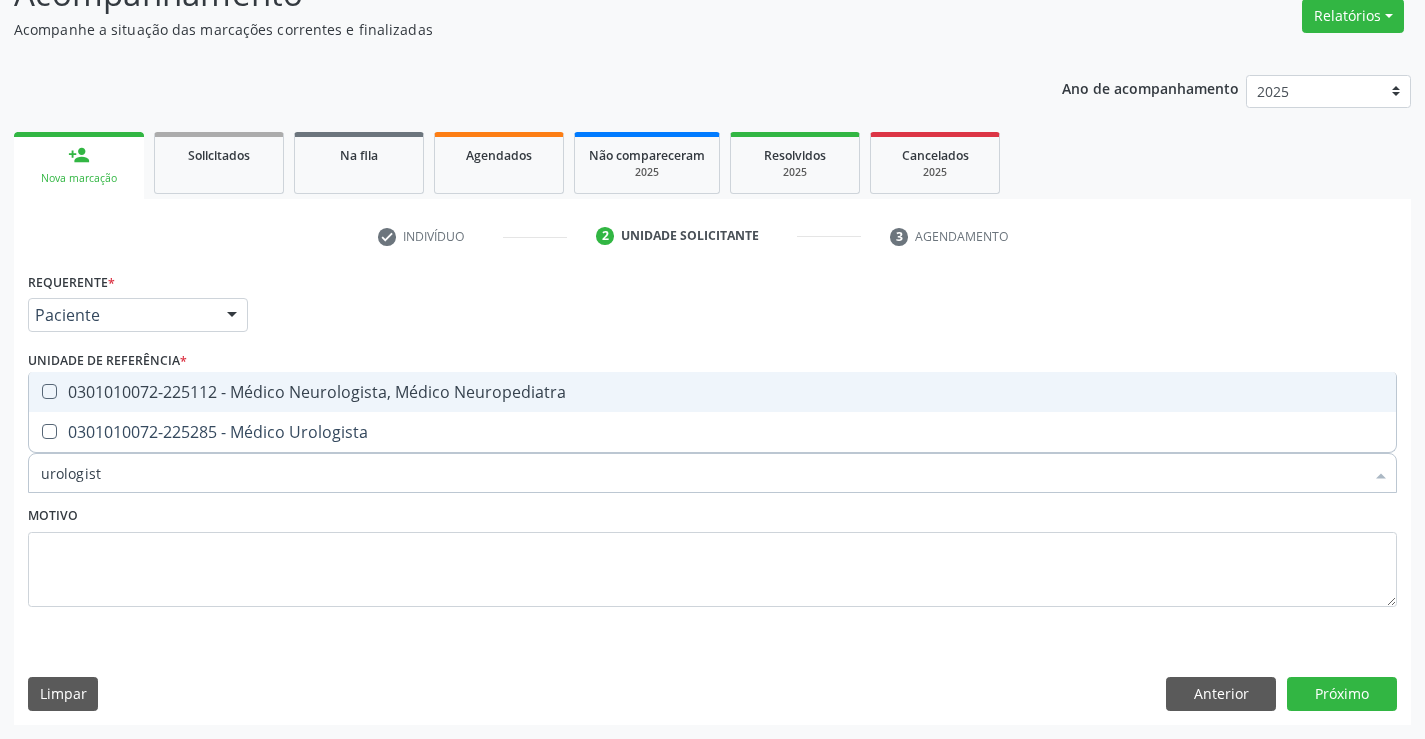 type on "urologista" 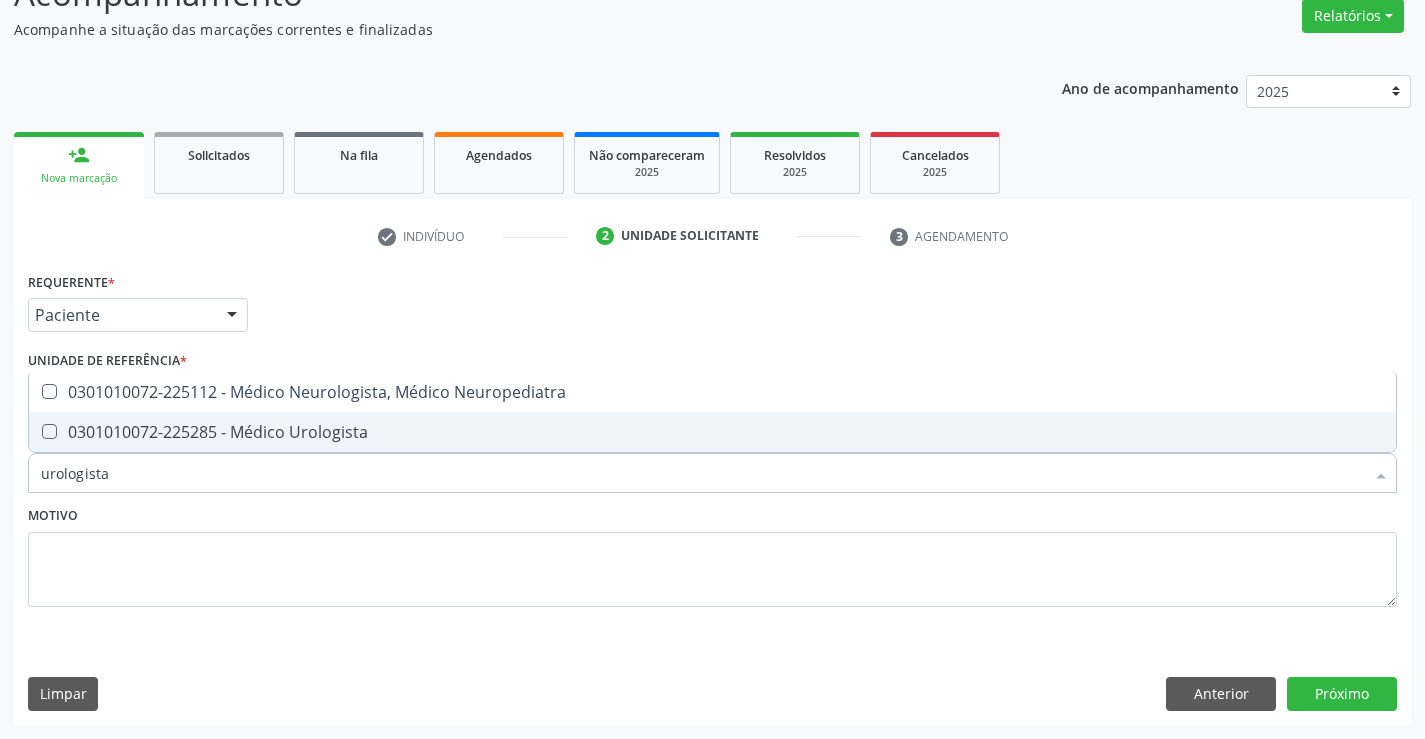 click on "0301010072-225285 - Médico Urologista" at bounding box center [712, 432] 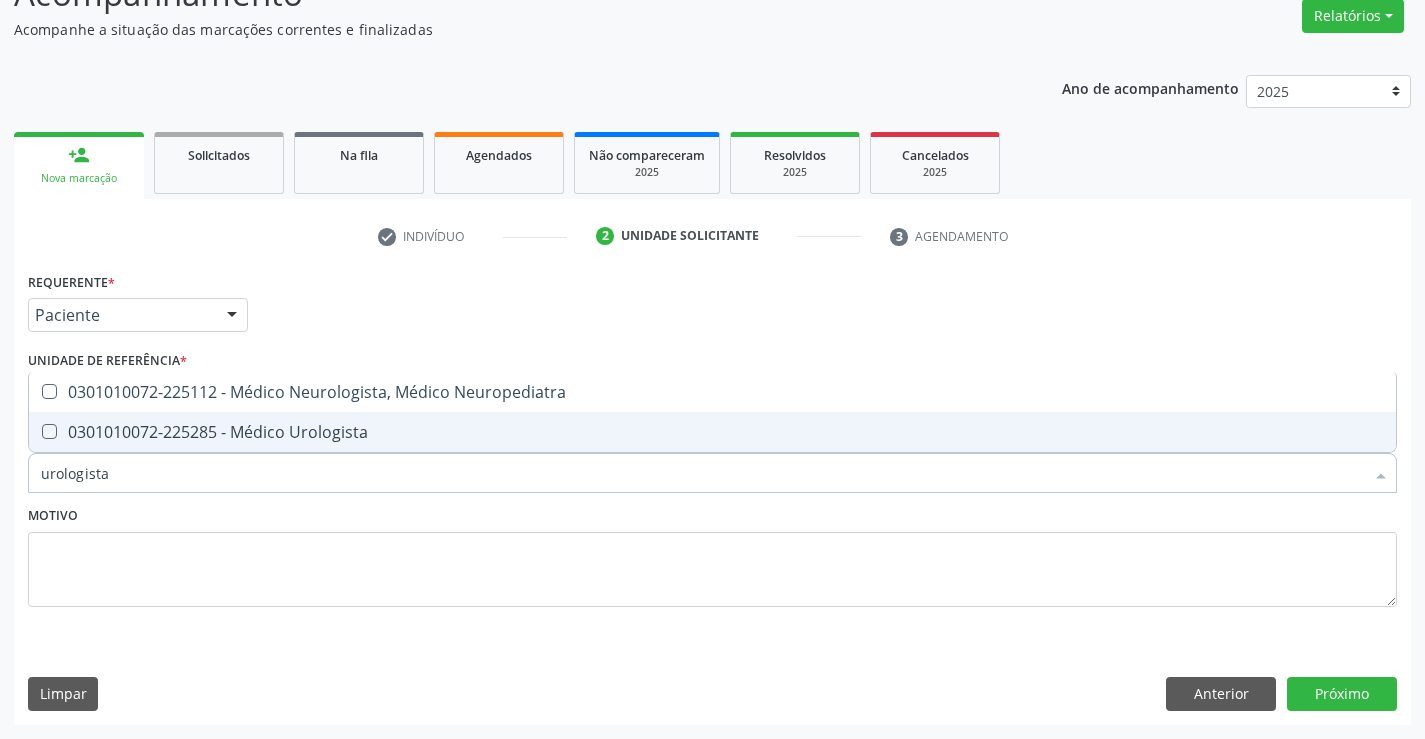 checkbox on "true" 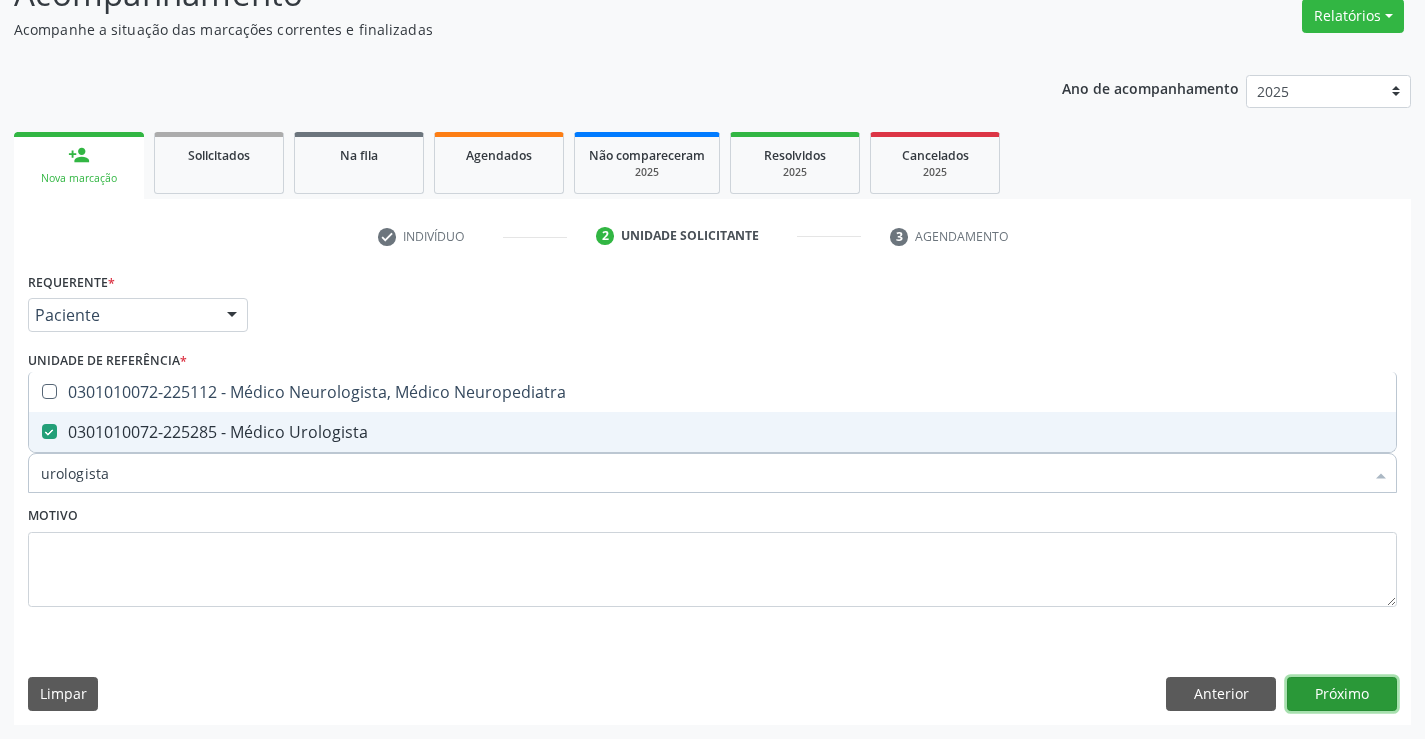 click on "Próximo" at bounding box center (1342, 694) 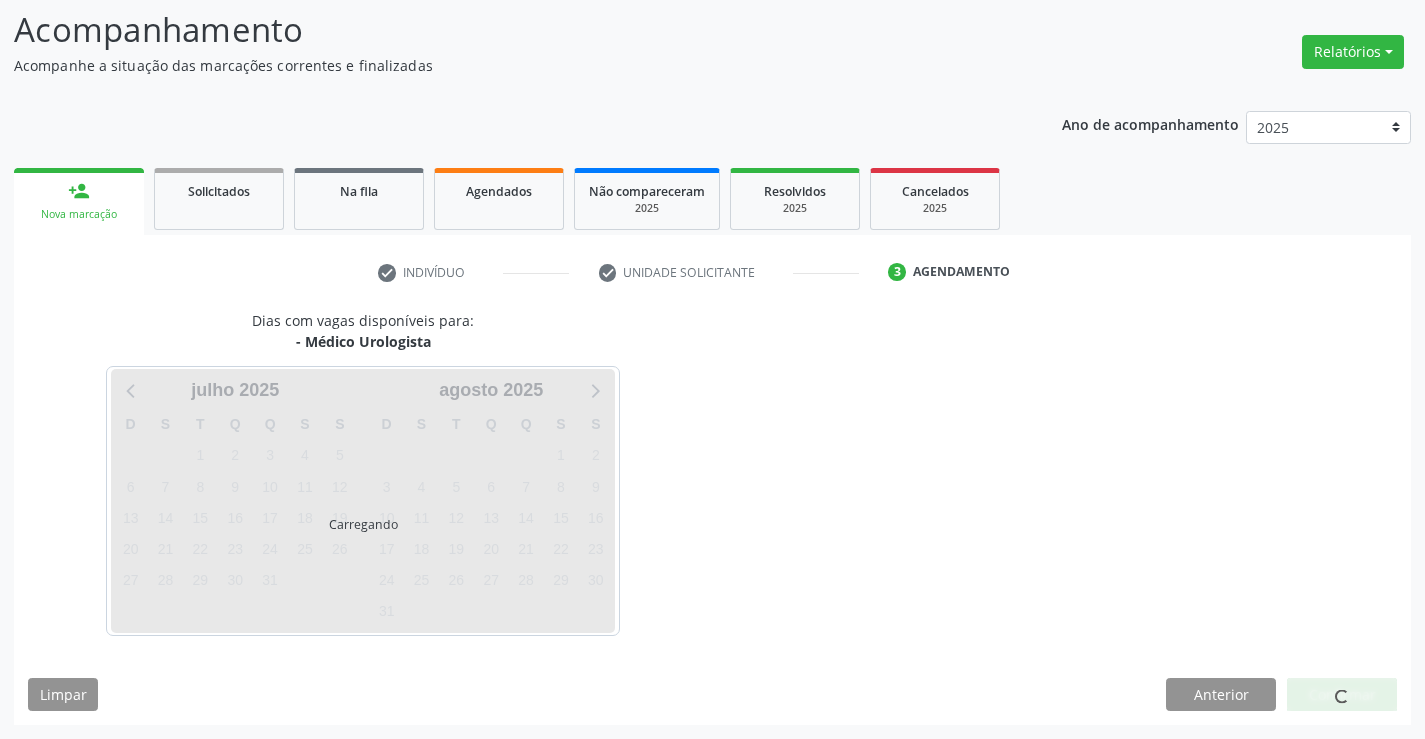 scroll, scrollTop: 131, scrollLeft: 0, axis: vertical 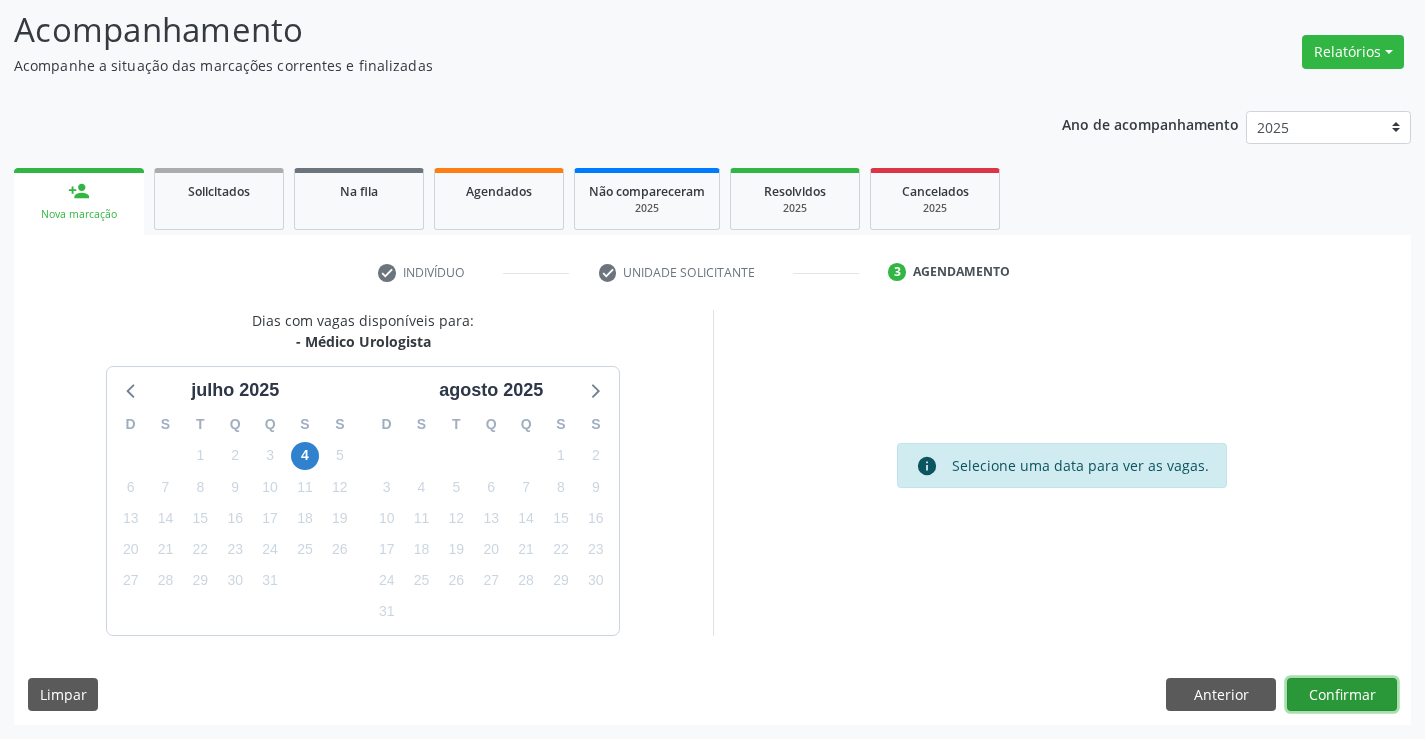 click on "Confirmar" at bounding box center (1342, 695) 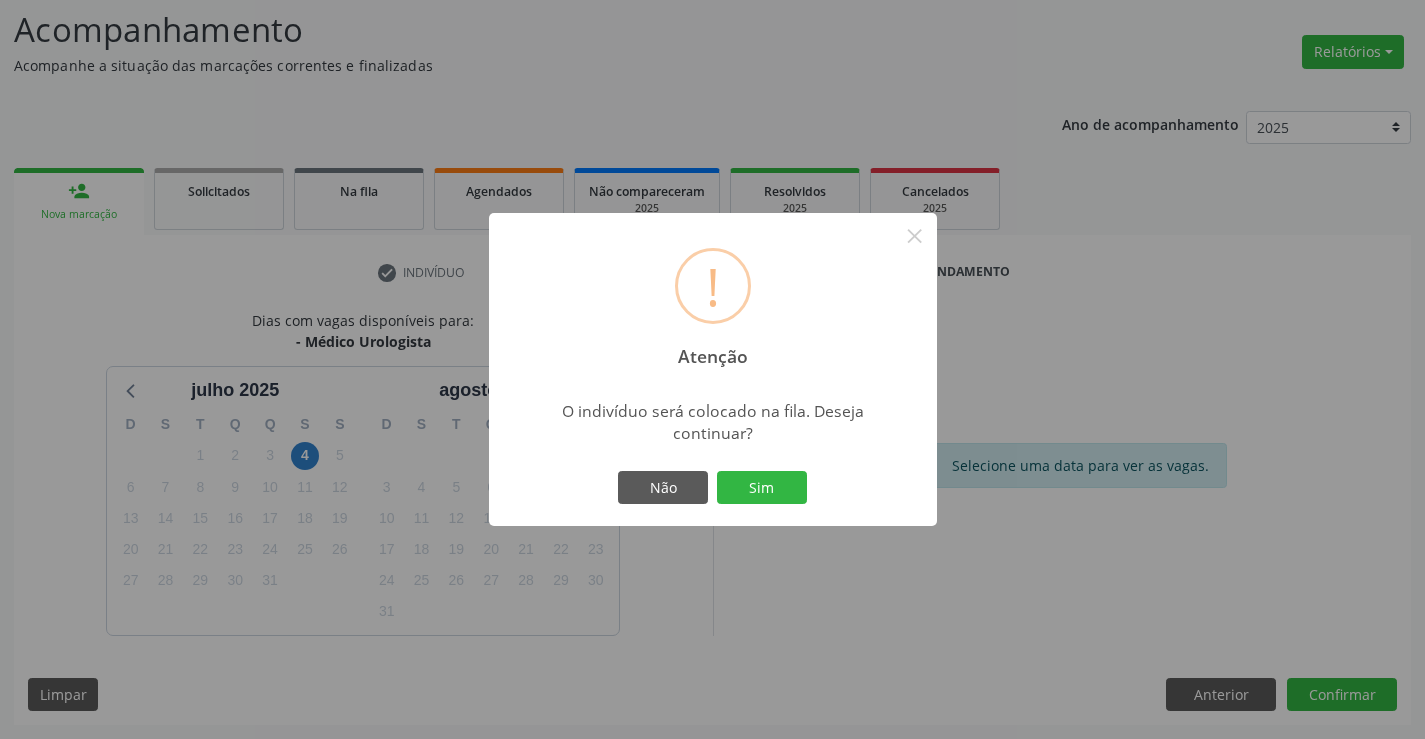 click on "Não Sim" at bounding box center (713, 488) 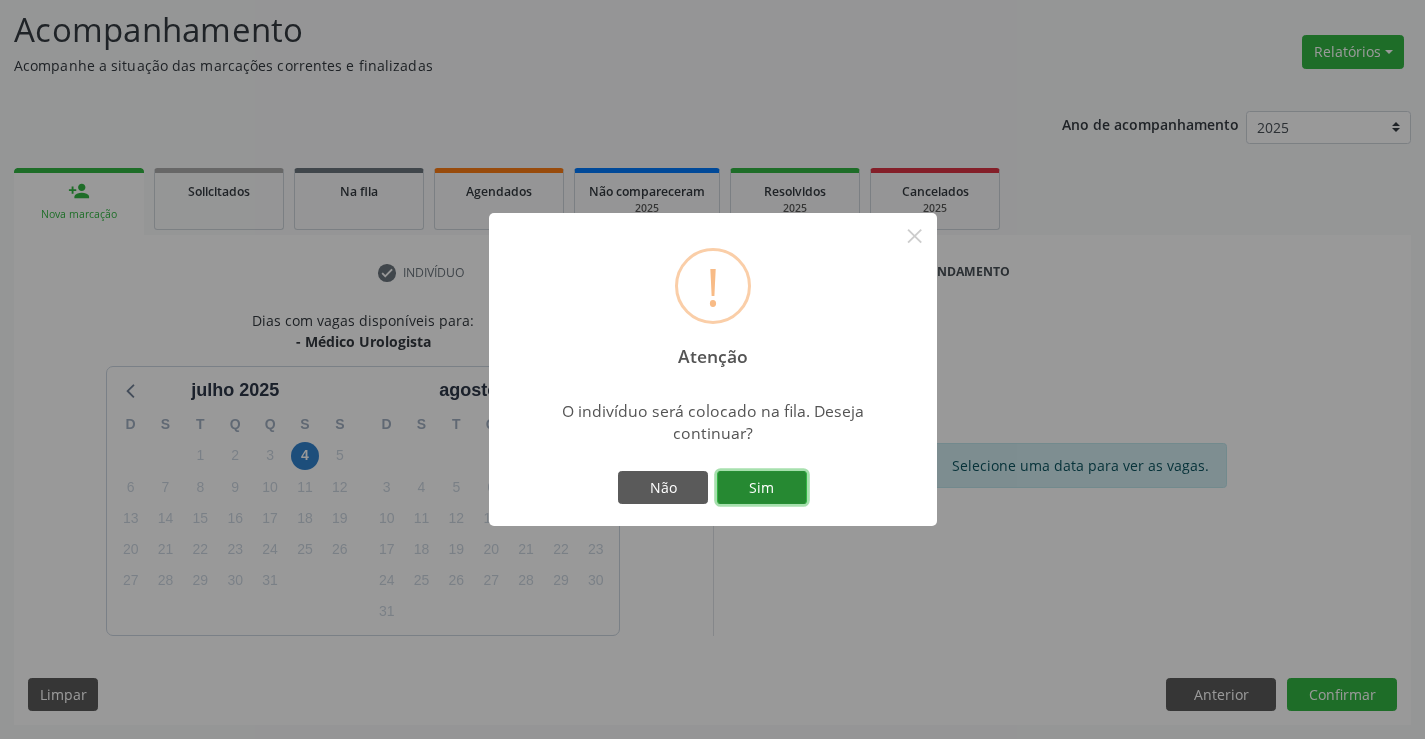 click on "Sim" at bounding box center (762, 488) 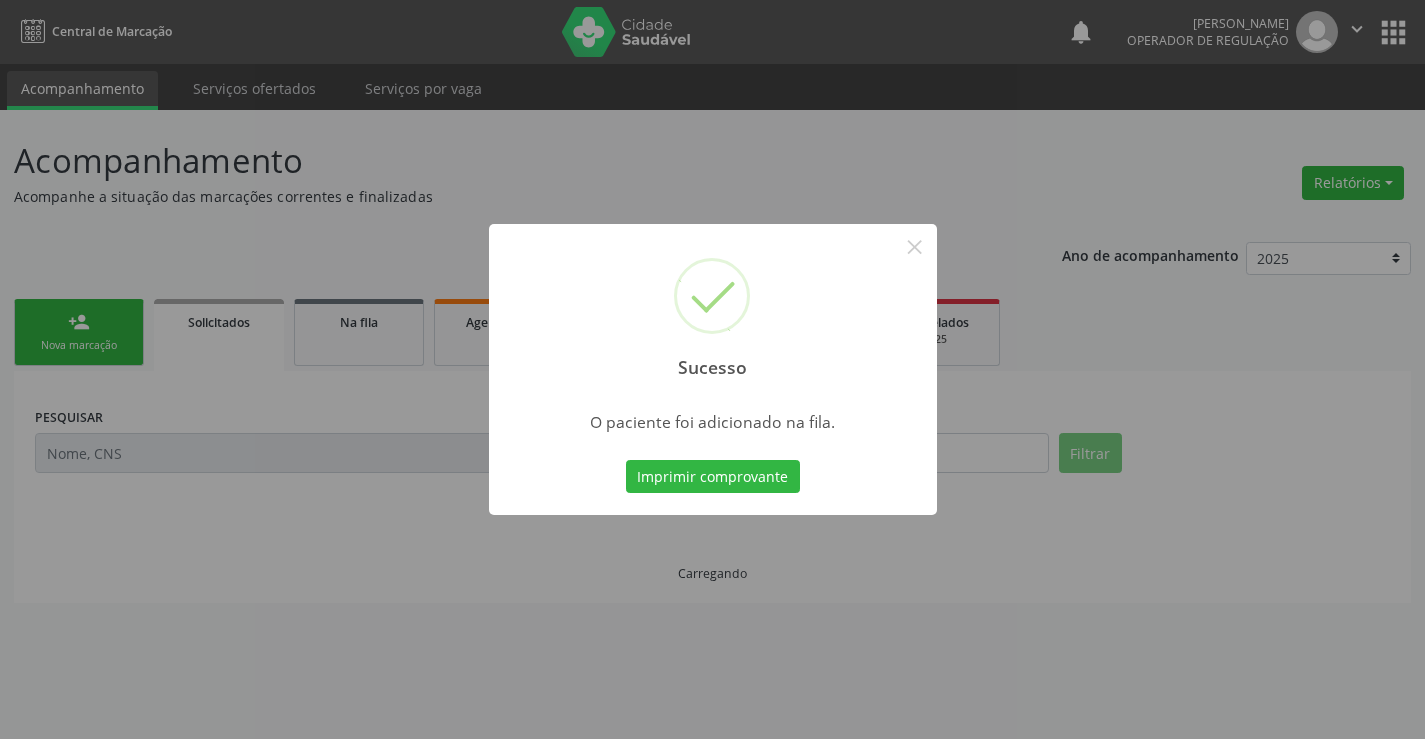 scroll, scrollTop: 0, scrollLeft: 0, axis: both 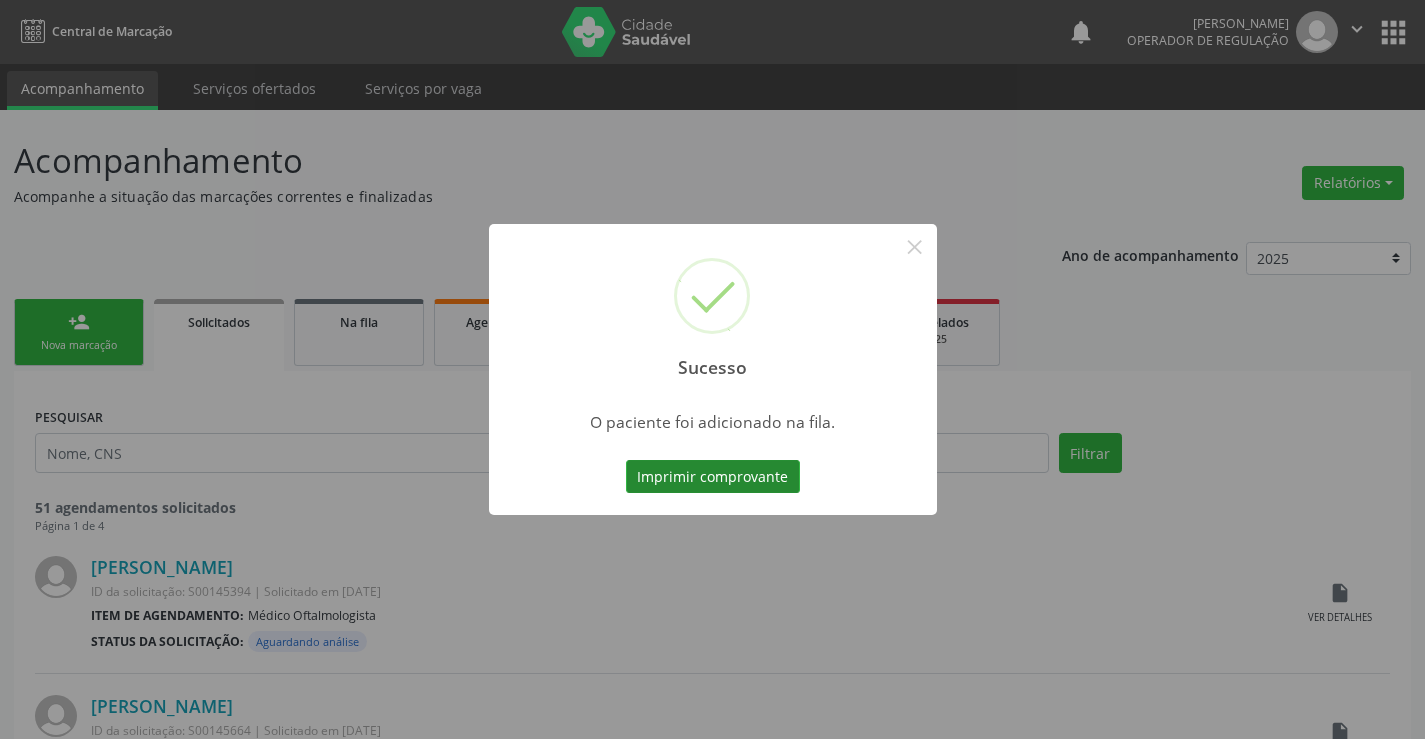 click on "Imprimir comprovante" at bounding box center (713, 477) 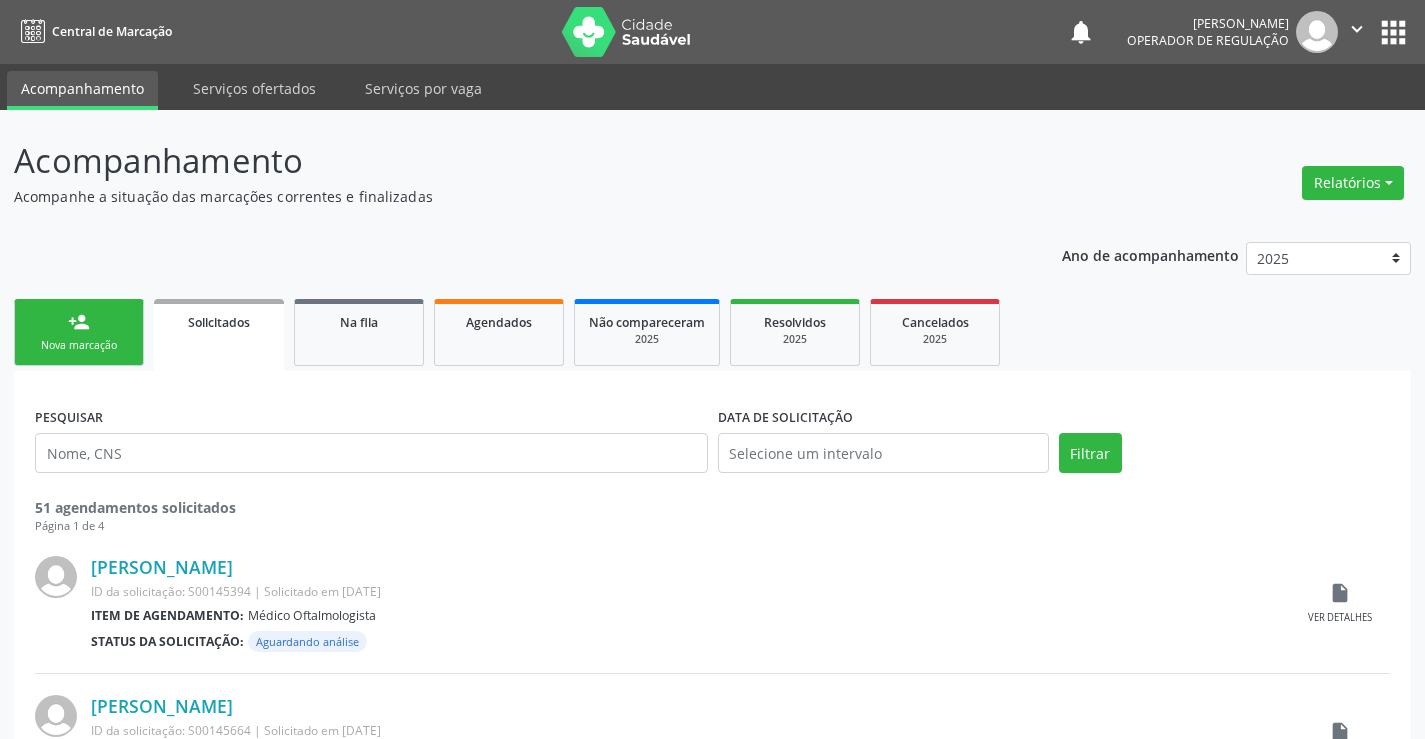 click on "person_add
Nova marcação" at bounding box center (79, 332) 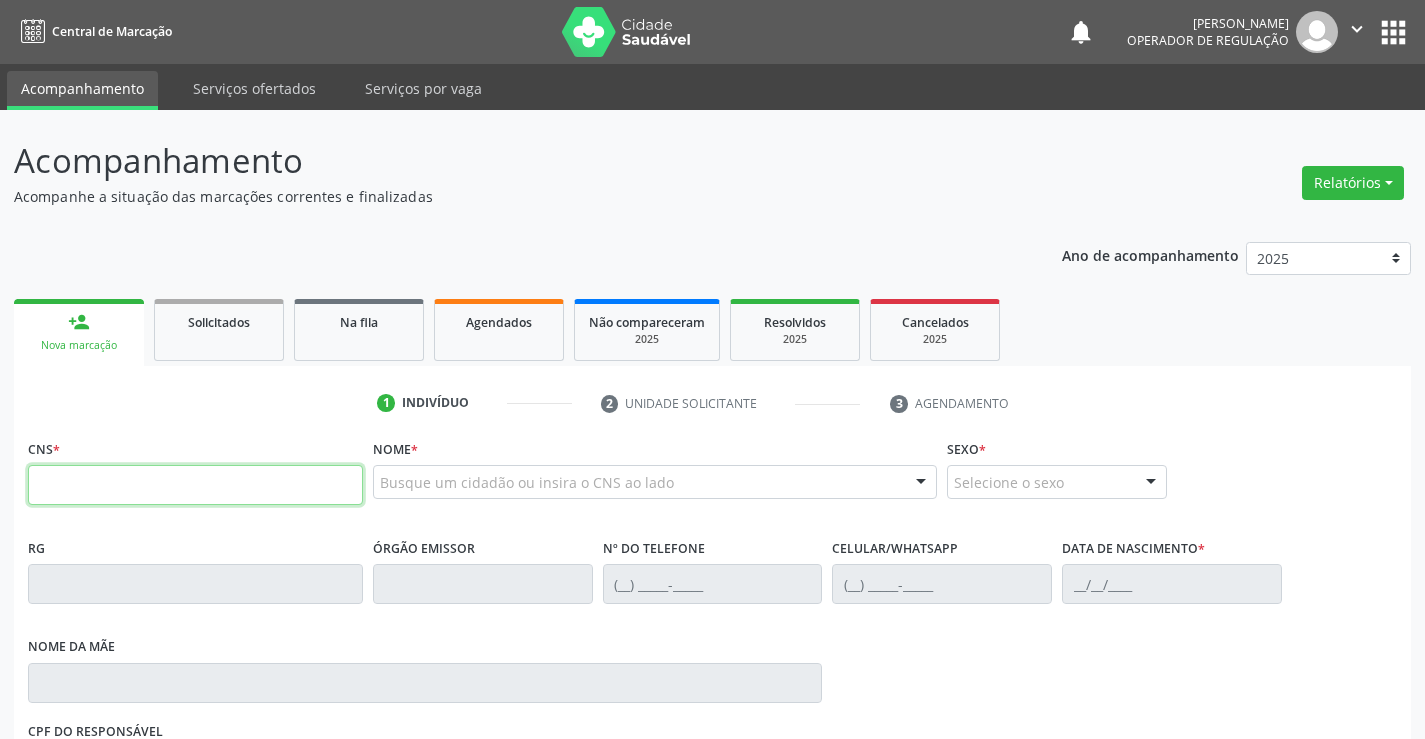 click at bounding box center (195, 485) 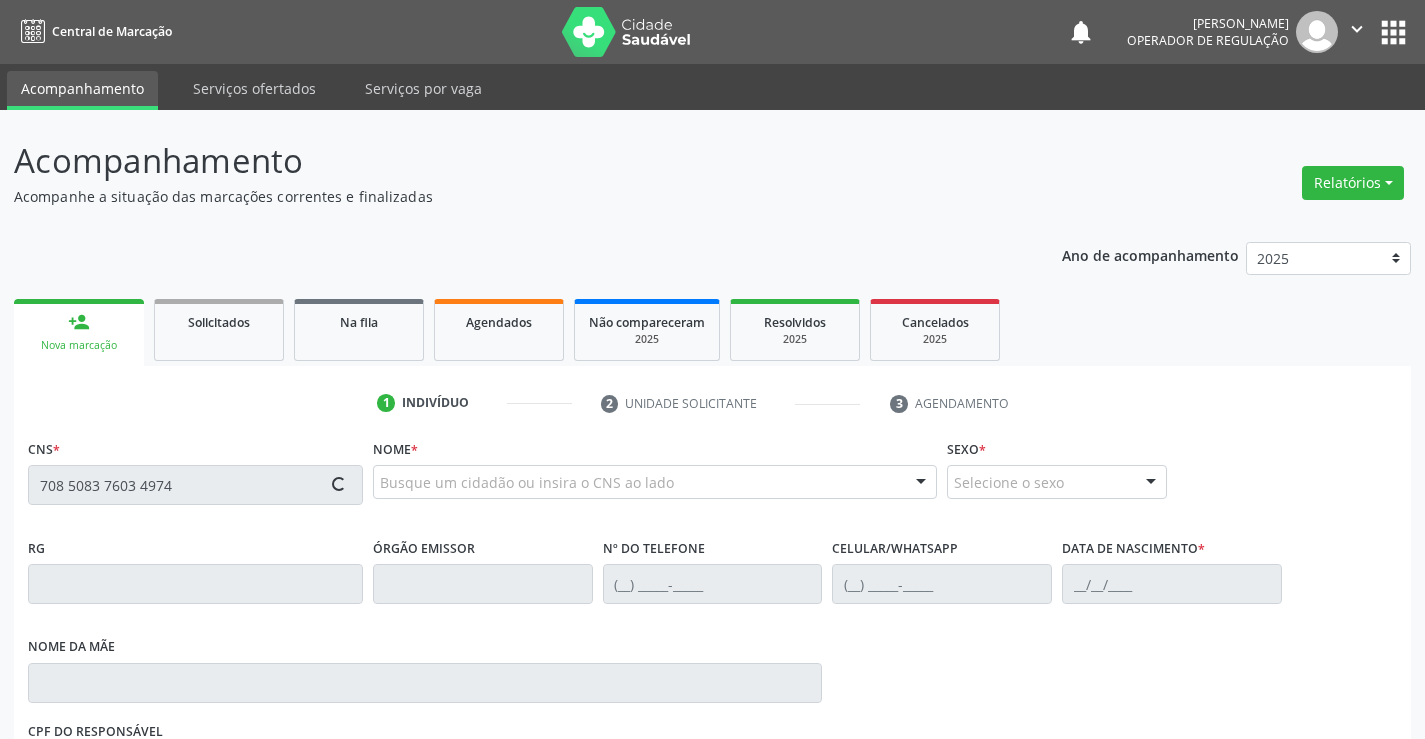 type on "708 5083 7603 4974" 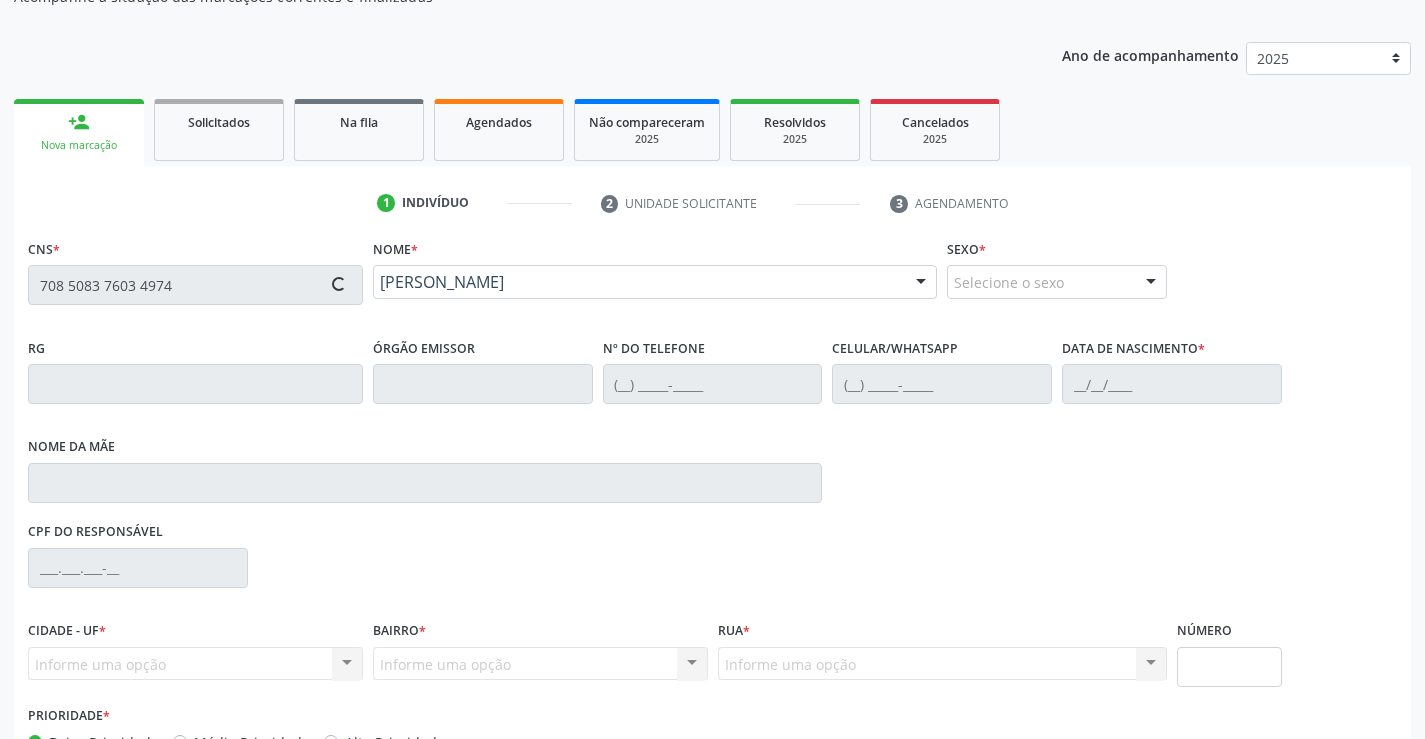 scroll, scrollTop: 331, scrollLeft: 0, axis: vertical 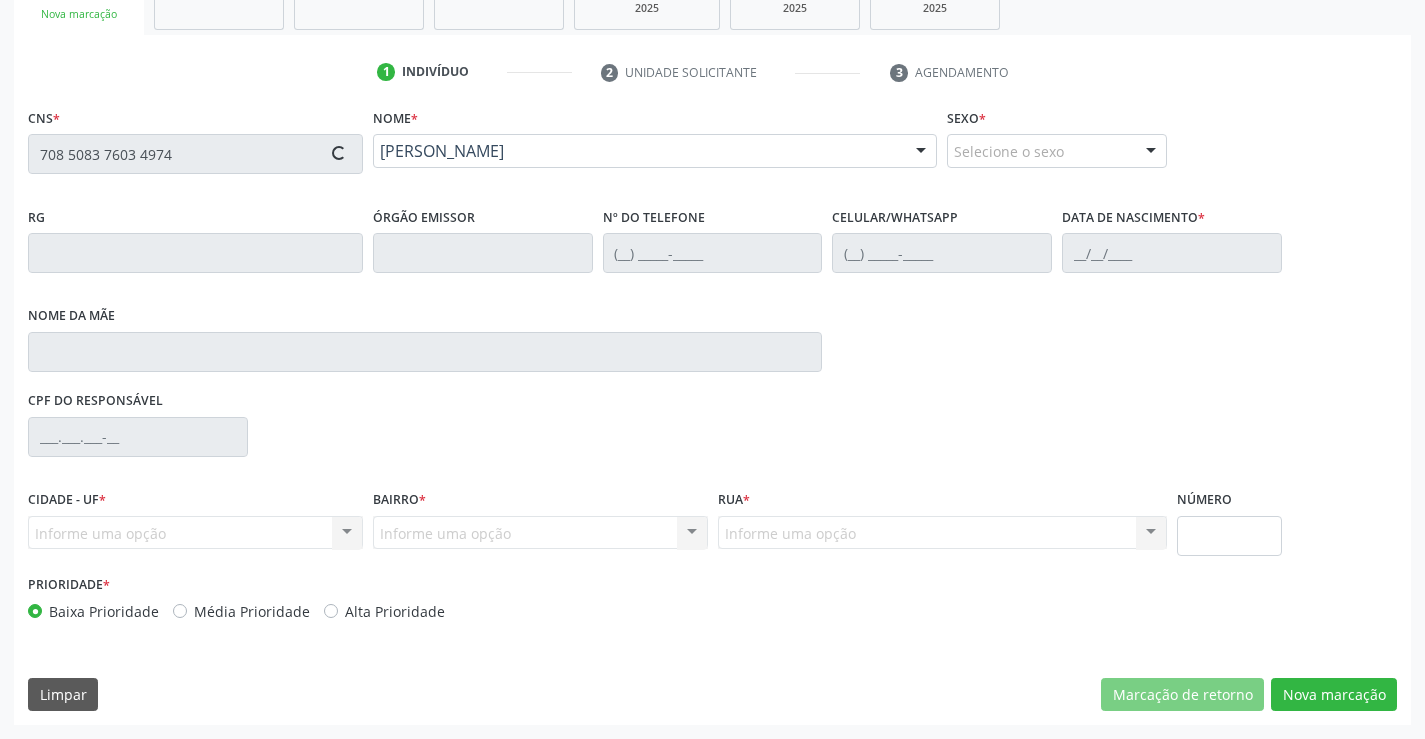 type on "0741181290" 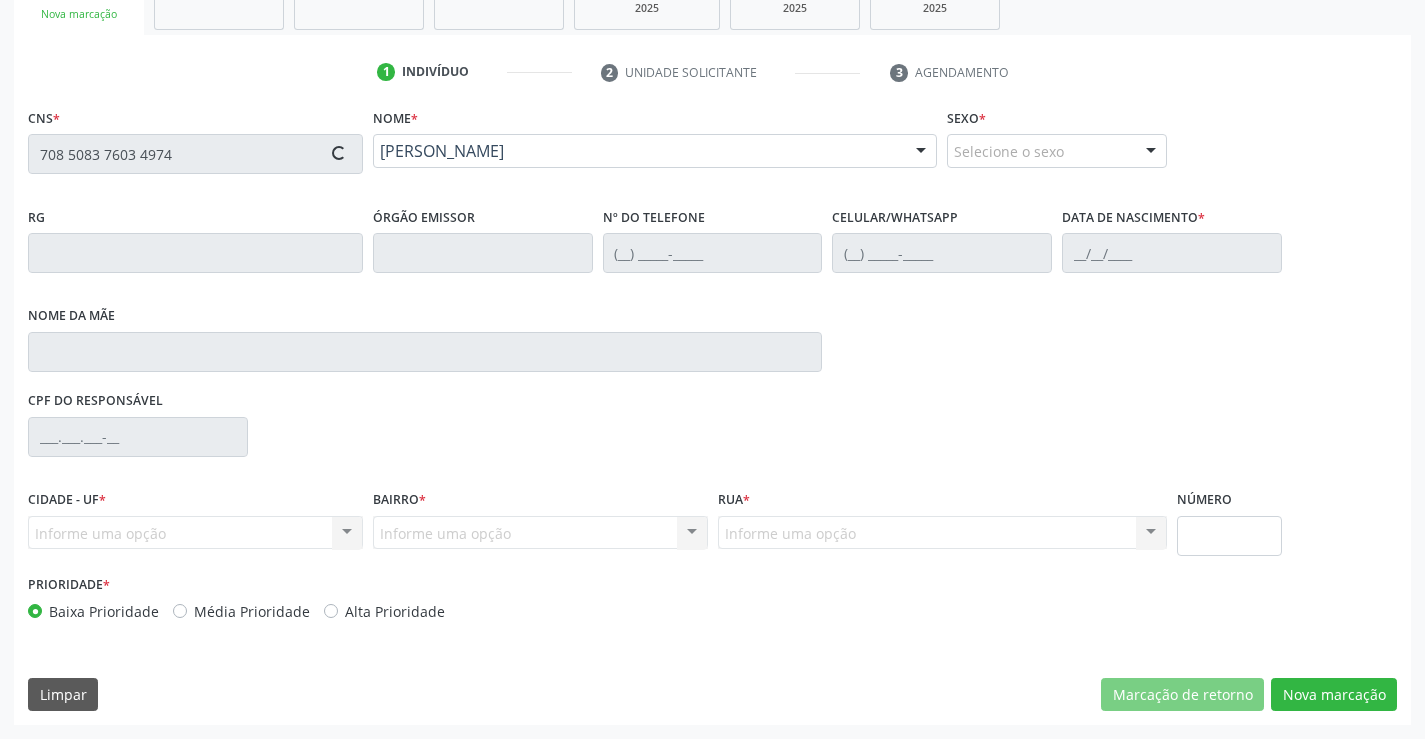 type on "(74) 98831-1485" 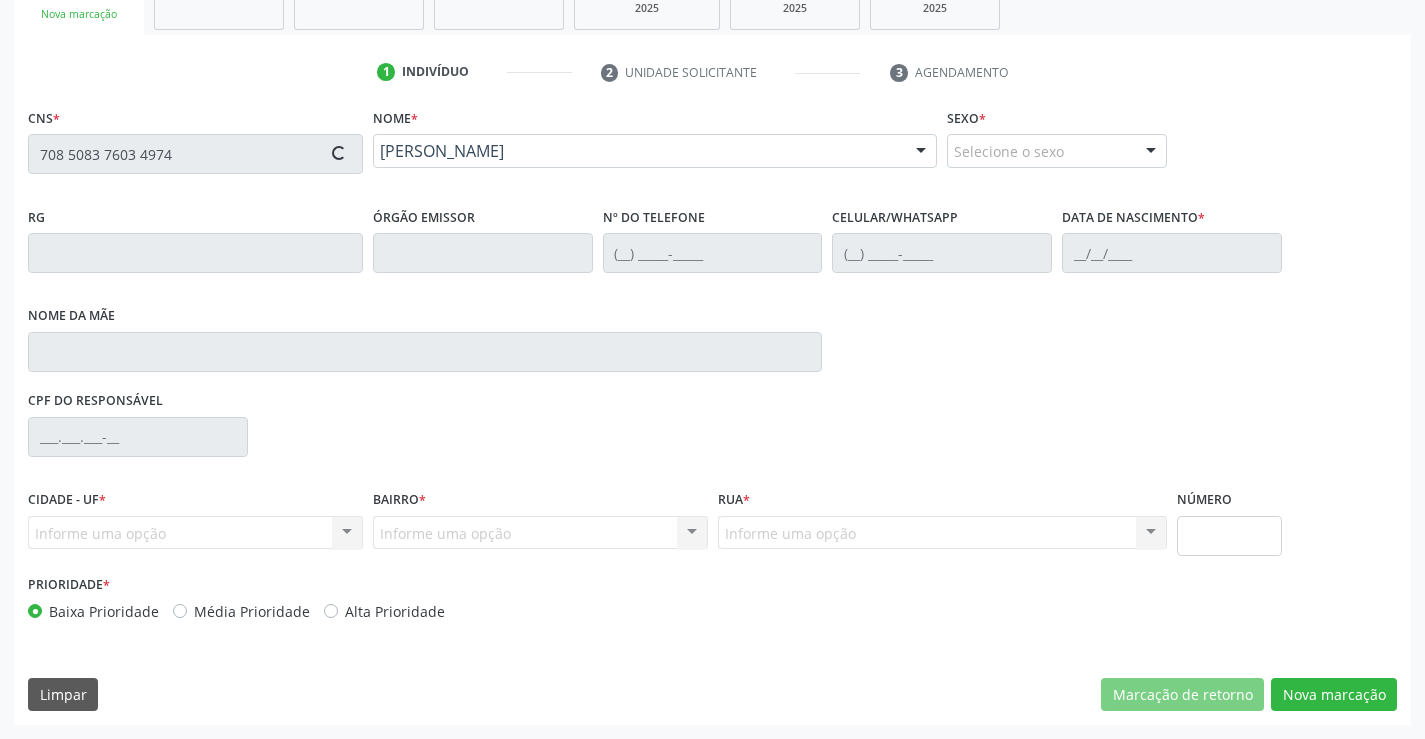 type on "S/N" 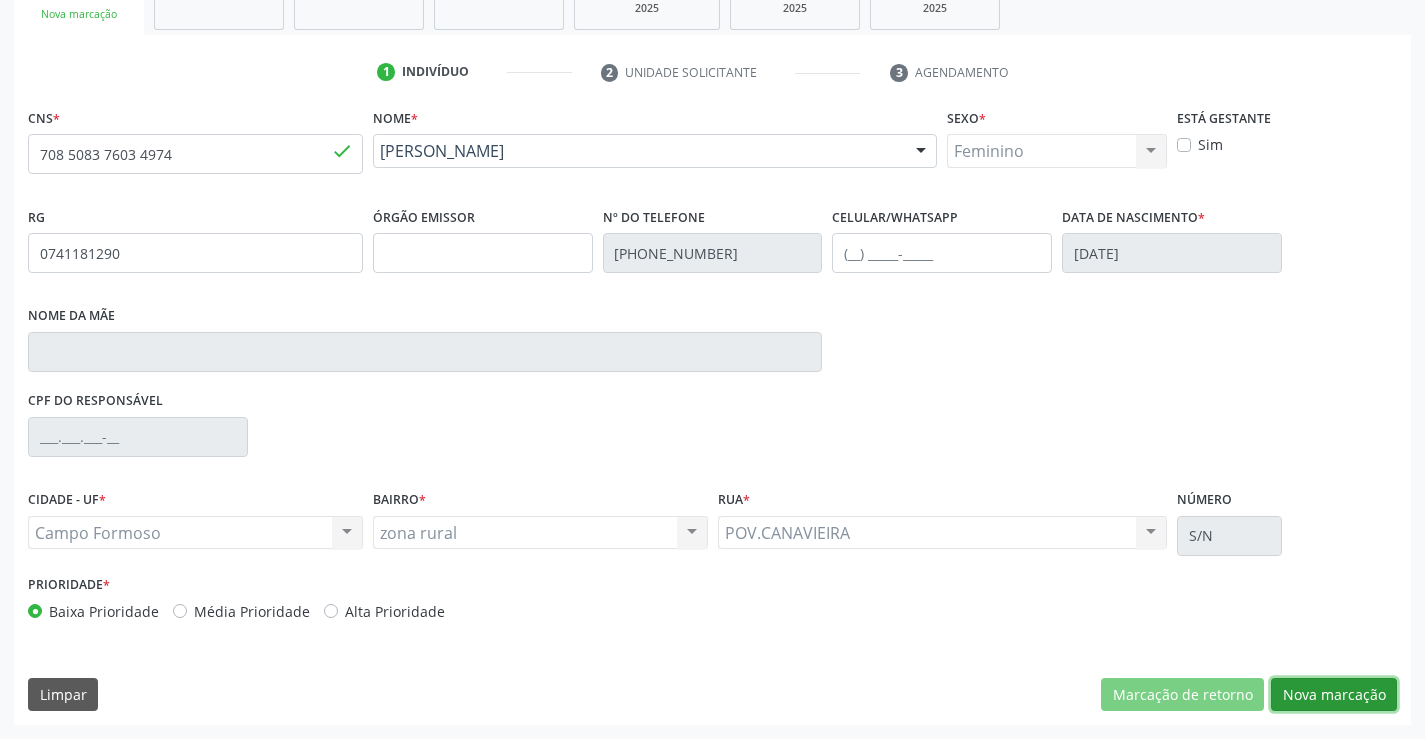 click on "Nova marcação" at bounding box center (1334, 695) 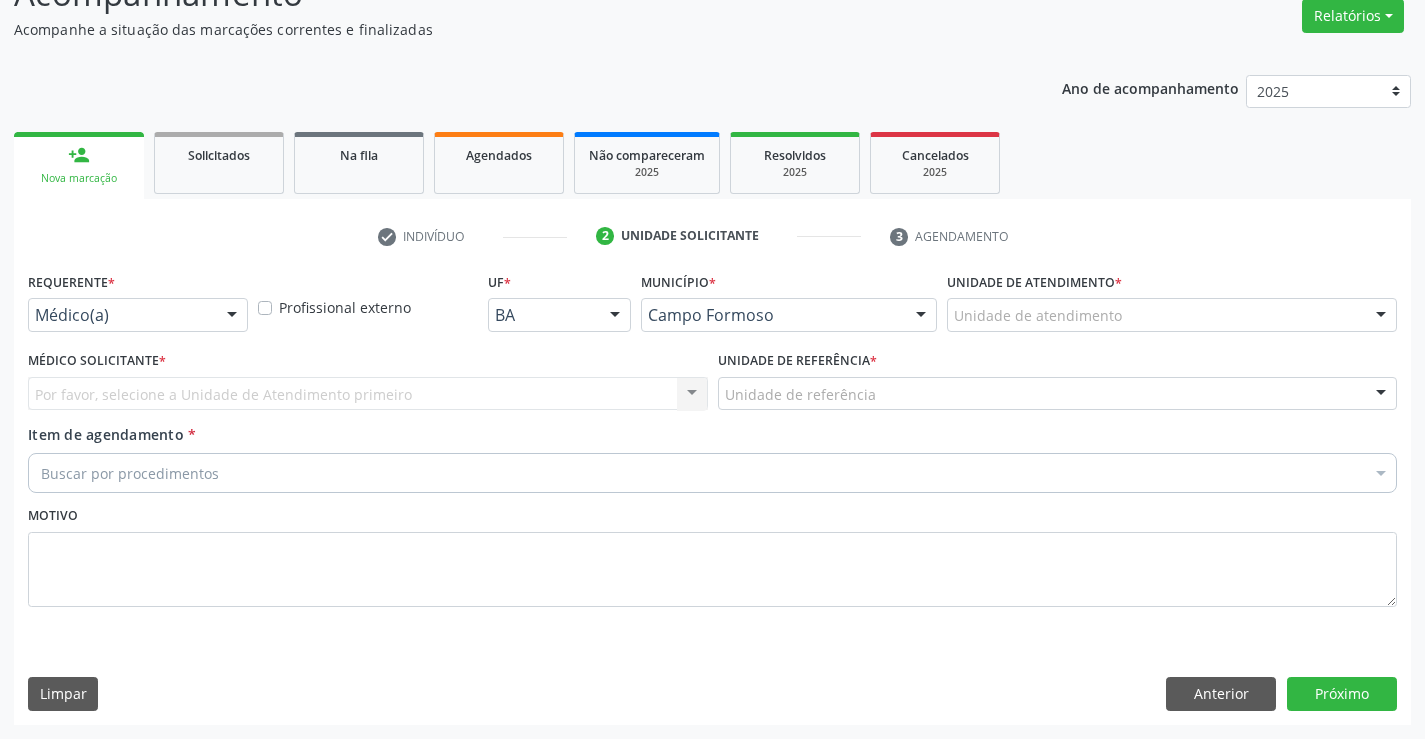 scroll, scrollTop: 167, scrollLeft: 0, axis: vertical 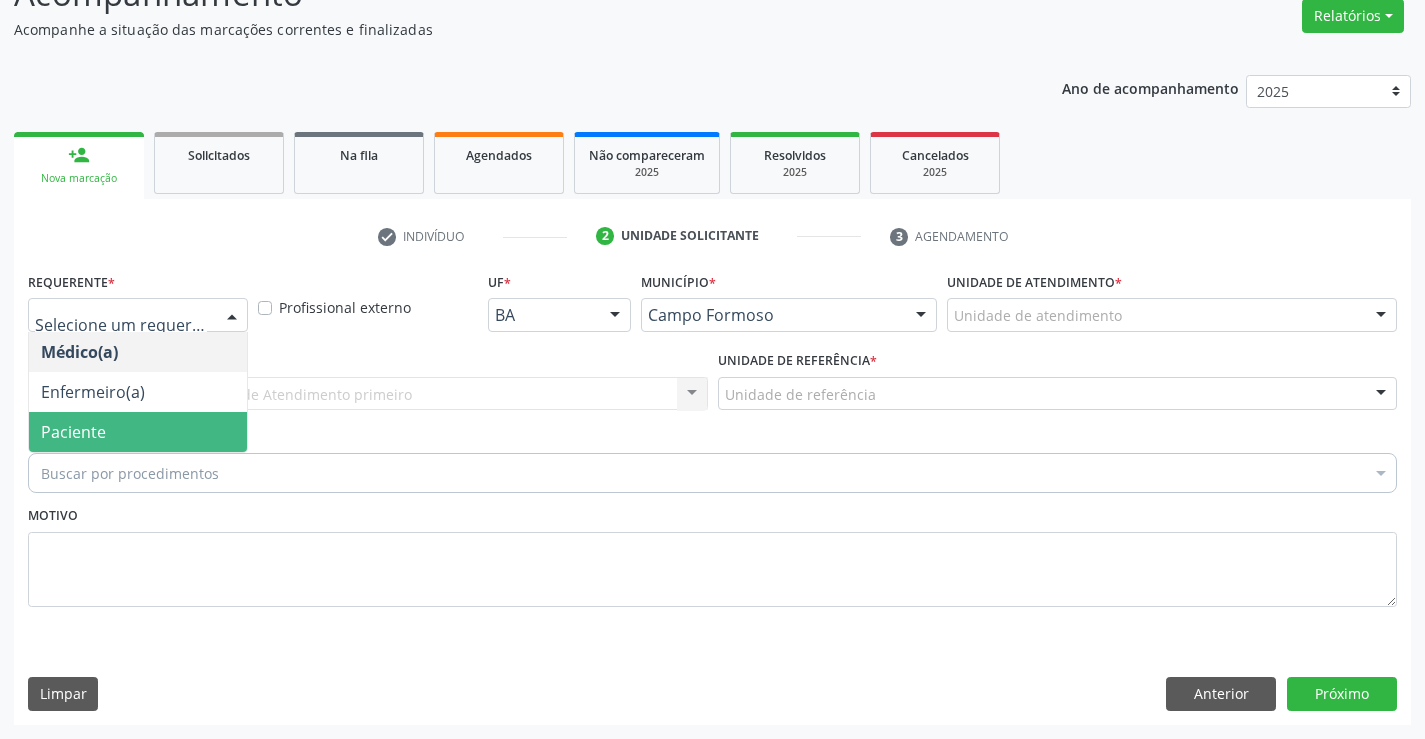 click on "Paciente" at bounding box center [138, 432] 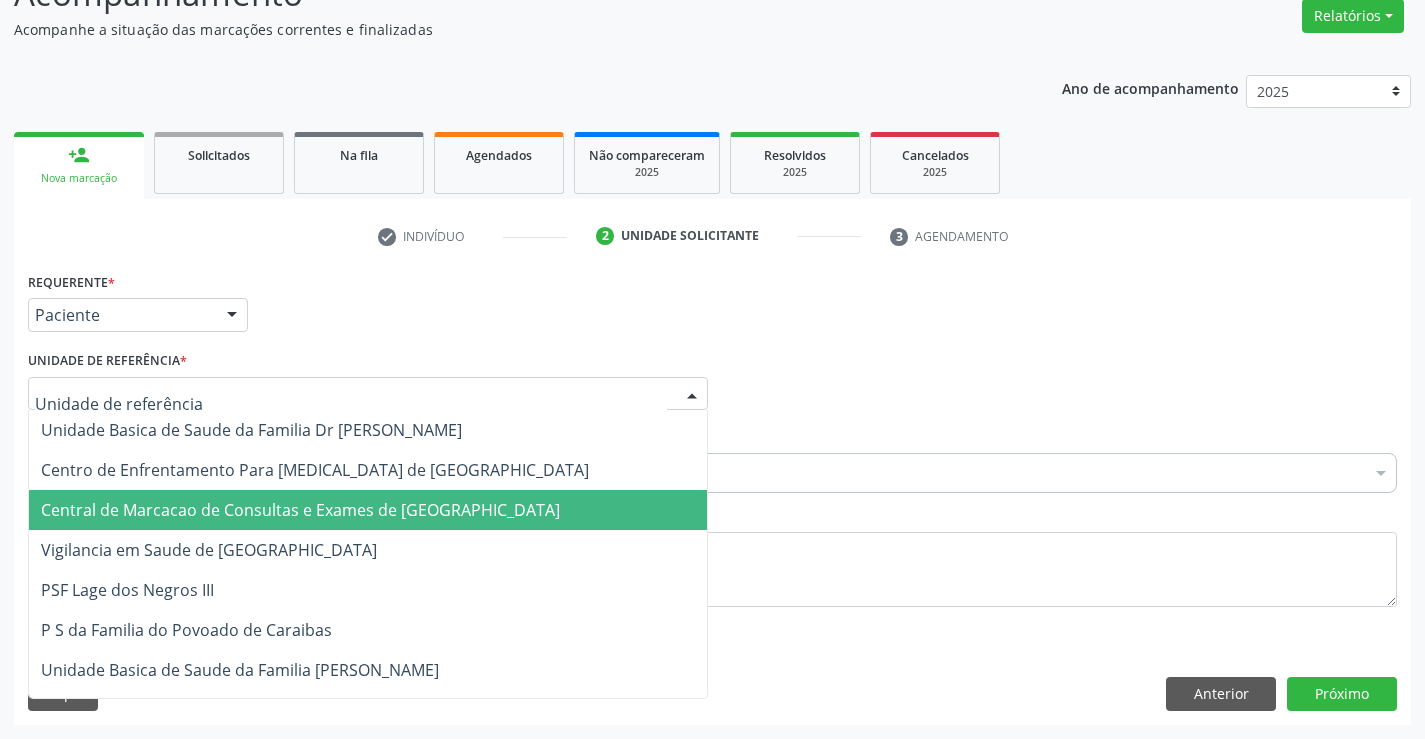 click on "Central de Marcacao de Consultas e Exames de [GEOGRAPHIC_DATA]" at bounding box center [300, 510] 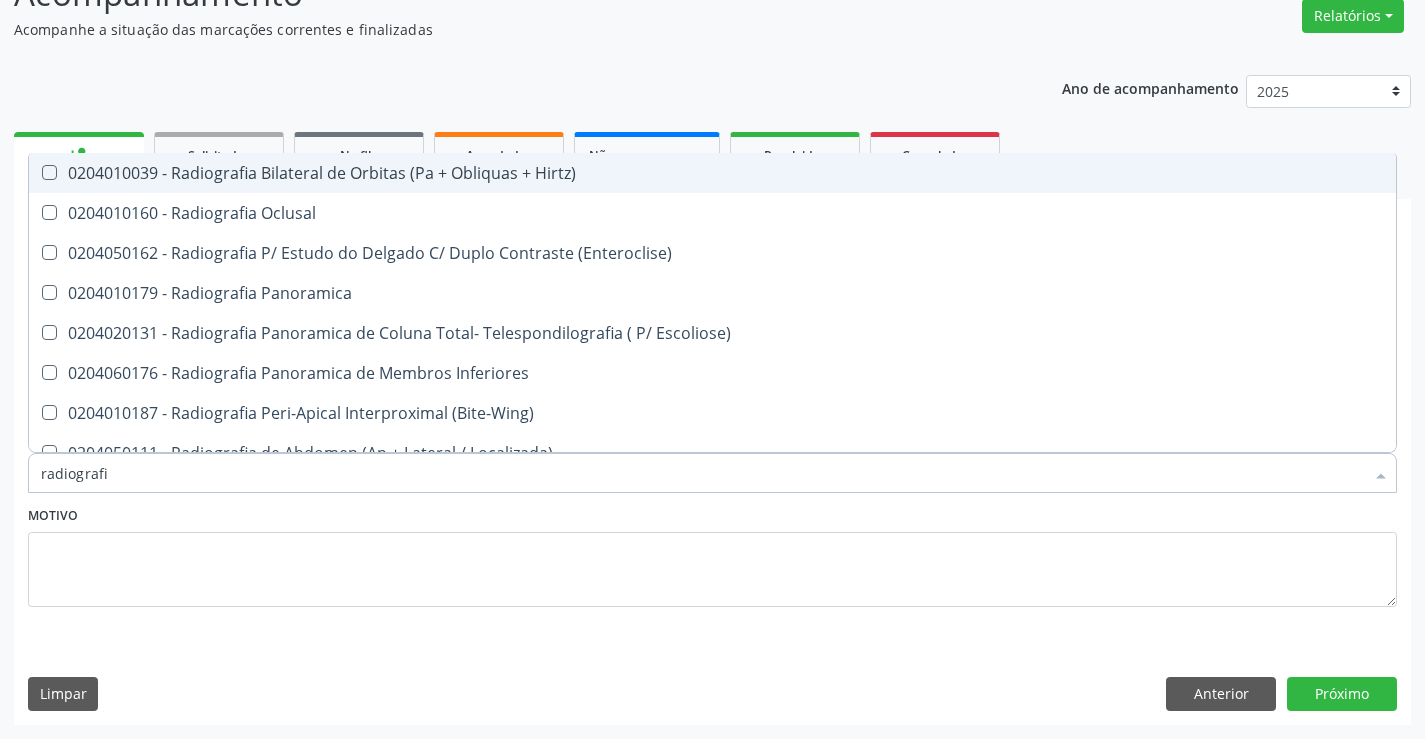 type on "radiografia" 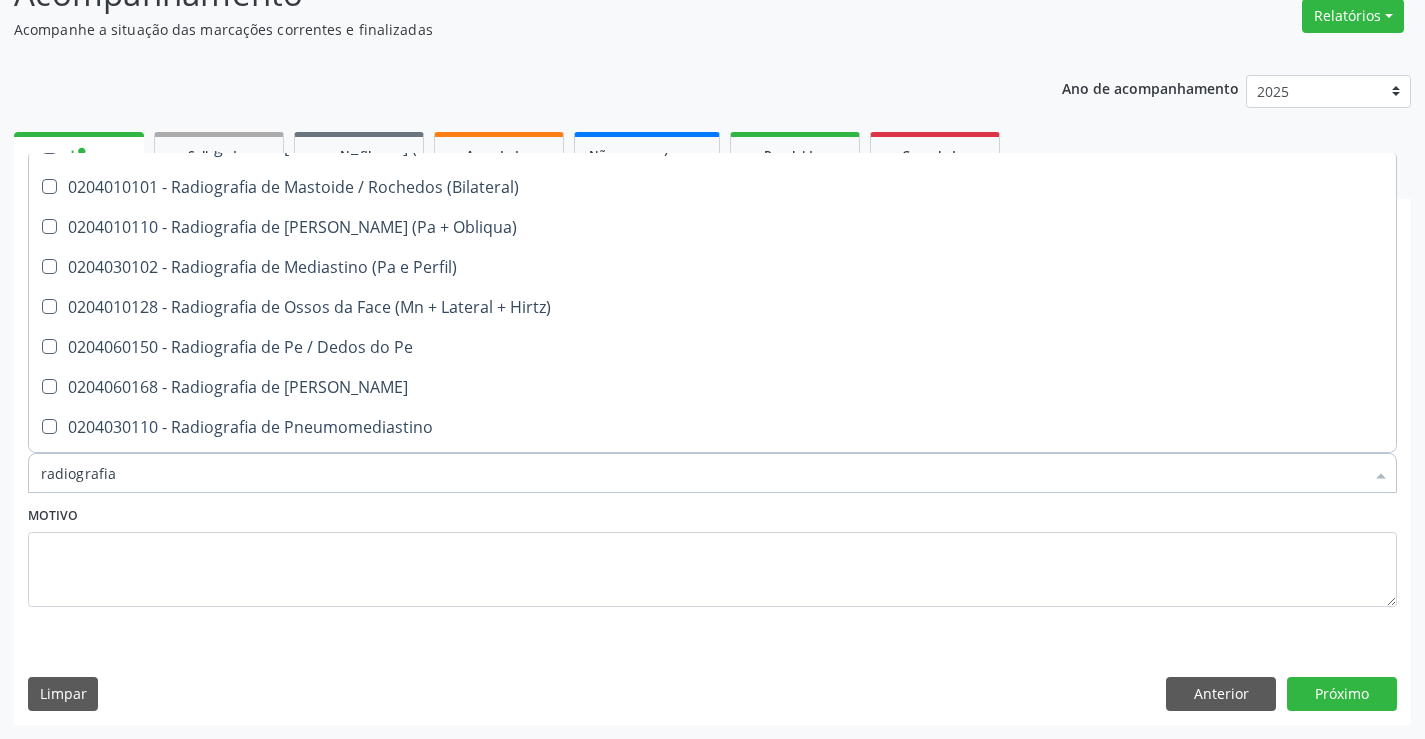 scroll, scrollTop: 2100, scrollLeft: 0, axis: vertical 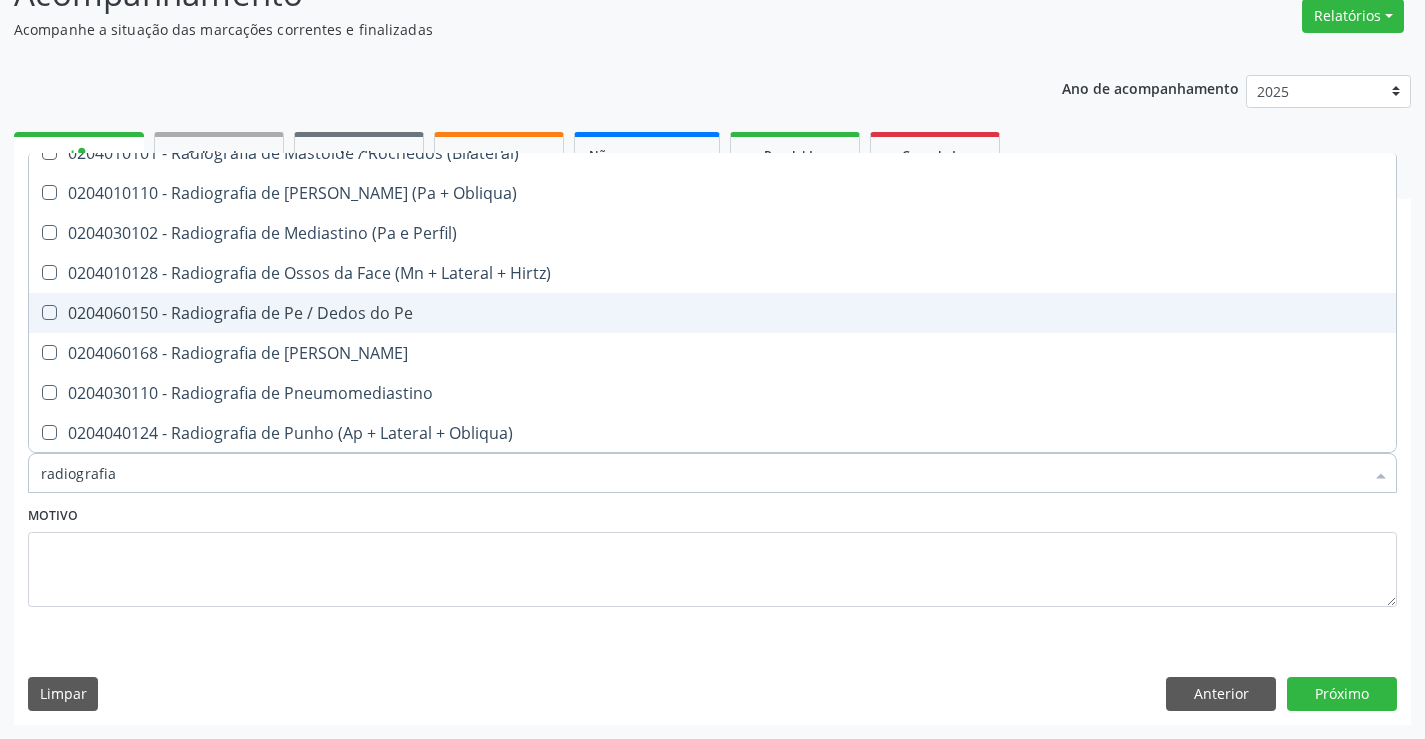 click on "0204060150 - Radiografia de Pe / Dedos do Pe" at bounding box center [712, 313] 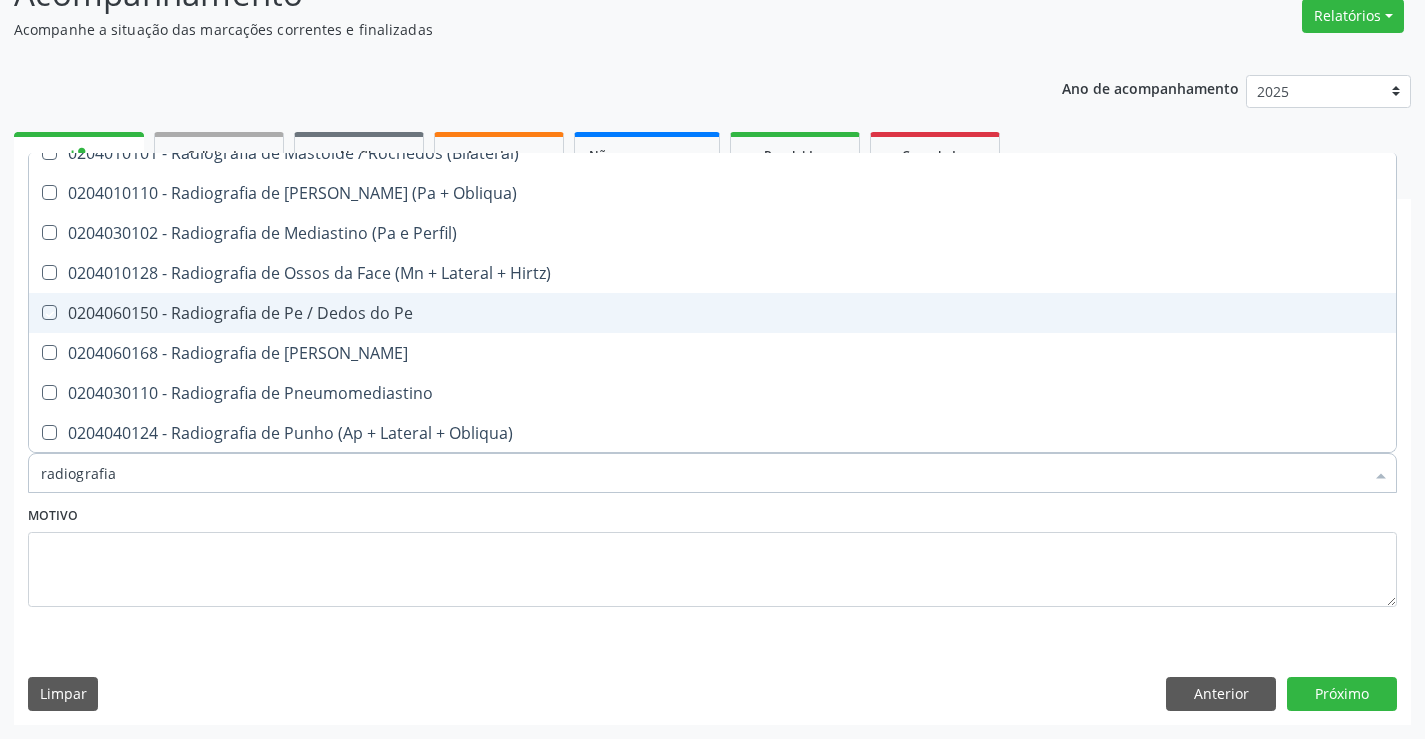 checkbox on "true" 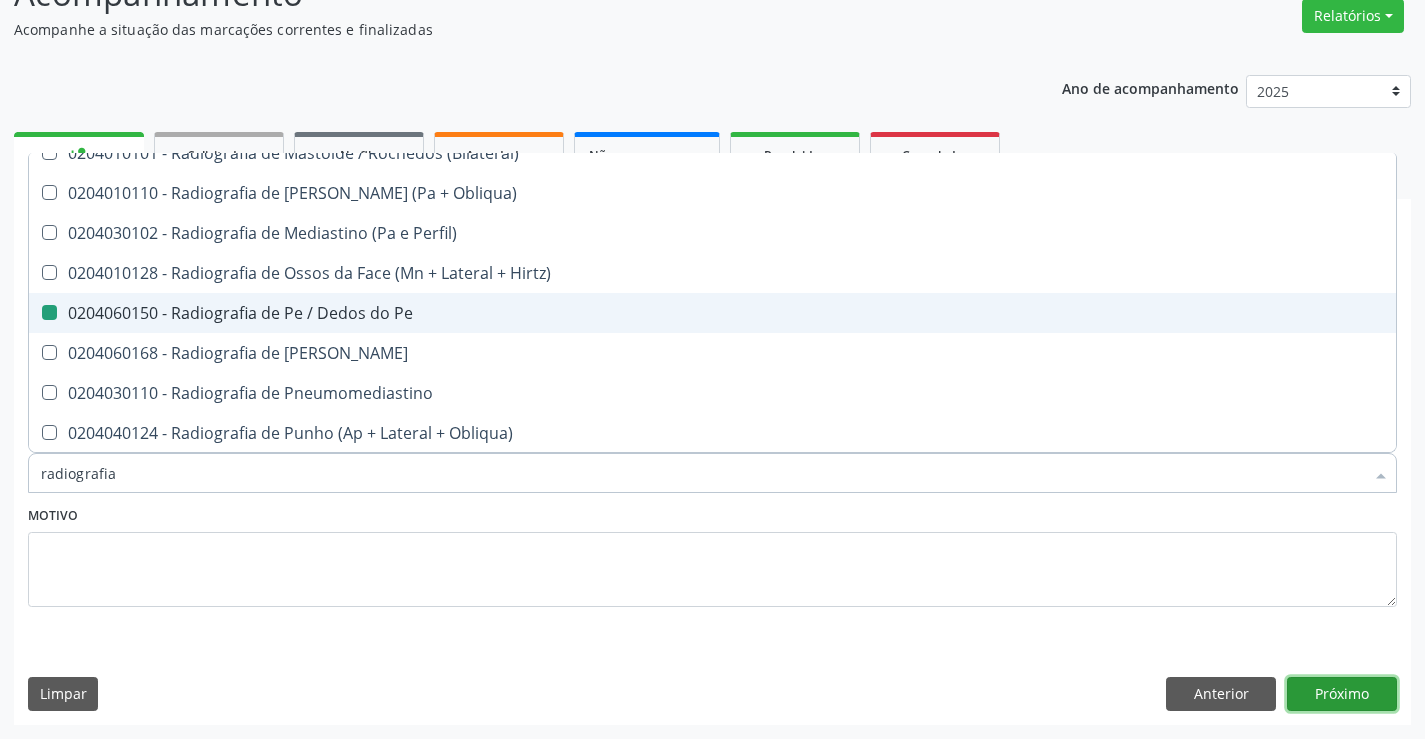 click on "Próximo" at bounding box center [1342, 694] 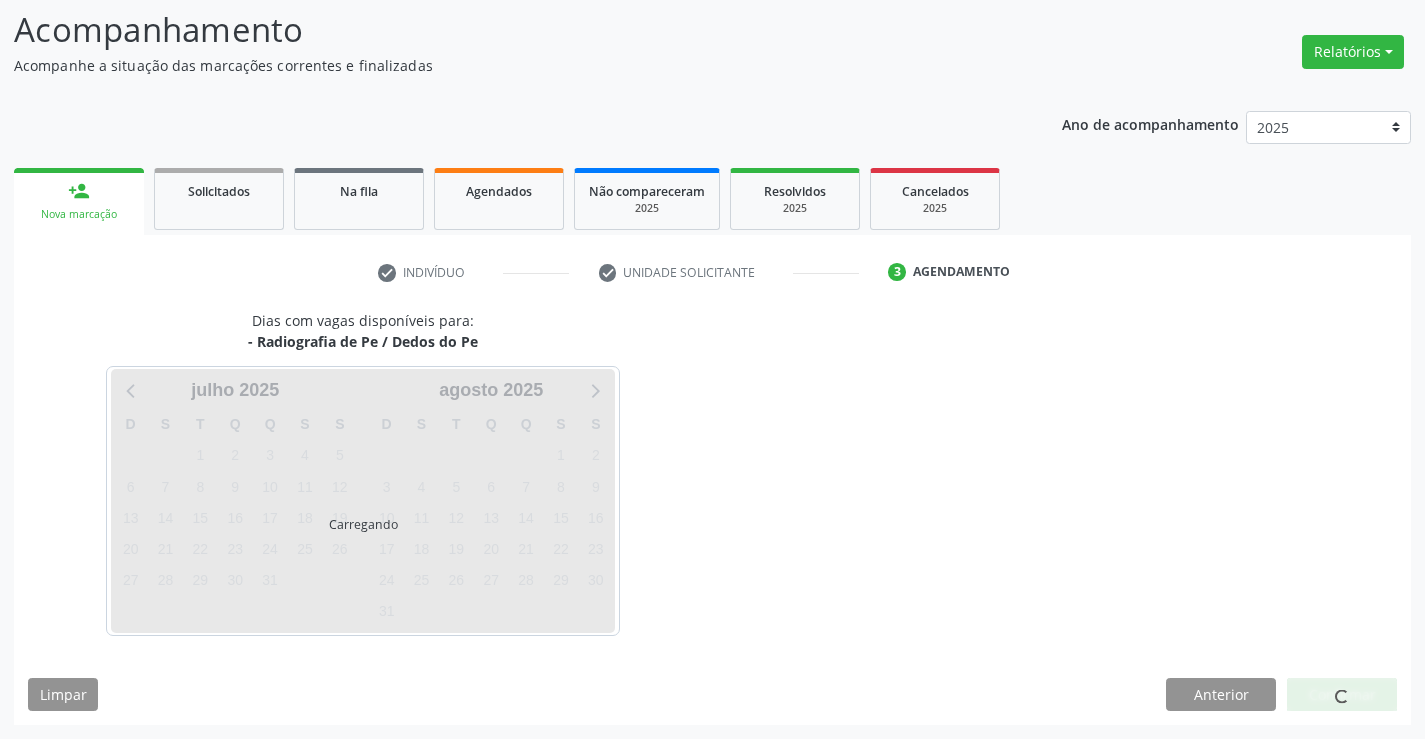 scroll, scrollTop: 131, scrollLeft: 0, axis: vertical 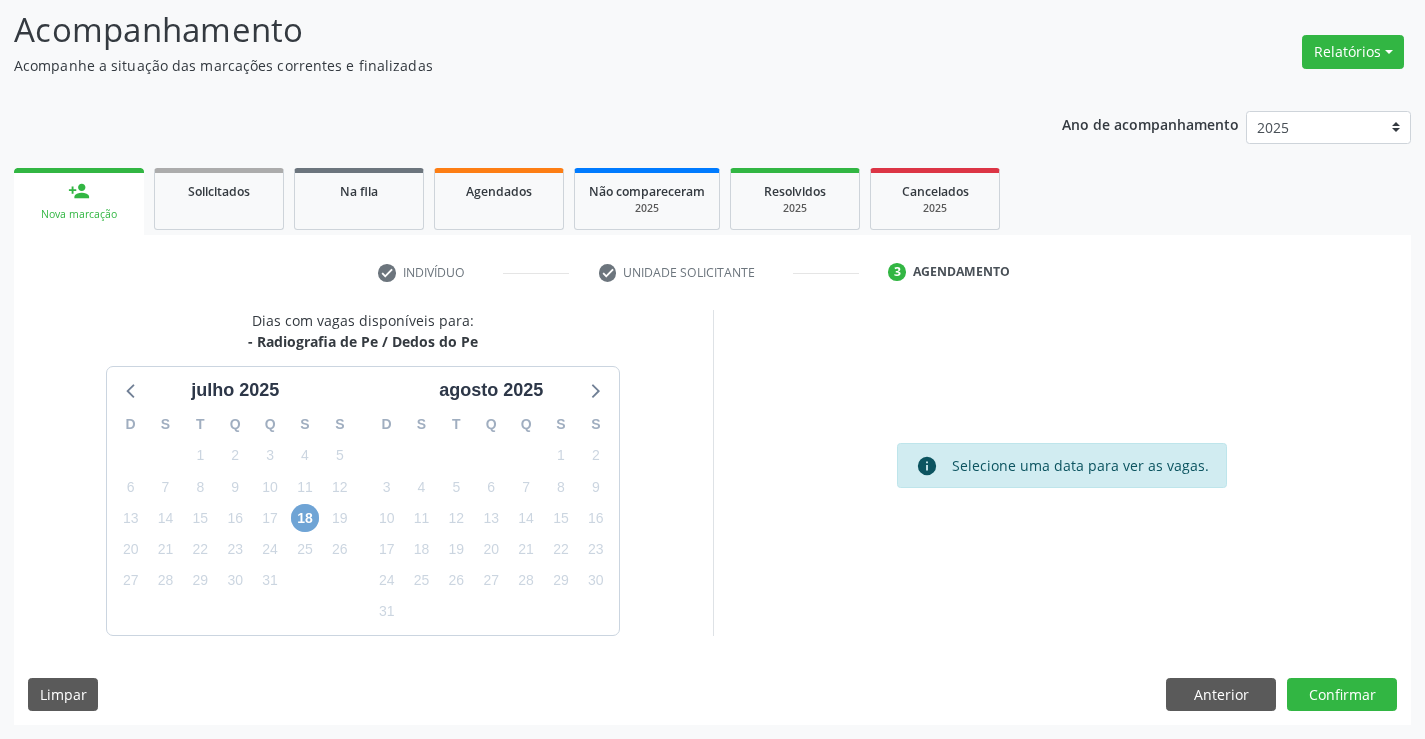 click on "18" at bounding box center [305, 518] 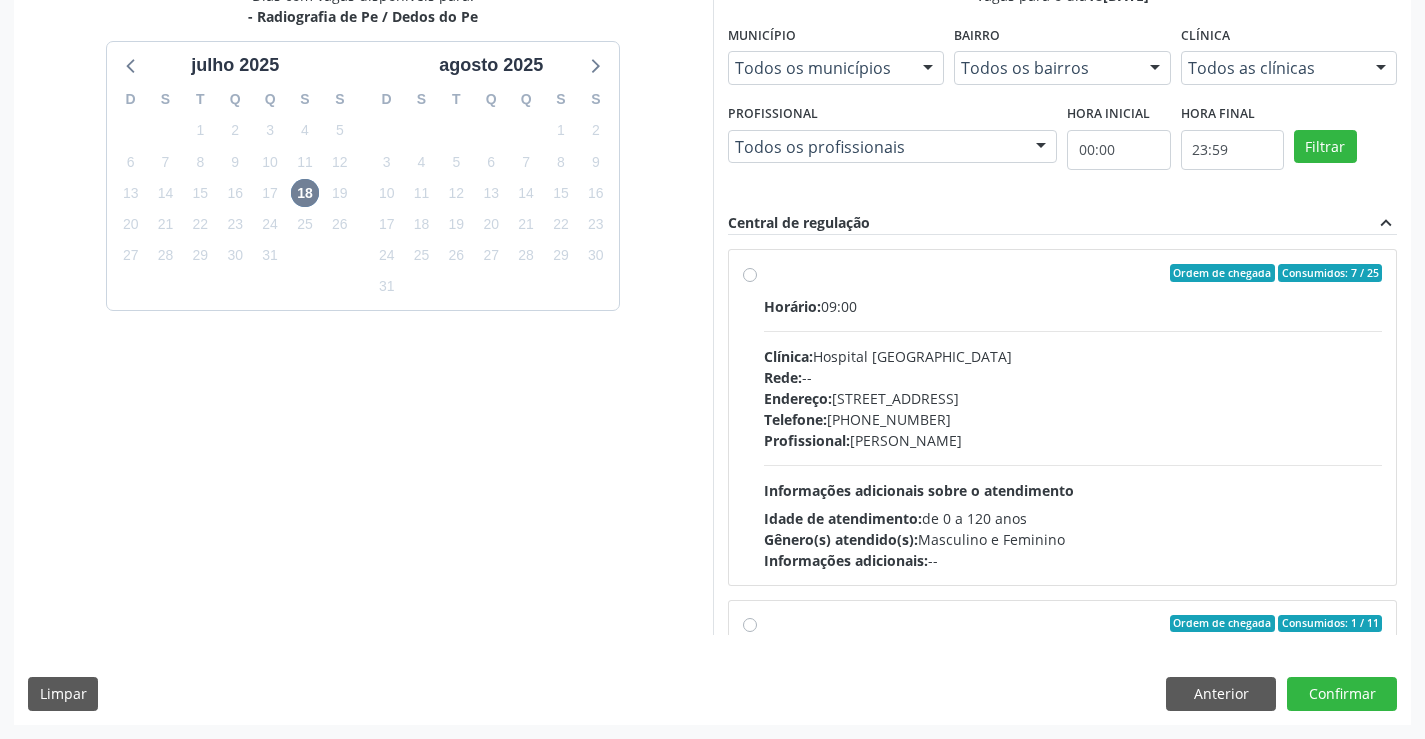 scroll, scrollTop: 456, scrollLeft: 0, axis: vertical 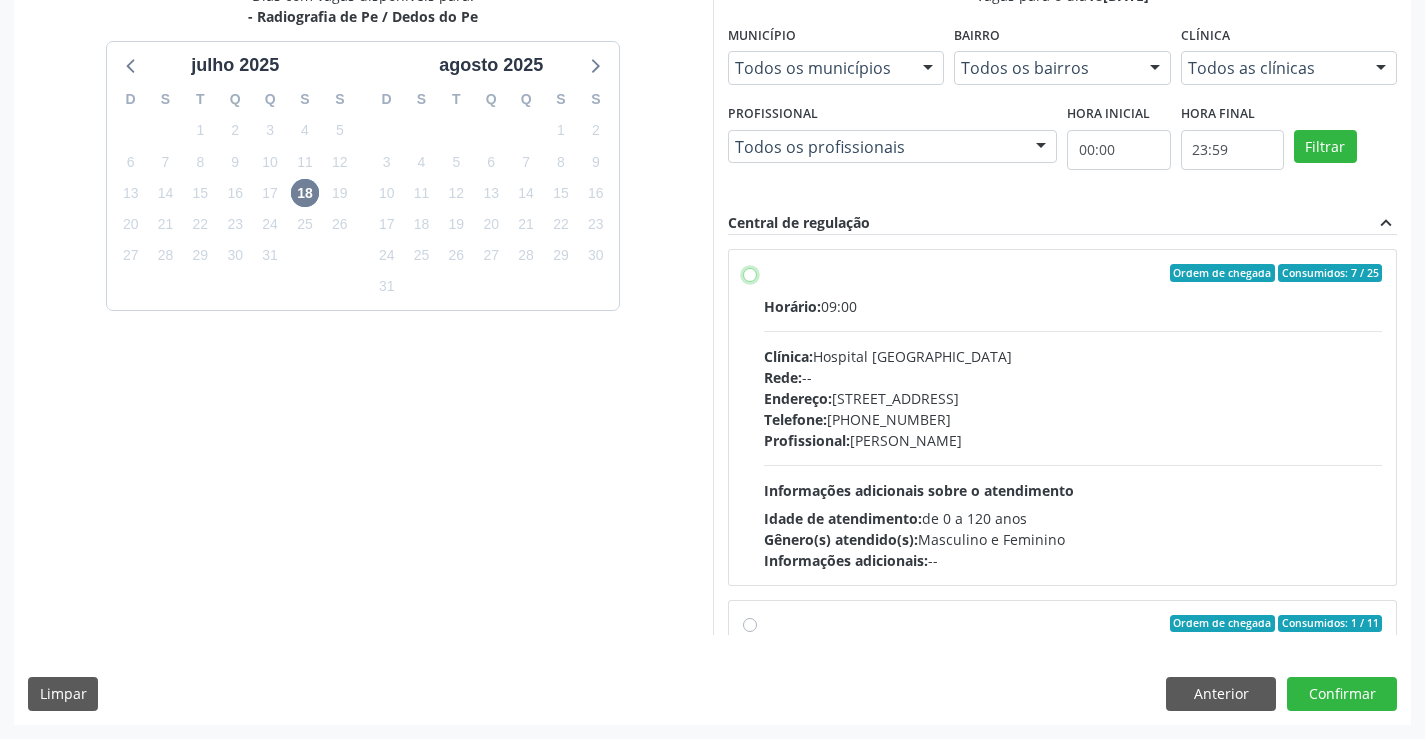 click on "Ordem de chegada
Consumidos: 7 / 25
Horário:   09:00
Clínica:  Hospital Sao Francisco
Rede:
--
Endereço:   Blocos, nº 258, Centro, Campo Formoso - BA
Telefone:   (74) 36451217
Profissional:
Joel da Rocha Almeida
Informações adicionais sobre o atendimento
Idade de atendimento:
de 0 a 120 anos
Gênero(s) atendido(s):
Masculino e Feminino
Informações adicionais:
--" at bounding box center [750, 273] 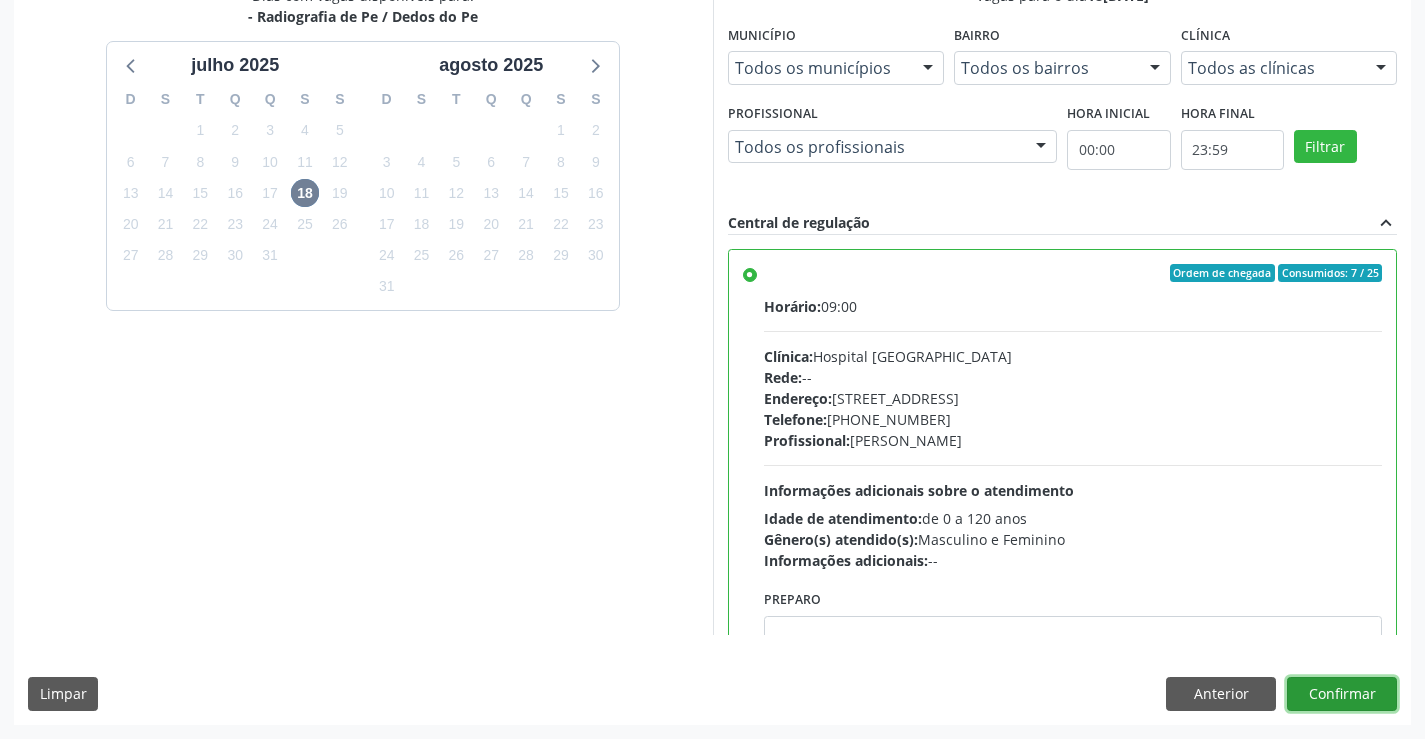 click on "Confirmar" at bounding box center [1342, 694] 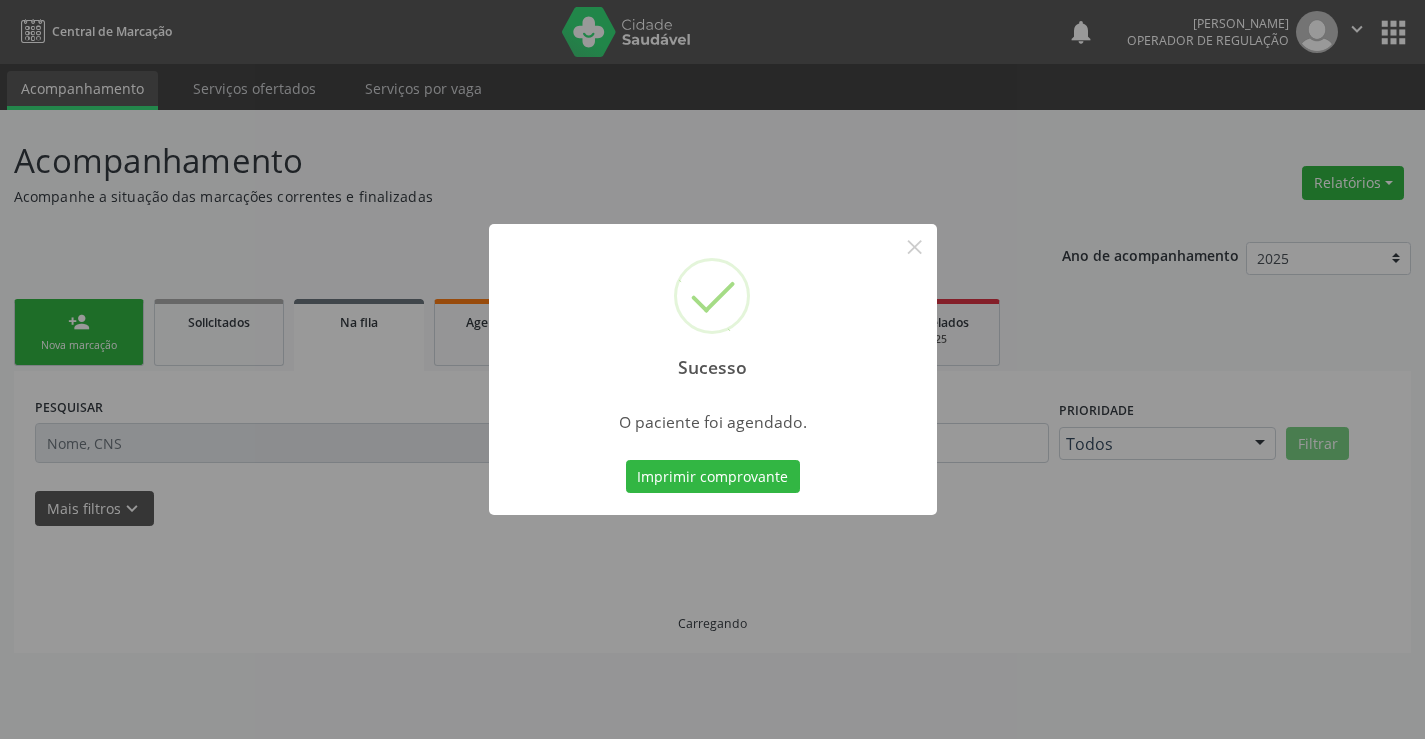 scroll, scrollTop: 0, scrollLeft: 0, axis: both 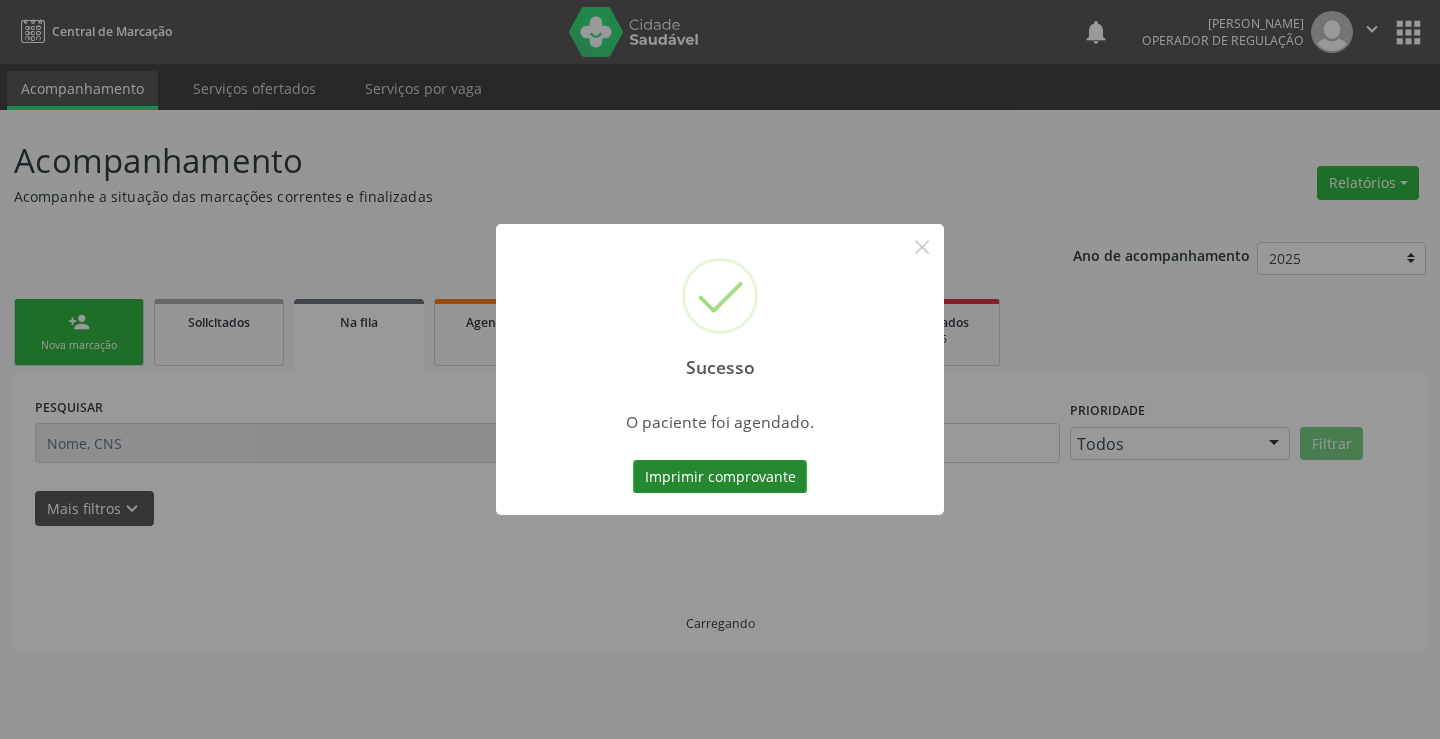 click on "Imprimir comprovante" at bounding box center (720, 477) 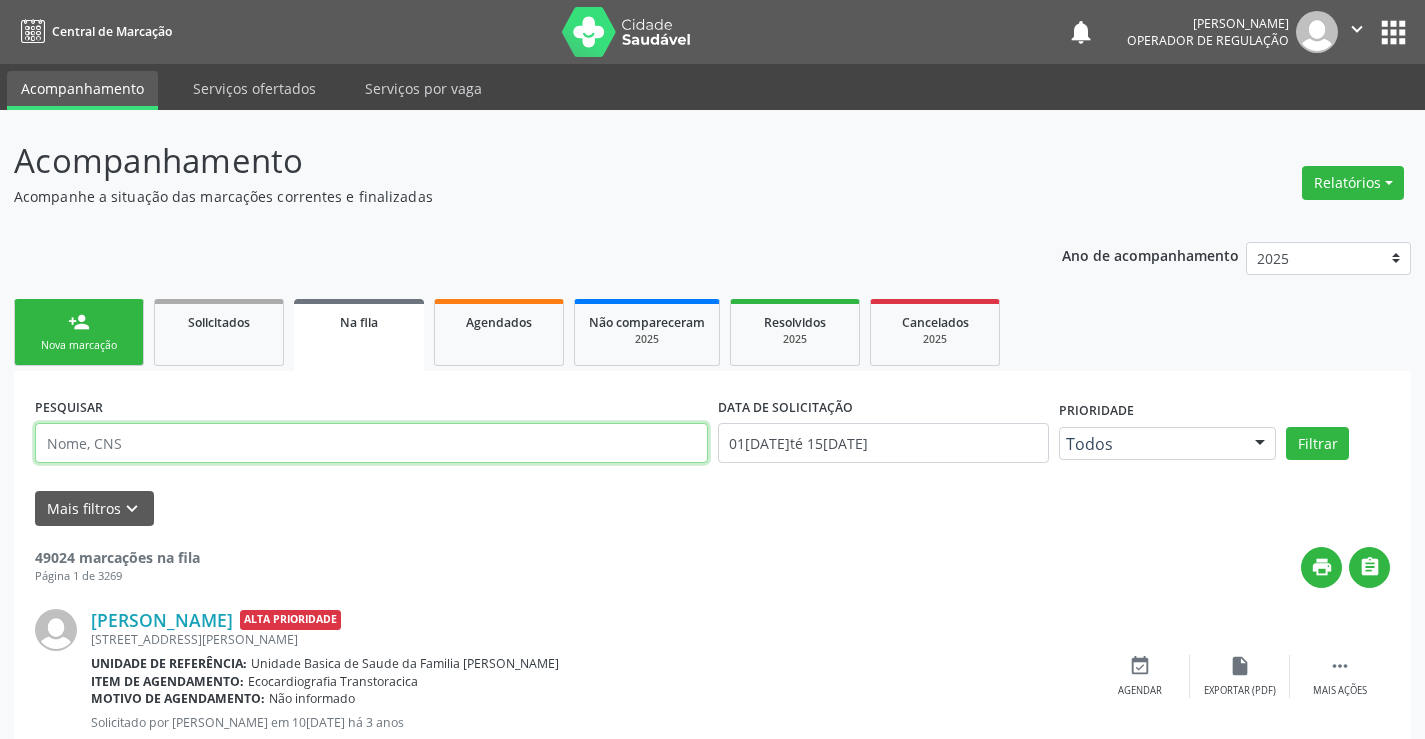 click at bounding box center (371, 443) 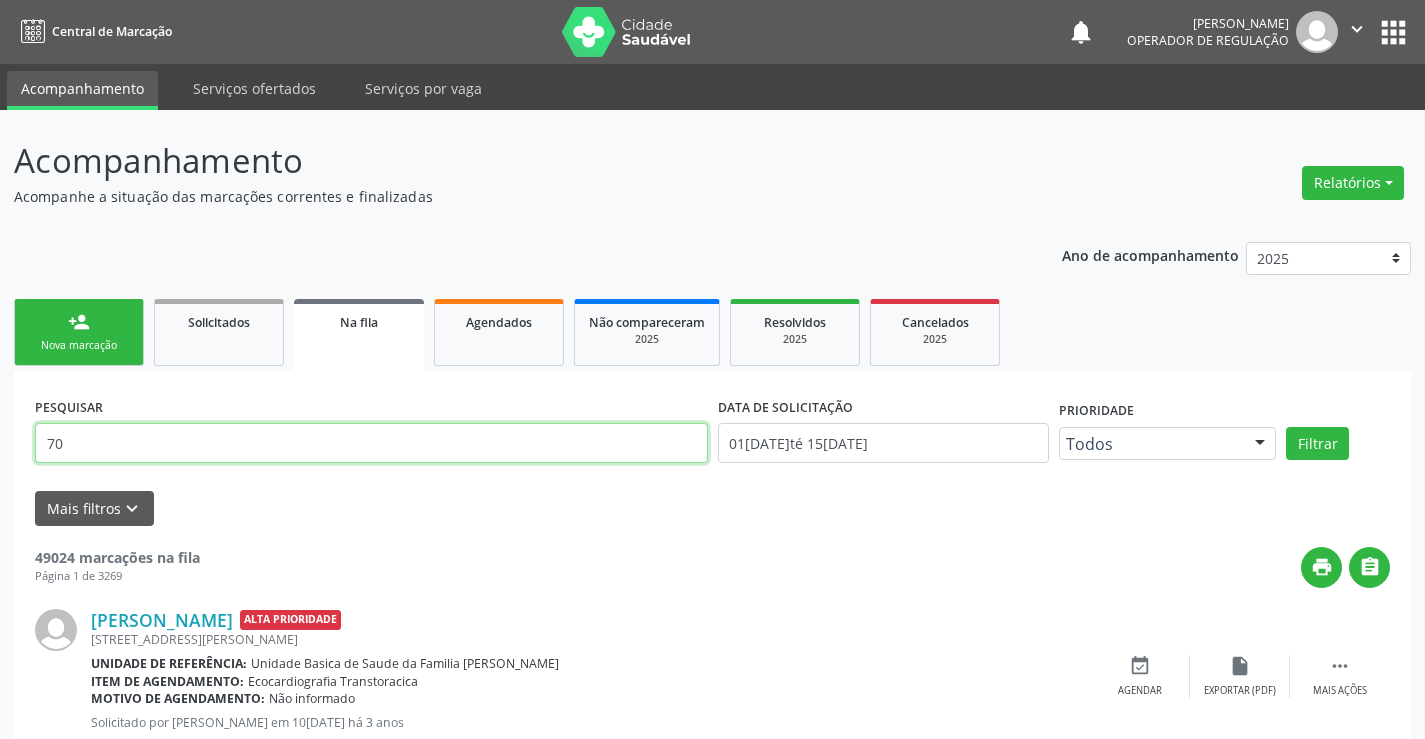 type on "7" 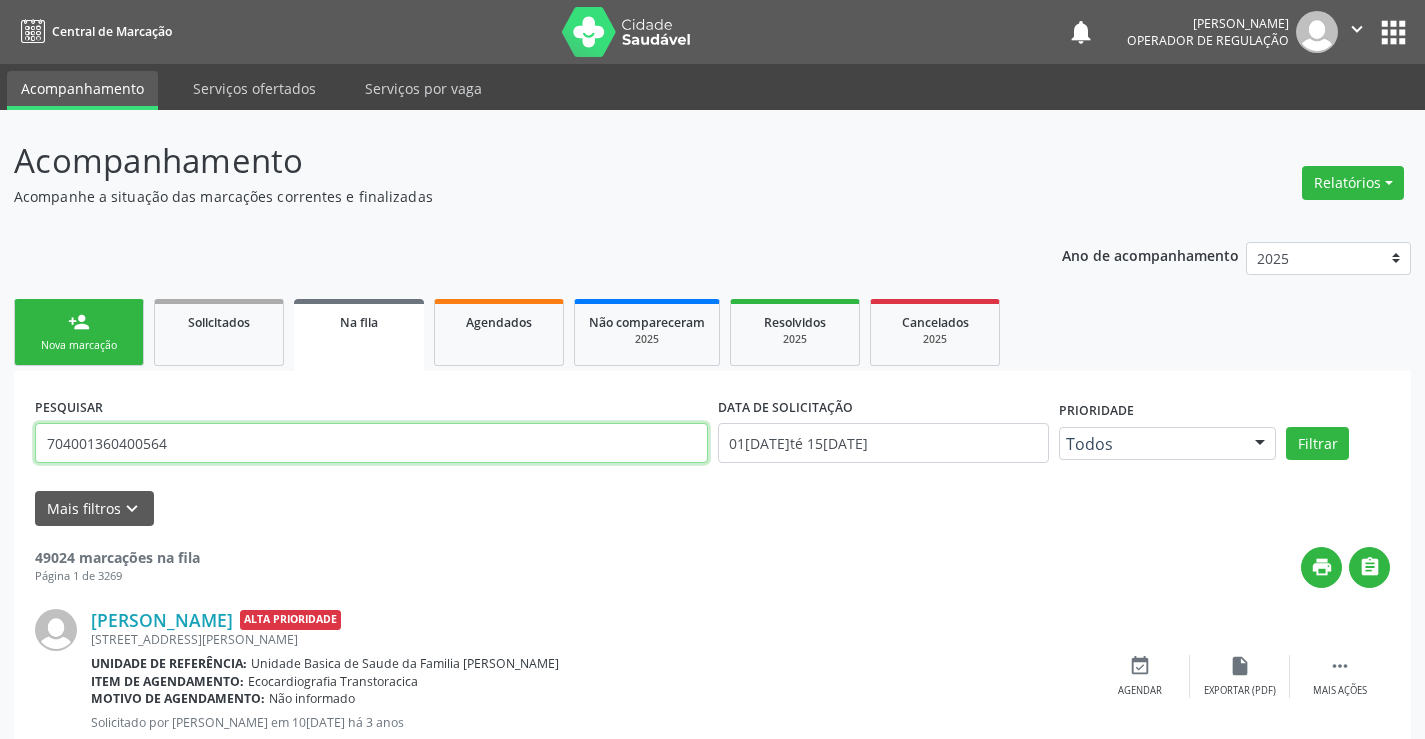 type on "704001360400564" 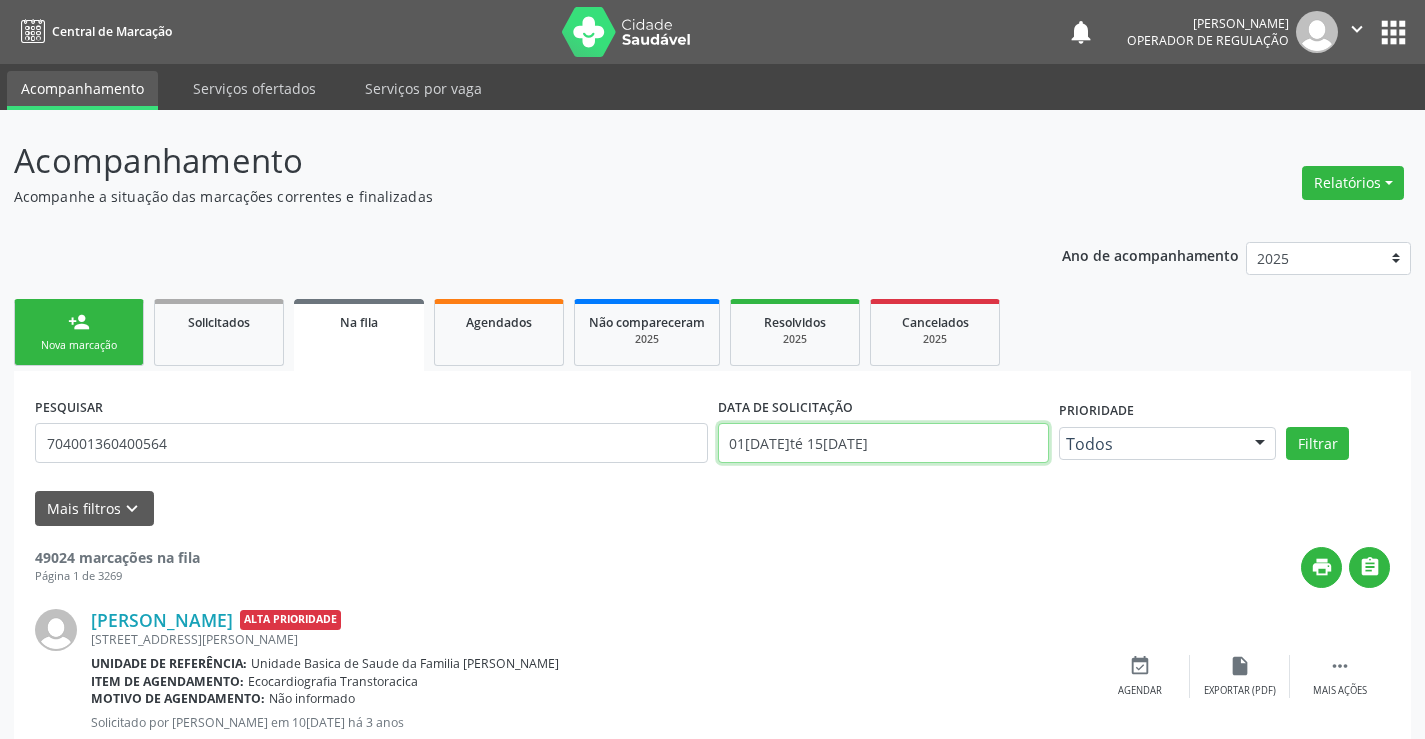 click on "[DATE] até [DATE]" at bounding box center (883, 443) 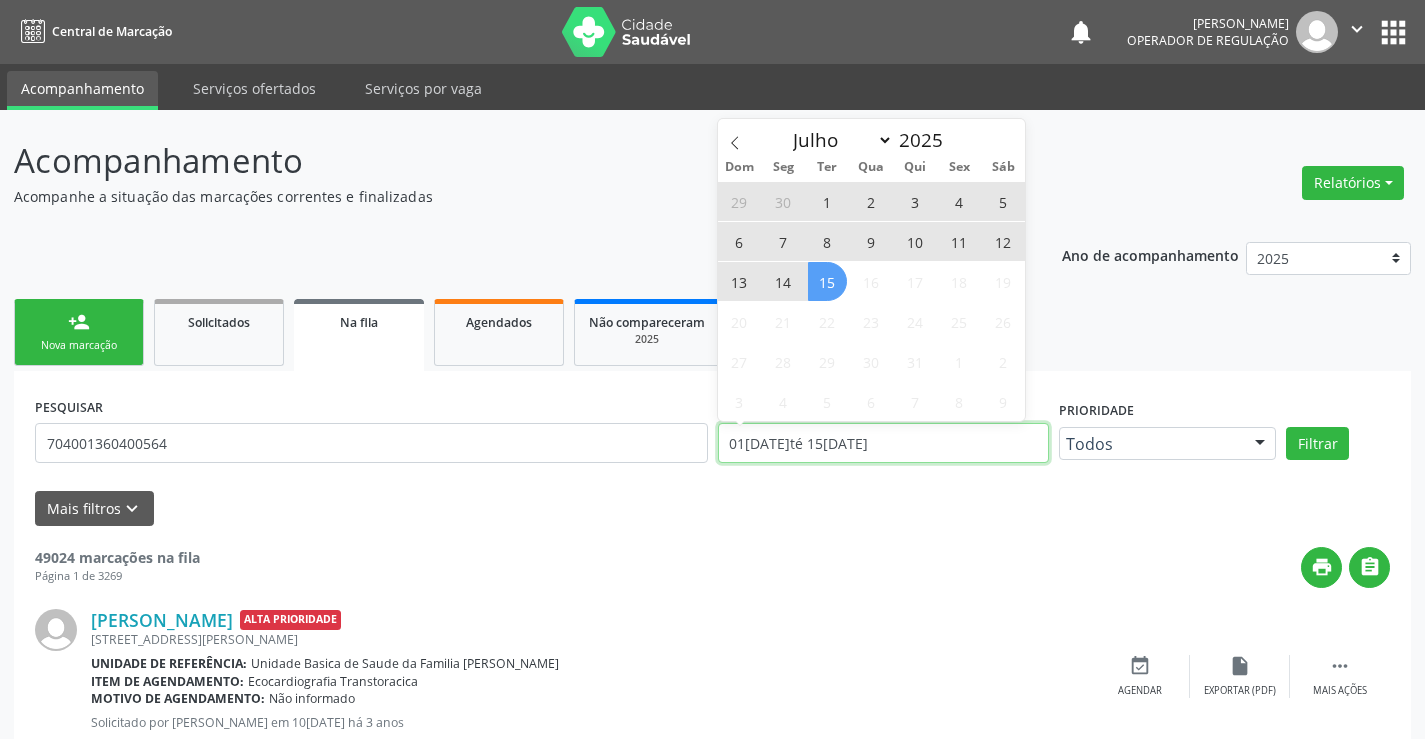 type 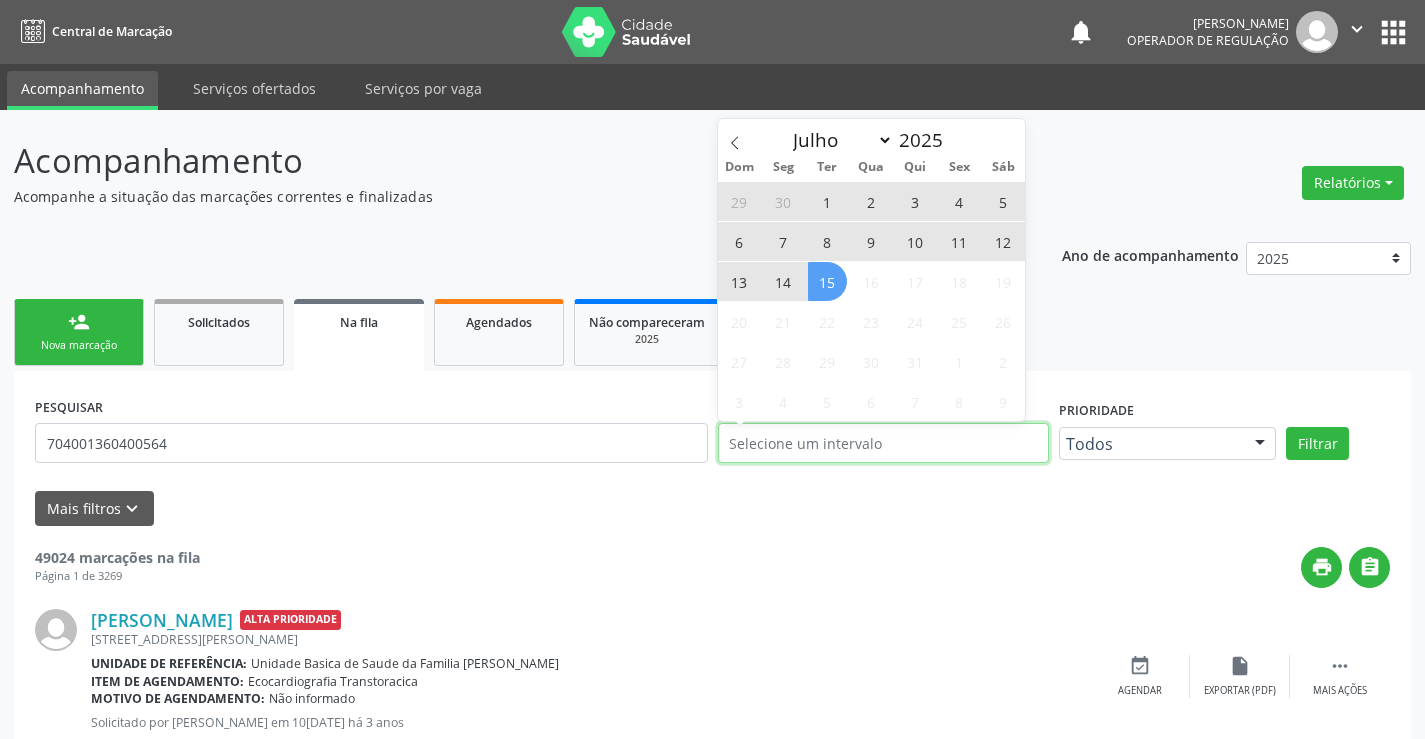 type on "2023" 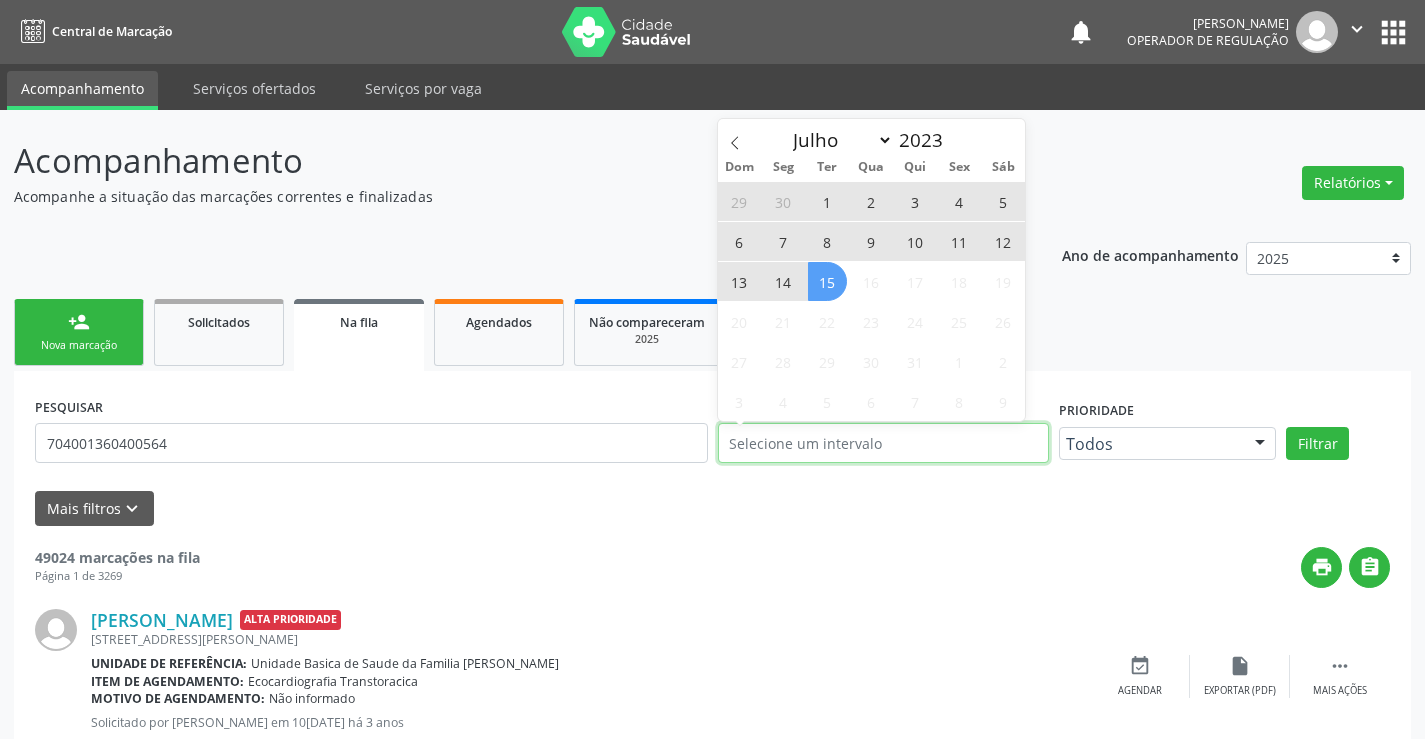 select on "0" 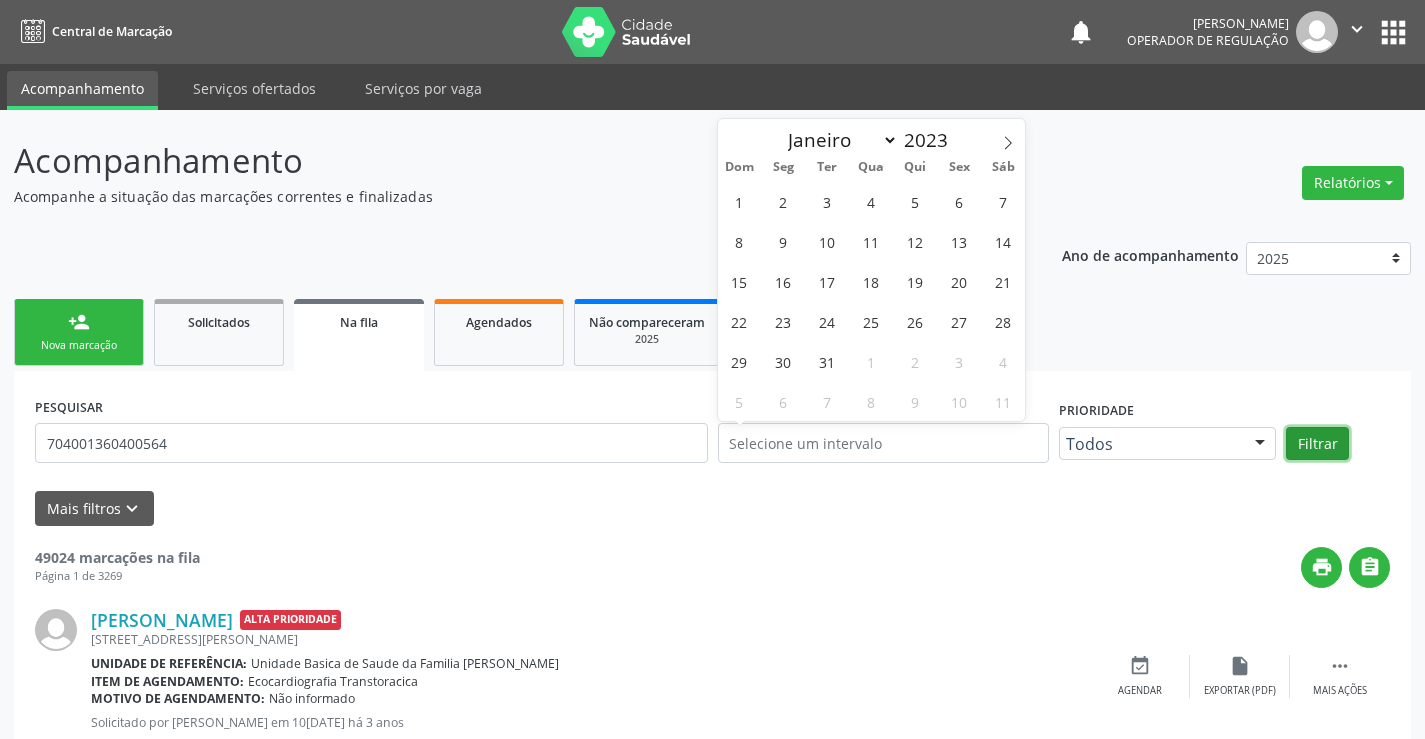 click on "Filtrar" at bounding box center (1317, 444) 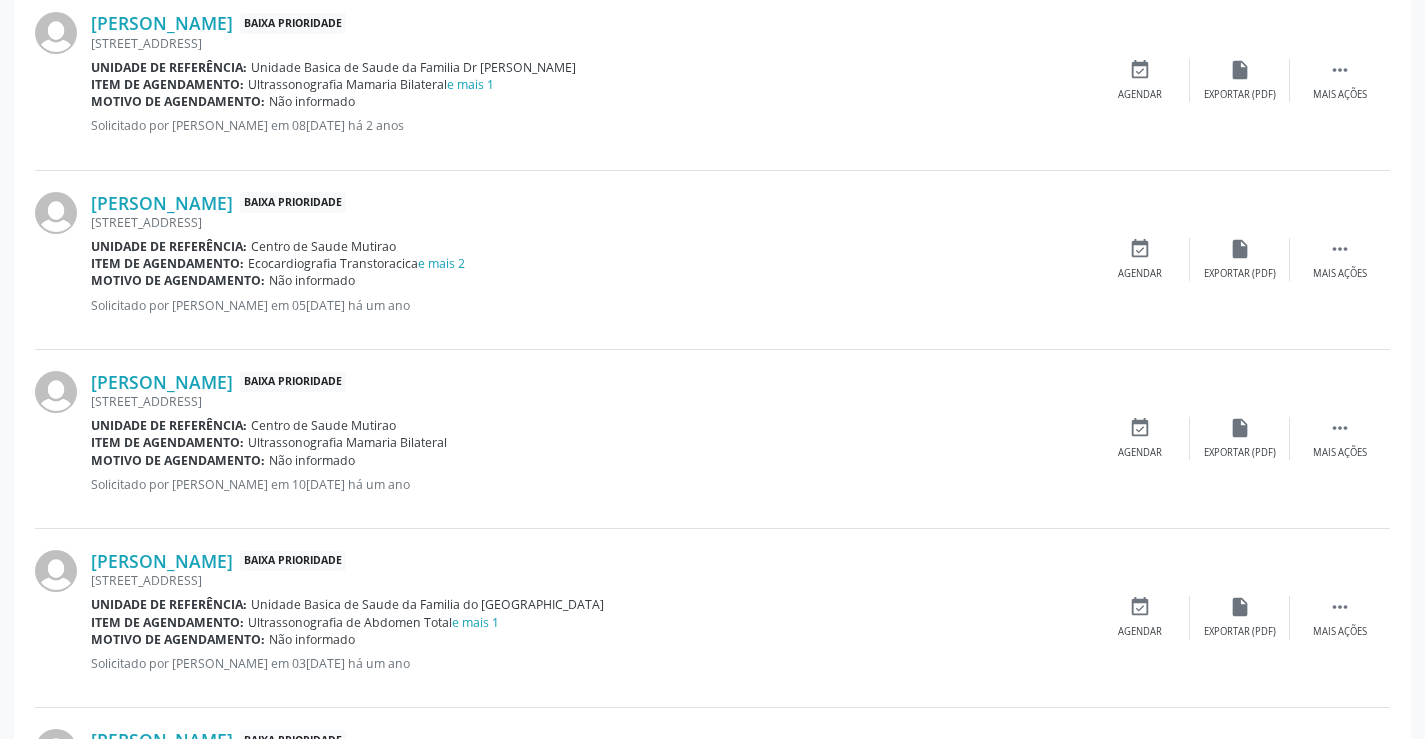 scroll, scrollTop: 1330, scrollLeft: 0, axis: vertical 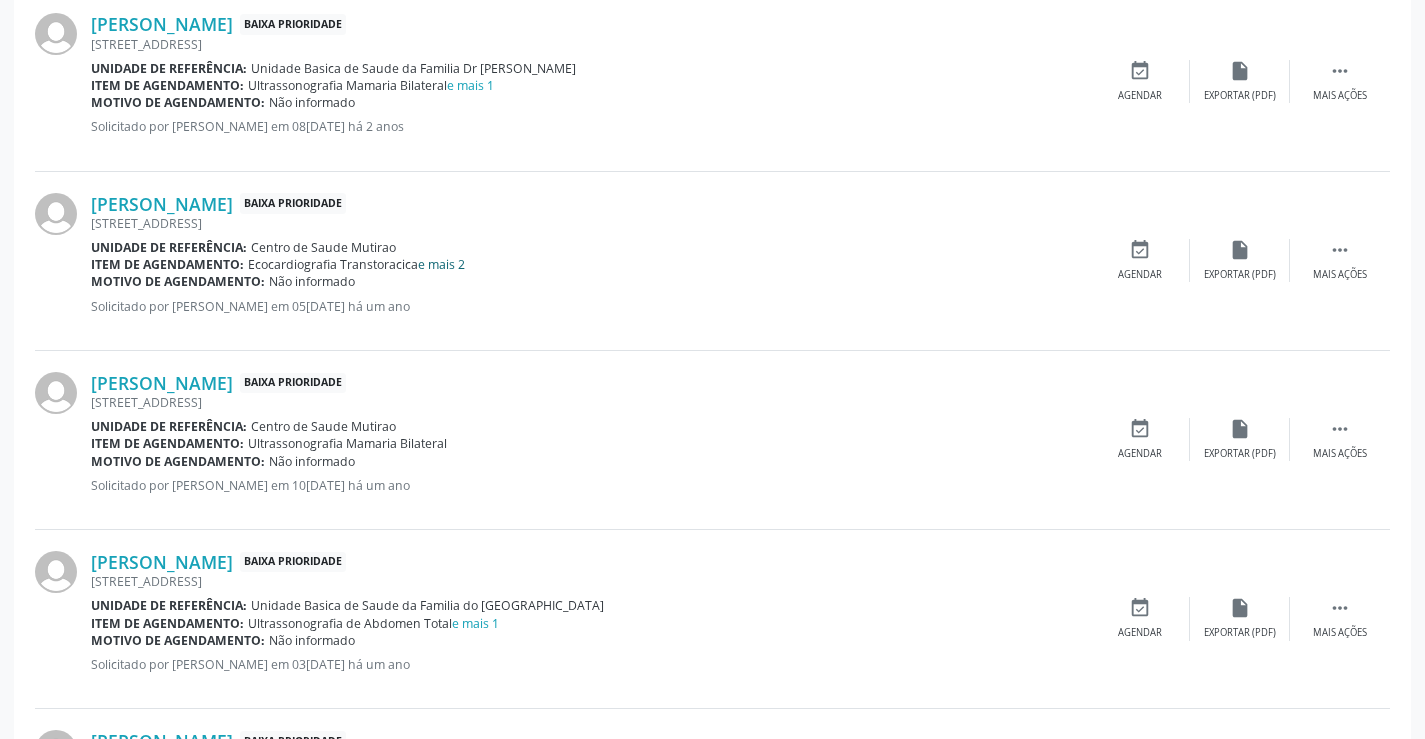 click on "e mais 2" at bounding box center [441, 264] 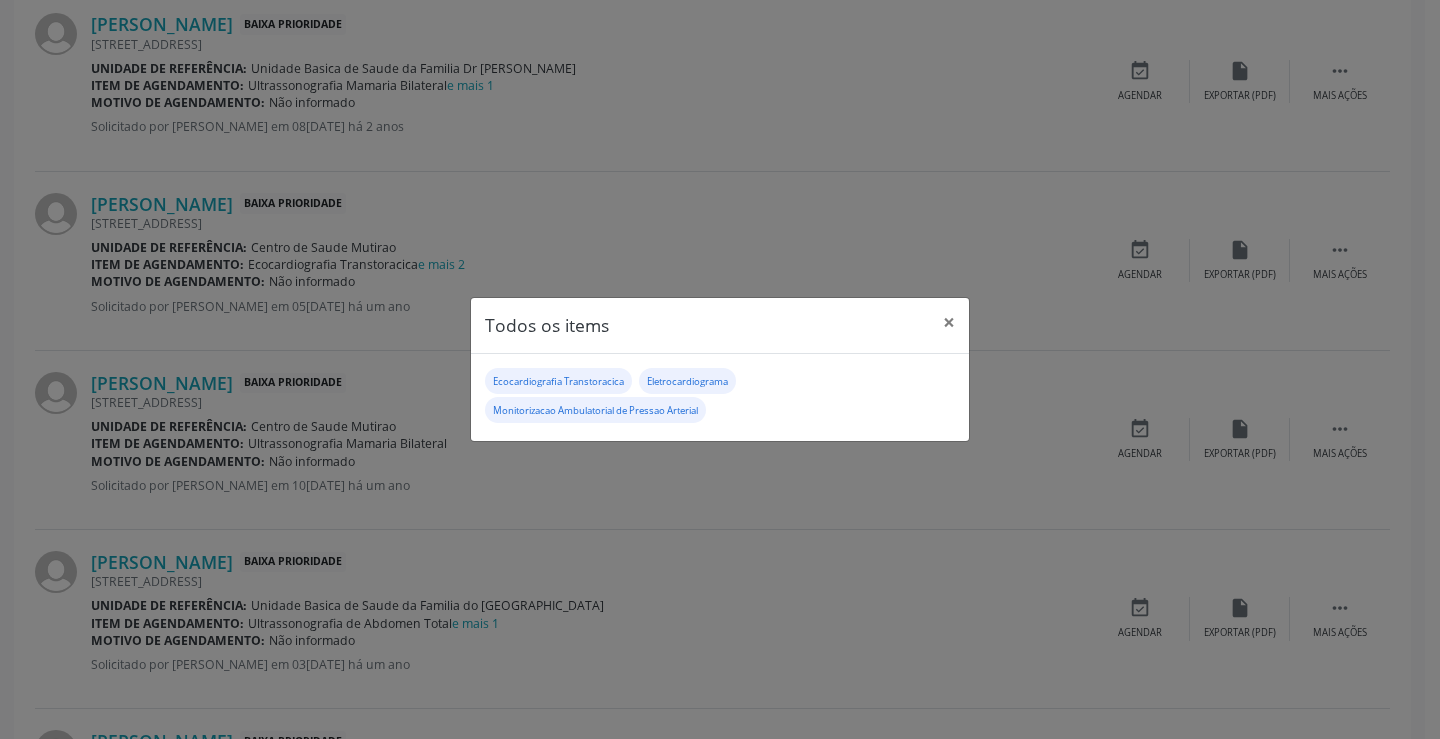 click on "Todos os items × Ecocardiografia Transtoracica Eletrocardiograma Monitorizacao Ambulatorial de Pressao Arterial" at bounding box center (720, 369) 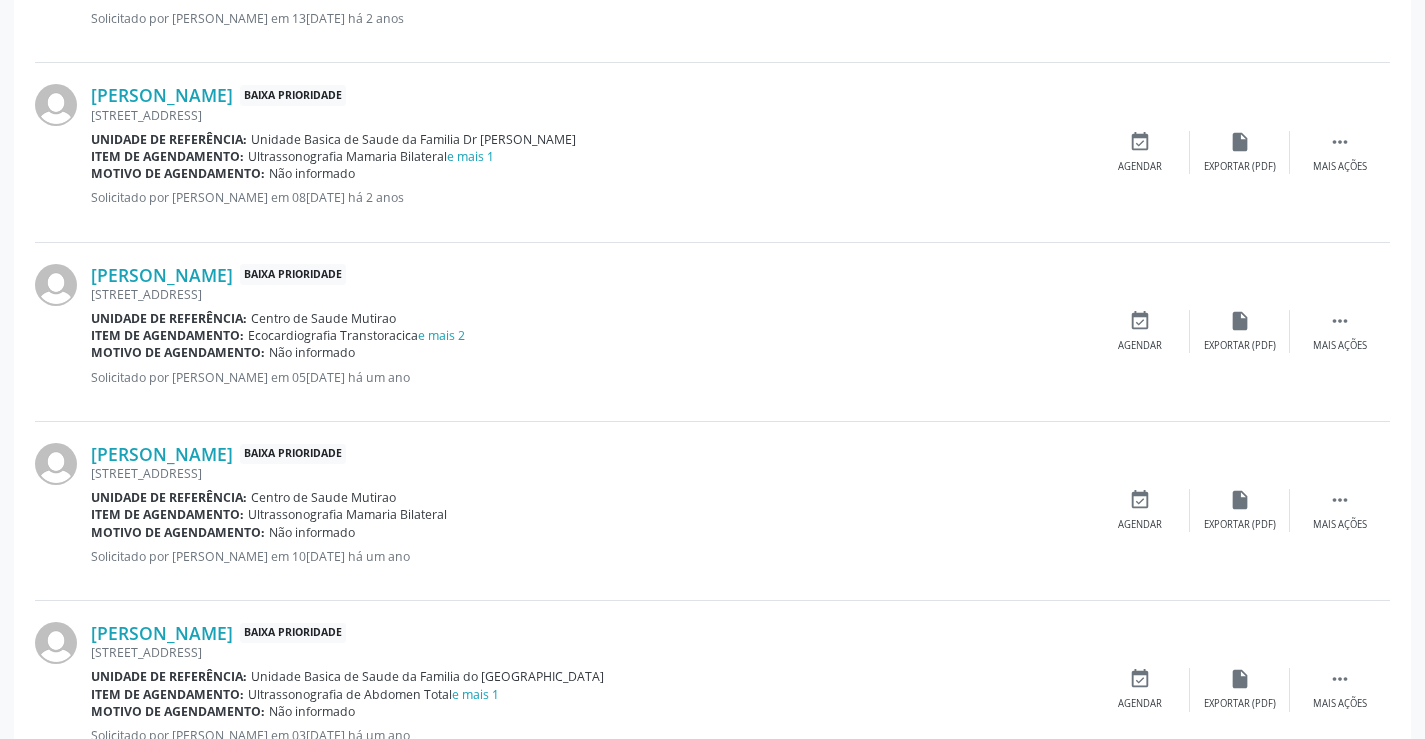 scroll, scrollTop: 1230, scrollLeft: 0, axis: vertical 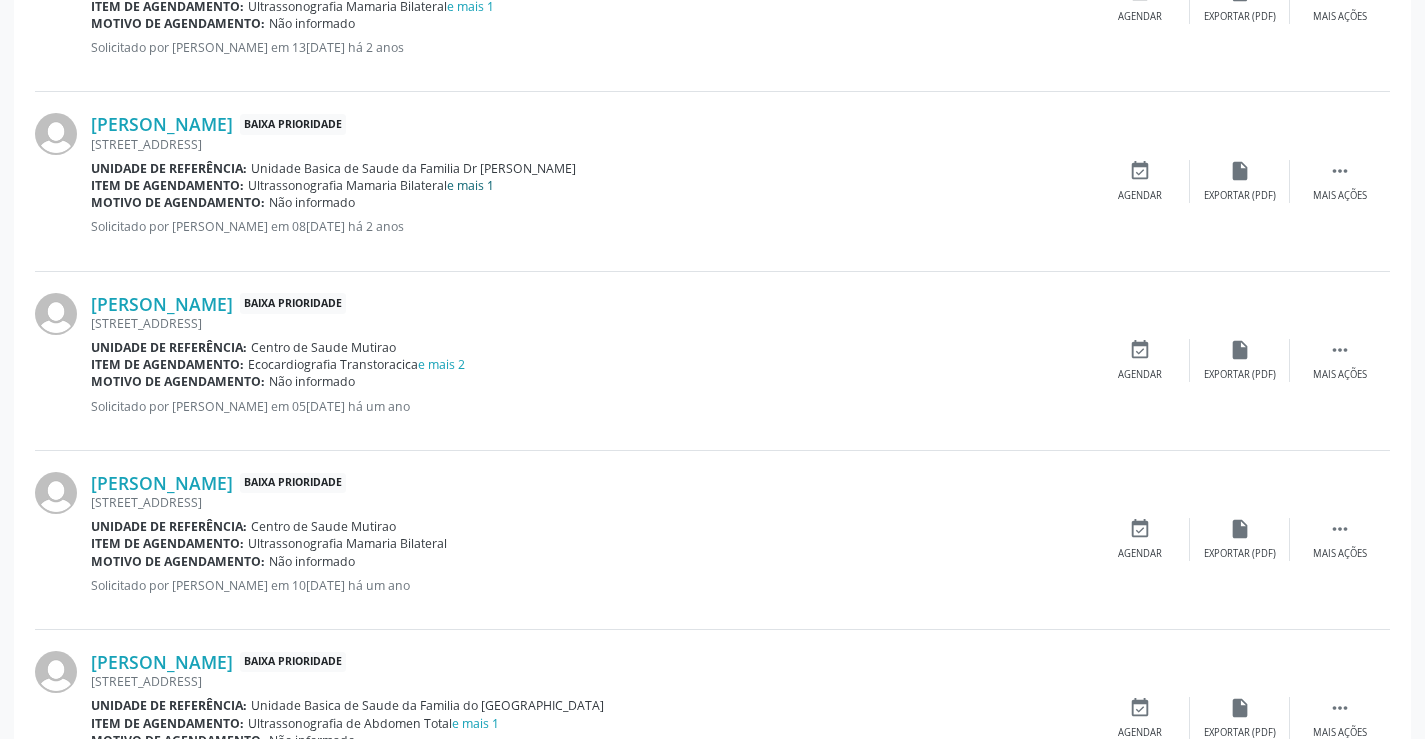 click on "e mais 1" at bounding box center [470, 185] 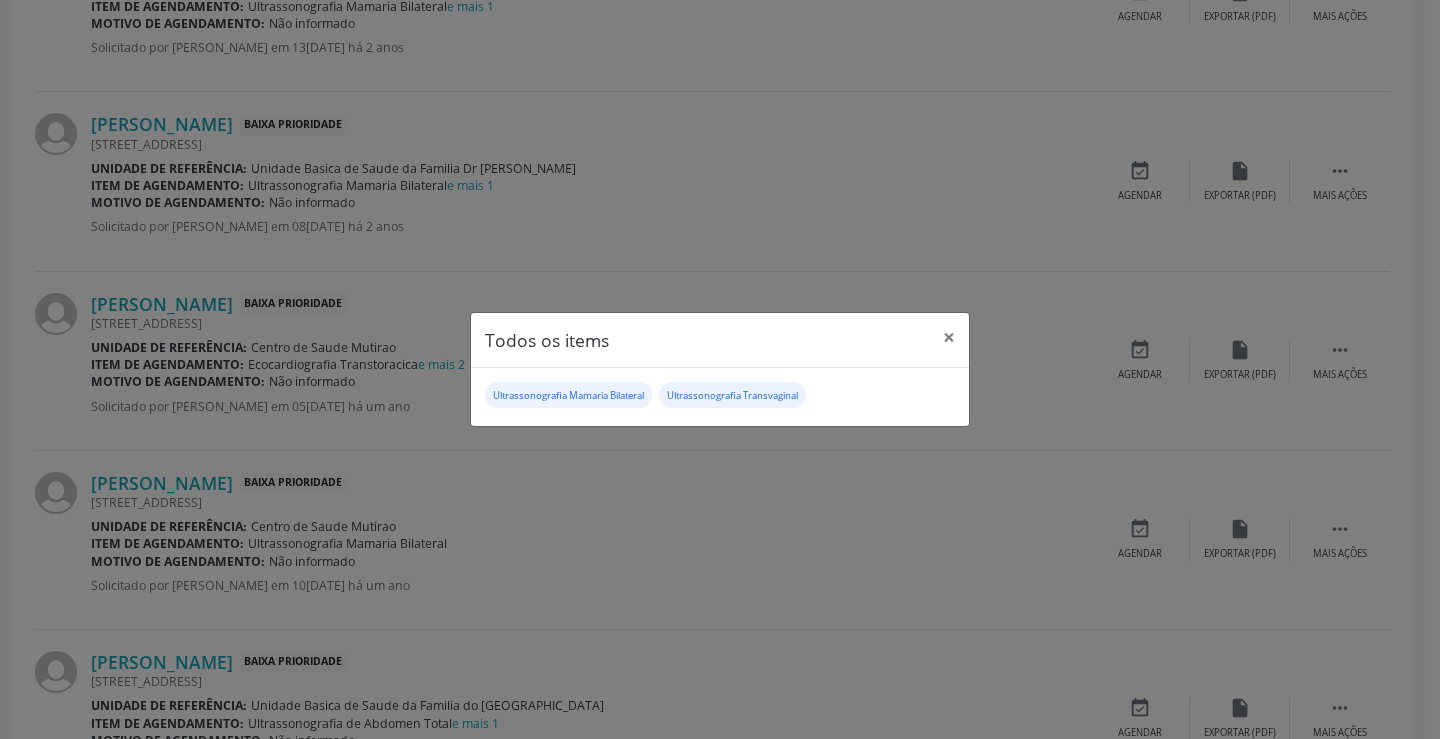 click on "Todos os items × Ultrassonografia Mamaria Bilateral Ultrassonografia Transvaginal" at bounding box center (720, 369) 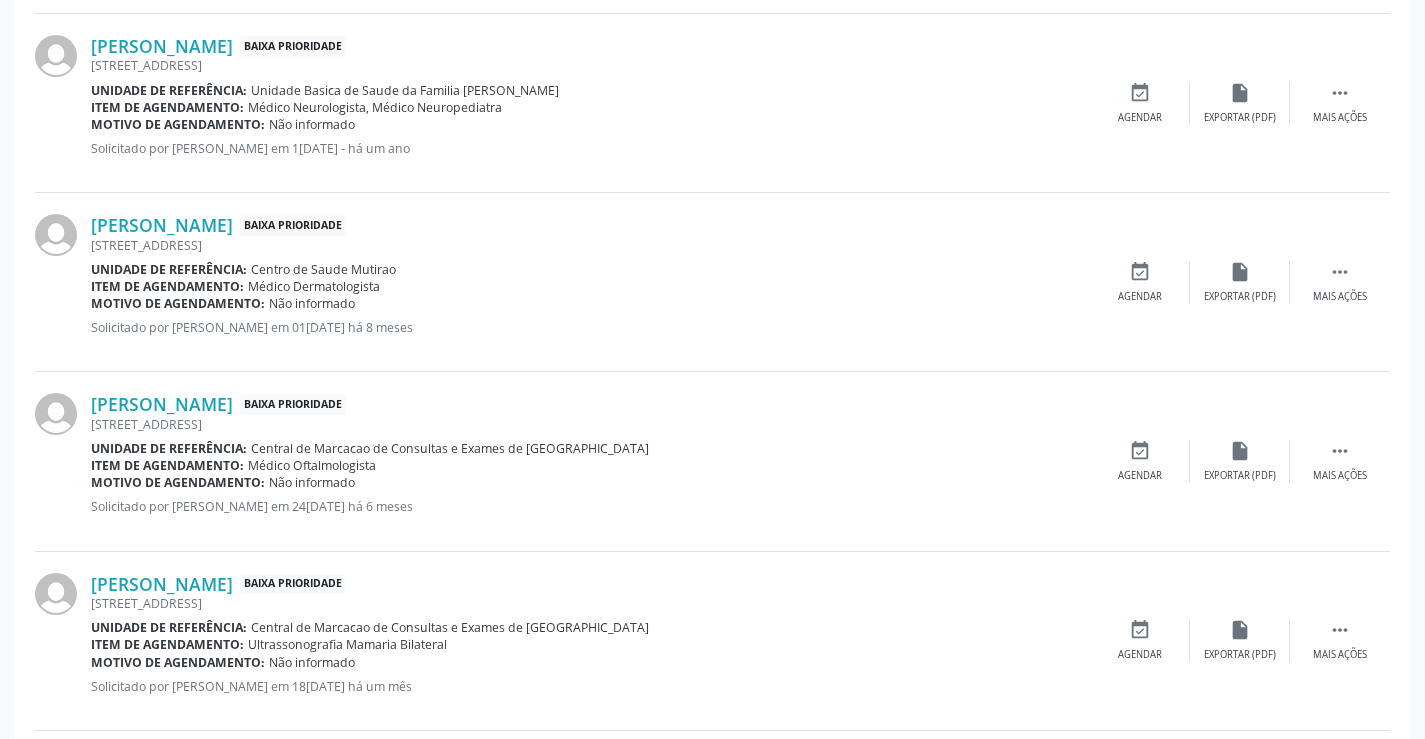 scroll, scrollTop: 2230, scrollLeft: 0, axis: vertical 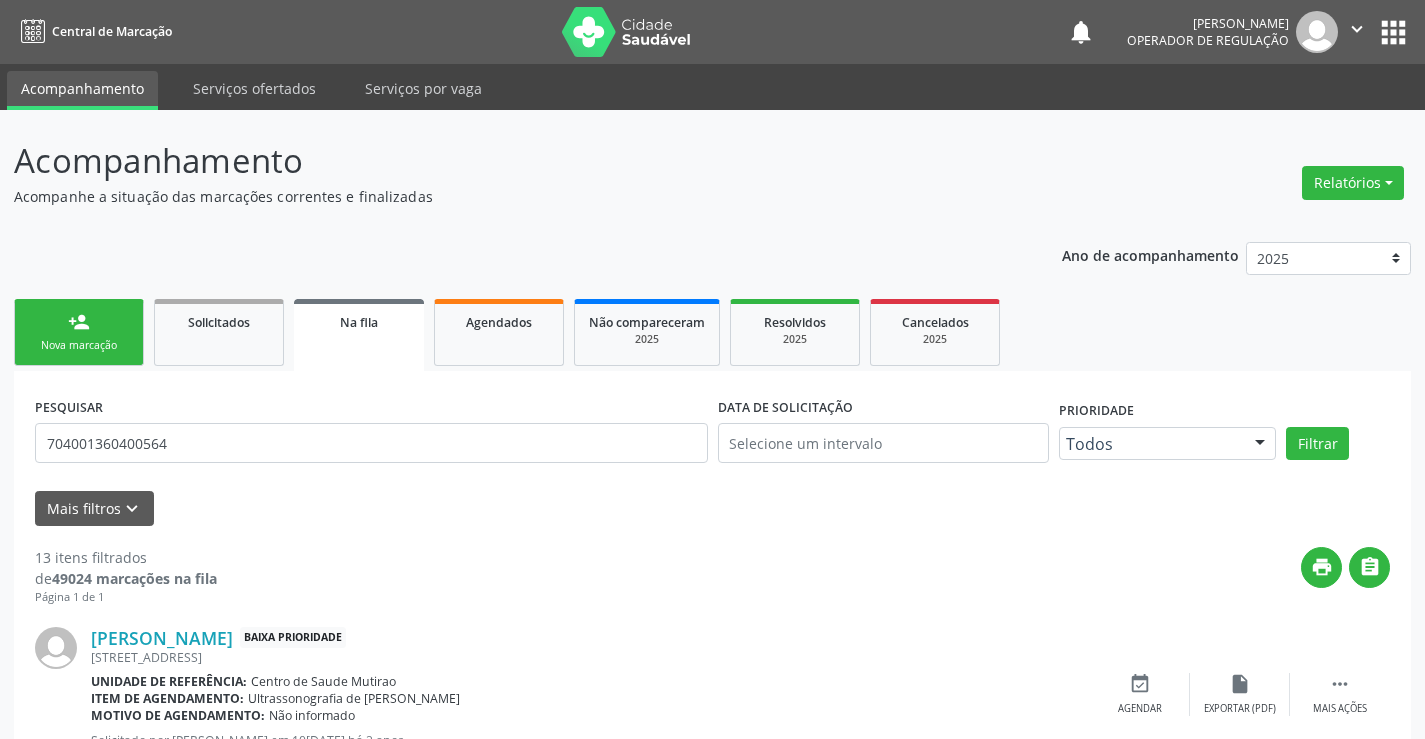click on "person_add" at bounding box center [79, 322] 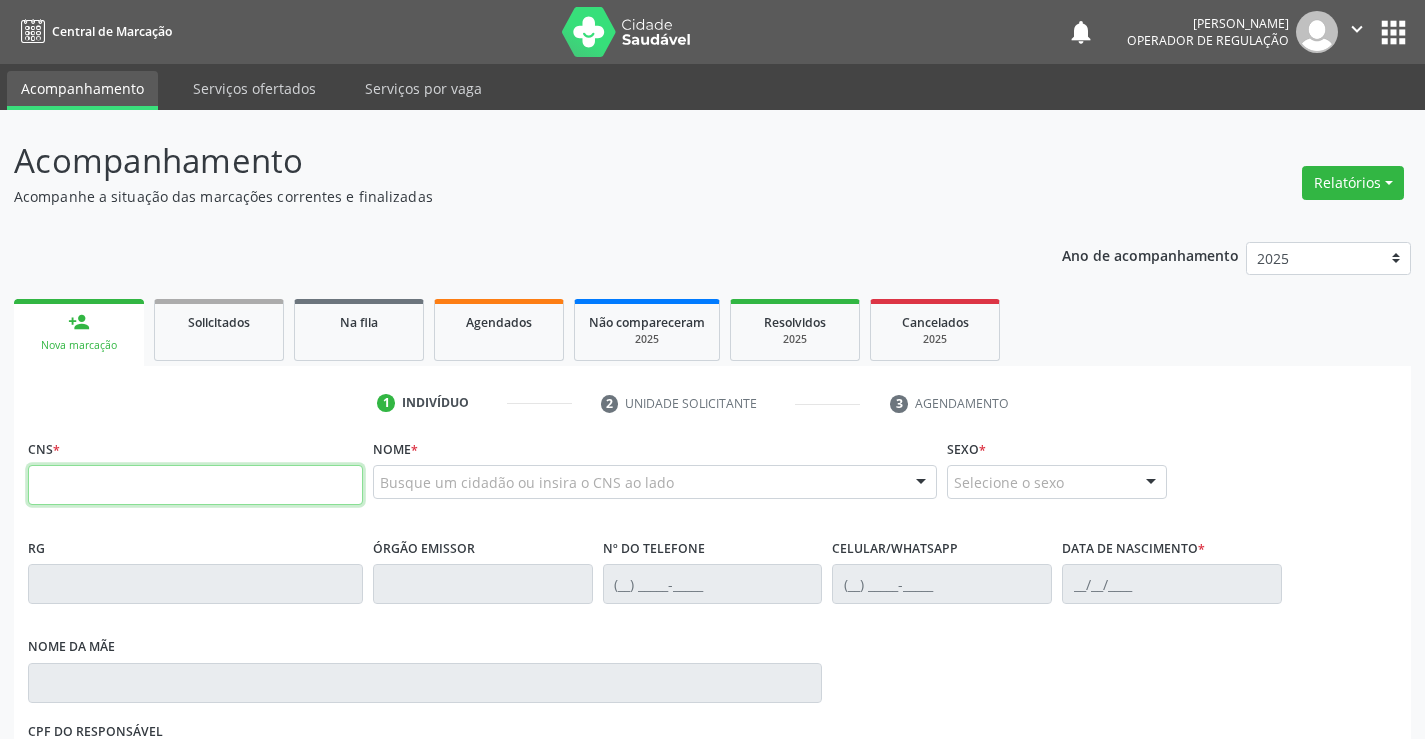 click at bounding box center (195, 485) 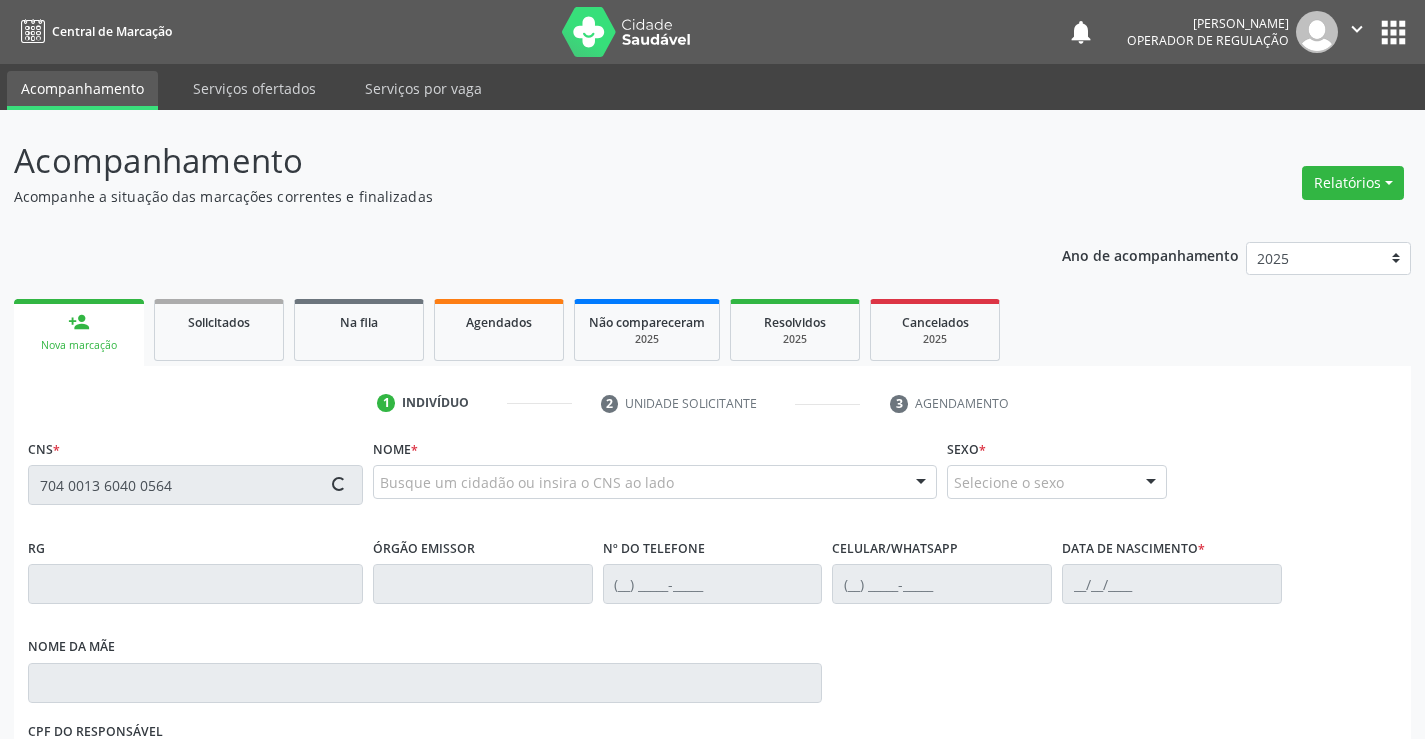 type on "704 0013 6040 0564" 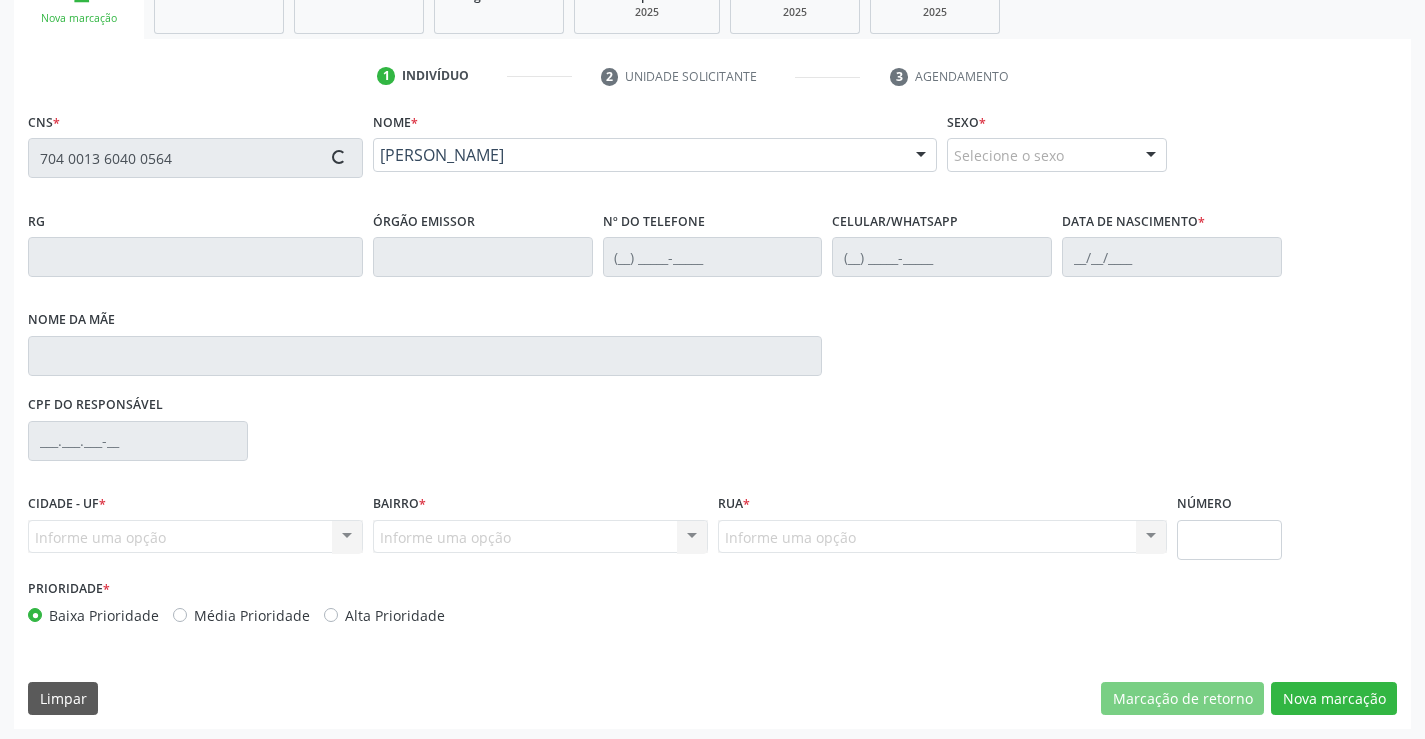 scroll, scrollTop: 331, scrollLeft: 0, axis: vertical 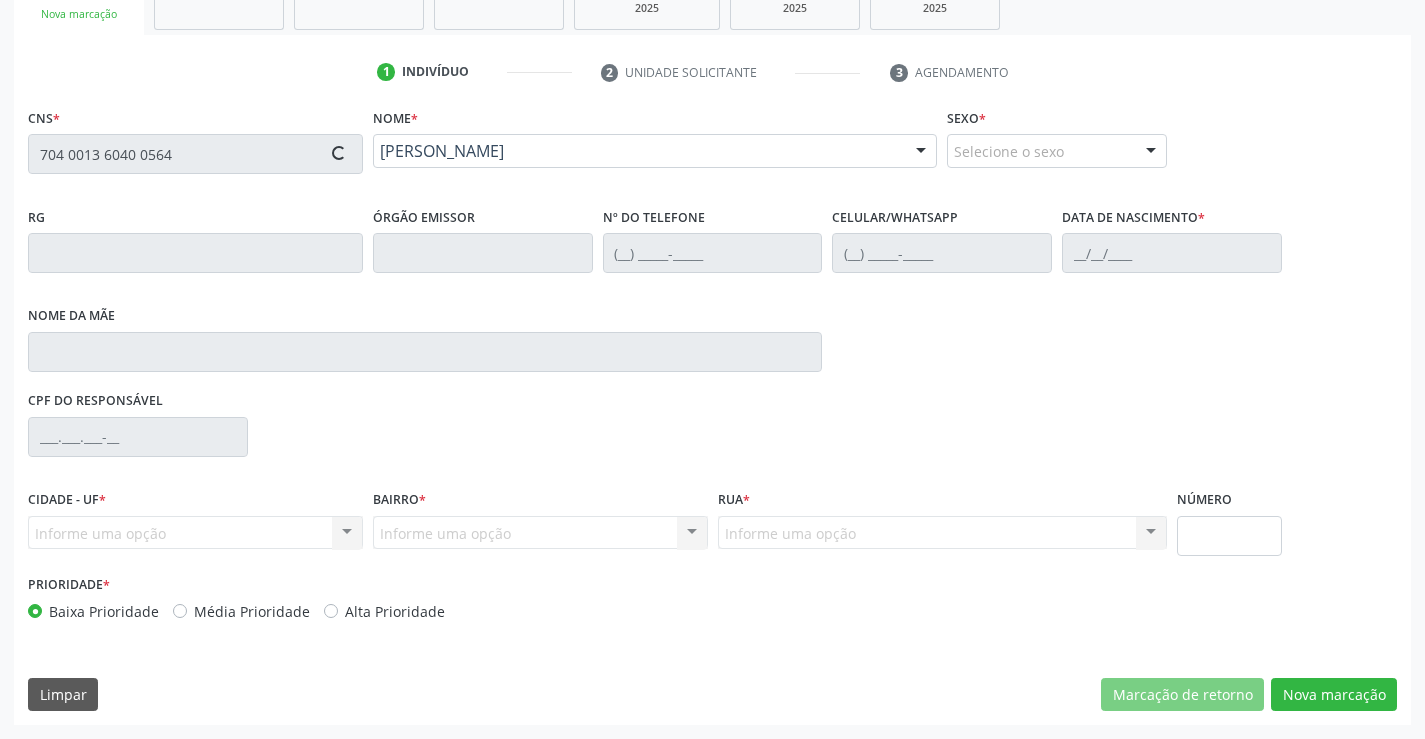 type on "0487987896" 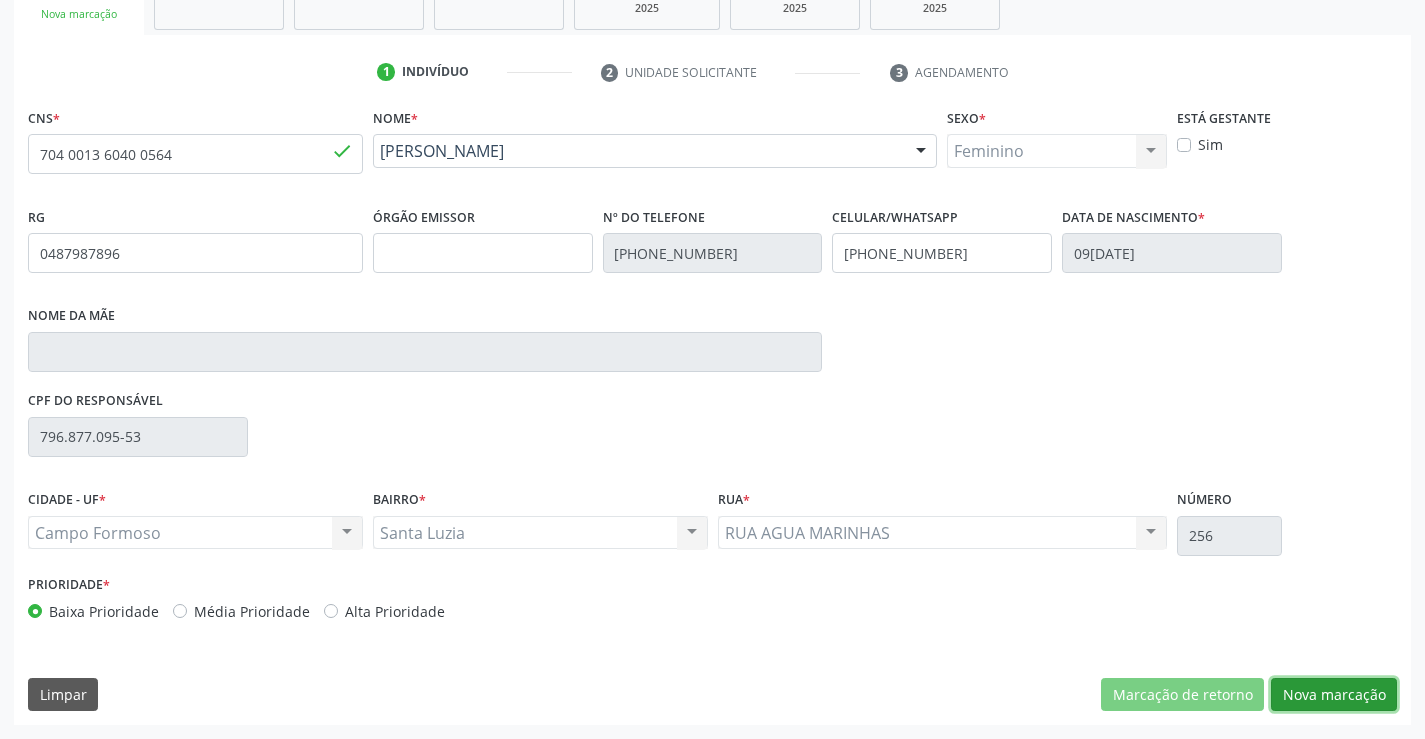 drag, startPoint x: 1330, startPoint y: 697, endPoint x: 636, endPoint y: 559, distance: 707.58746 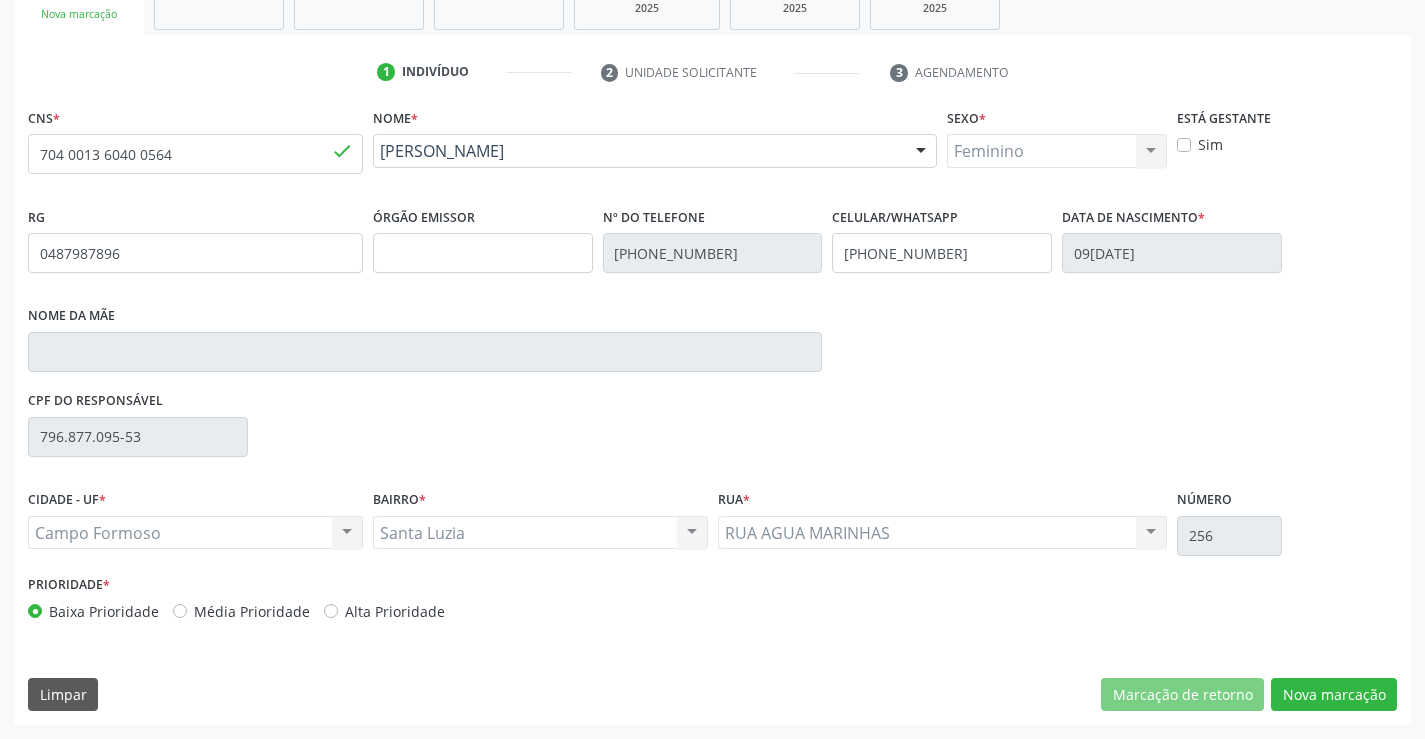 scroll, scrollTop: 167, scrollLeft: 0, axis: vertical 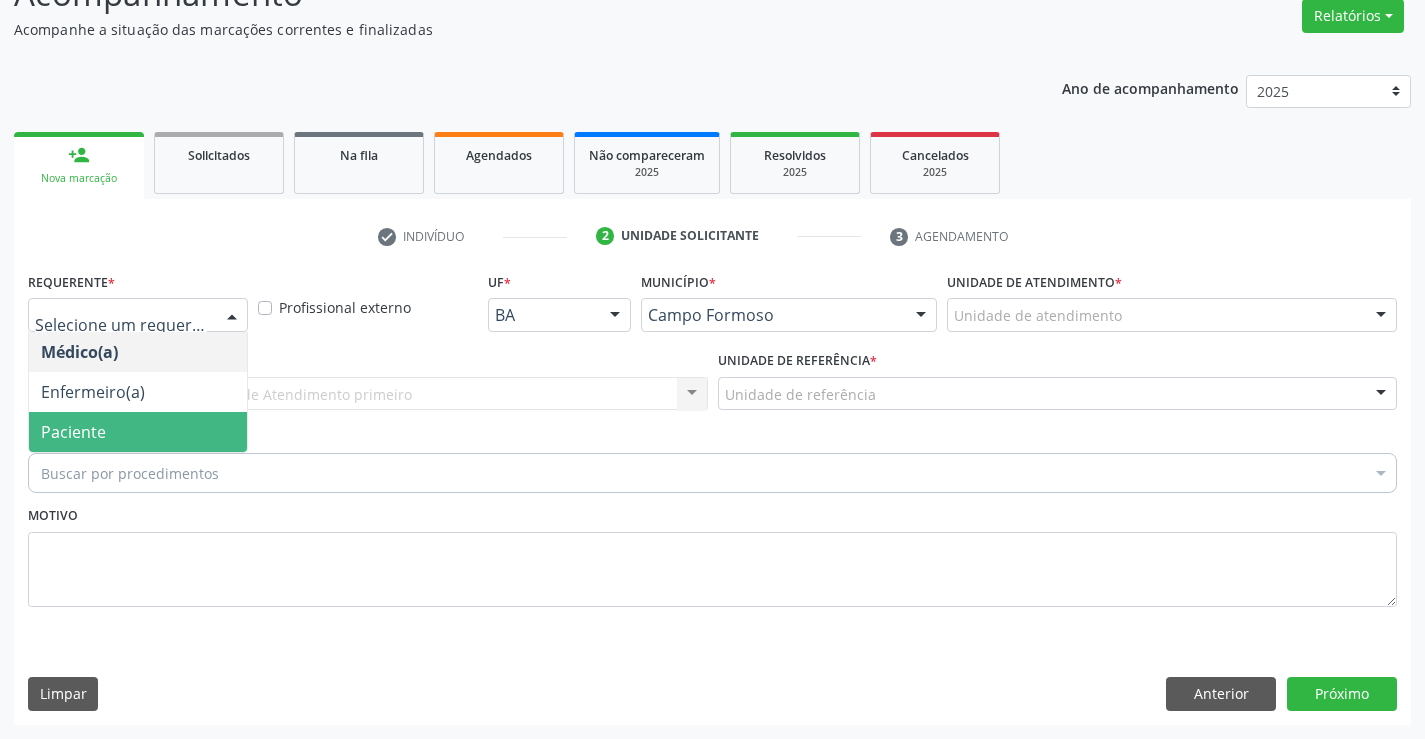 click on "Paciente" at bounding box center [138, 432] 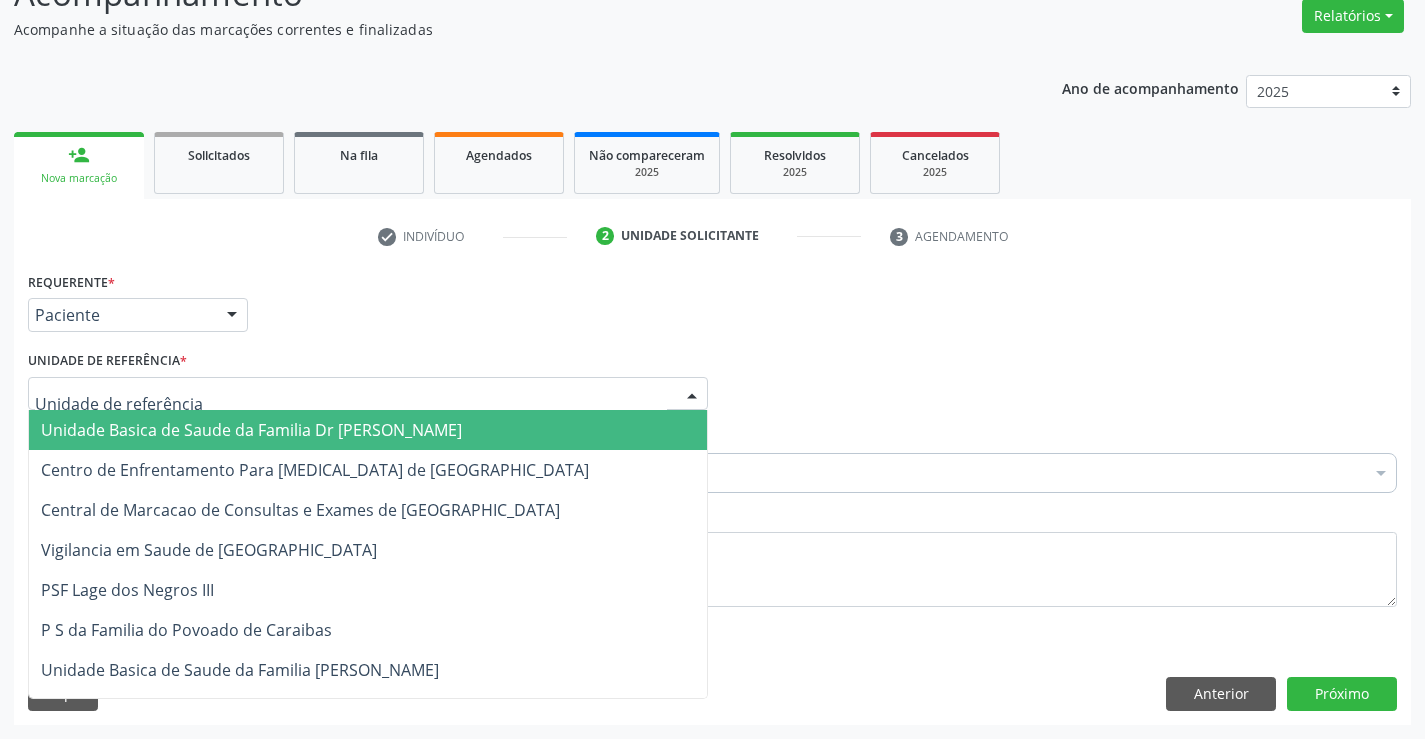 click at bounding box center (368, 394) 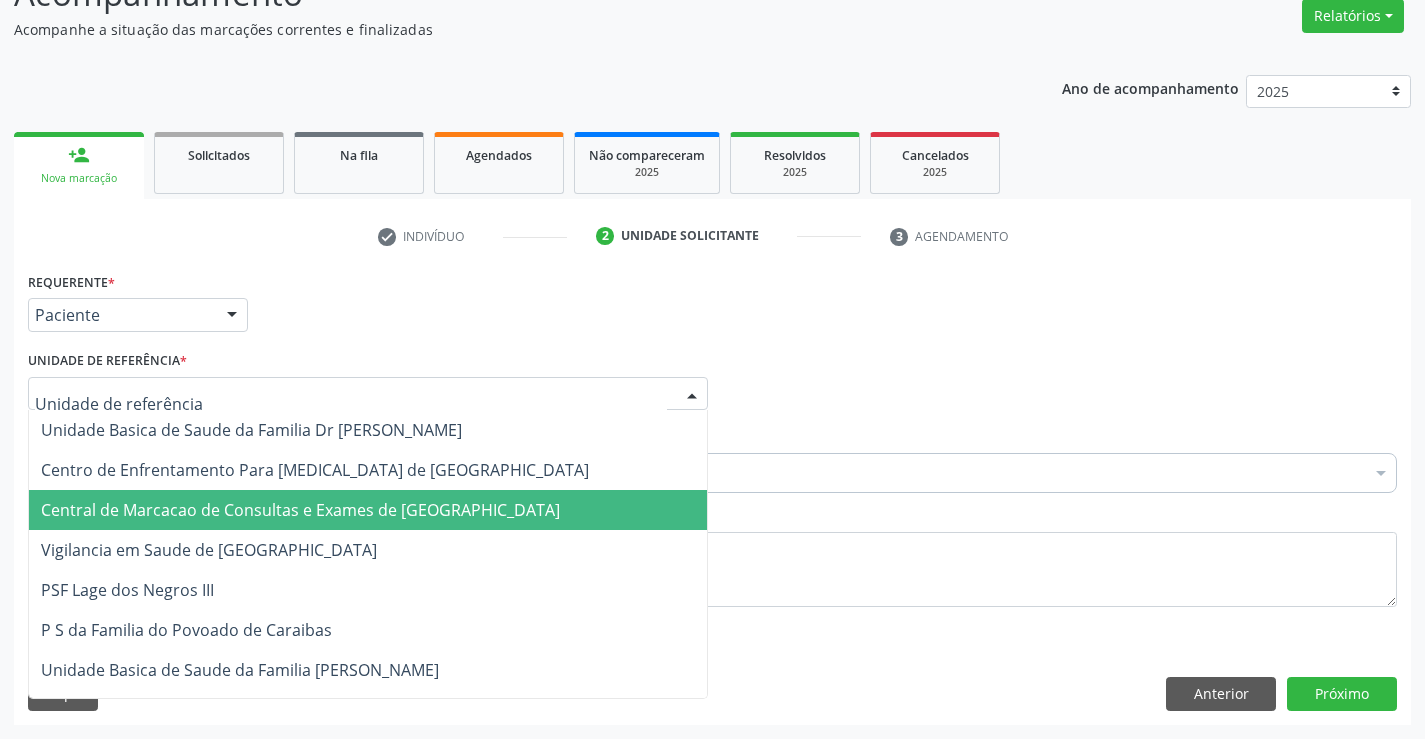 click on "Central de Marcacao de Consultas e Exames de [GEOGRAPHIC_DATA]" at bounding box center [368, 510] 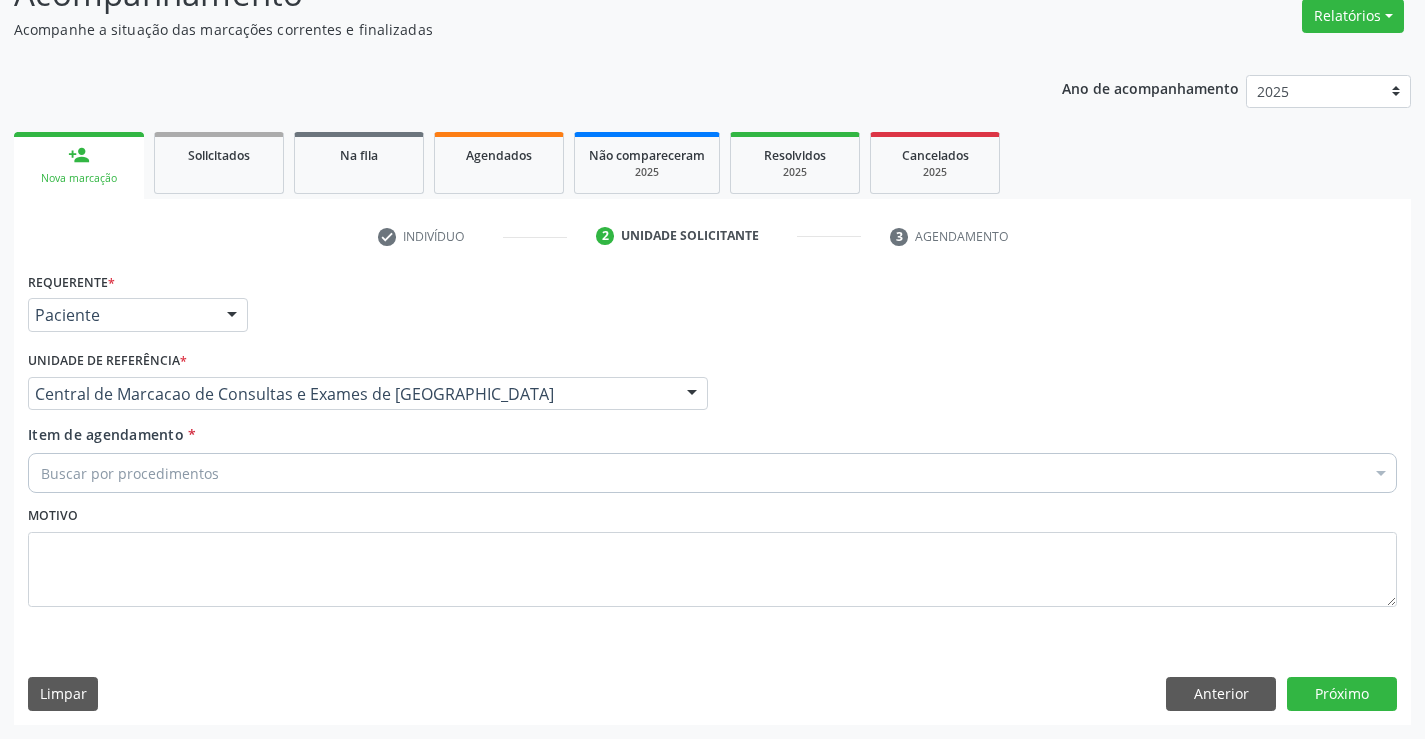 click on "Buscar por procedimentos" at bounding box center [712, 473] 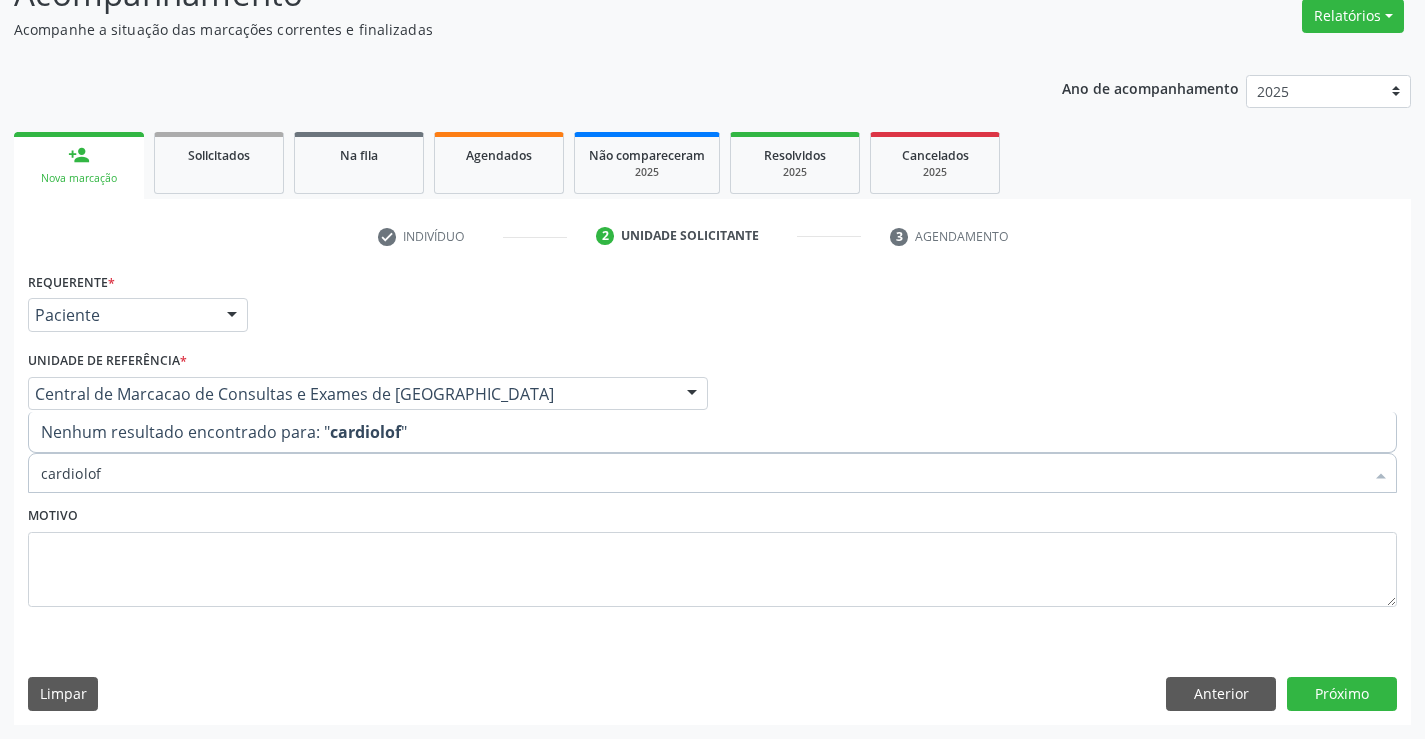 type on "cardiolo" 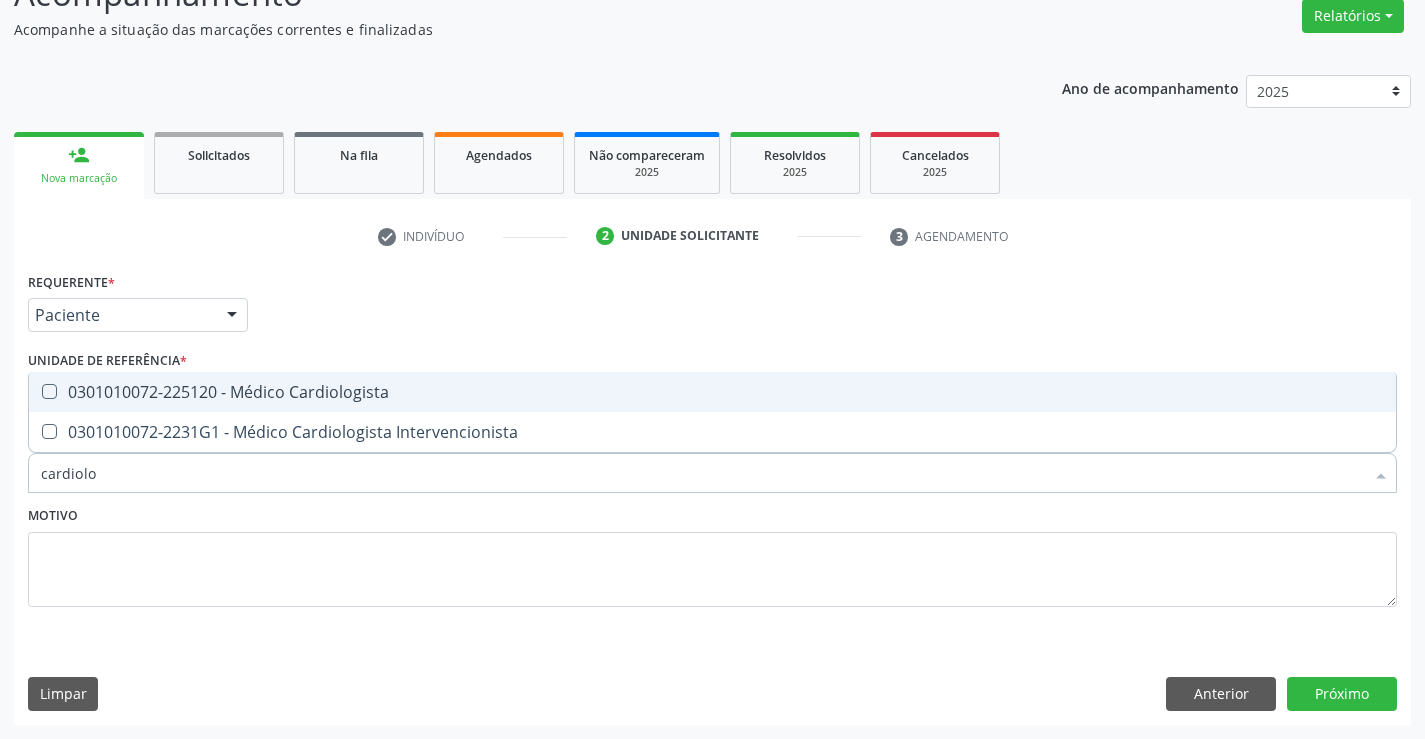 click on "0301010072-225120 - Médico Cardiologista" at bounding box center (712, 392) 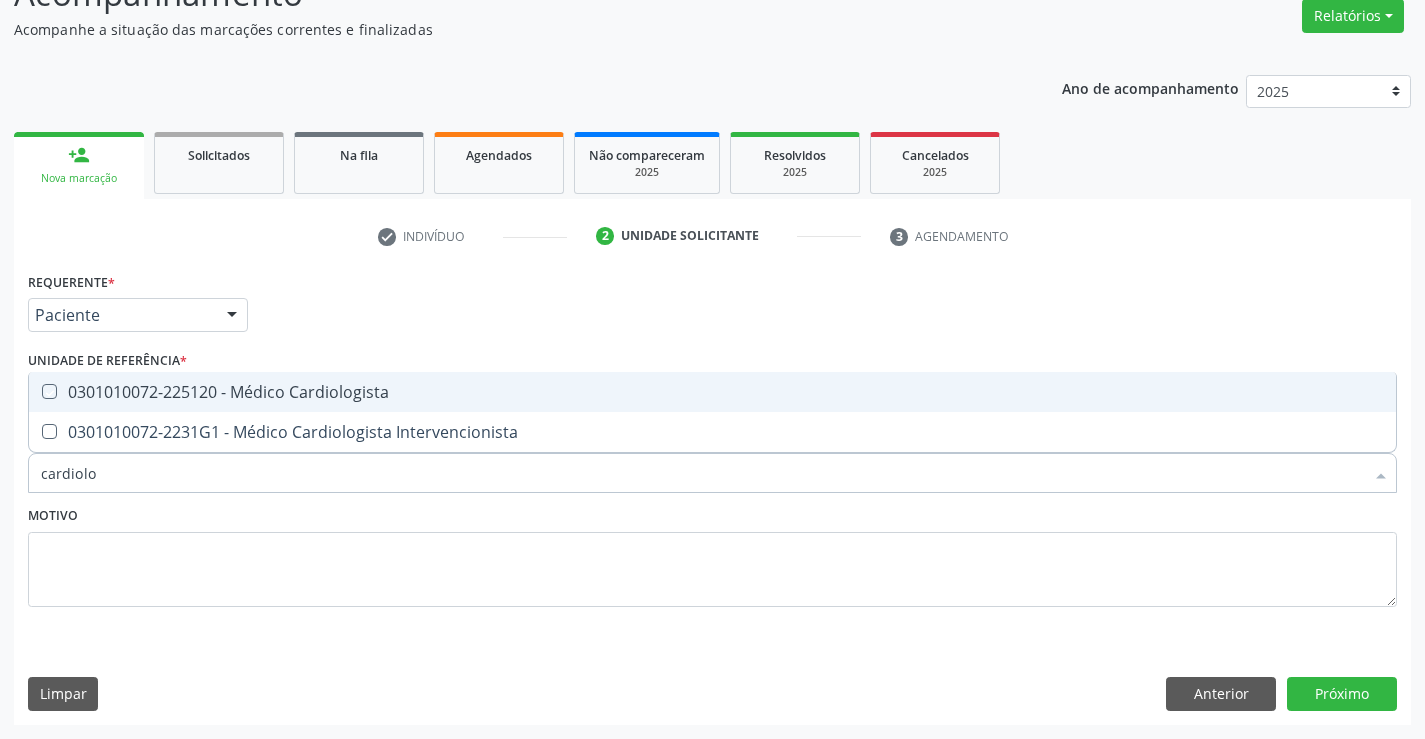 checkbox on "true" 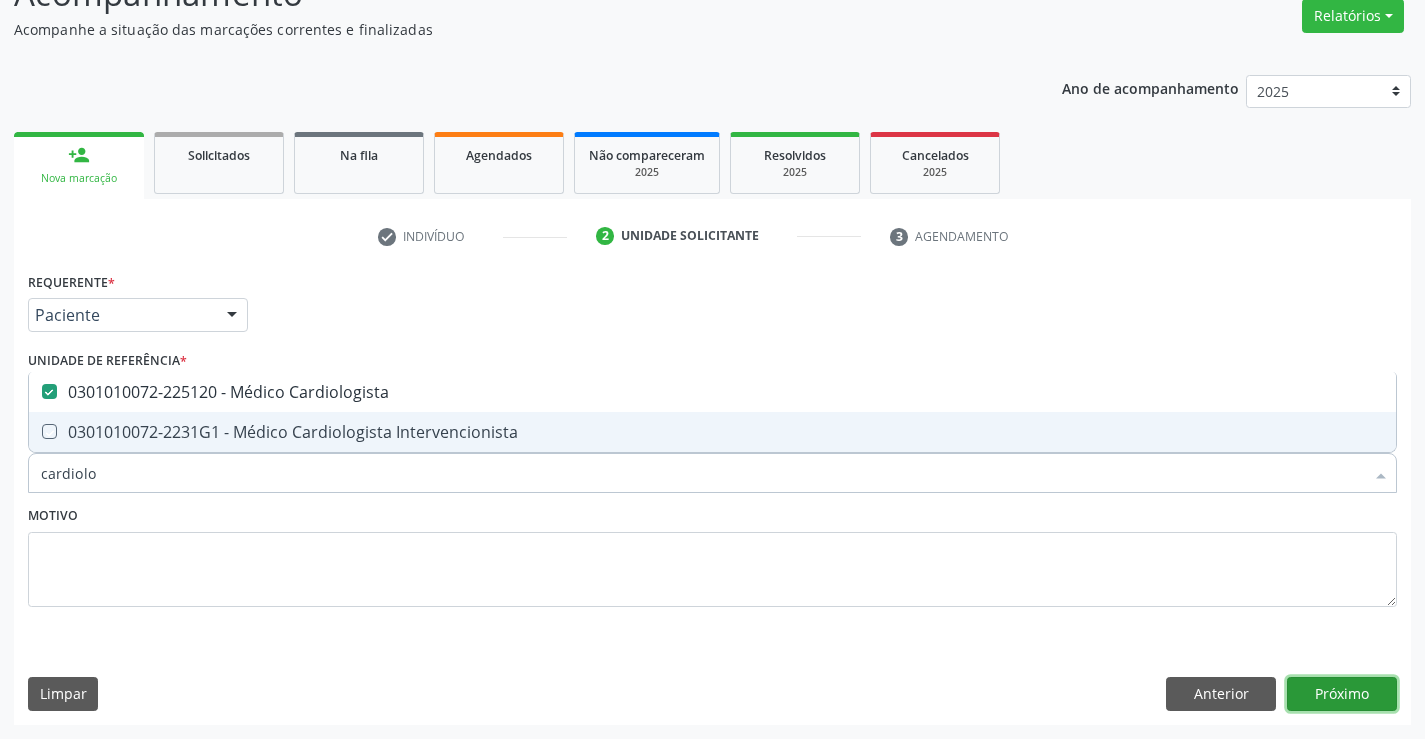 click on "Próximo" at bounding box center [1342, 694] 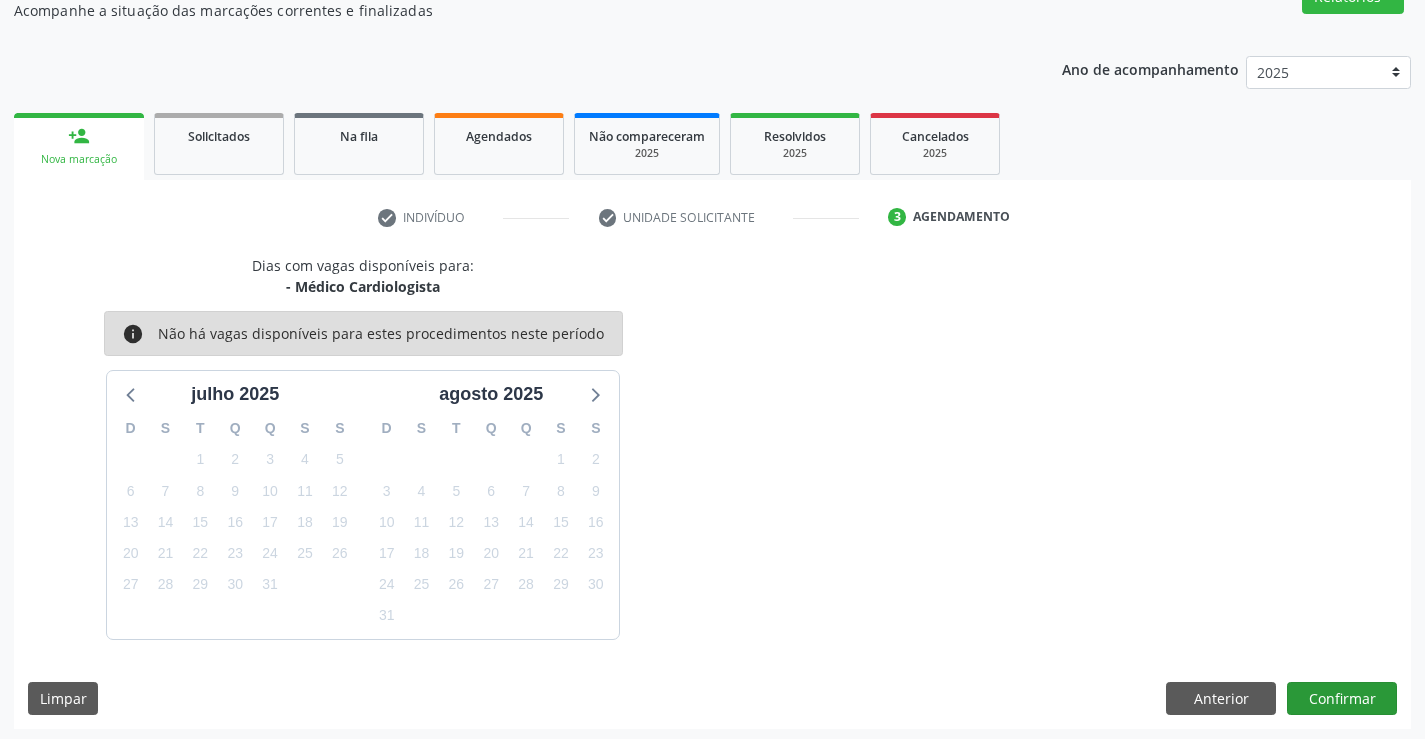 scroll, scrollTop: 190, scrollLeft: 0, axis: vertical 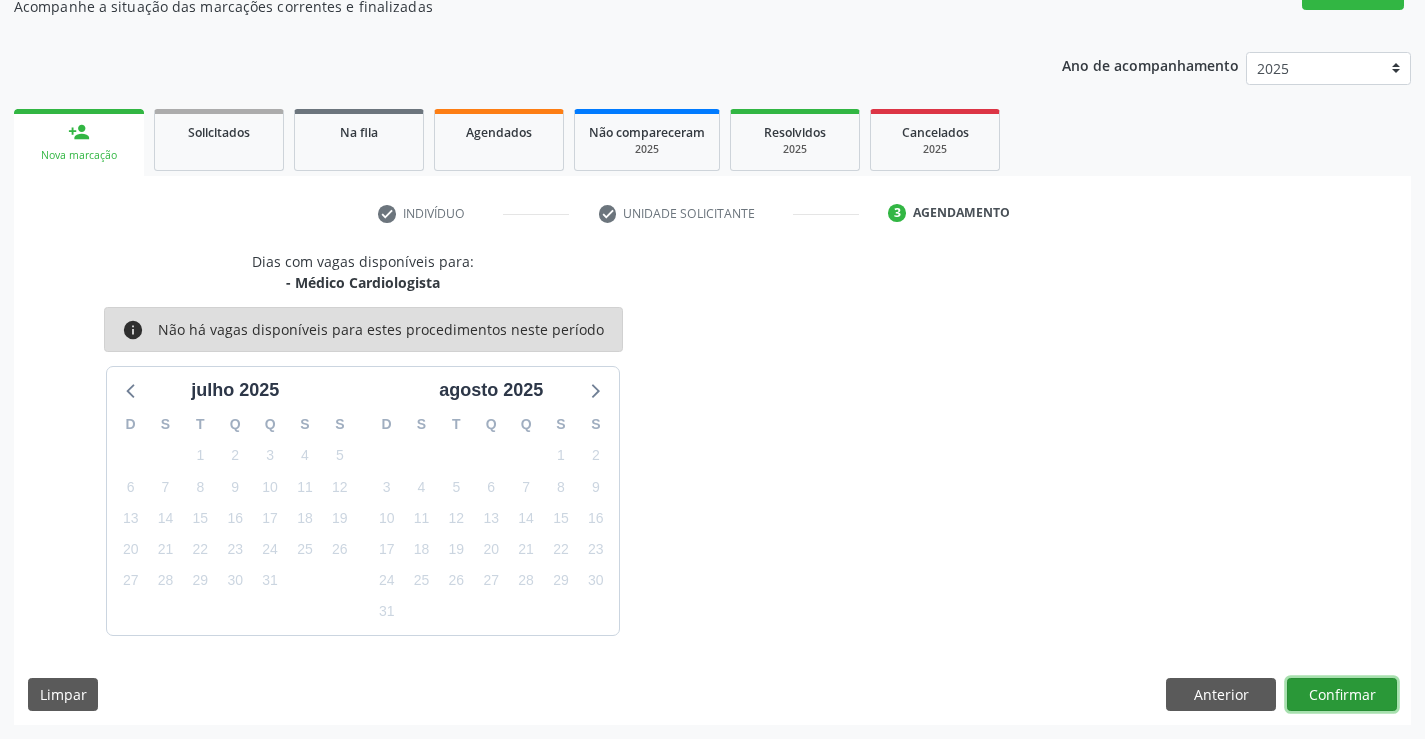 click on "Confirmar" at bounding box center (1342, 695) 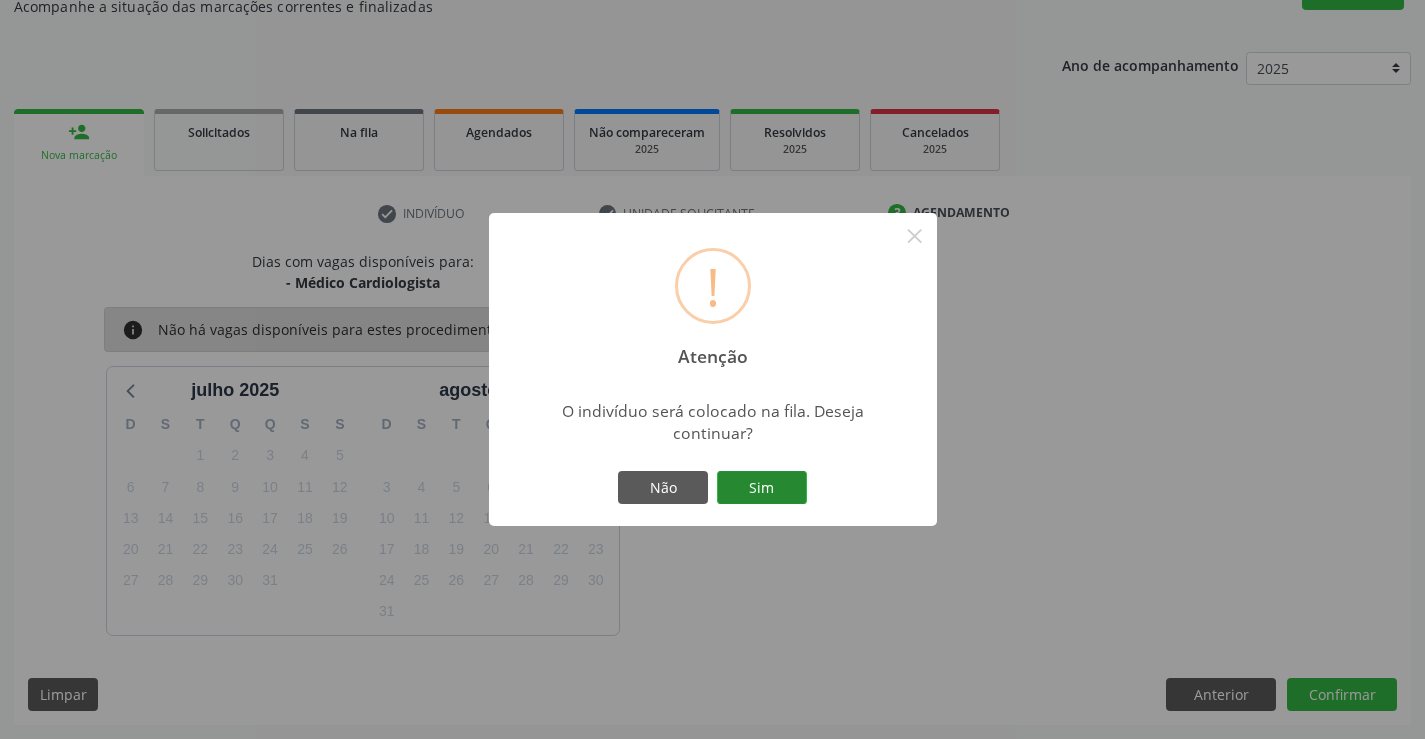 click on "Sim" at bounding box center [762, 488] 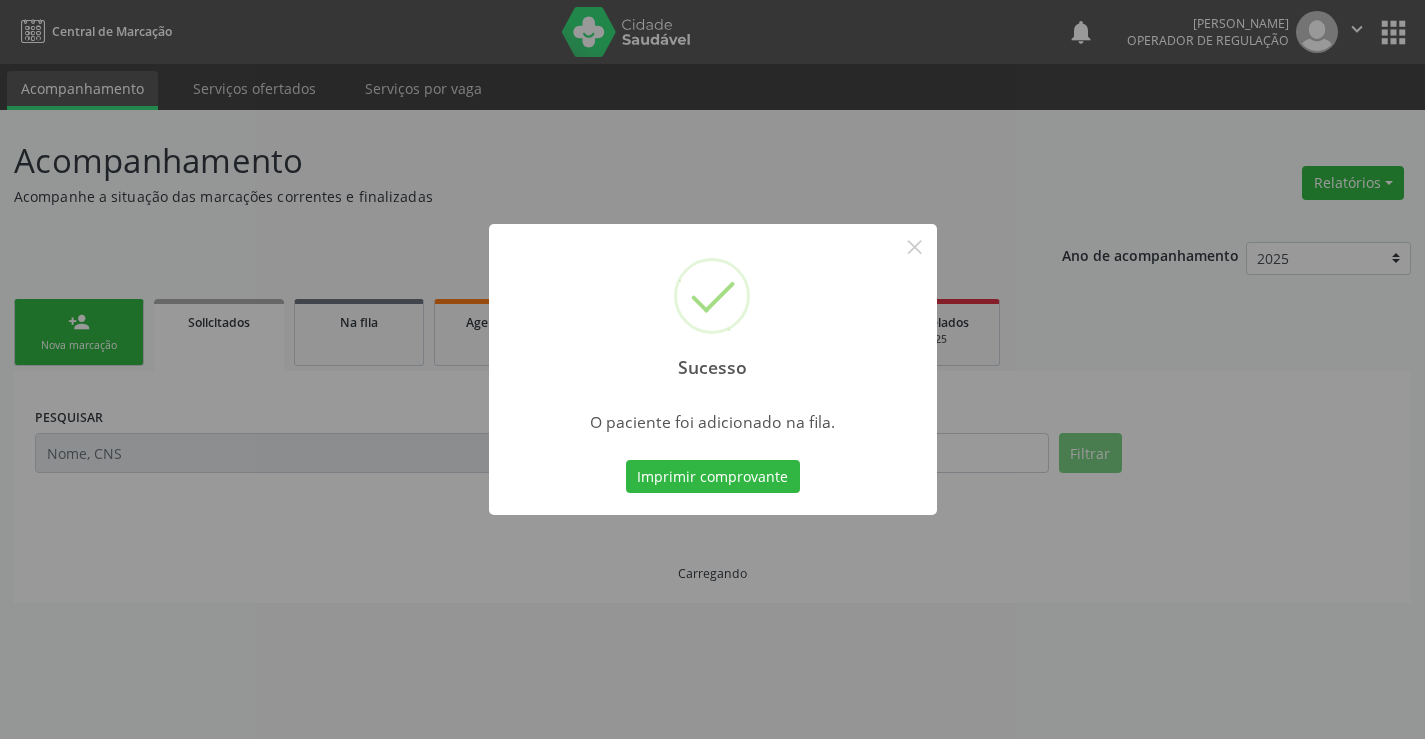 scroll, scrollTop: 0, scrollLeft: 0, axis: both 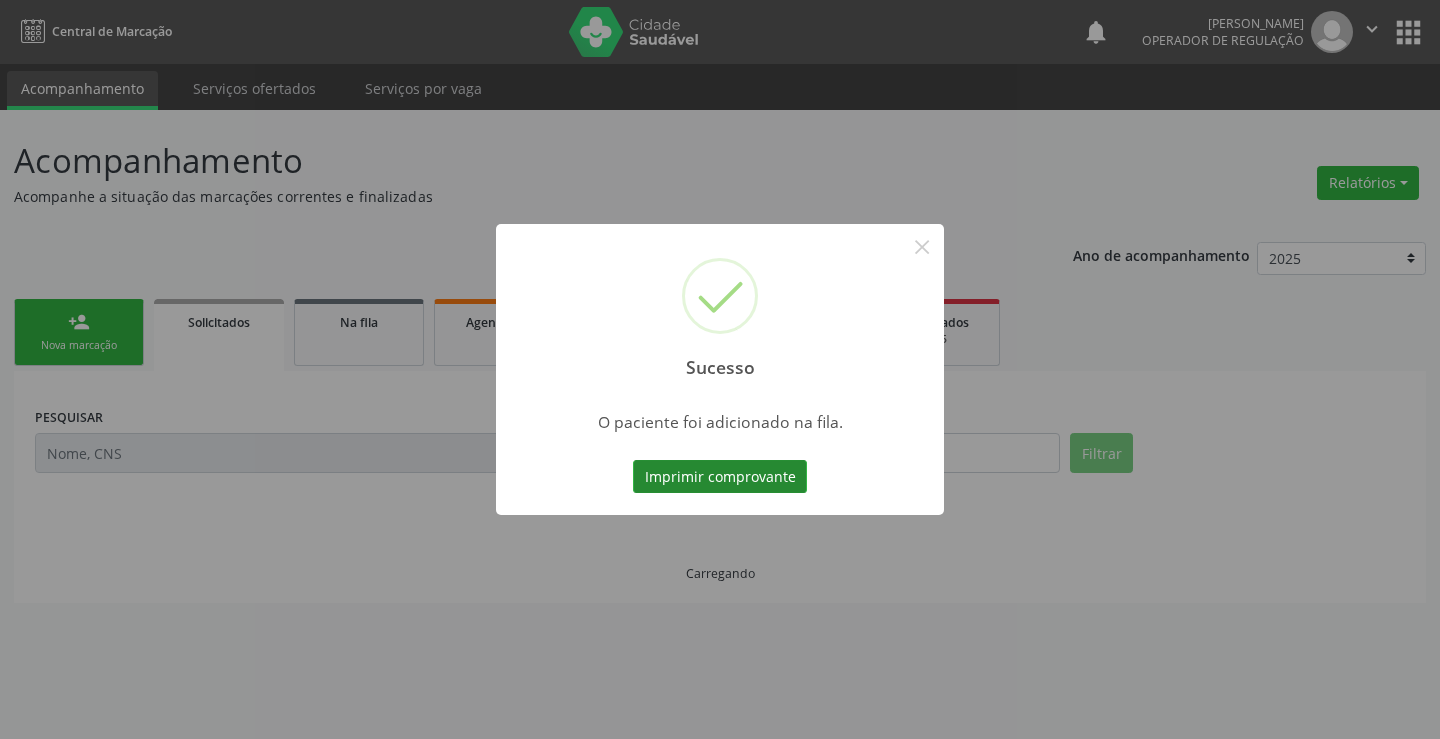 click on "Imprimir comprovante" at bounding box center (720, 477) 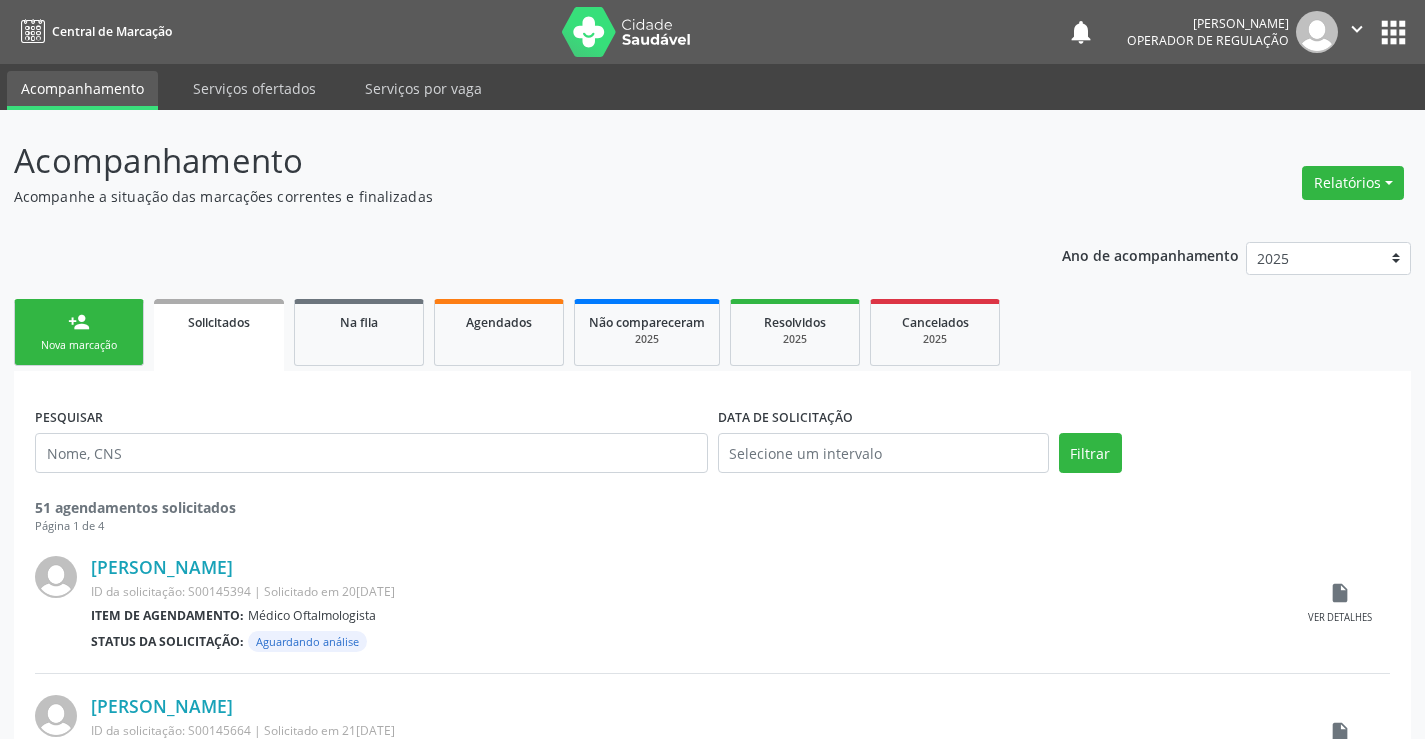 click on "person_add
Nova marcação" at bounding box center (79, 332) 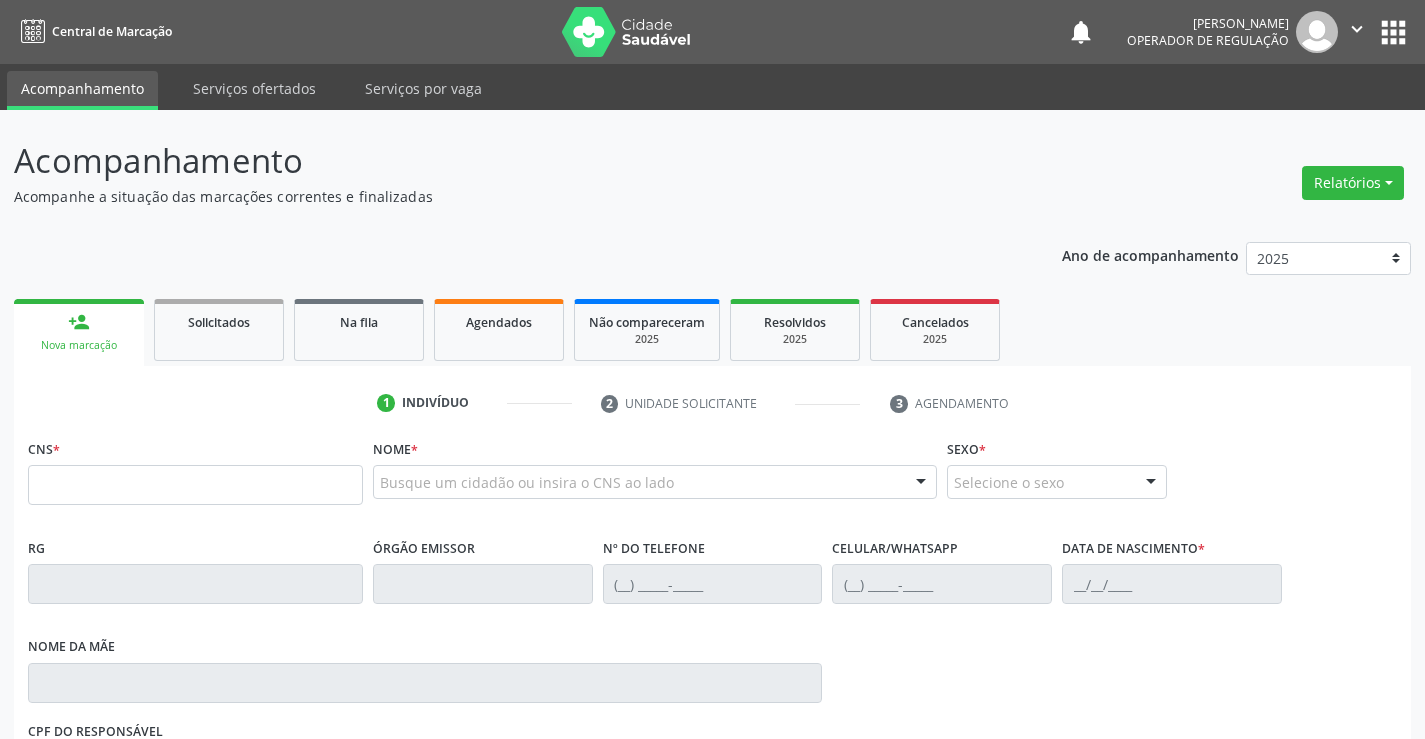 click on "CNS
*" at bounding box center [195, 469] 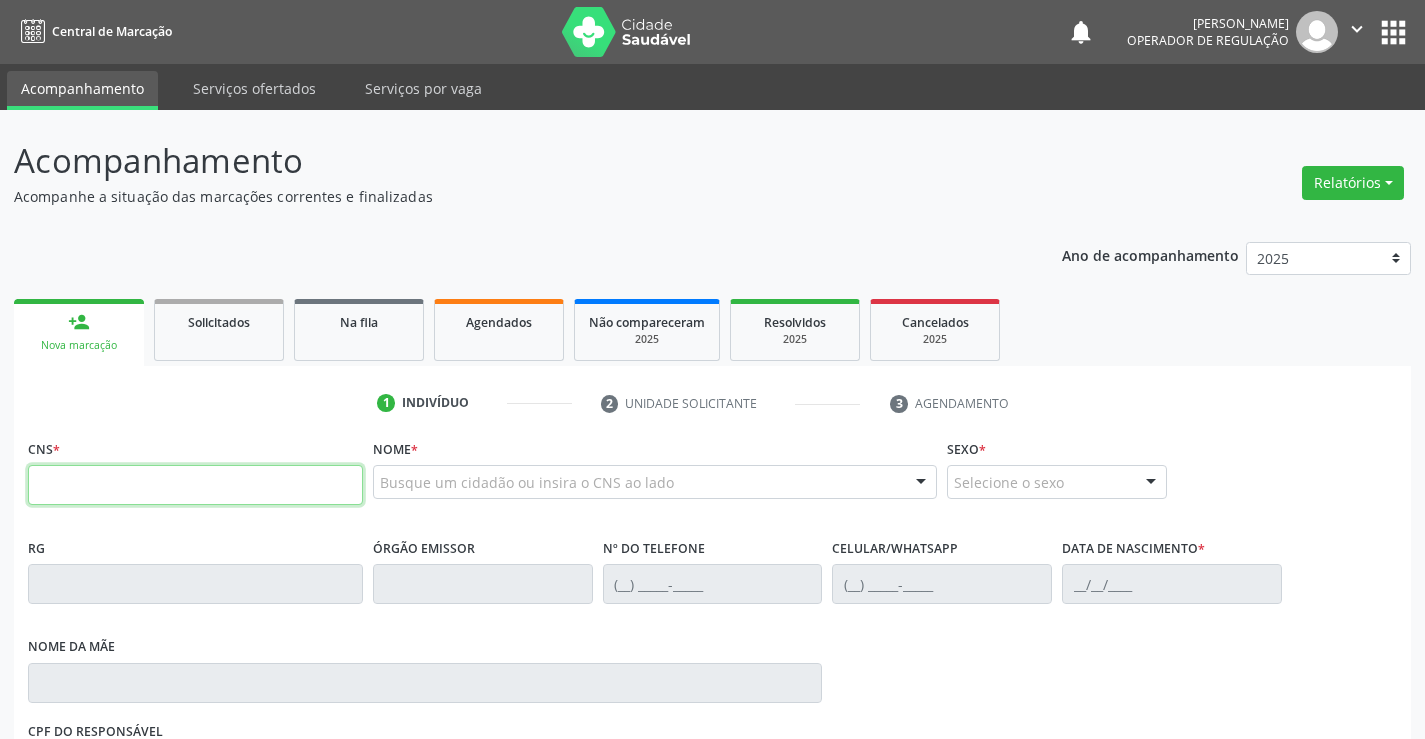 click at bounding box center [195, 485] 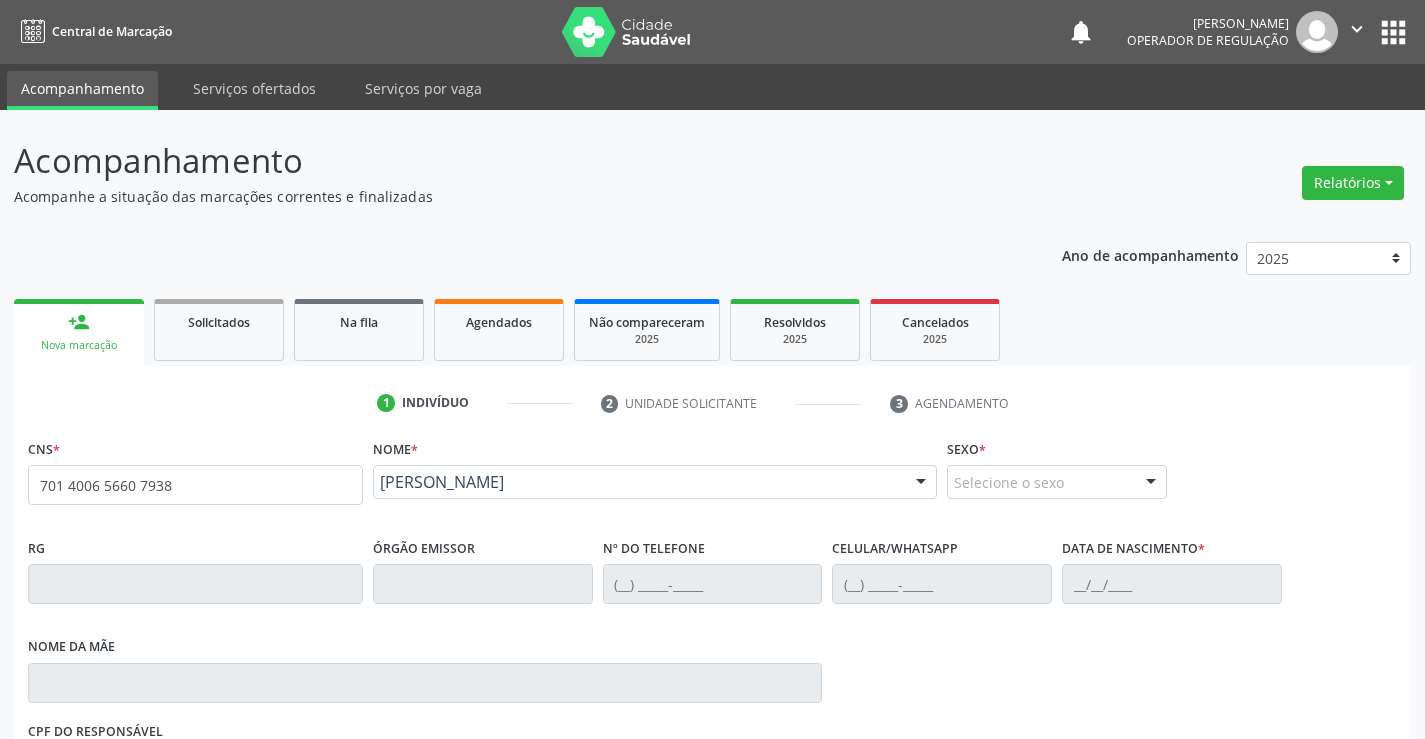 type on "701 4006 5660 7938" 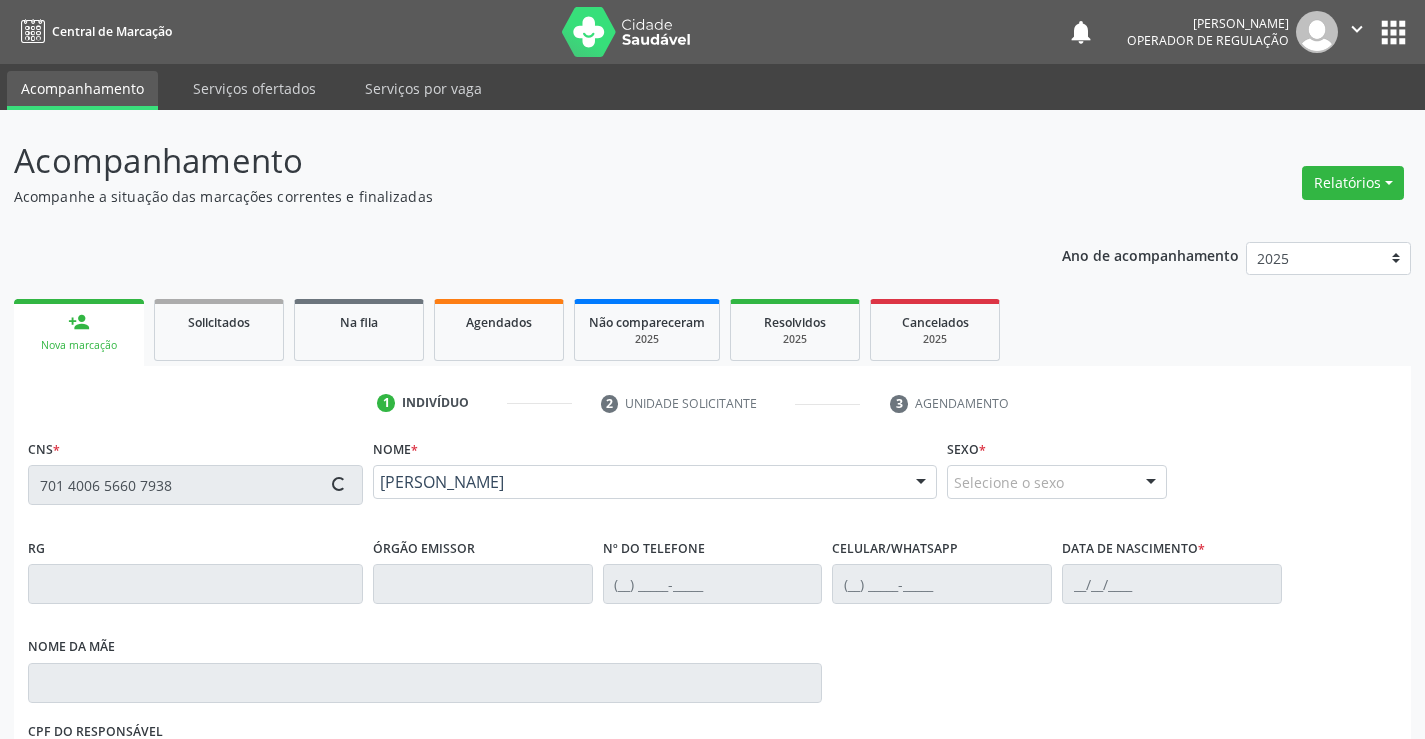 type on "188117921" 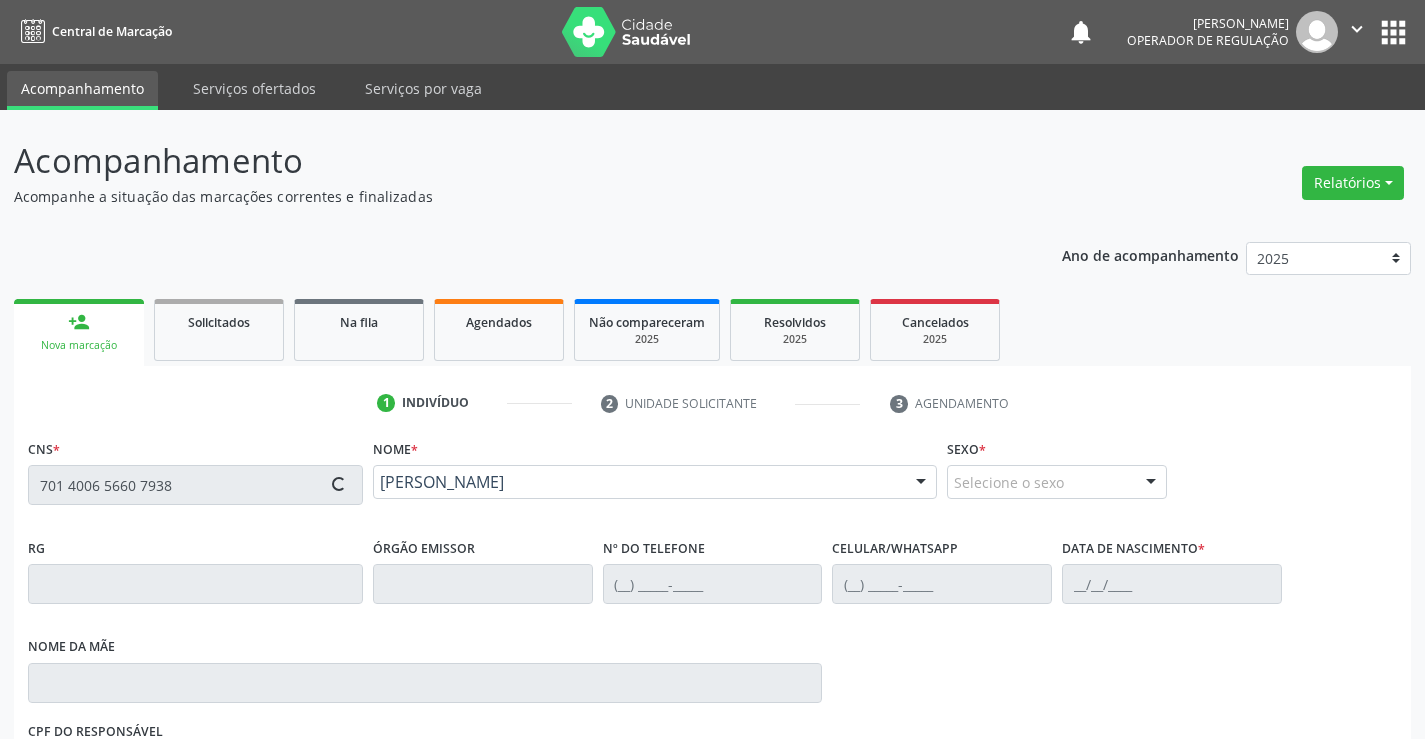type on "(74) 98110-4609" 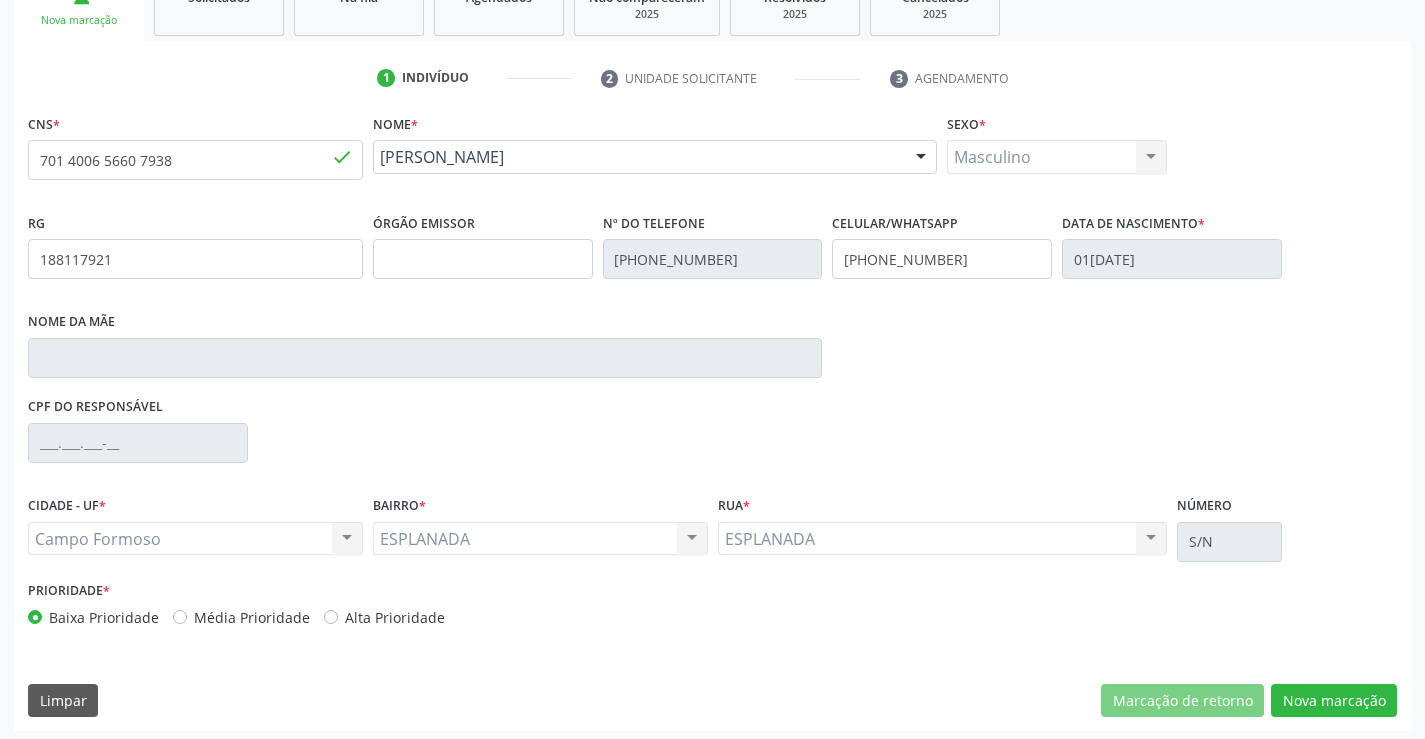scroll, scrollTop: 331, scrollLeft: 0, axis: vertical 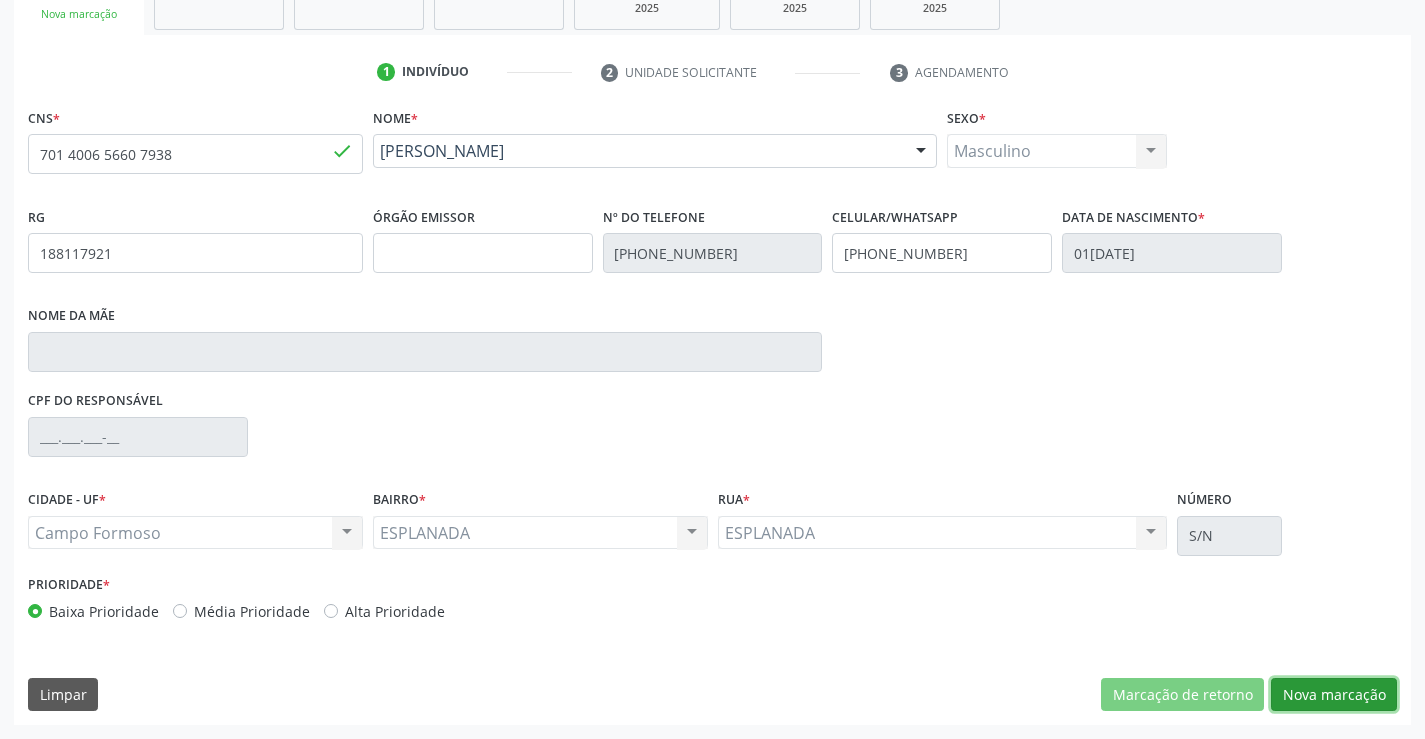 click on "Nova marcação" at bounding box center (1334, 695) 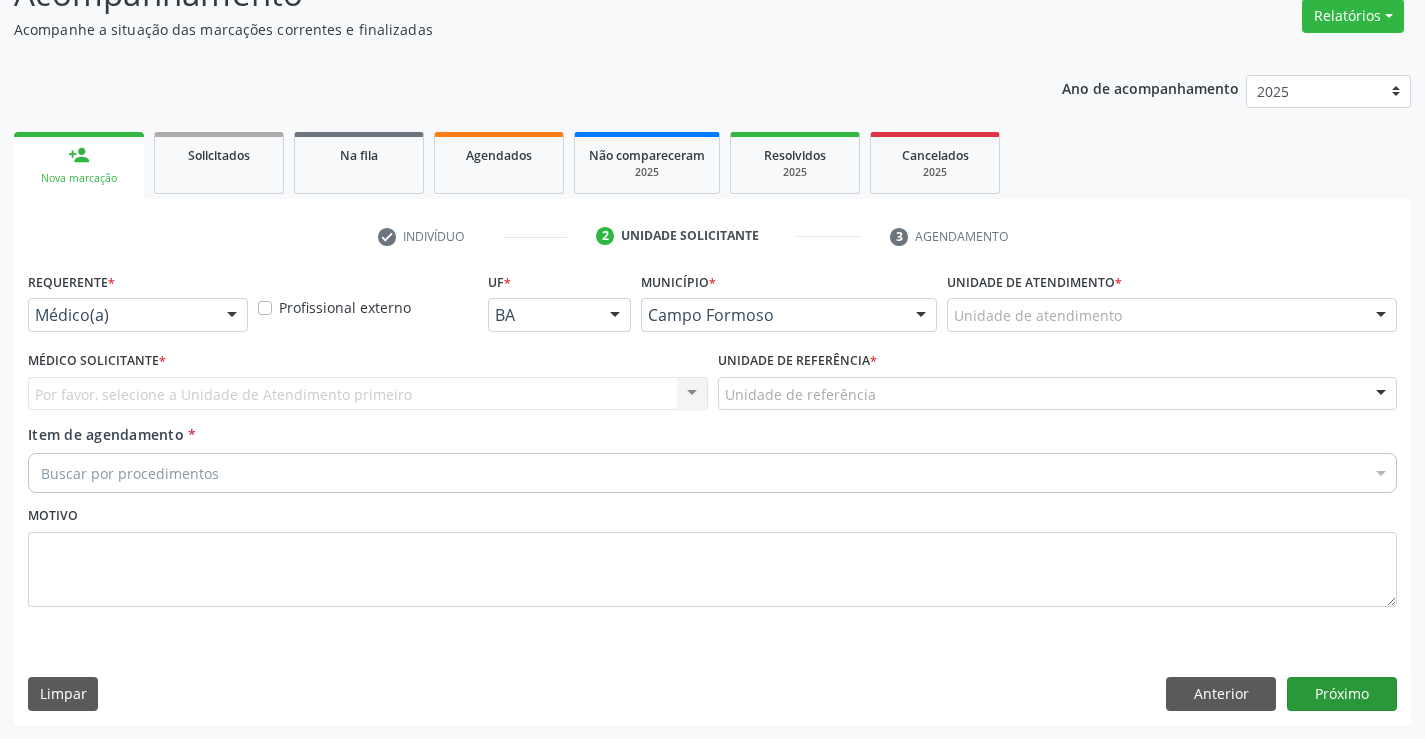 scroll, scrollTop: 167, scrollLeft: 0, axis: vertical 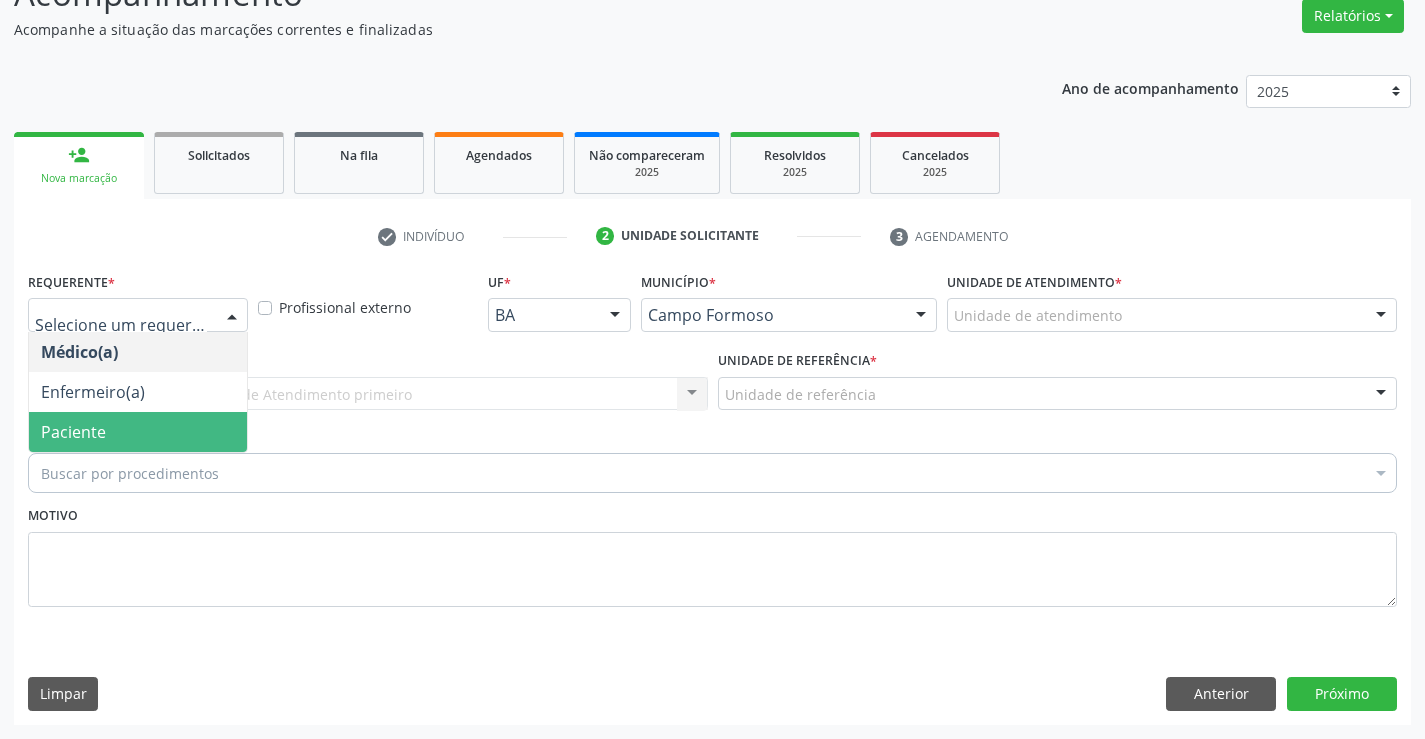 click on "Paciente" at bounding box center (138, 432) 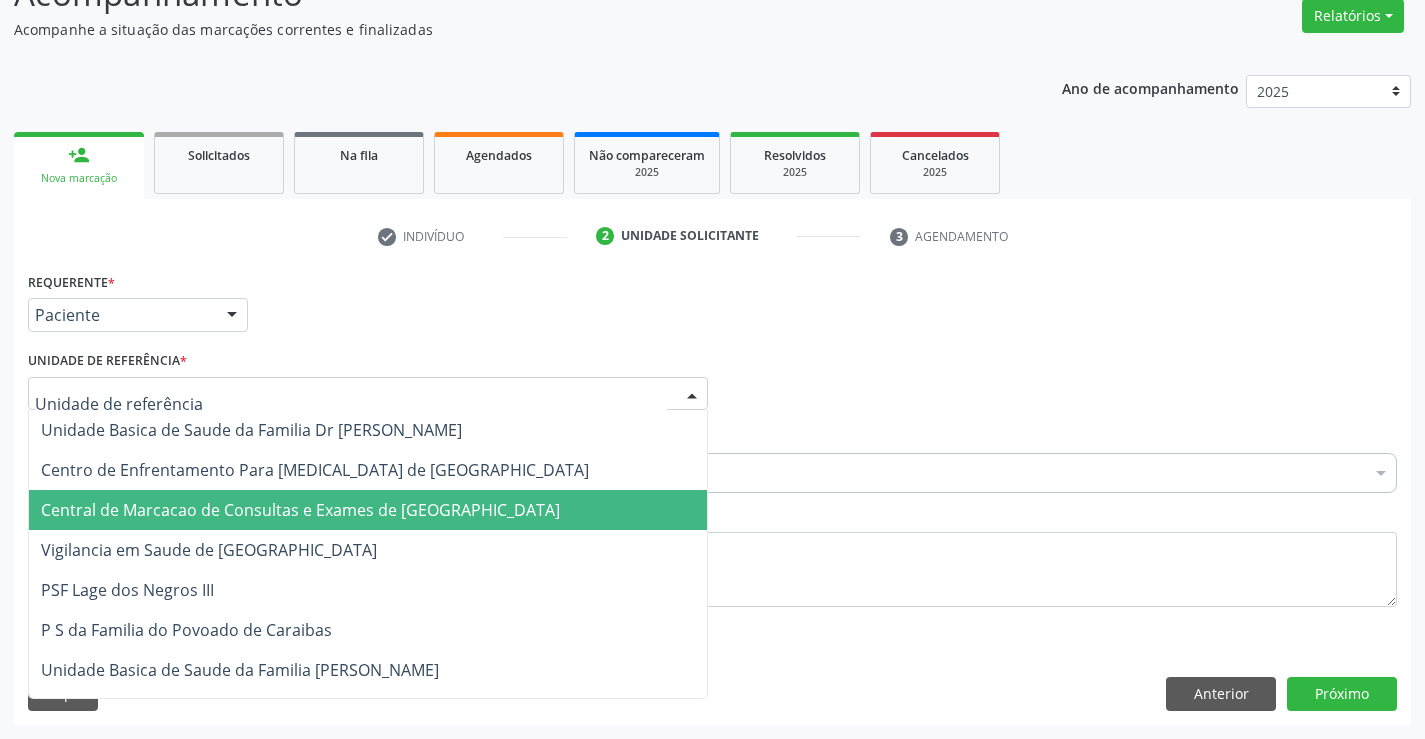 click on "Central de Marcacao de Consultas e Exames de [GEOGRAPHIC_DATA]" at bounding box center (300, 510) 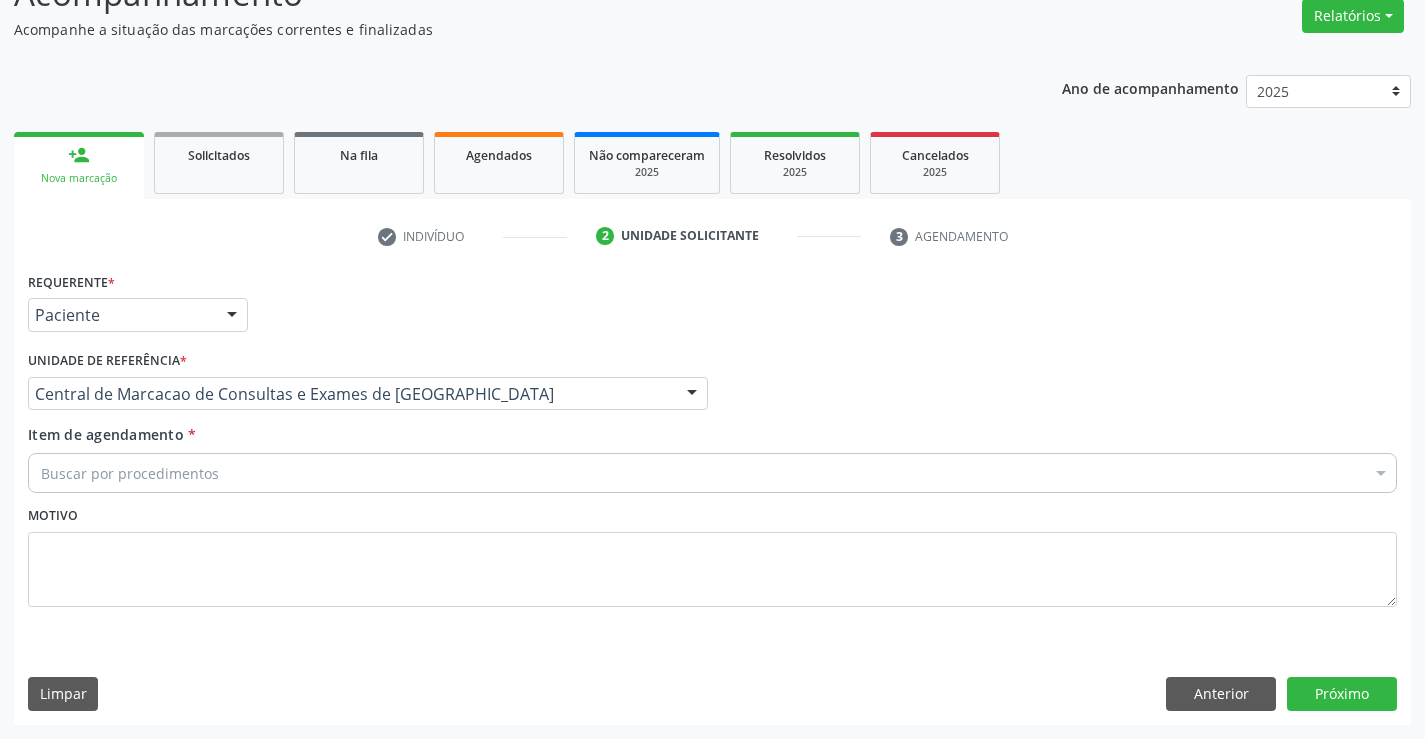 click on "Buscar por procedimentos" at bounding box center (712, 473) 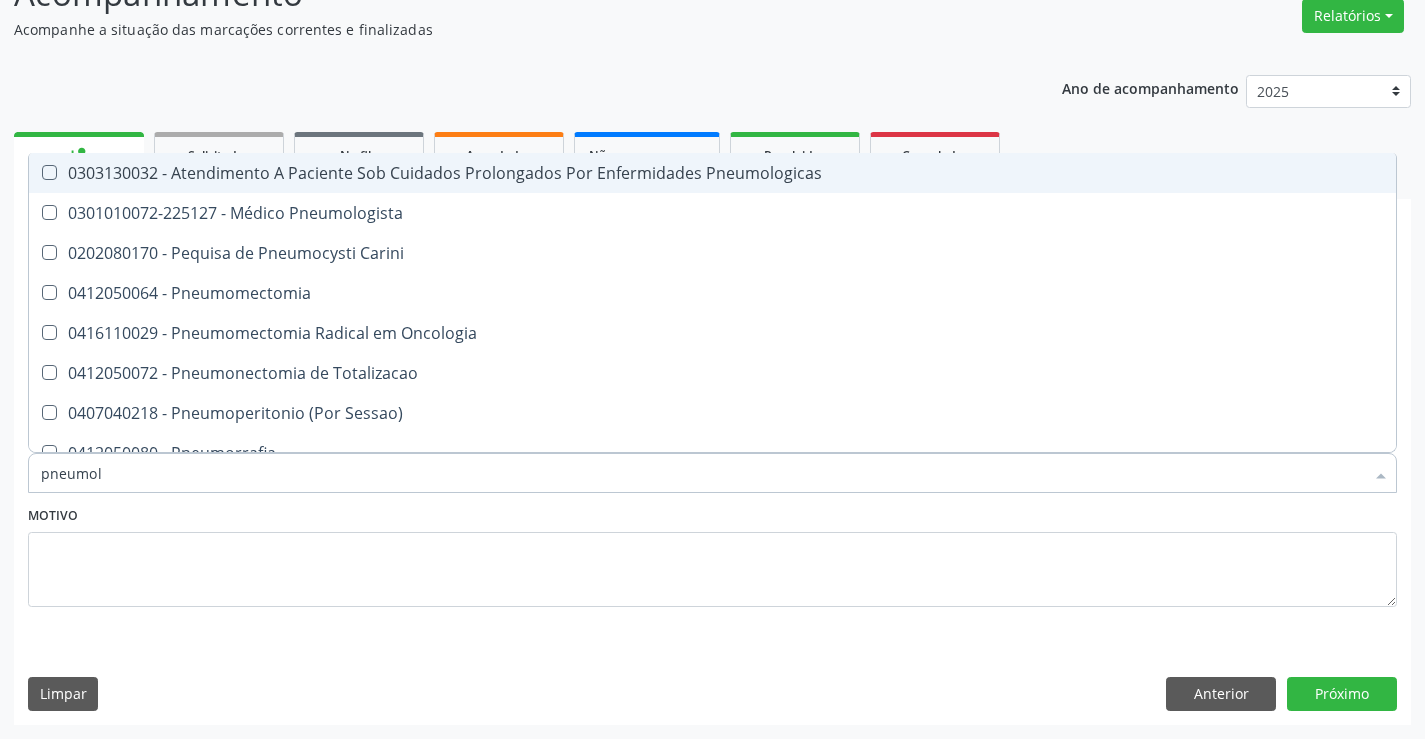 type on "pneumolo" 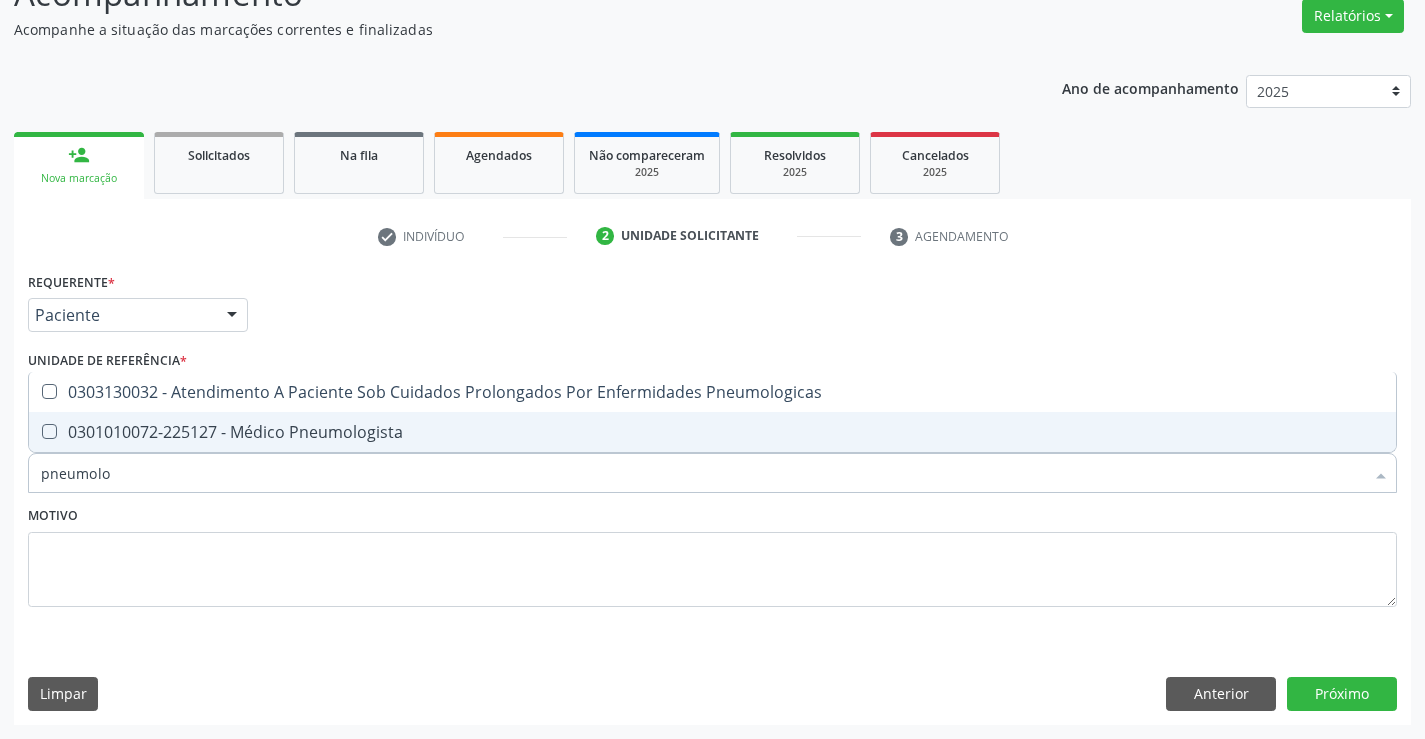 click on "0301010072-225127 - Médico Pneumologista" at bounding box center [712, 432] 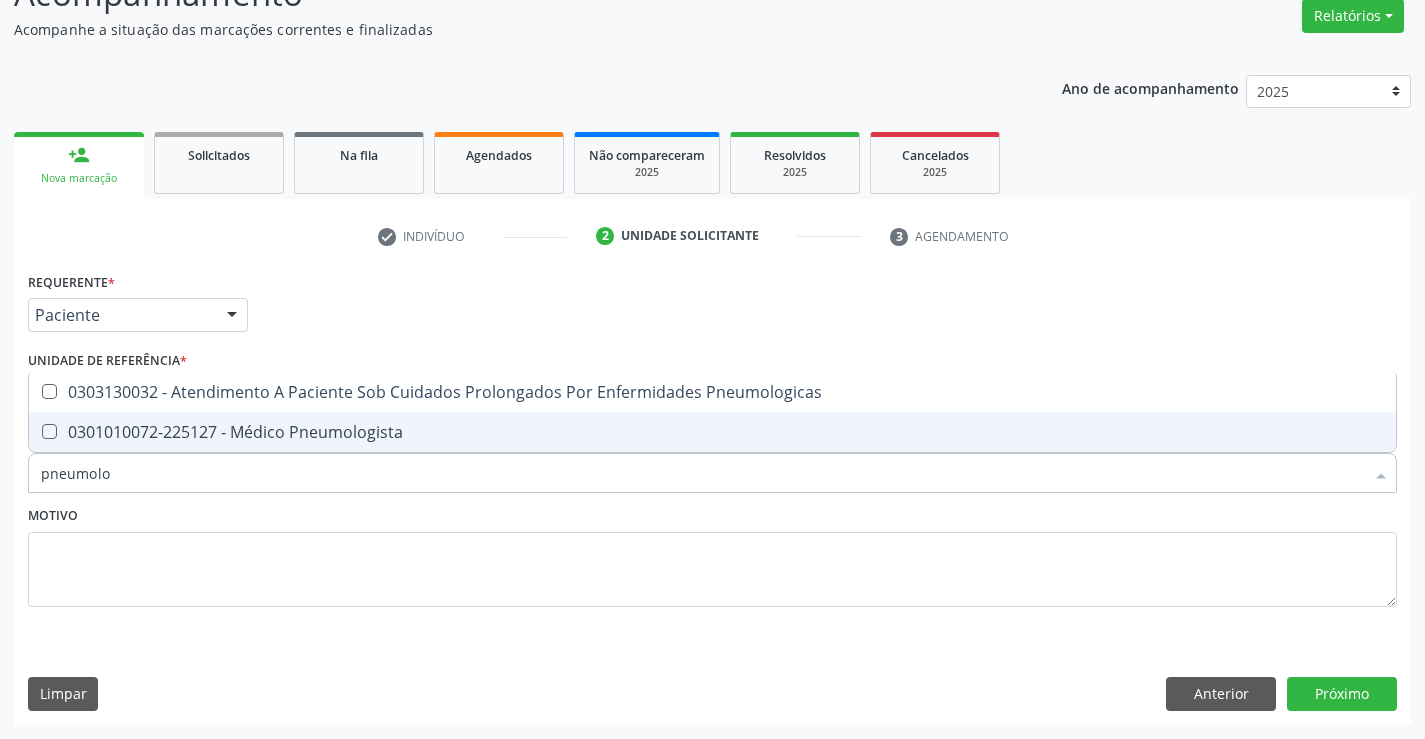 checkbox on "true" 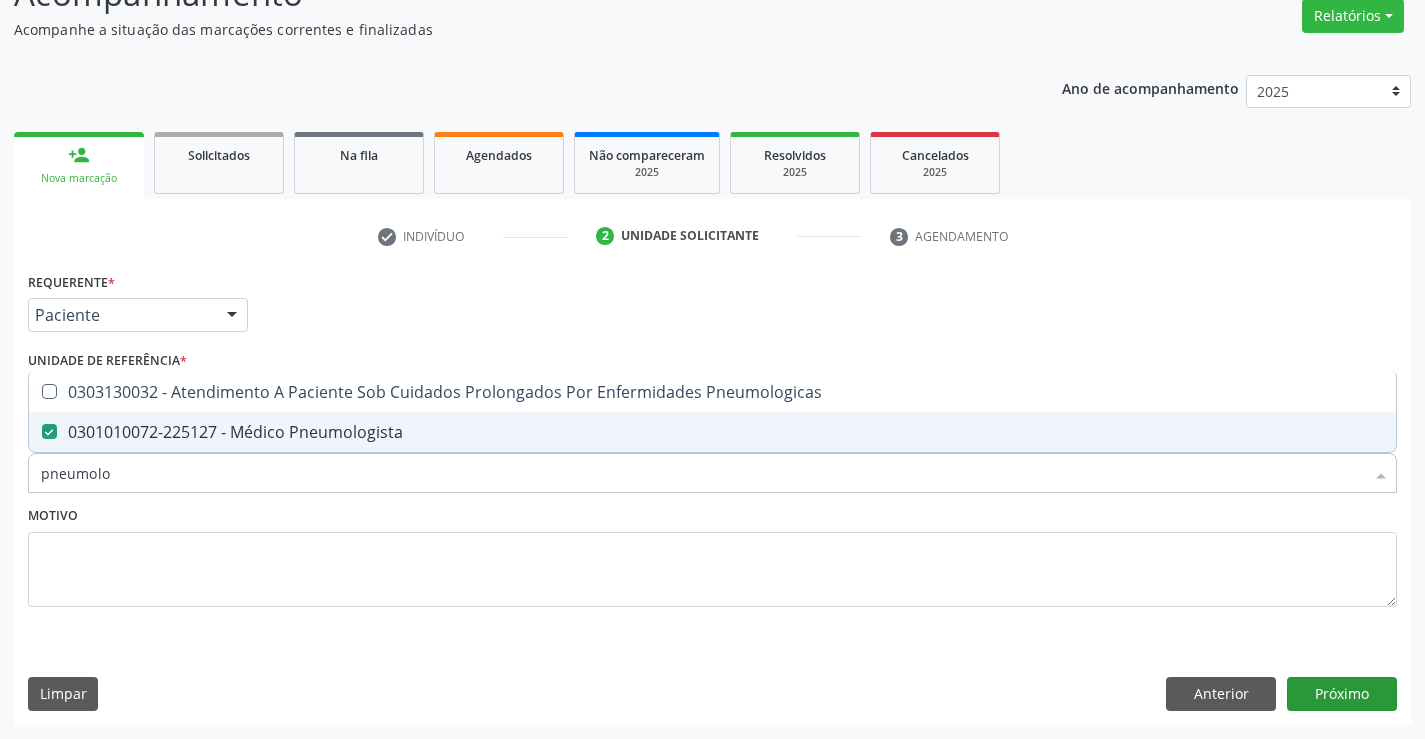 click on "Requerente
*
Paciente         Médico(a)   Enfermeiro(a)   Paciente
Nenhum resultado encontrado para: "   "
Não há nenhuma opção para ser exibida.
UF
BA         BA
Nenhum resultado encontrado para: "   "
Não há nenhuma opção para ser exibida.
Município
Campo Formoso         Campo Formoso
Nenhum resultado encontrado para: "   "
Não há nenhuma opção para ser exibida.
Médico Solicitante
Por favor, selecione a Unidade de Atendimento primeiro
Nenhum resultado encontrado para: "   "
Não há nenhuma opção para ser exibida.
Unidade de referência
*
Central de Marcacao de Consultas e Exames de Campo Formoso         Unidade Basica de Saude da Familia Dr Paulo Sudre   Centro de Enfrentamento Para Covid 19 de Campo Formoso" at bounding box center [712, 495] 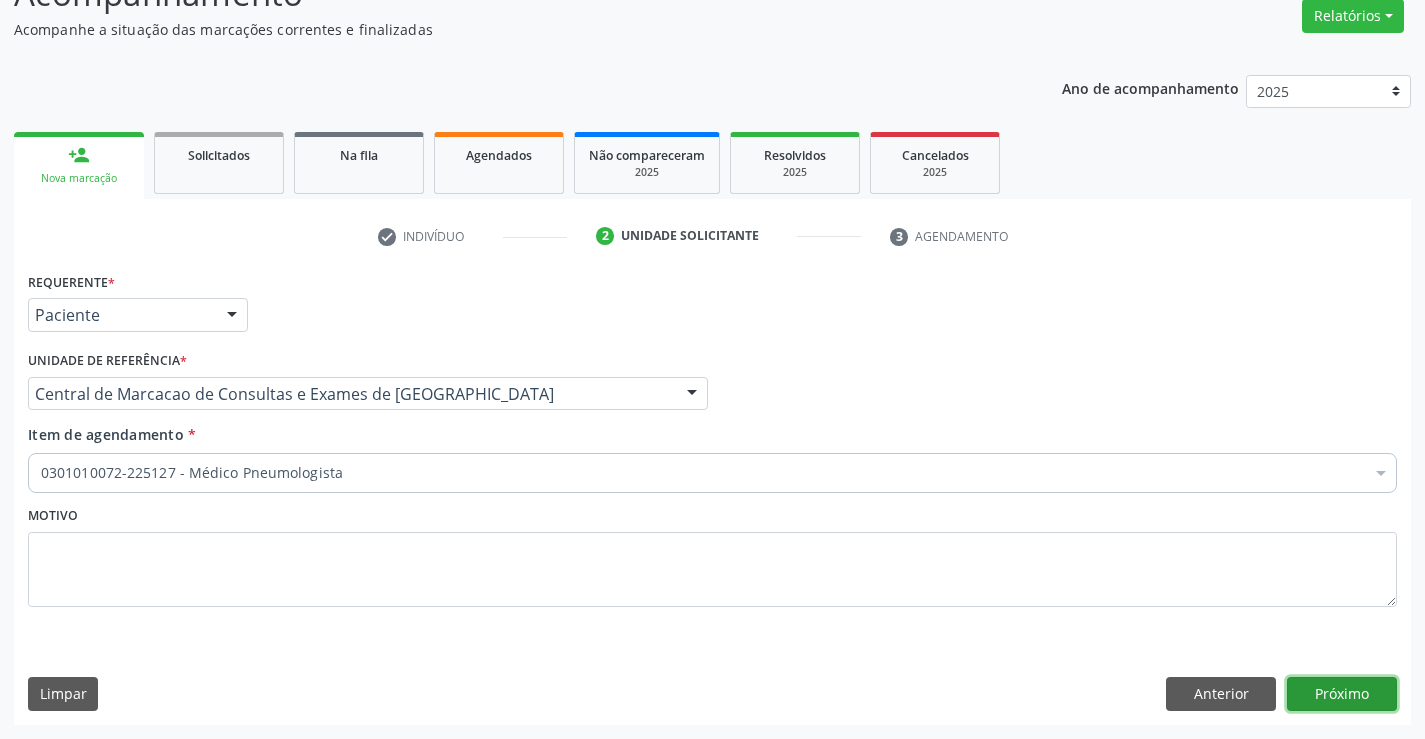 click on "Próximo" at bounding box center (1342, 694) 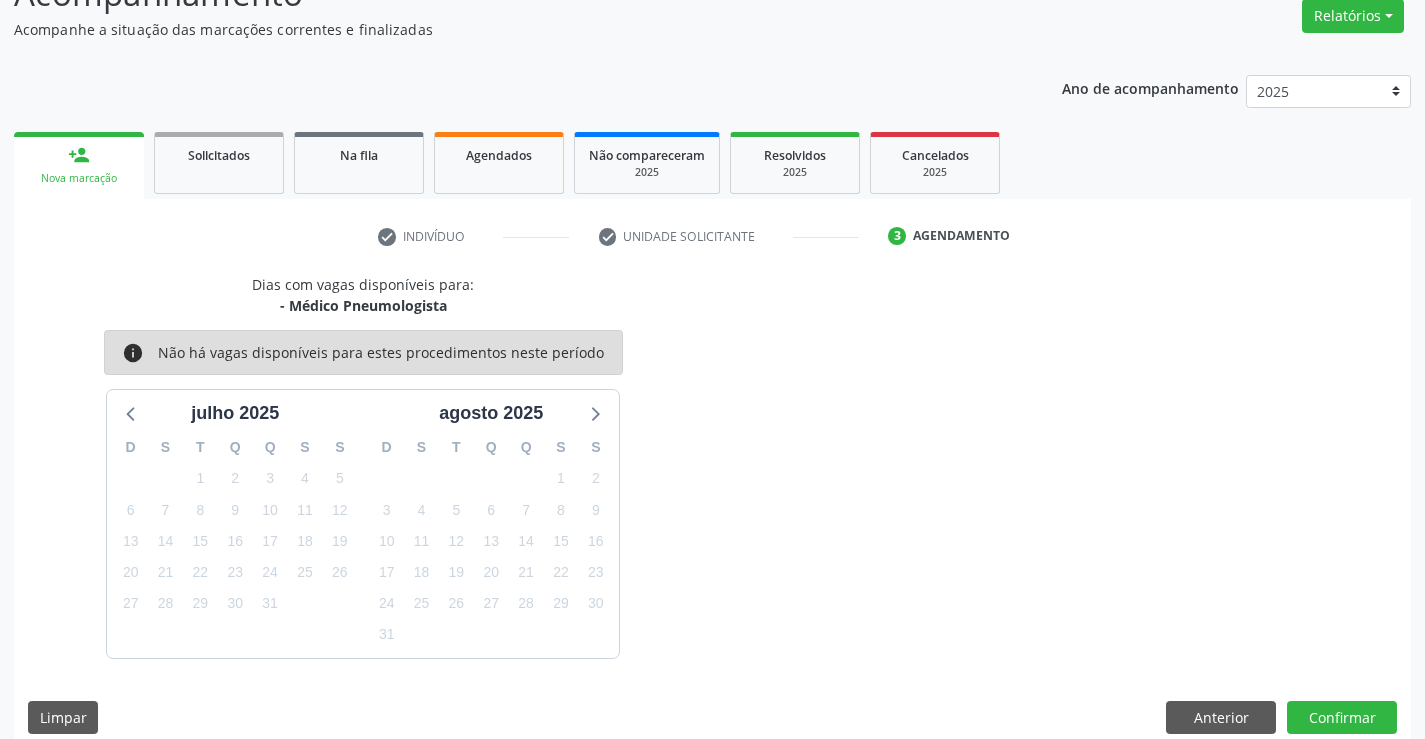 scroll, scrollTop: 190, scrollLeft: 0, axis: vertical 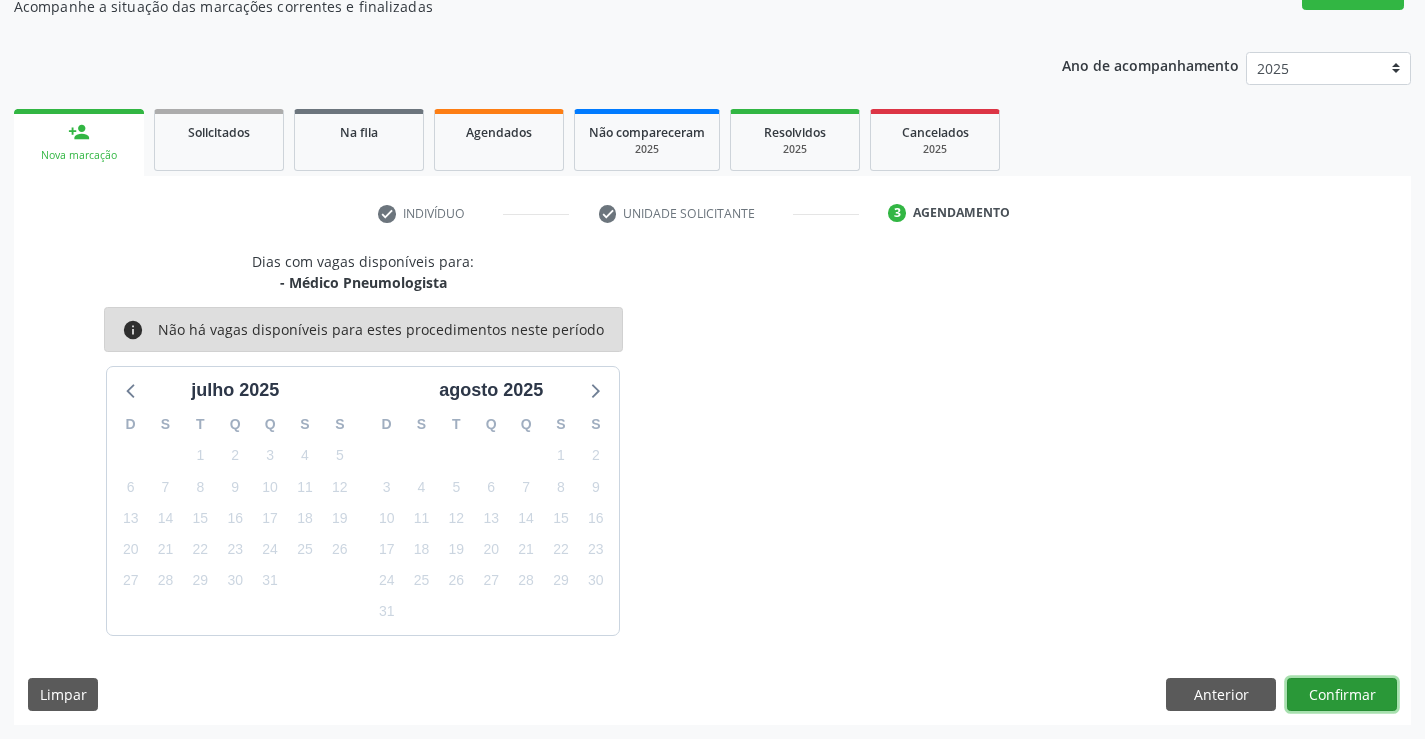 click on "Confirmar" at bounding box center (1342, 695) 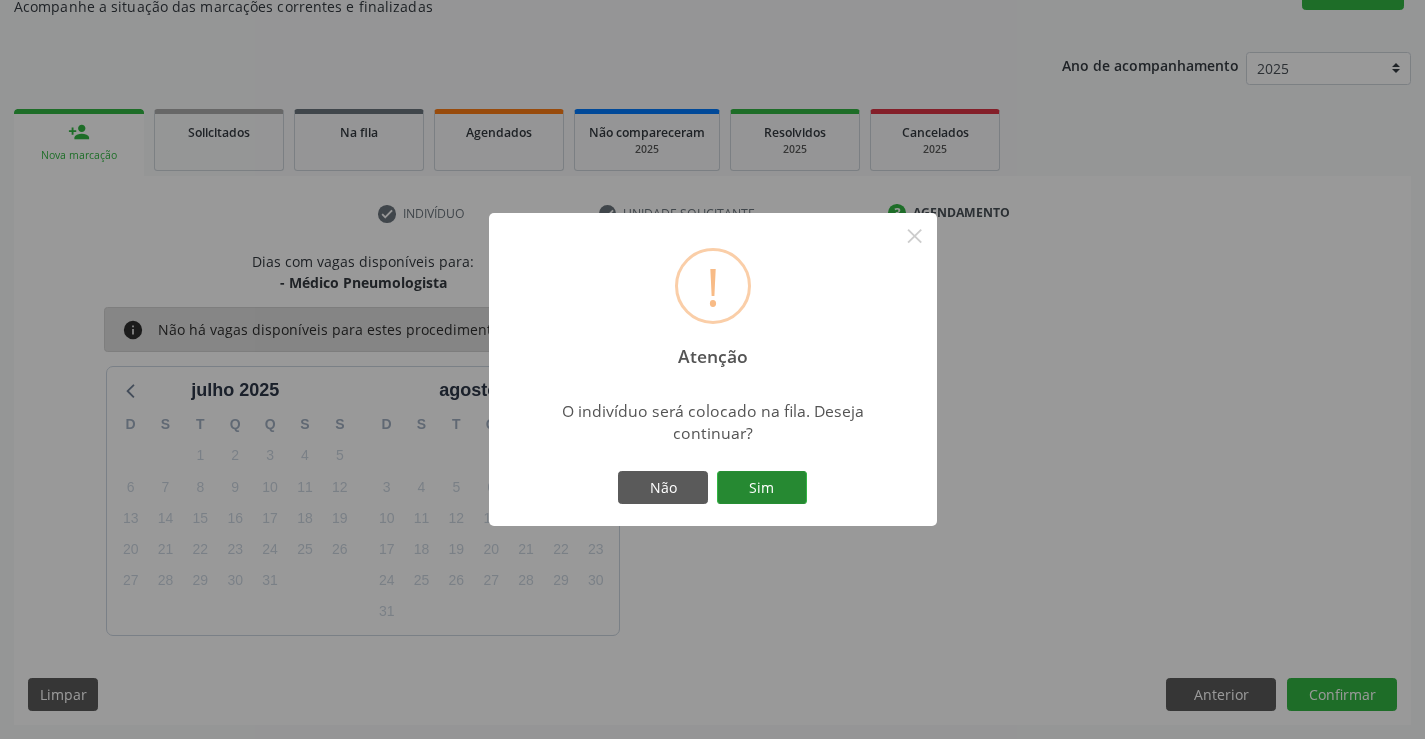 click on "Sim" at bounding box center [762, 488] 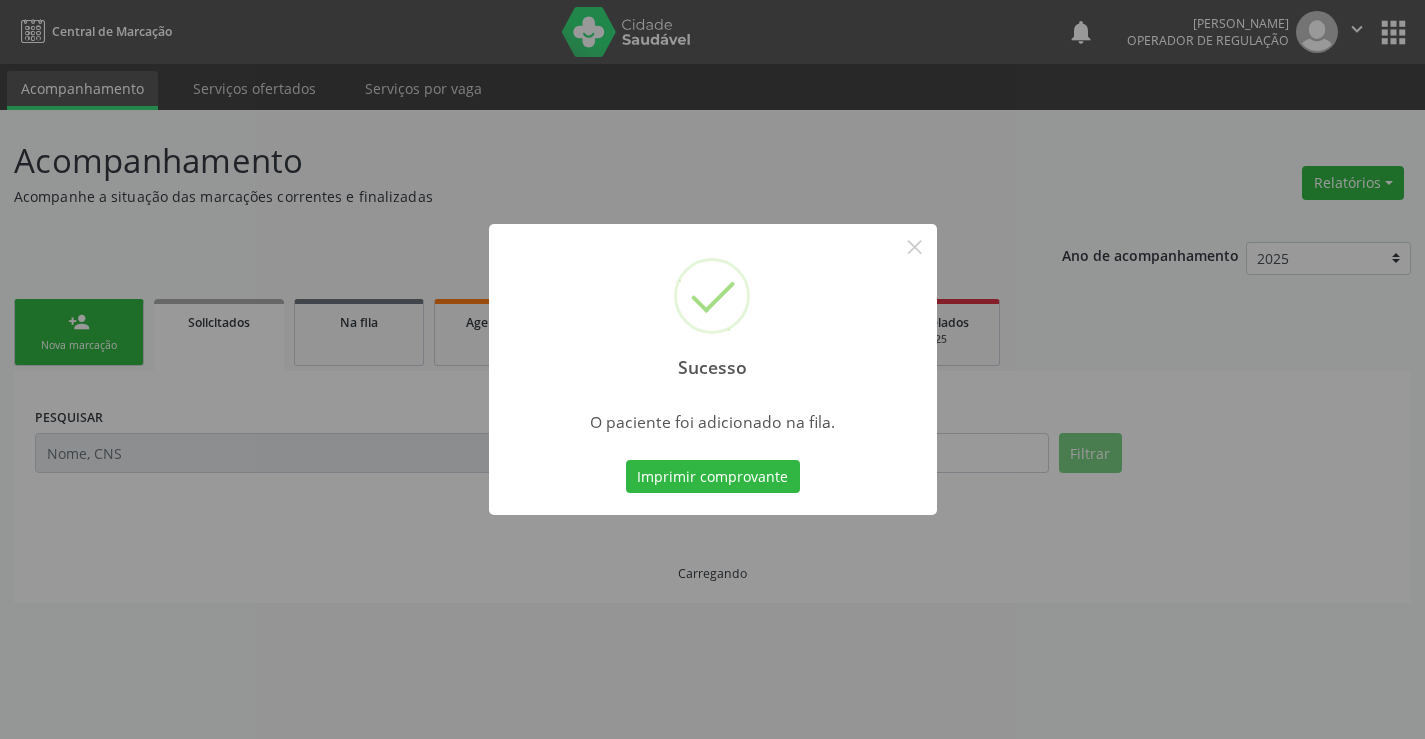 scroll, scrollTop: 0, scrollLeft: 0, axis: both 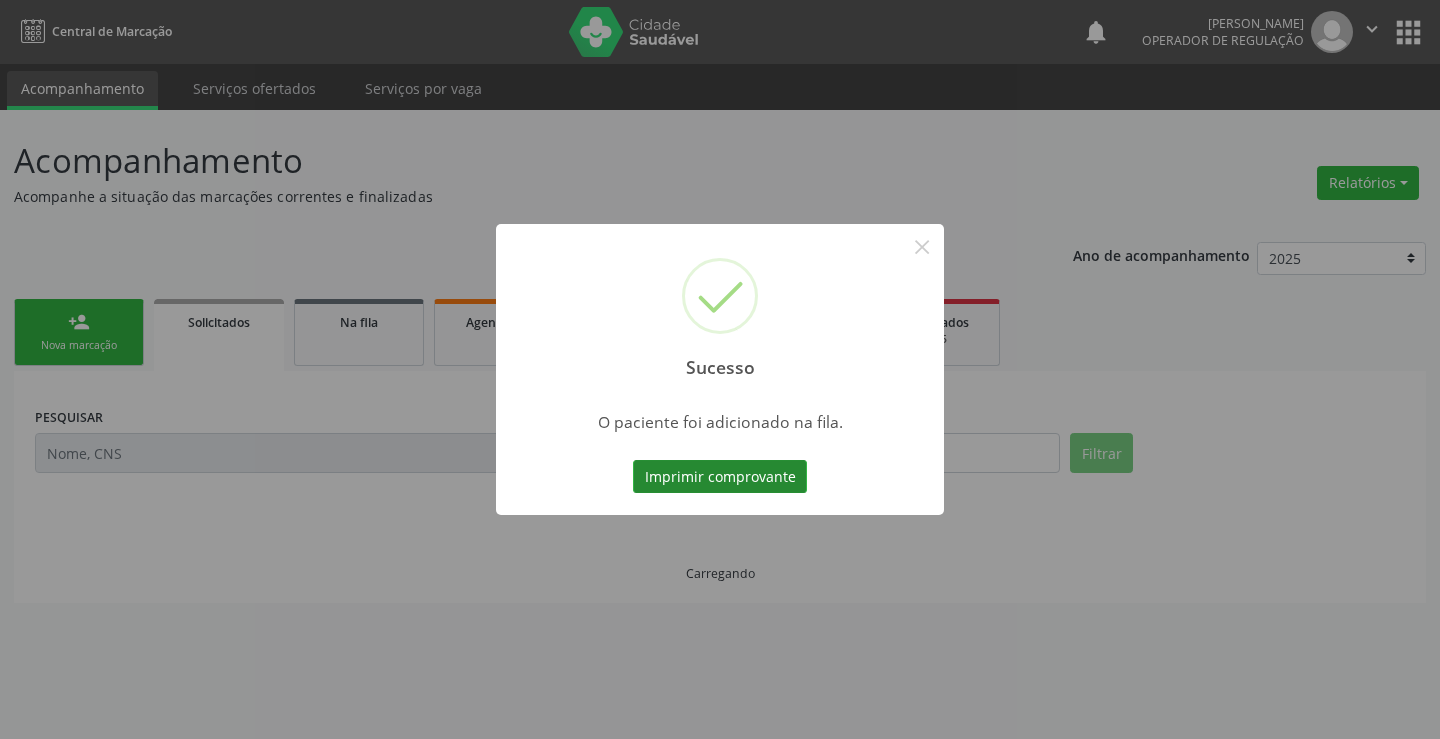 click on "Imprimir comprovante" at bounding box center [720, 477] 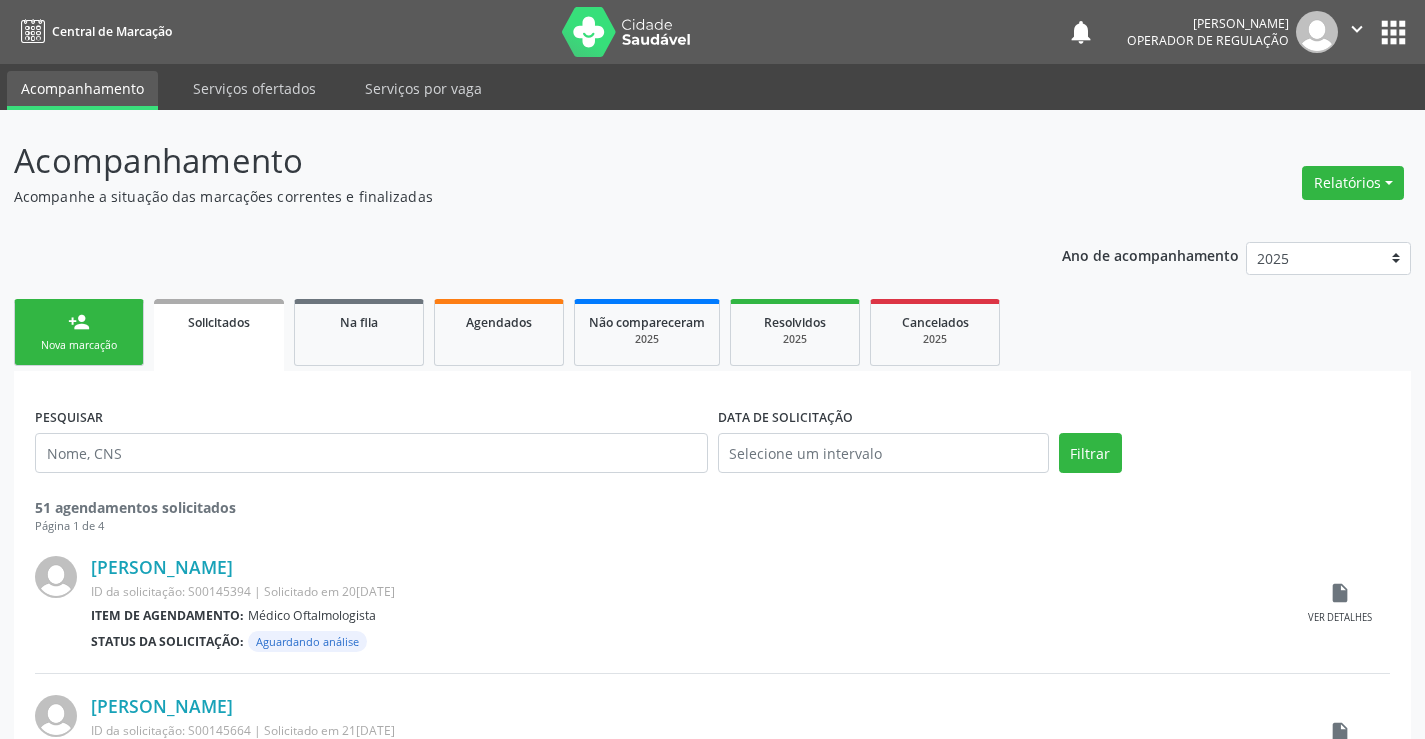 click on "" at bounding box center (1357, 29) 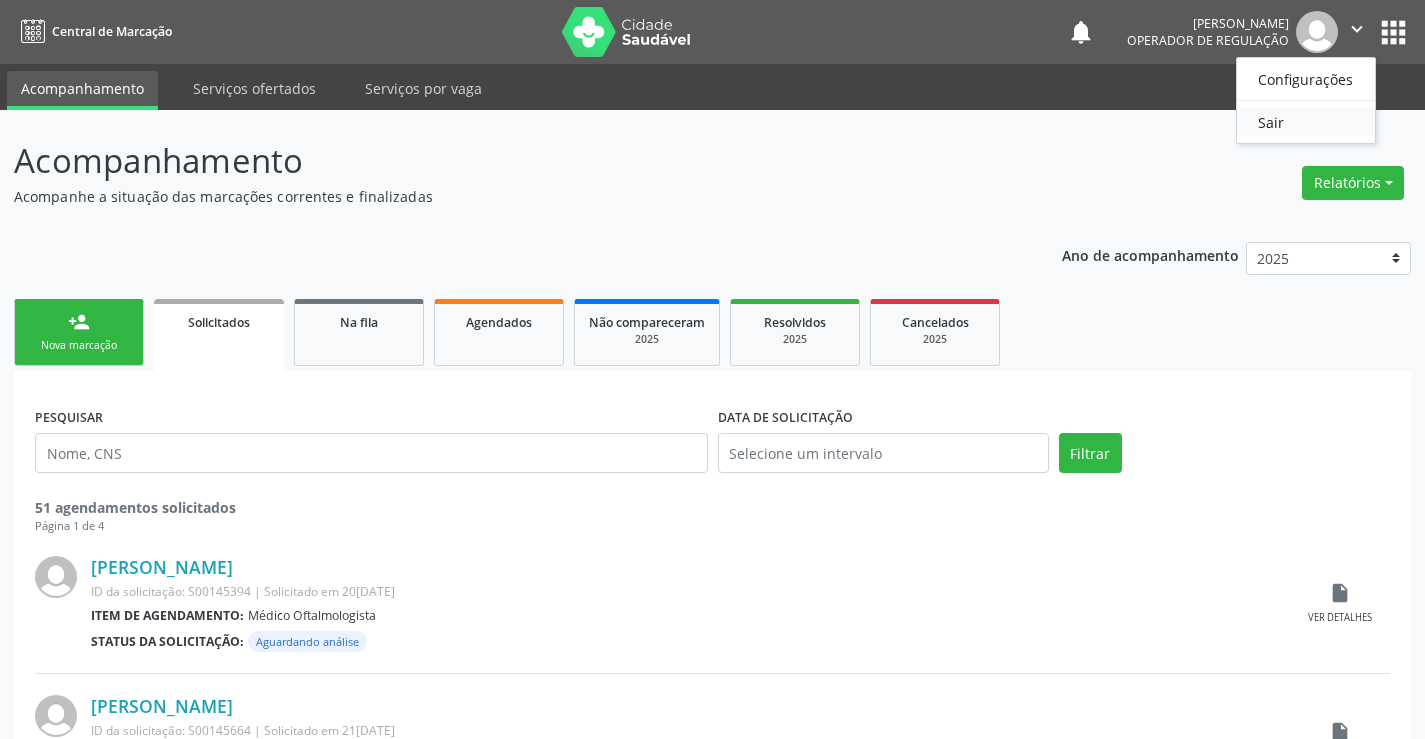 click on "Sair" at bounding box center (1306, 122) 